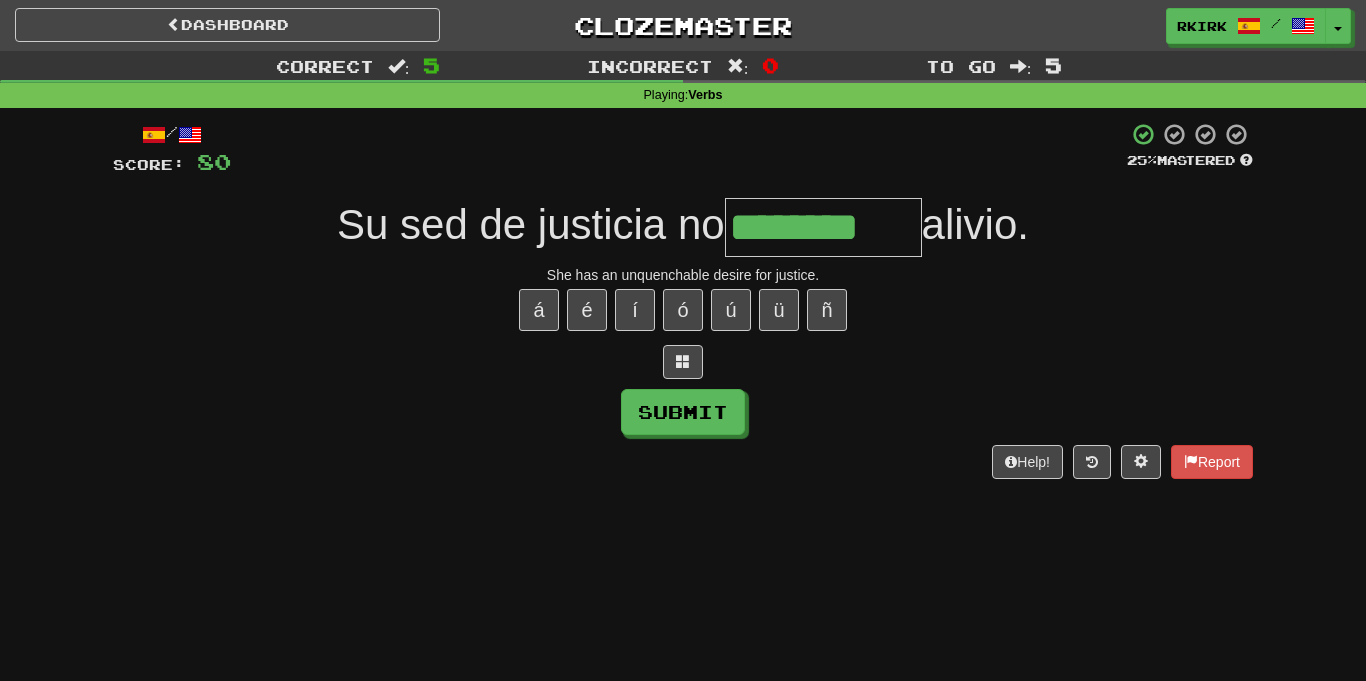 scroll, scrollTop: 0, scrollLeft: 0, axis: both 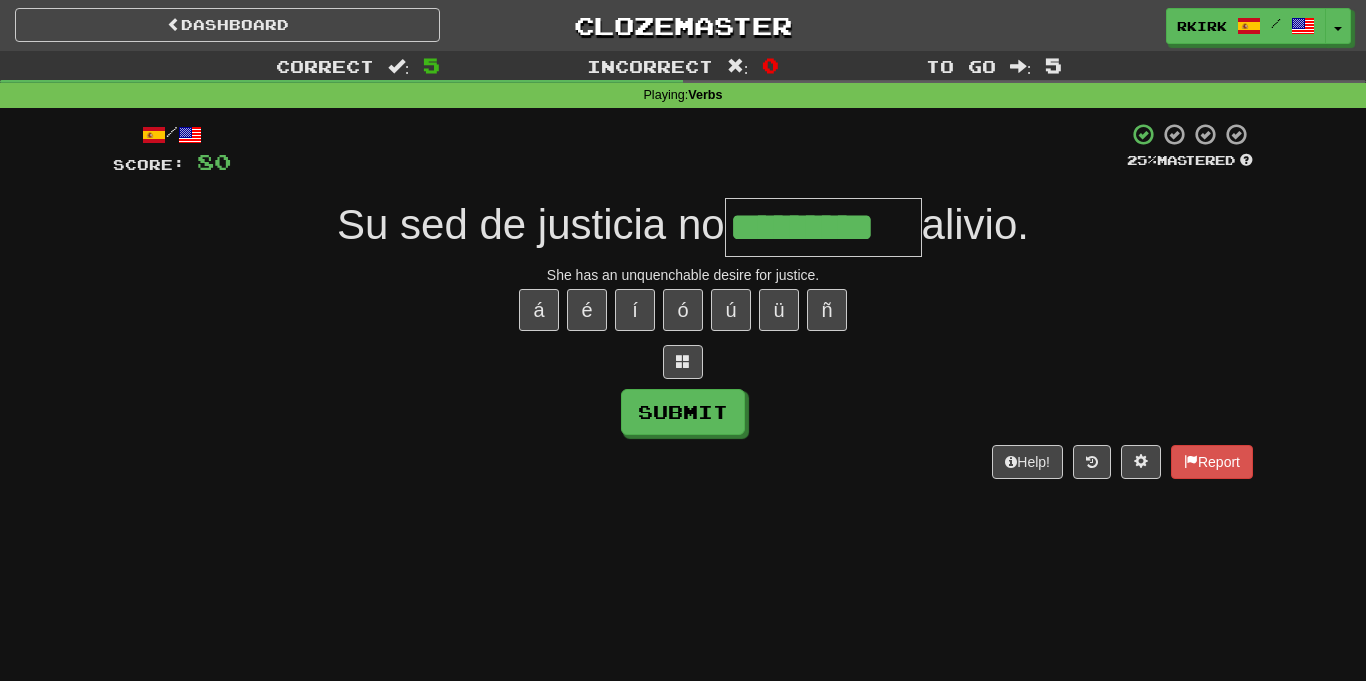 type on "*********" 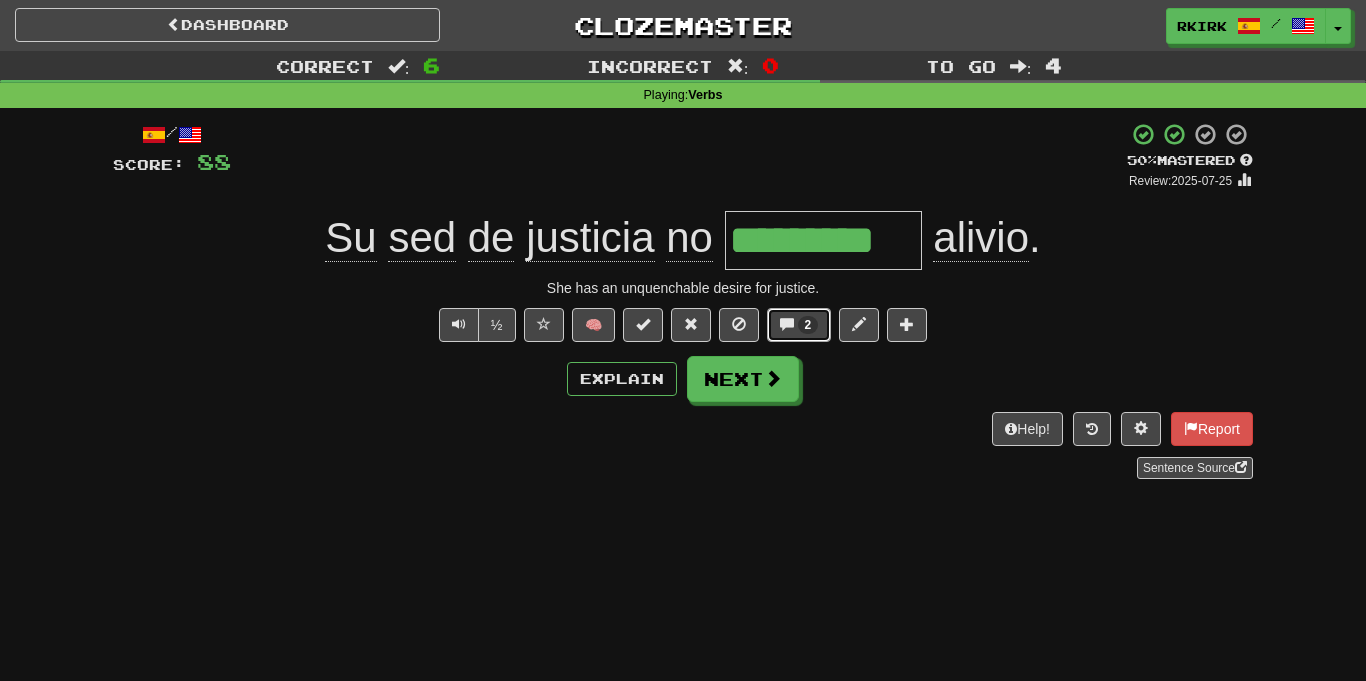 click on "2" at bounding box center [799, 325] 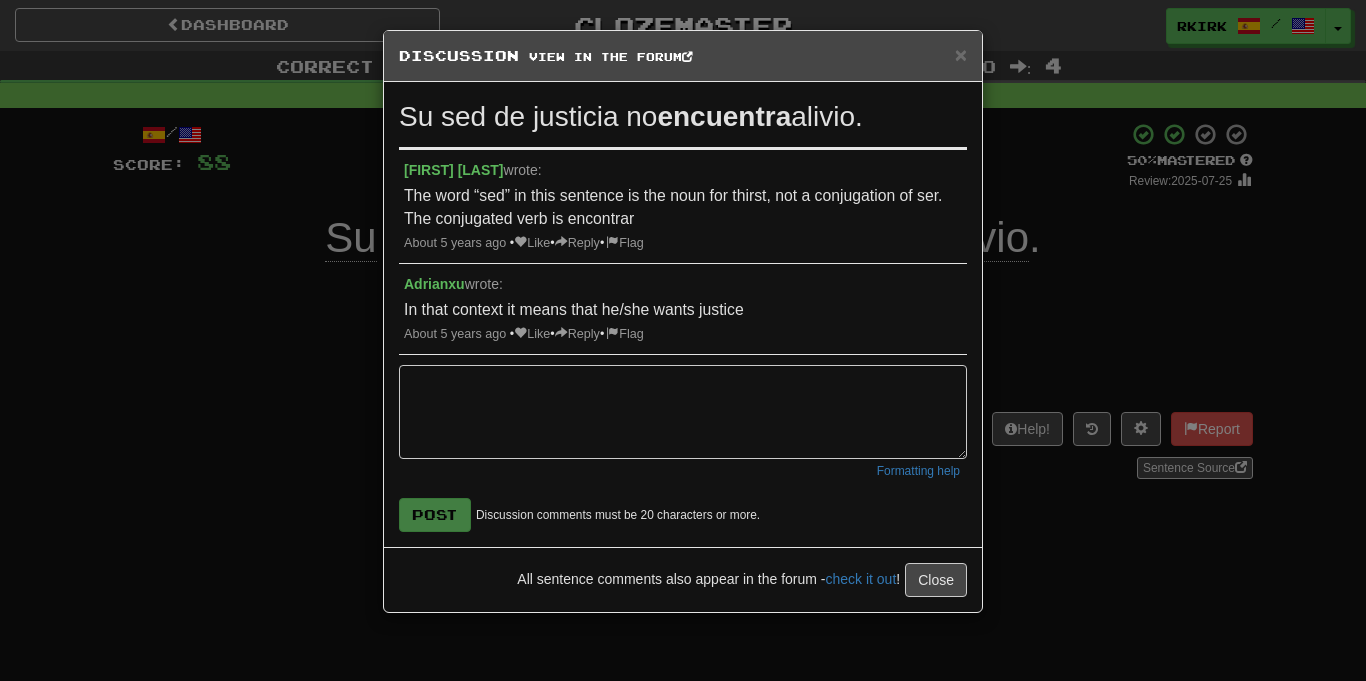 click on "Discussion View in the forum" at bounding box center [683, 56] 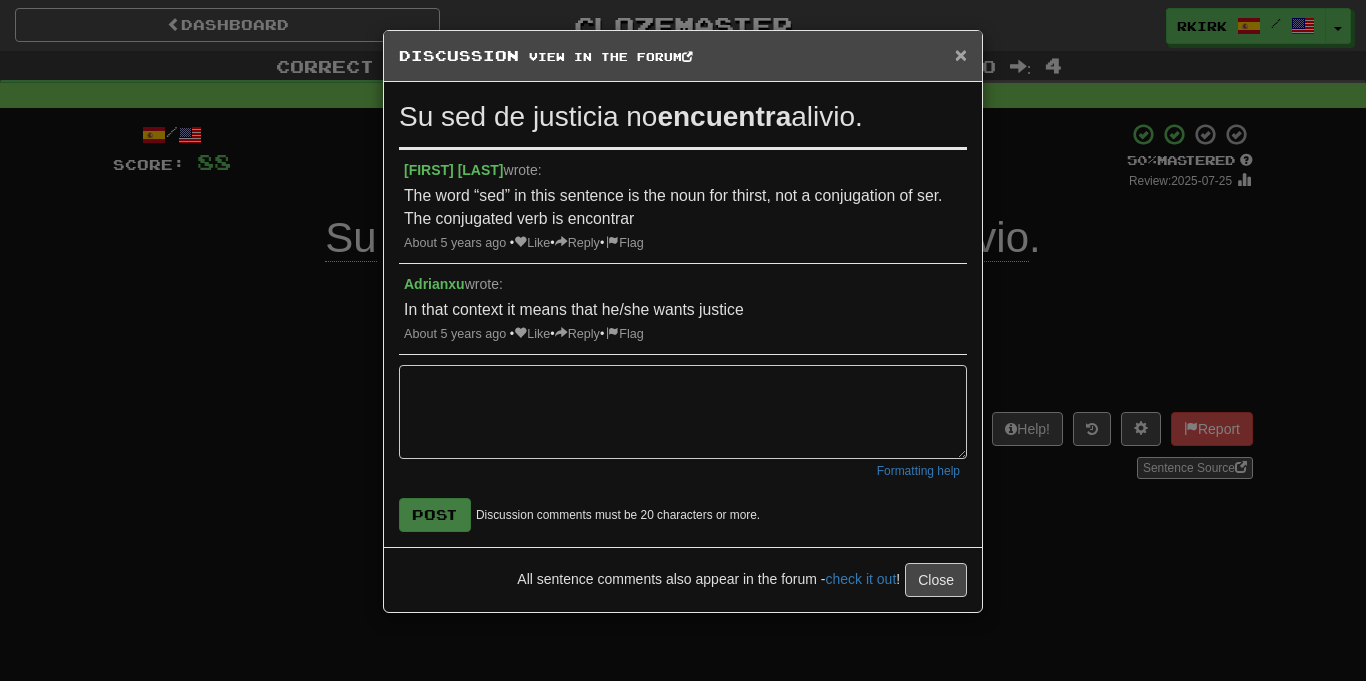 click on "×" at bounding box center (961, 54) 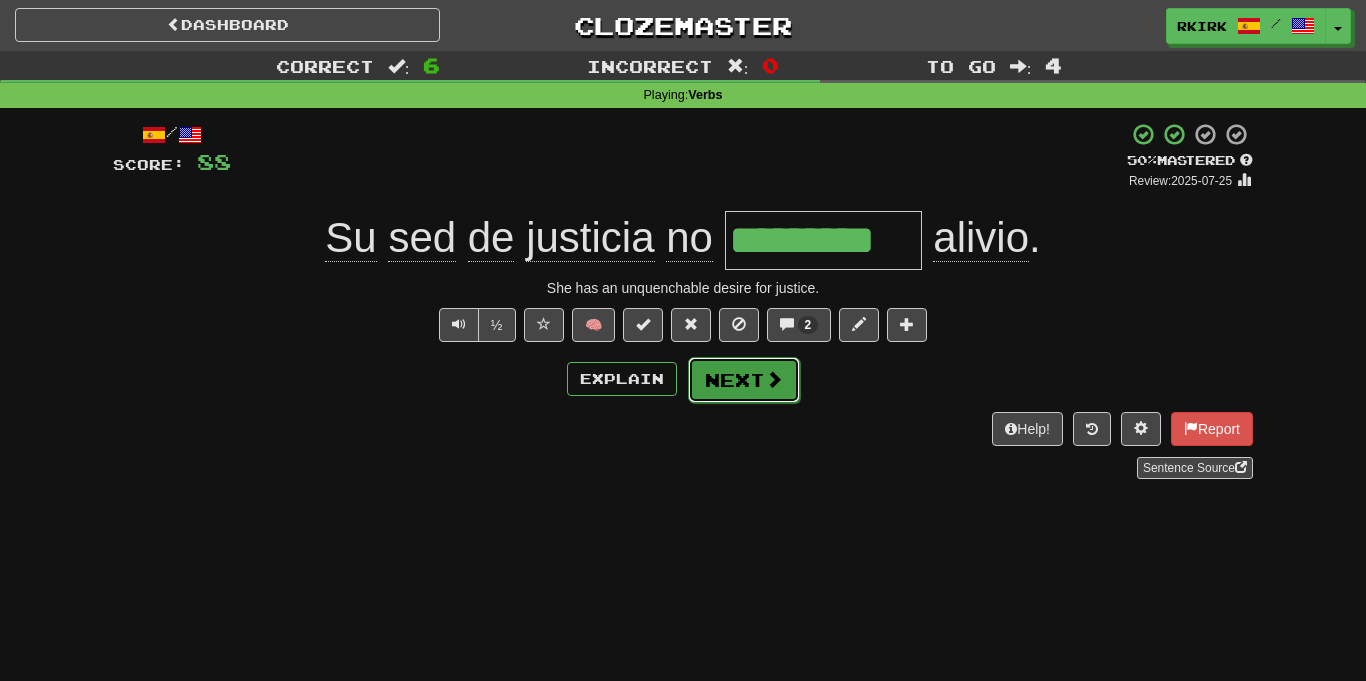 click on "Next" at bounding box center [744, 380] 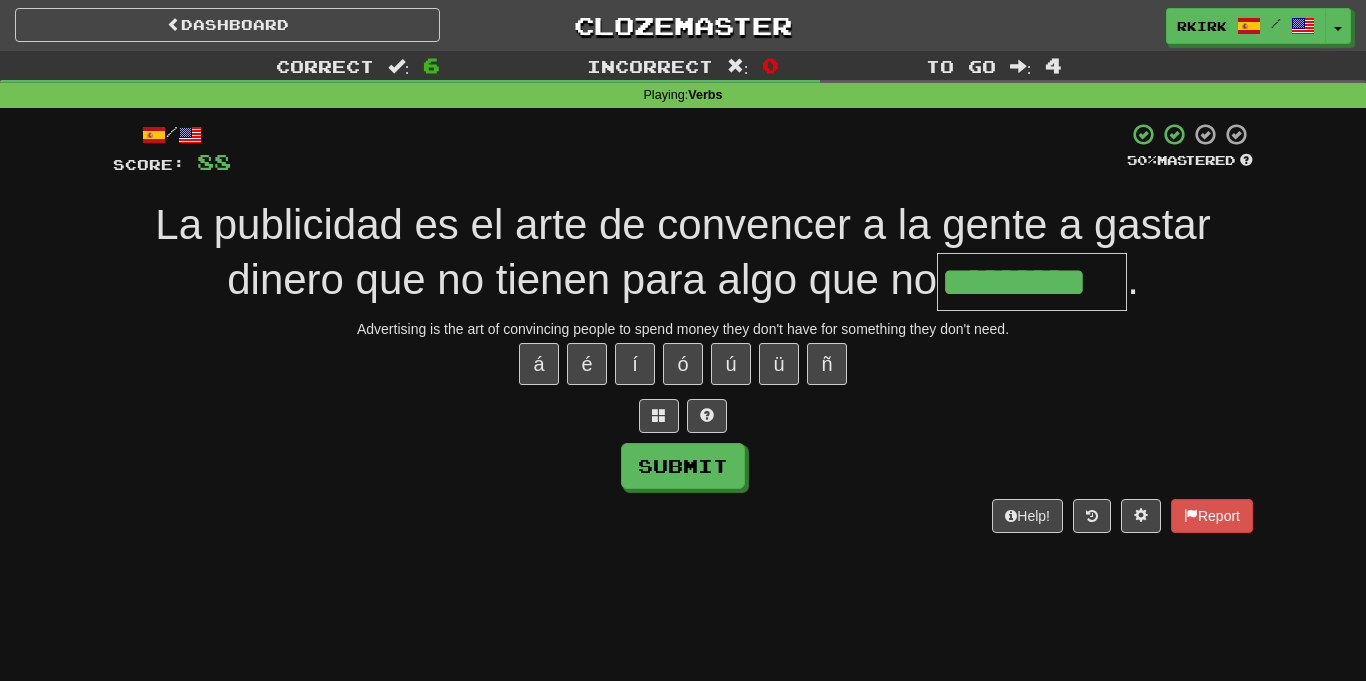 type on "*********" 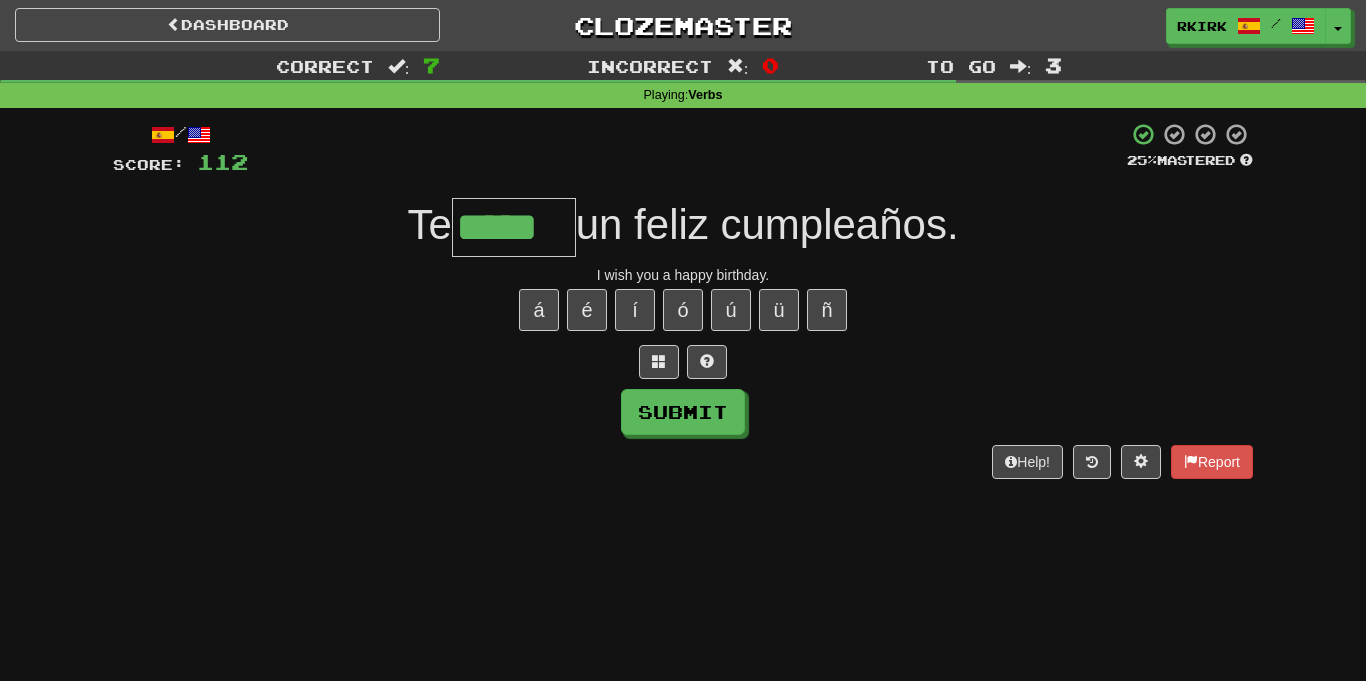 type on "*****" 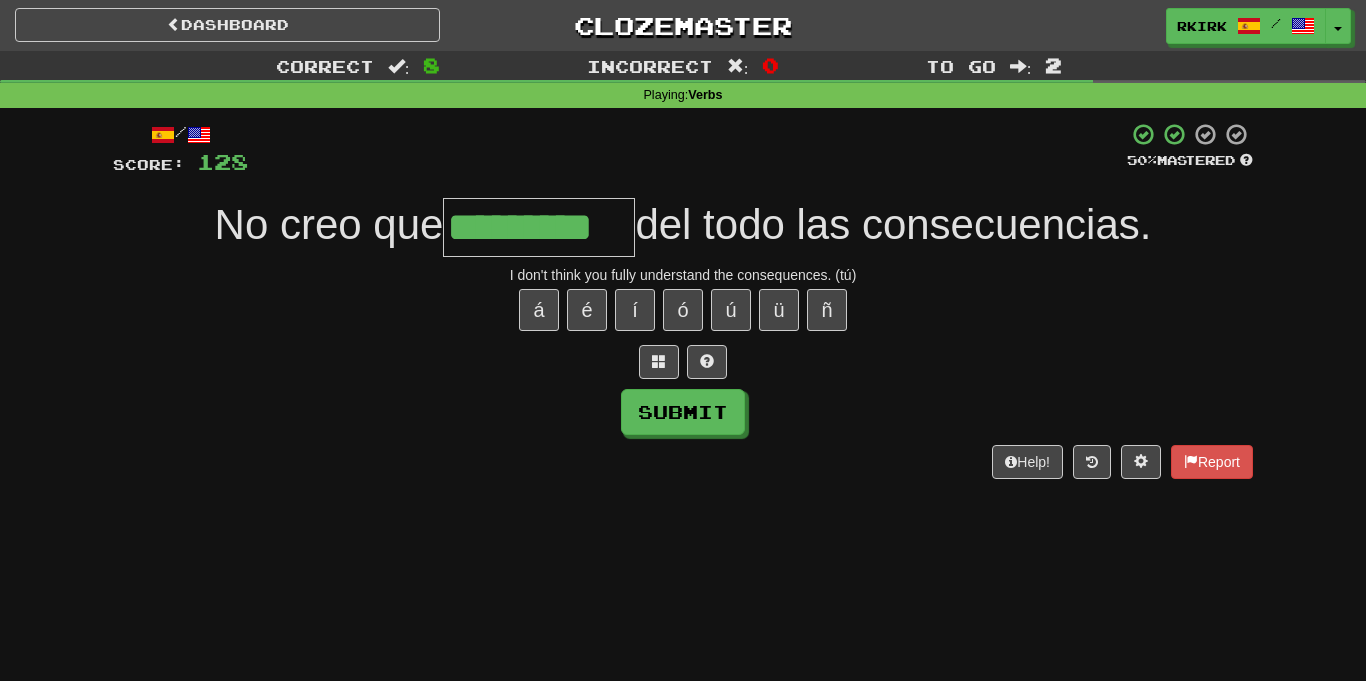 type on "*********" 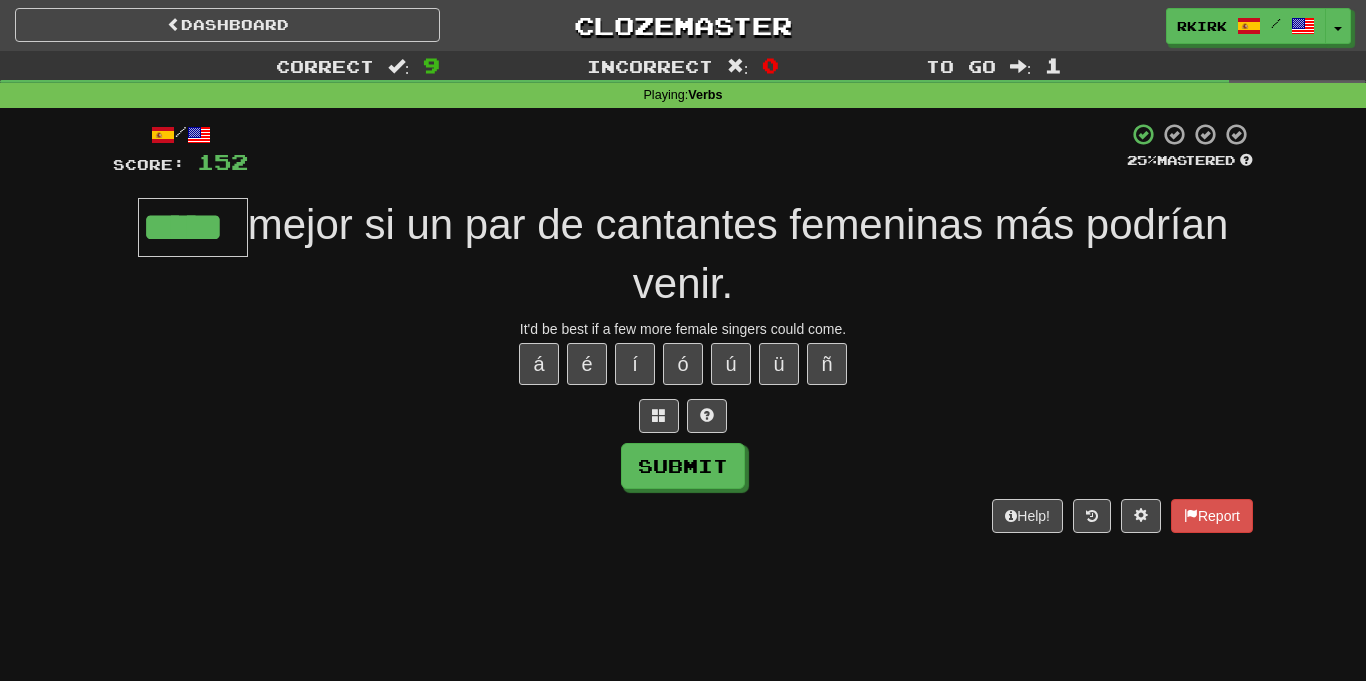type on "*****" 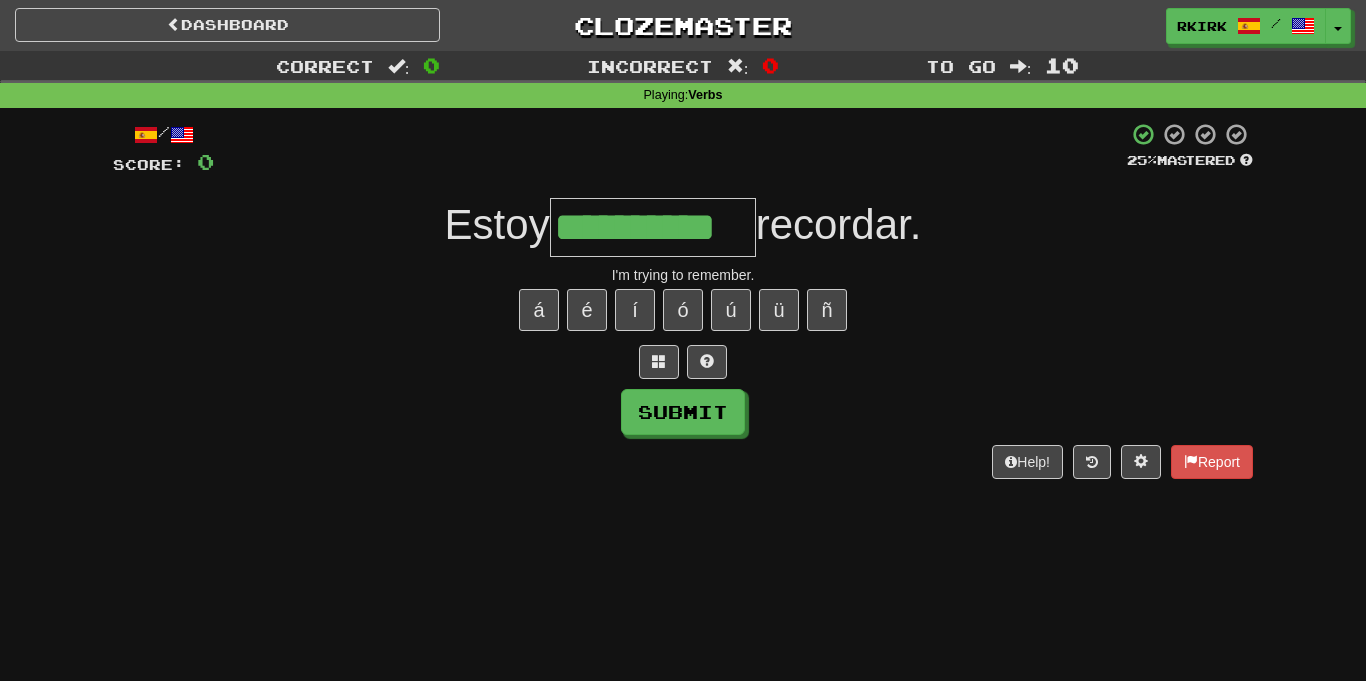type on "**********" 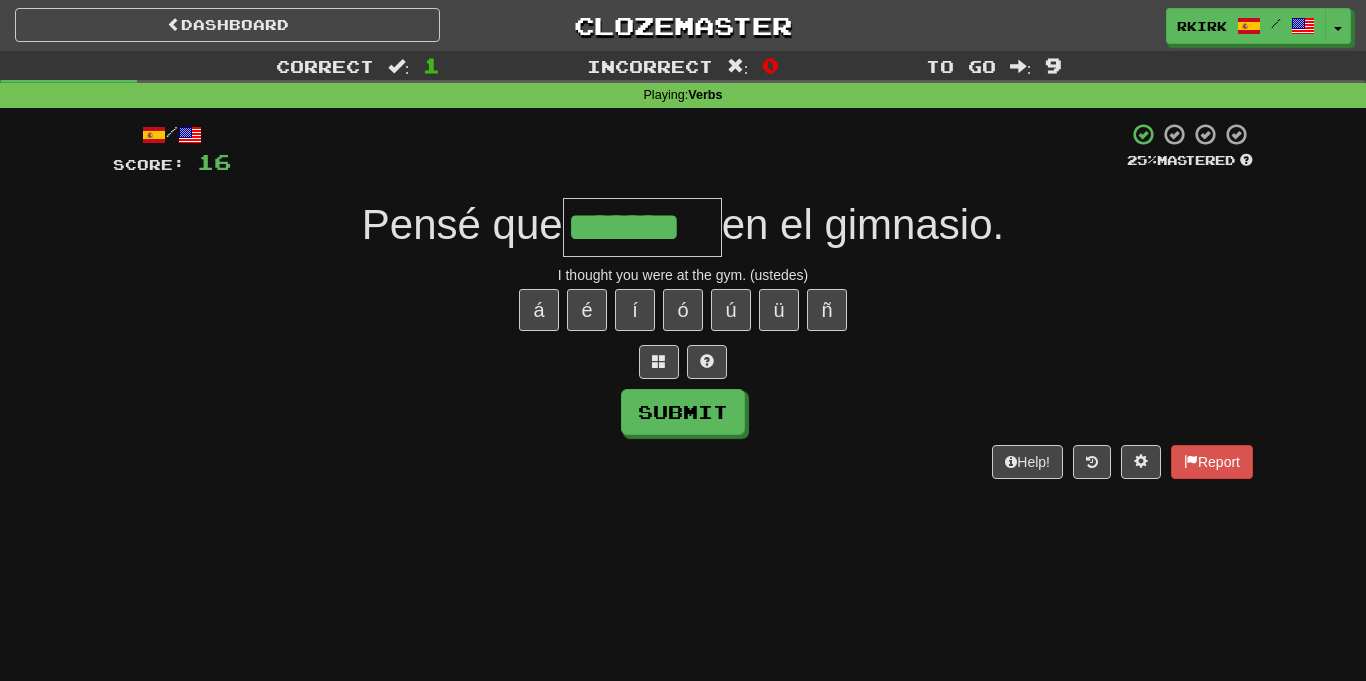 type on "*******" 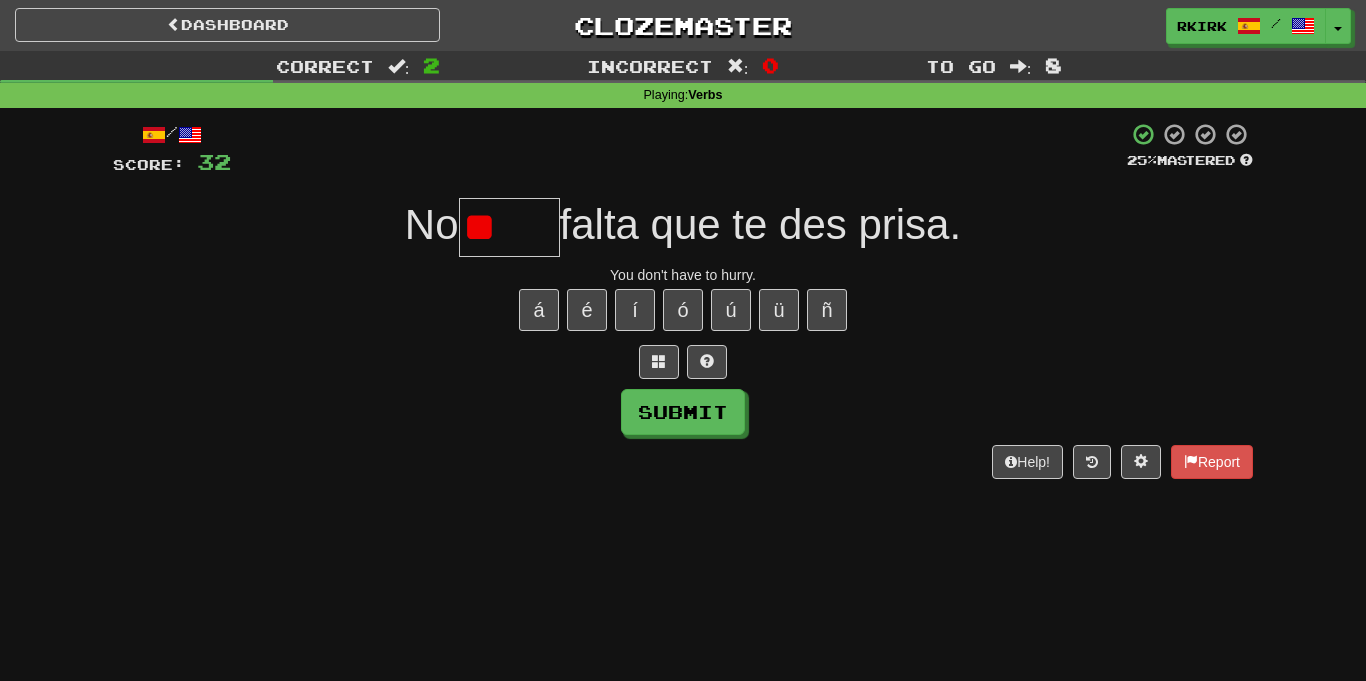 type on "*" 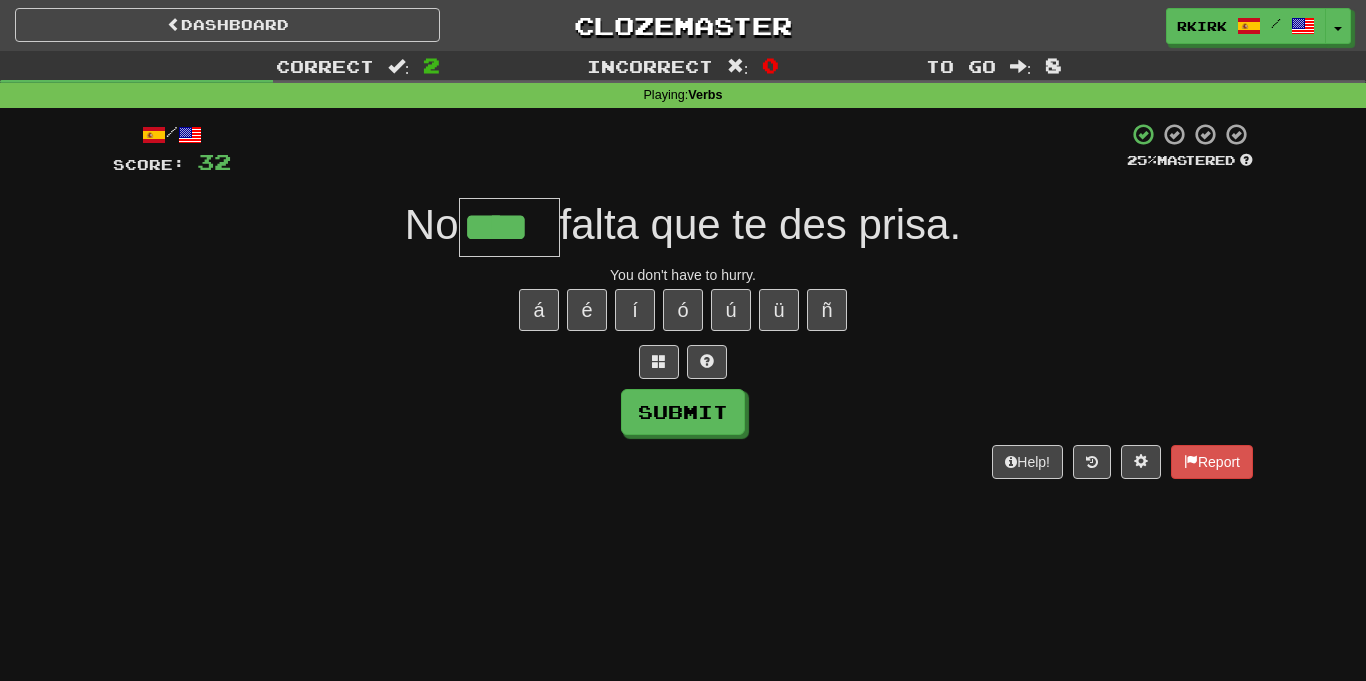 type on "****" 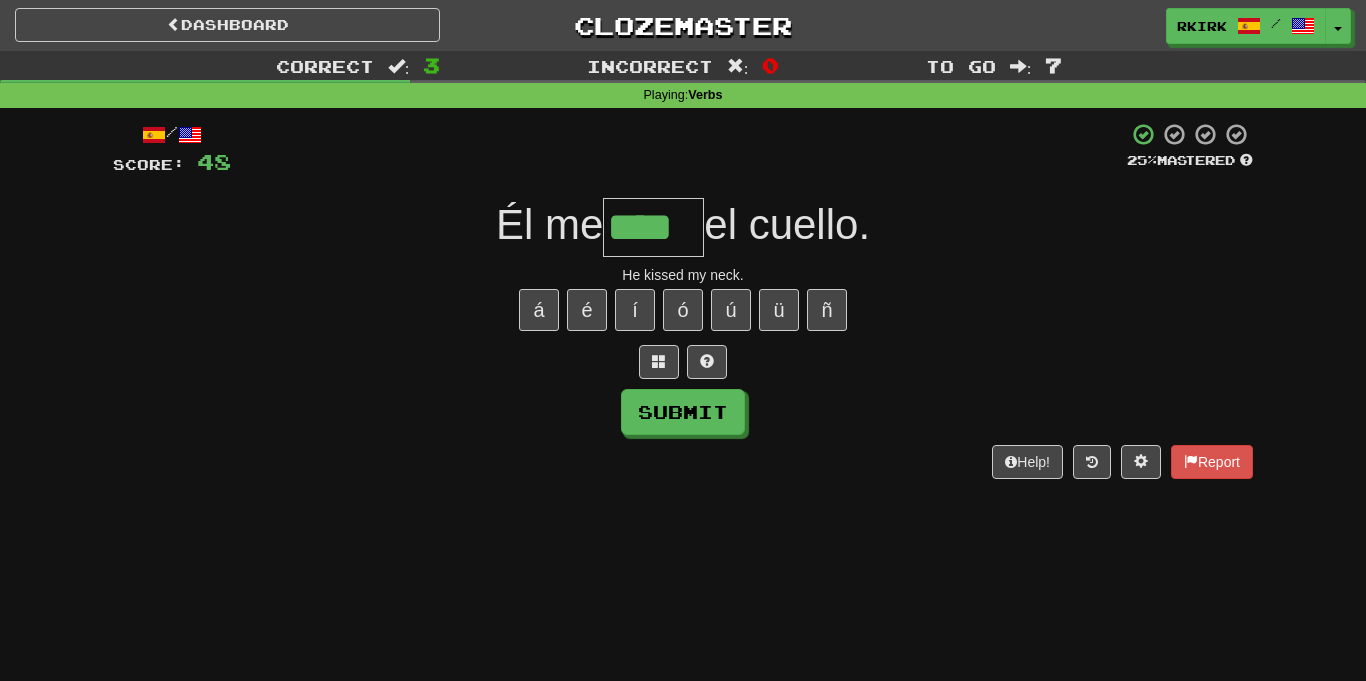 type on "****" 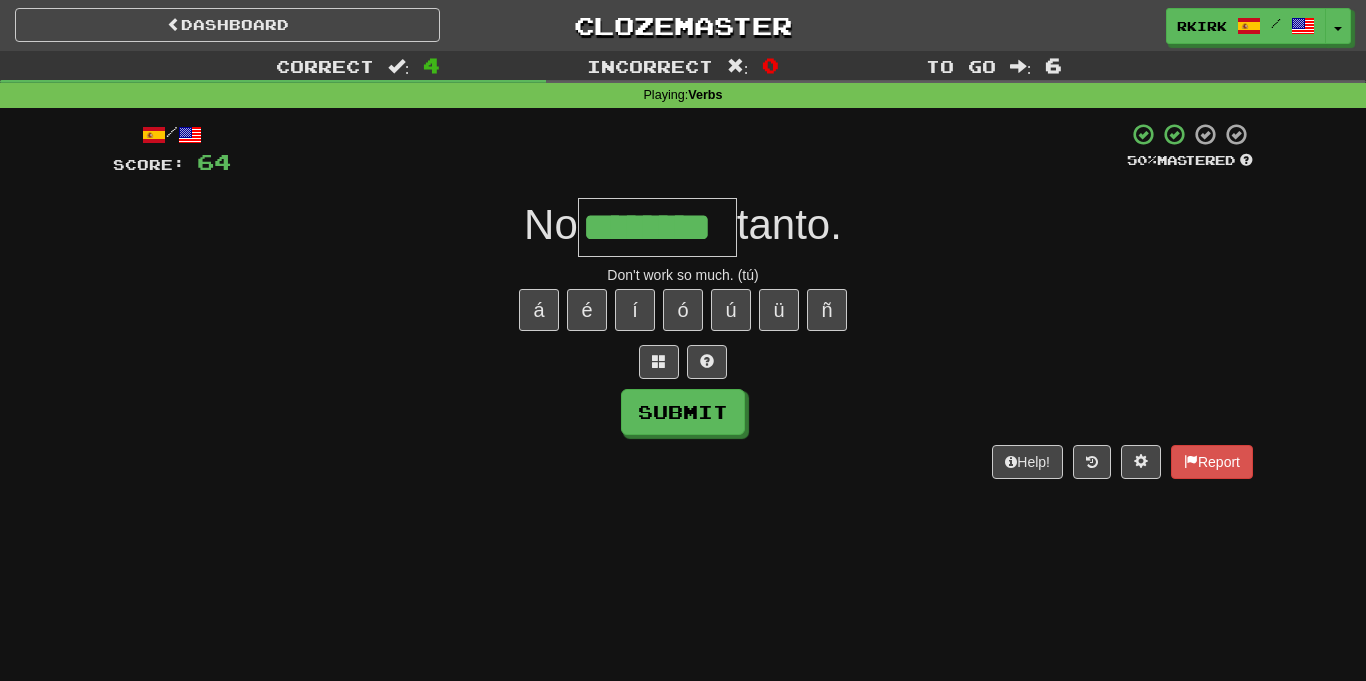 type on "********" 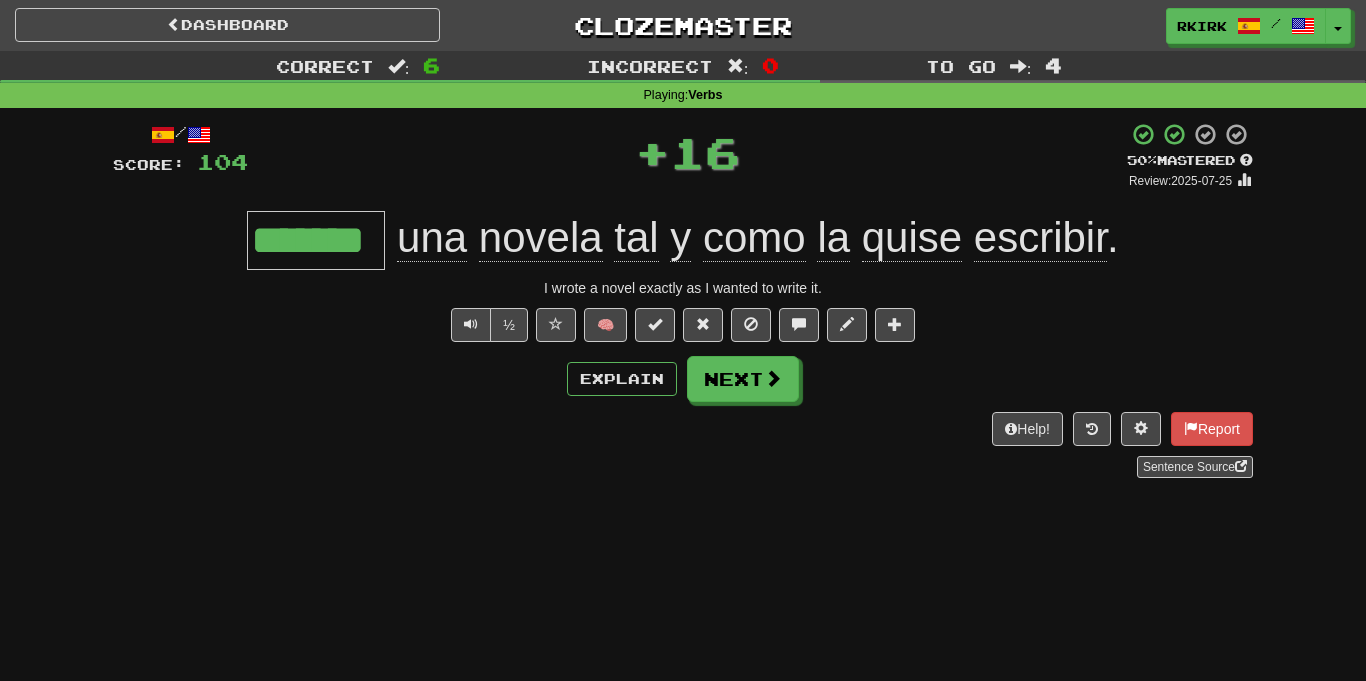 type on "*******" 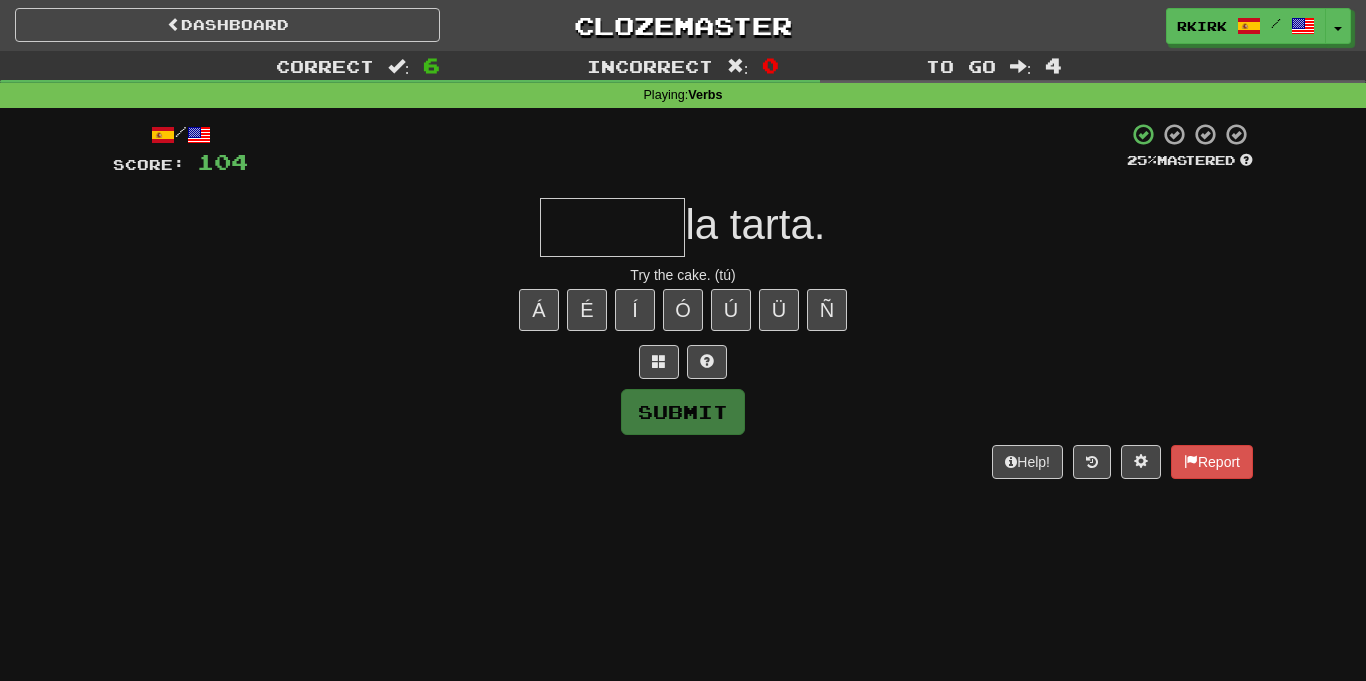 type on "*" 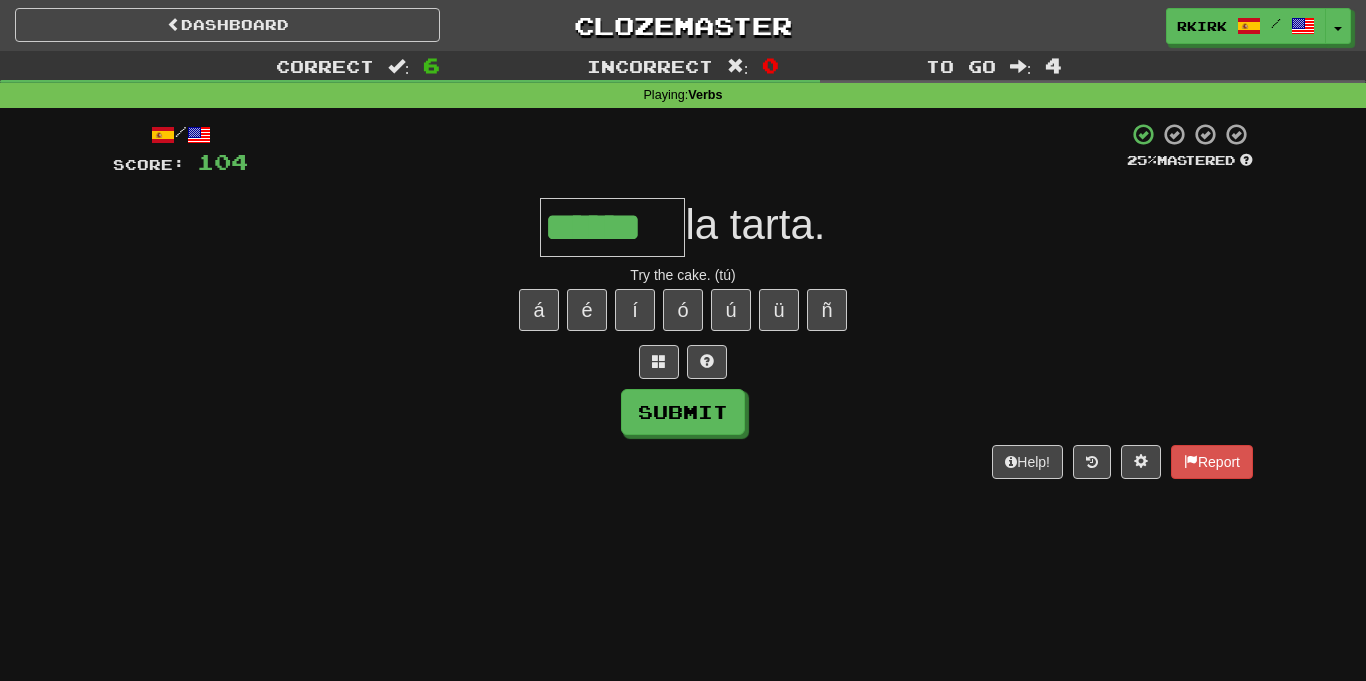 type on "******" 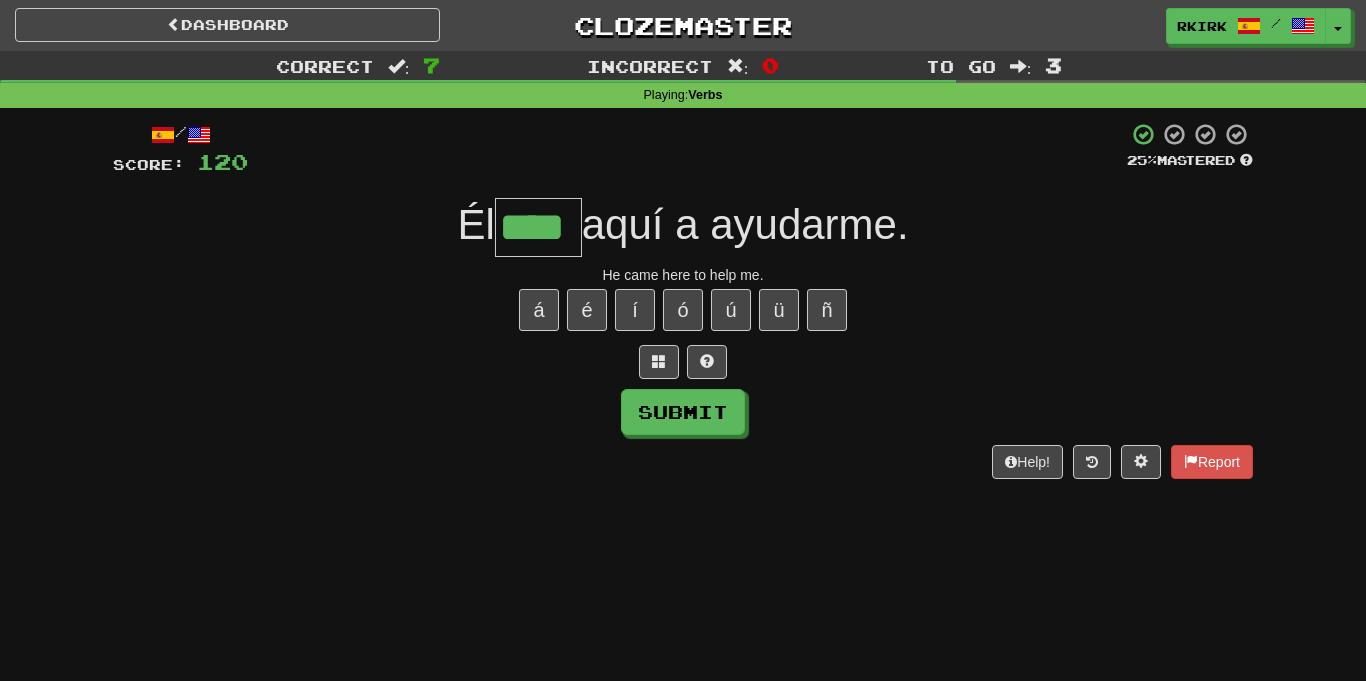 type on "****" 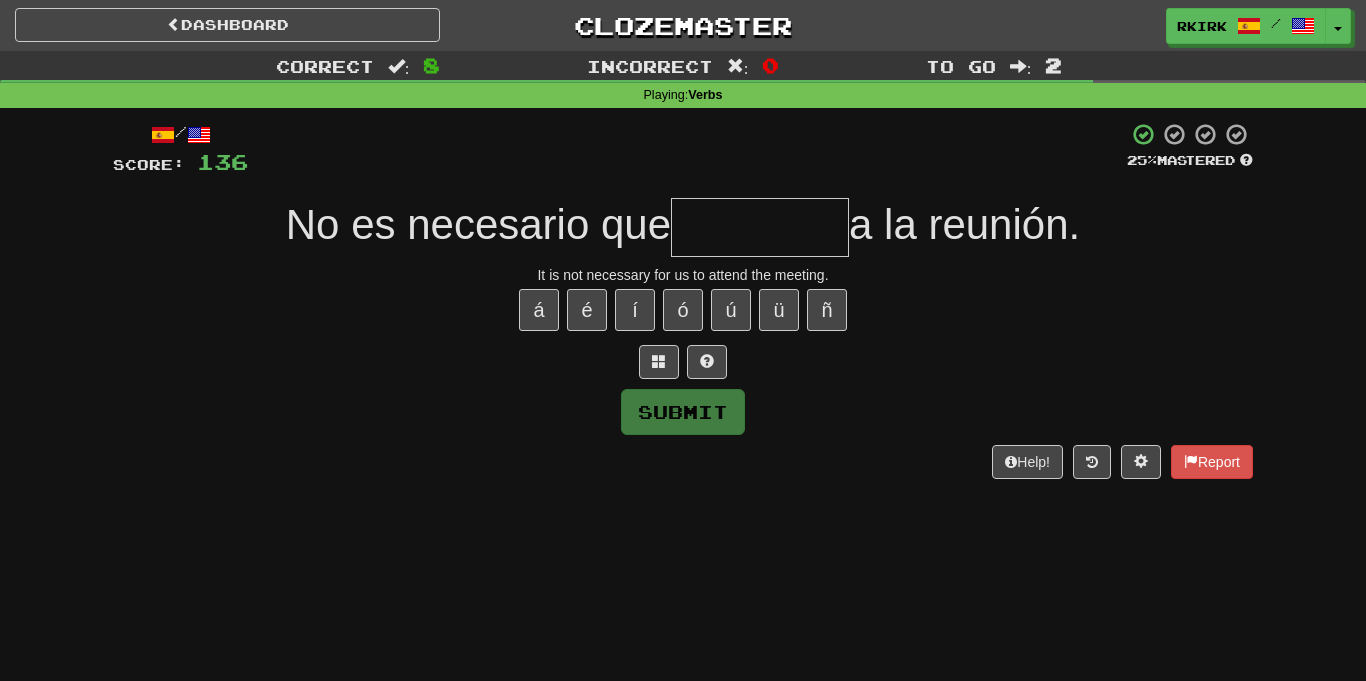 type on "*" 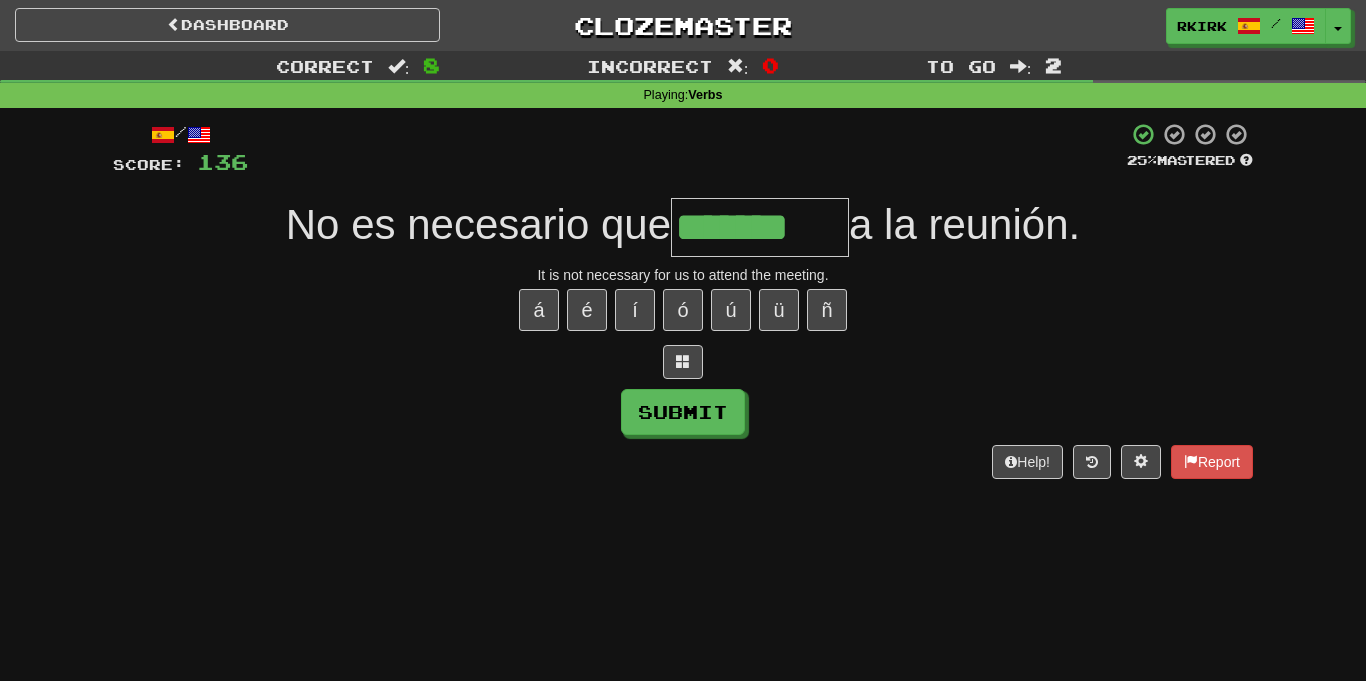 type on "*******" 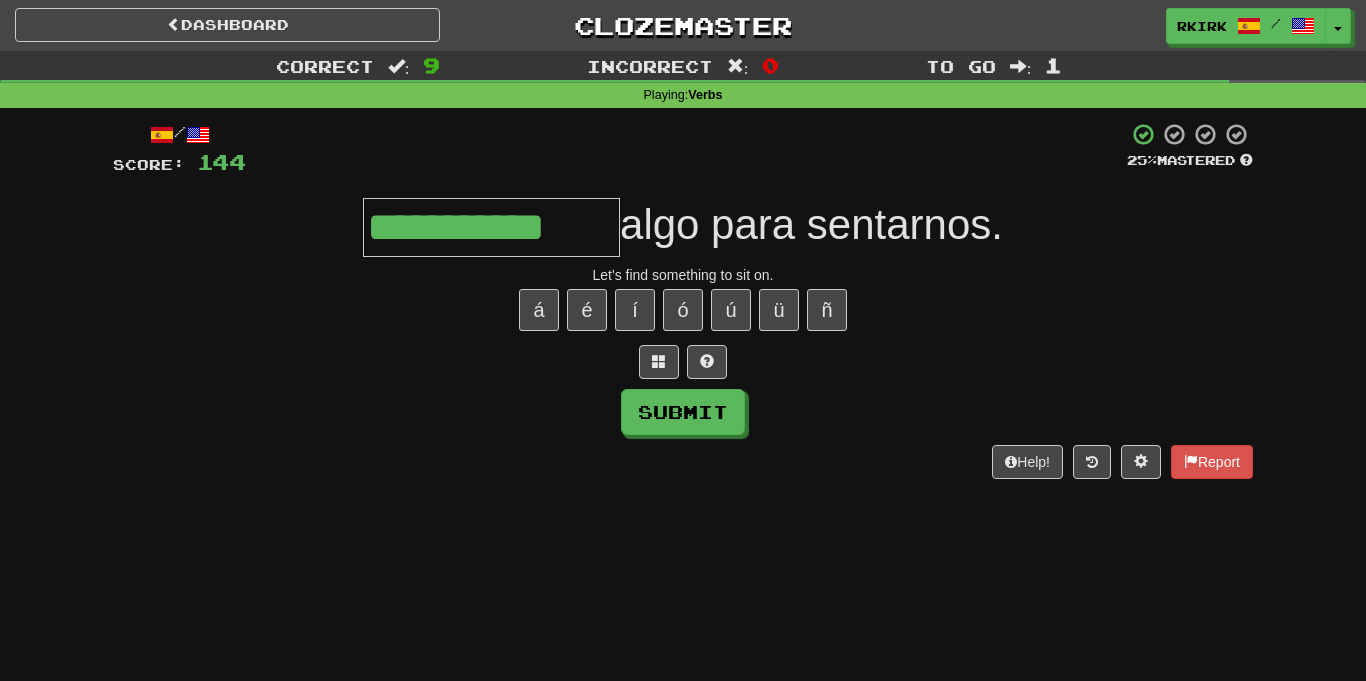 type on "**********" 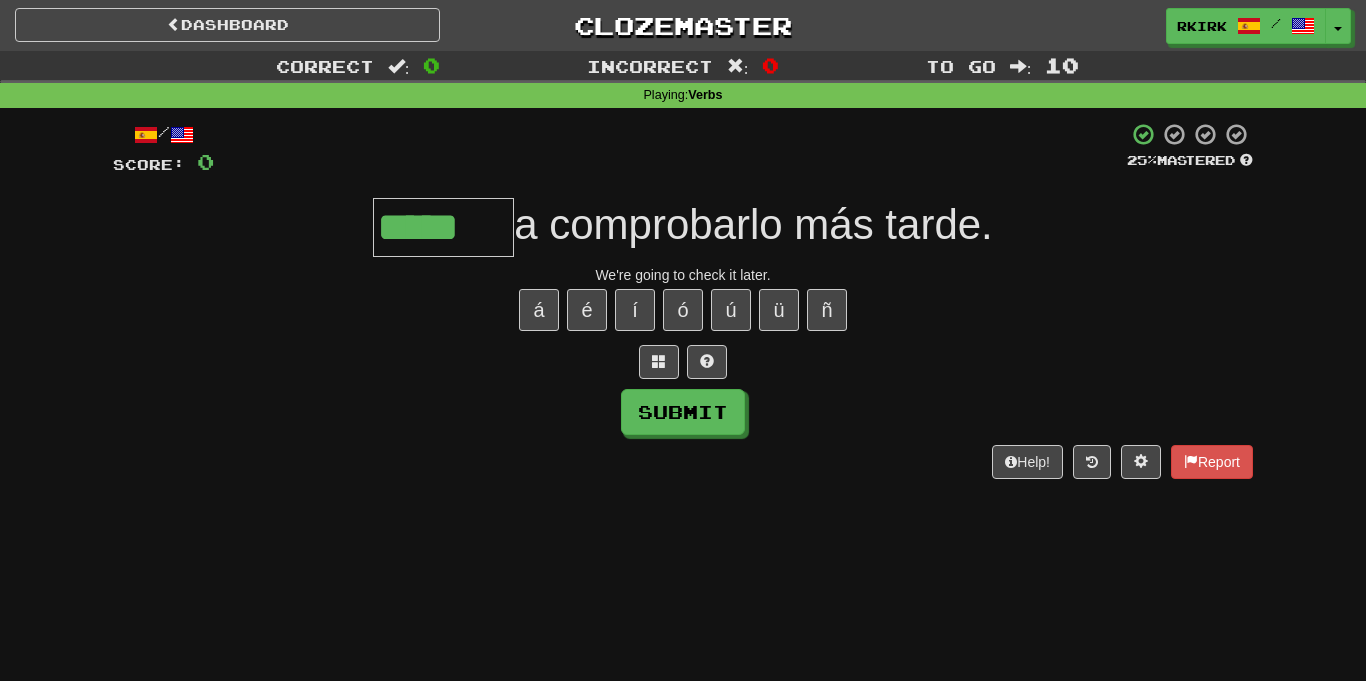 type on "*****" 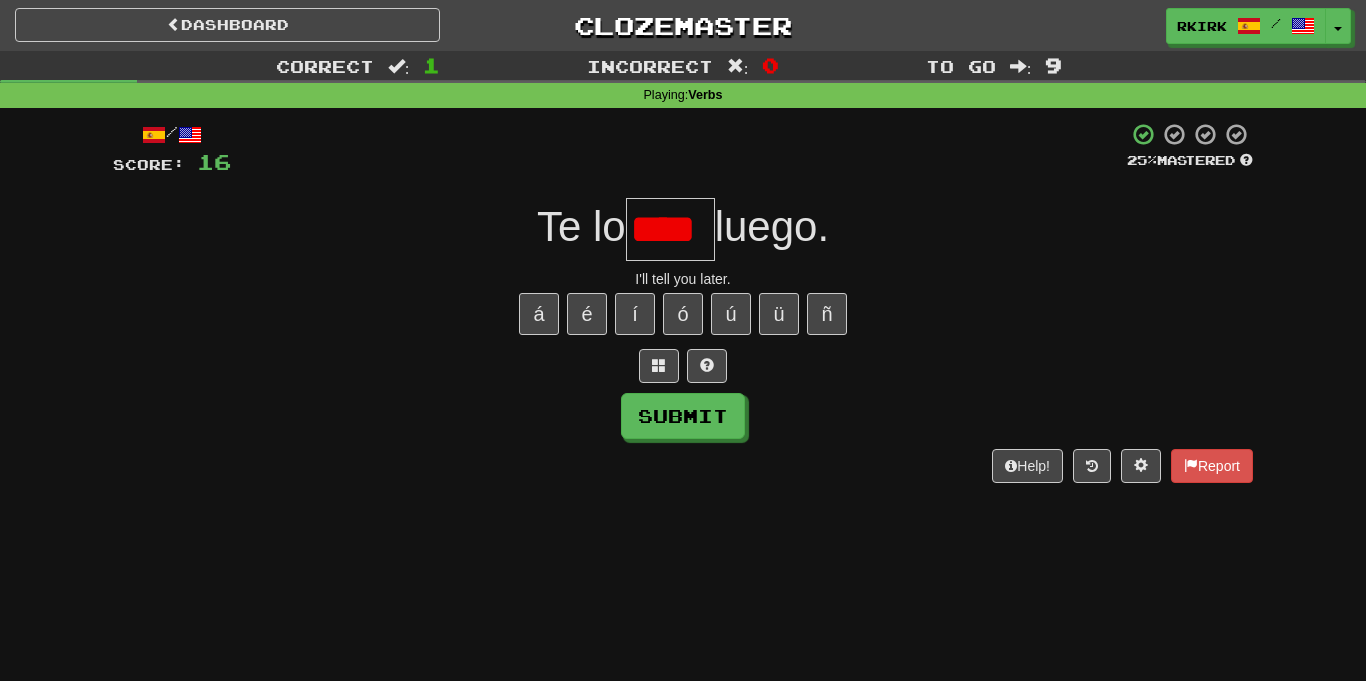 scroll, scrollTop: 0, scrollLeft: 0, axis: both 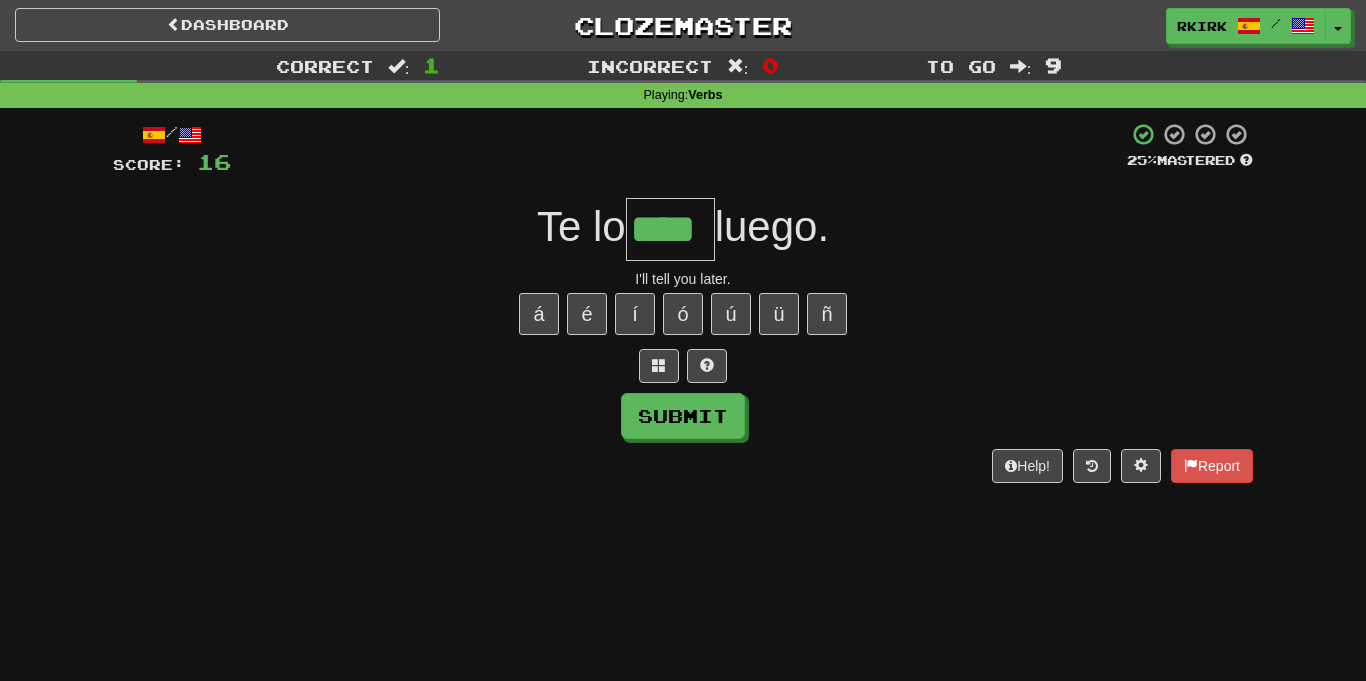 type on "****" 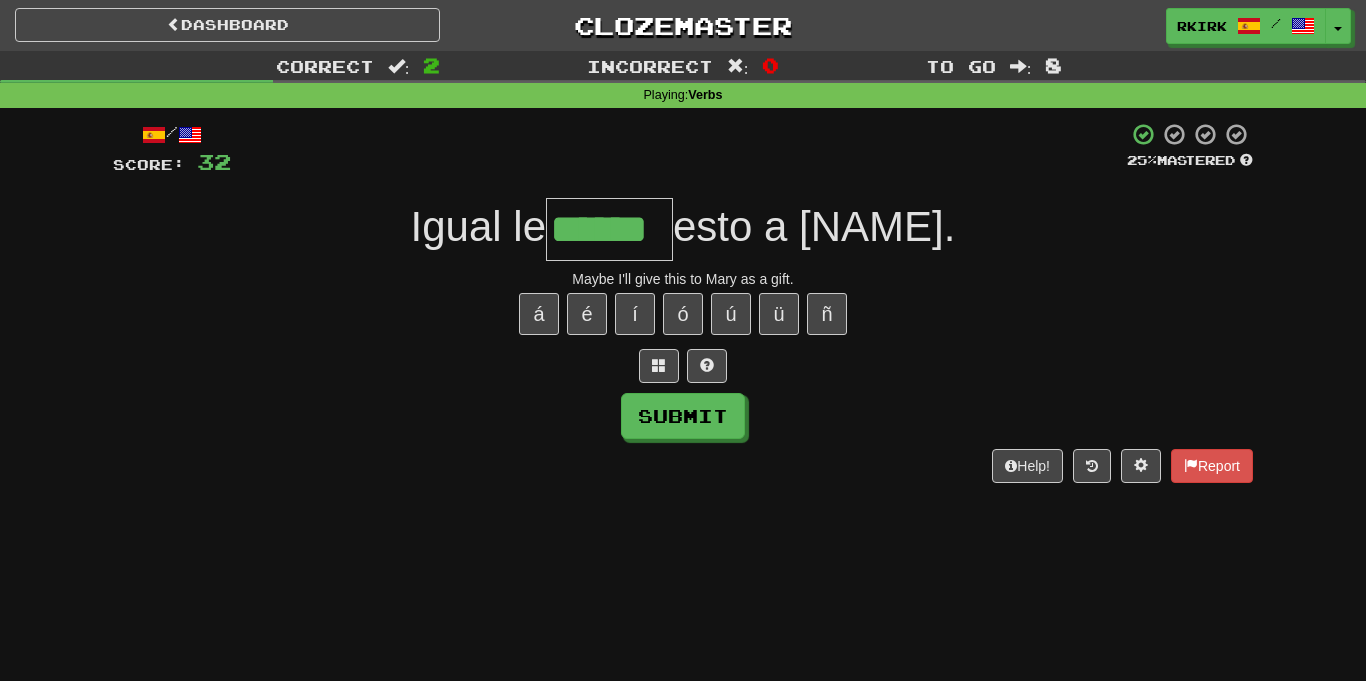 type on "******" 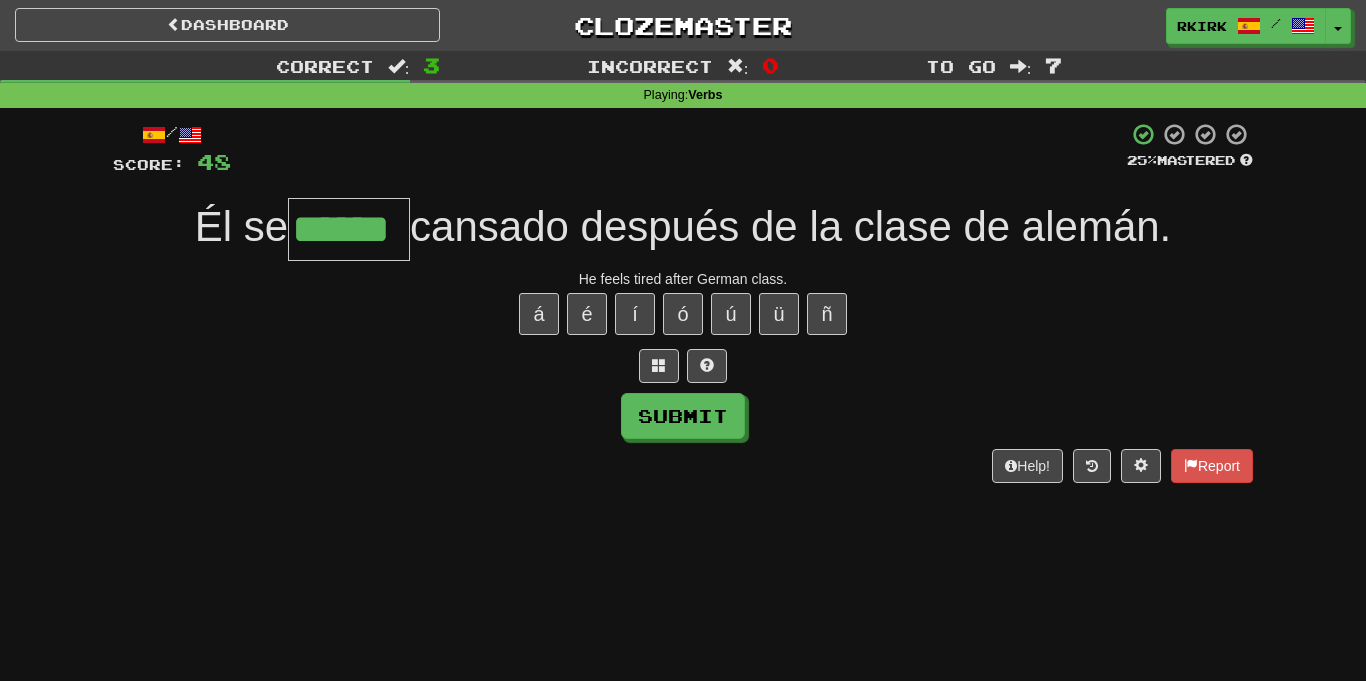 type on "******" 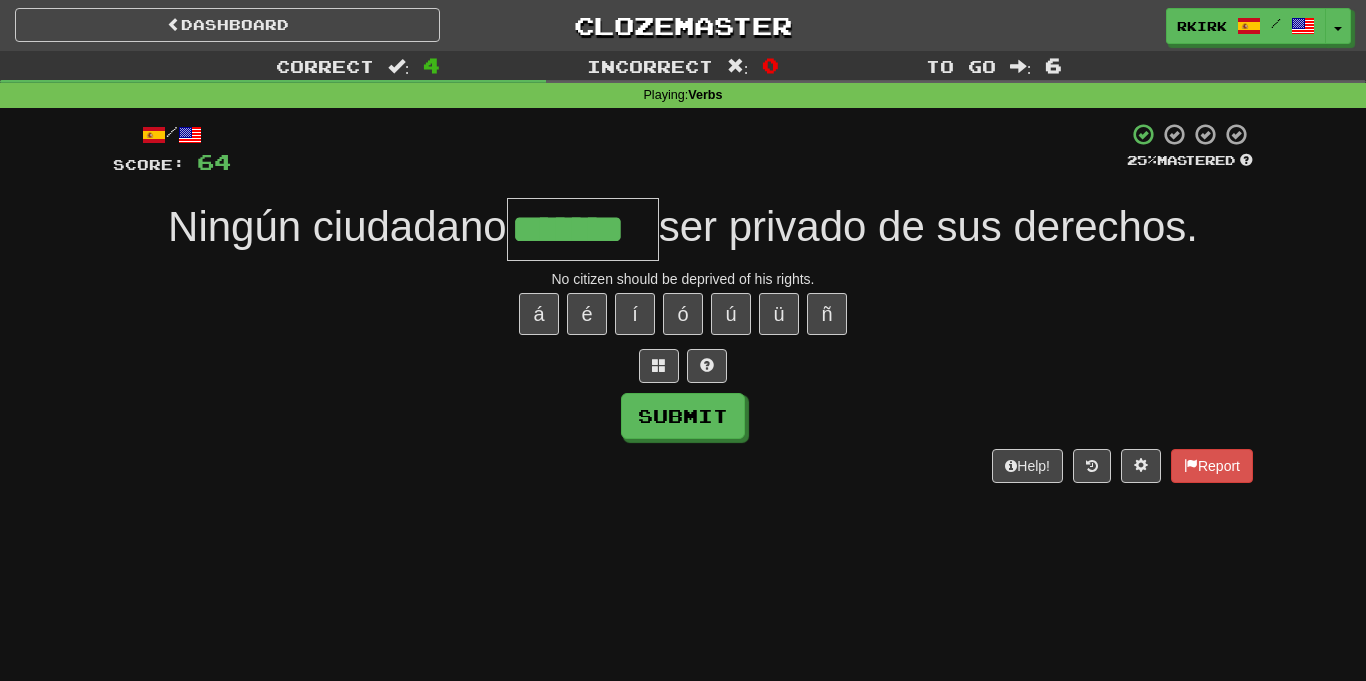 type on "*******" 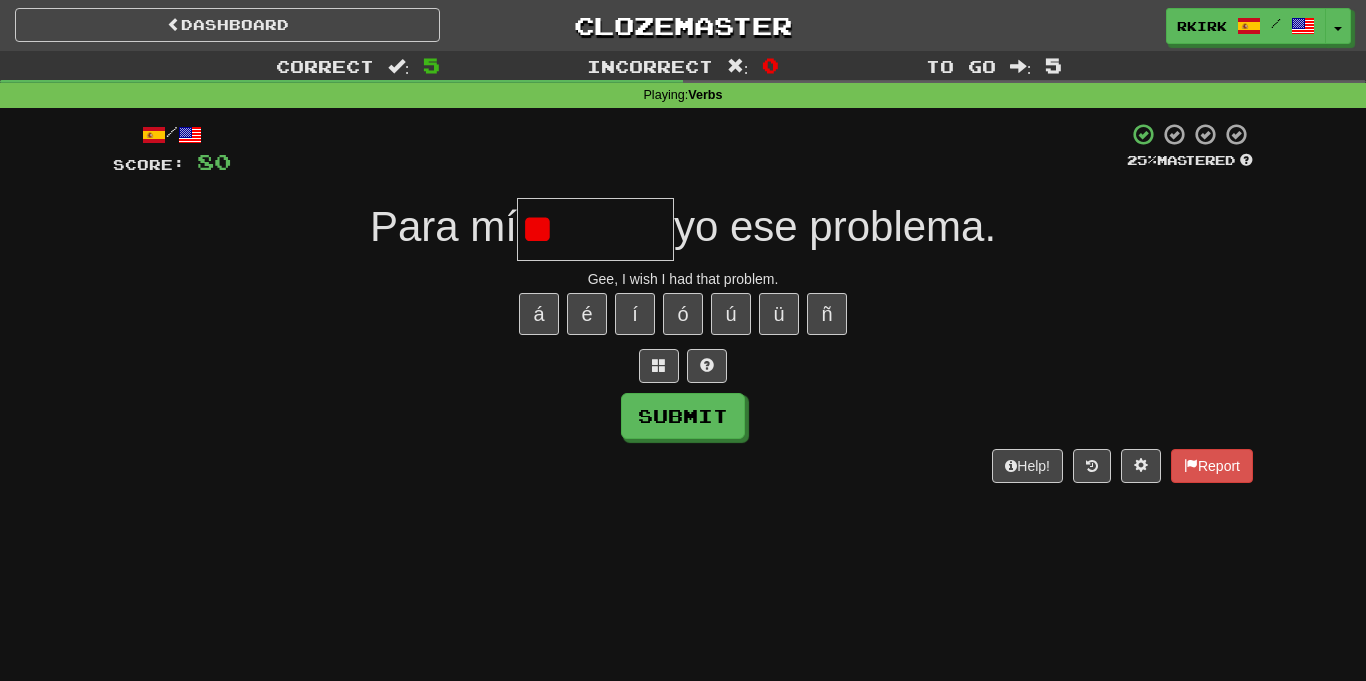 type on "*" 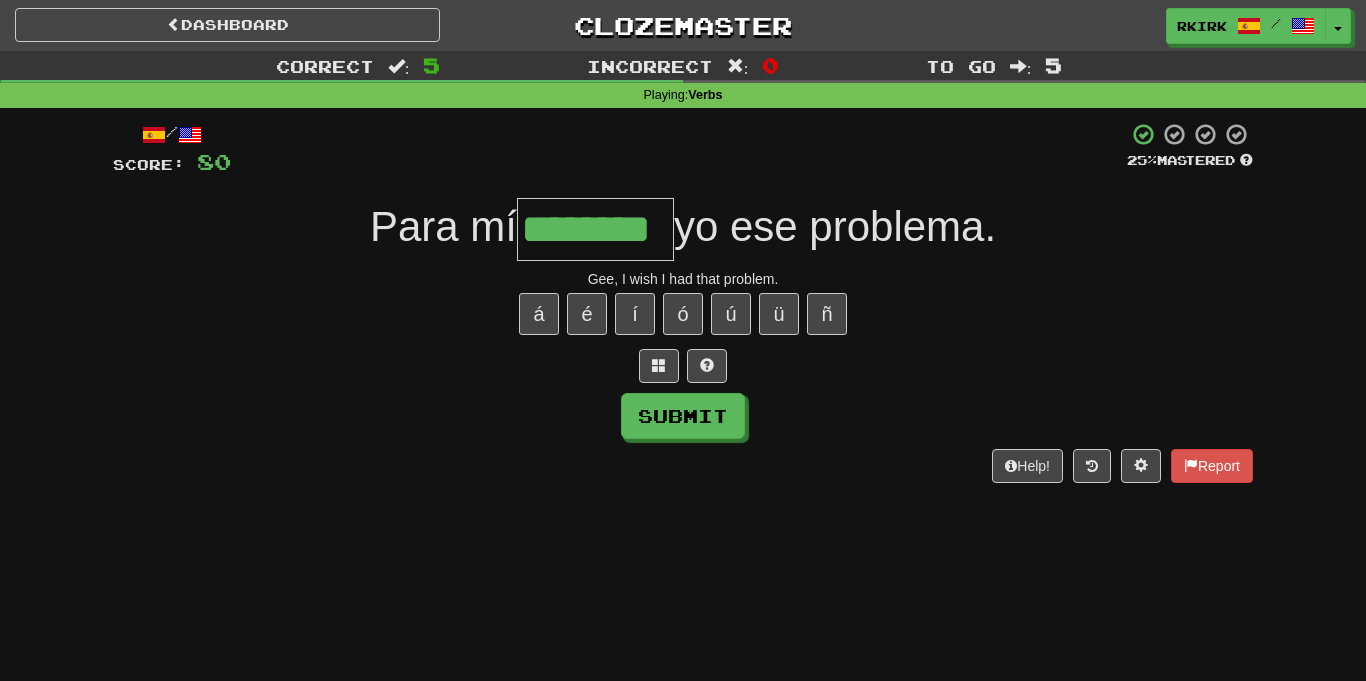 type on "********" 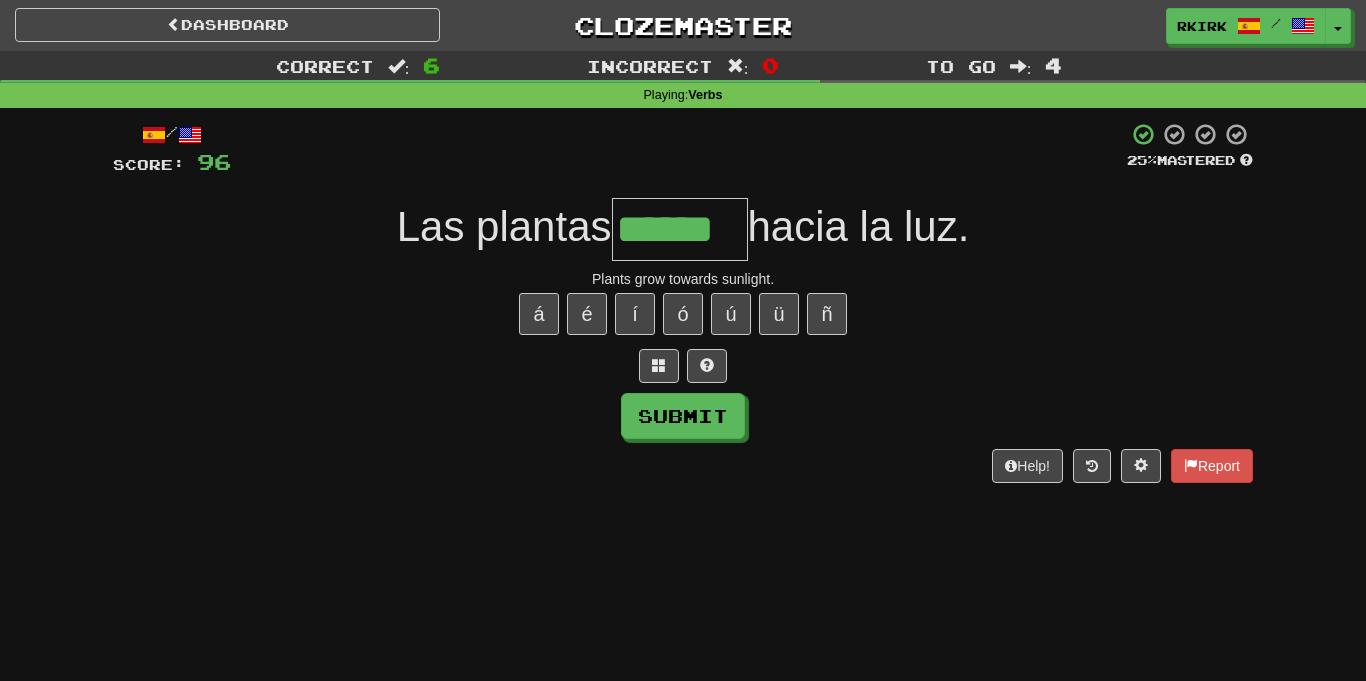 type on "******" 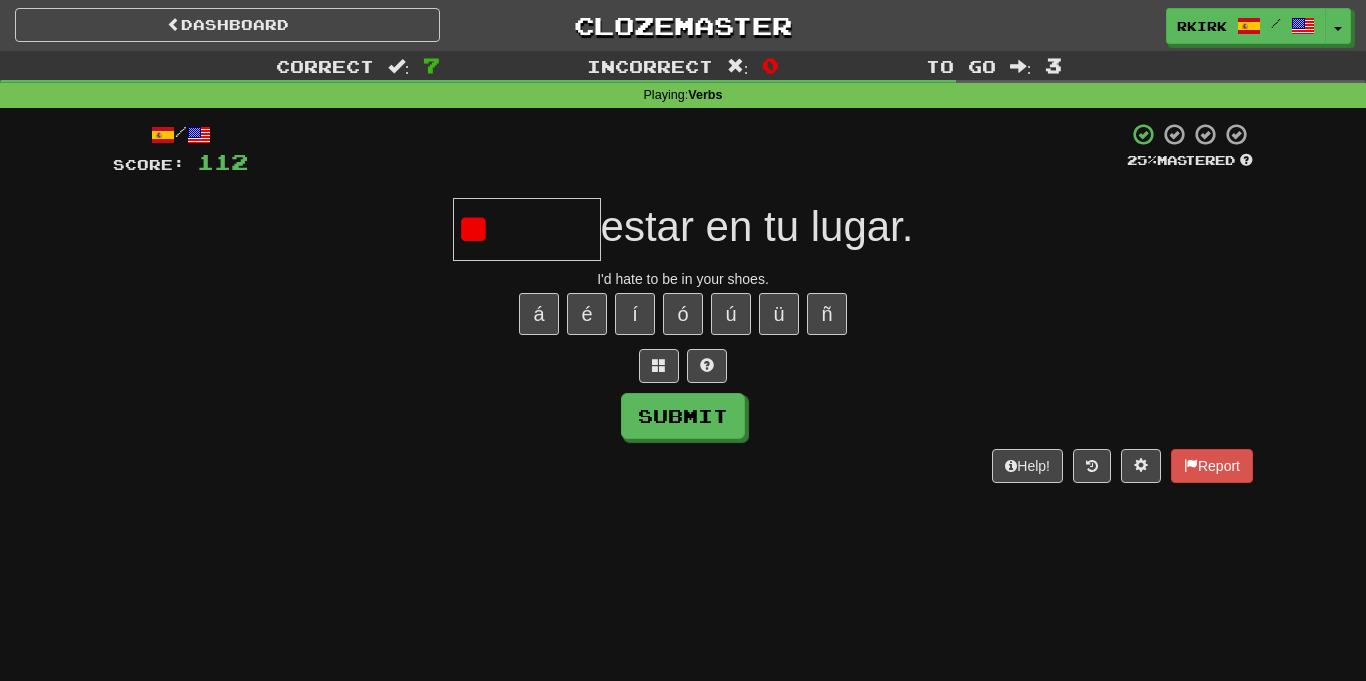 type on "*" 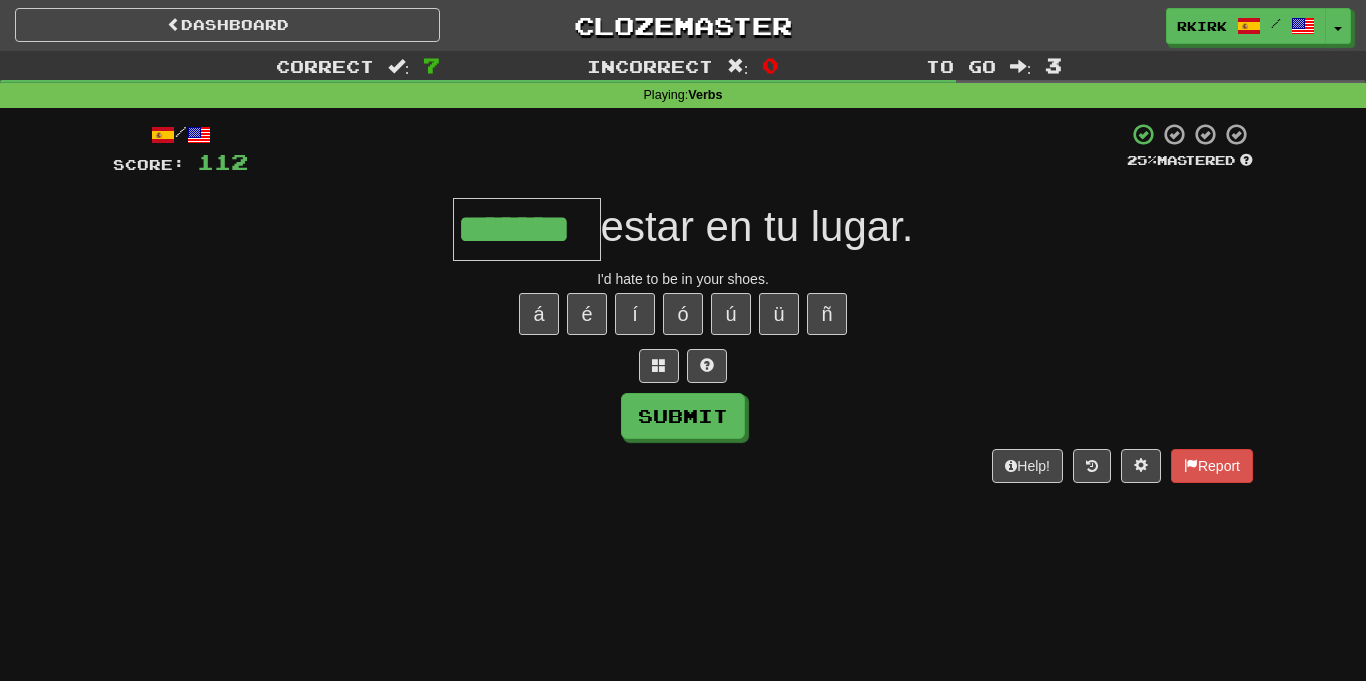 type on "*******" 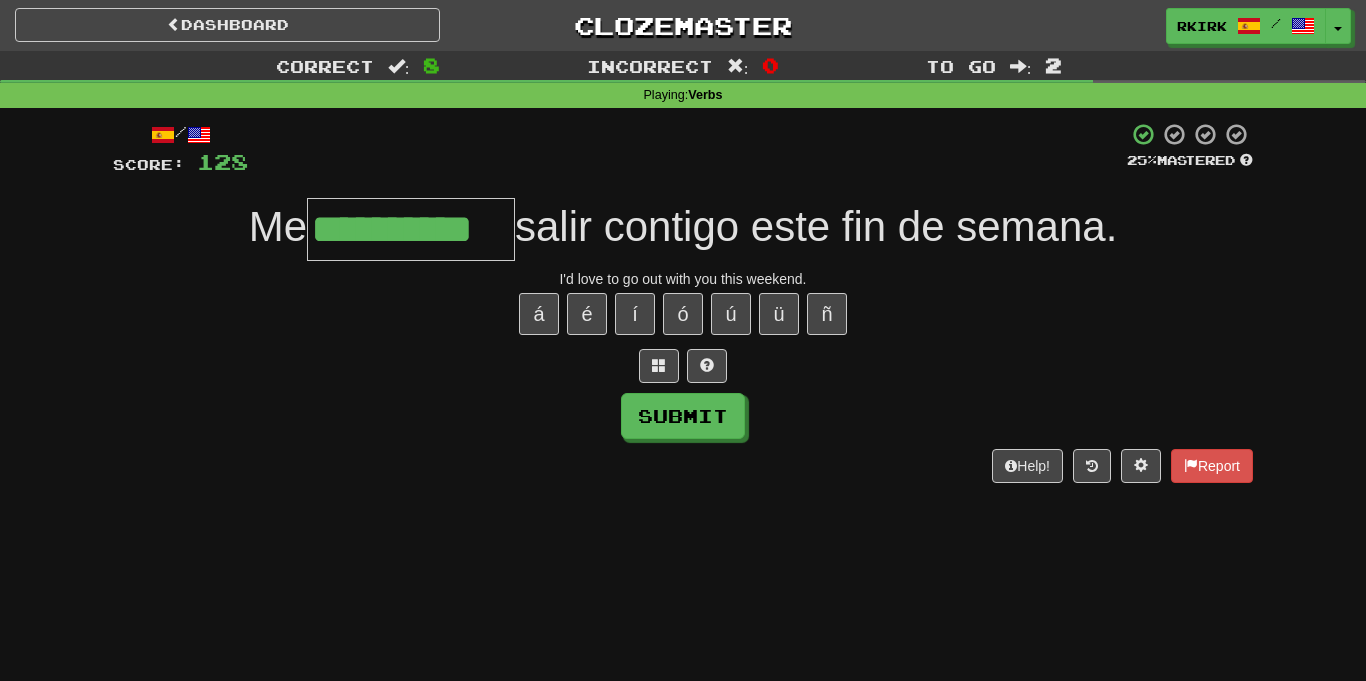 type on "**********" 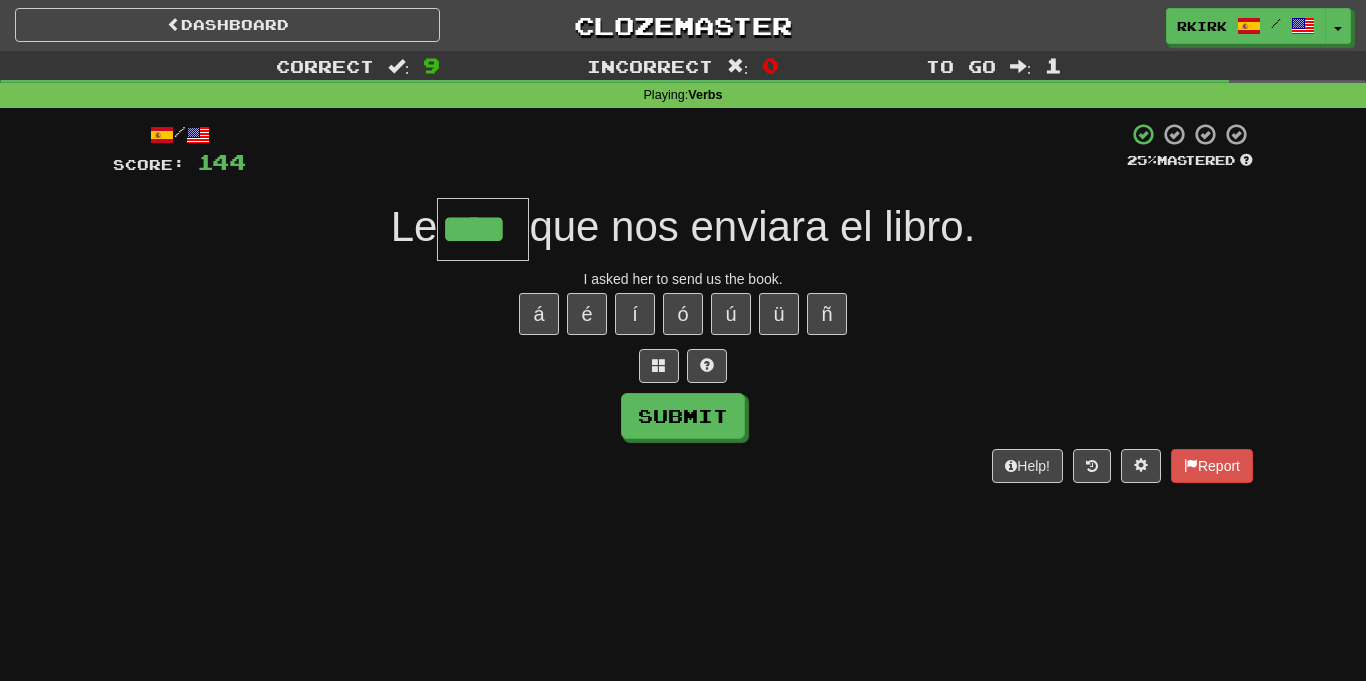 type on "****" 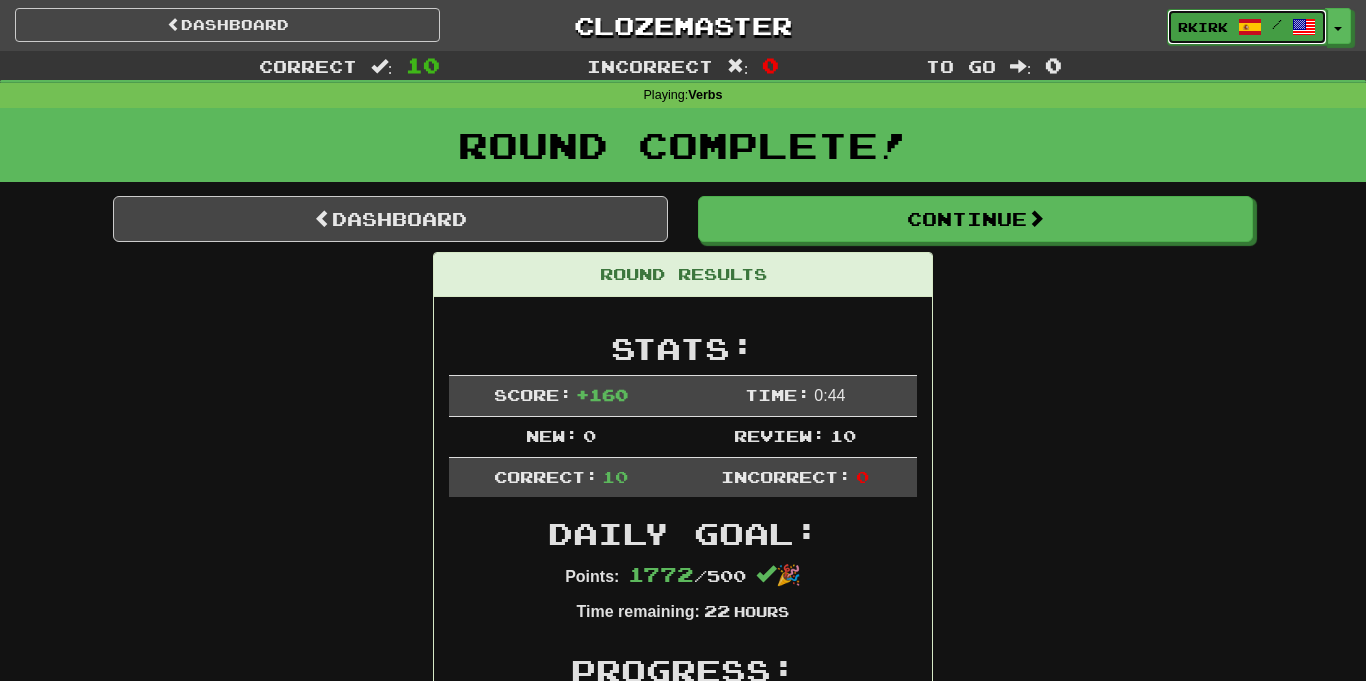 click on "rkirk
/" at bounding box center [1247, 27] 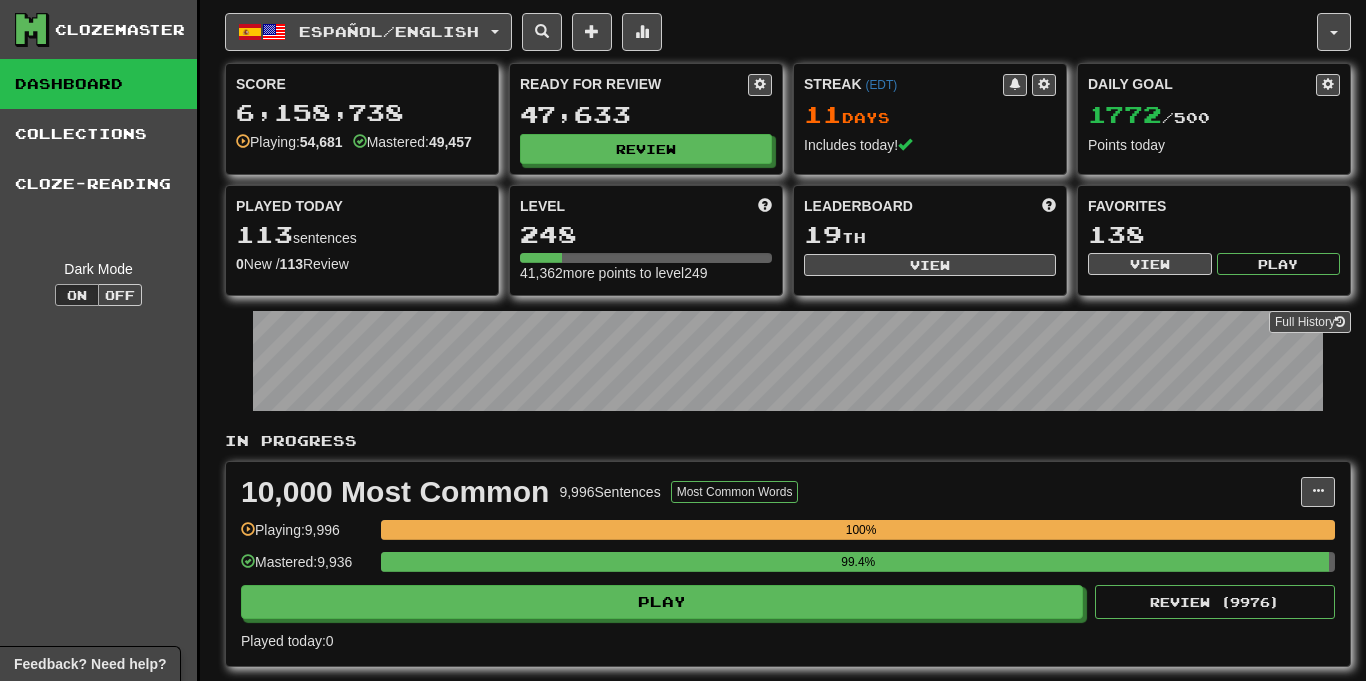 scroll, scrollTop: 0, scrollLeft: 0, axis: both 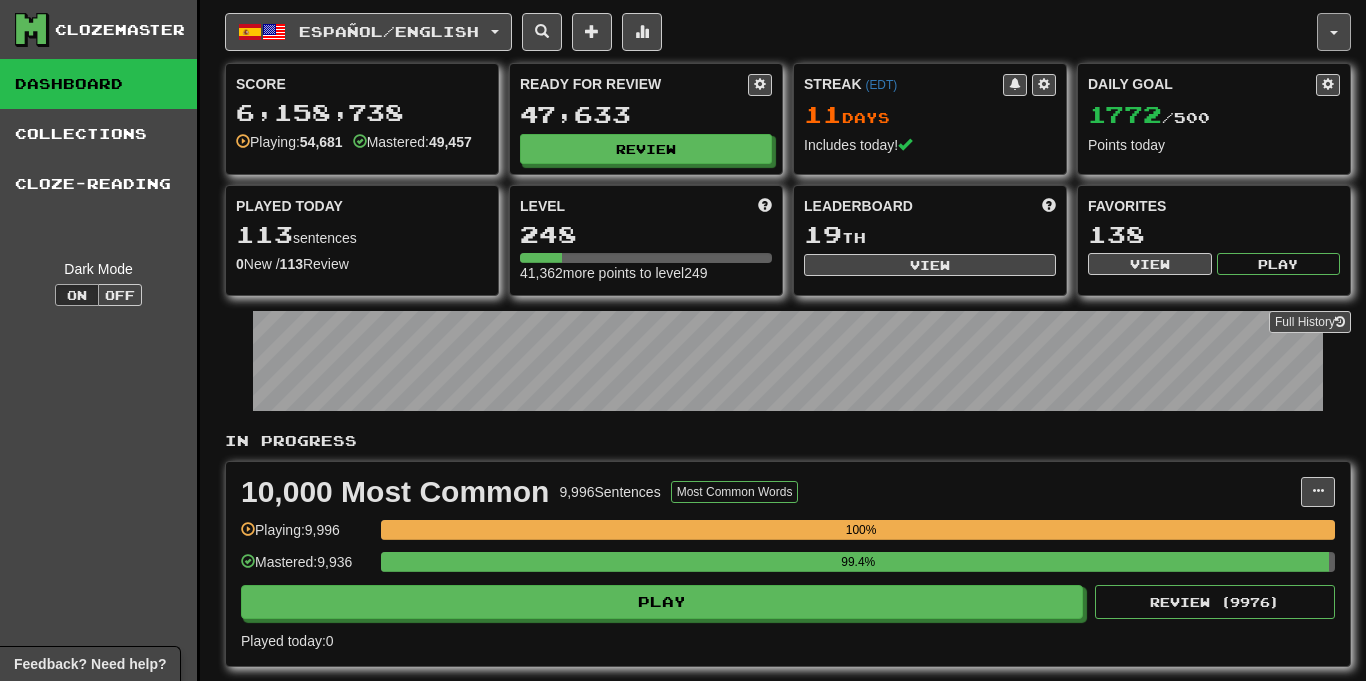 click at bounding box center [1334, 32] 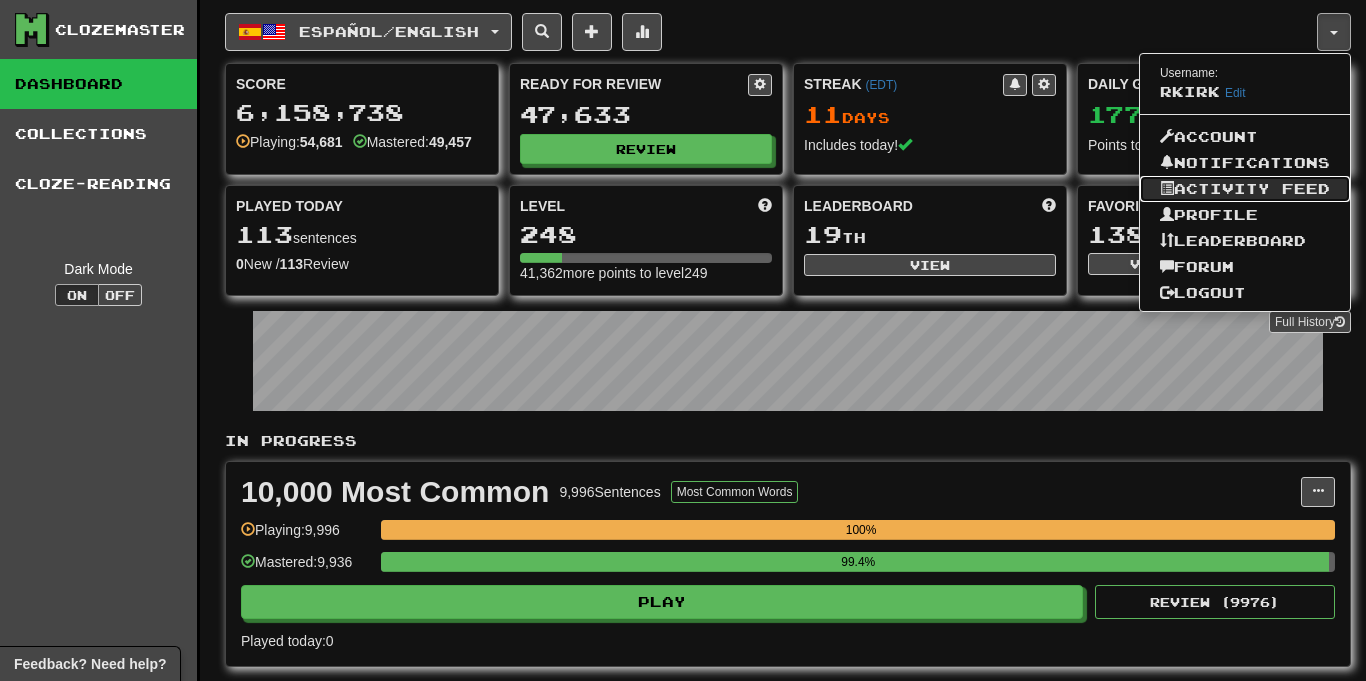 click on "Activity Feed" at bounding box center (1245, 189) 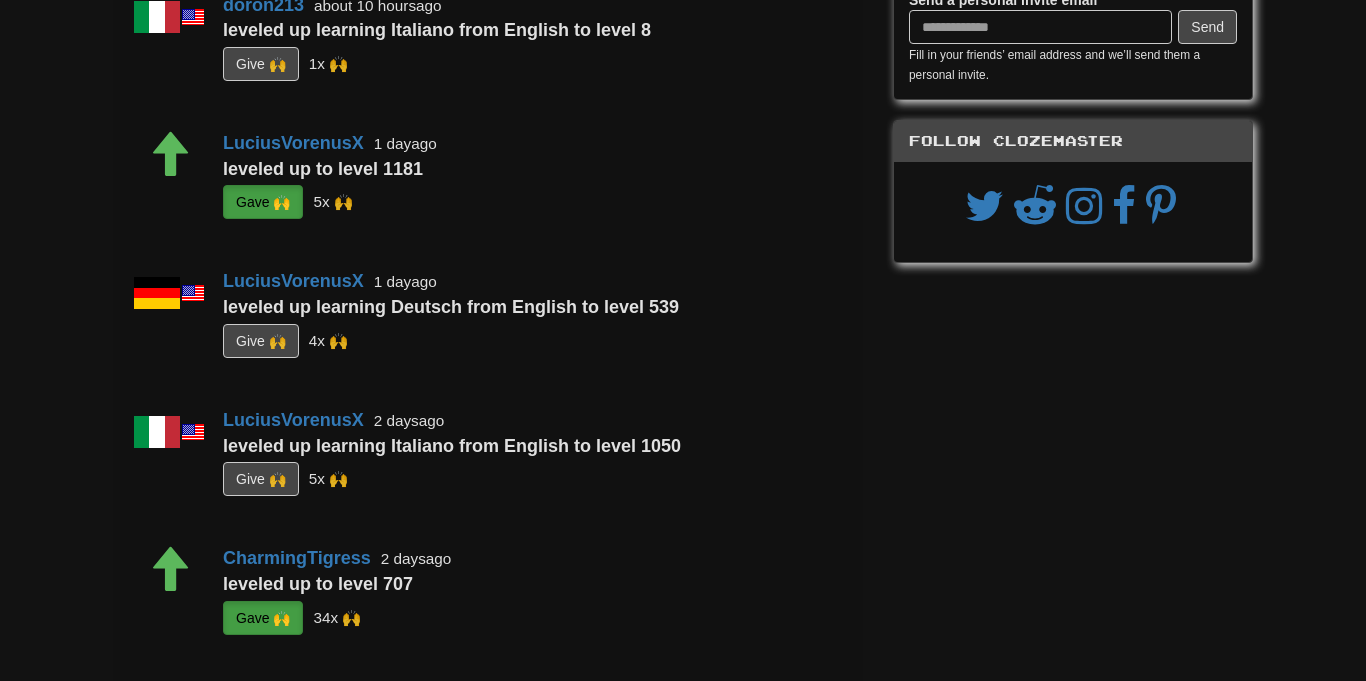 scroll, scrollTop: 0, scrollLeft: 0, axis: both 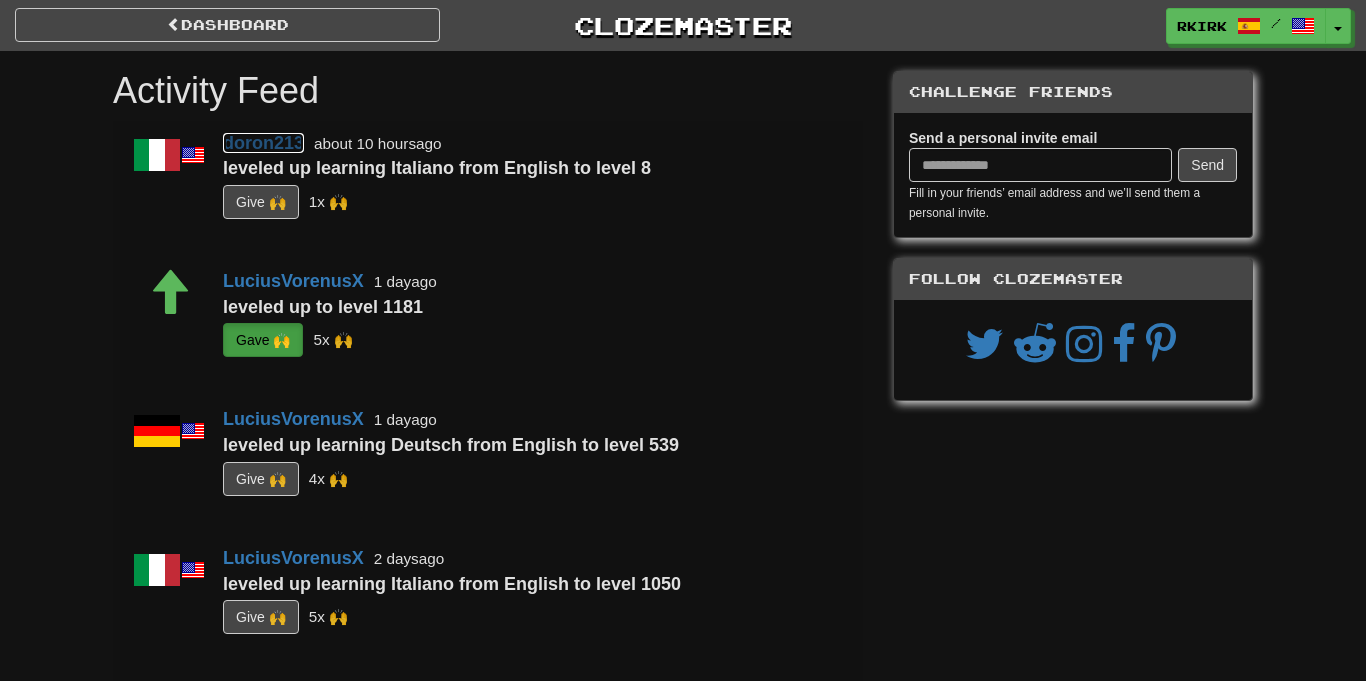 click on "doron213" at bounding box center [263, 143] 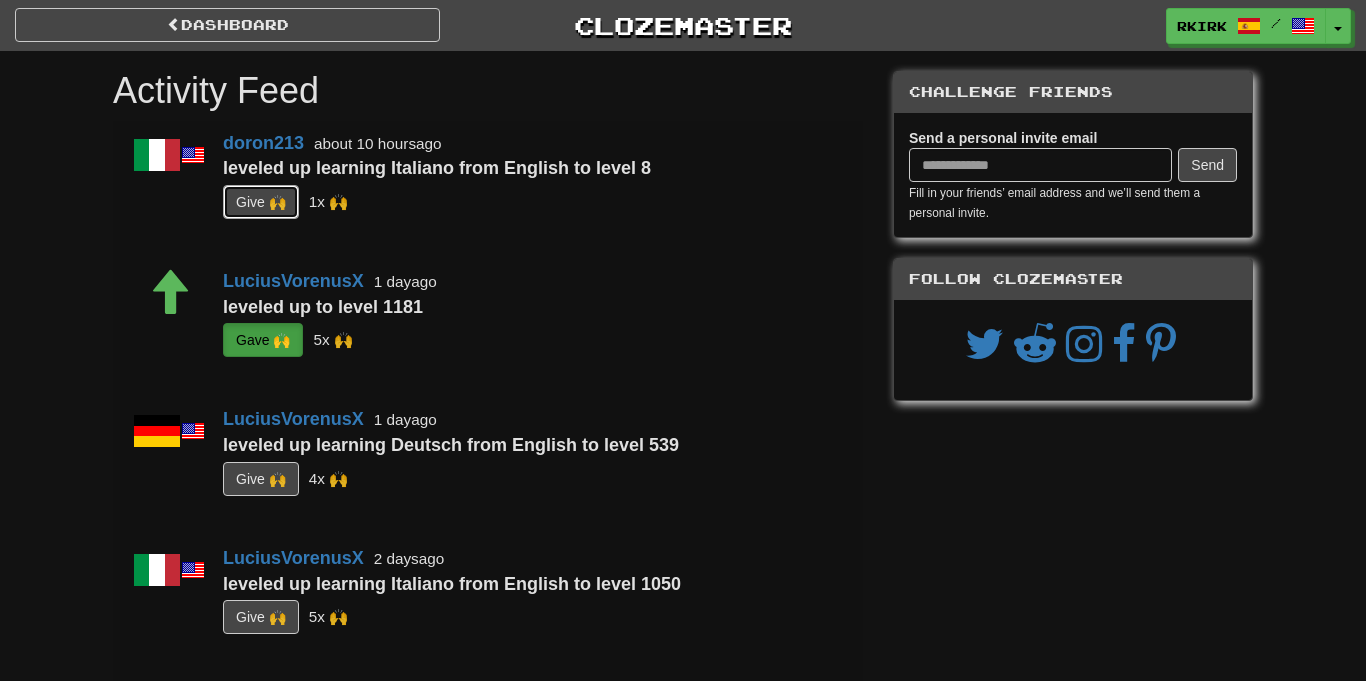click on "G i ve 🙌" at bounding box center [261, 202] 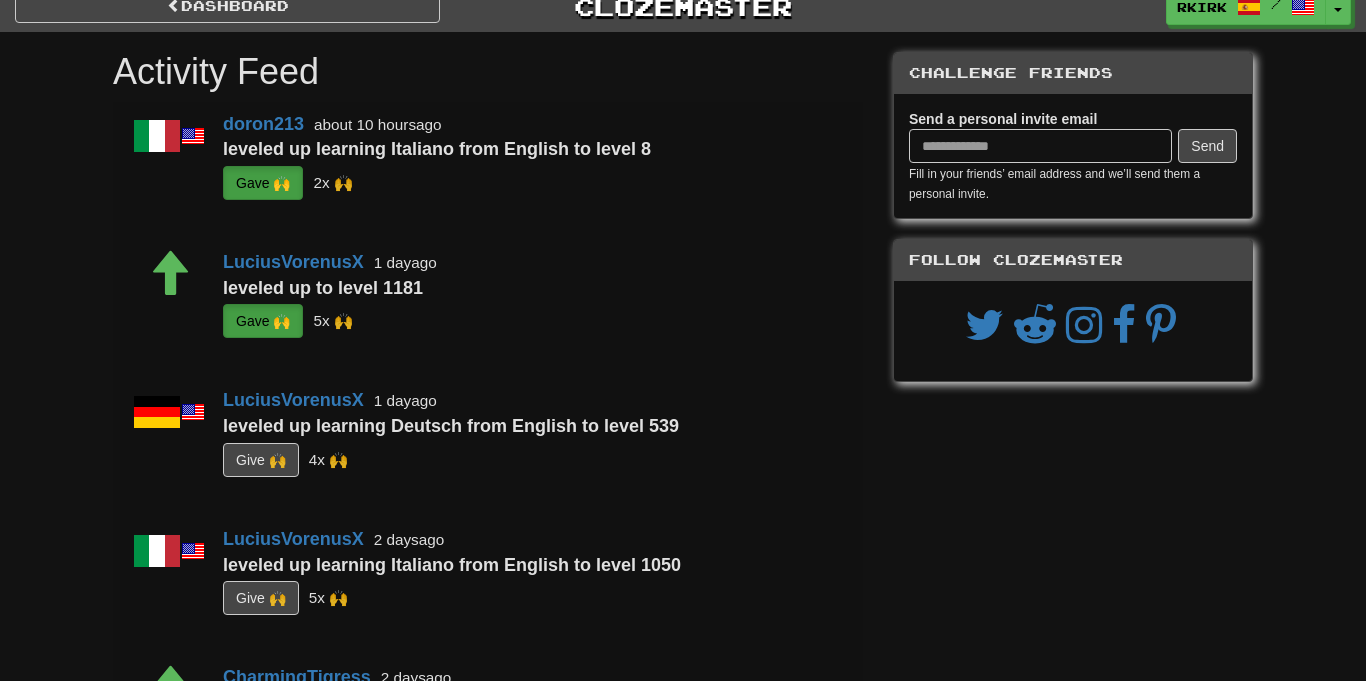 scroll, scrollTop: 0, scrollLeft: 0, axis: both 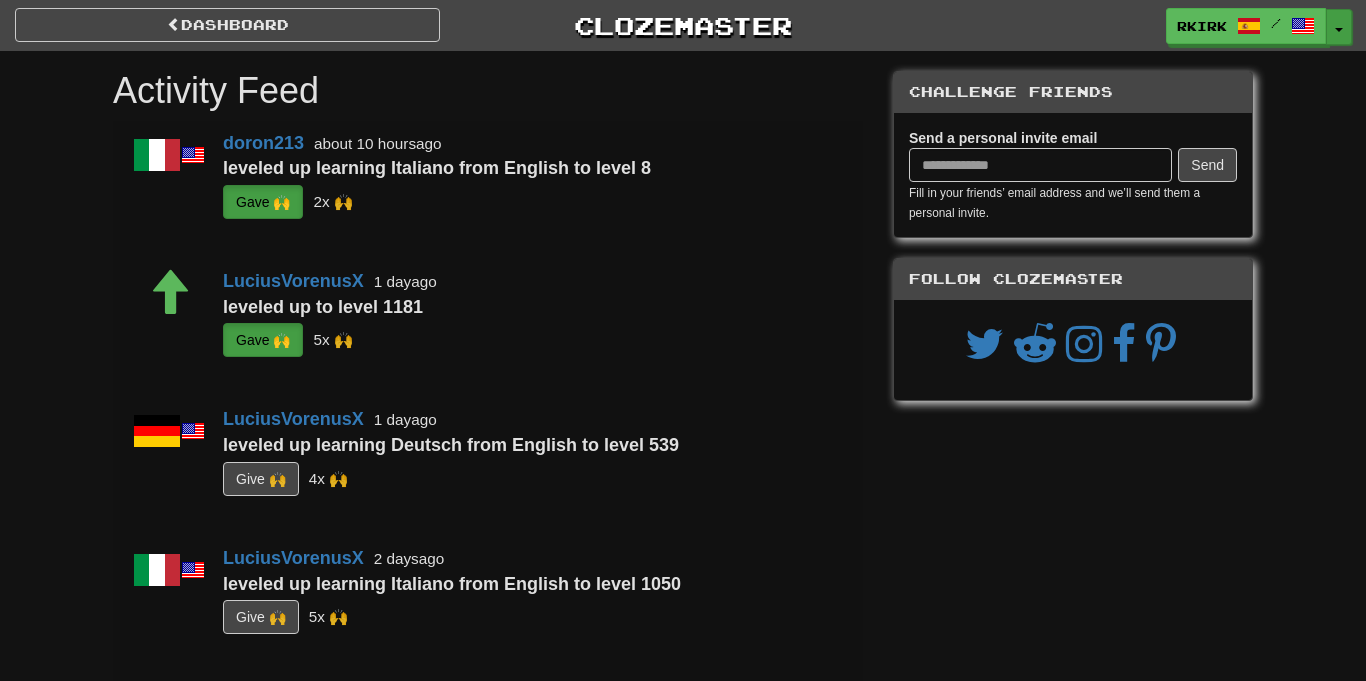 click at bounding box center (1339, 30) 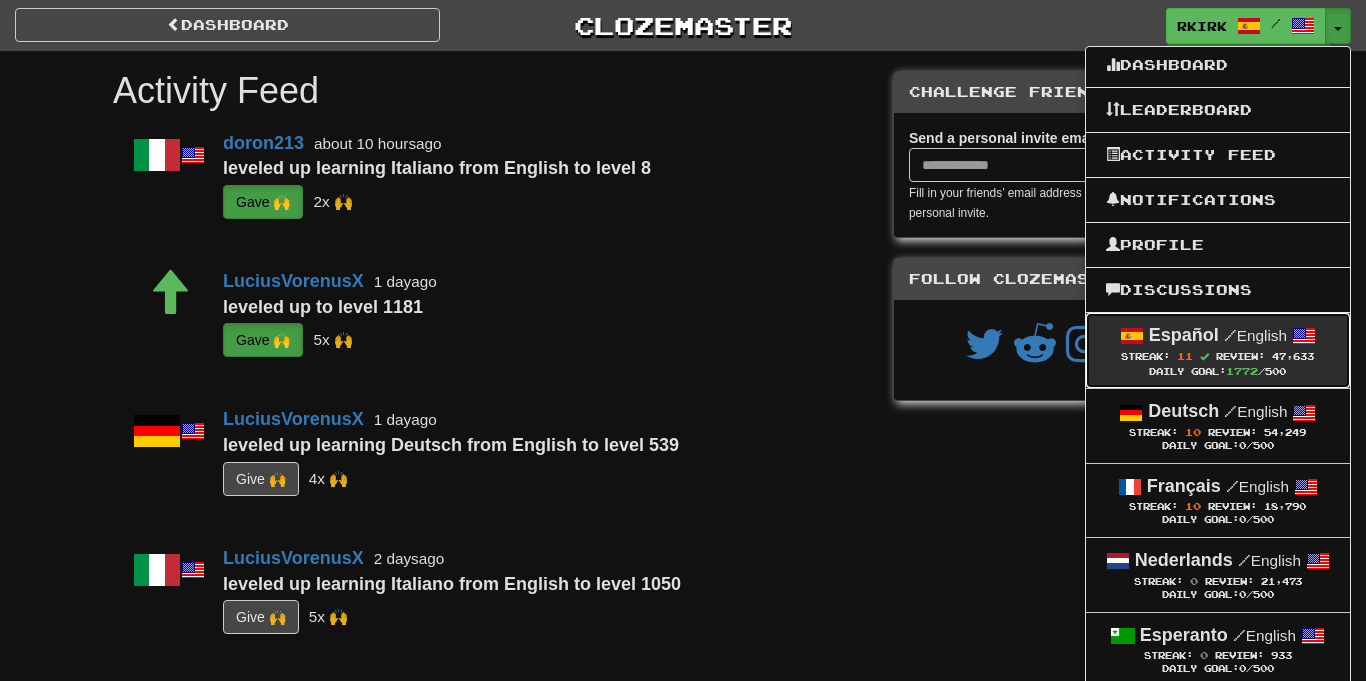 click on "Daily Goal:  1772 /500" at bounding box center (1218, 371) 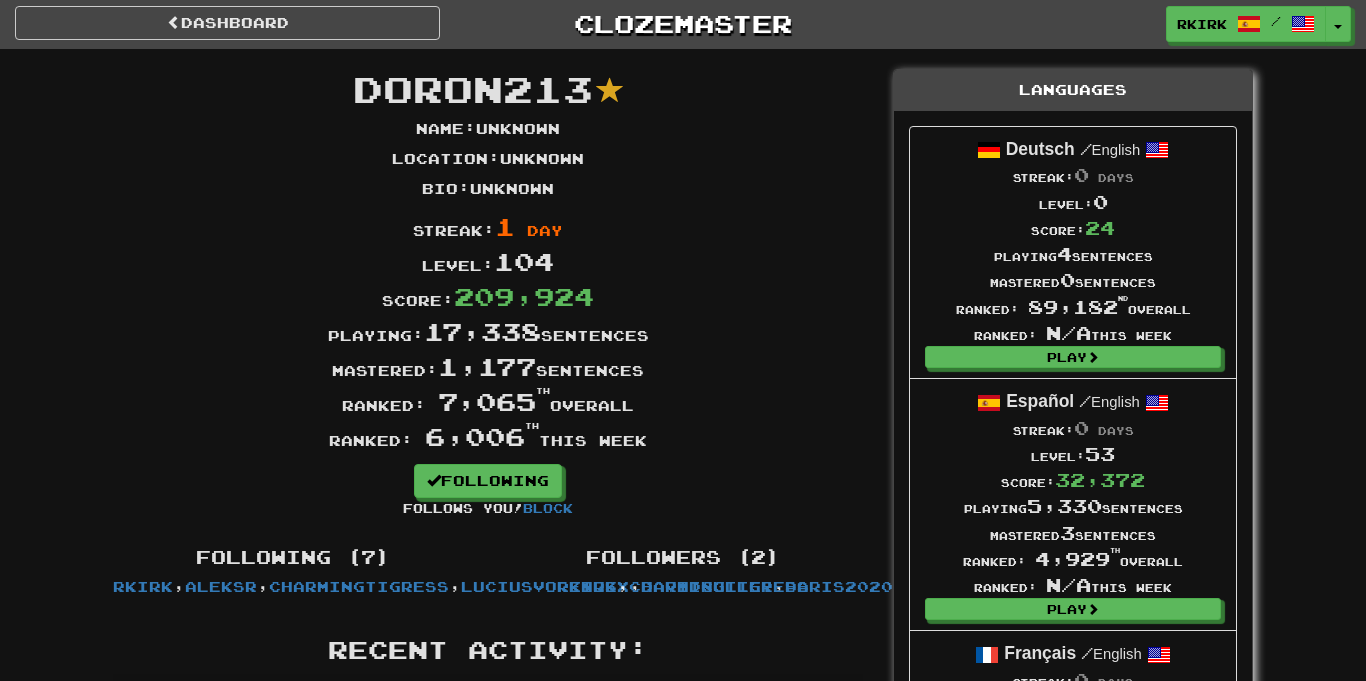 scroll, scrollTop: 0, scrollLeft: 0, axis: both 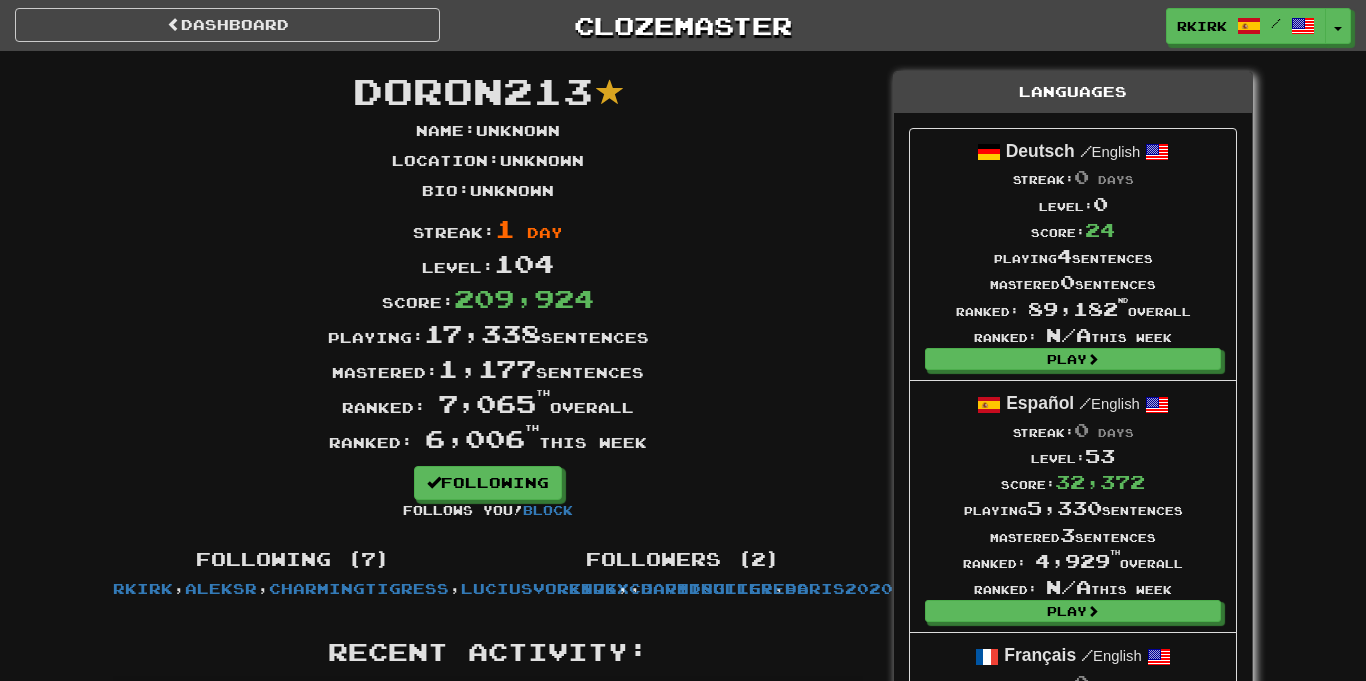 click on "Streak:
1
day" at bounding box center [488, 228] 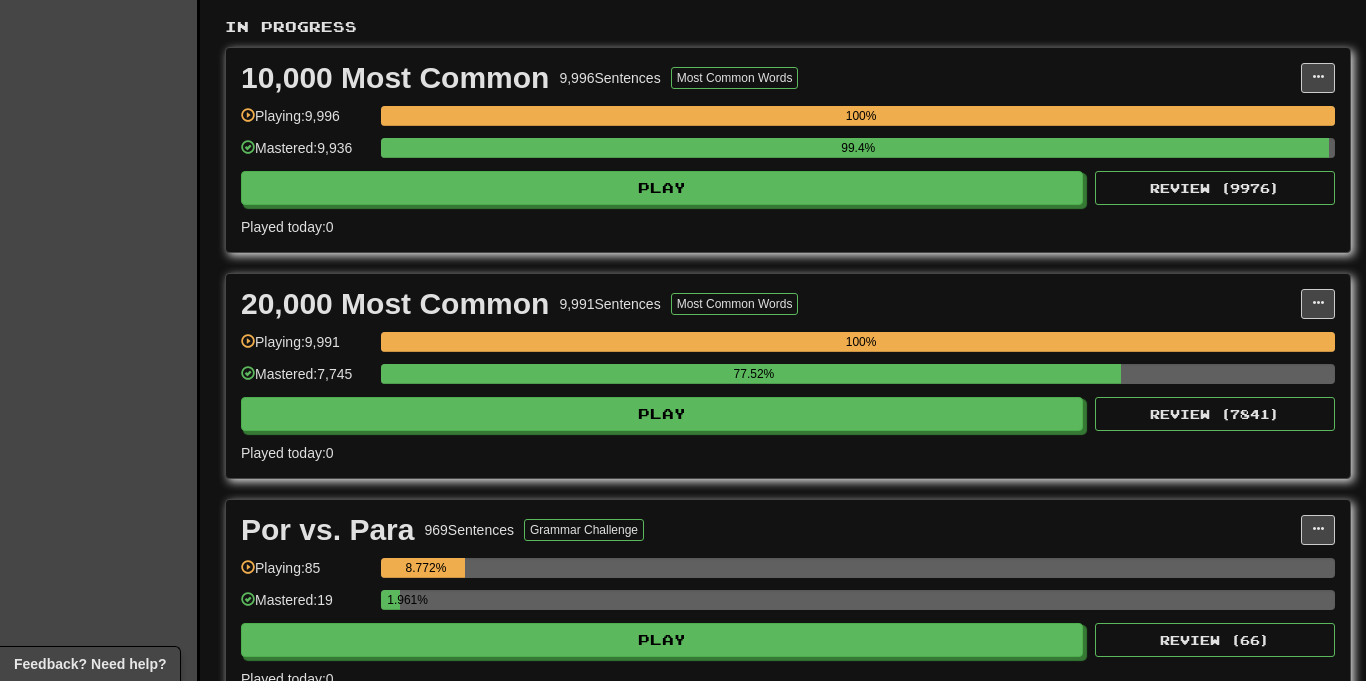 scroll, scrollTop: 1242, scrollLeft: 0, axis: vertical 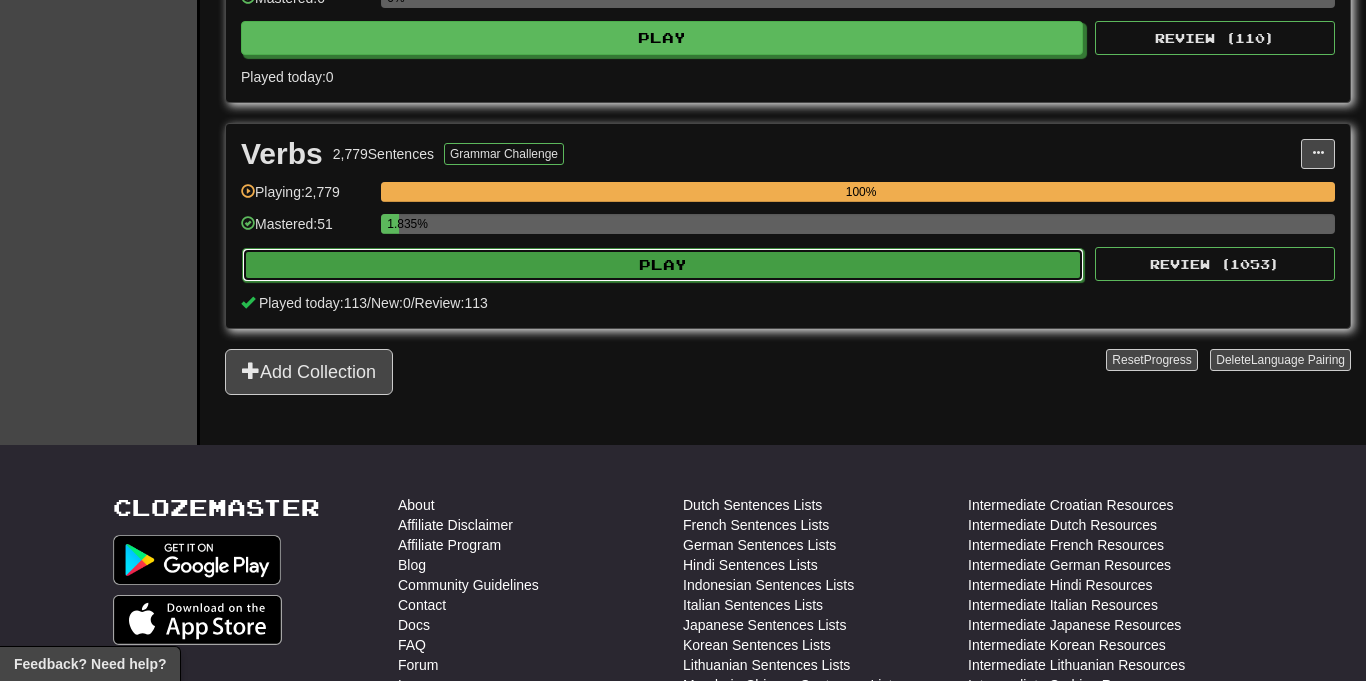 click on "Play" at bounding box center (663, 265) 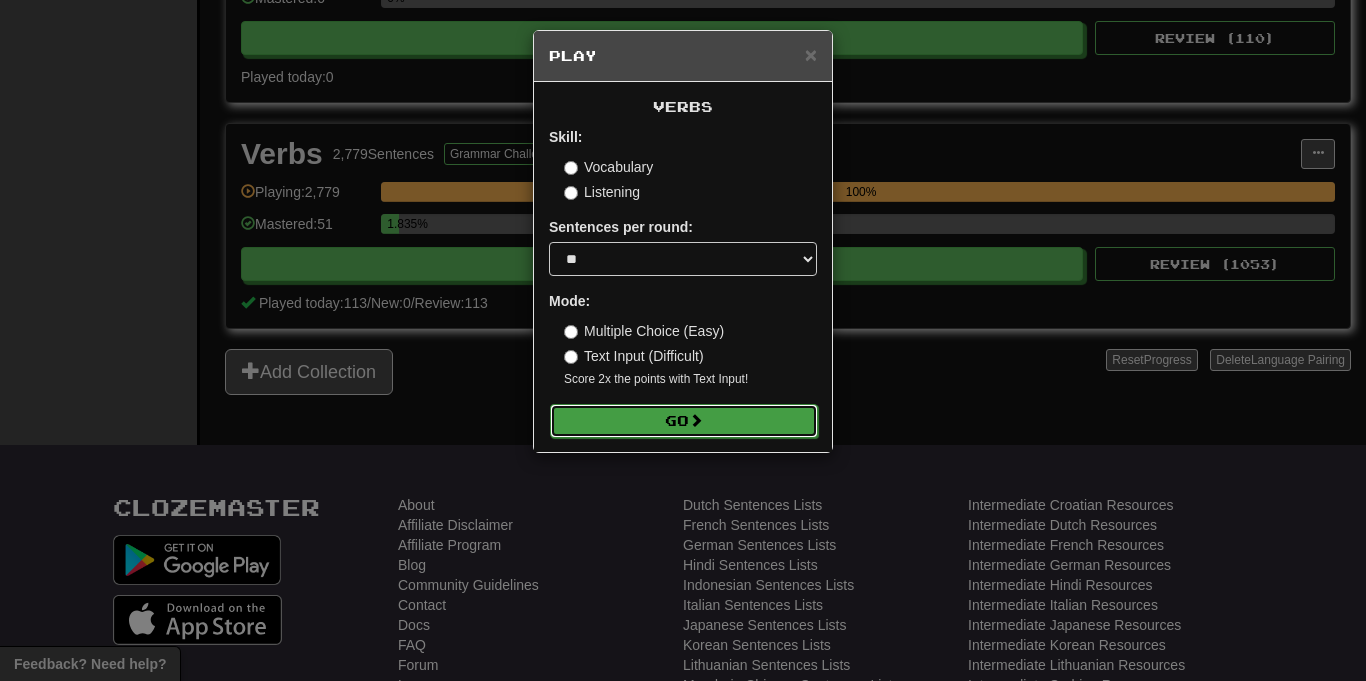 click on "Go" at bounding box center (684, 421) 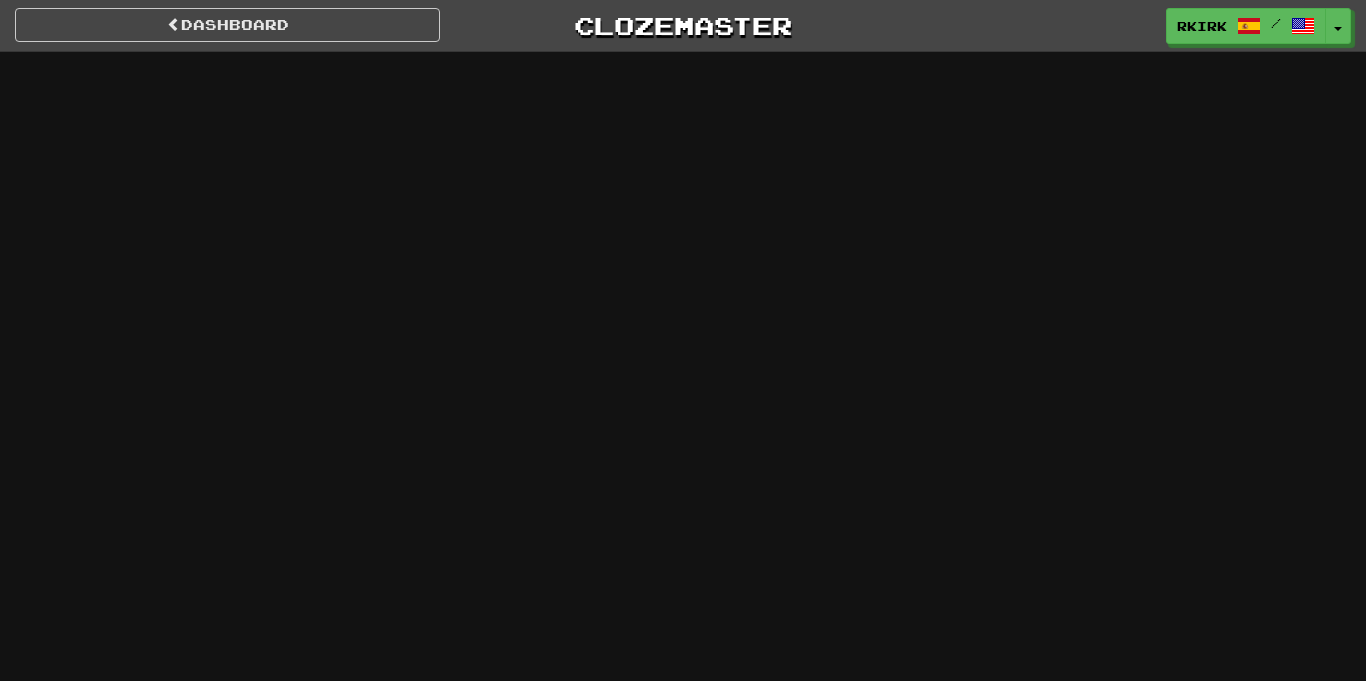 scroll, scrollTop: 0, scrollLeft: 0, axis: both 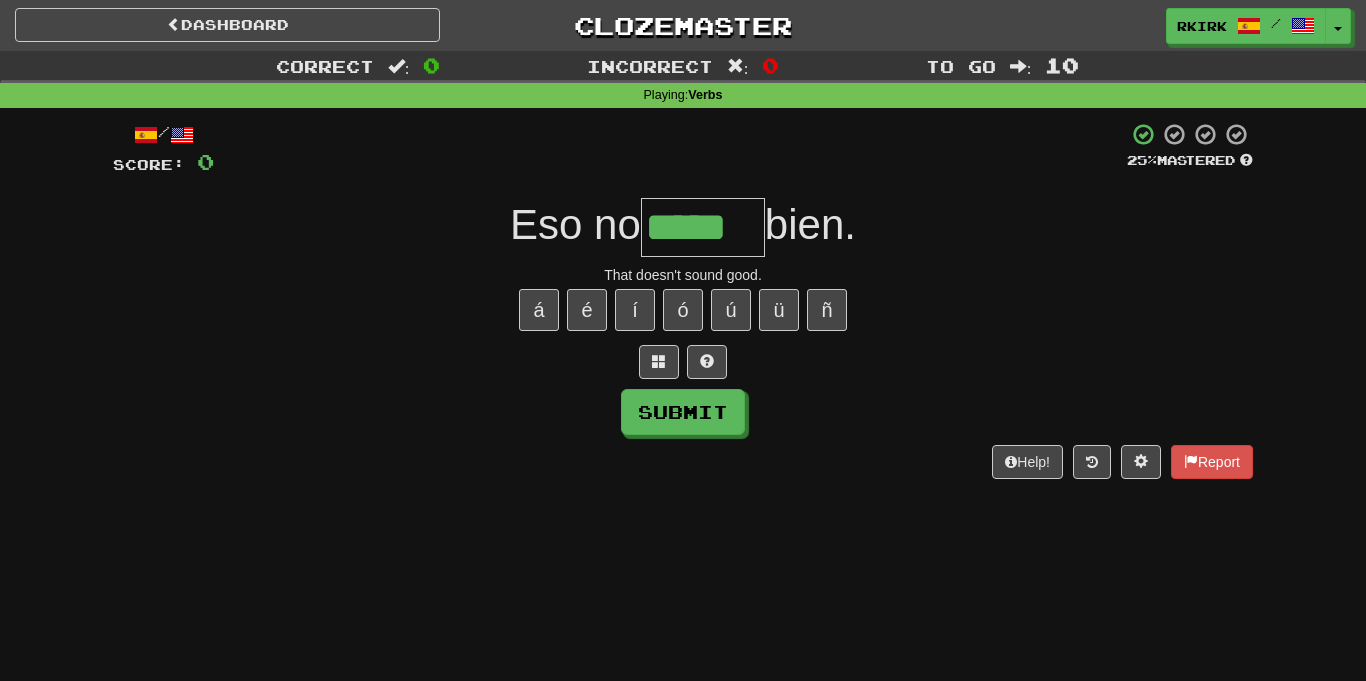 type on "*****" 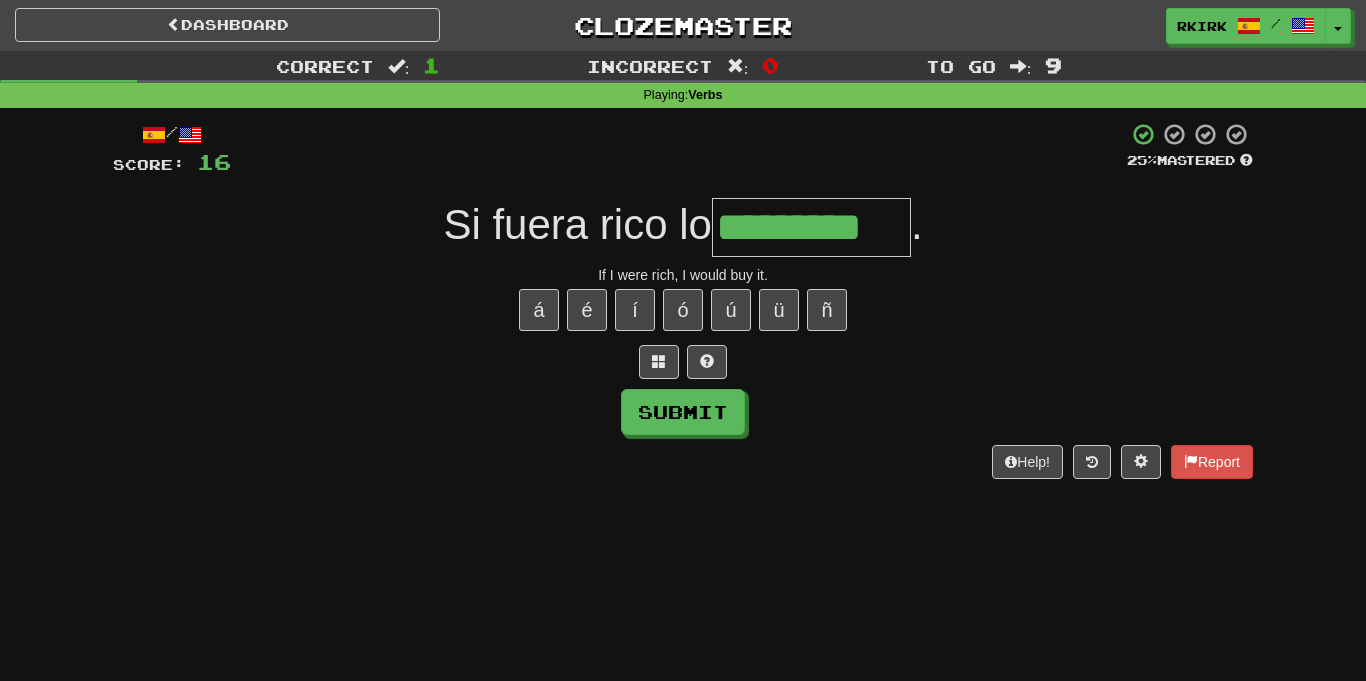 type on "*********" 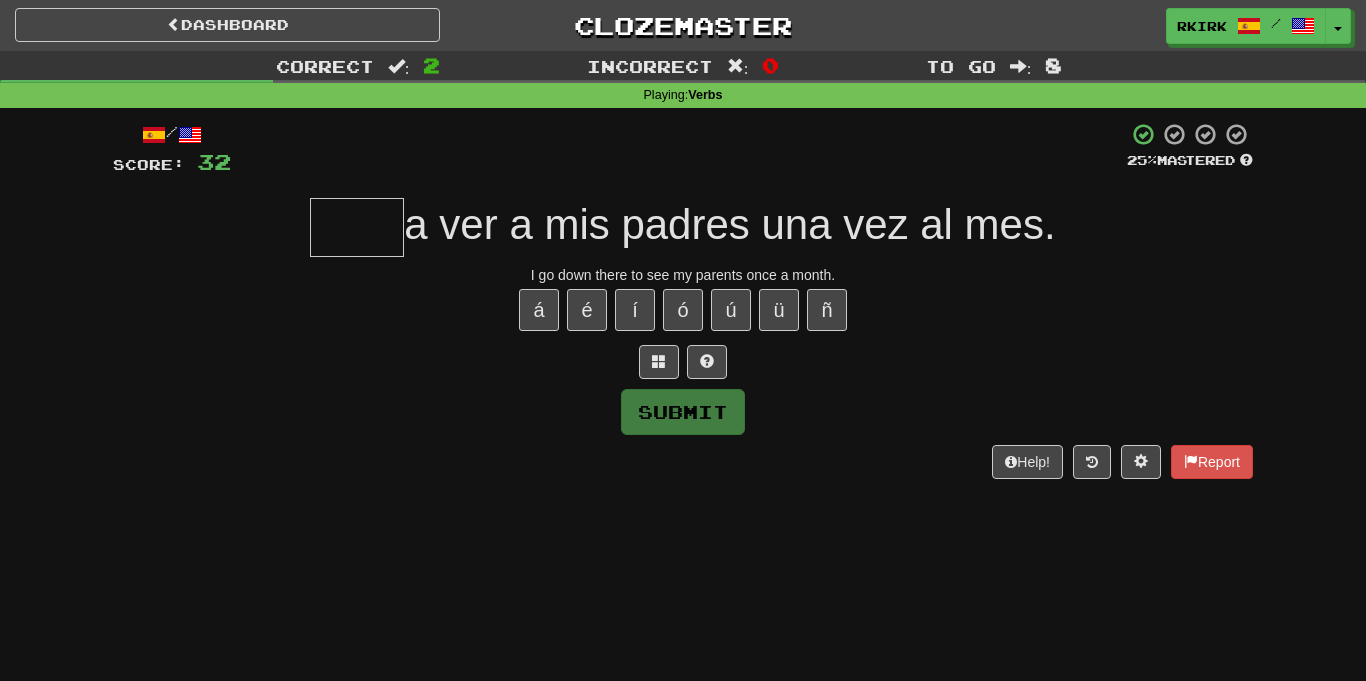 type on "*" 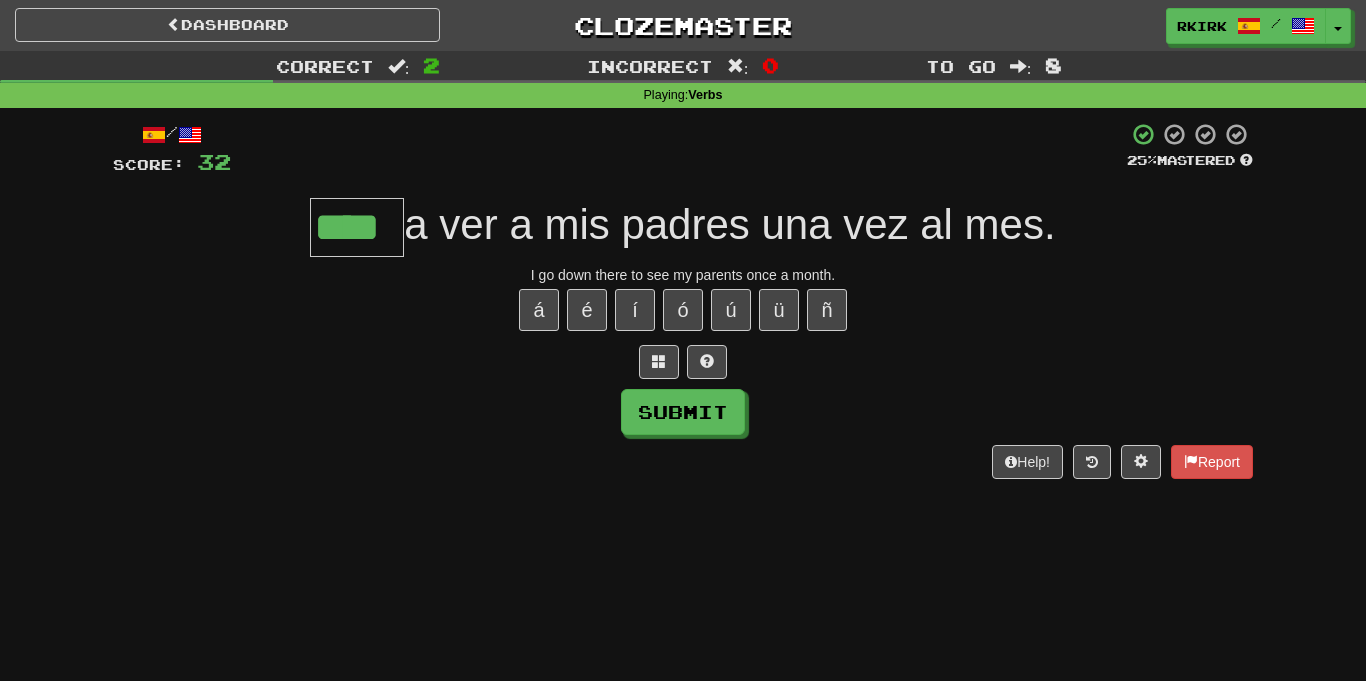 type on "****" 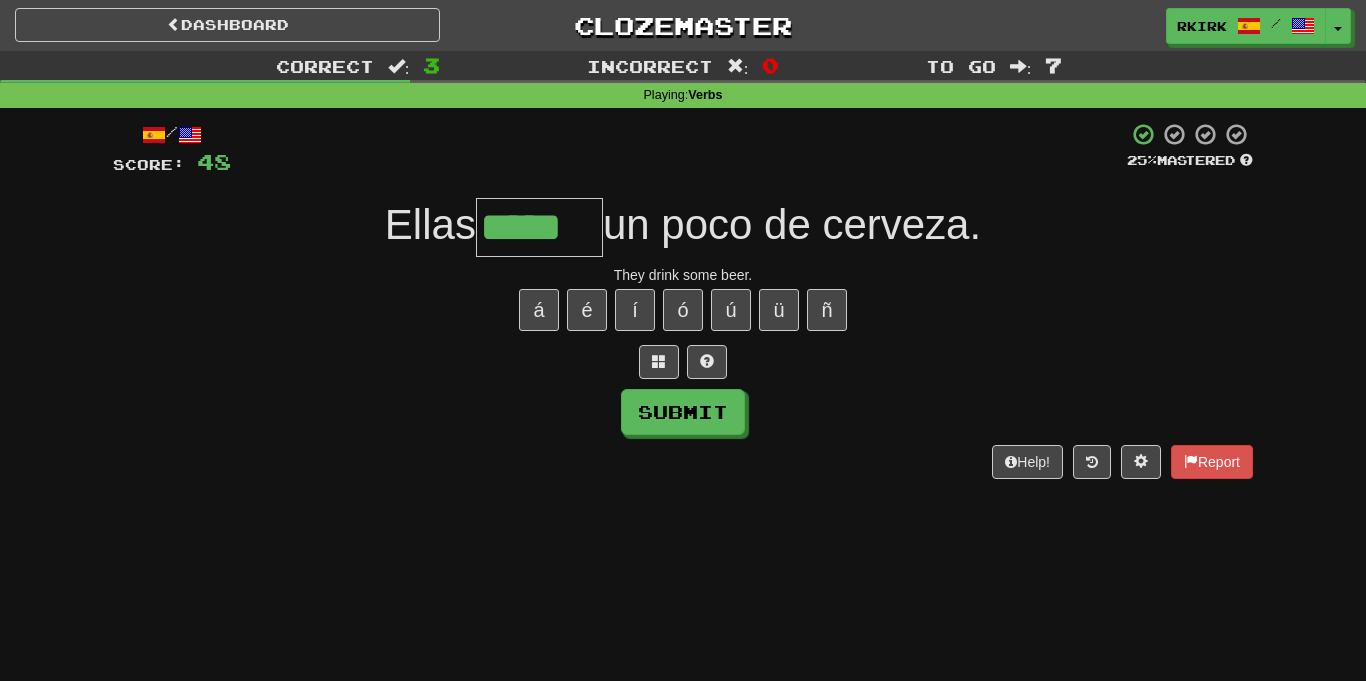 type on "*****" 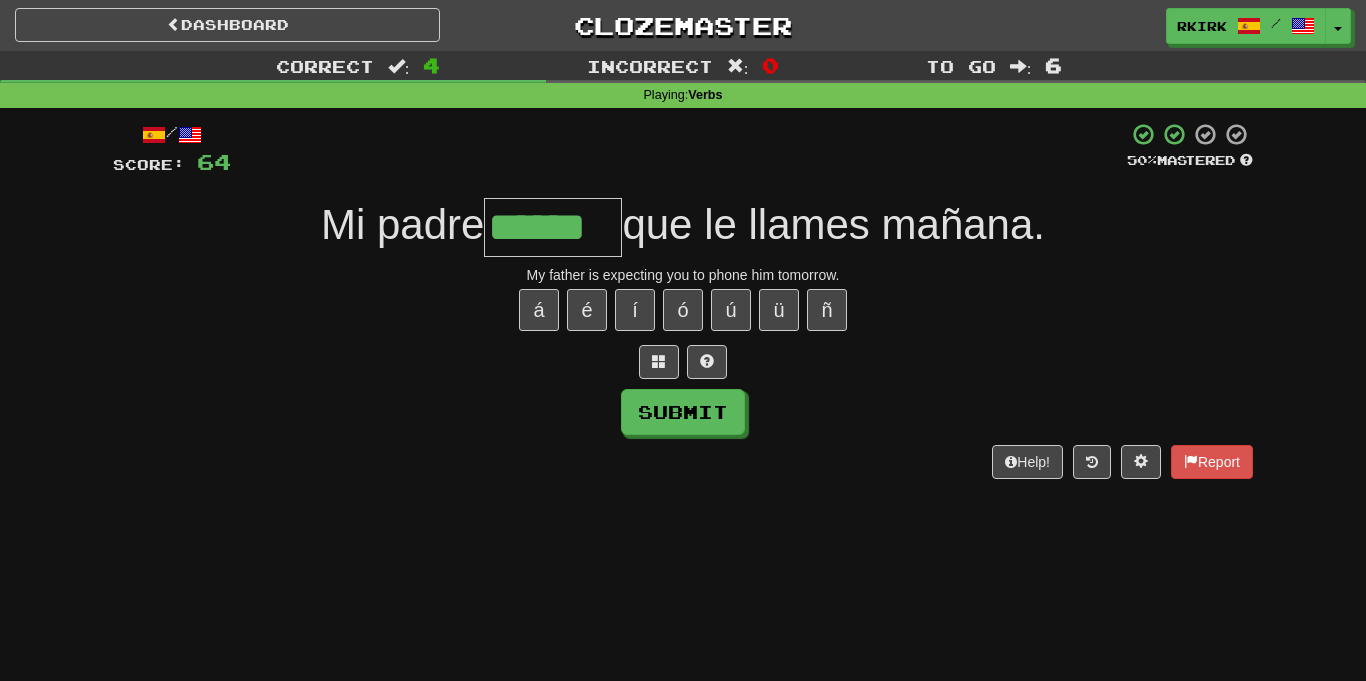 type on "******" 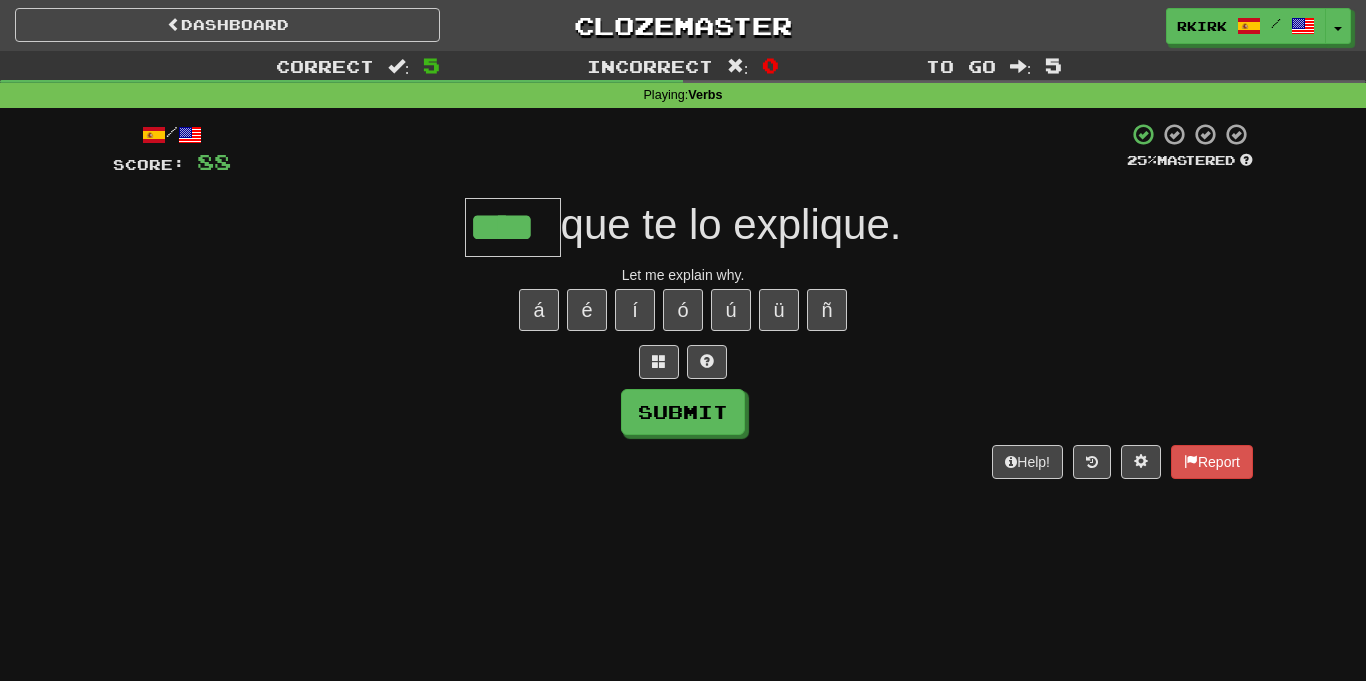 type on "****" 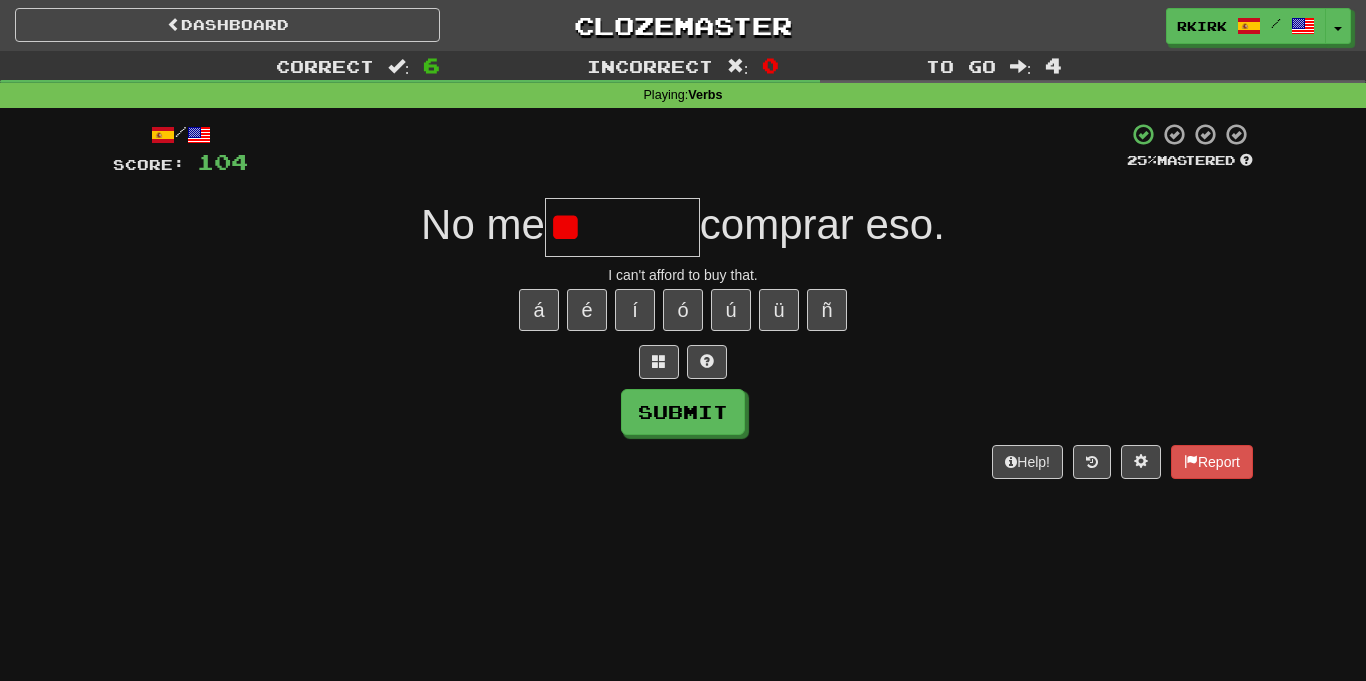 type on "*" 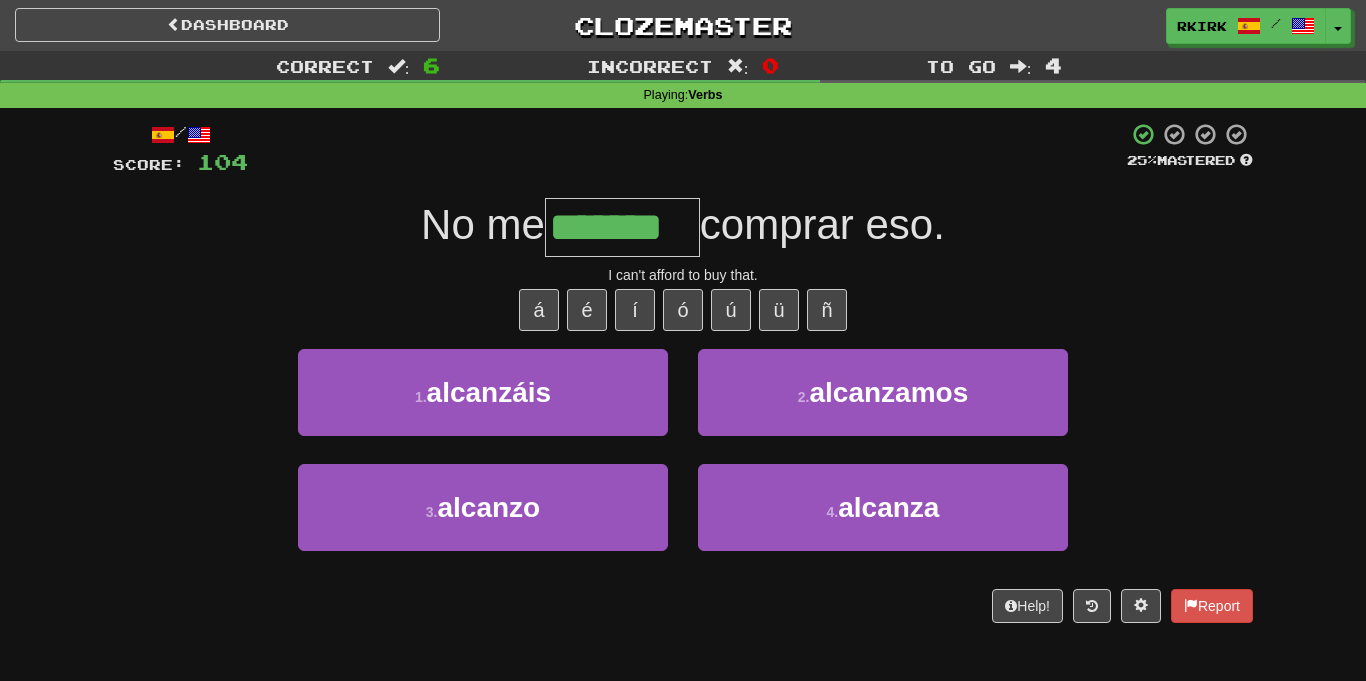 type on "*******" 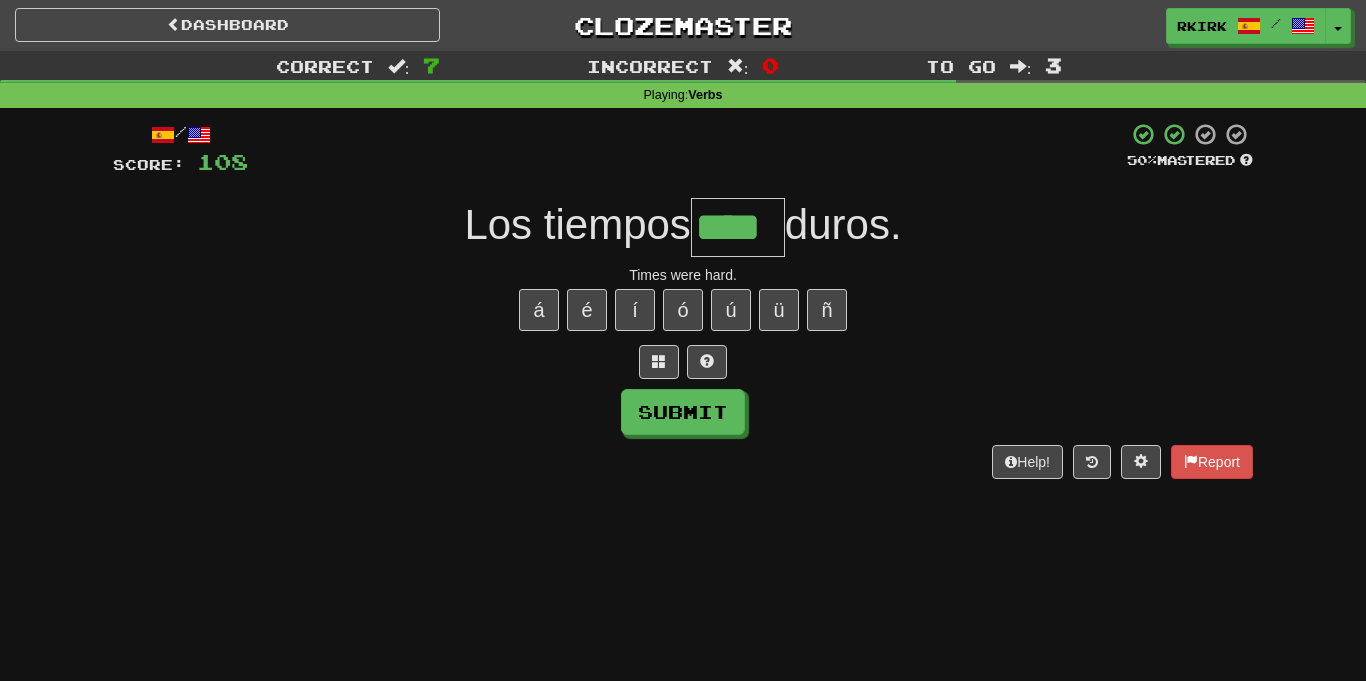 type on "****" 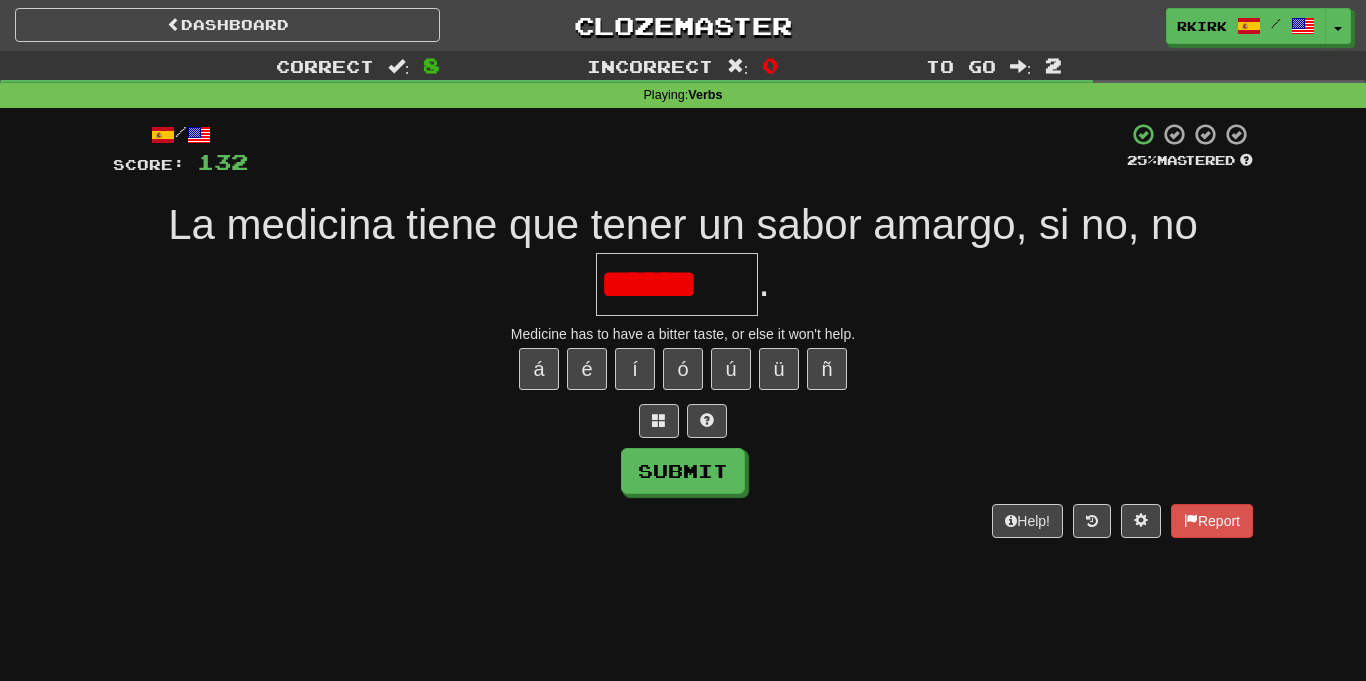 scroll, scrollTop: 0, scrollLeft: 0, axis: both 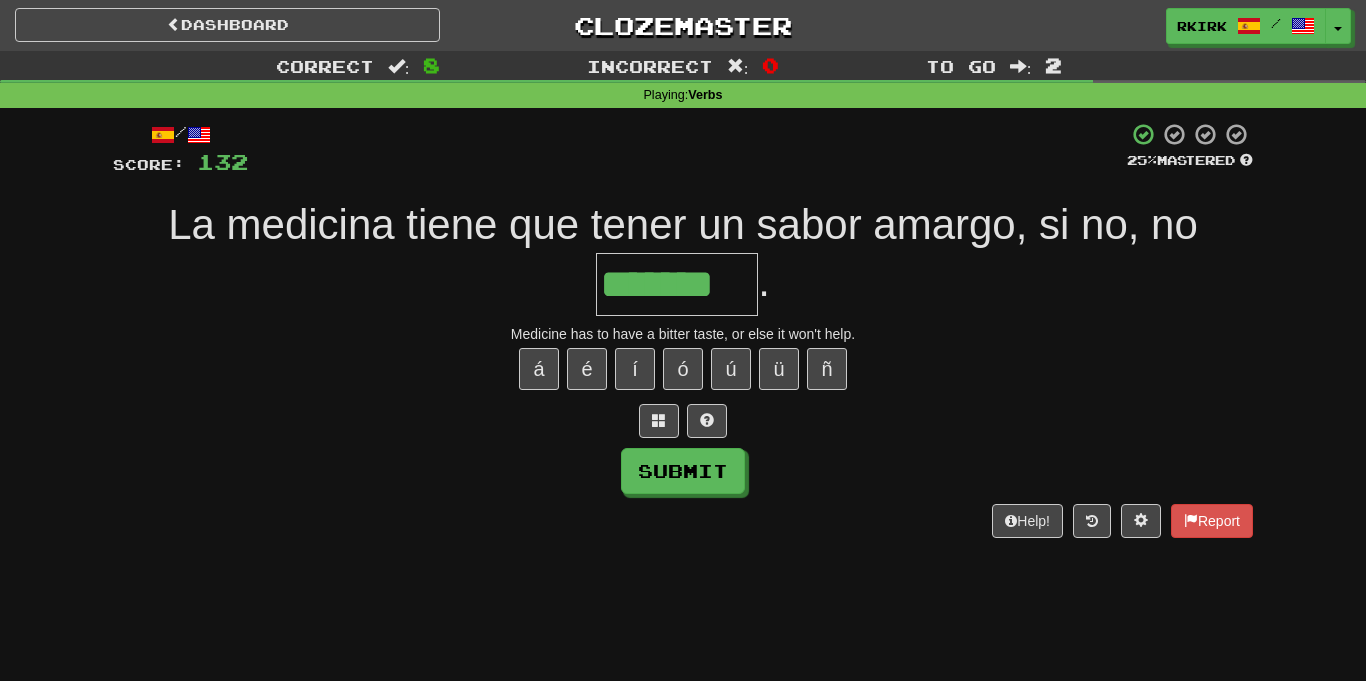 type on "*******" 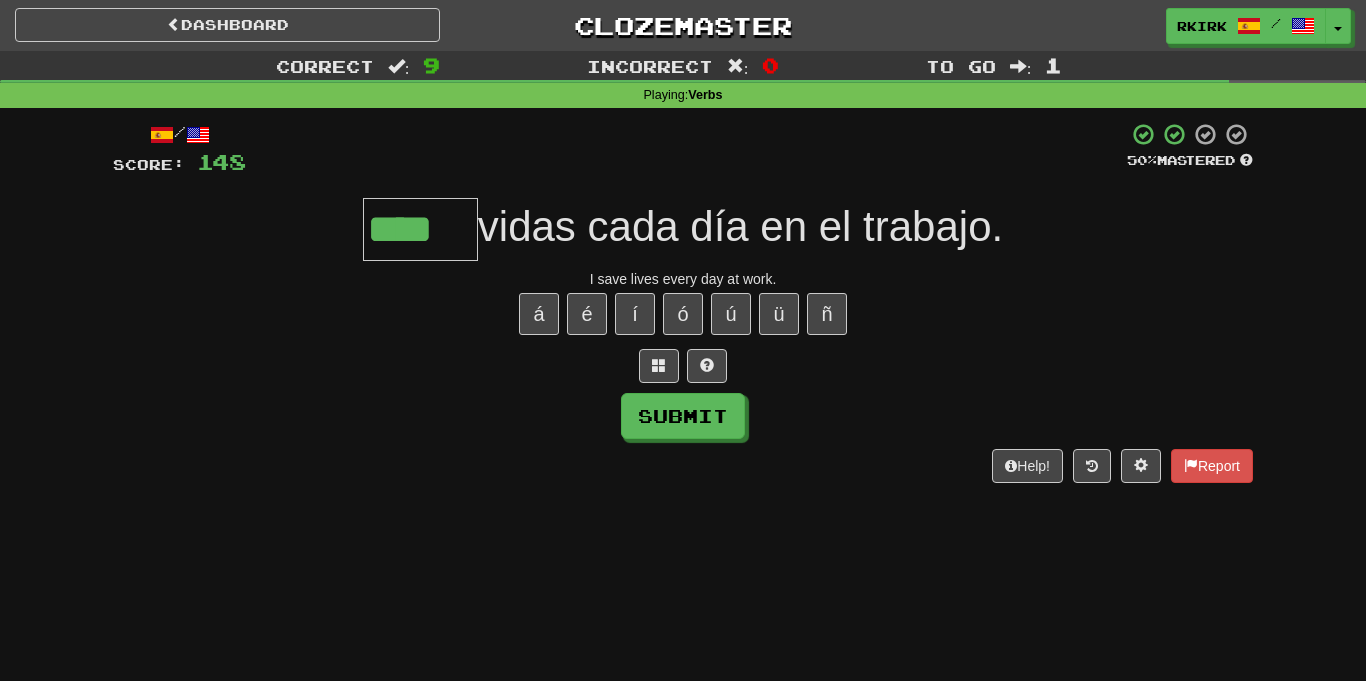 type on "*****" 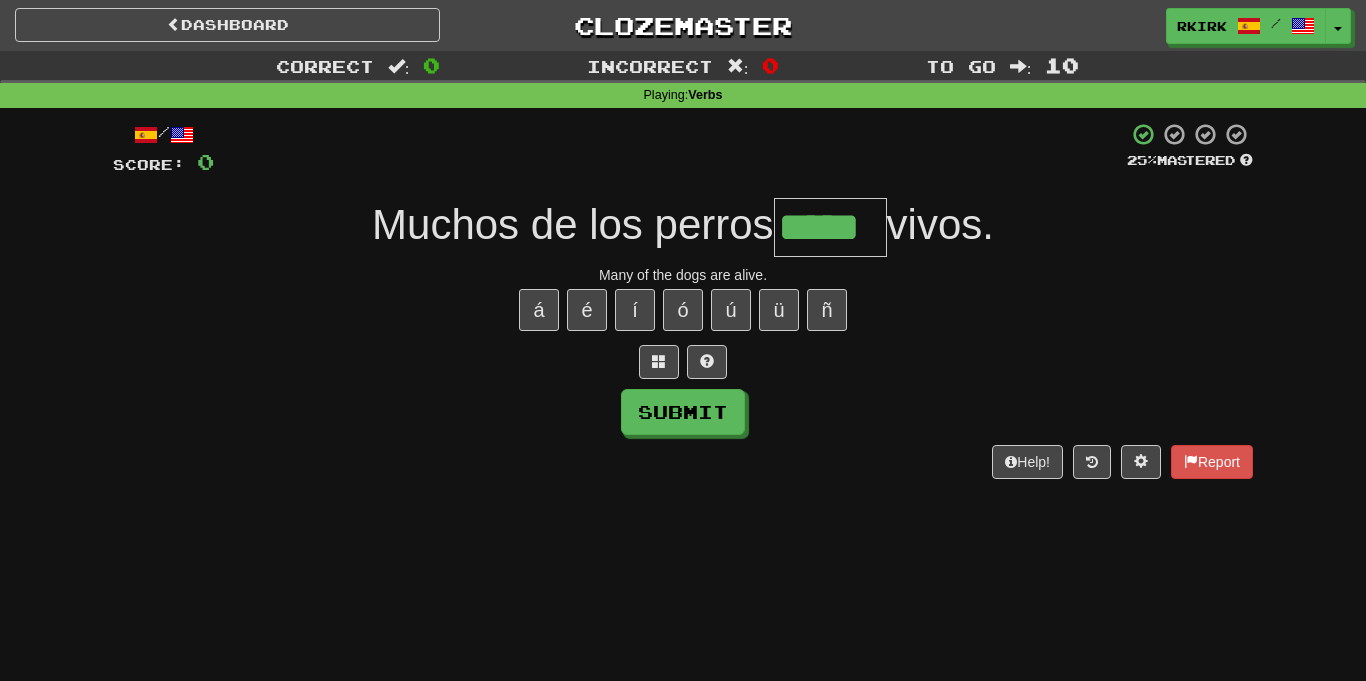 type on "*****" 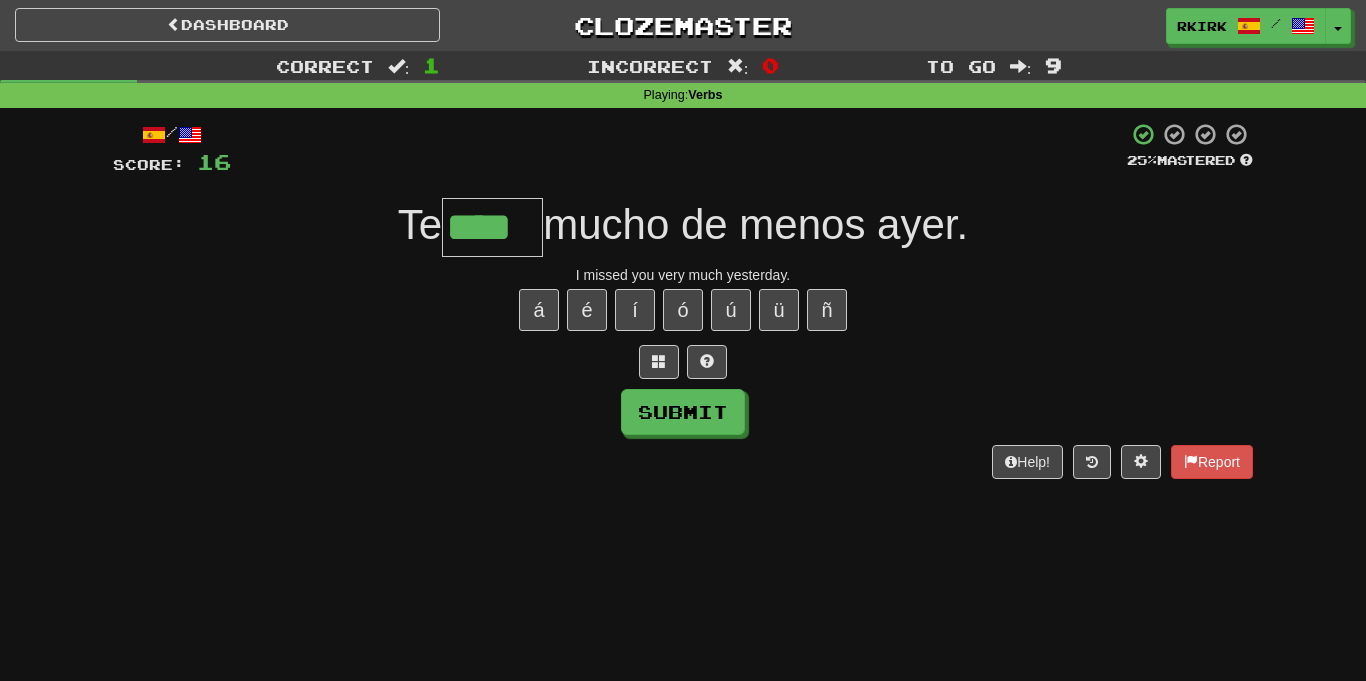 type on "****" 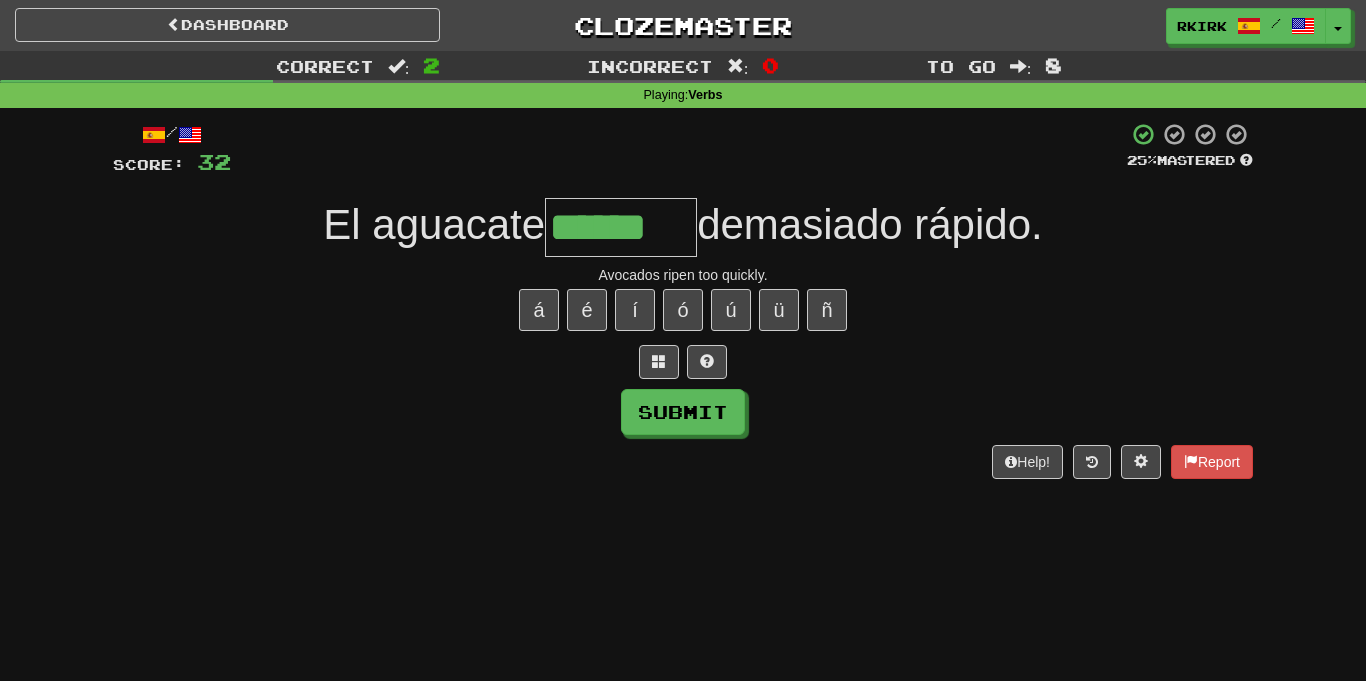 type on "******" 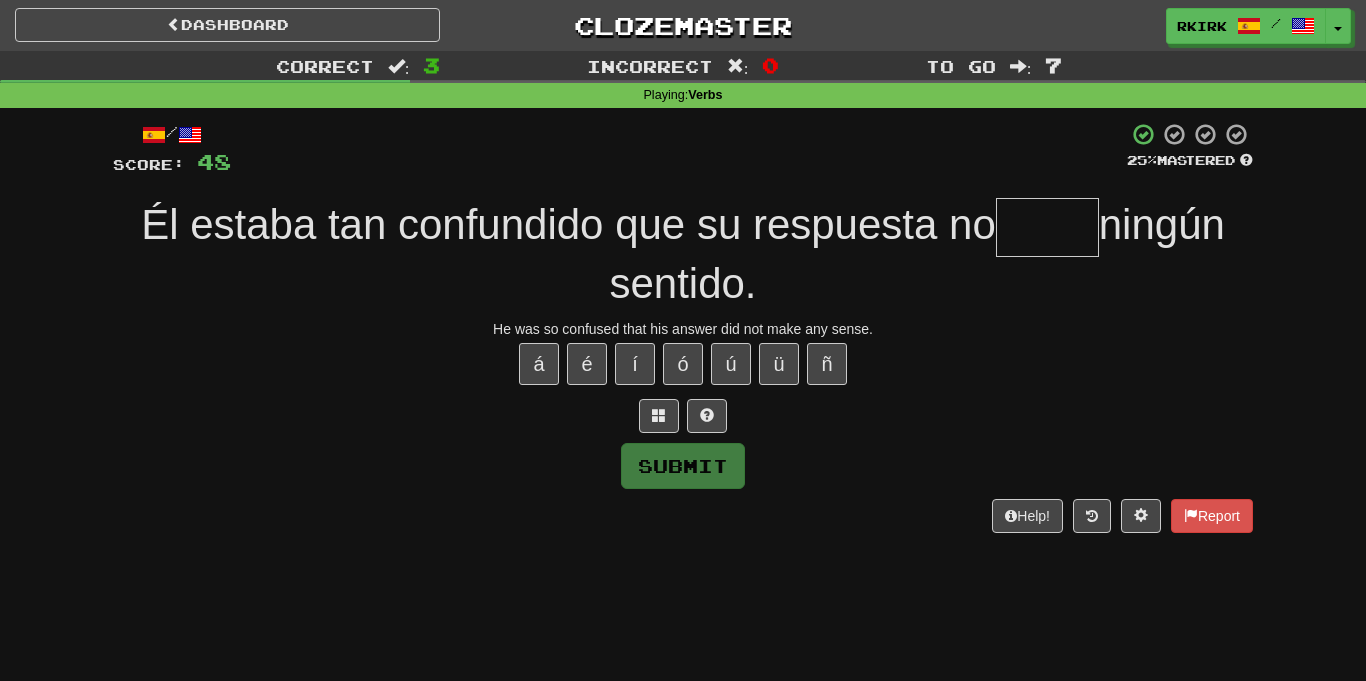 type on "*" 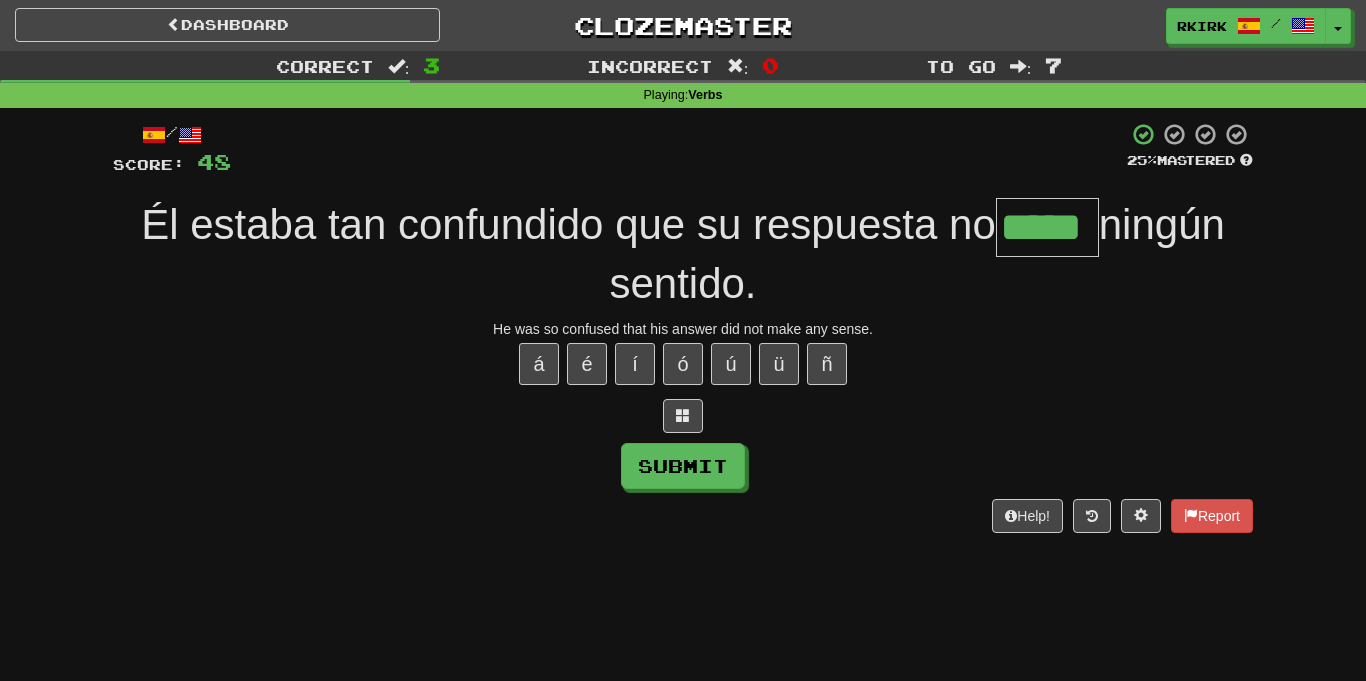 type on "*****" 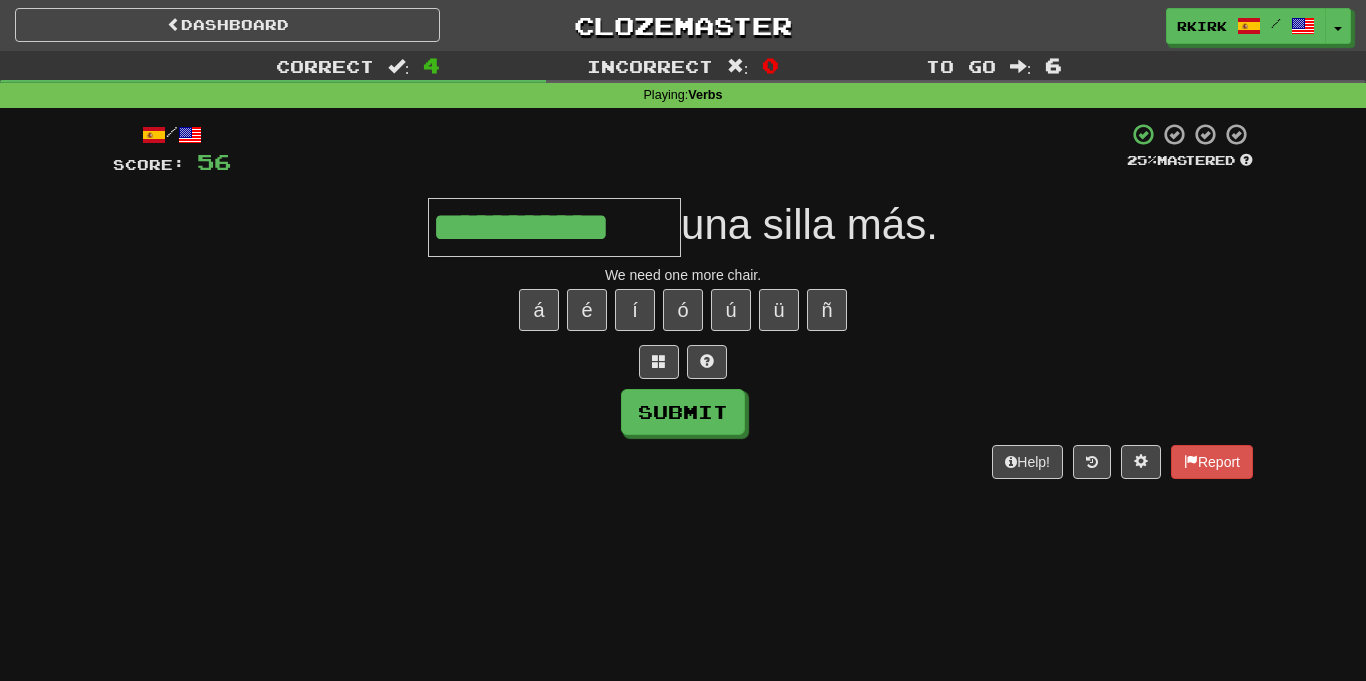 type on "**********" 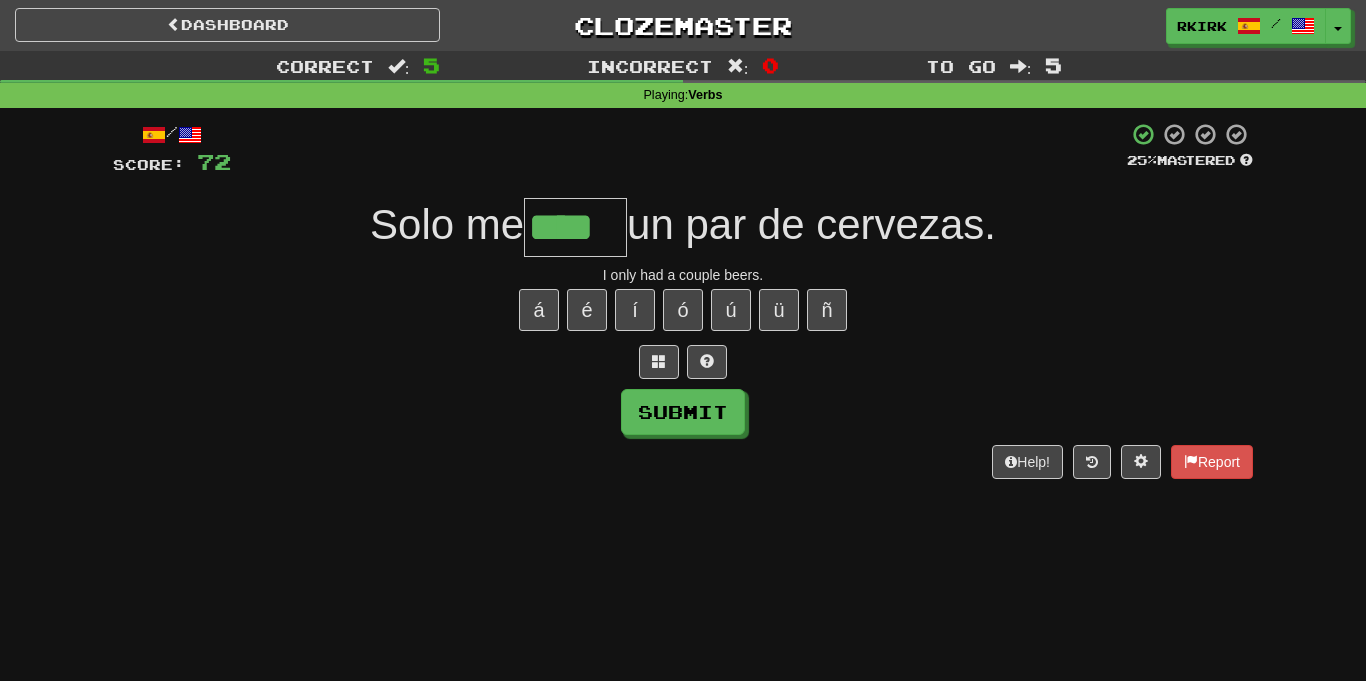 type on "****" 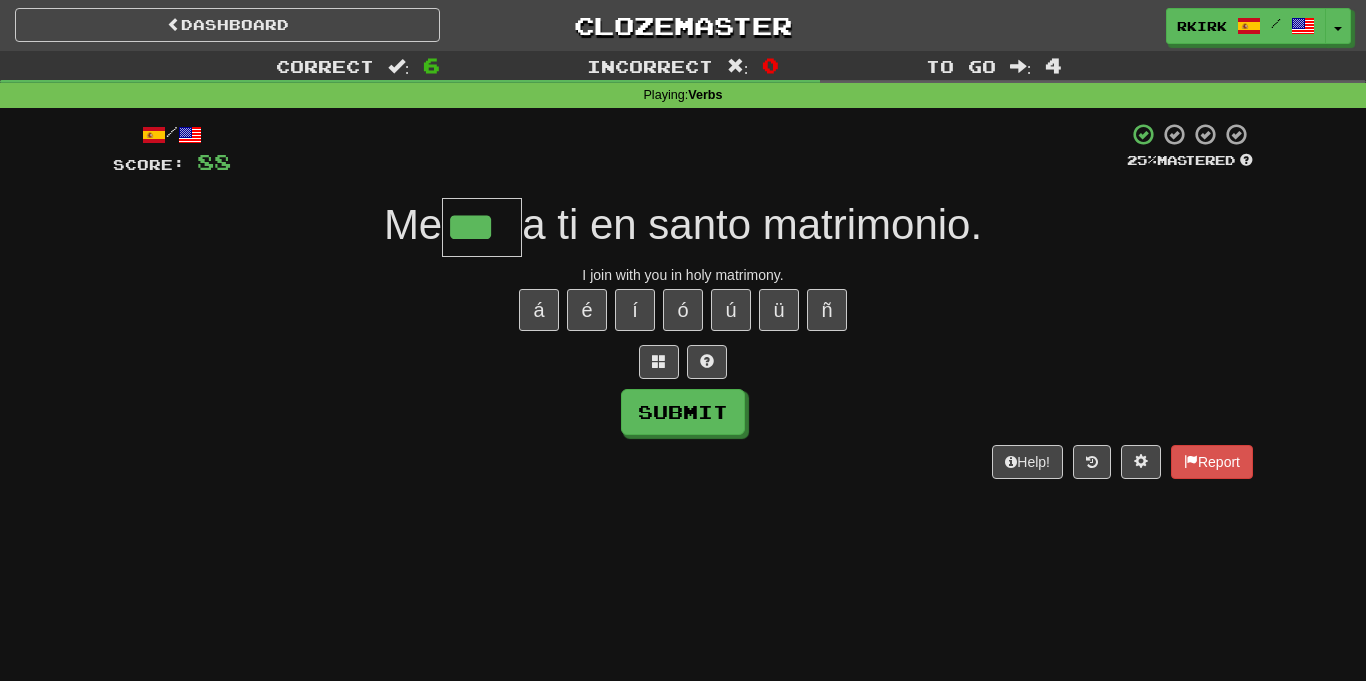 type on "***" 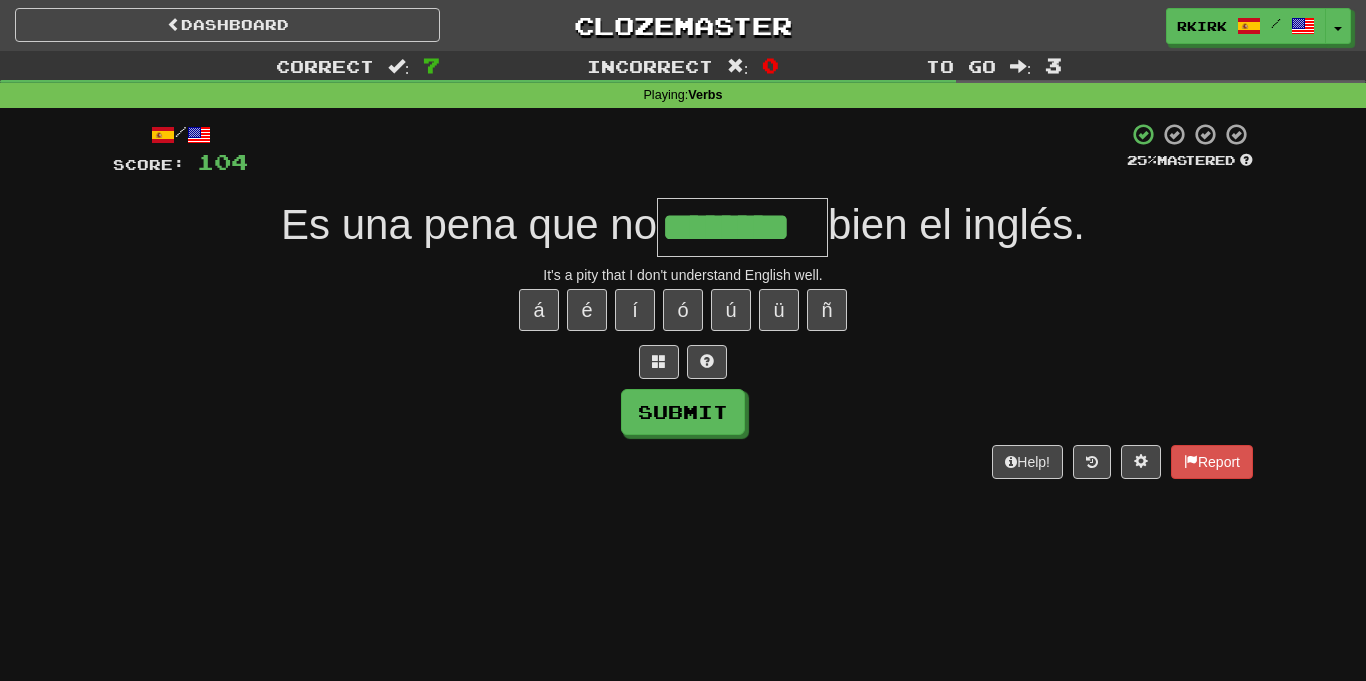 type on "********" 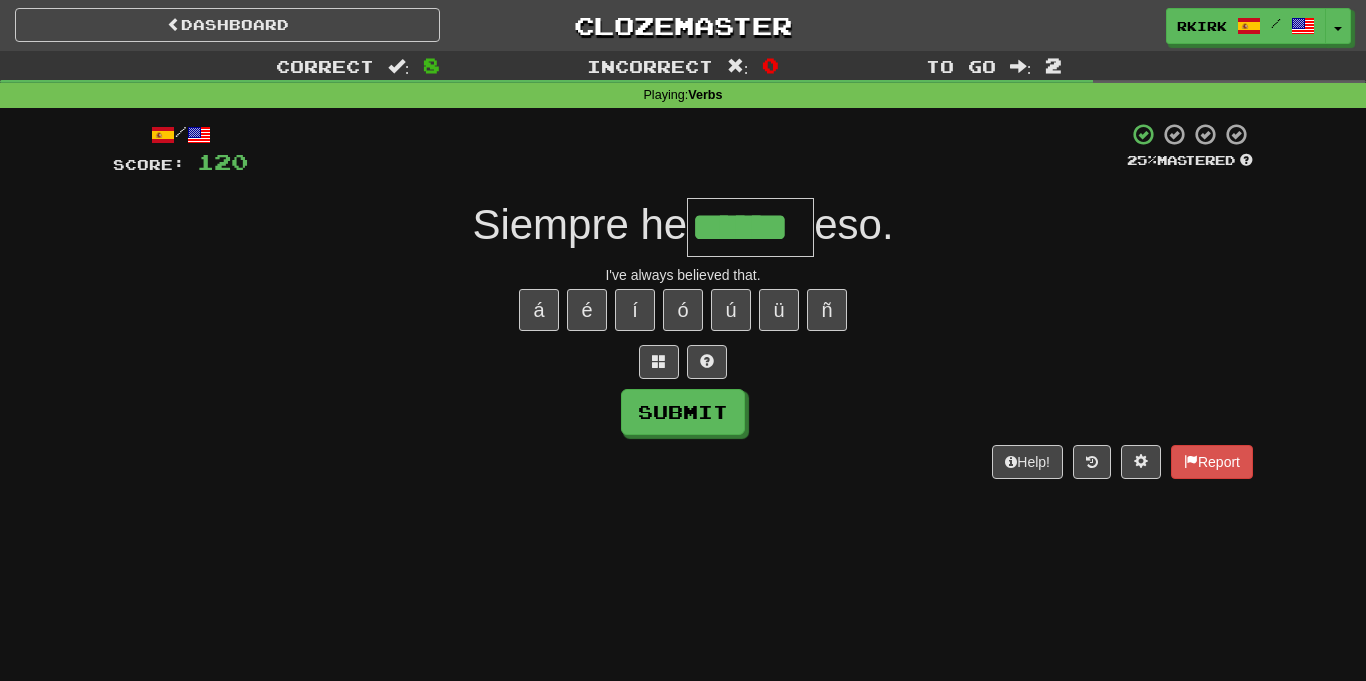 type on "******" 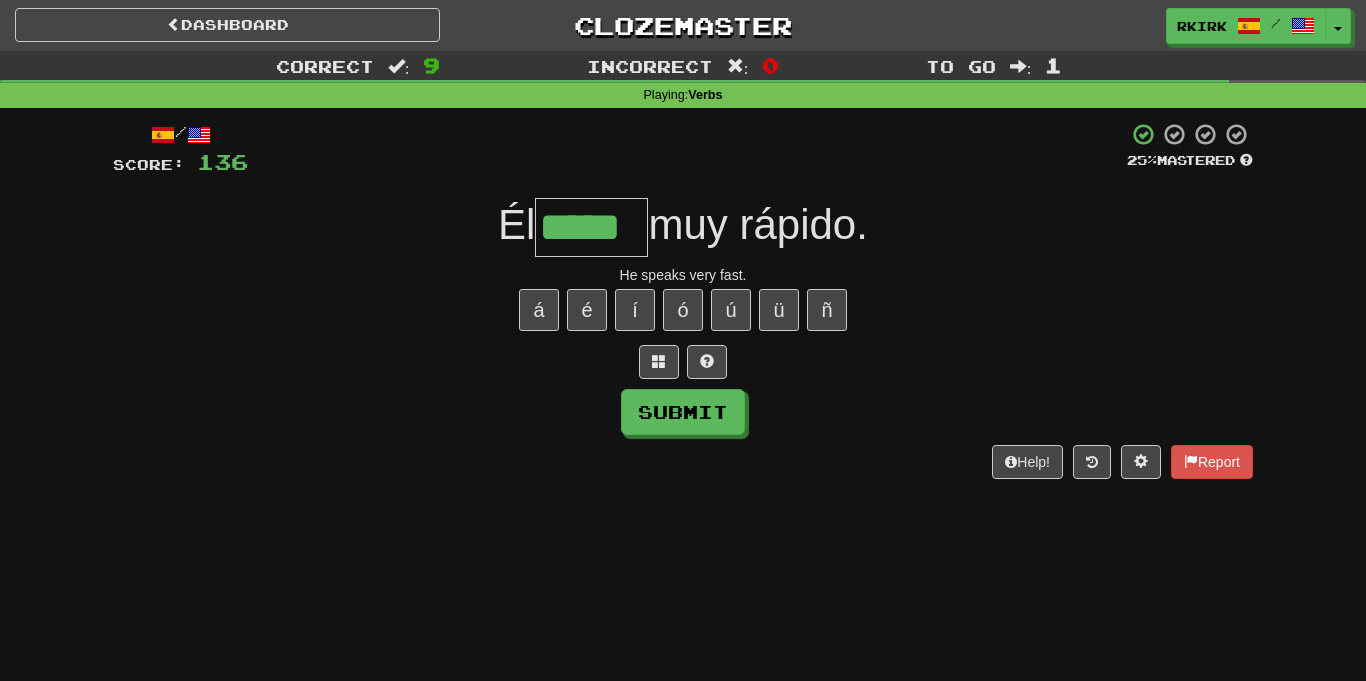 type on "*****" 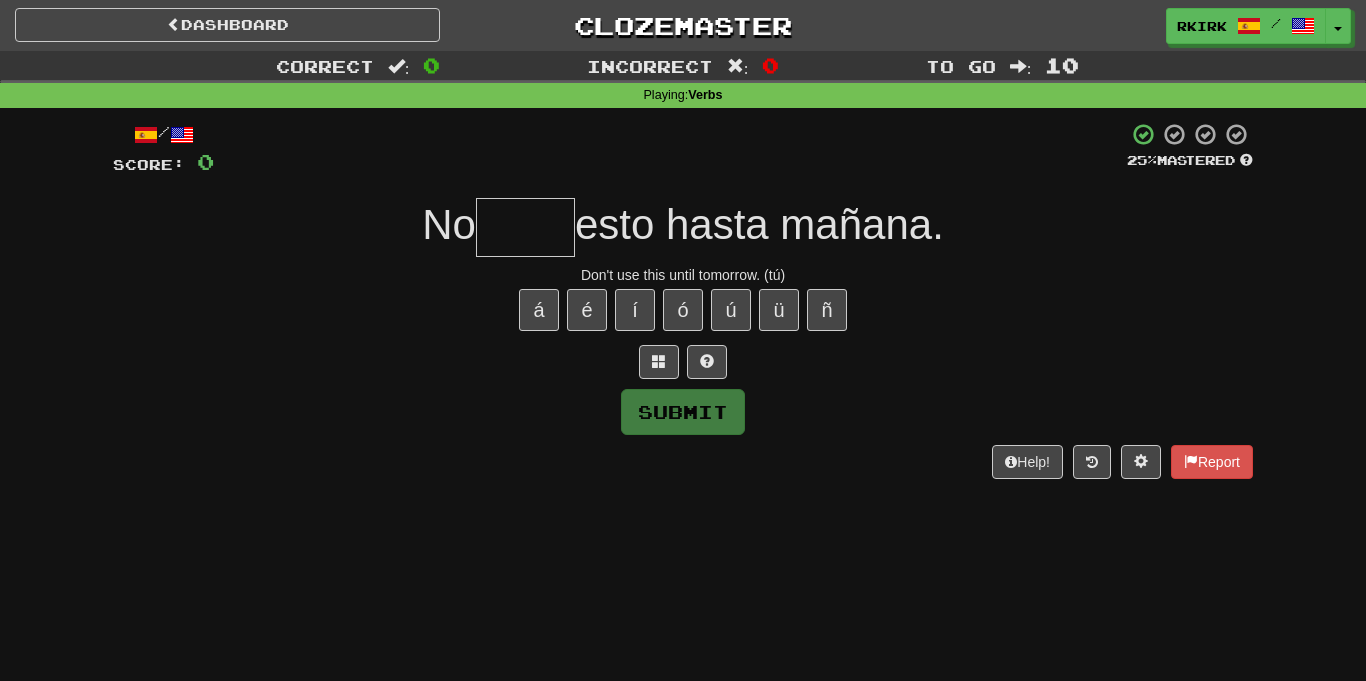 type on "*" 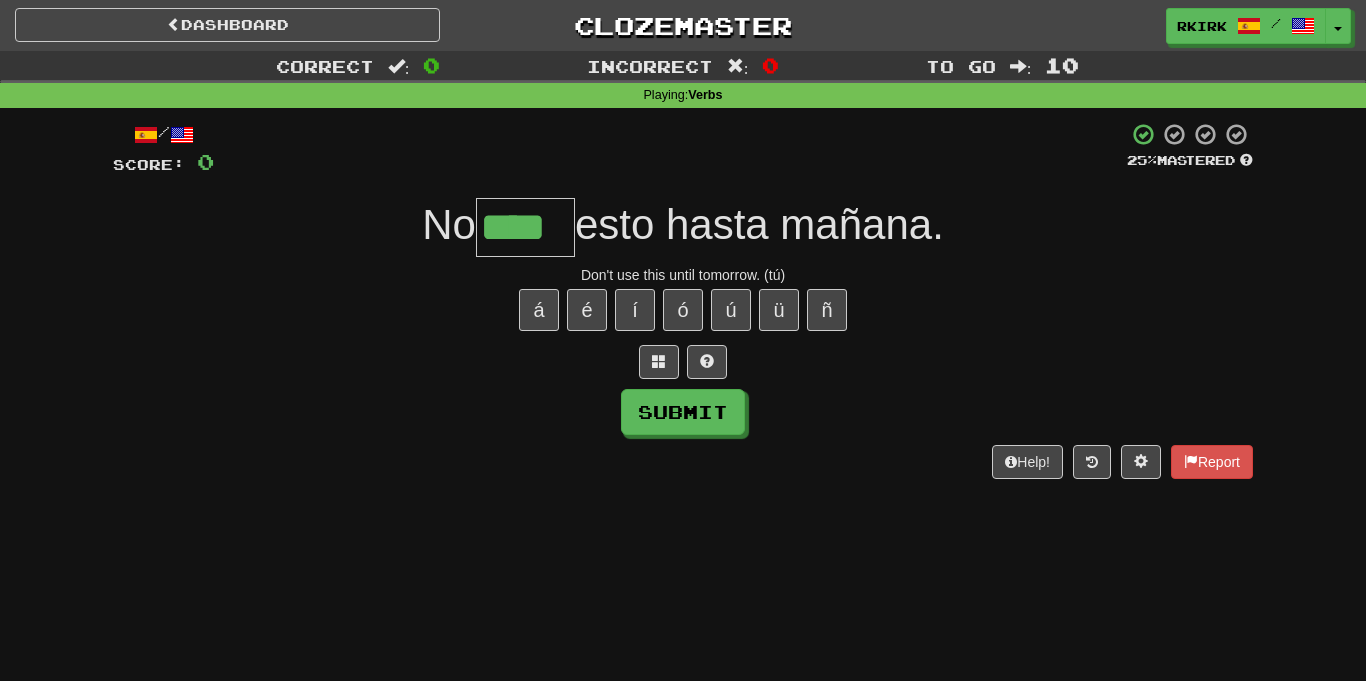 type on "****" 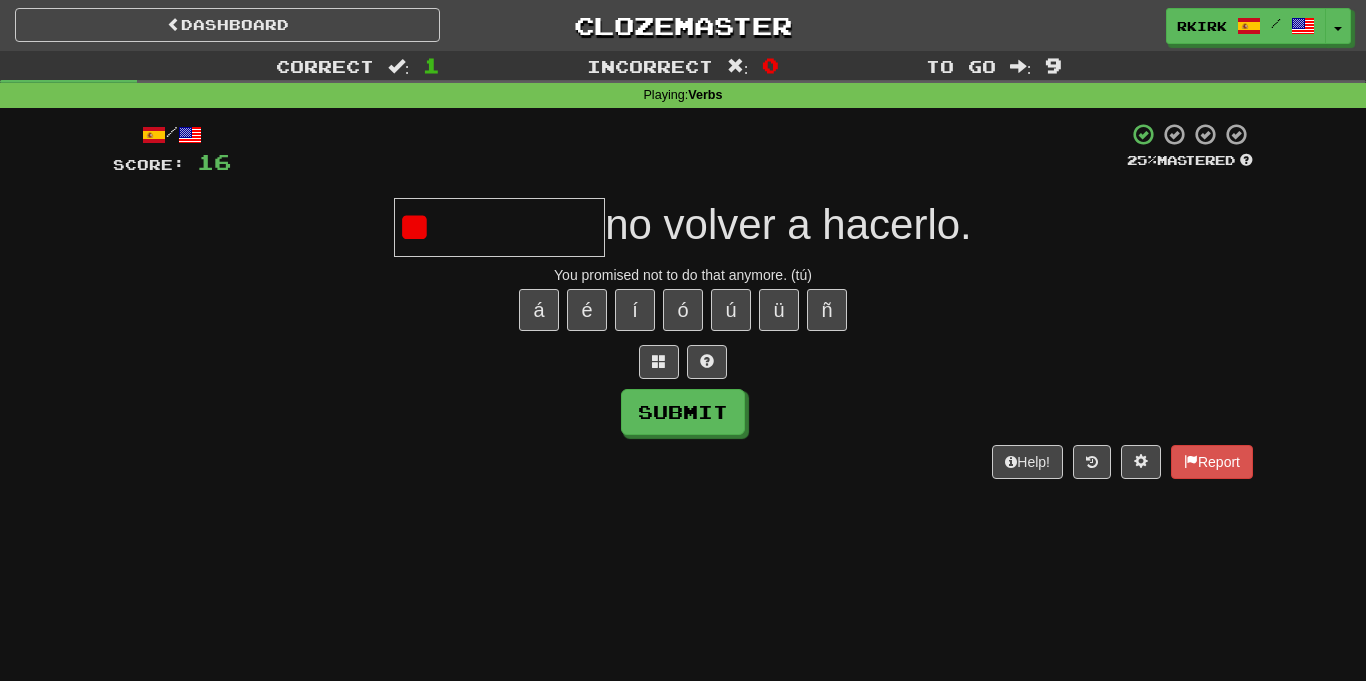 type on "*" 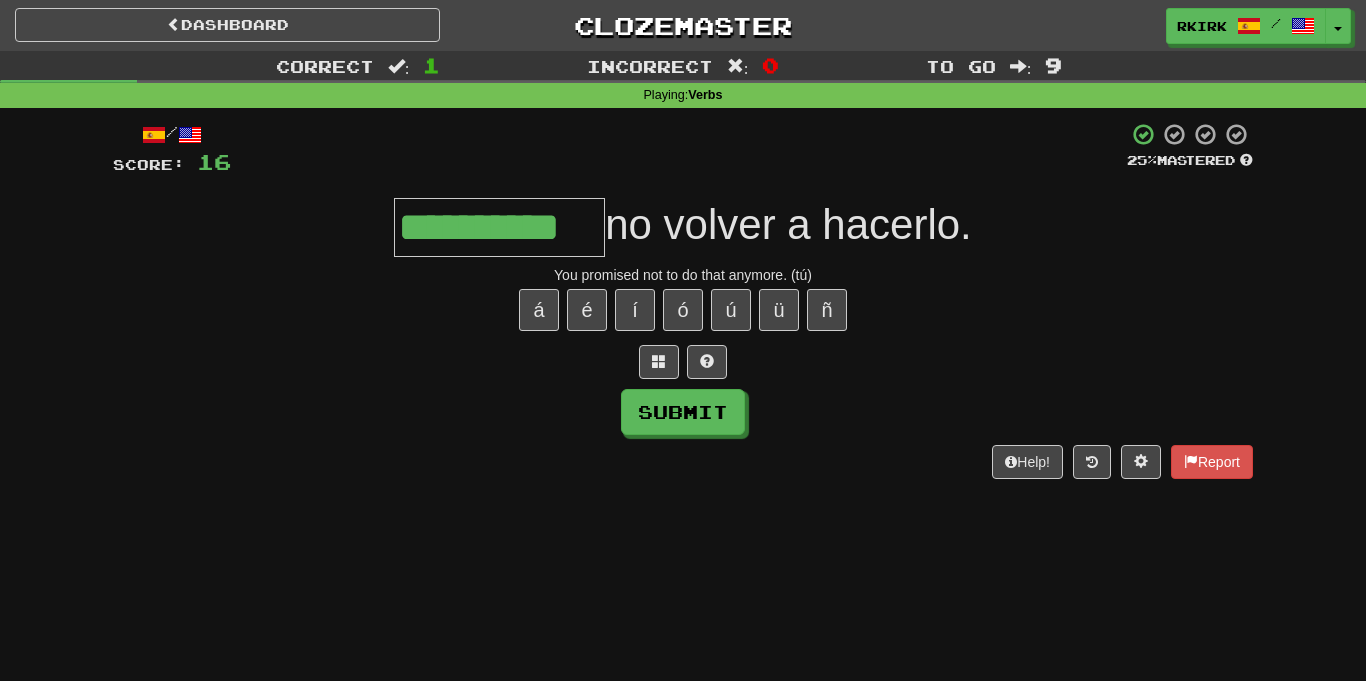 type on "**********" 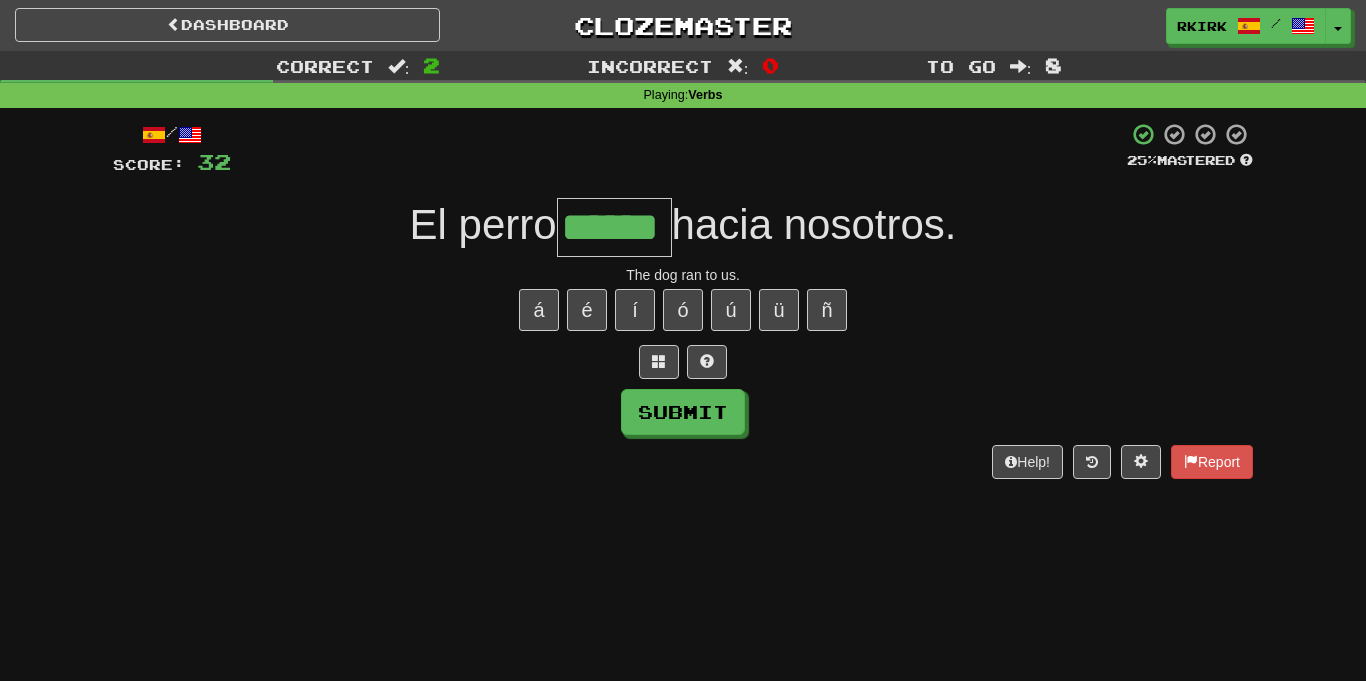 type on "******" 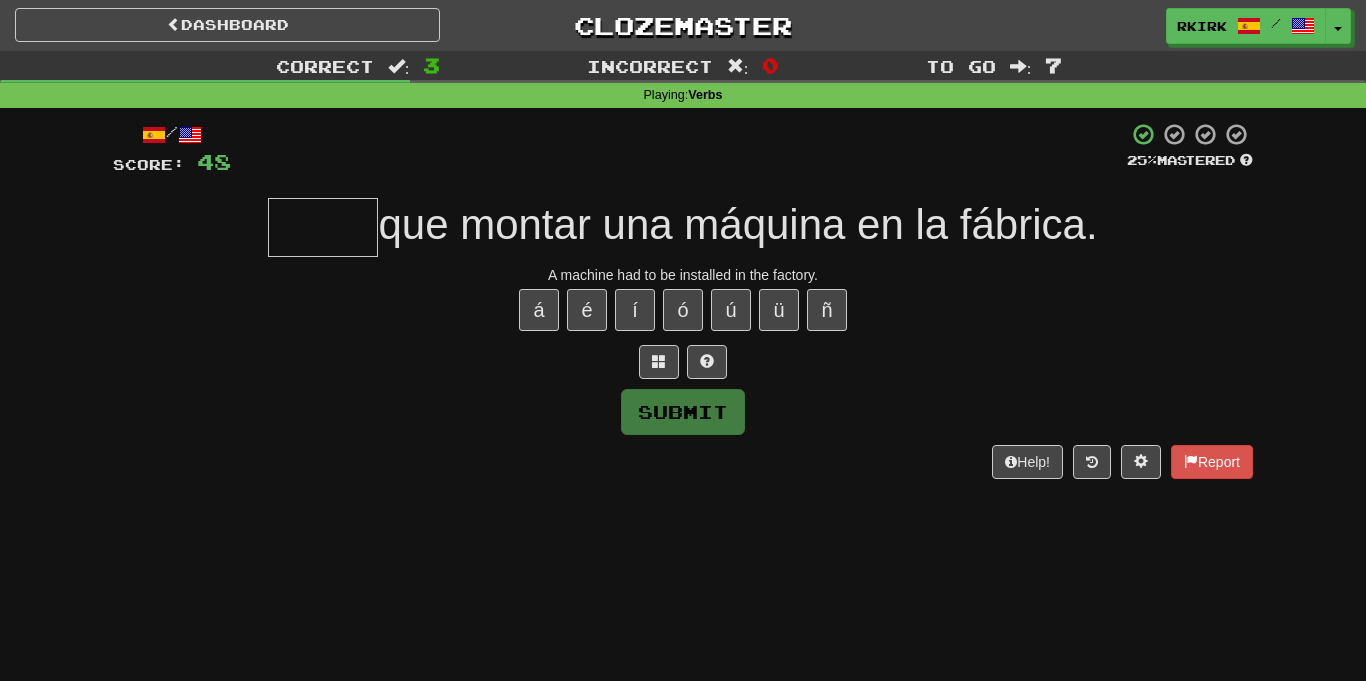 type on "*" 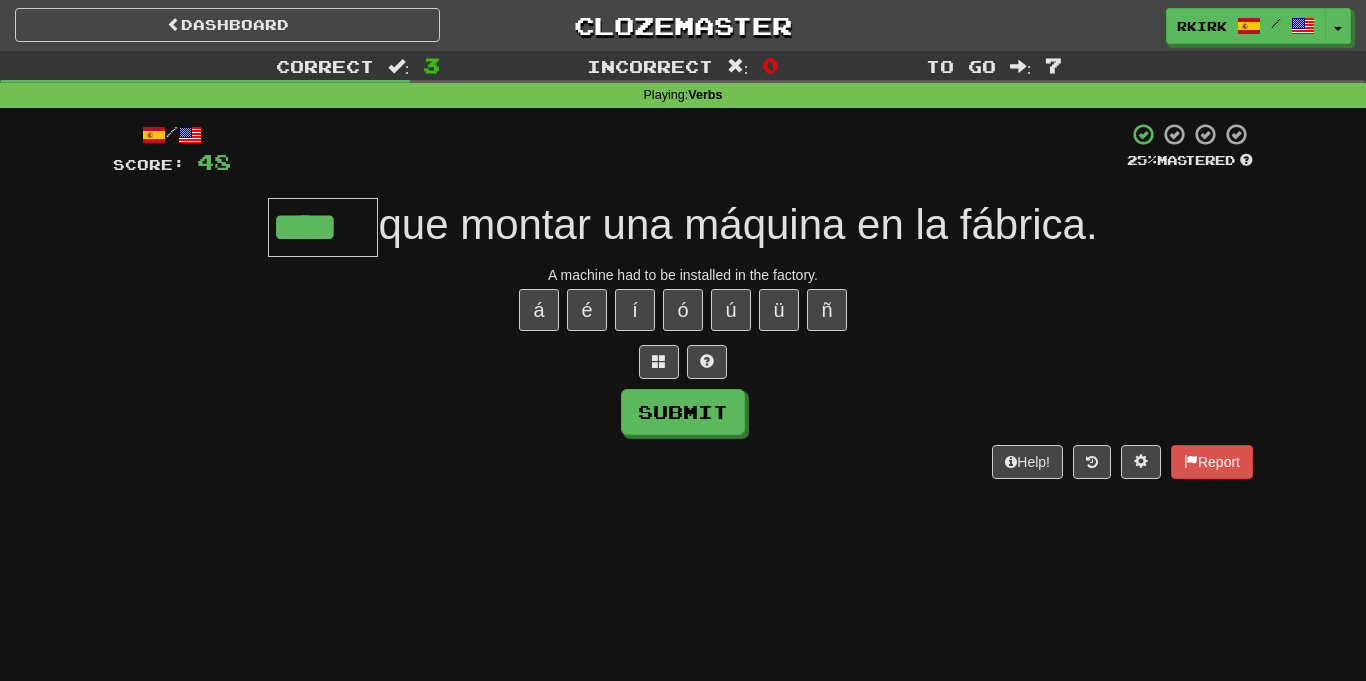 type on "****" 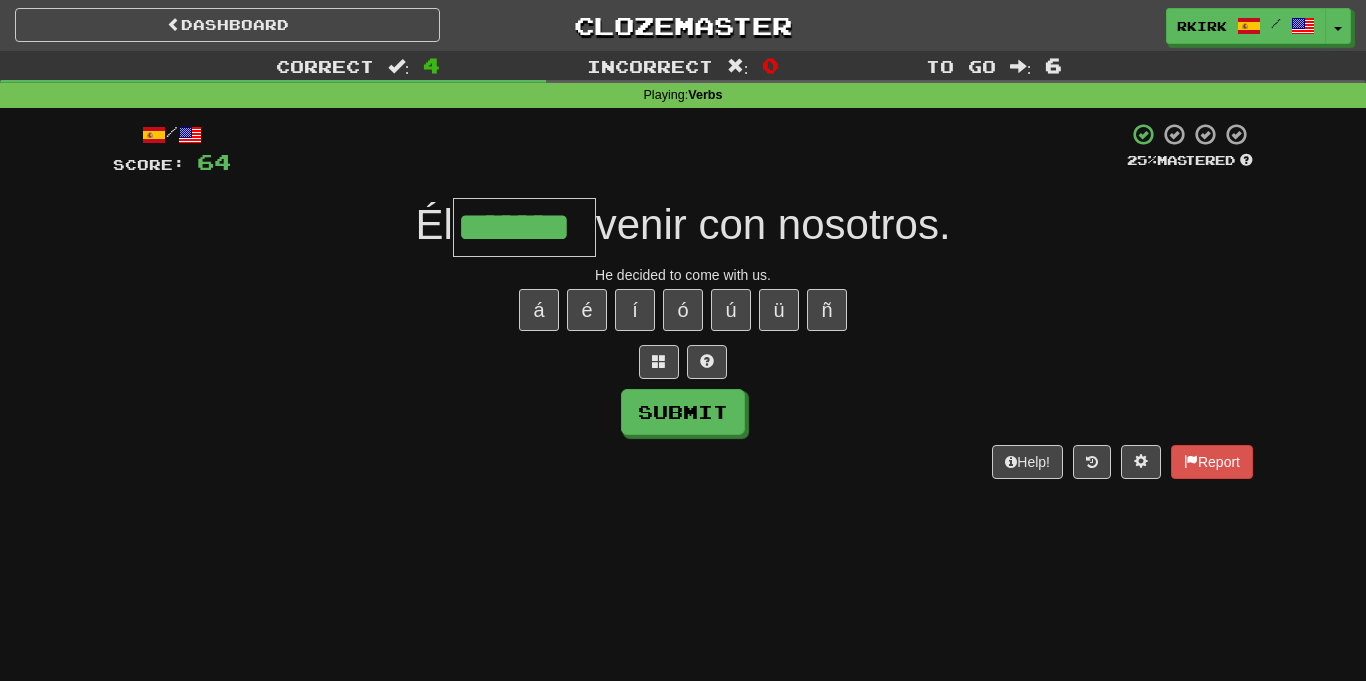 type on "*******" 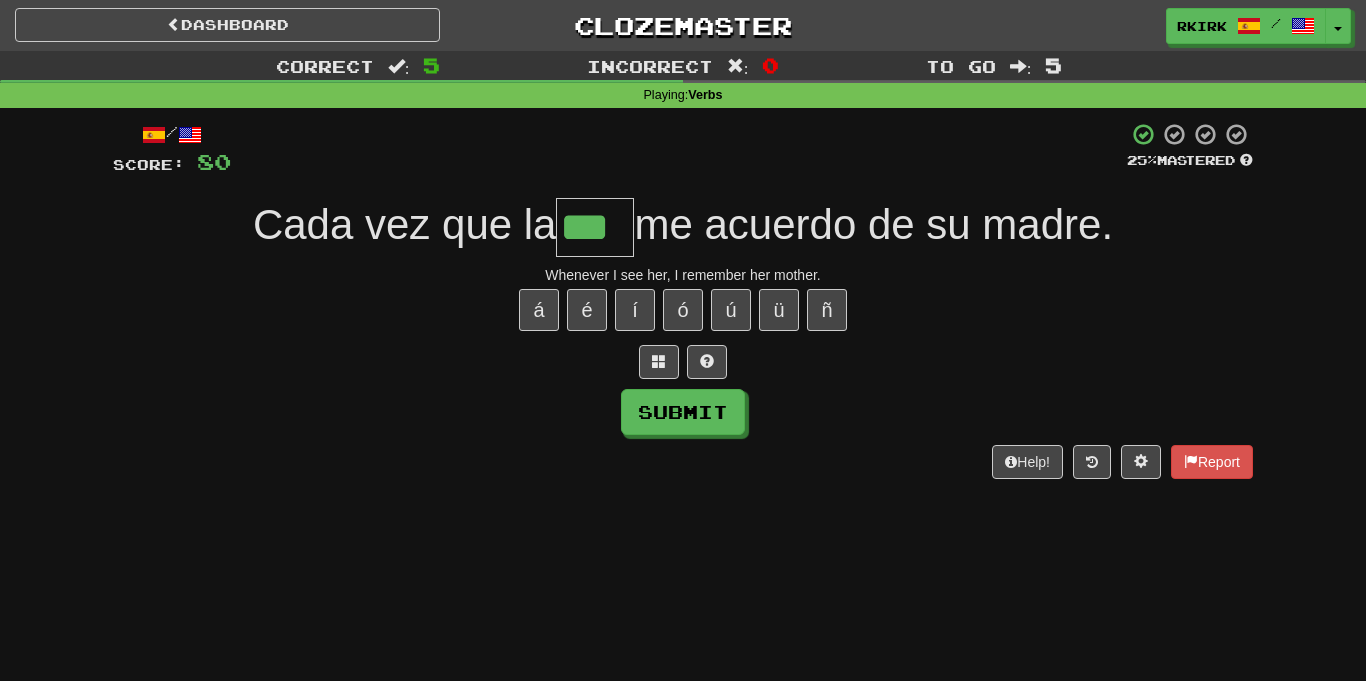 type on "***" 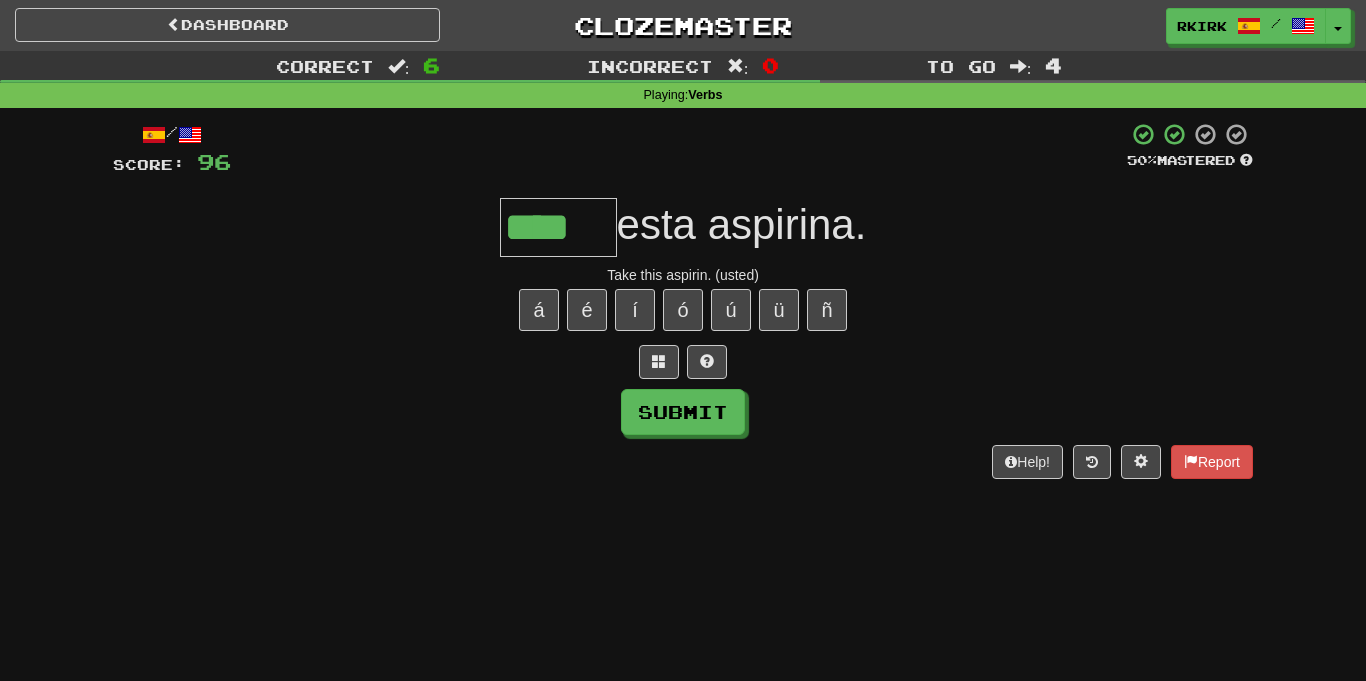 type on "****" 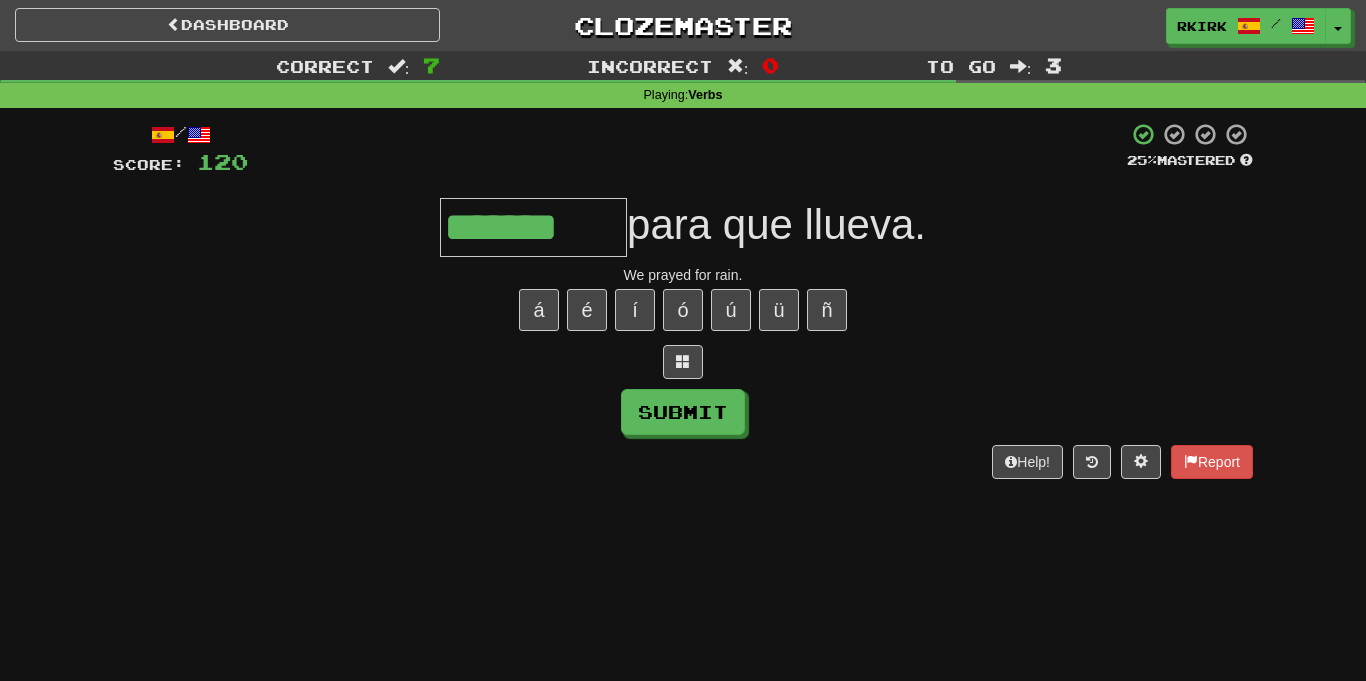type on "*******" 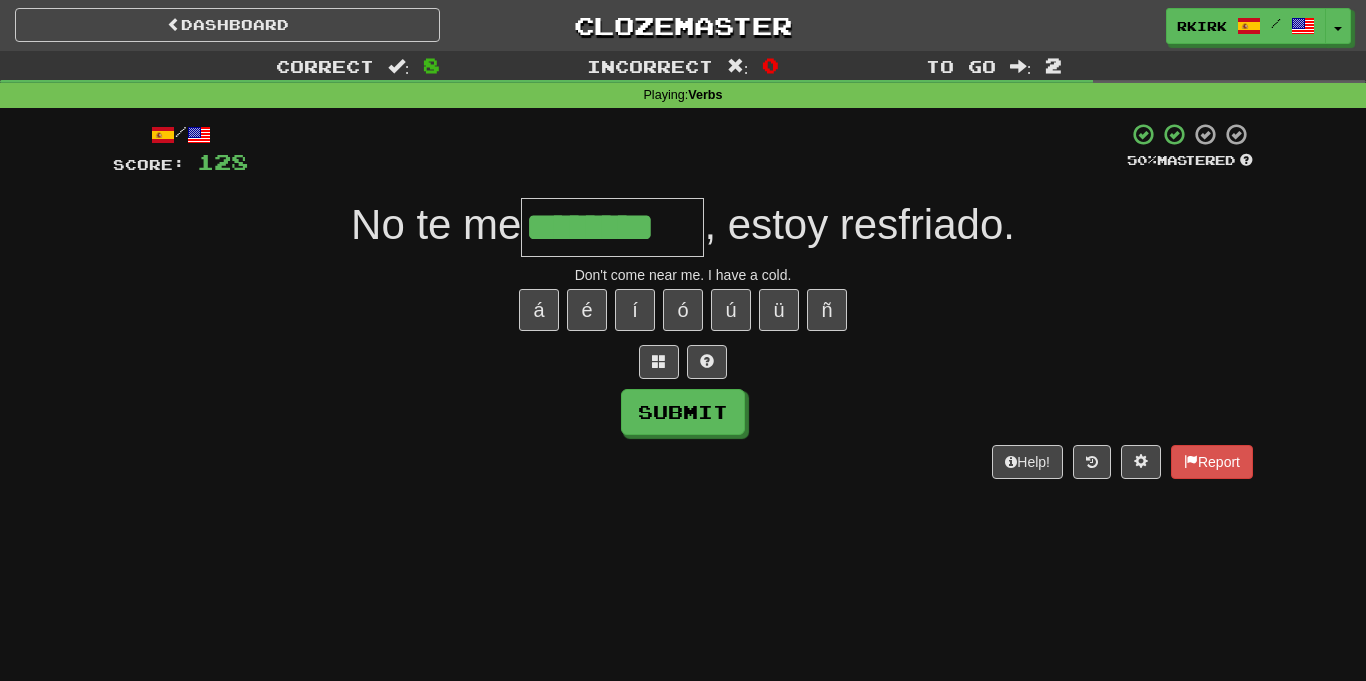 type on "********" 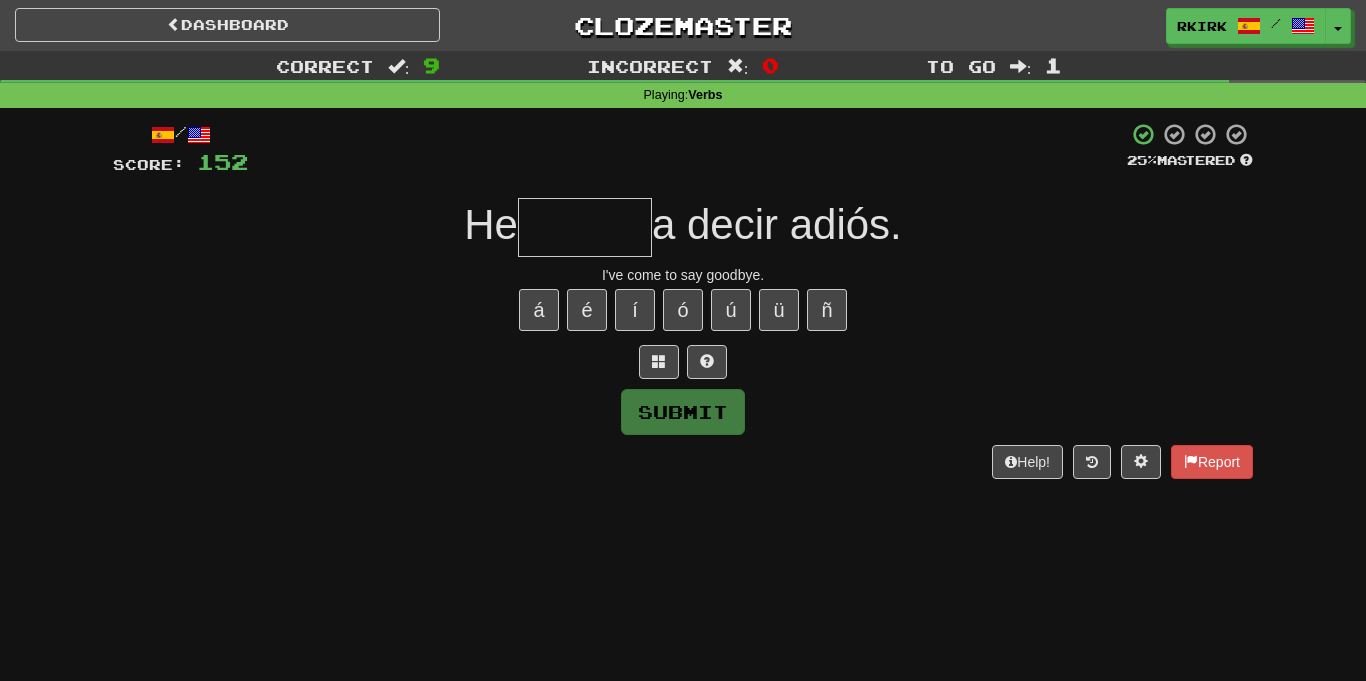 type on "*" 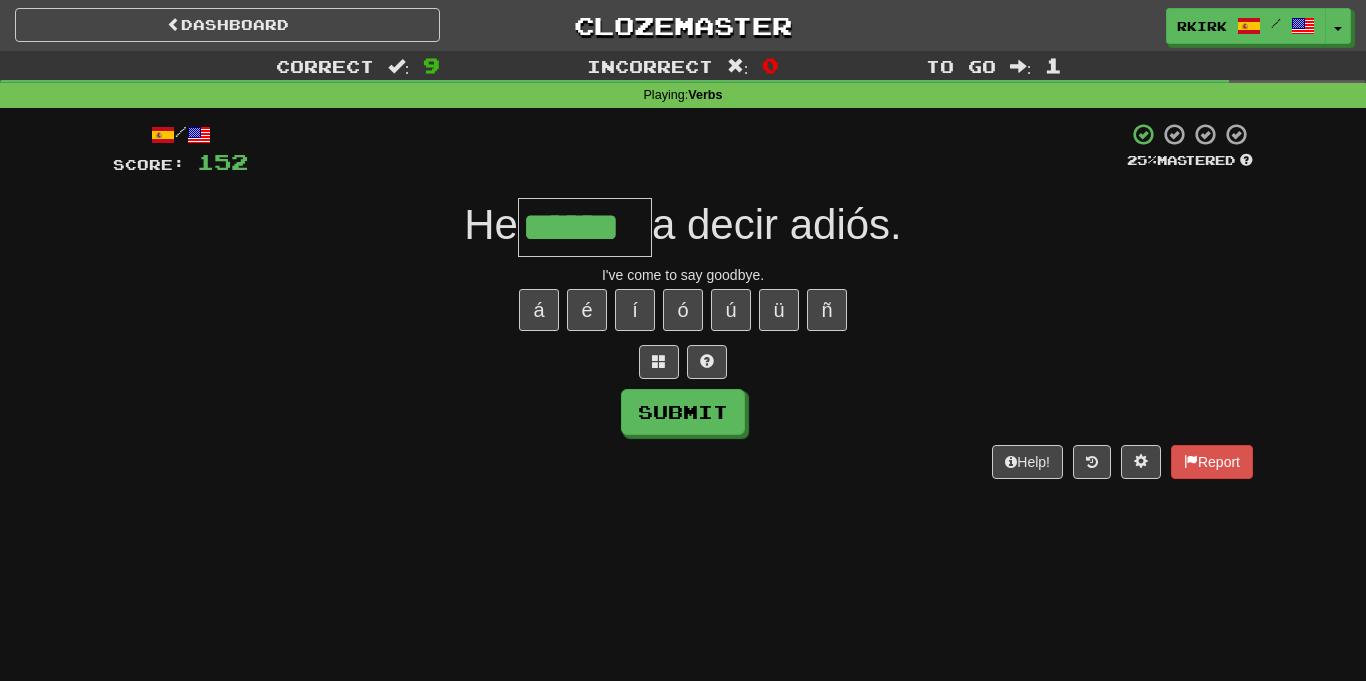 type on "******" 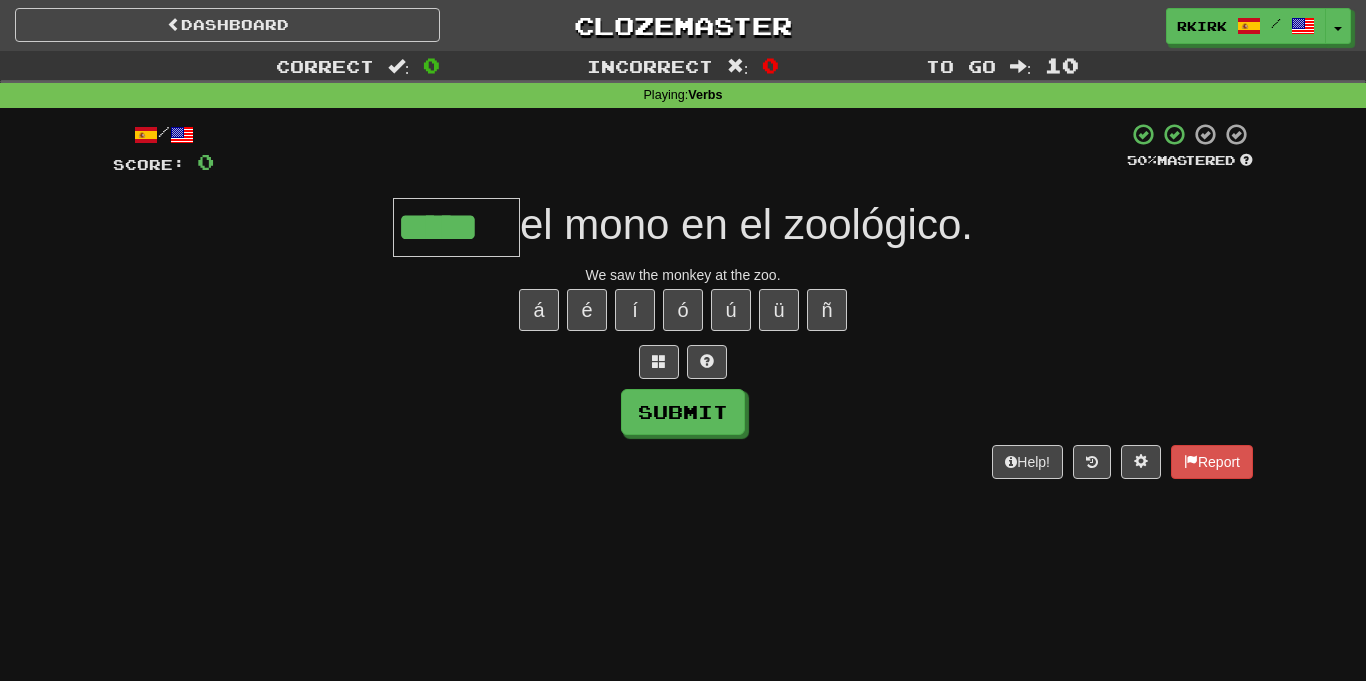 type on "*****" 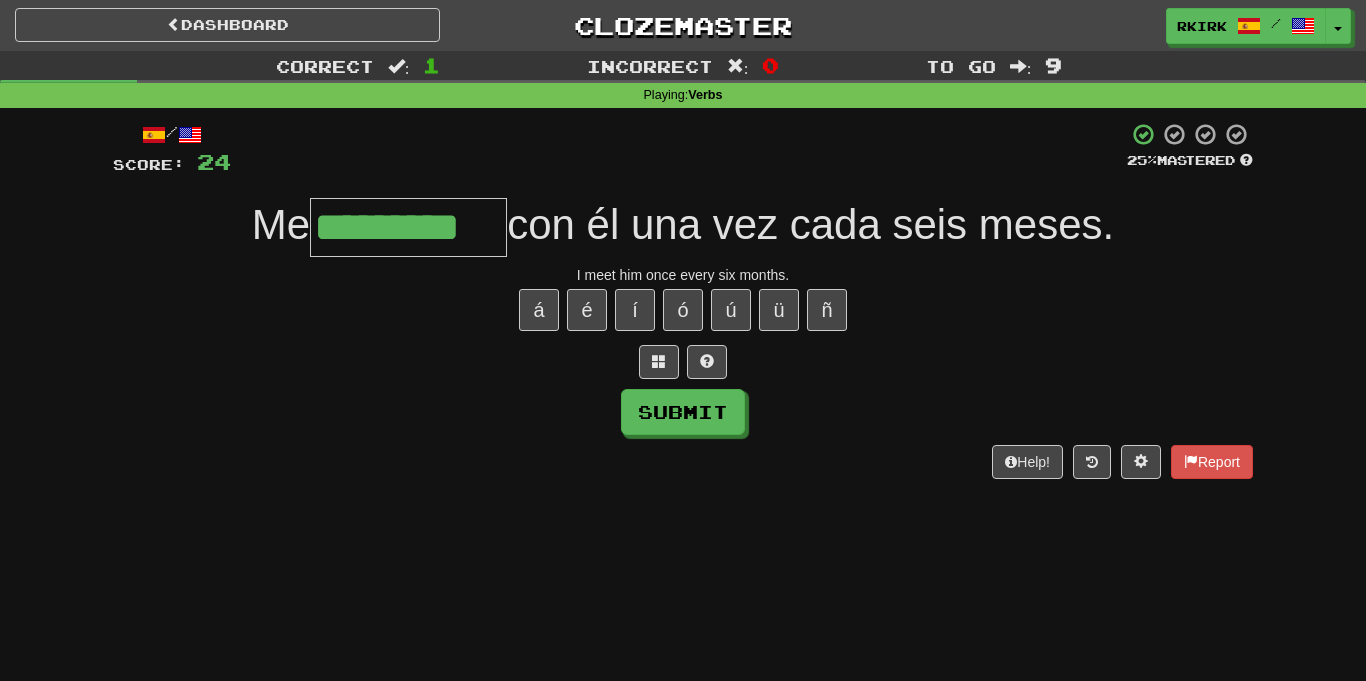 type on "*********" 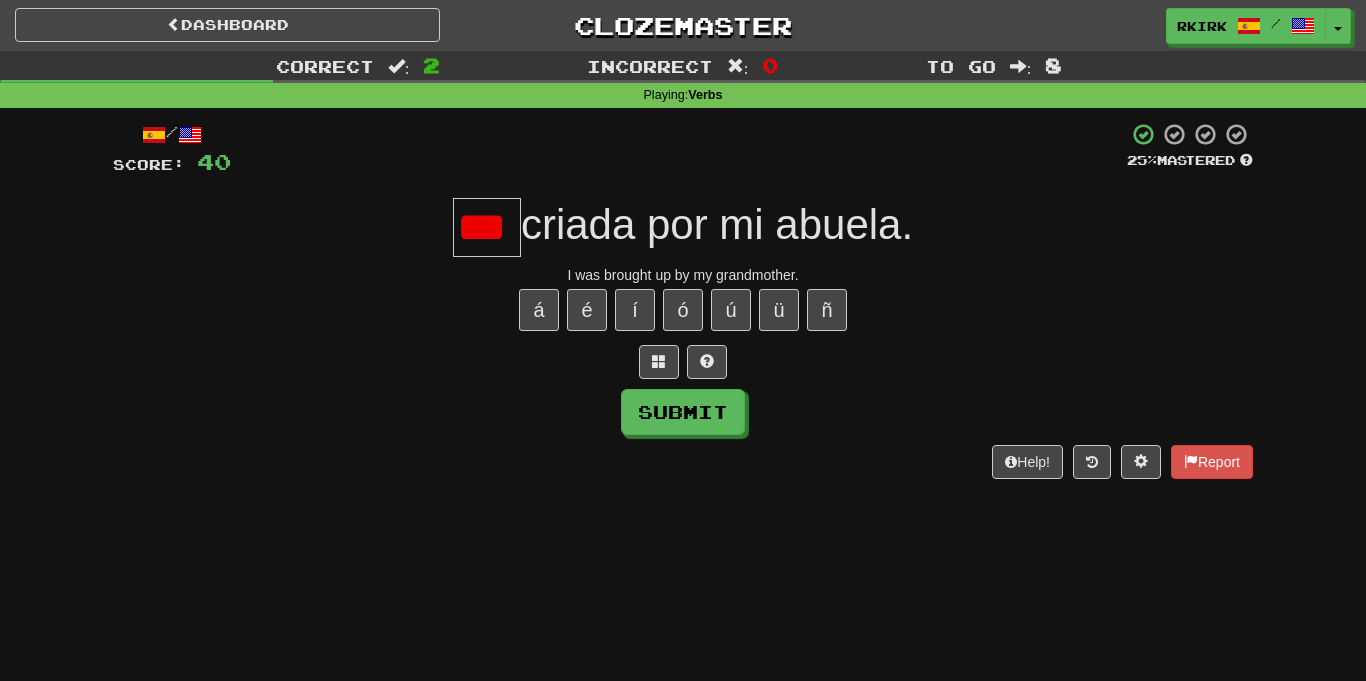scroll, scrollTop: 0, scrollLeft: 5, axis: horizontal 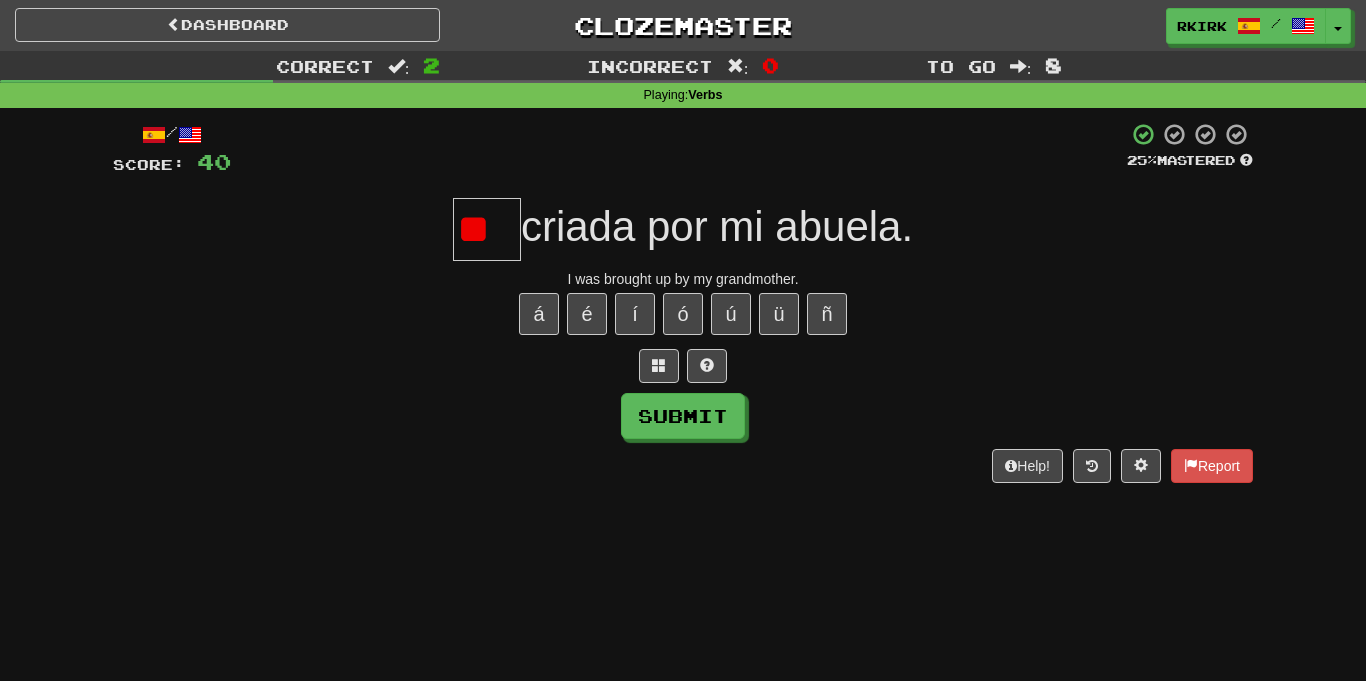 type on "*" 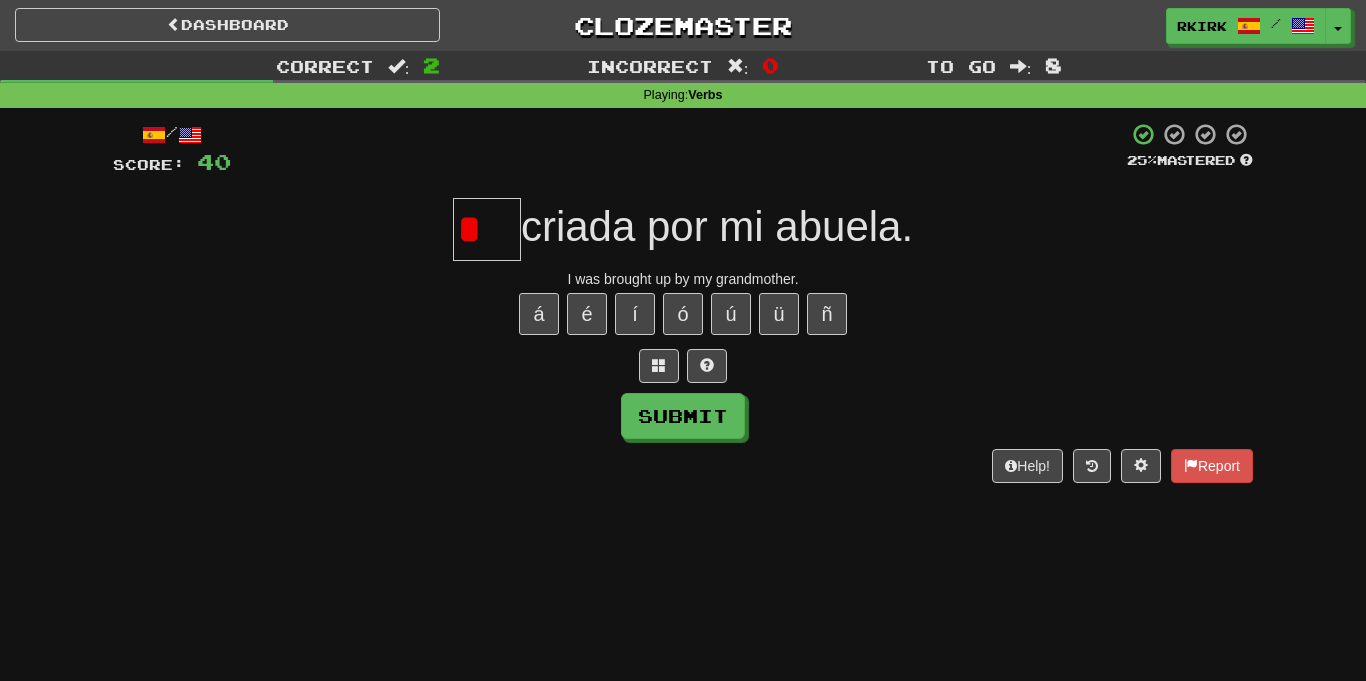 scroll, scrollTop: 0, scrollLeft: 0, axis: both 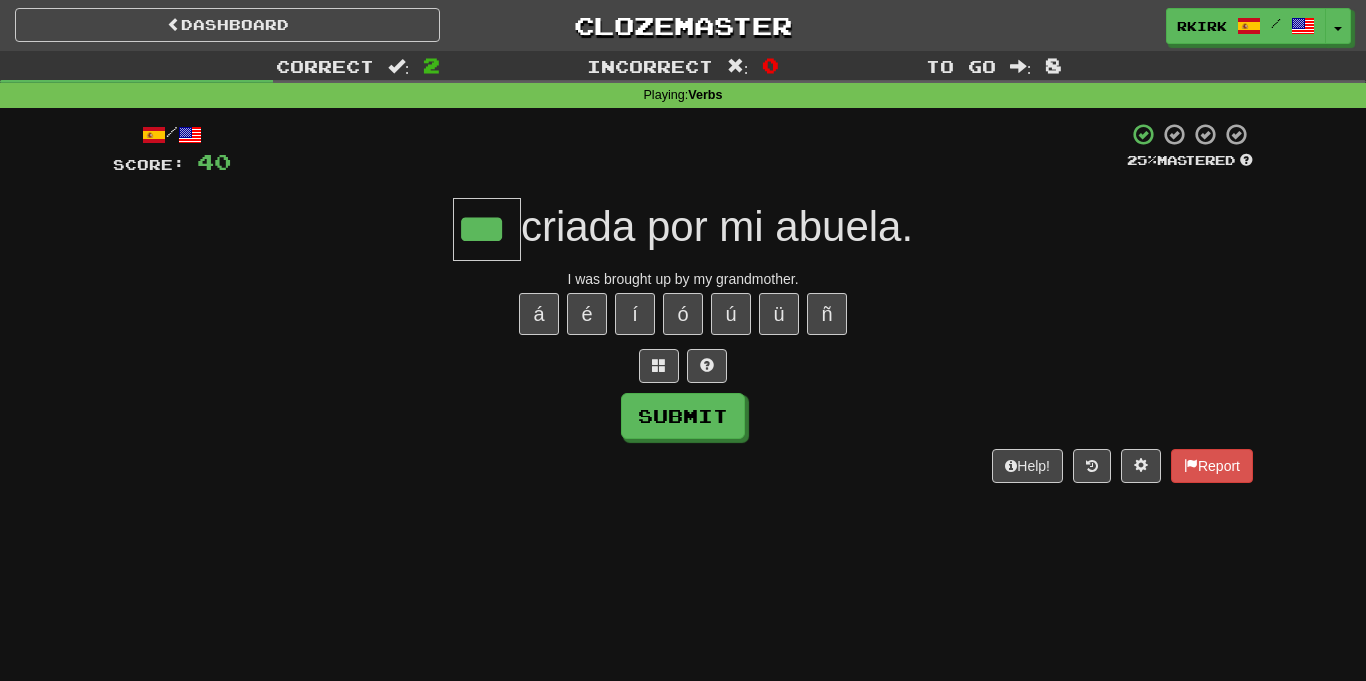 type on "***" 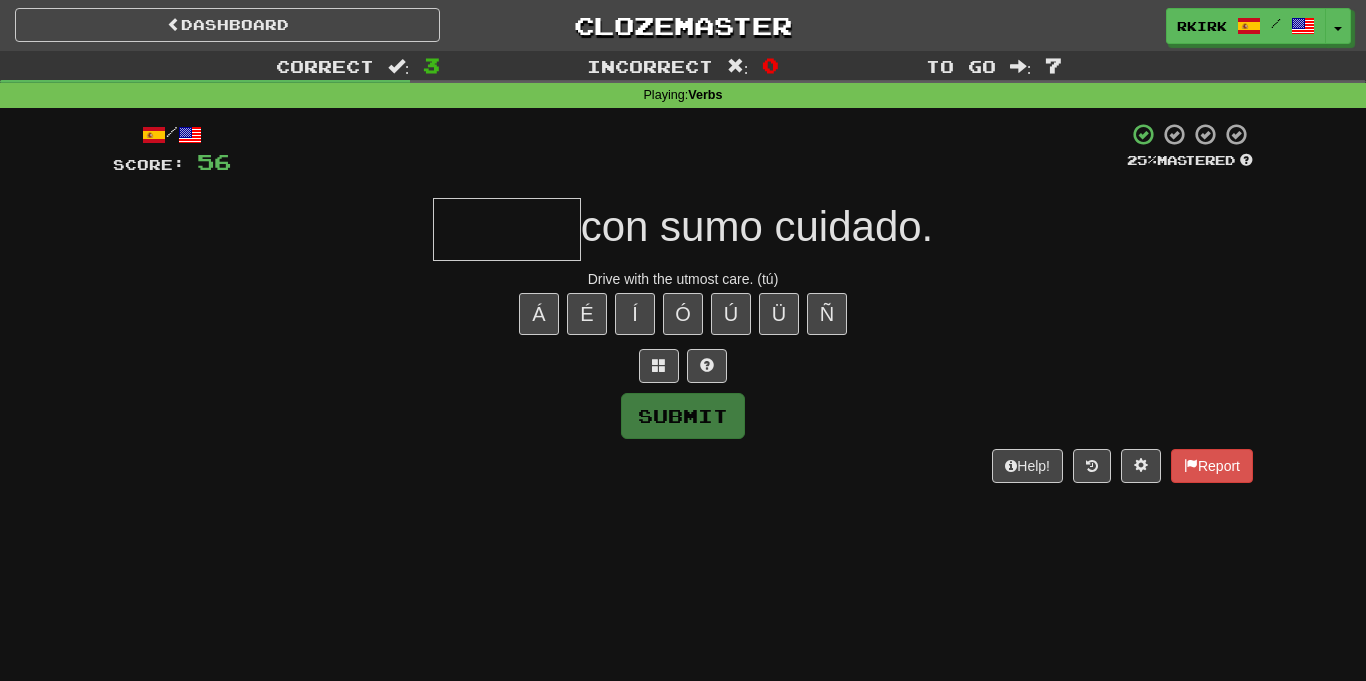 type on "*" 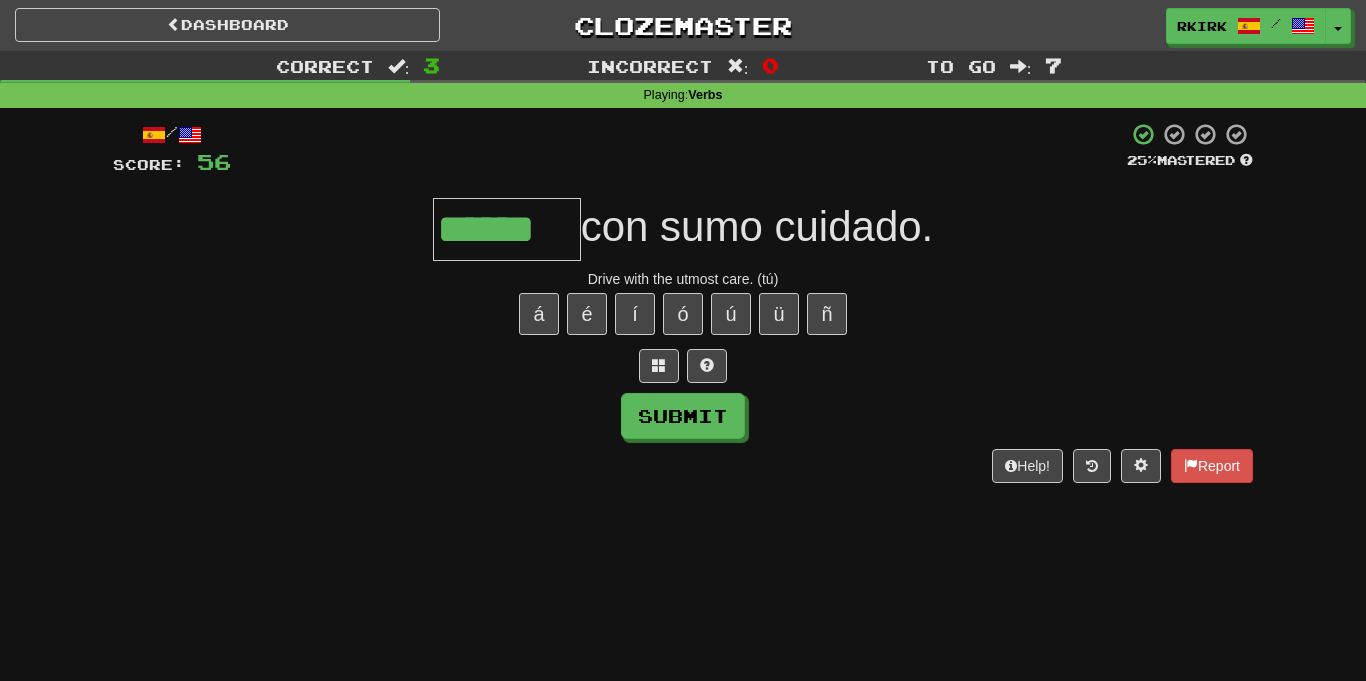 type on "******" 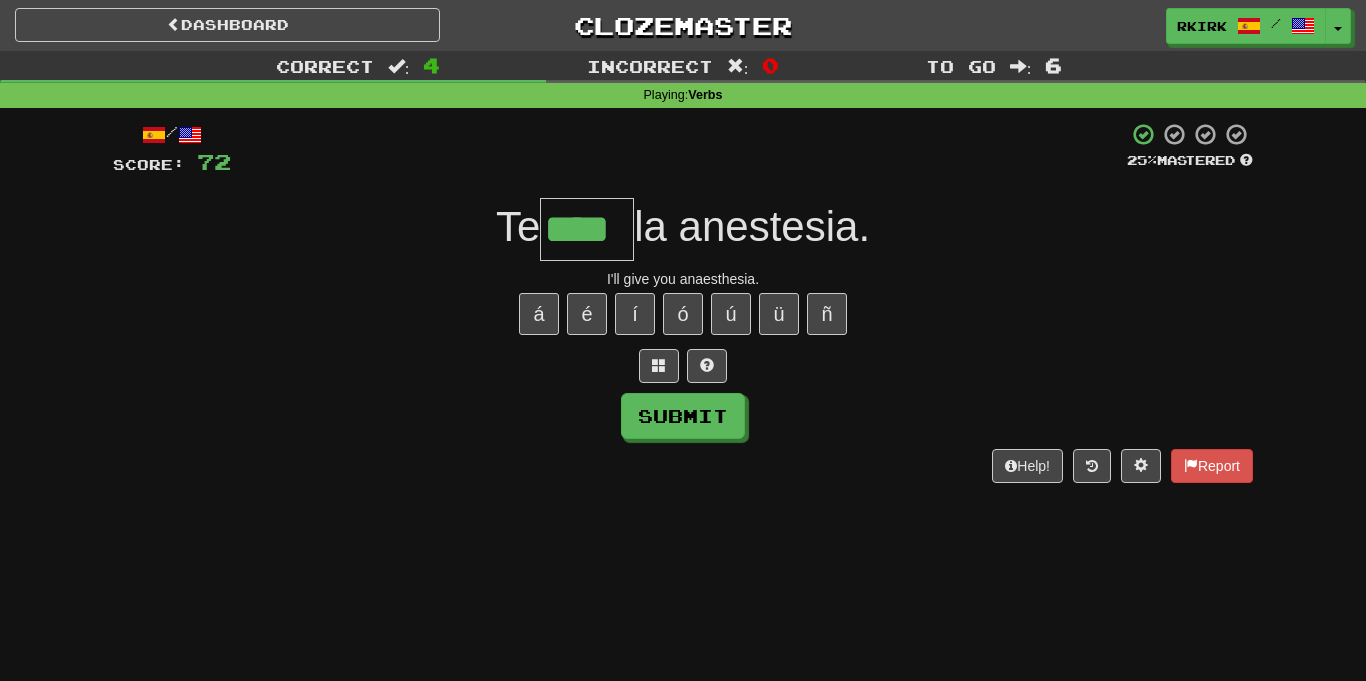 type on "****" 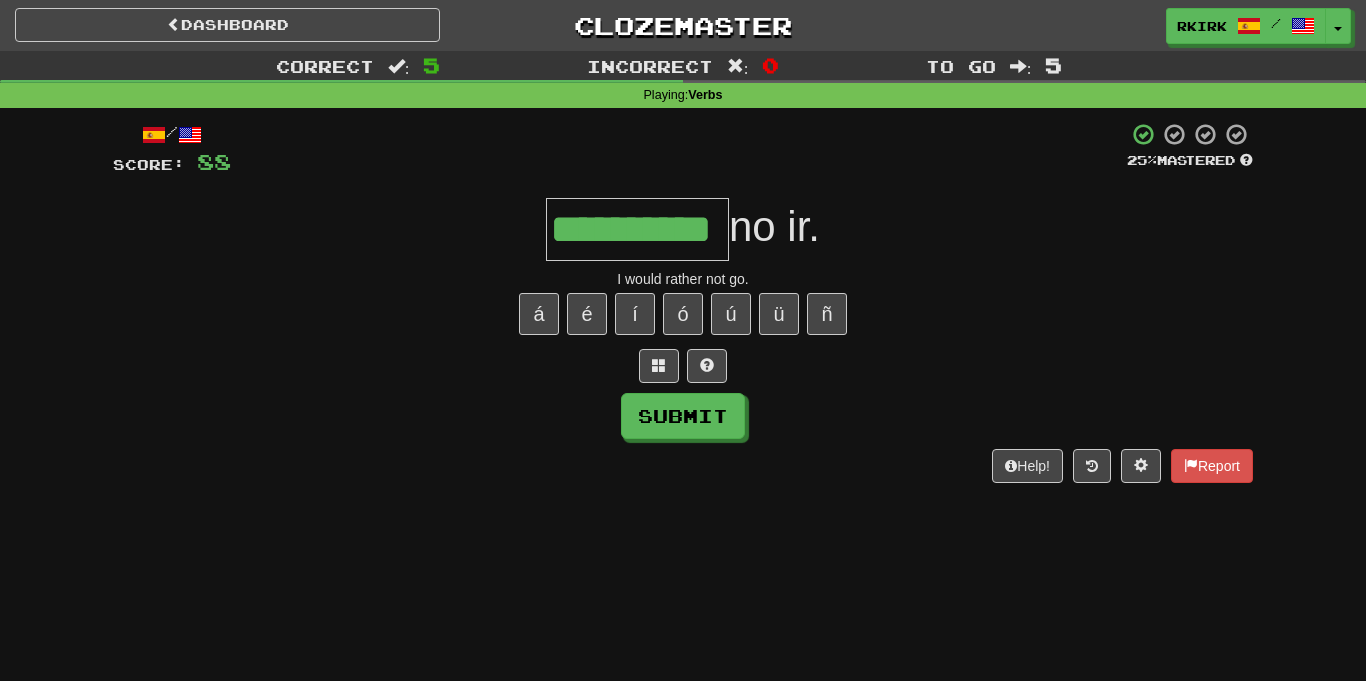 type on "**********" 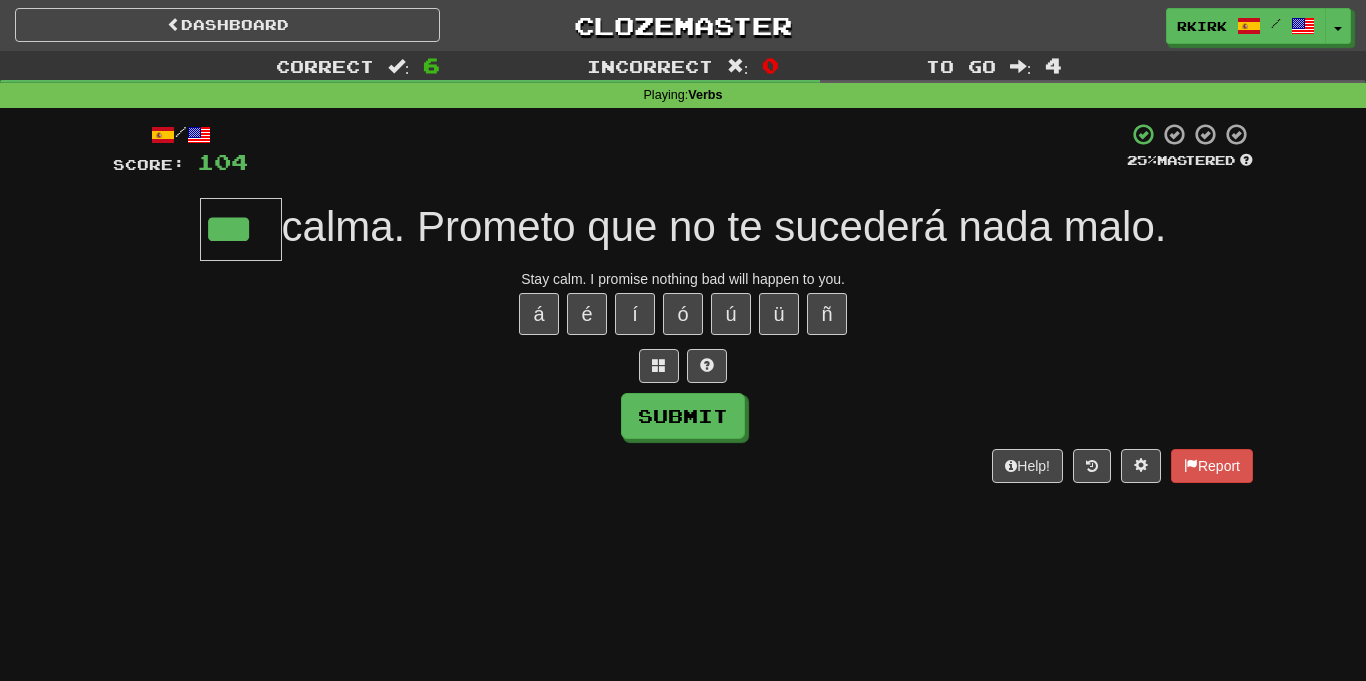 type on "***" 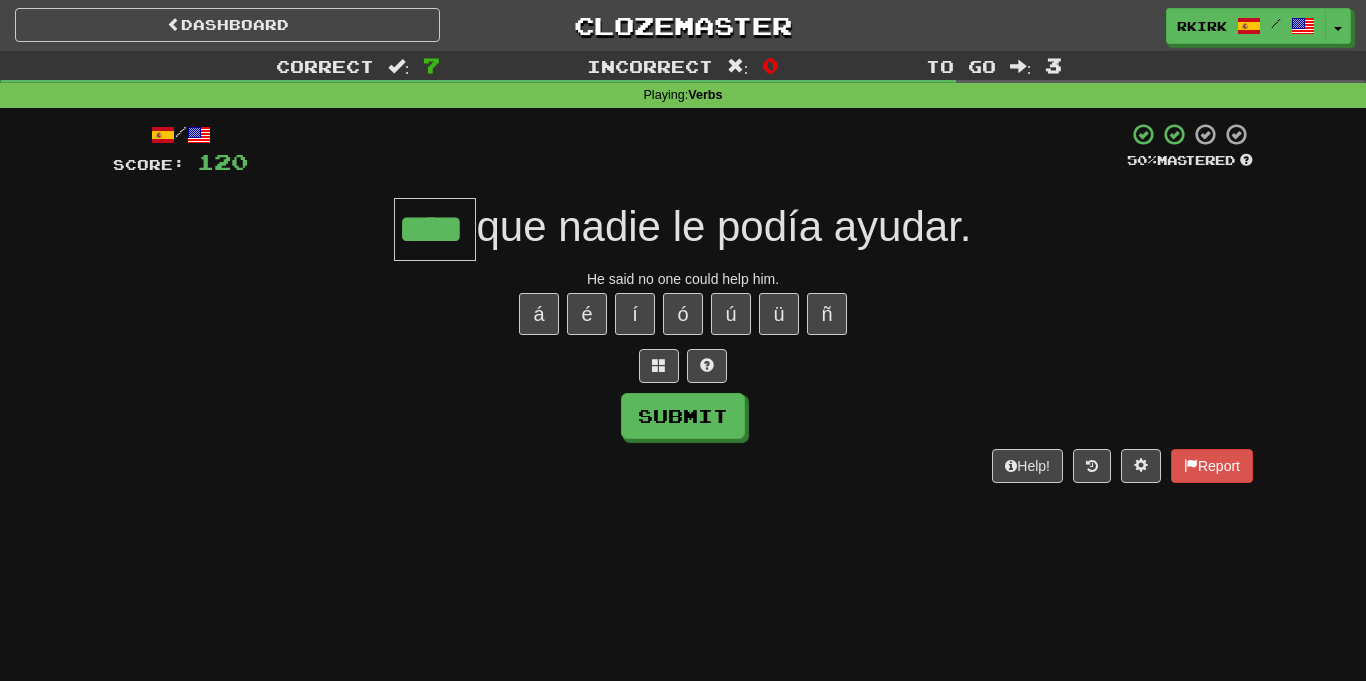 type on "****" 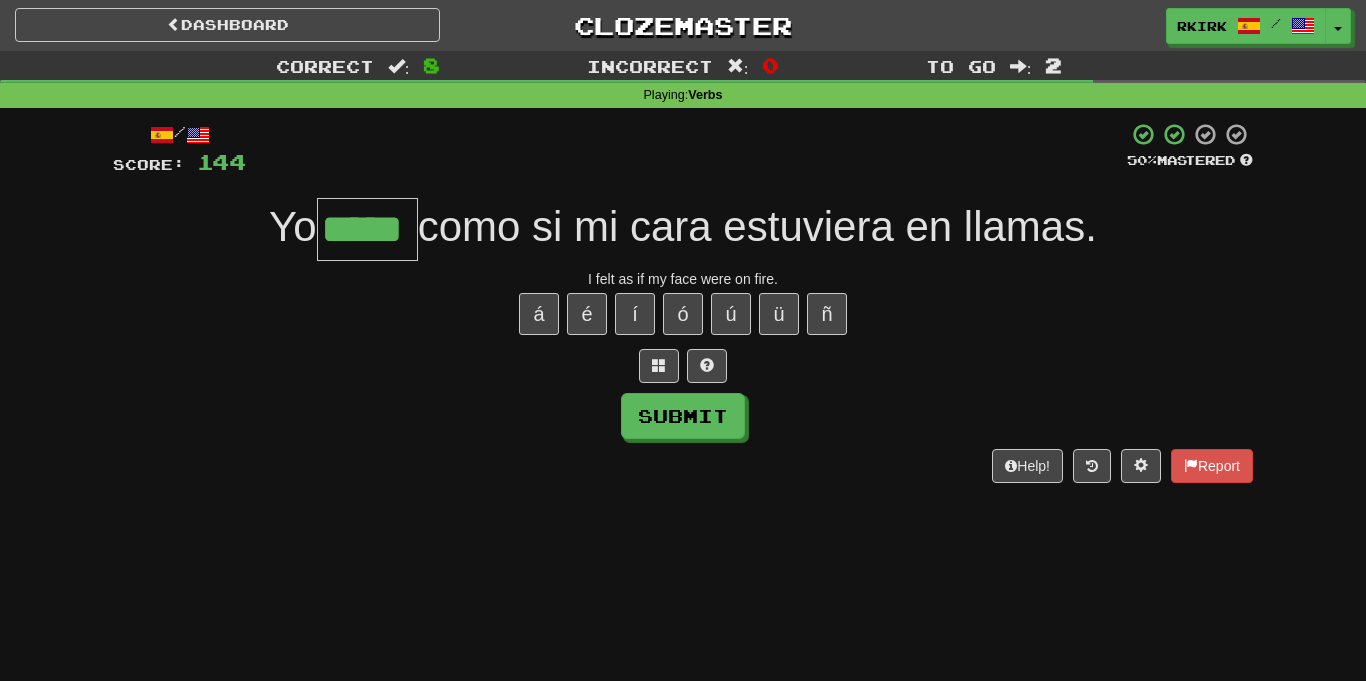 type on "*****" 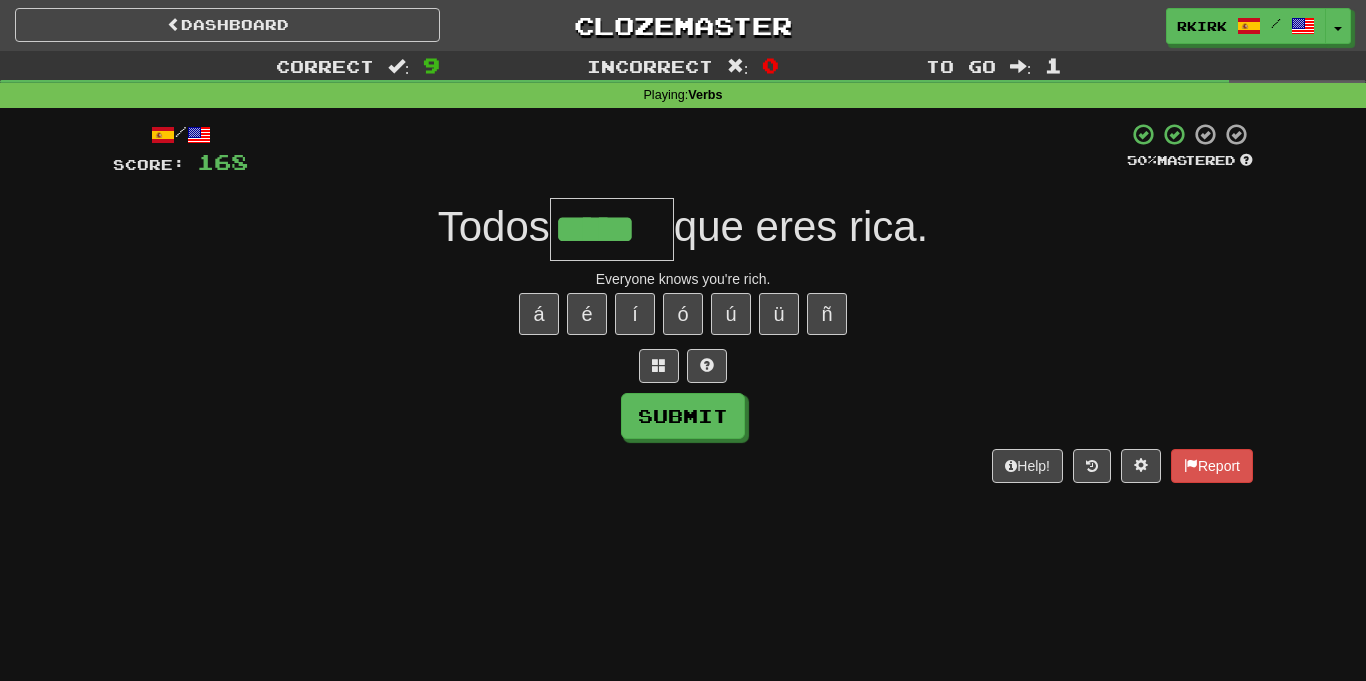 type on "*****" 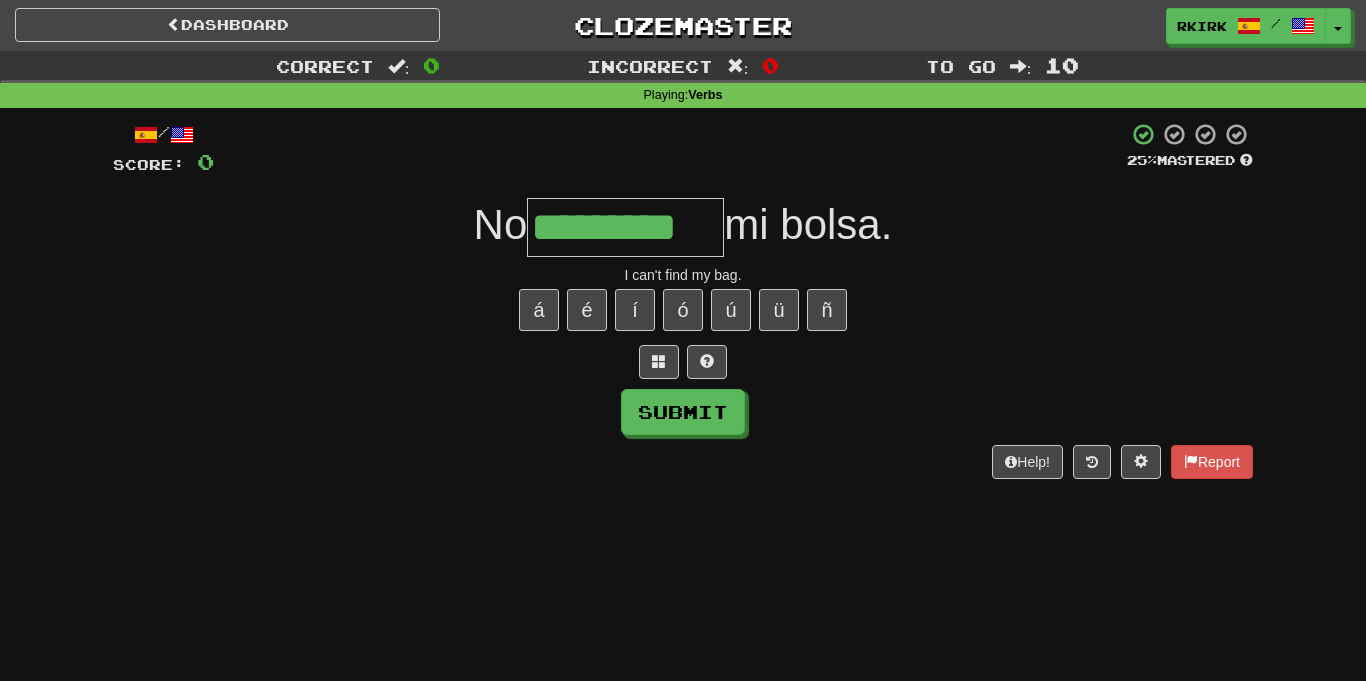type on "*********" 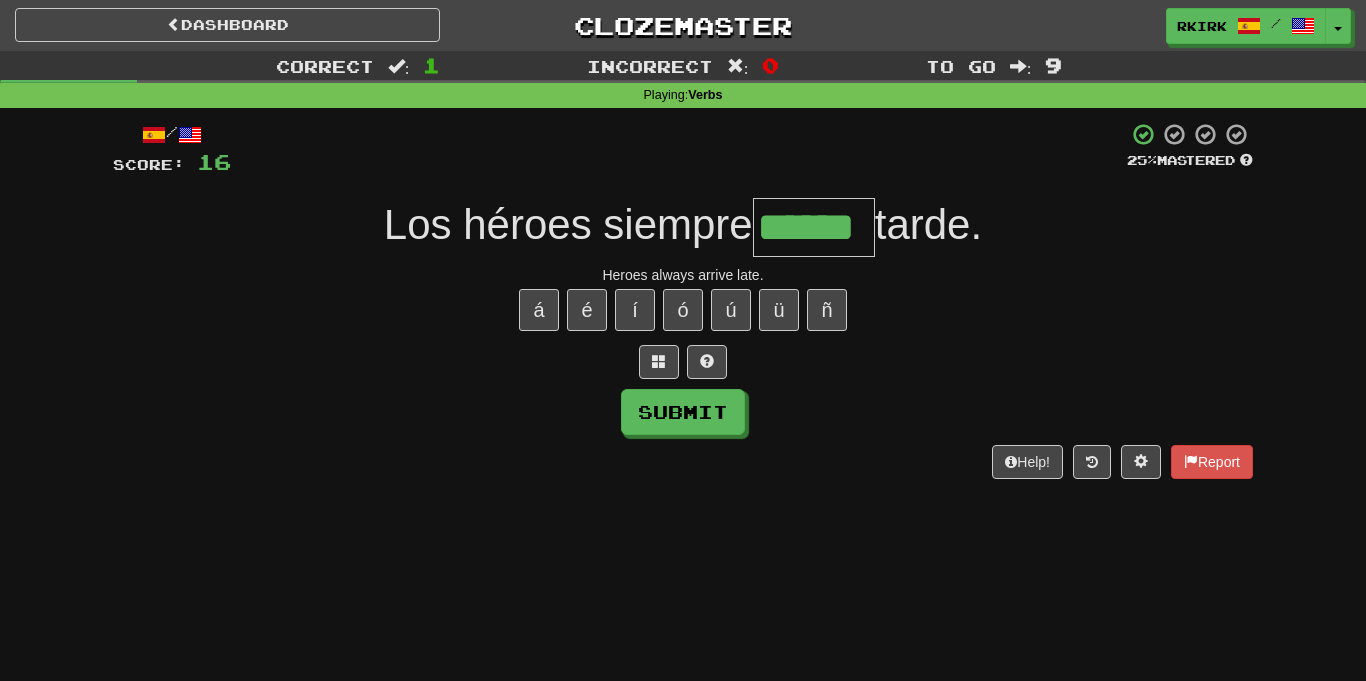 type on "******" 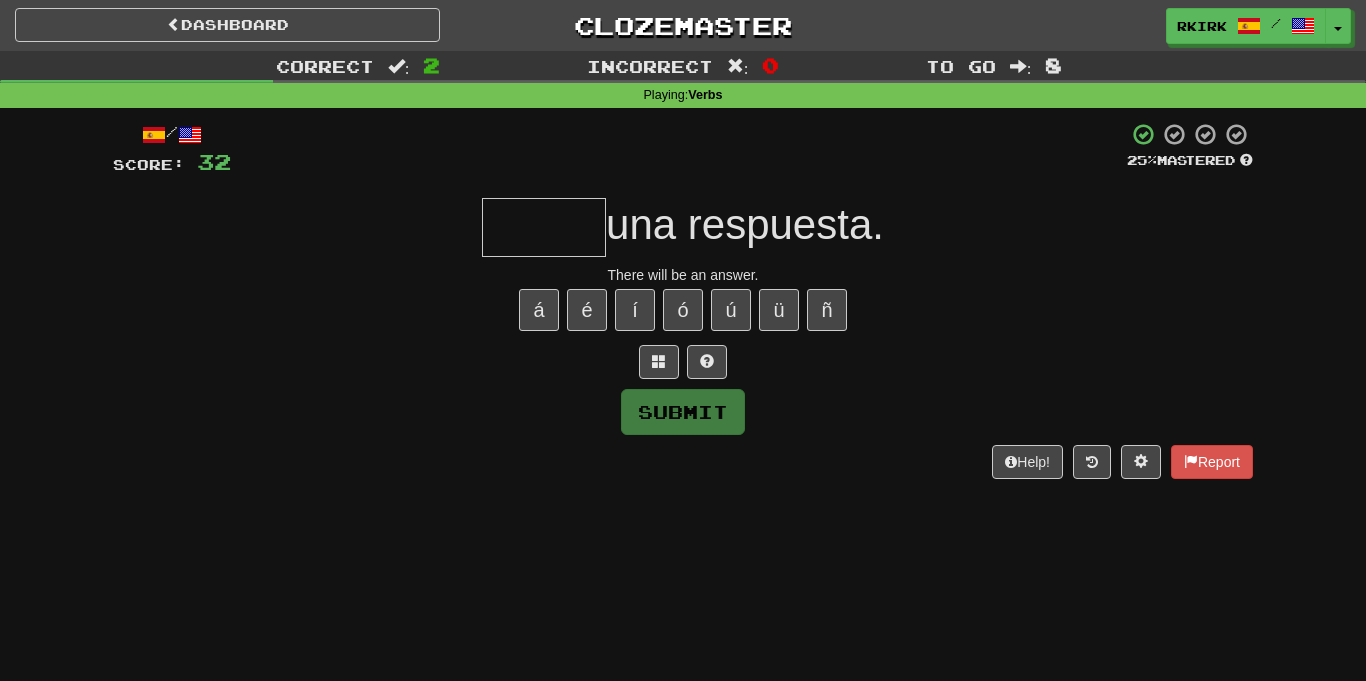 type on "*" 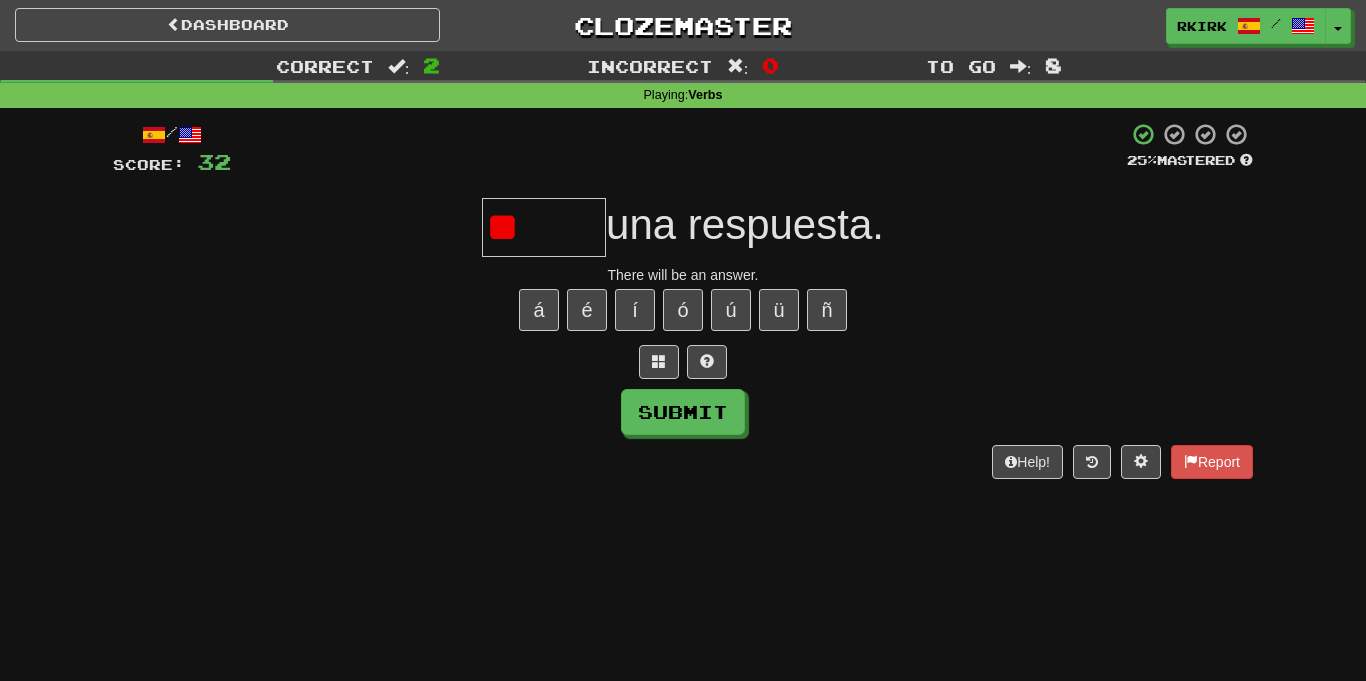 type on "*" 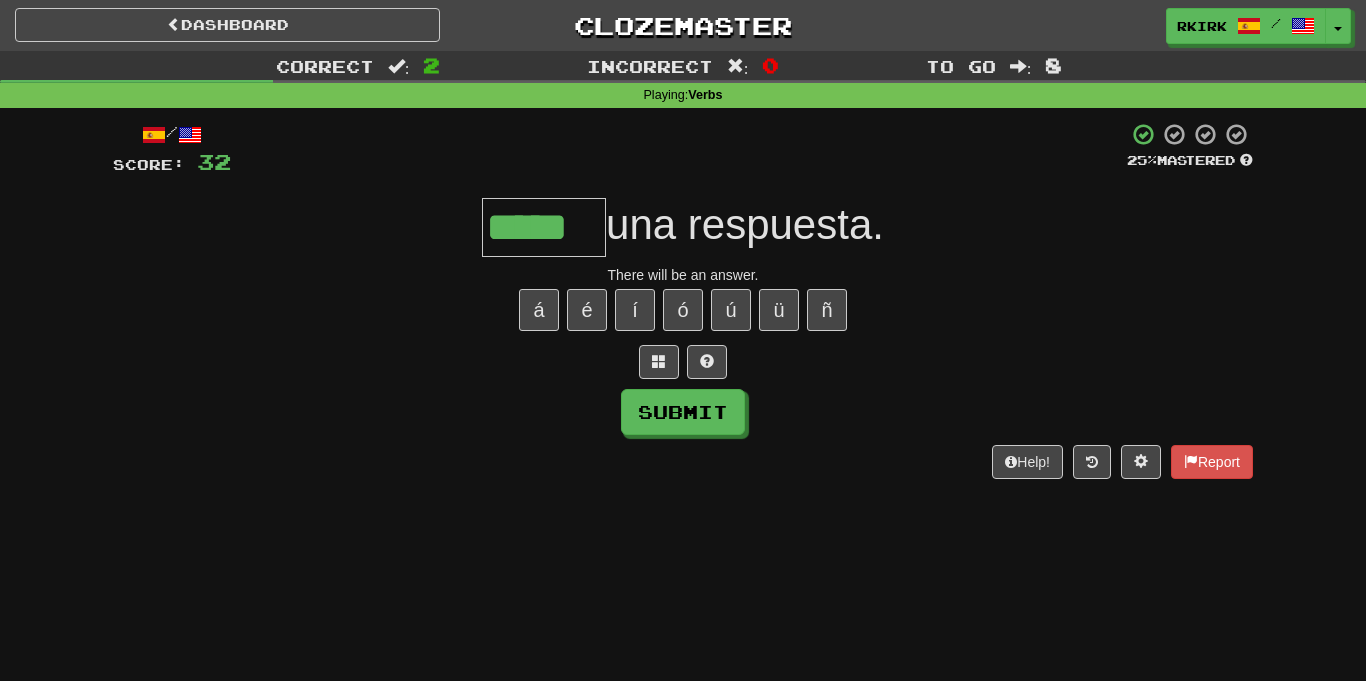 type on "*****" 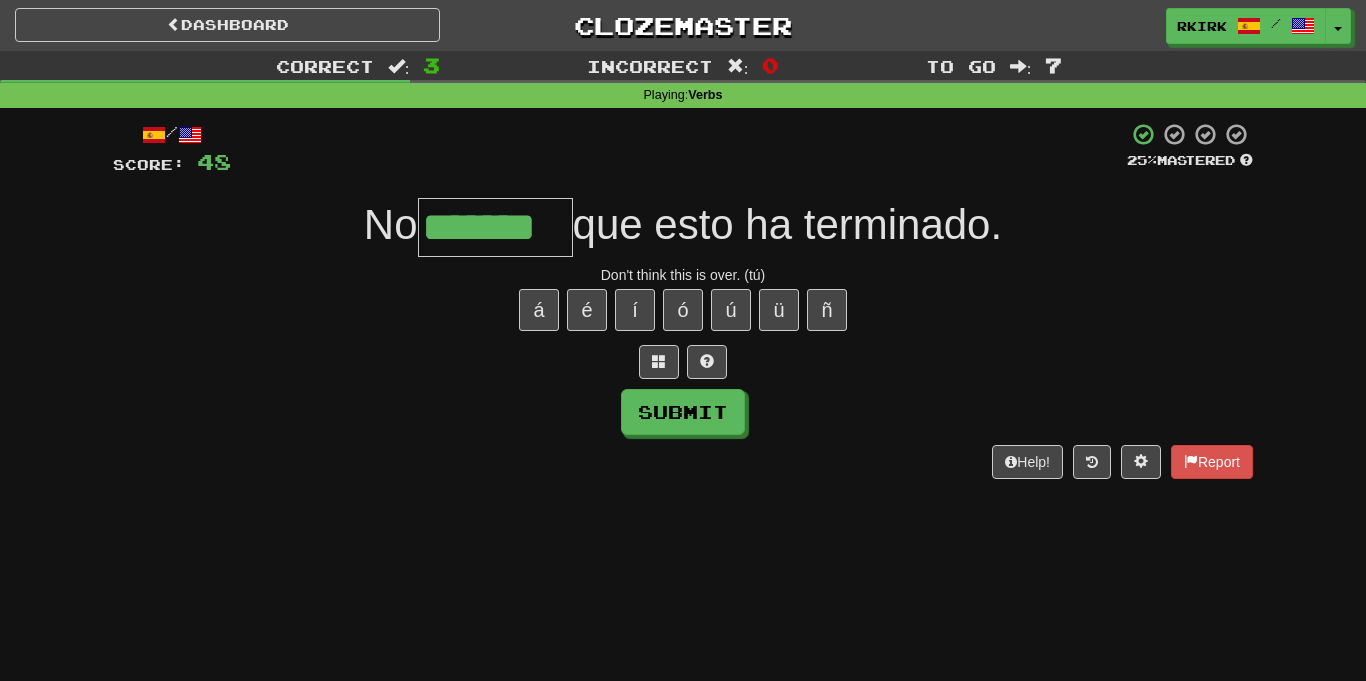 type on "*******" 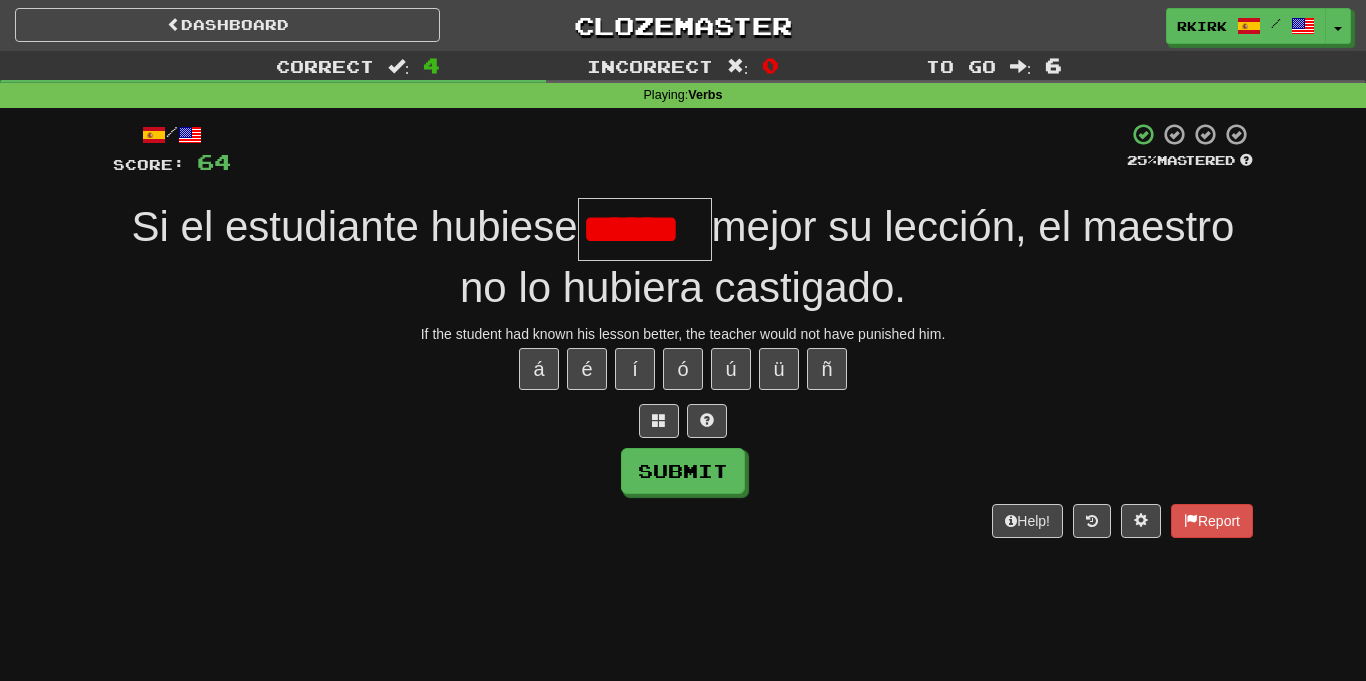 scroll, scrollTop: 0, scrollLeft: 0, axis: both 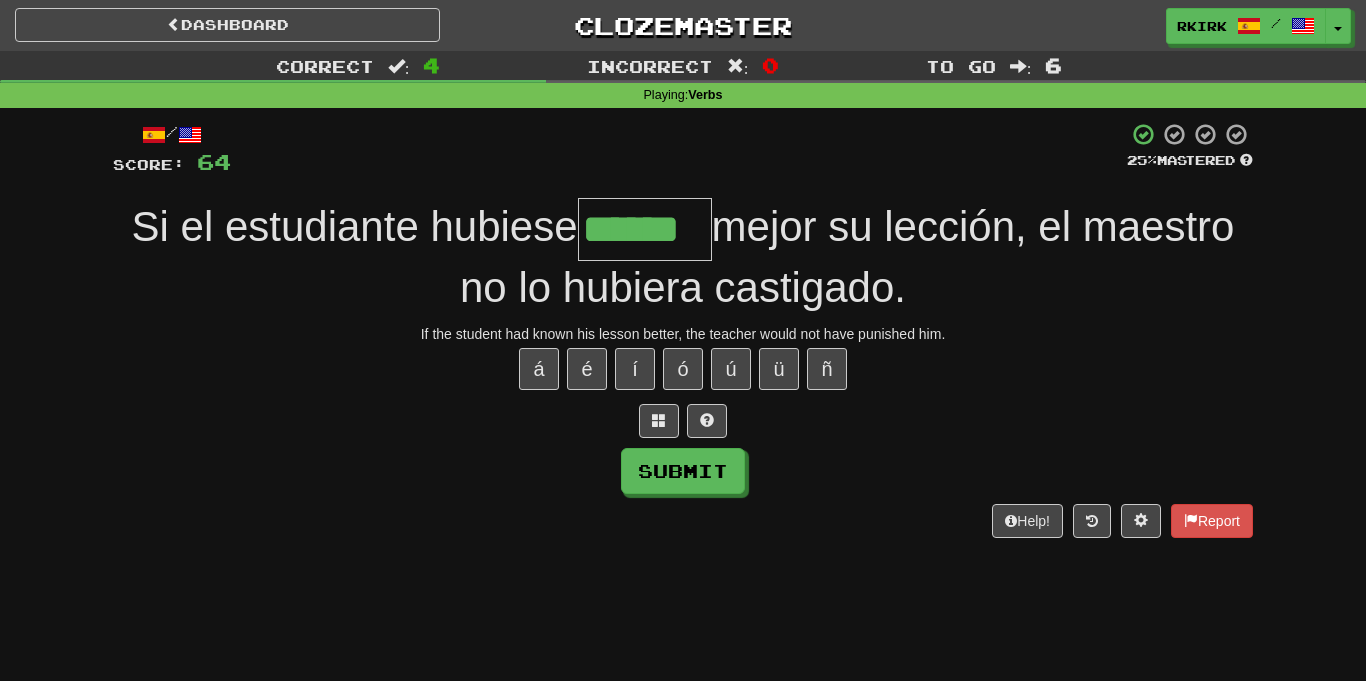 type on "******" 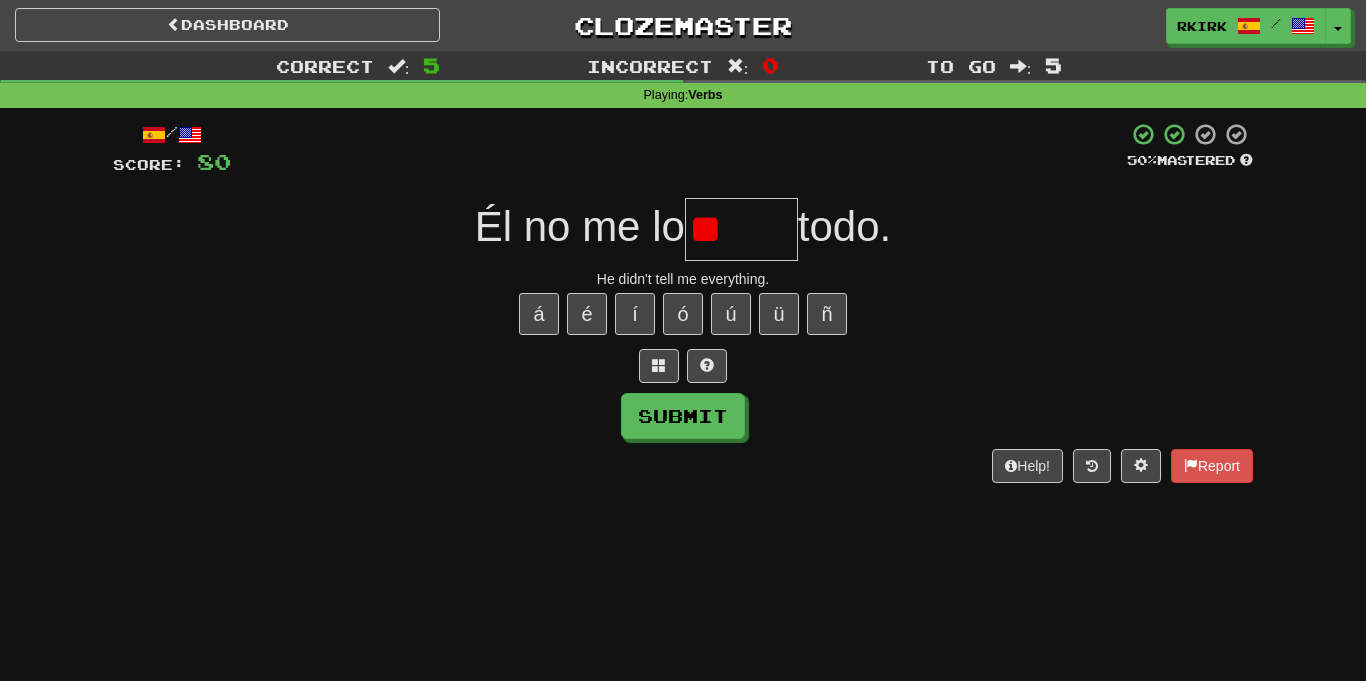 type on "*" 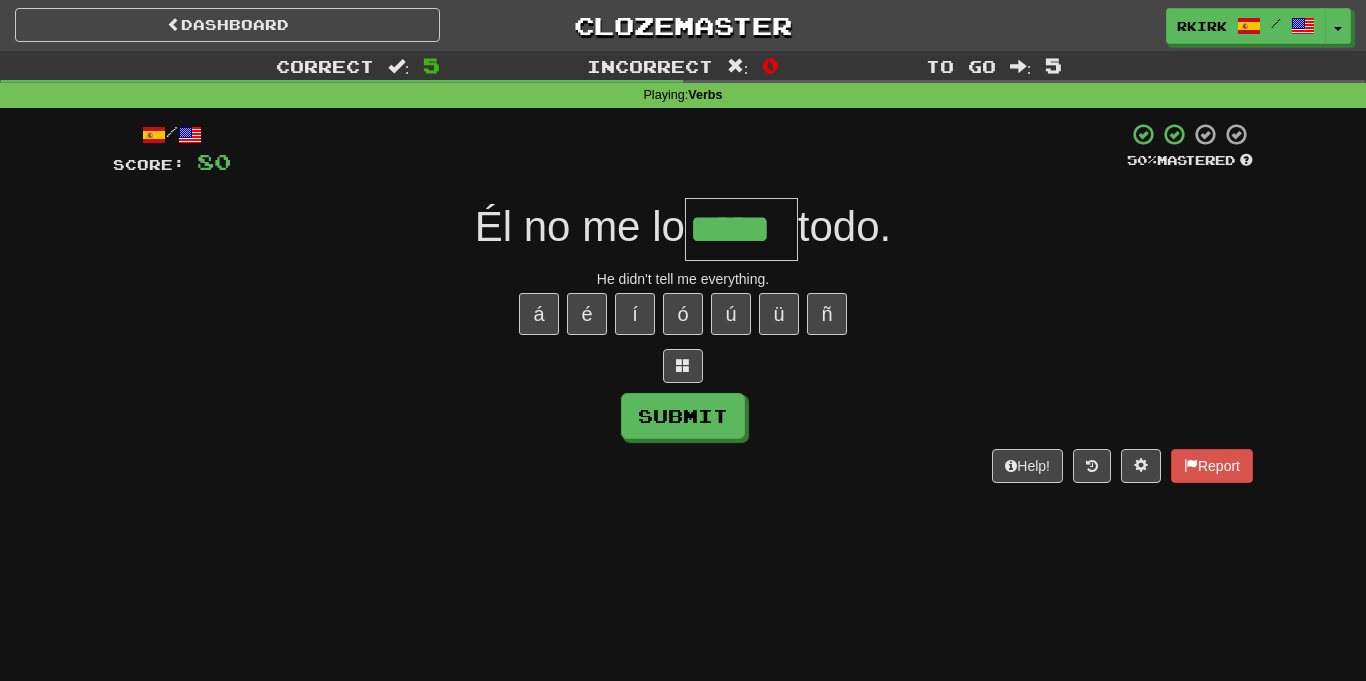type on "*****" 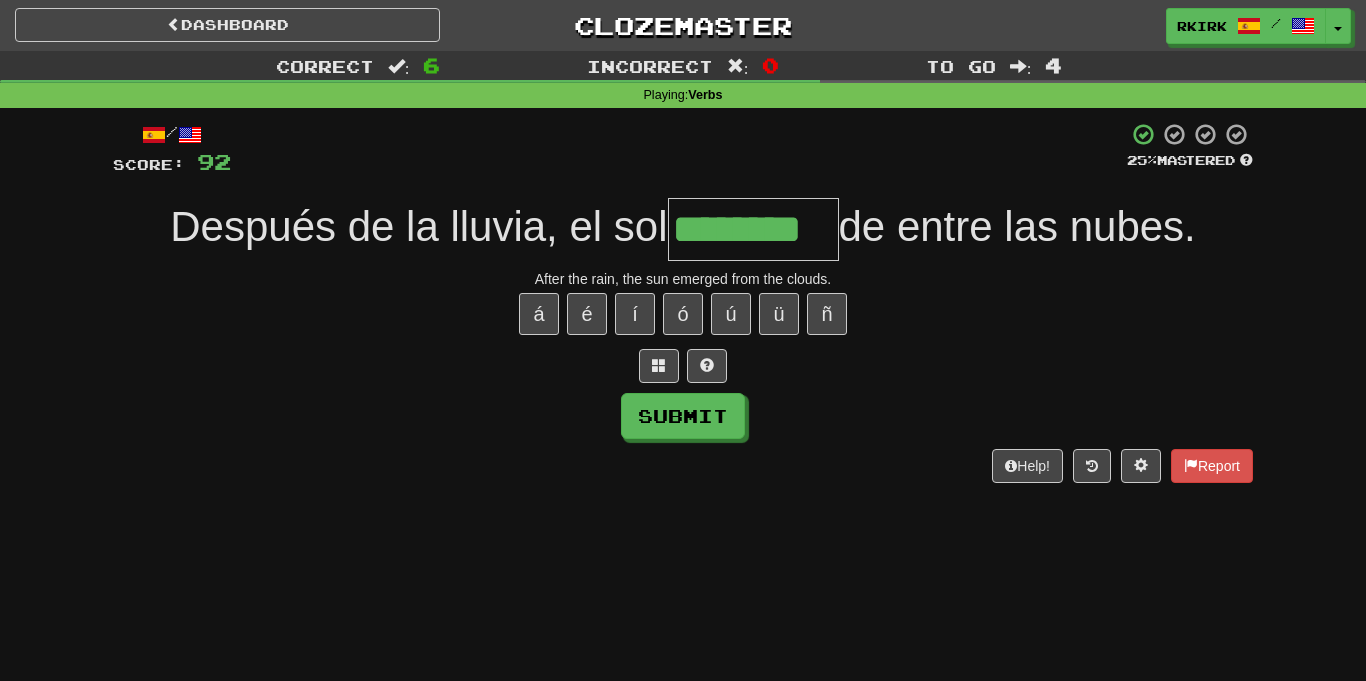 type on "********" 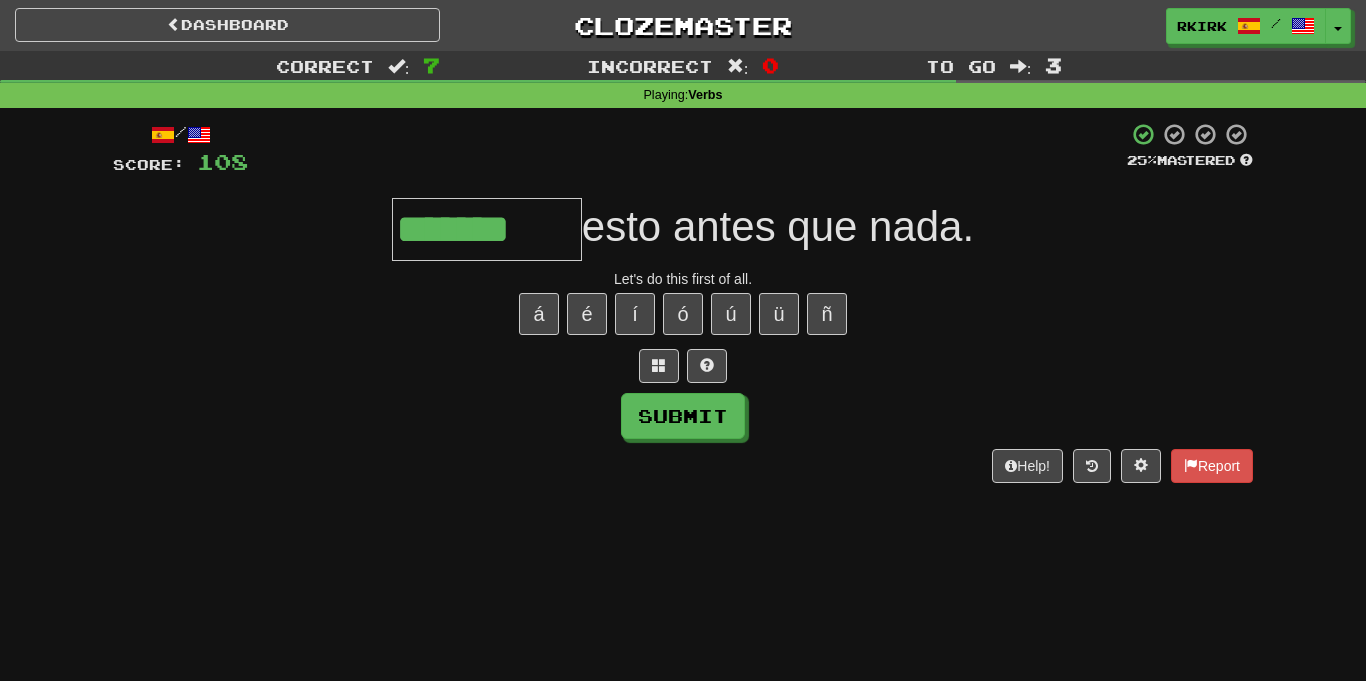 type on "*******" 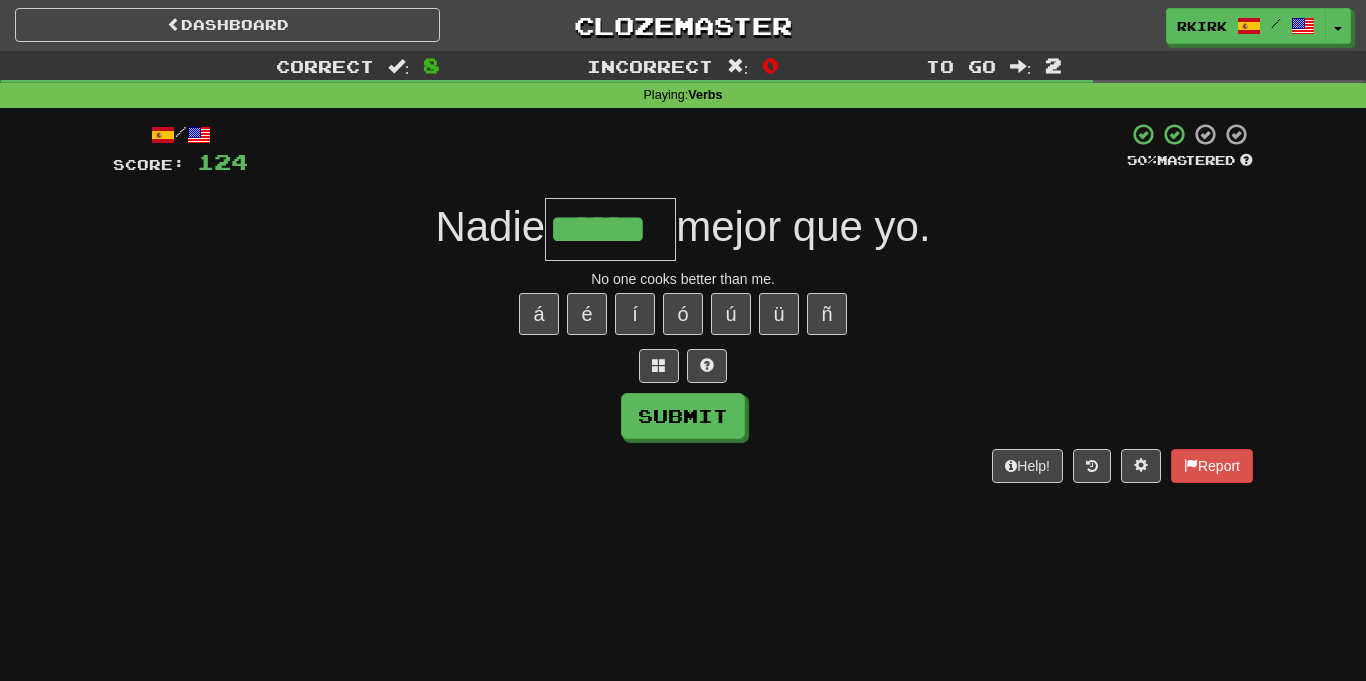 type on "******" 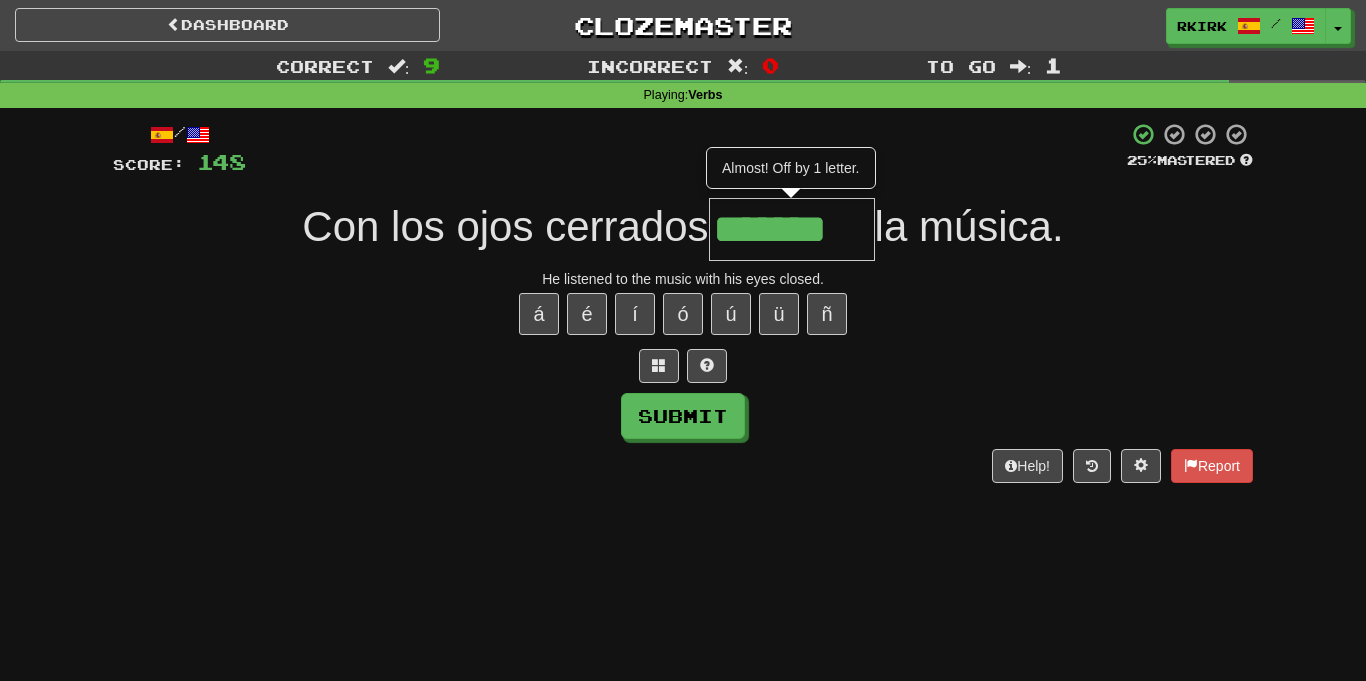 type on "*******" 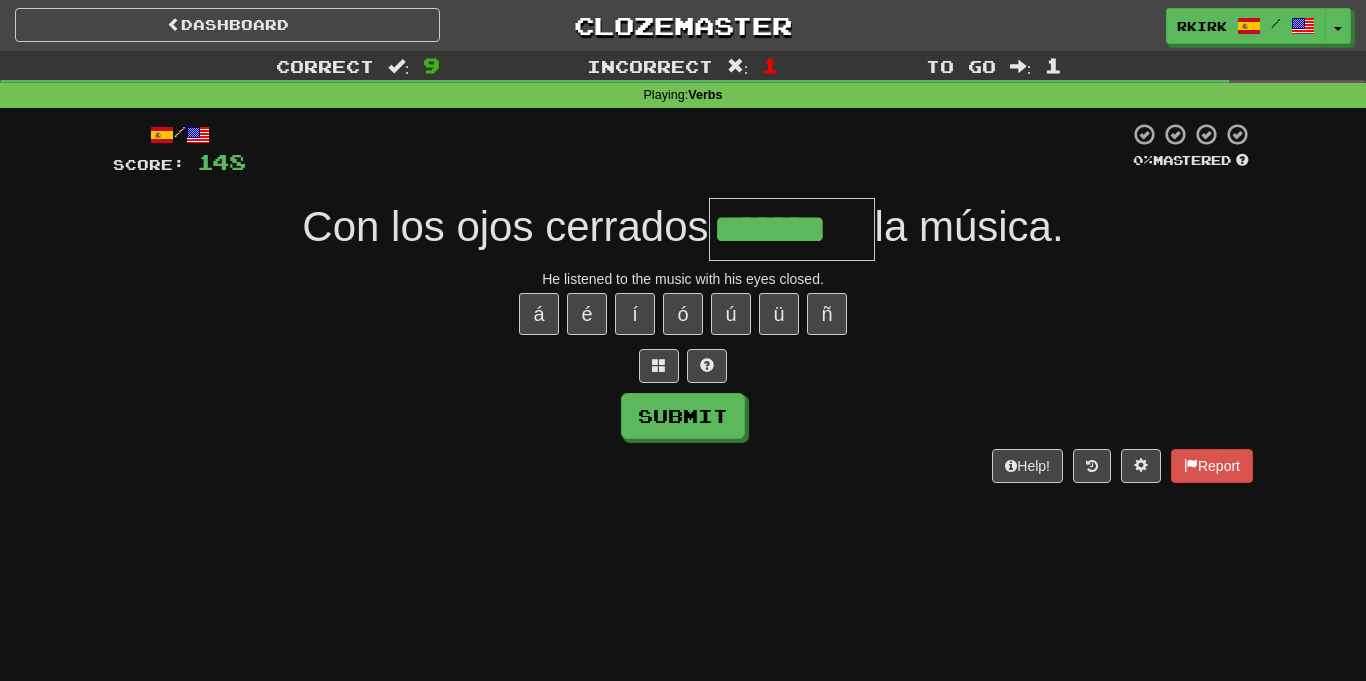 type on "*******" 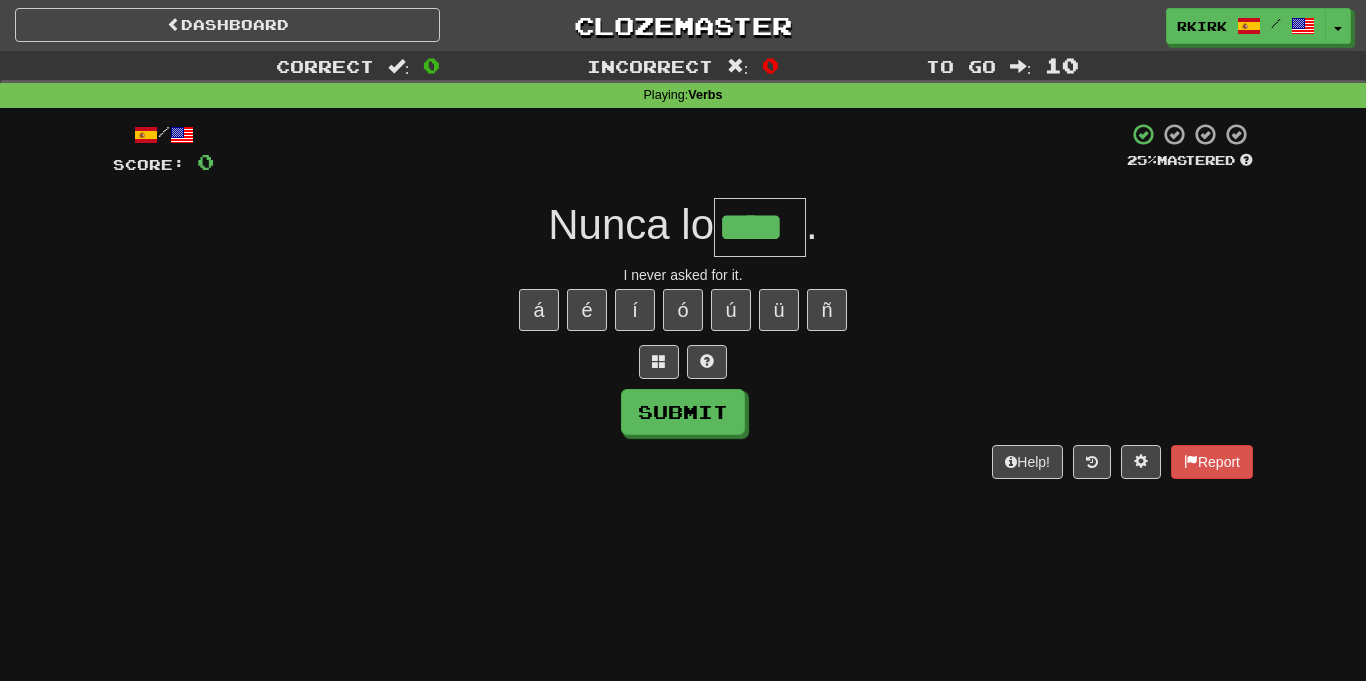 type on "****" 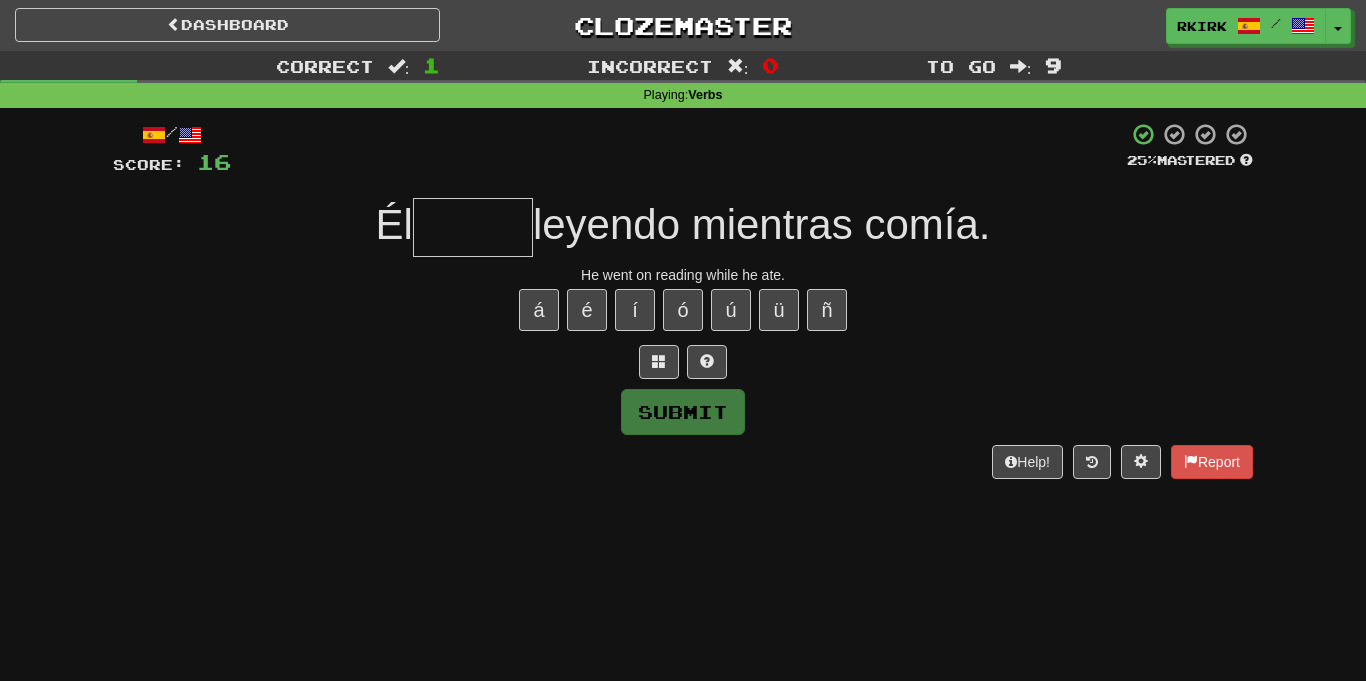 type on "*" 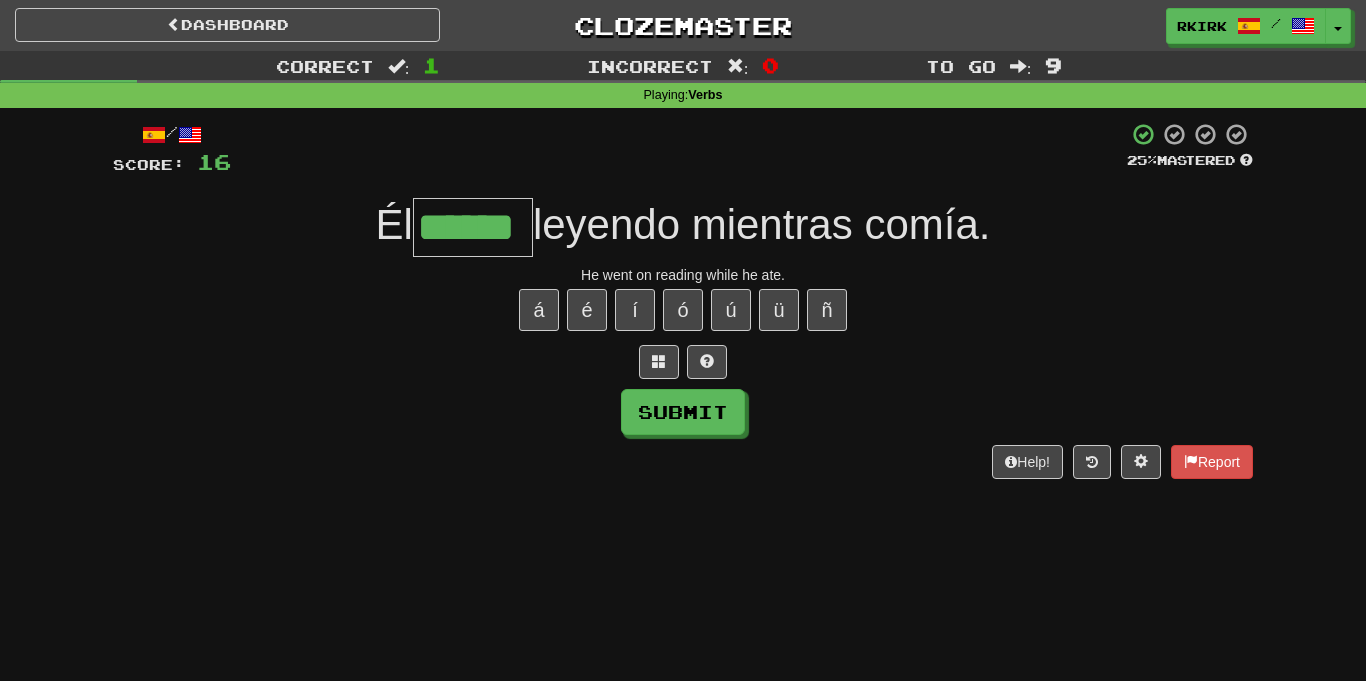 type on "******" 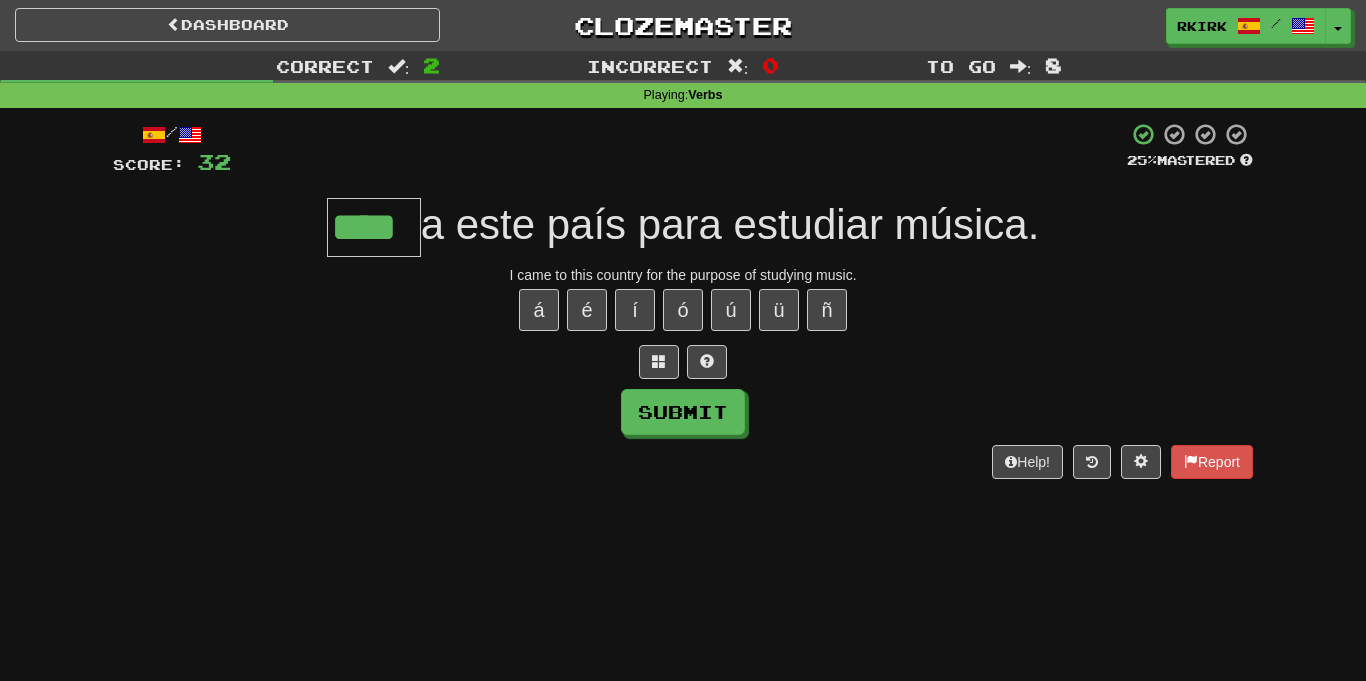 type on "****" 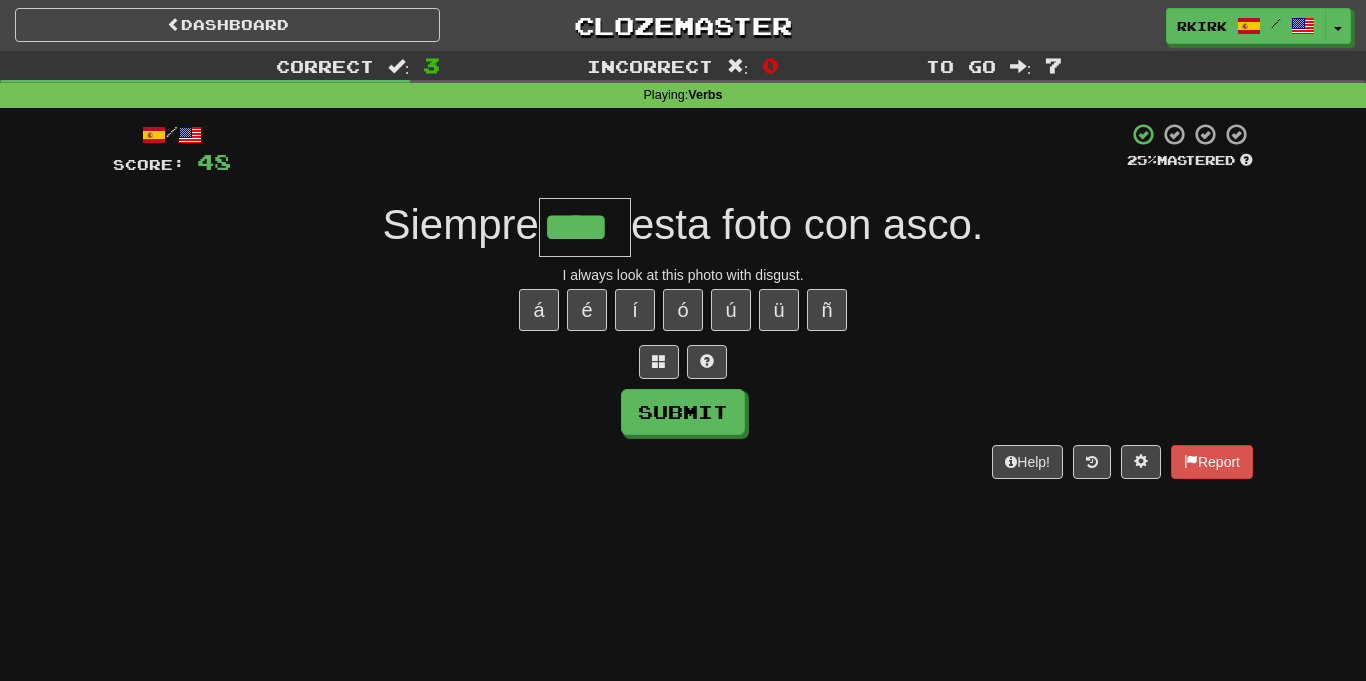type on "****" 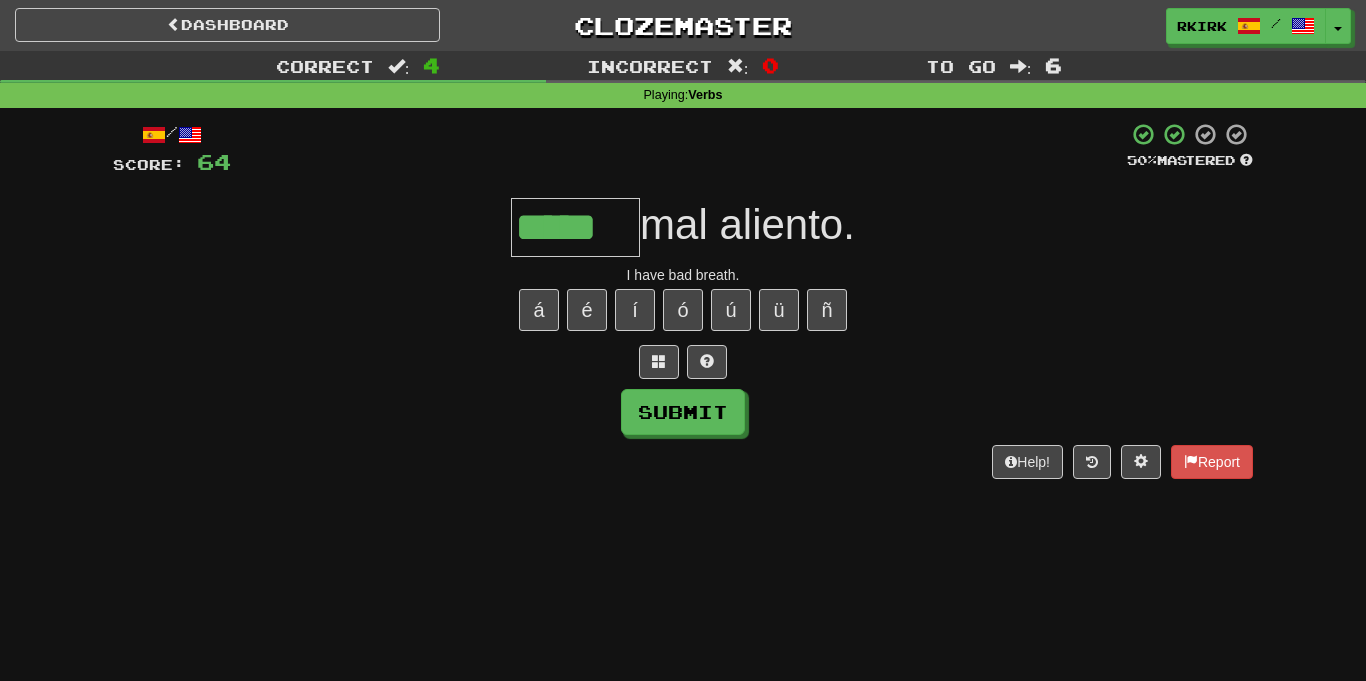 type on "*****" 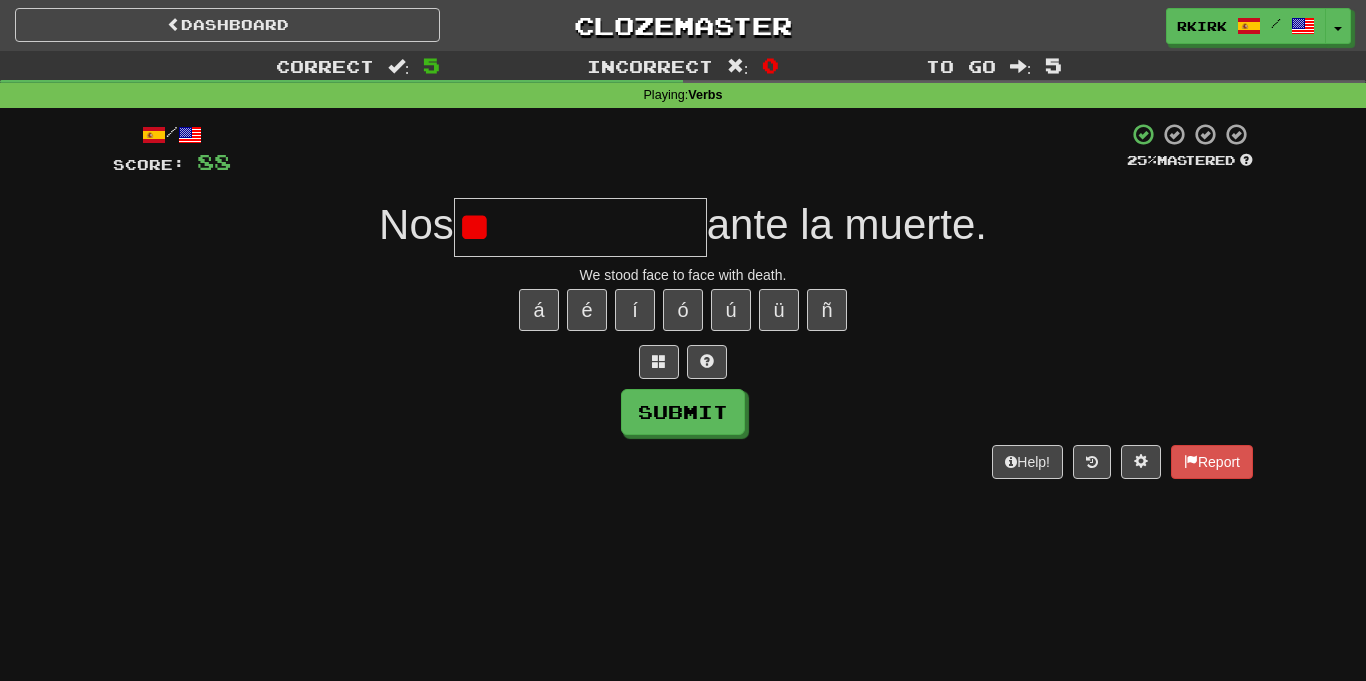 type on "*" 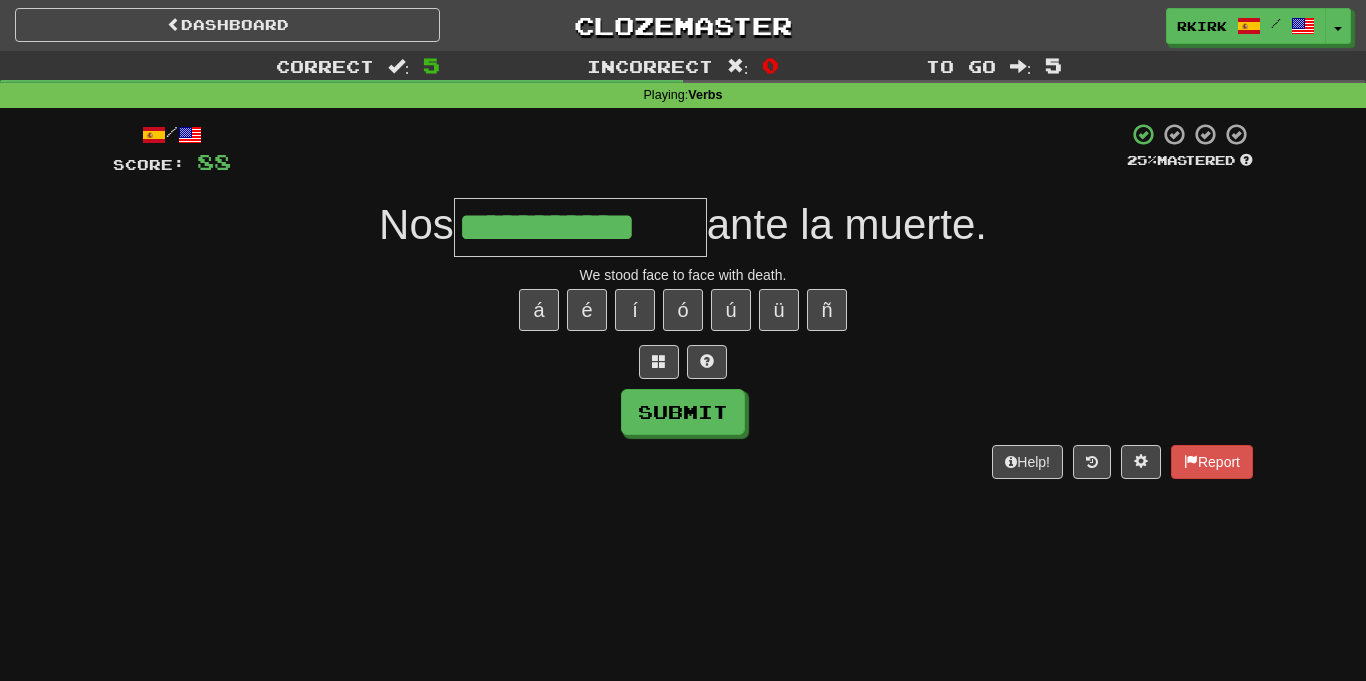 type on "**********" 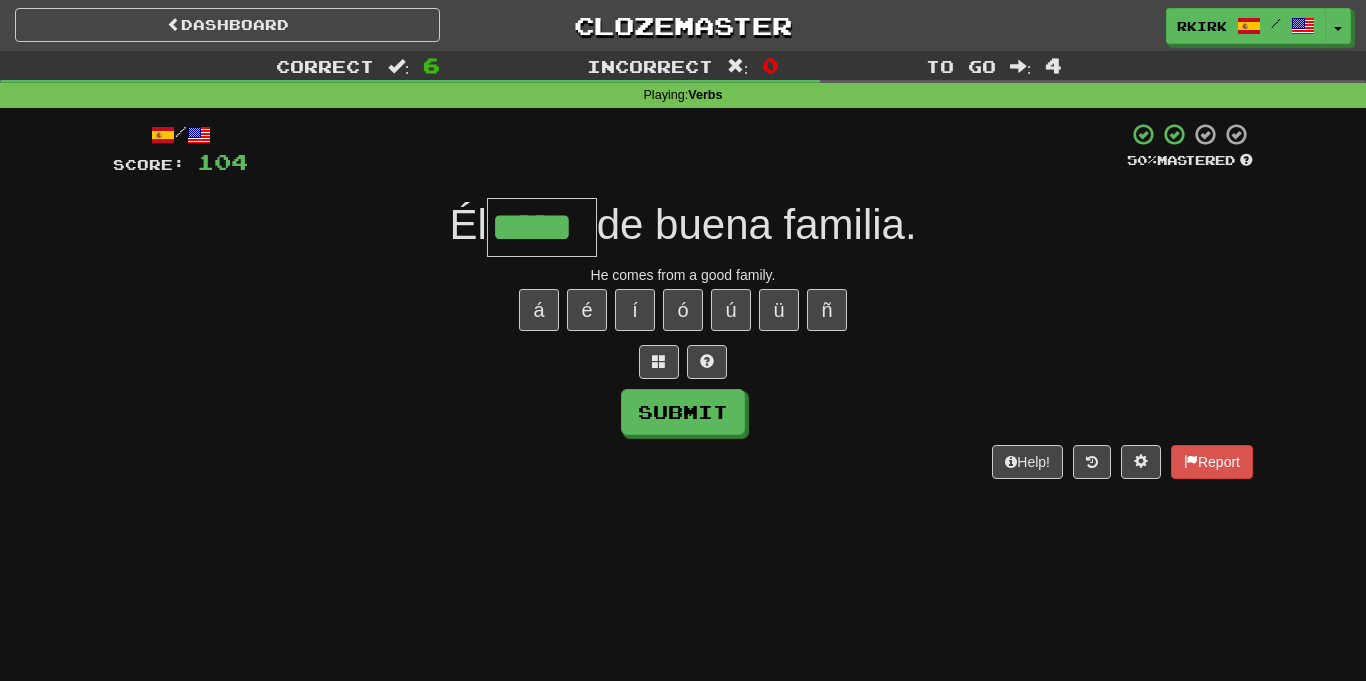 type on "*****" 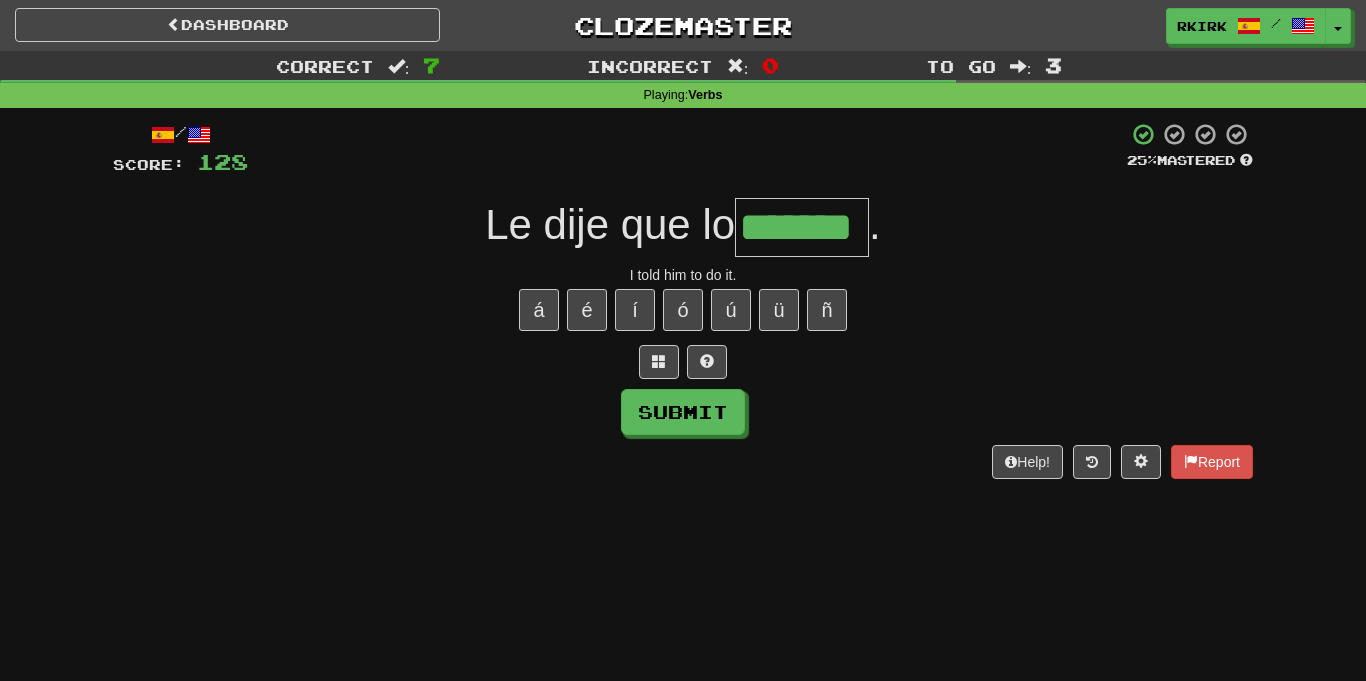 type on "*******" 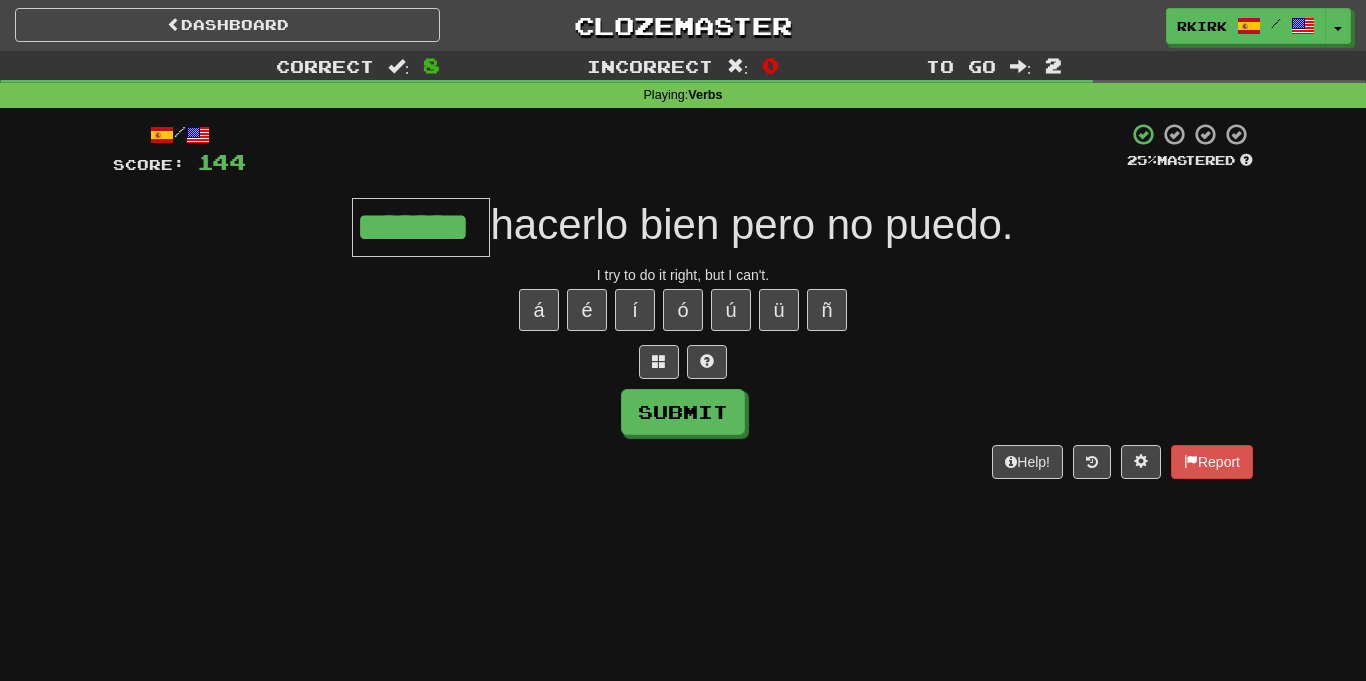 type on "*******" 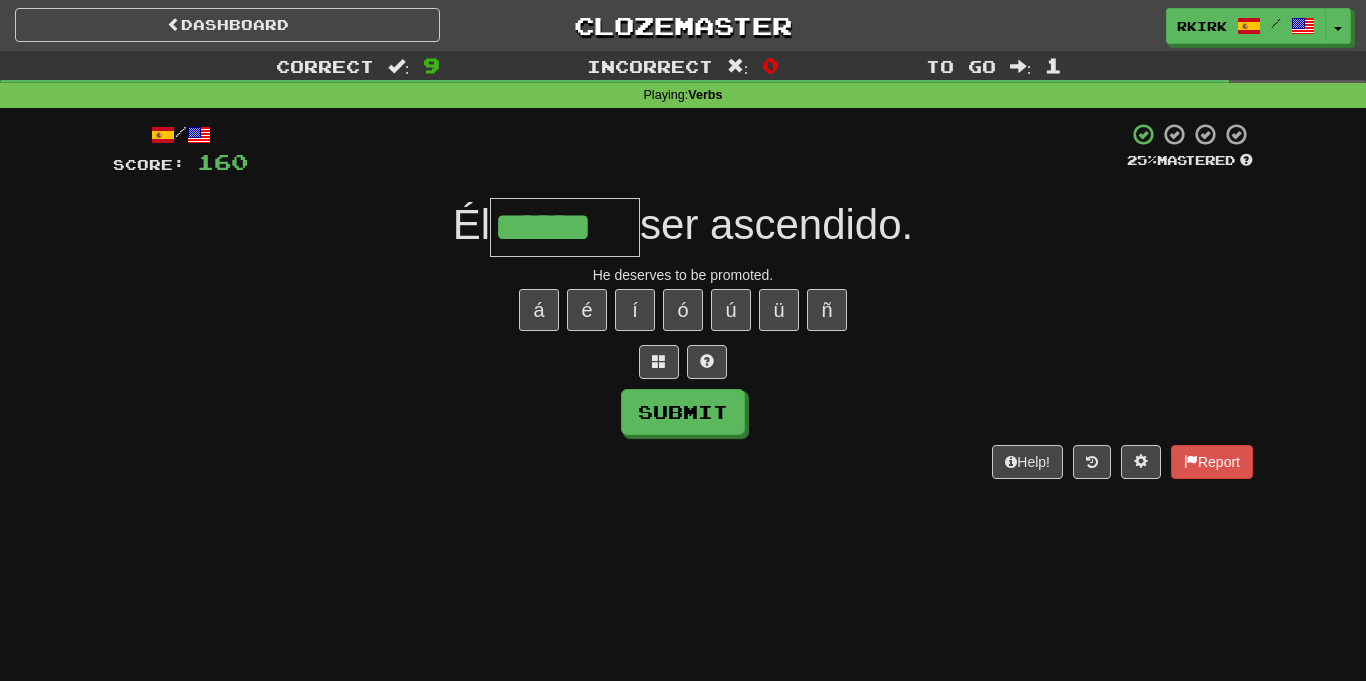 type on "******" 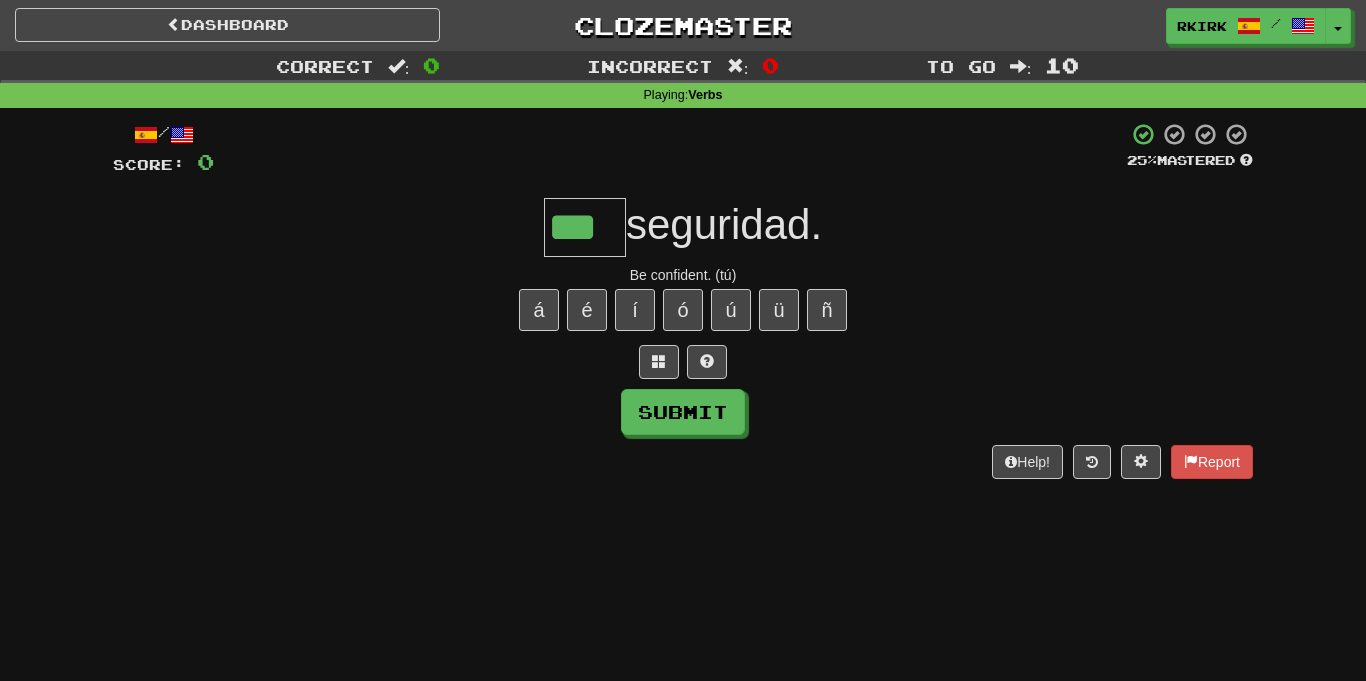 type on "***" 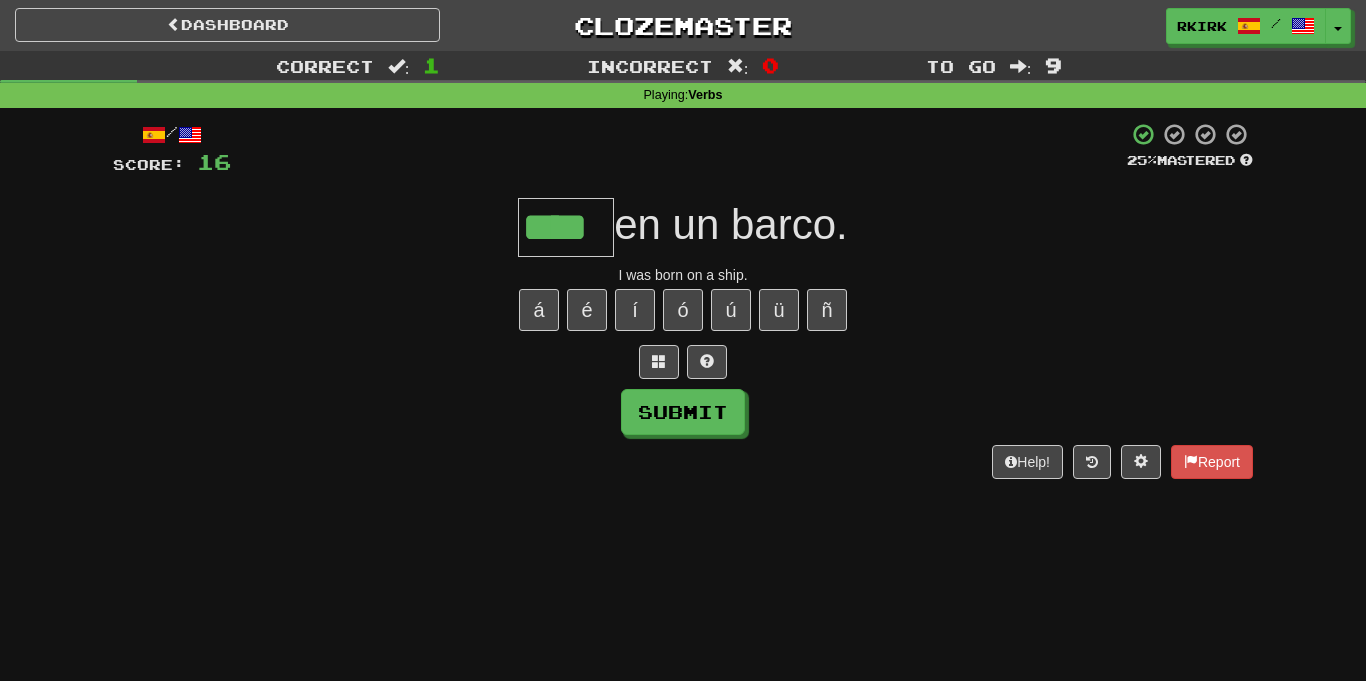 type on "****" 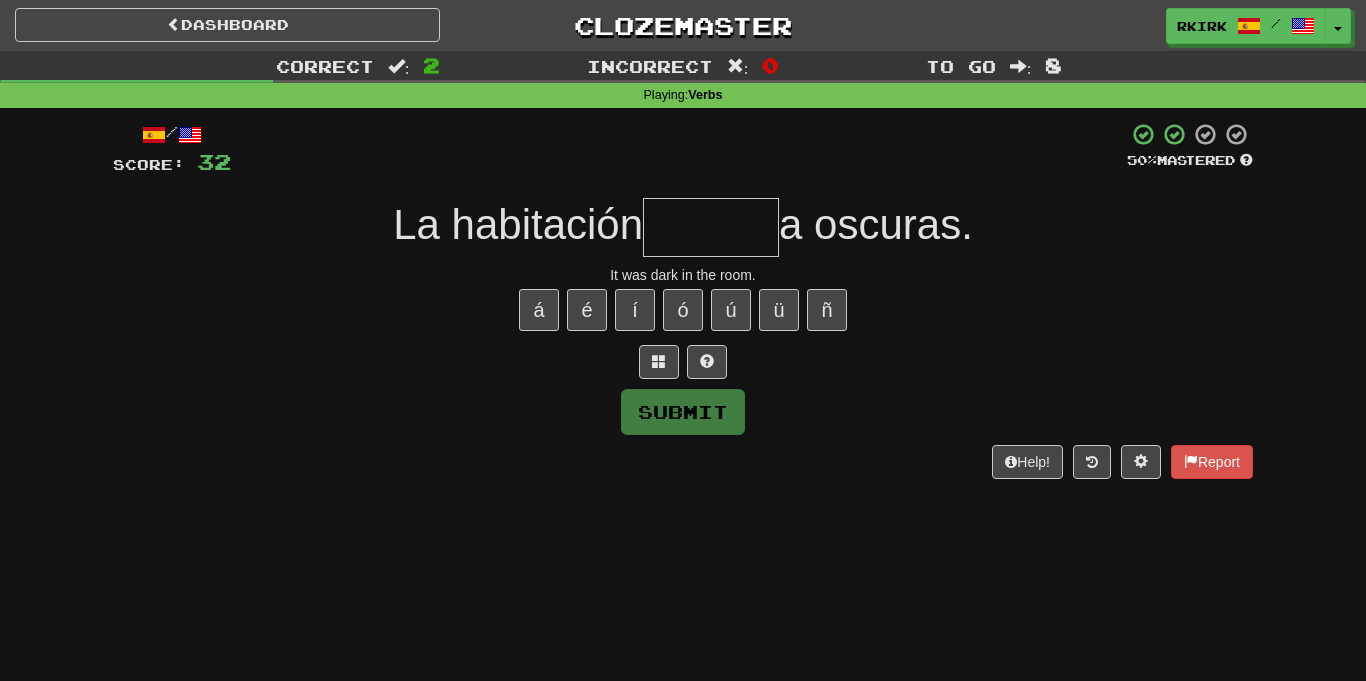 type on "*" 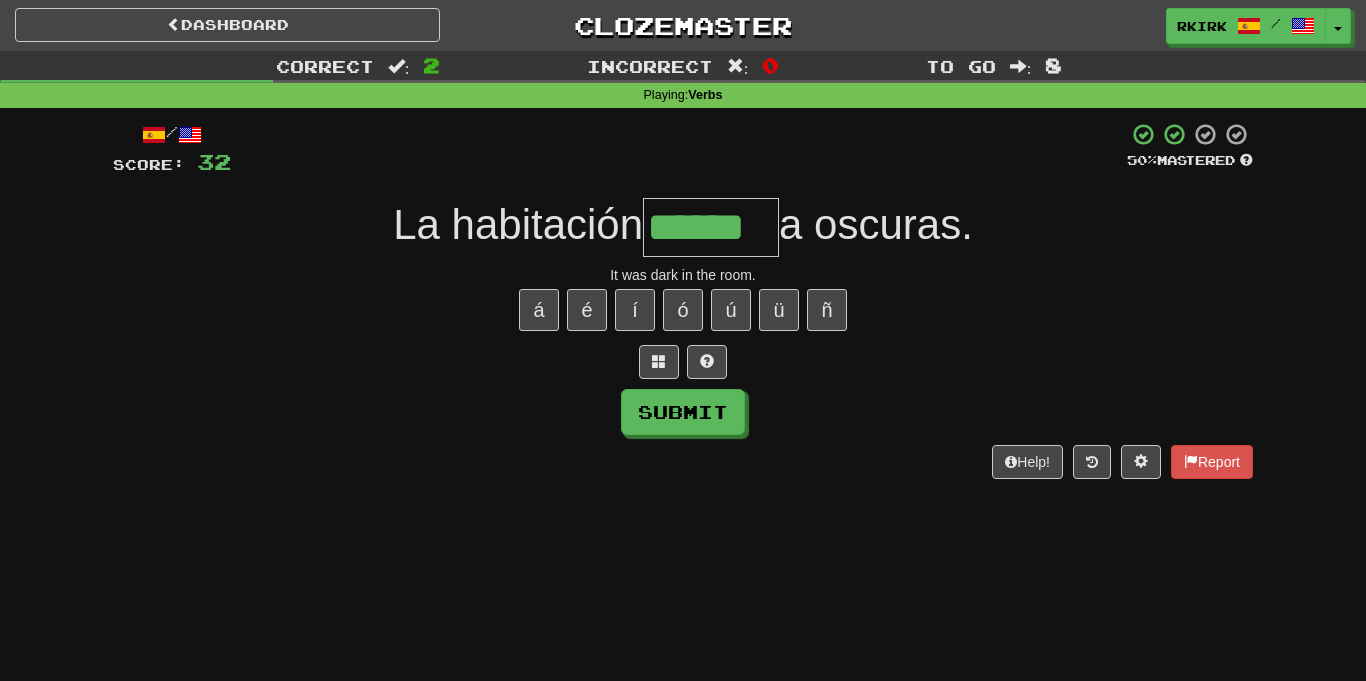 type on "******" 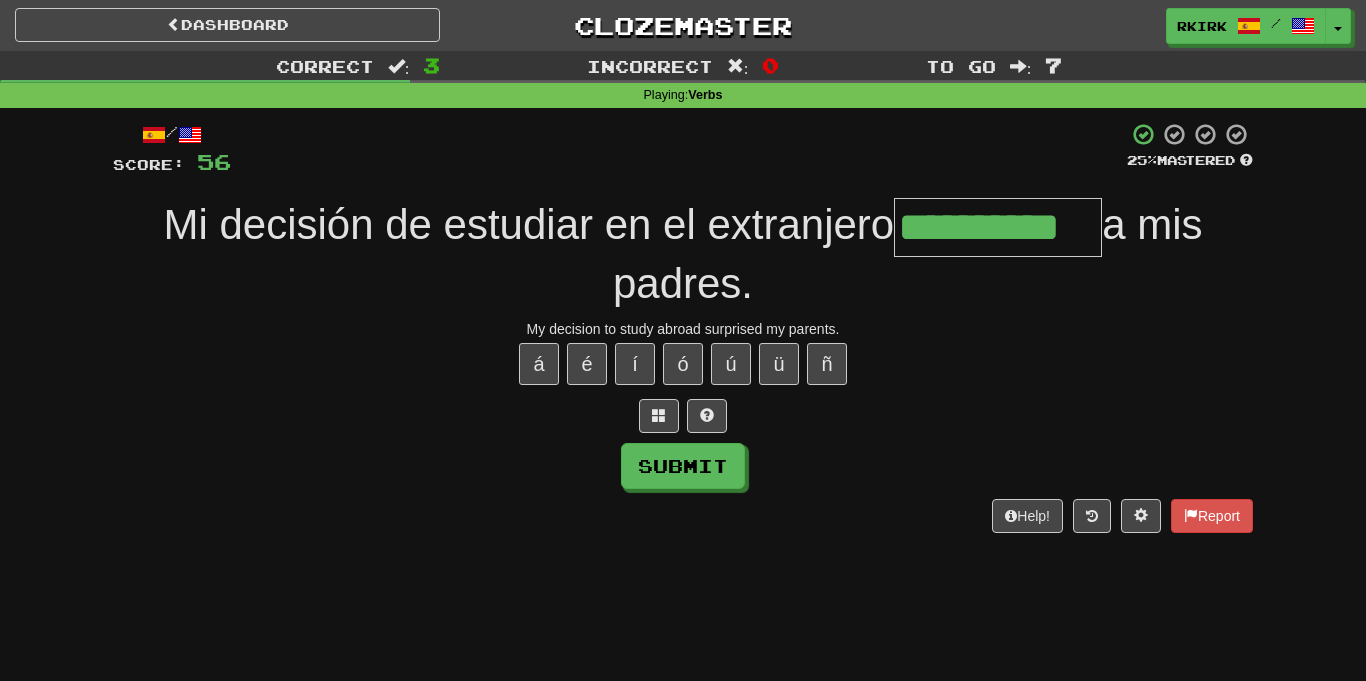 type on "**********" 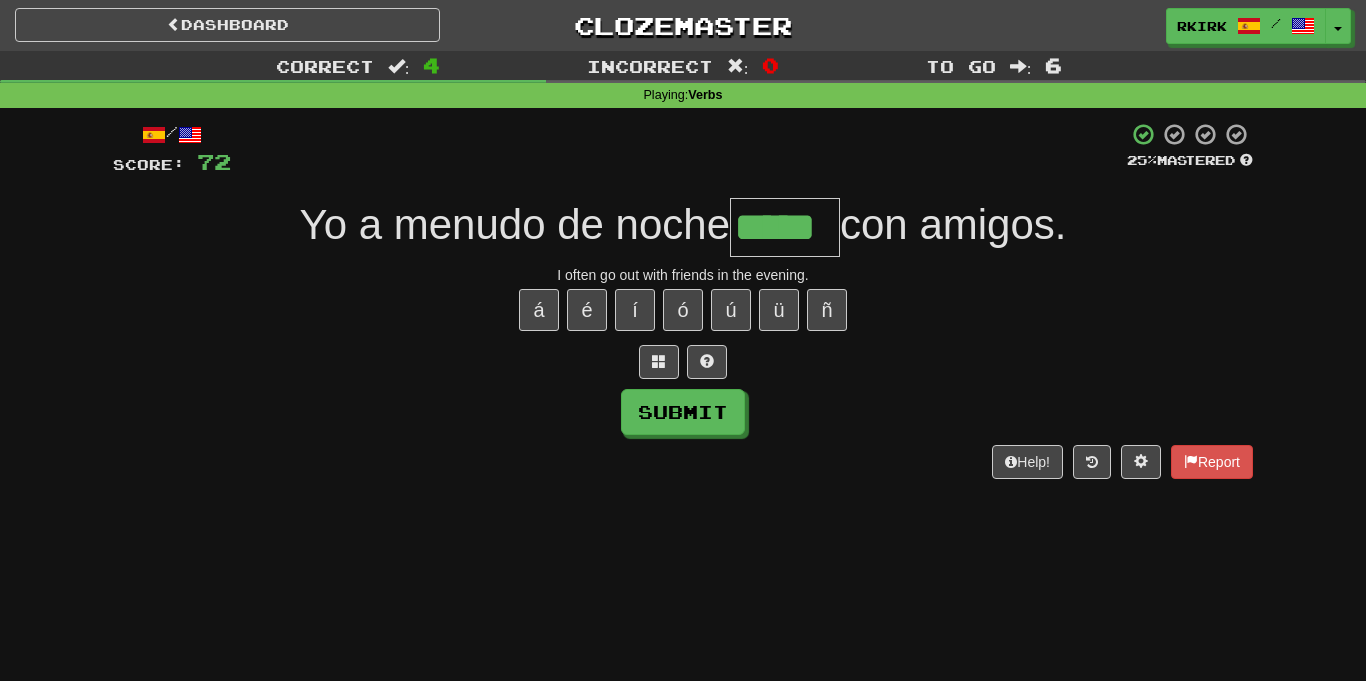 type on "*****" 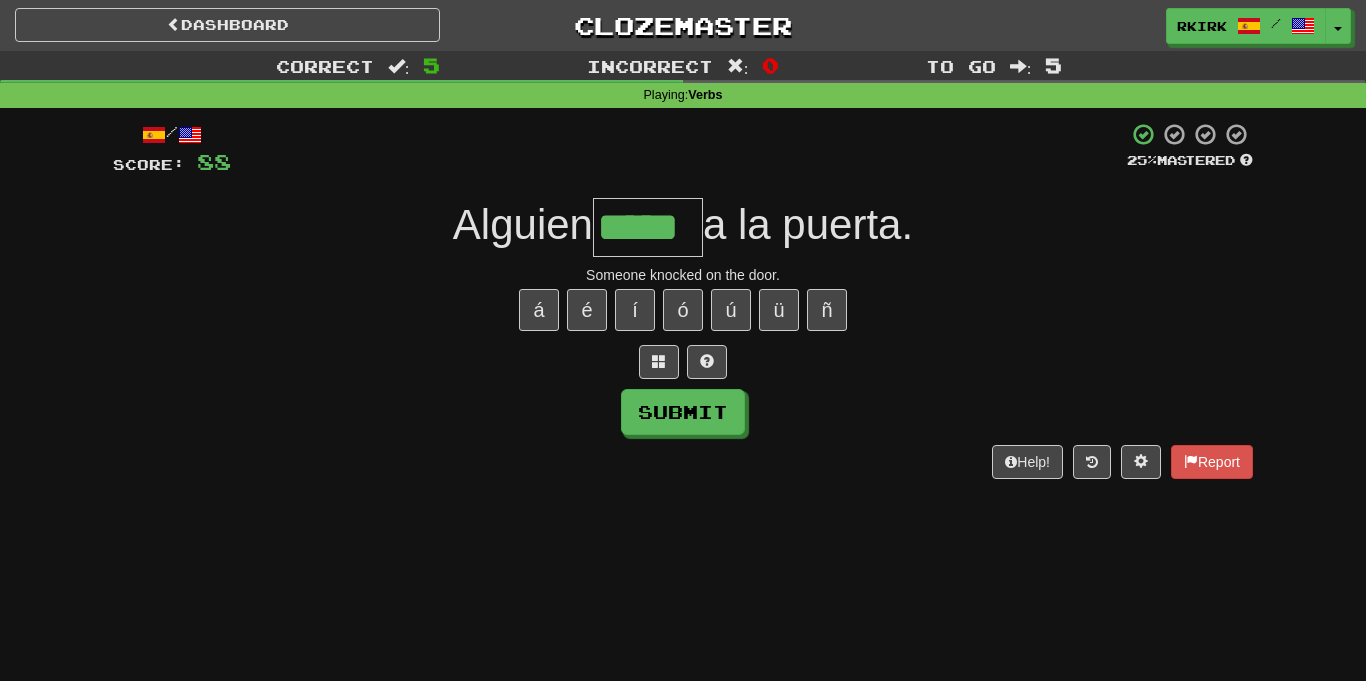 type on "*****" 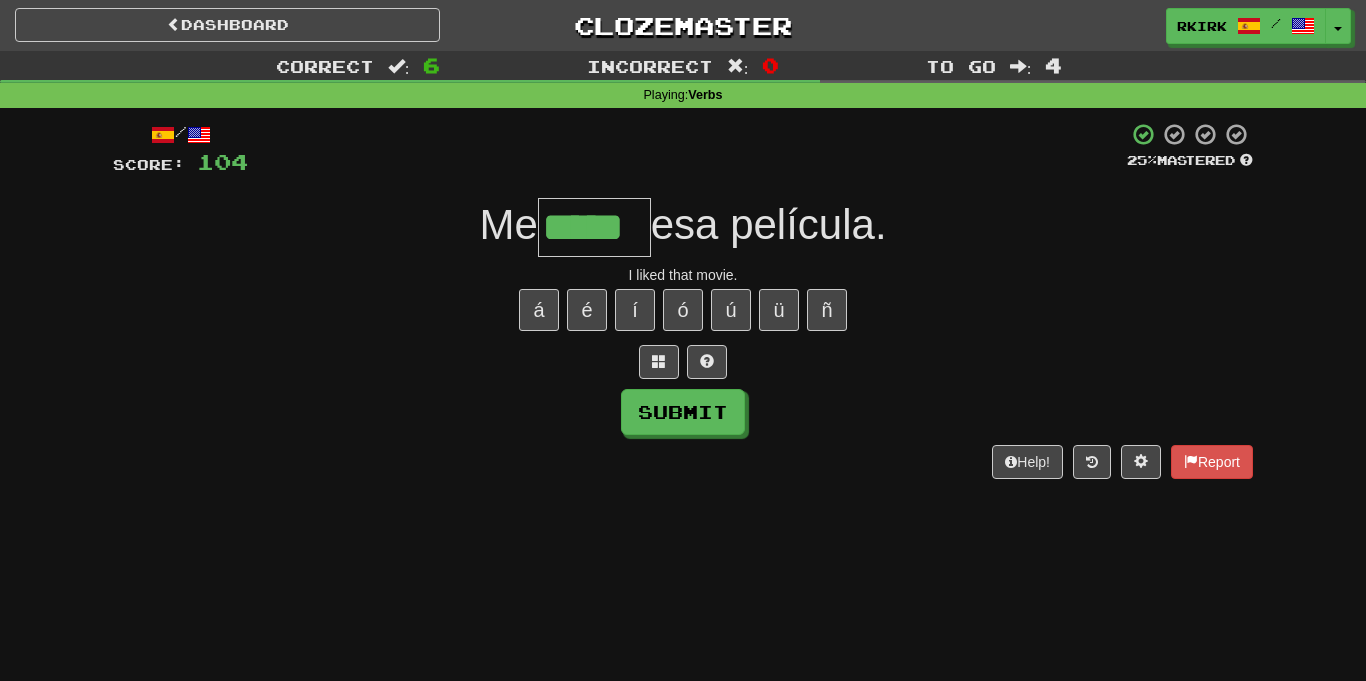 type on "*****" 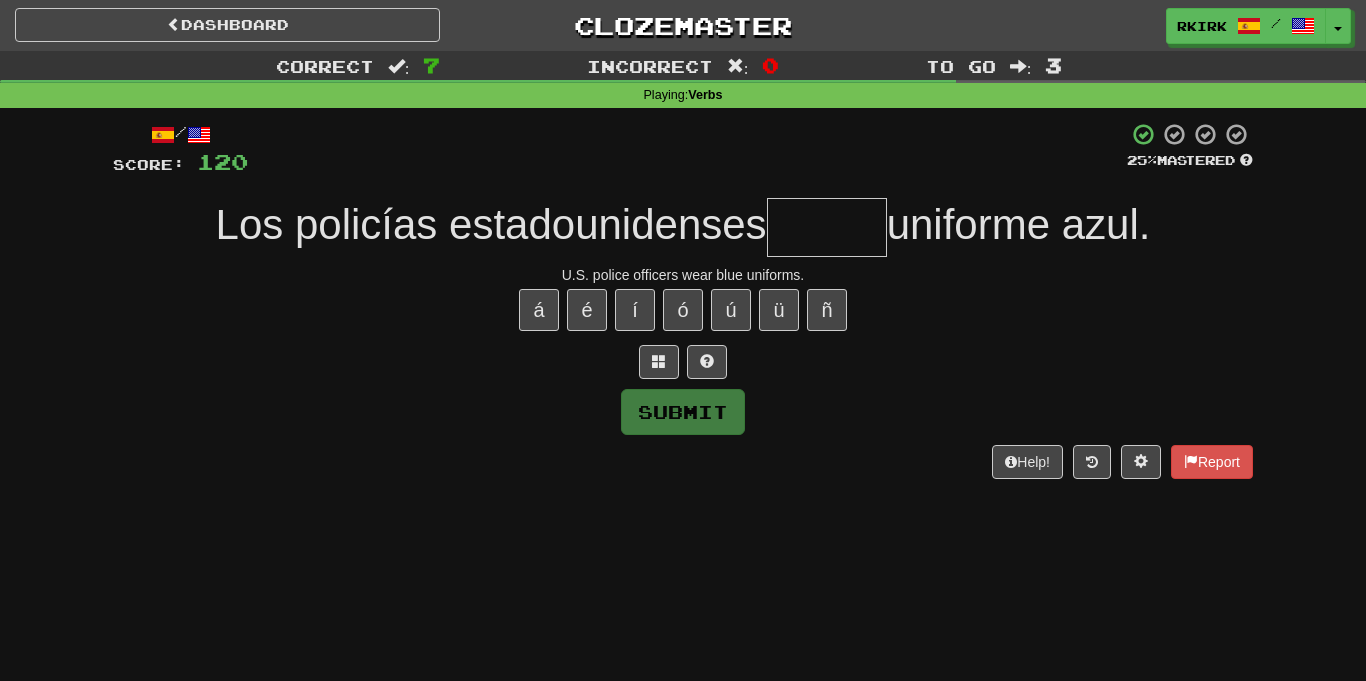 type on "*" 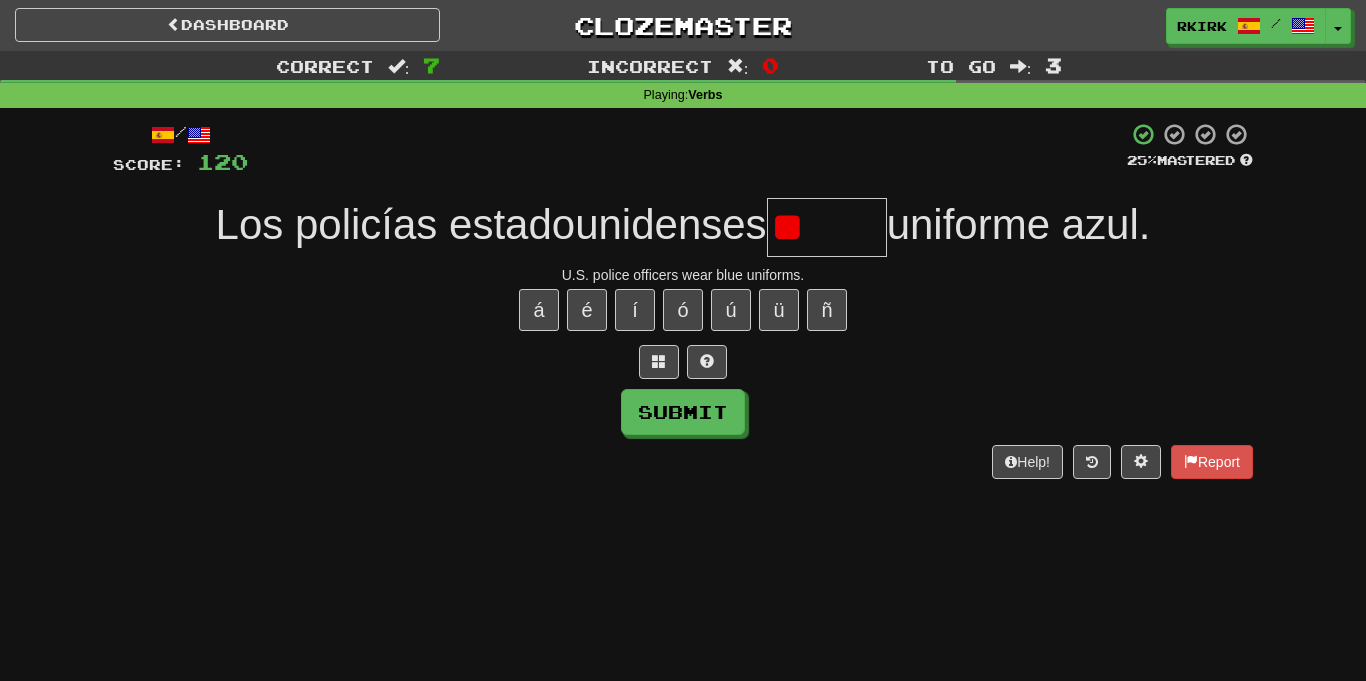 type on "*" 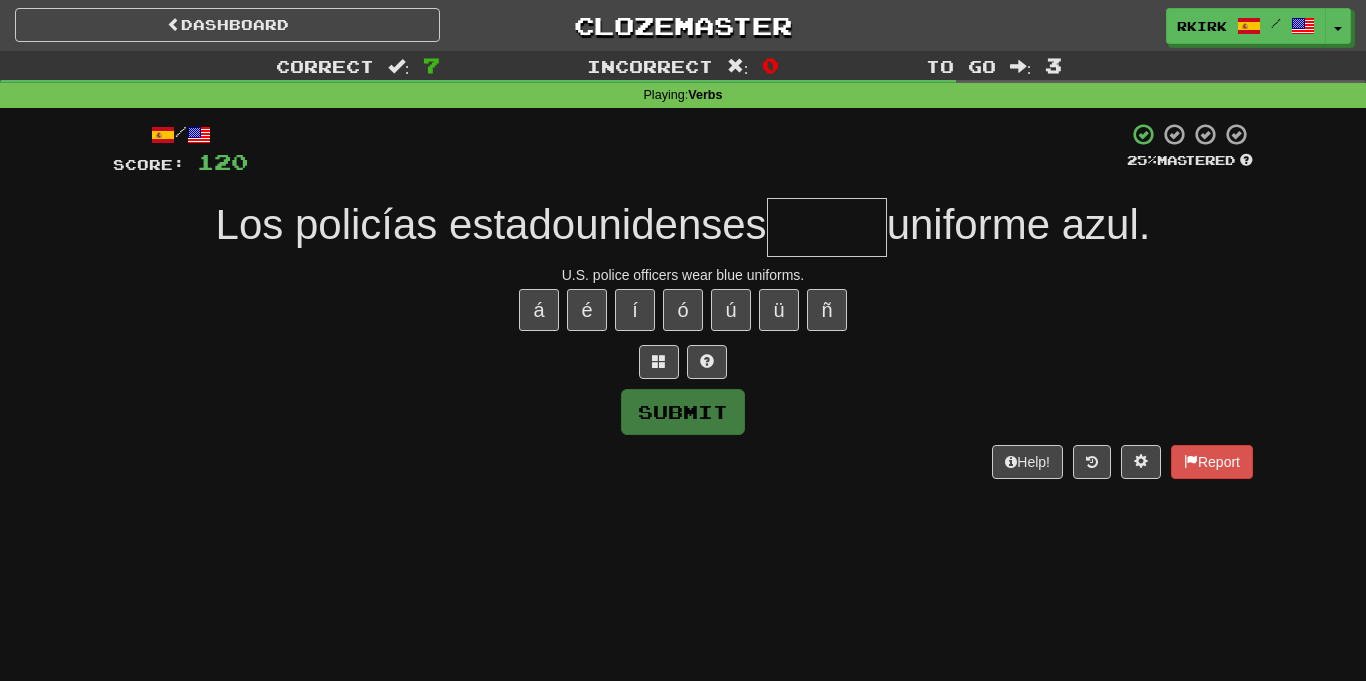 type on "*" 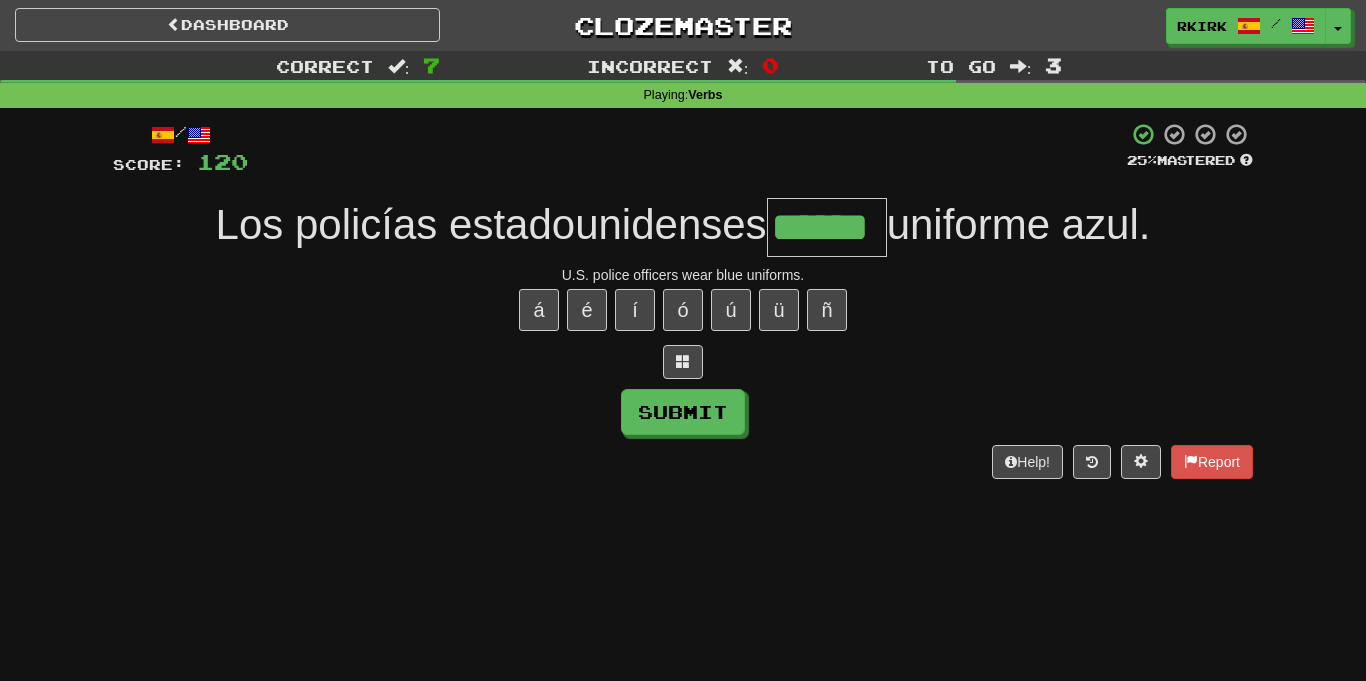 type on "******" 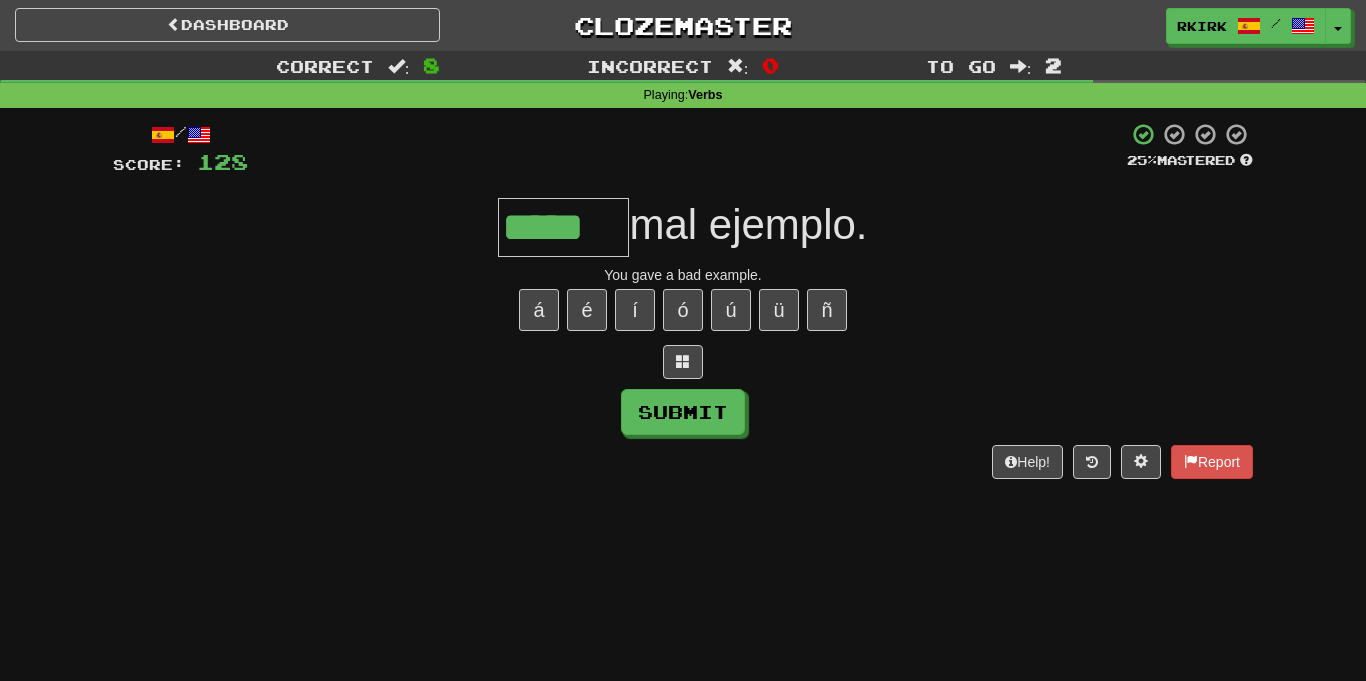 type on "*****" 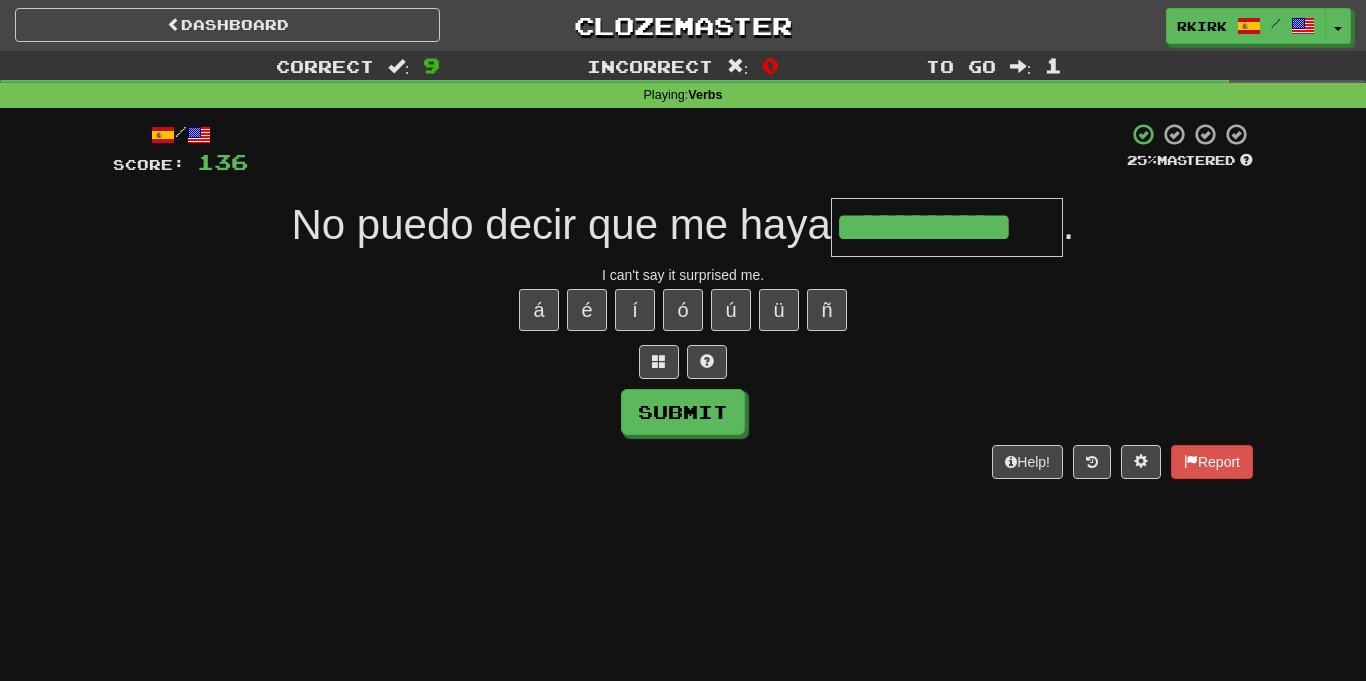 type on "**********" 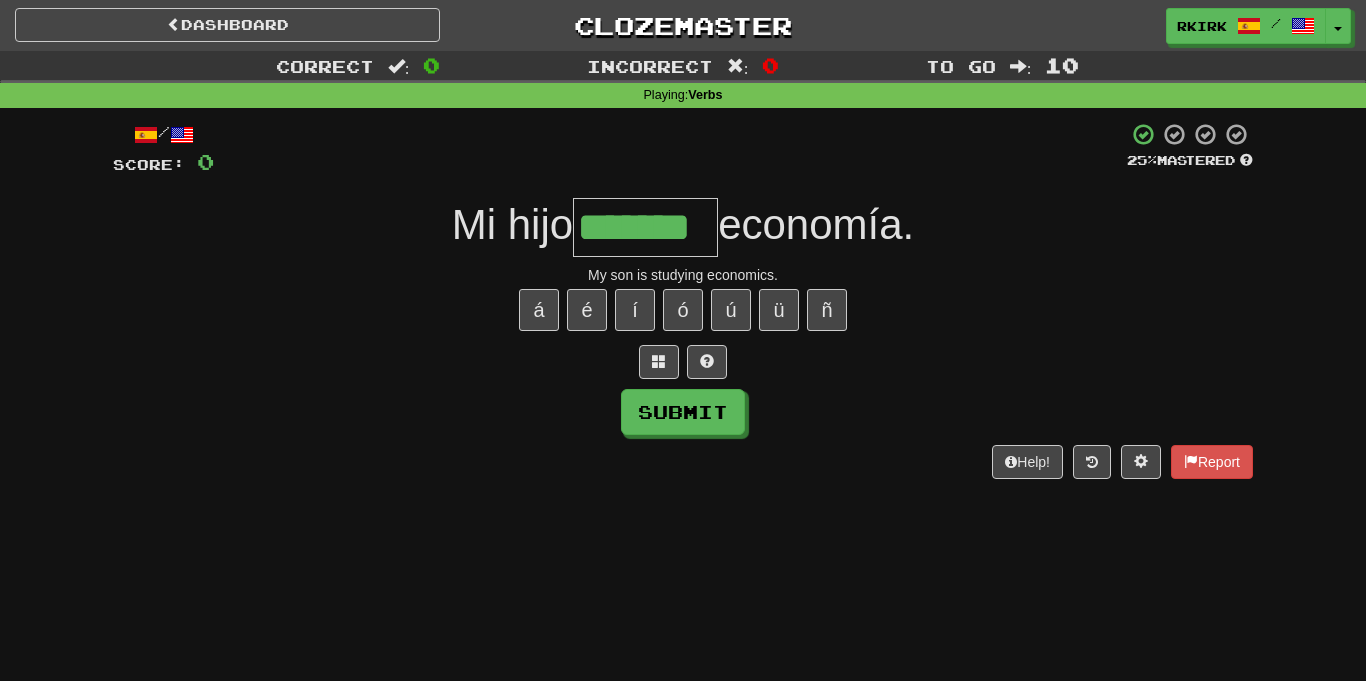 type on "*******" 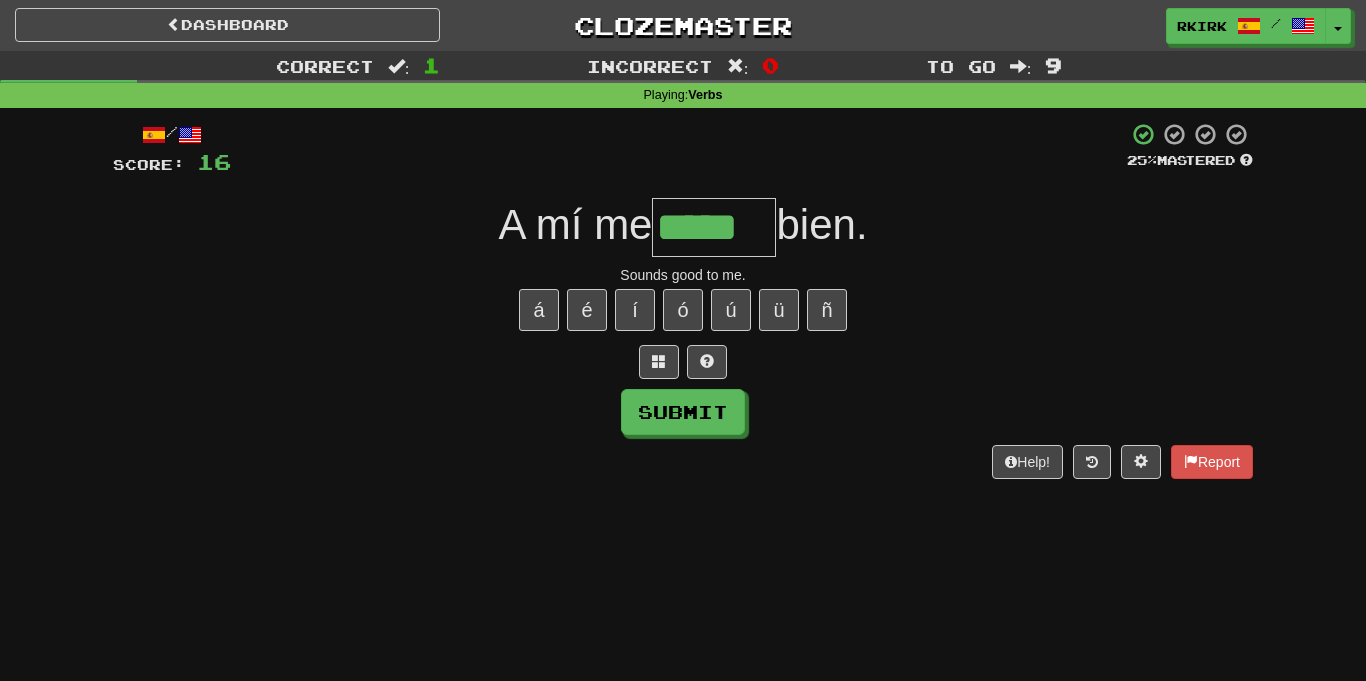 type on "*****" 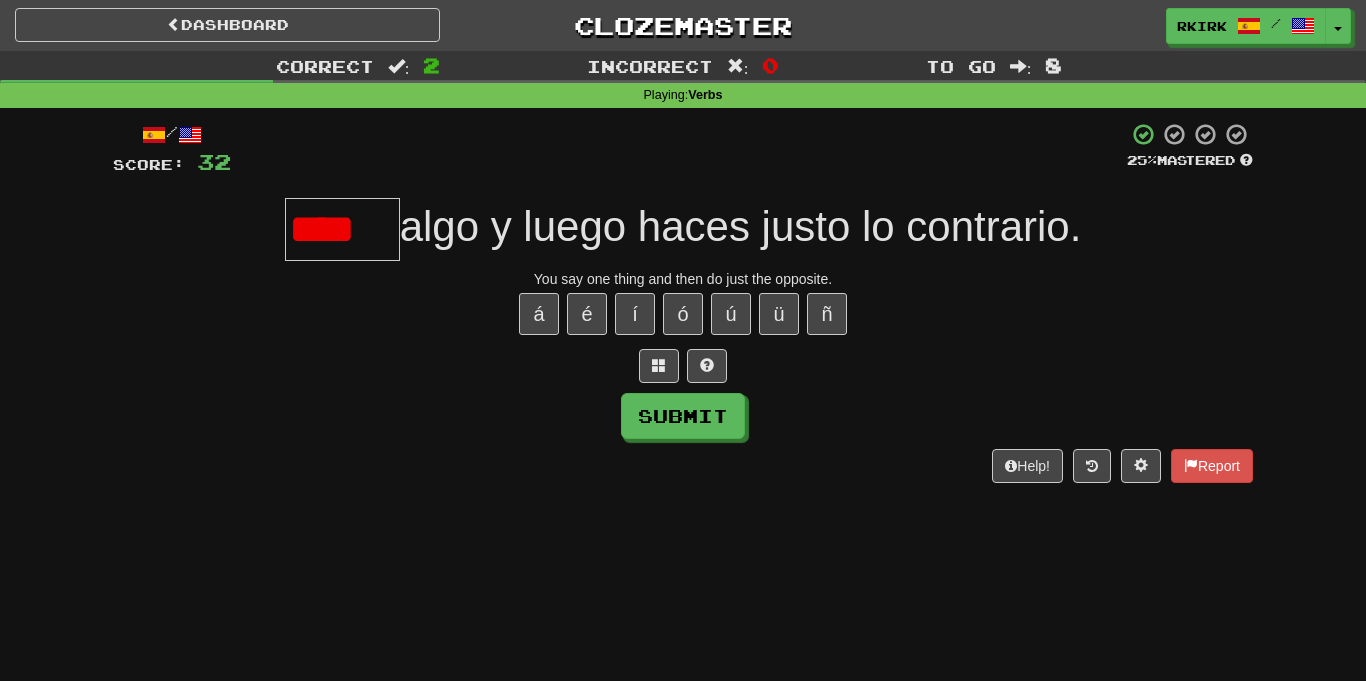 scroll, scrollTop: 0, scrollLeft: 0, axis: both 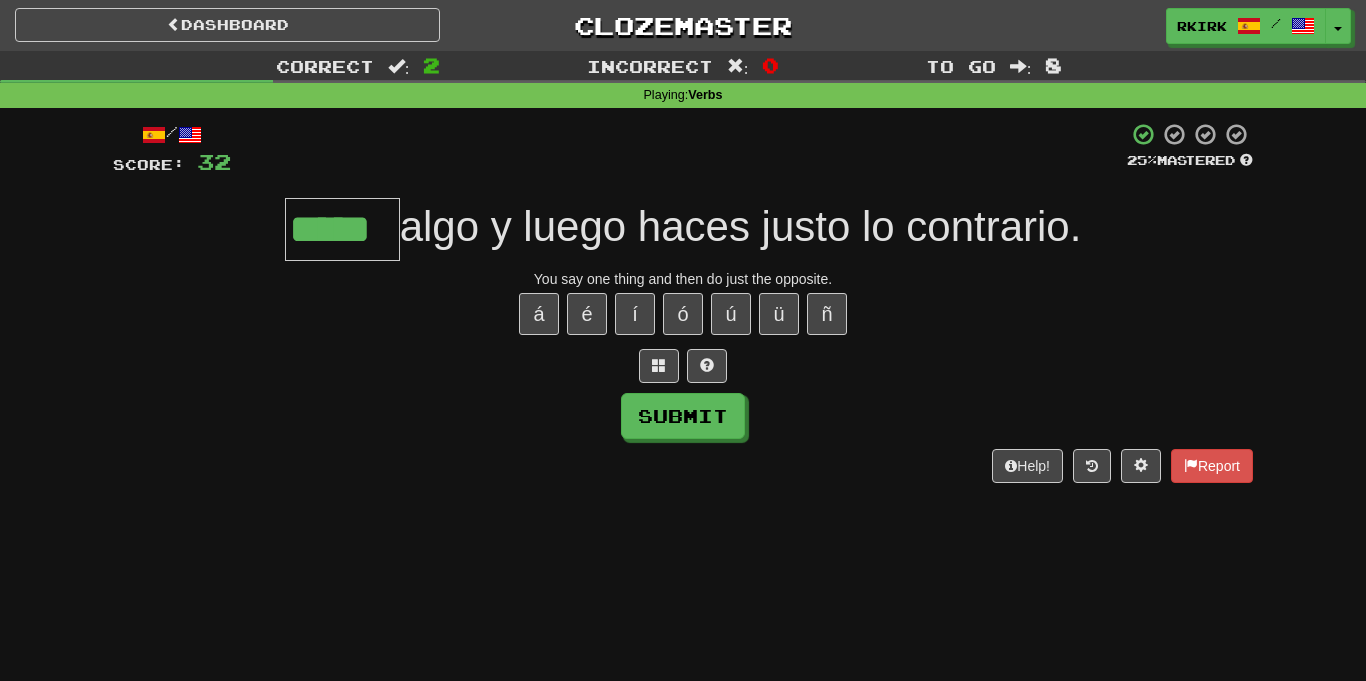 type on "*****" 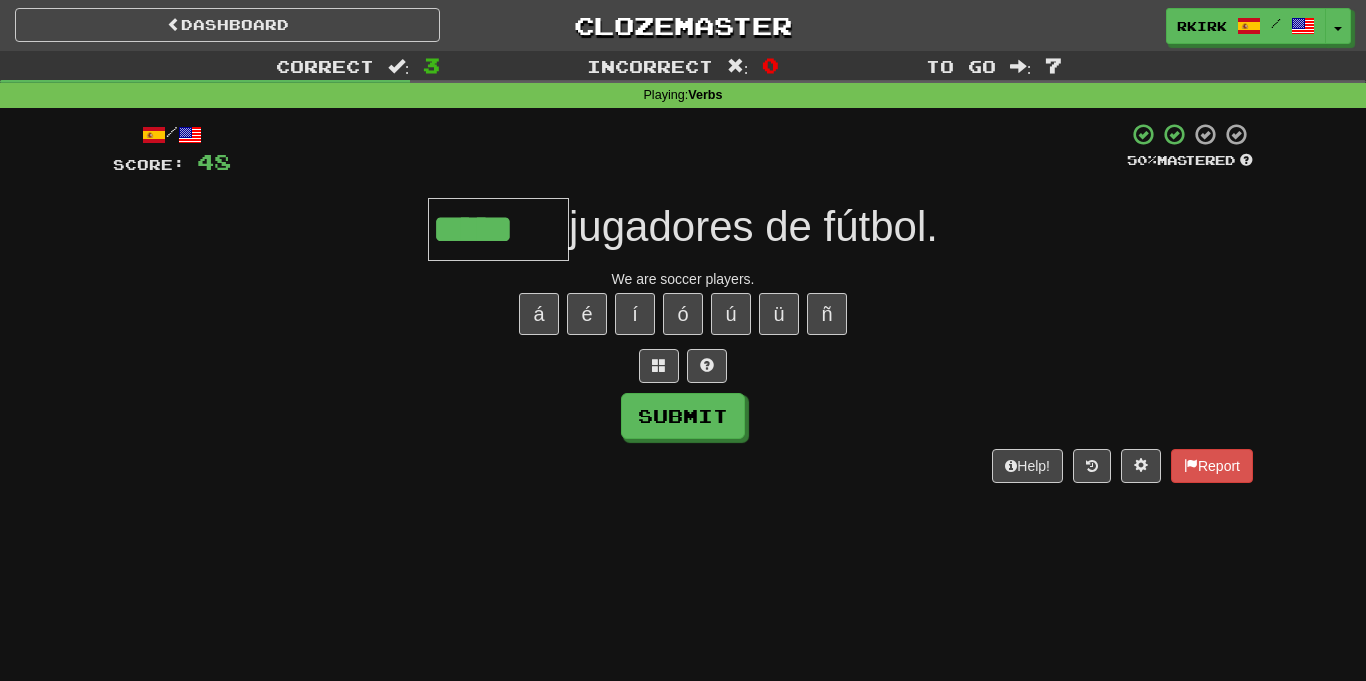 type on "*****" 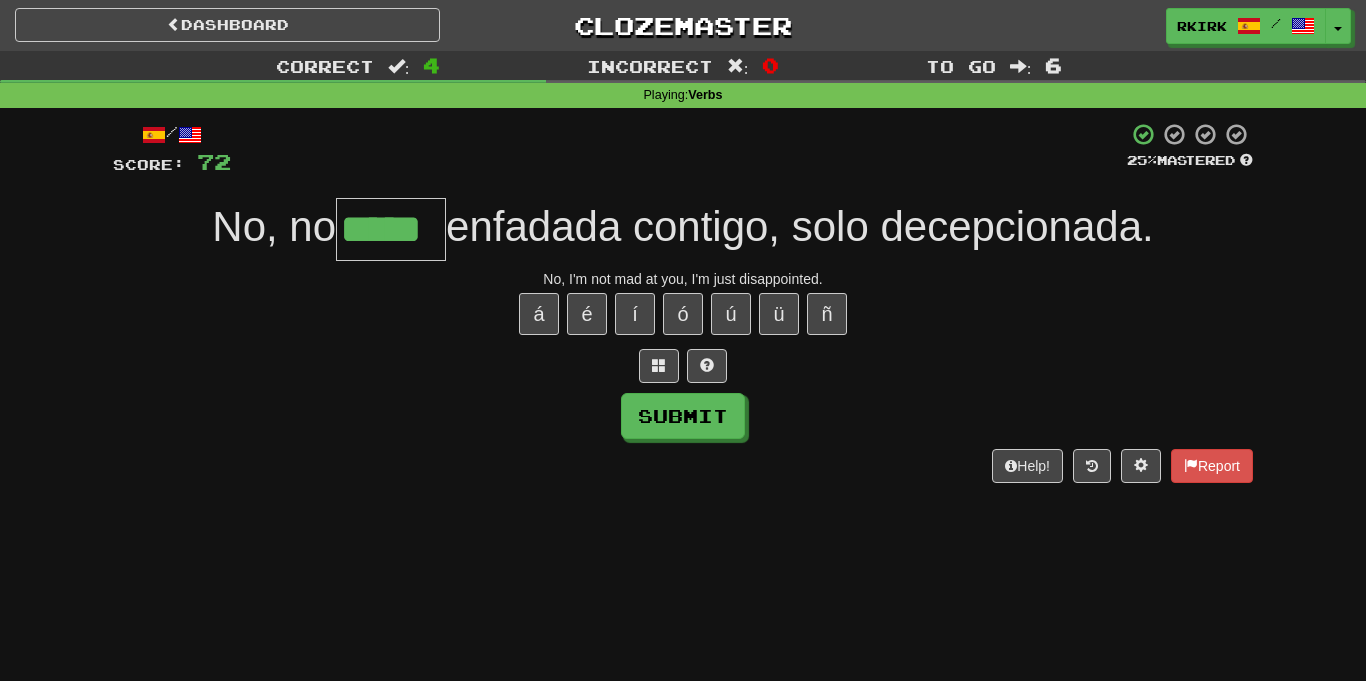type on "*****" 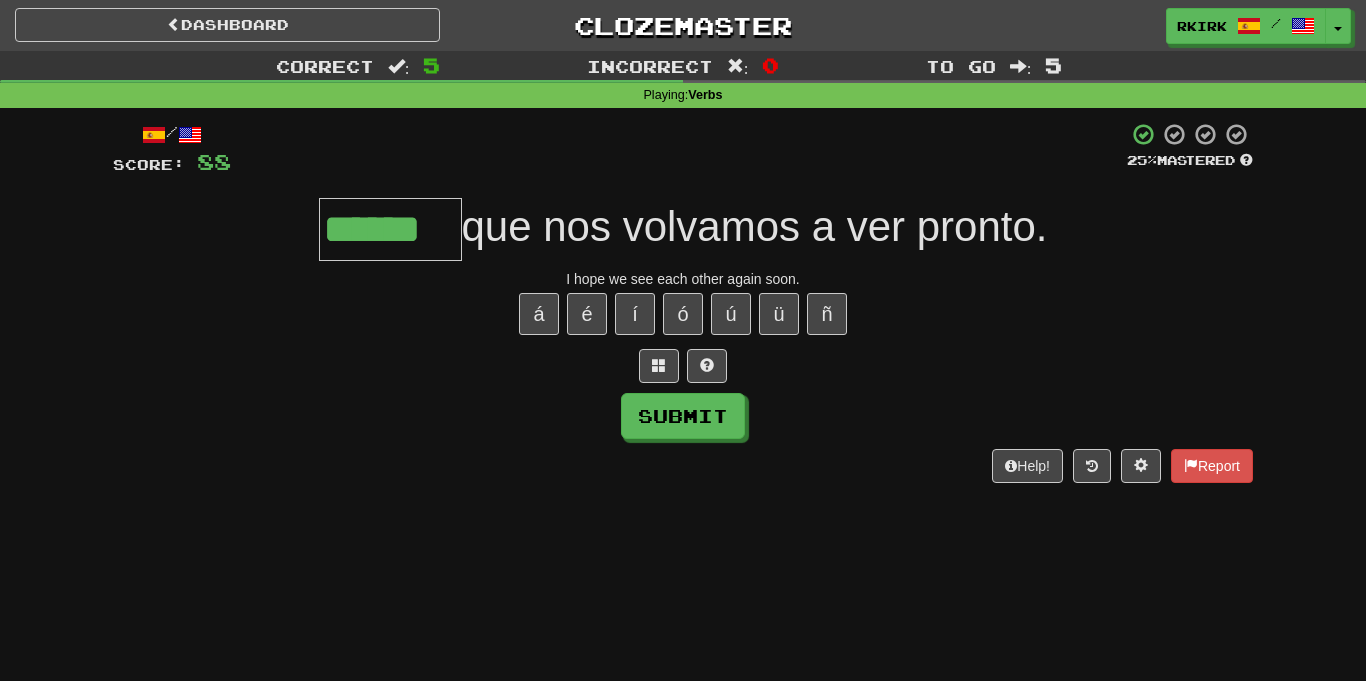 type on "******" 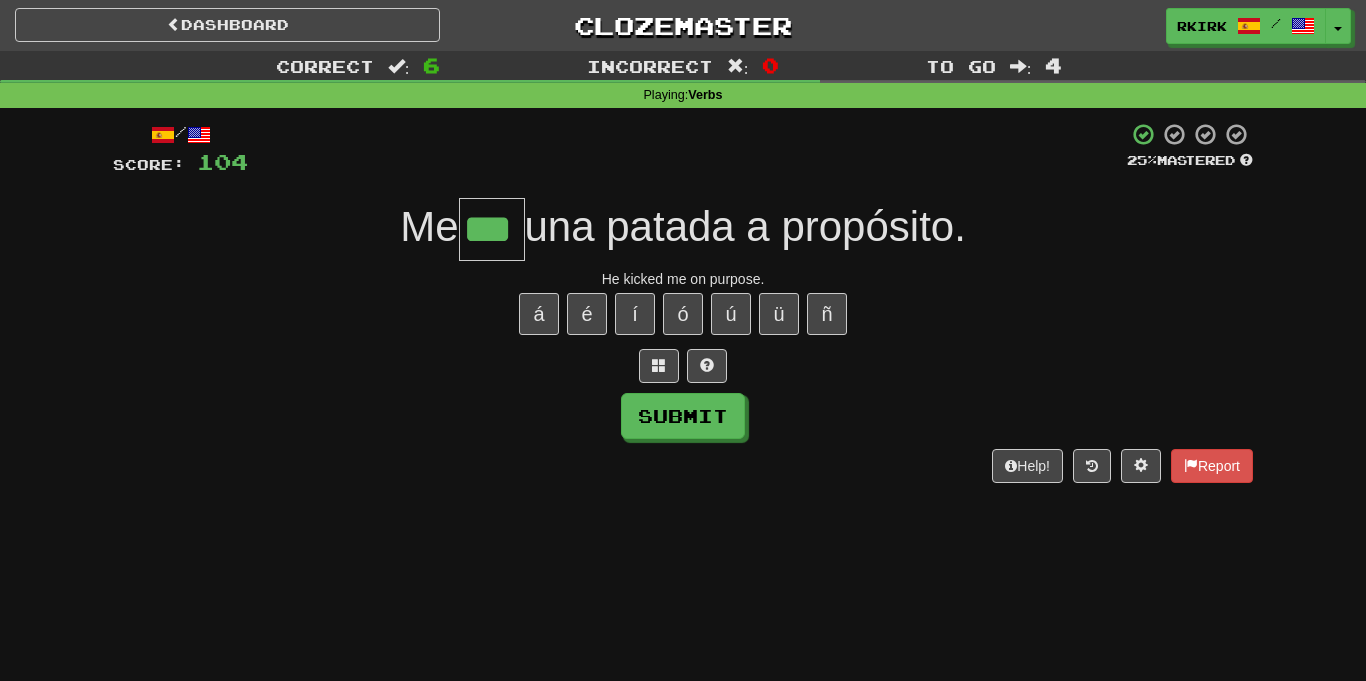 type on "***" 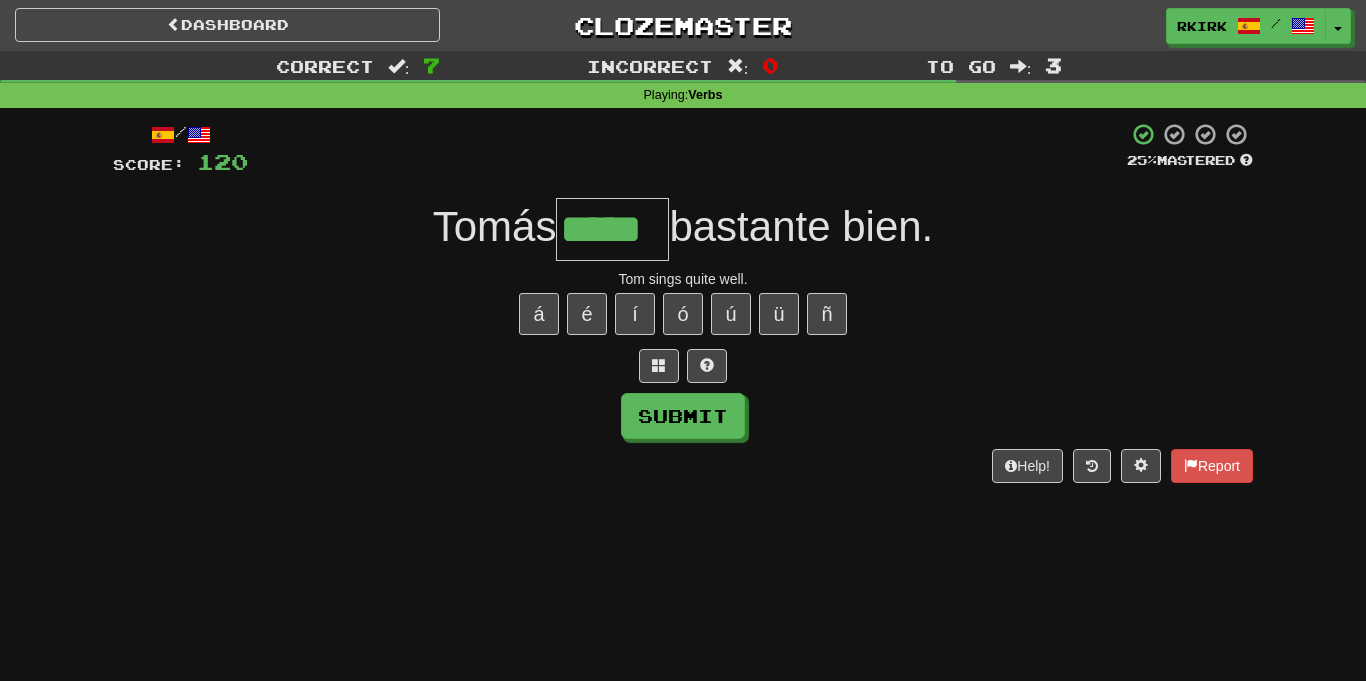 type on "*****" 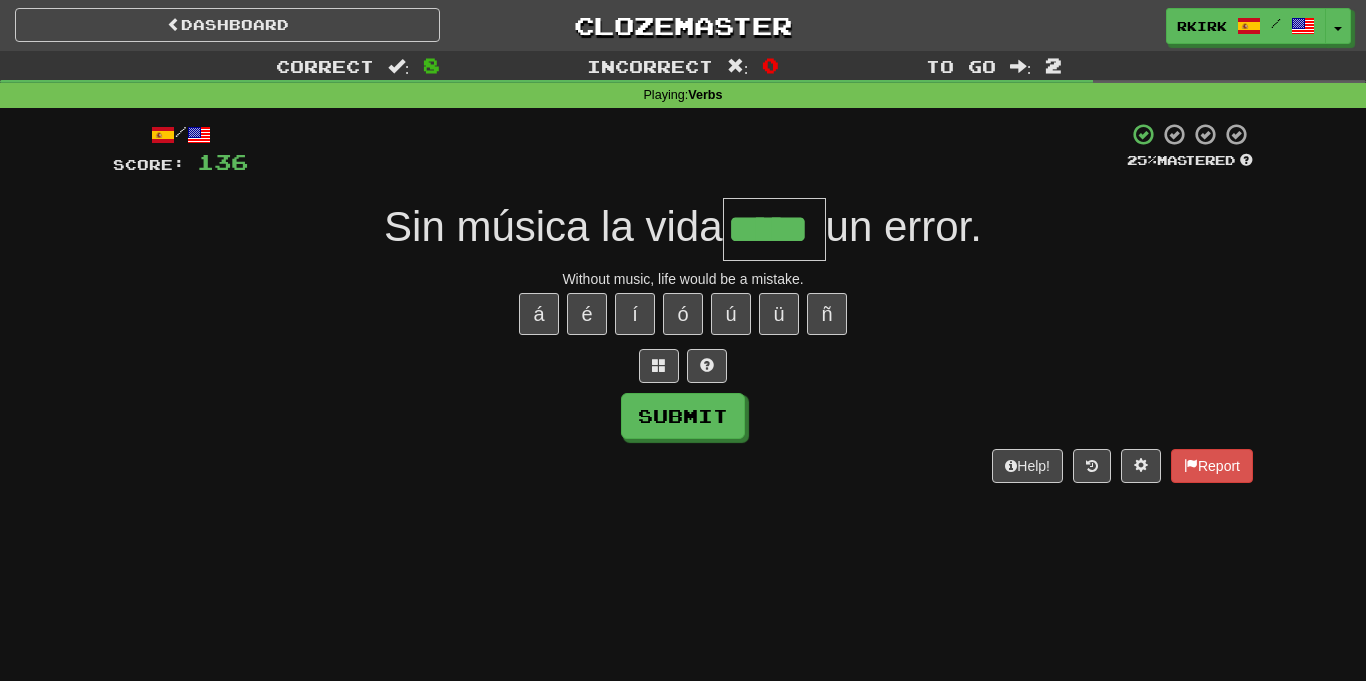 type on "*****" 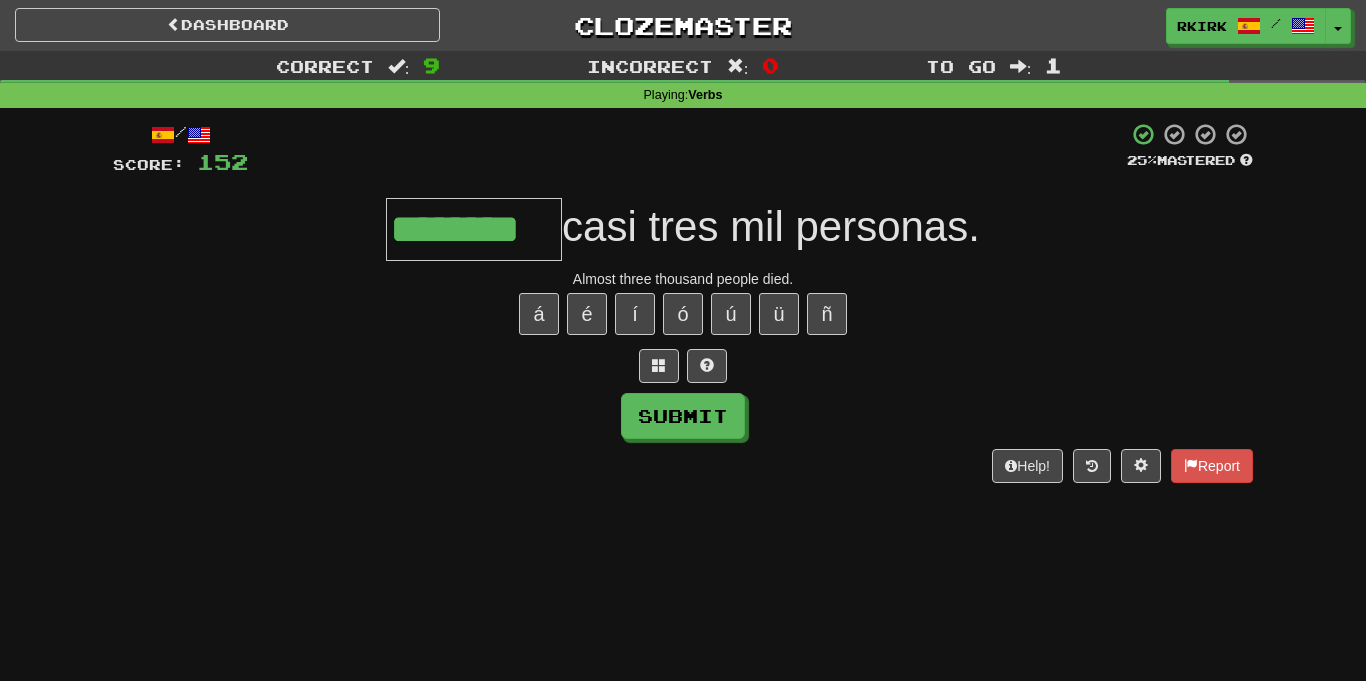 type on "********" 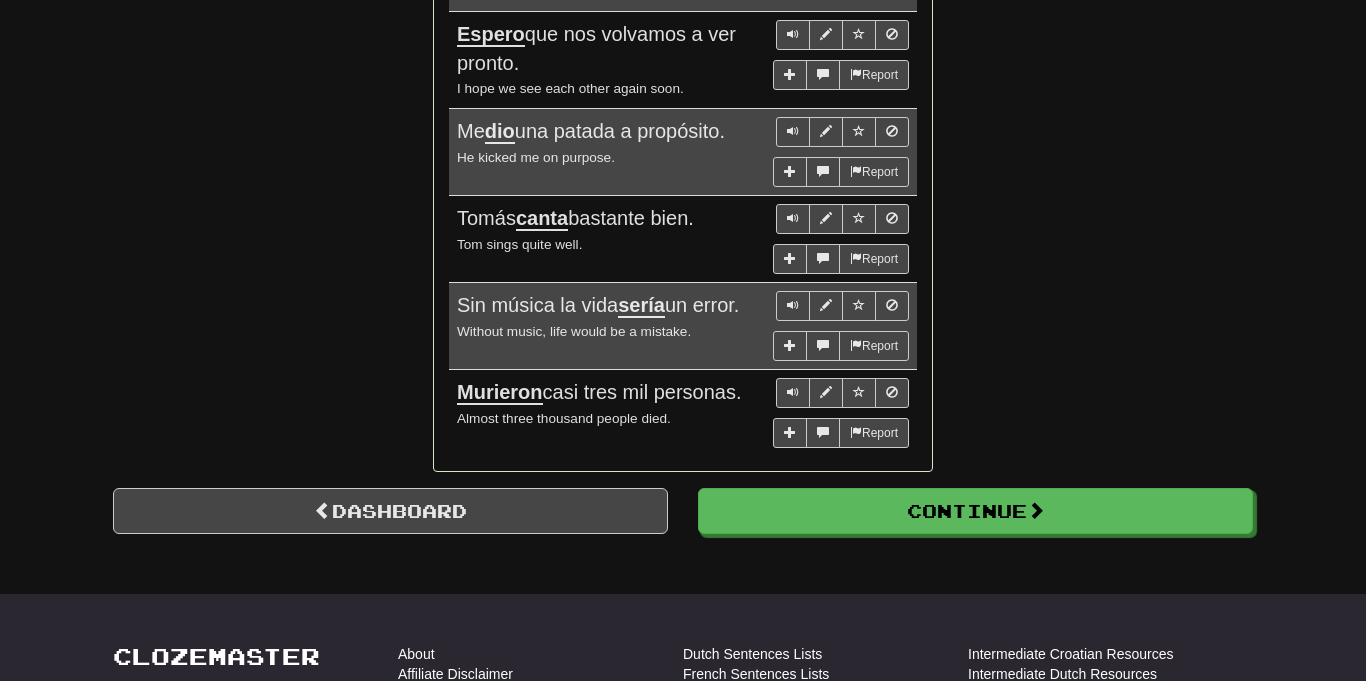 scroll, scrollTop: 1674, scrollLeft: 0, axis: vertical 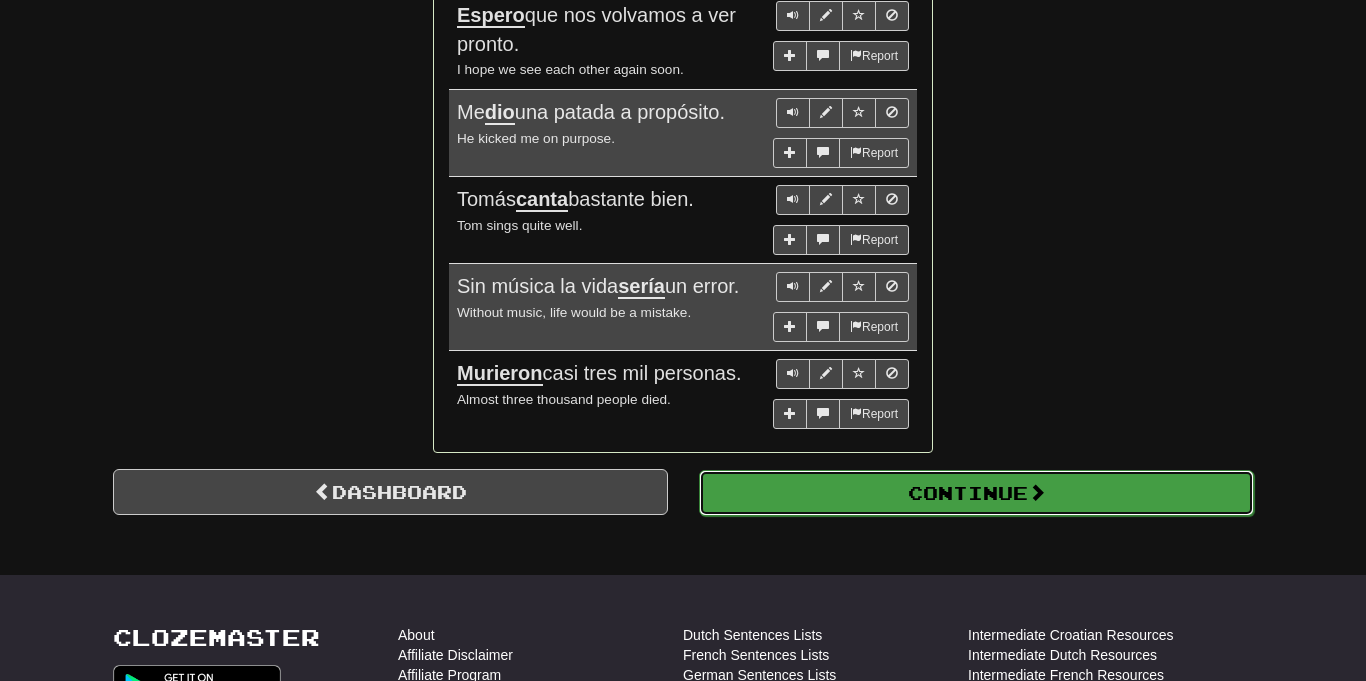 click on "Continue" at bounding box center [976, 493] 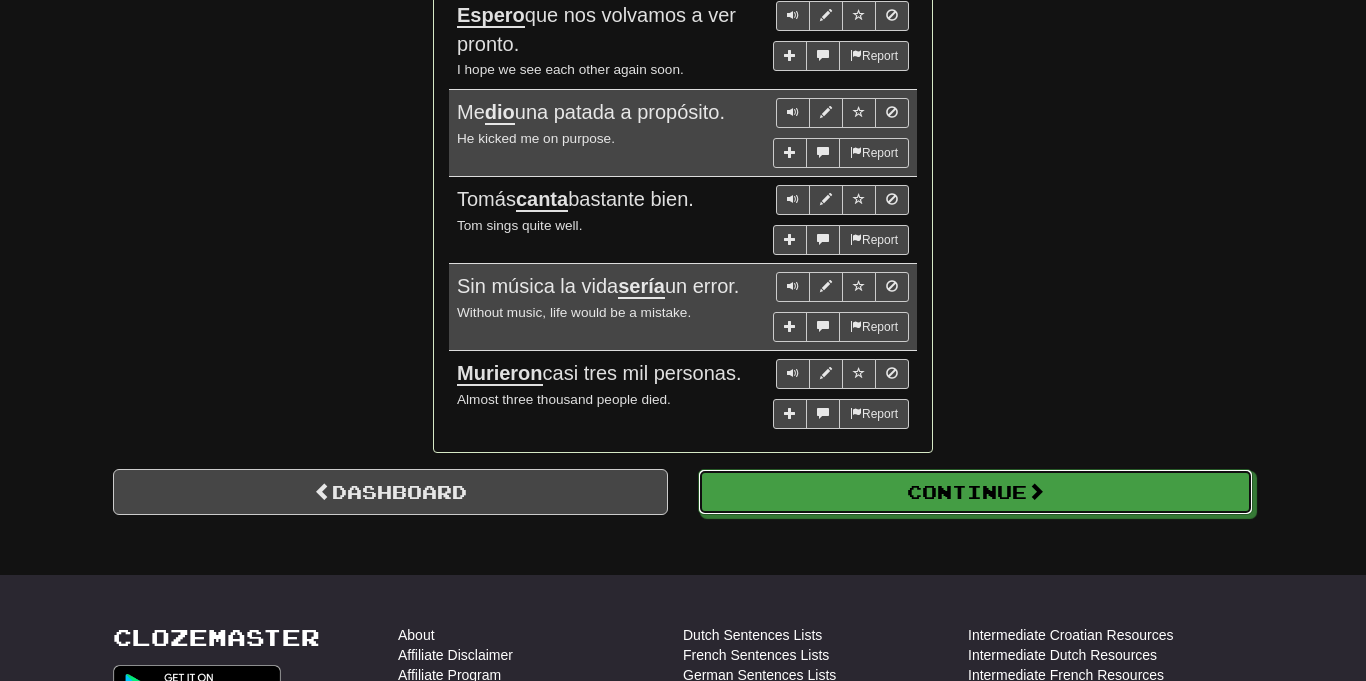 scroll, scrollTop: 710, scrollLeft: 0, axis: vertical 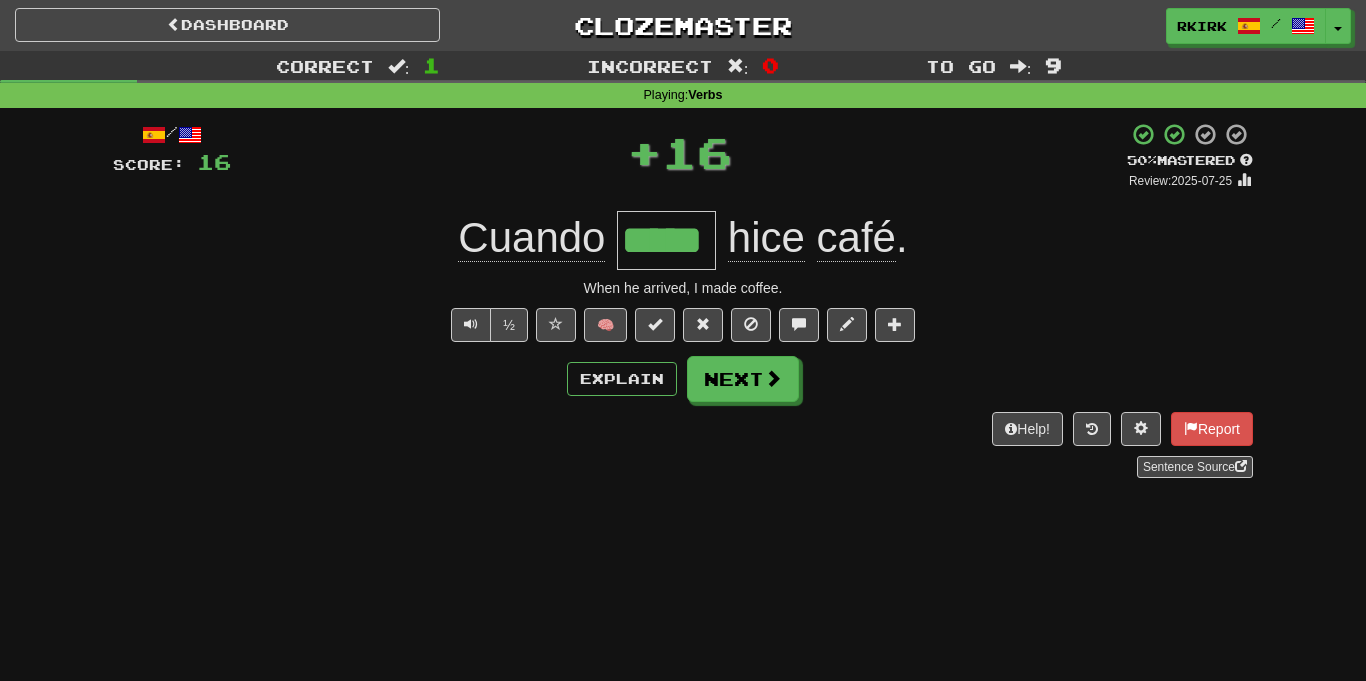 type on "*****" 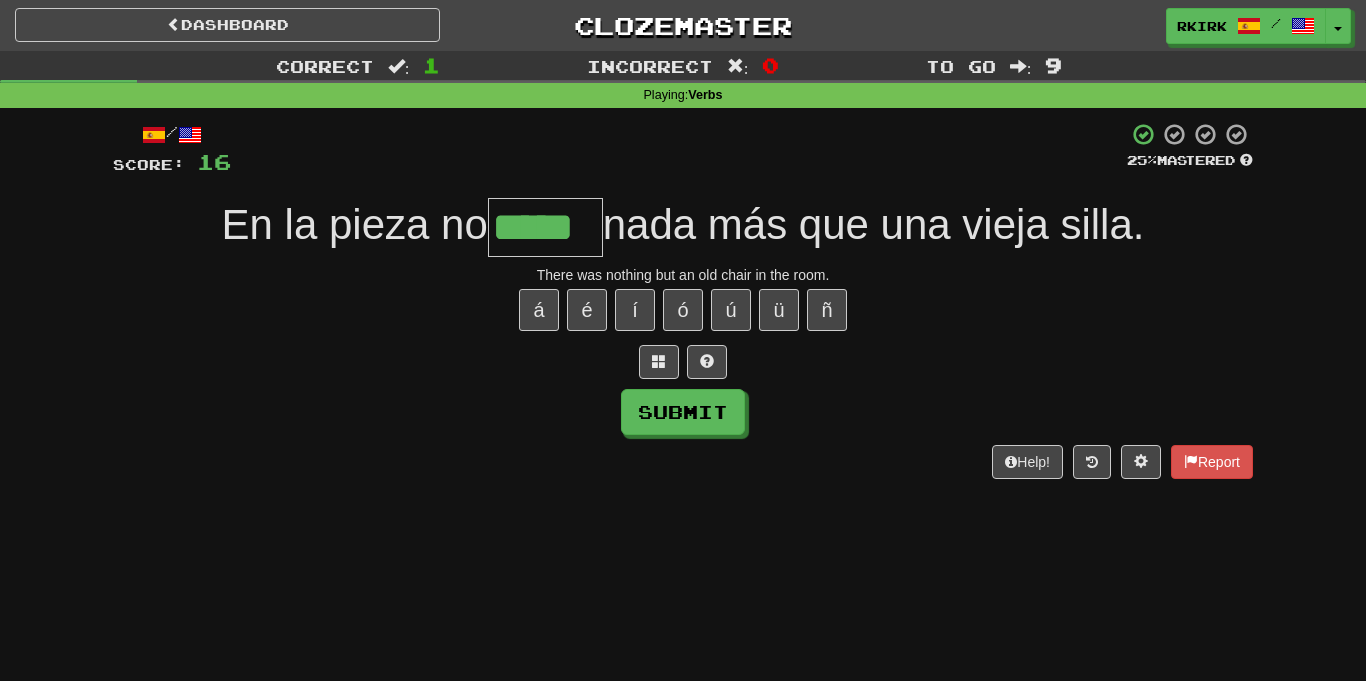 type on "*****" 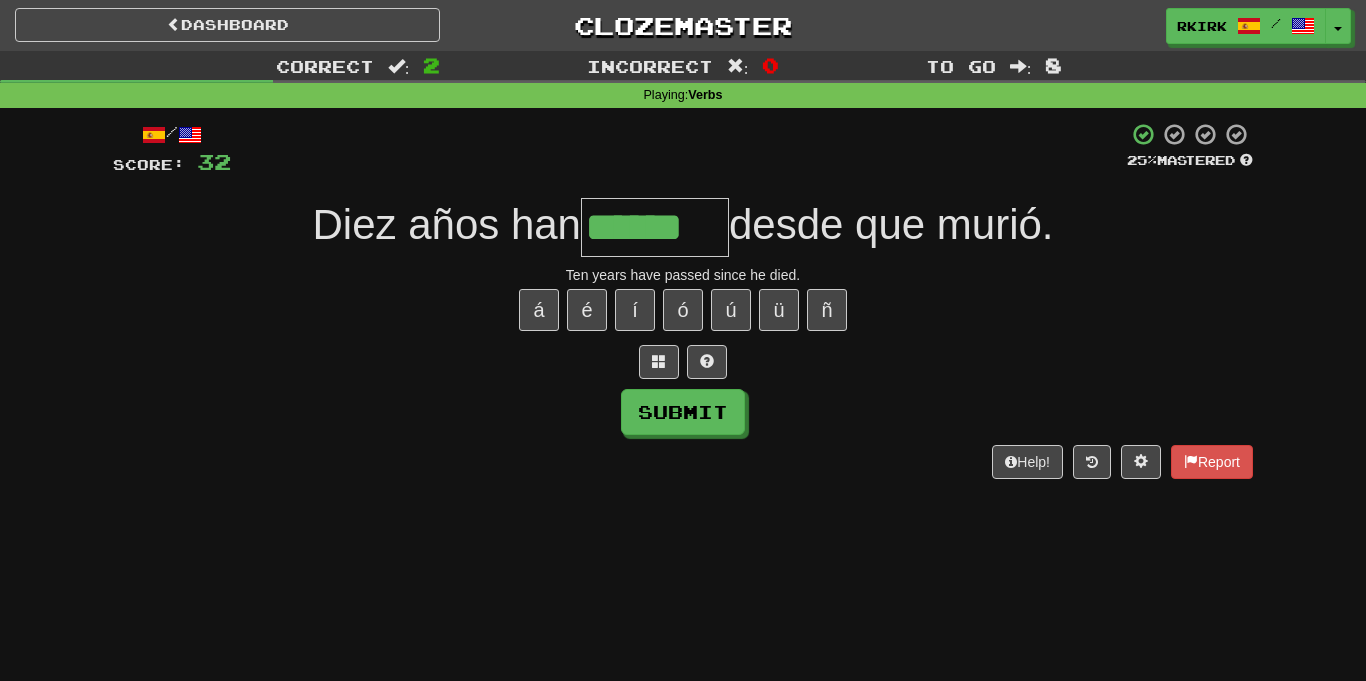 type on "******" 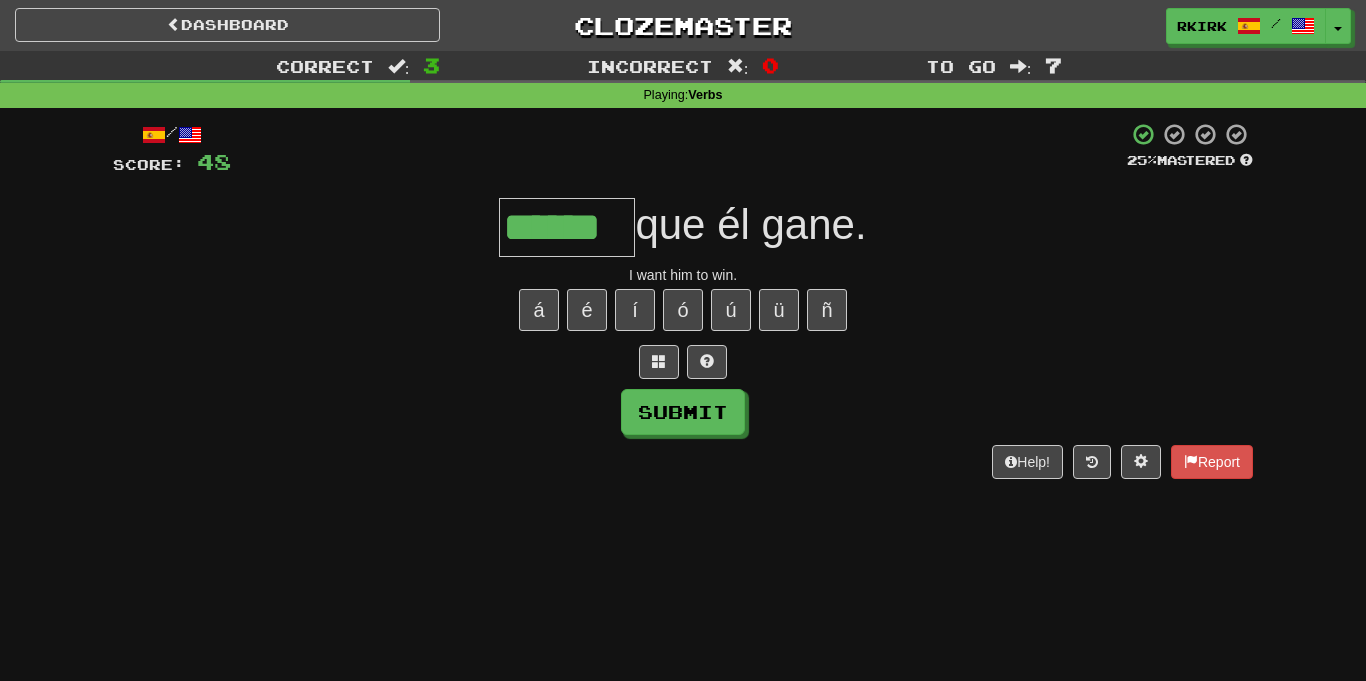 type on "******" 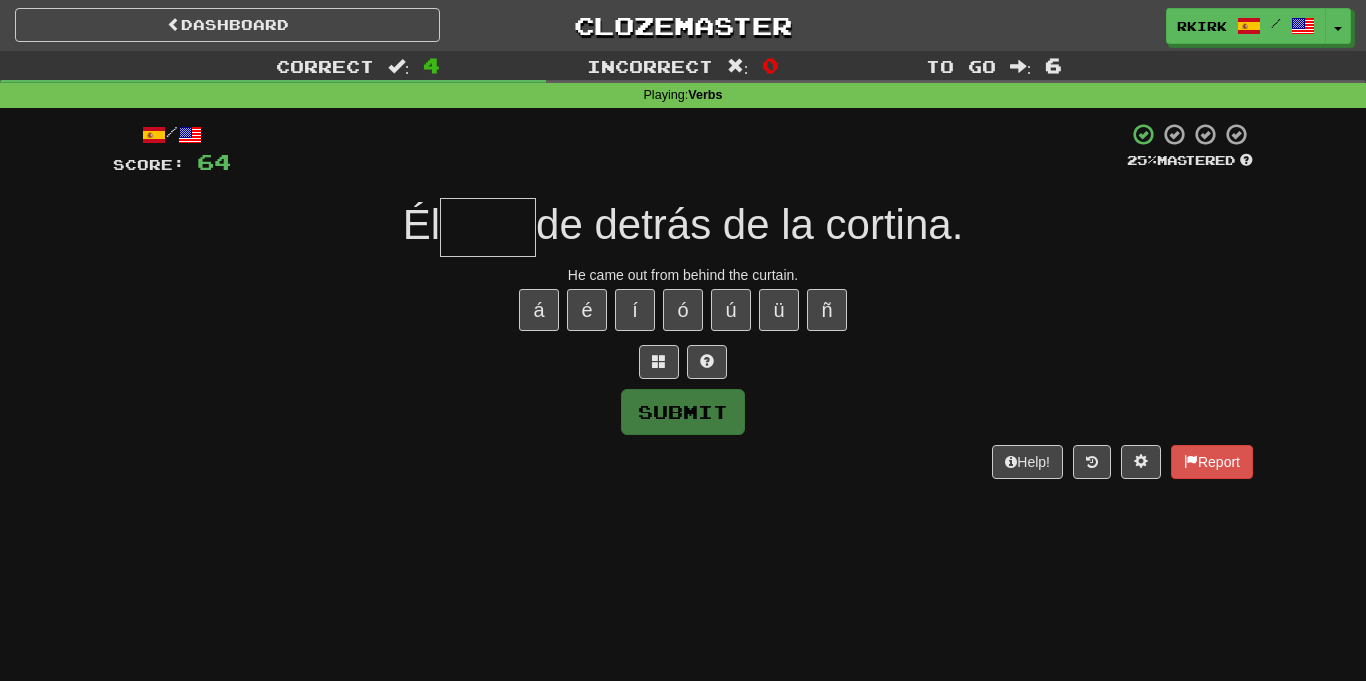type on "*" 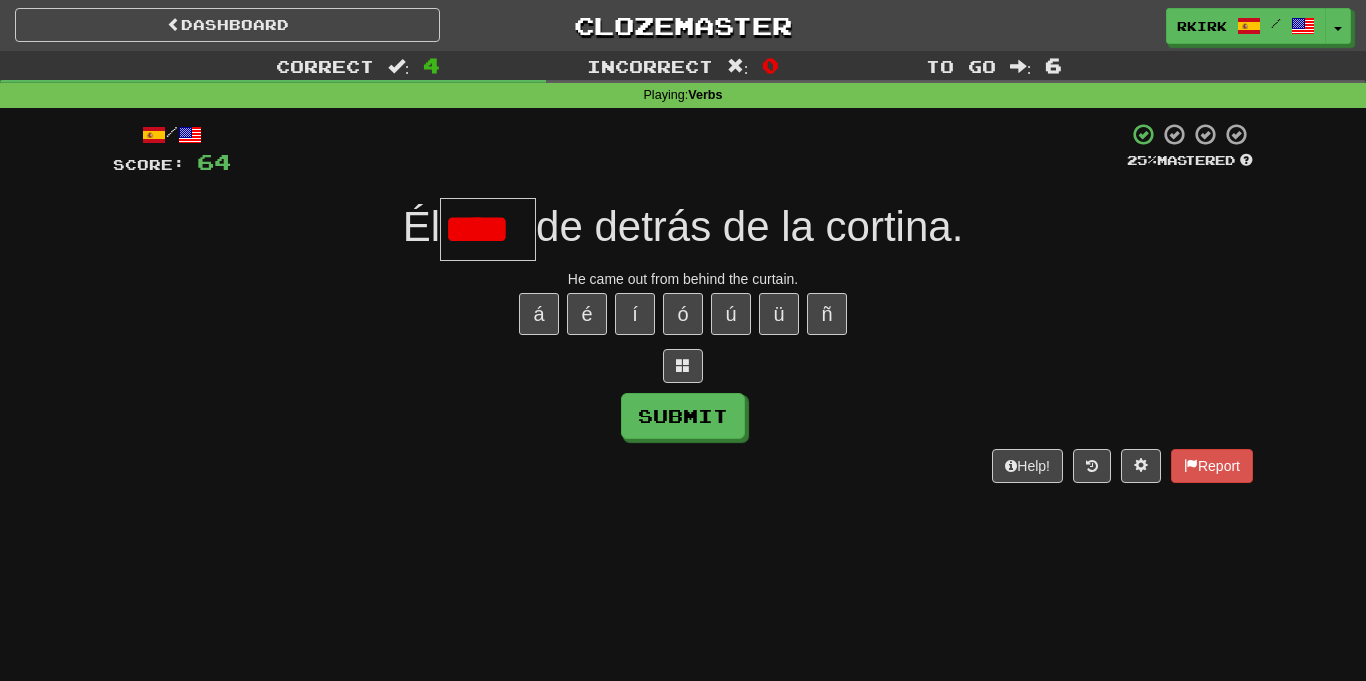 scroll, scrollTop: 0, scrollLeft: 0, axis: both 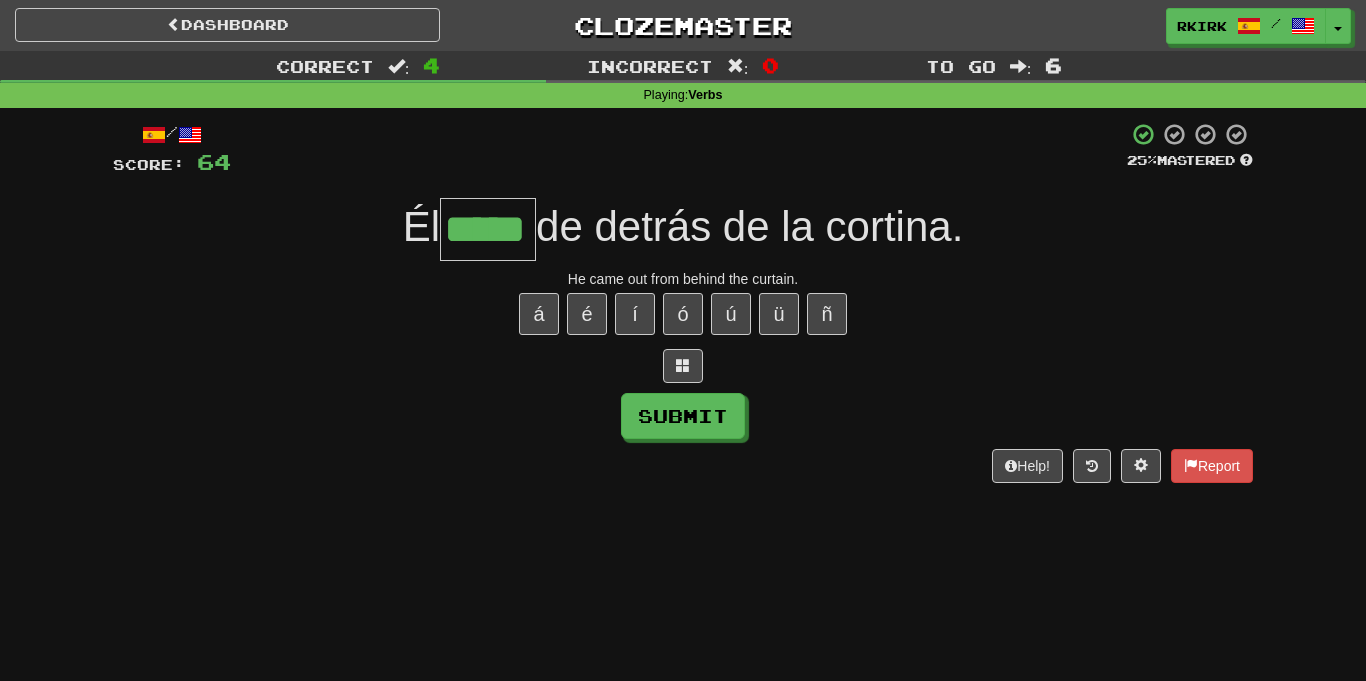 type on "*****" 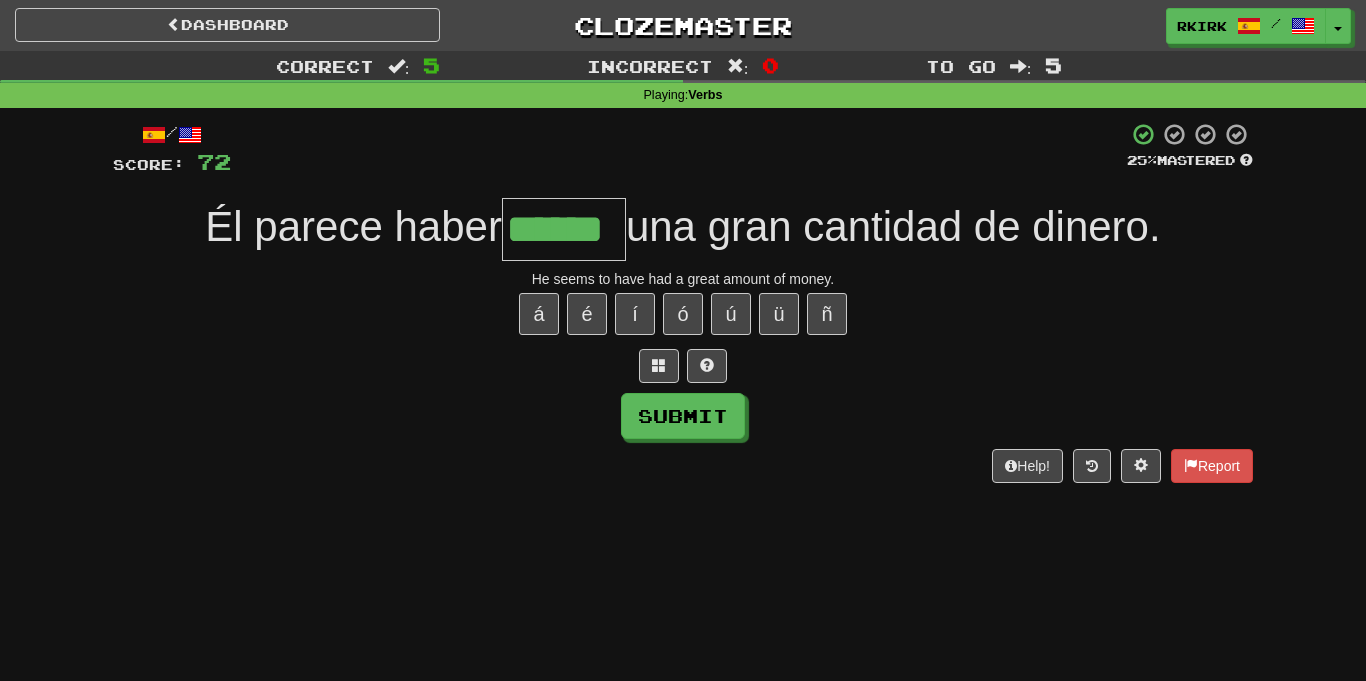 type on "******" 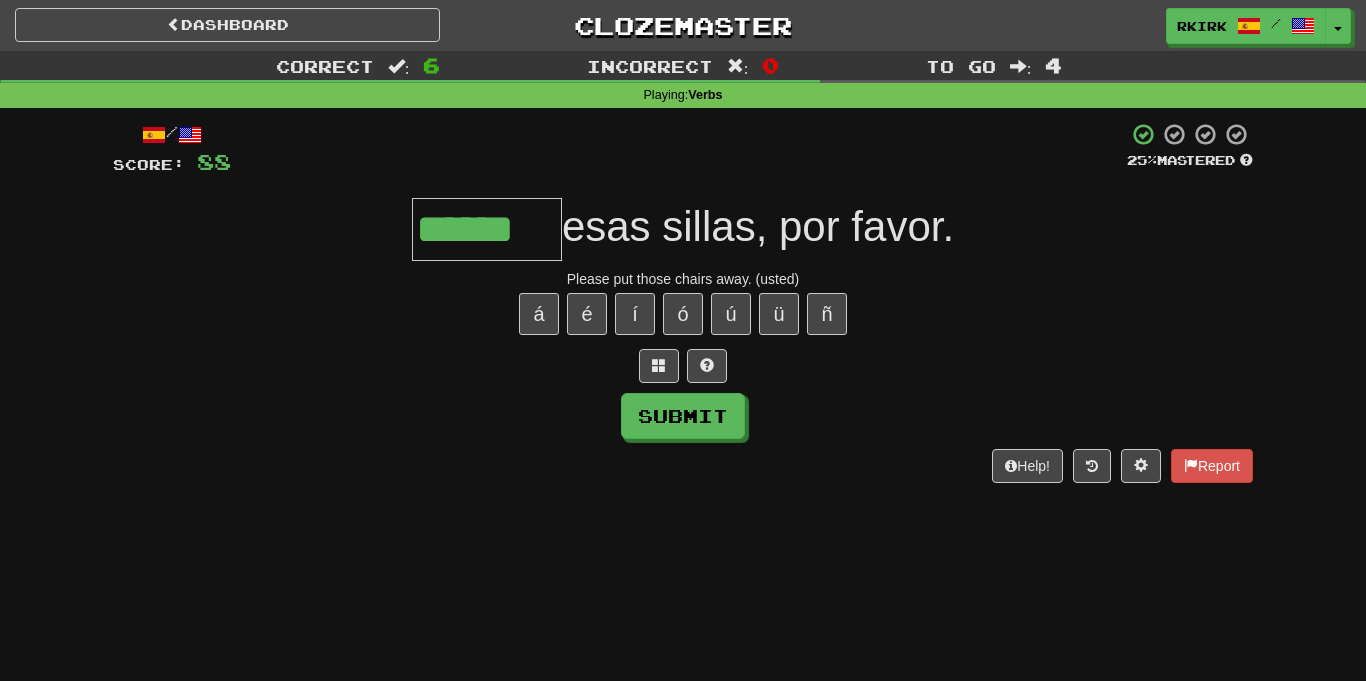 type on "******" 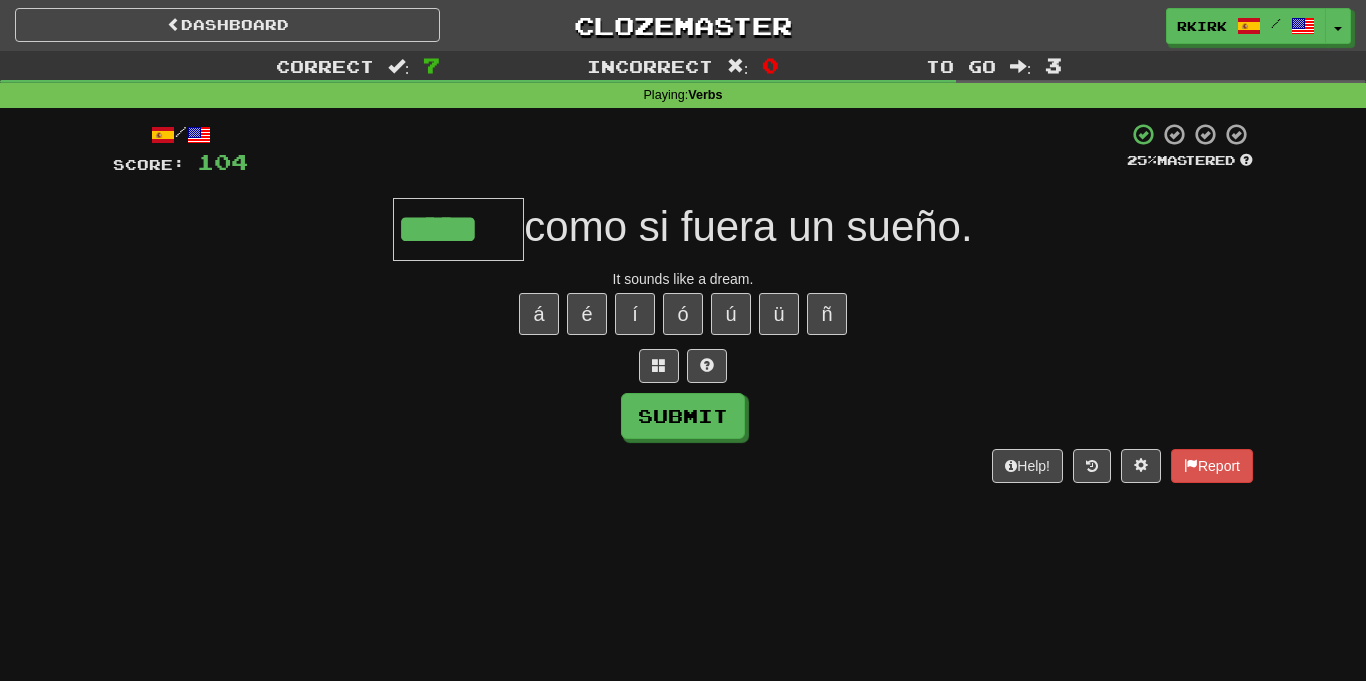 type on "*****" 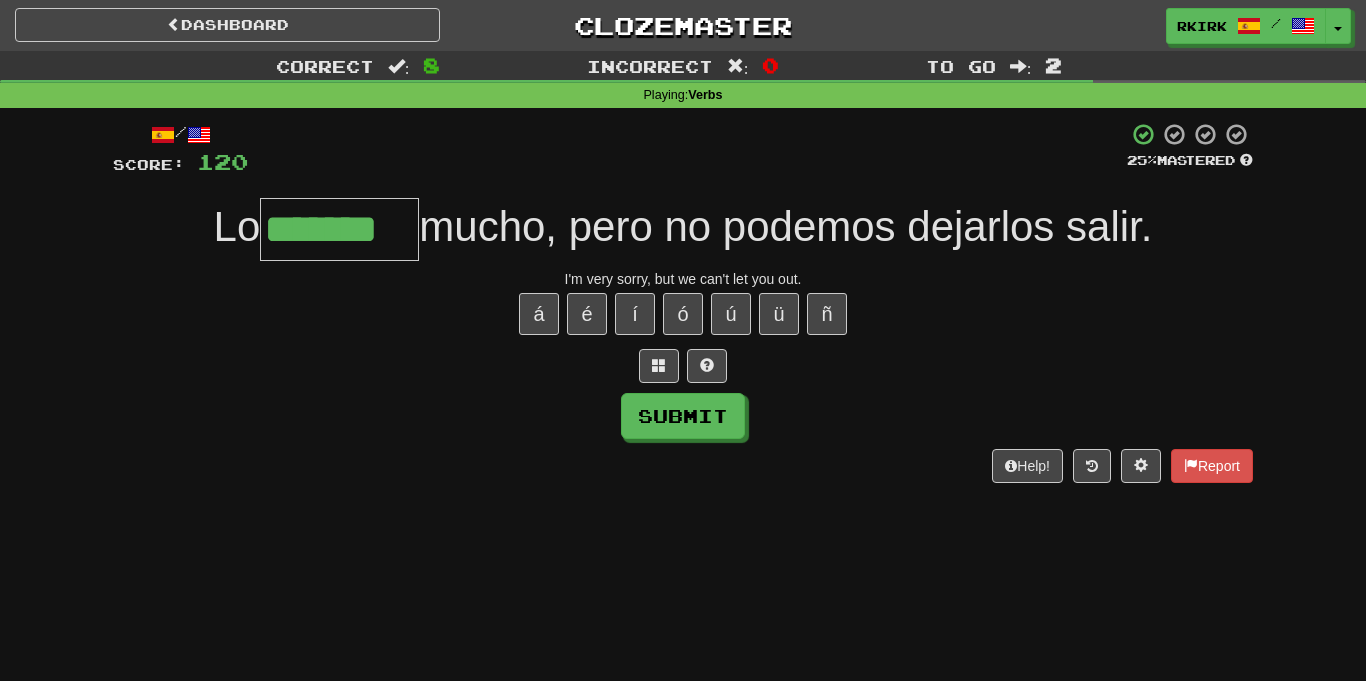type on "*******" 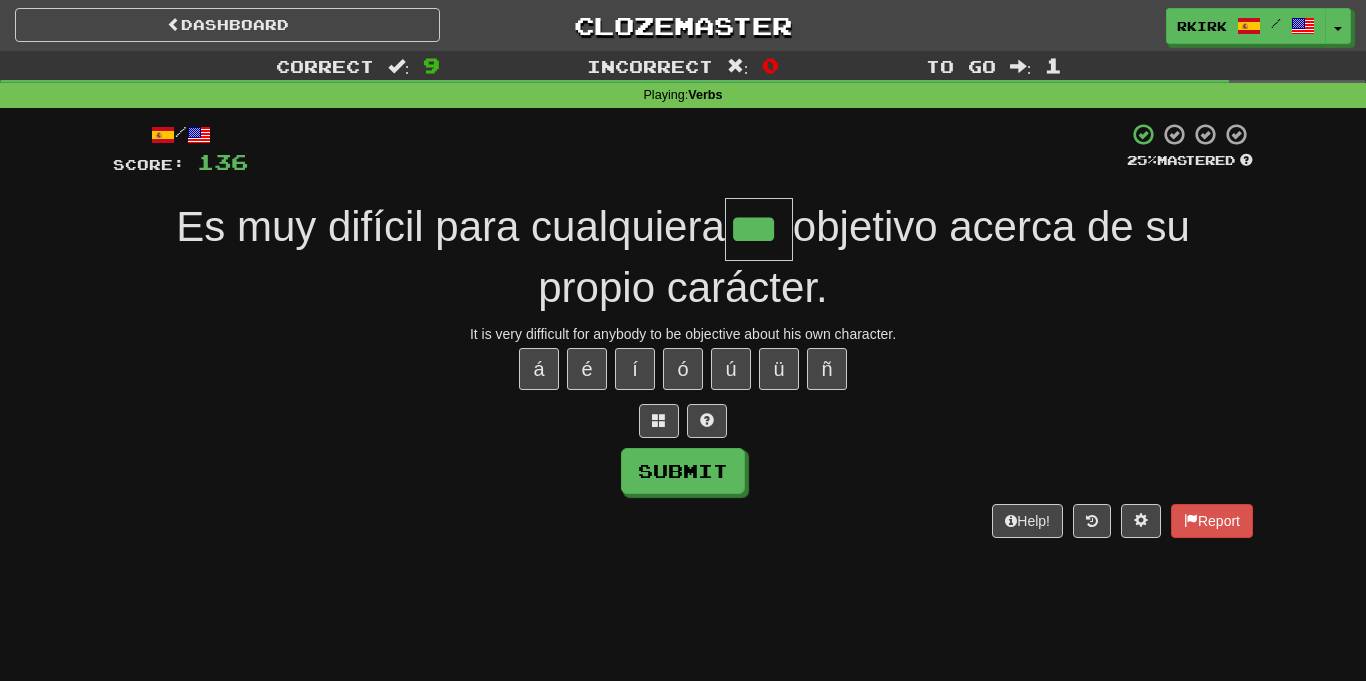 type on "***" 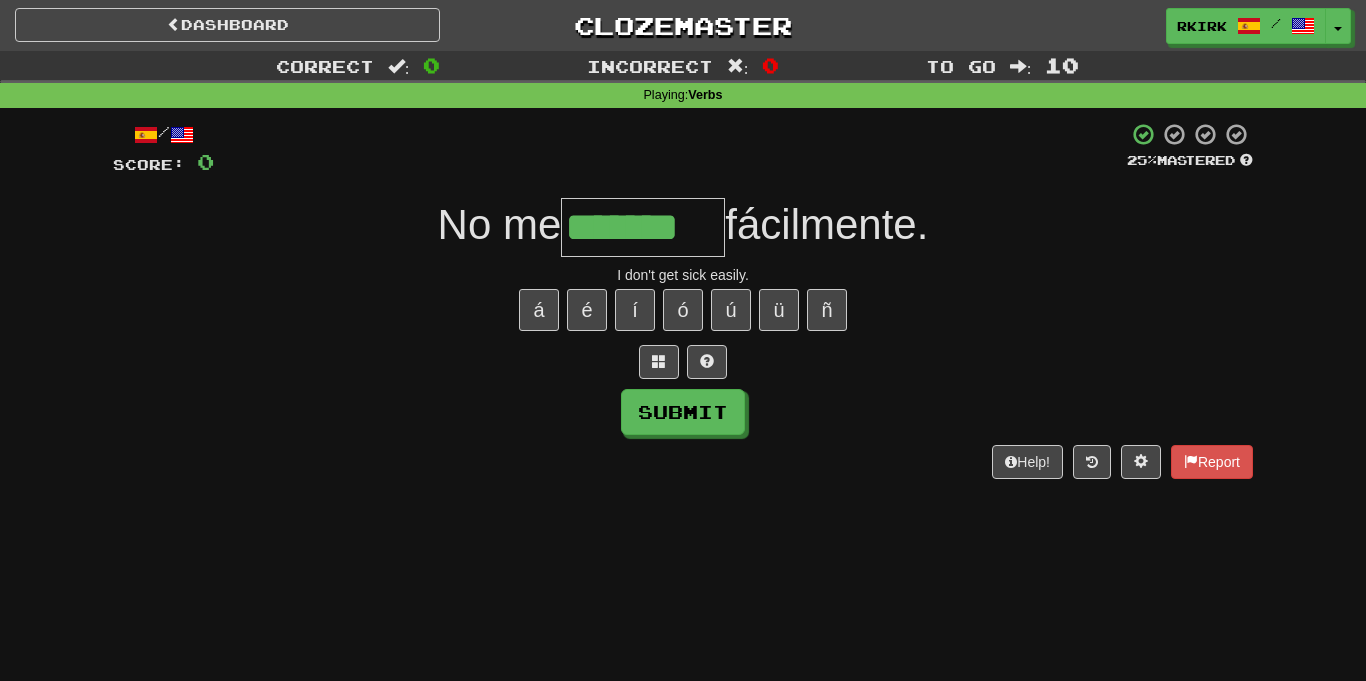 type on "*******" 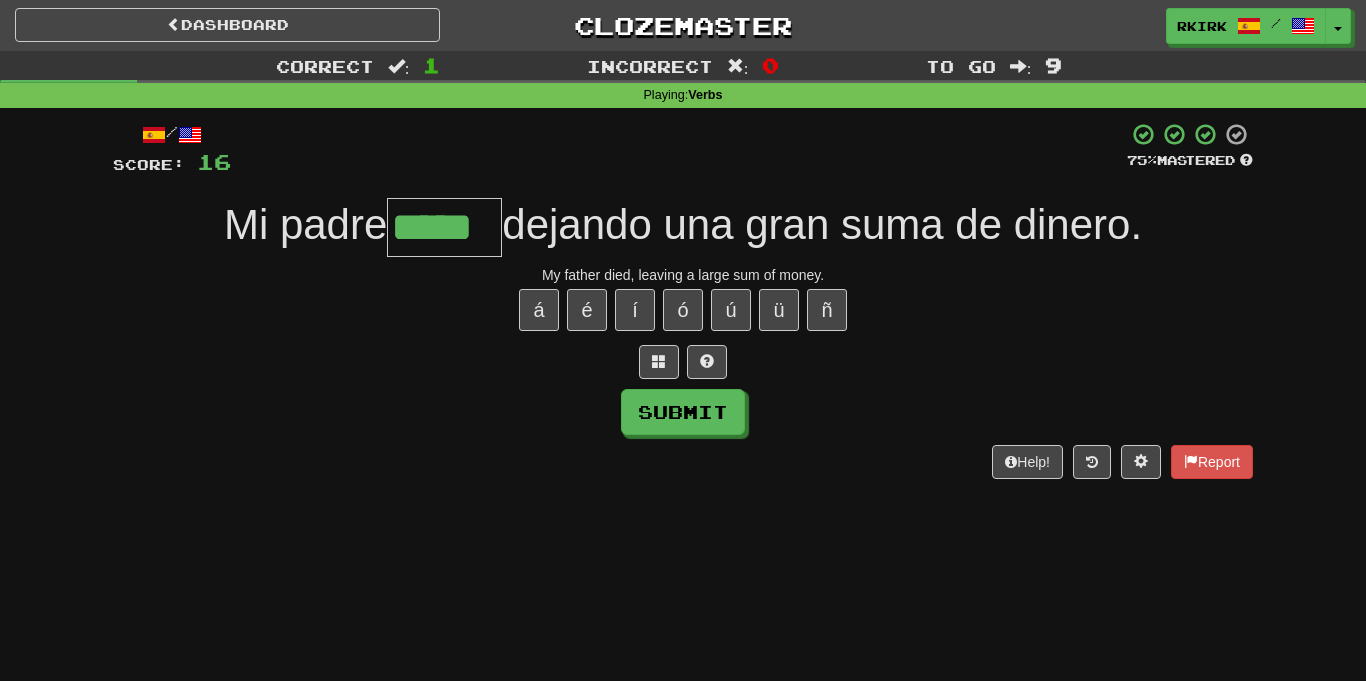 type on "*****" 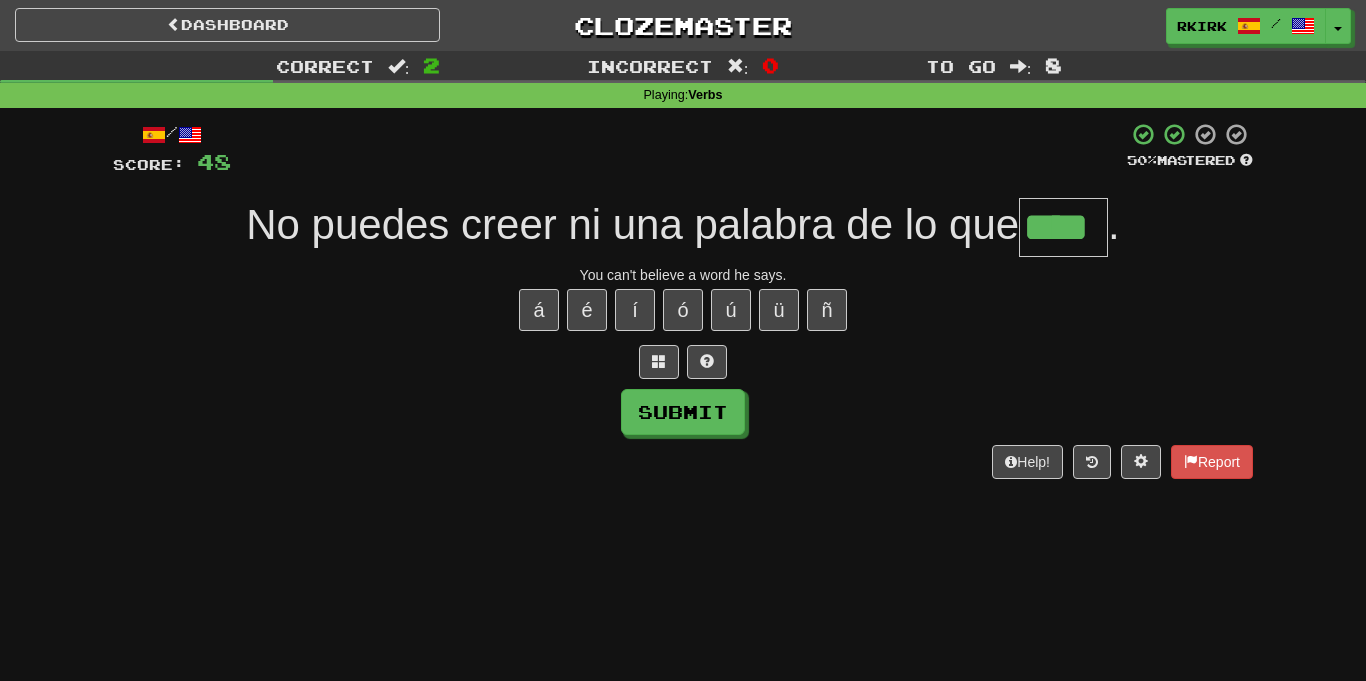 type on "****" 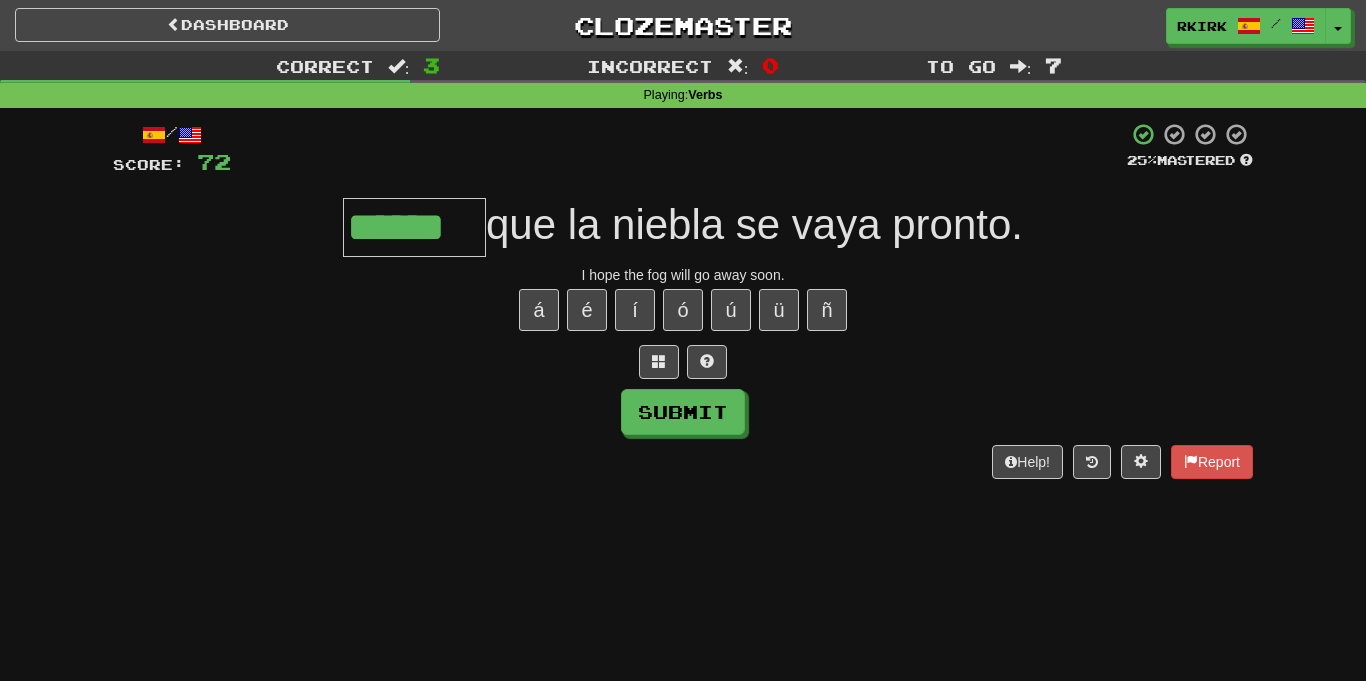 type on "******" 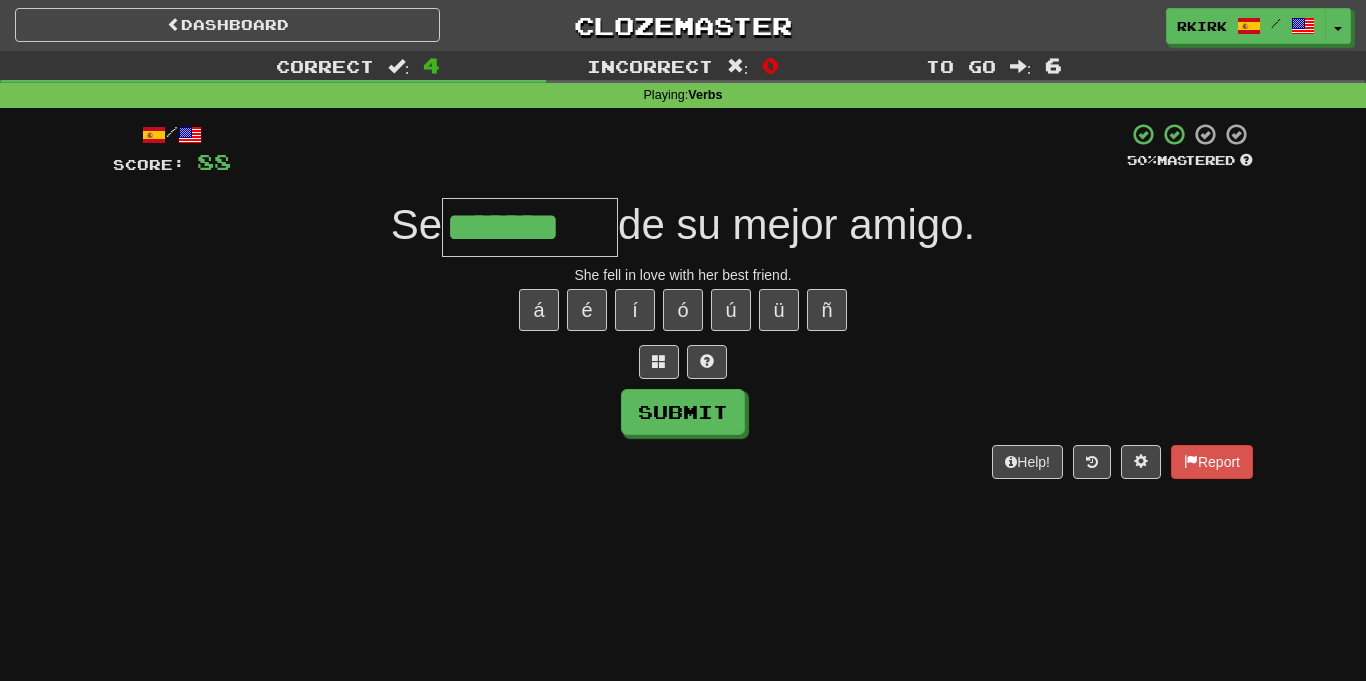 type on "*******" 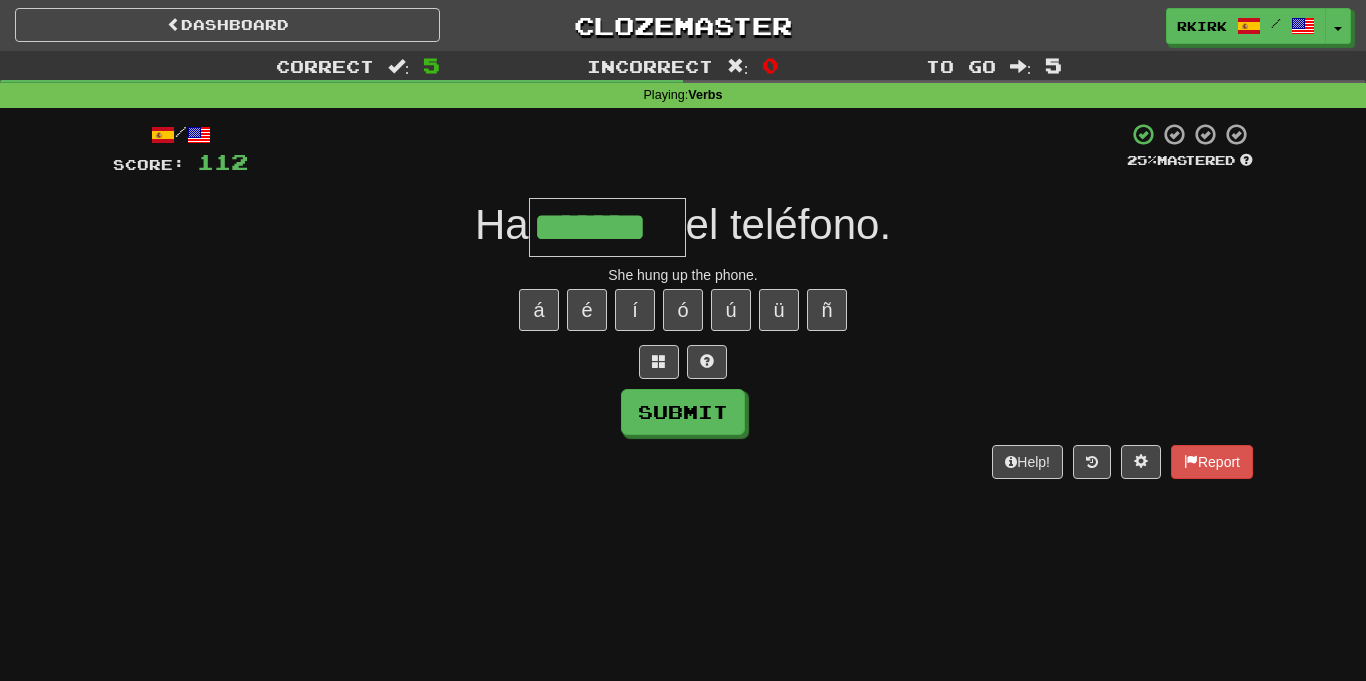 type on "*******" 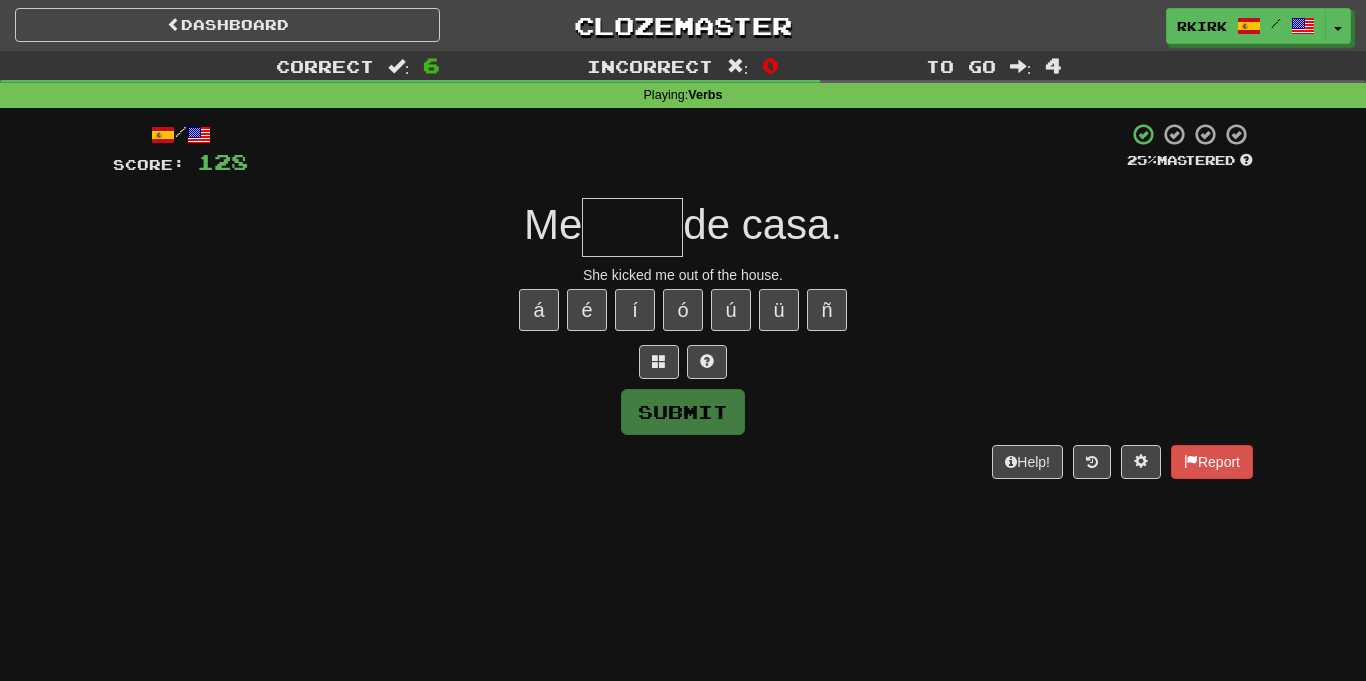 type on "*" 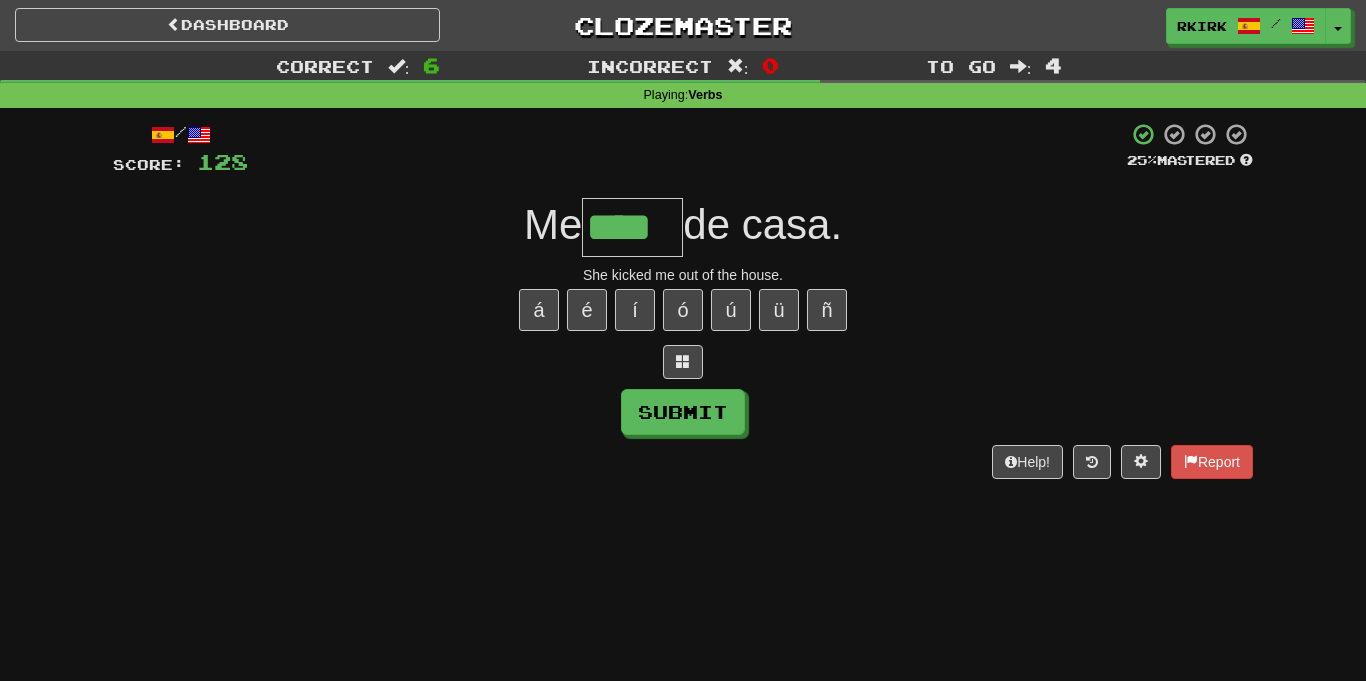 type on "****" 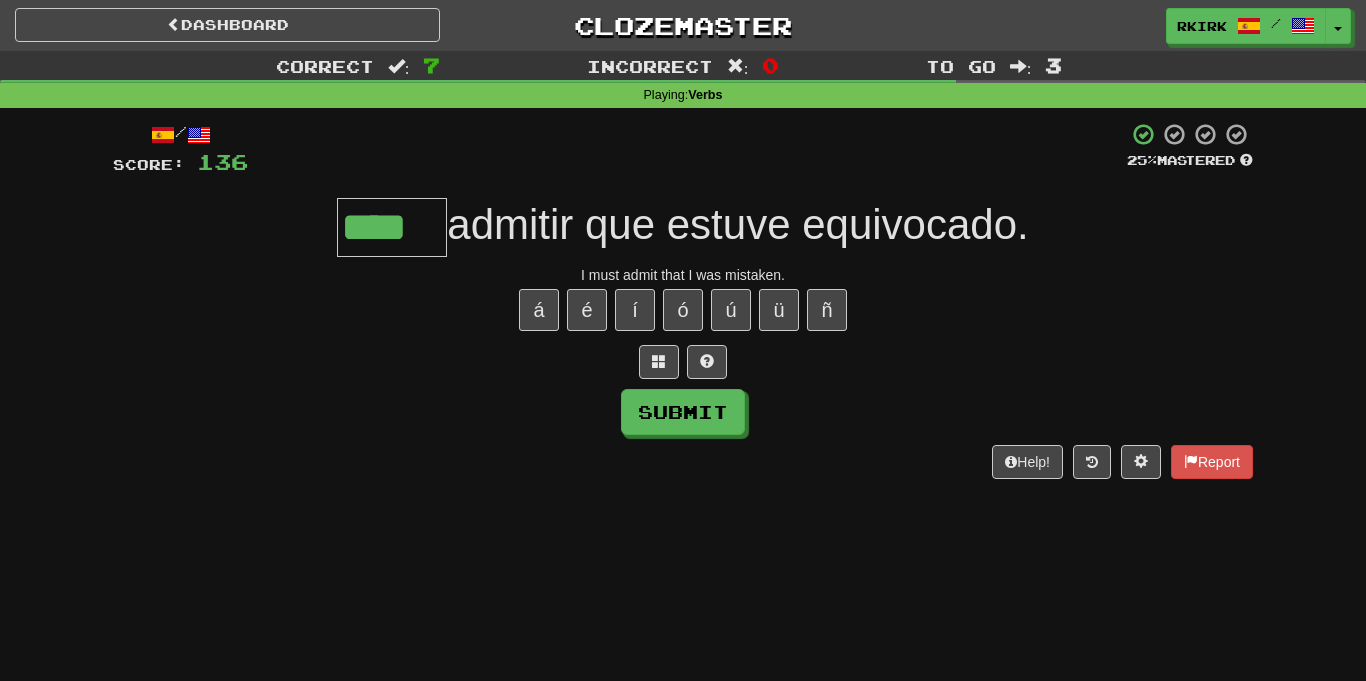 type on "****" 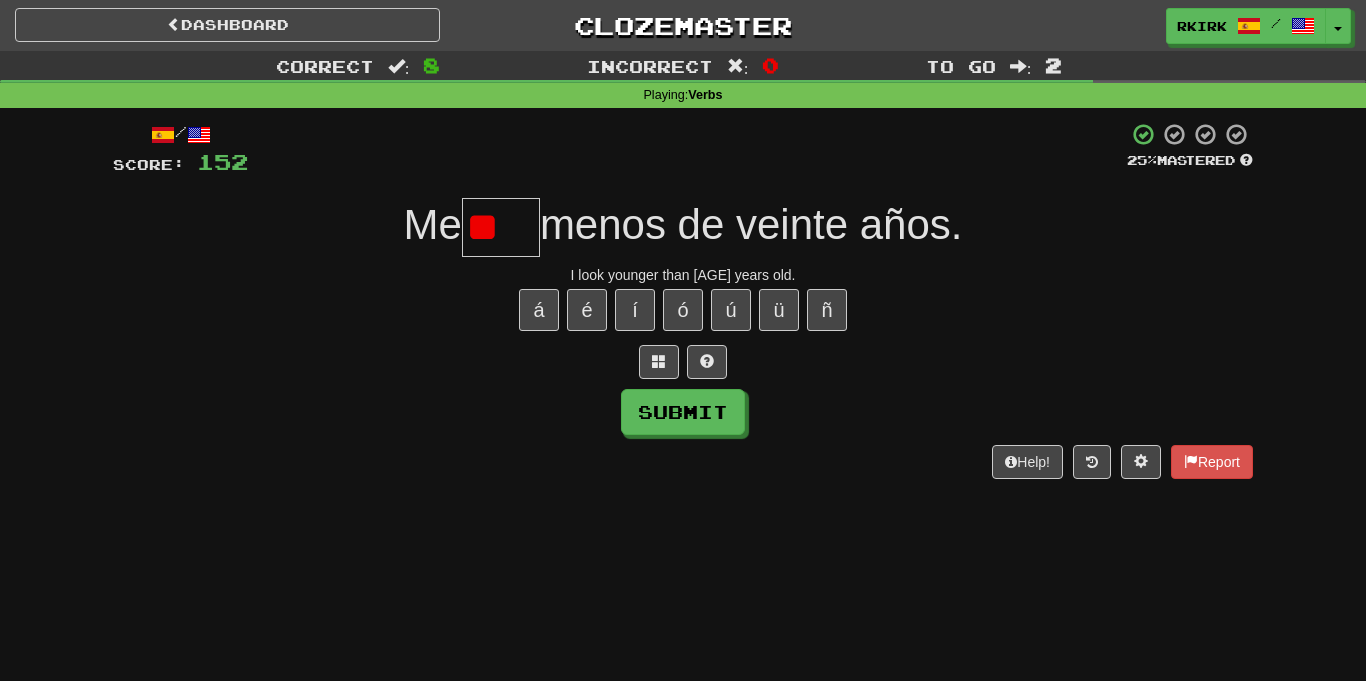 type on "*" 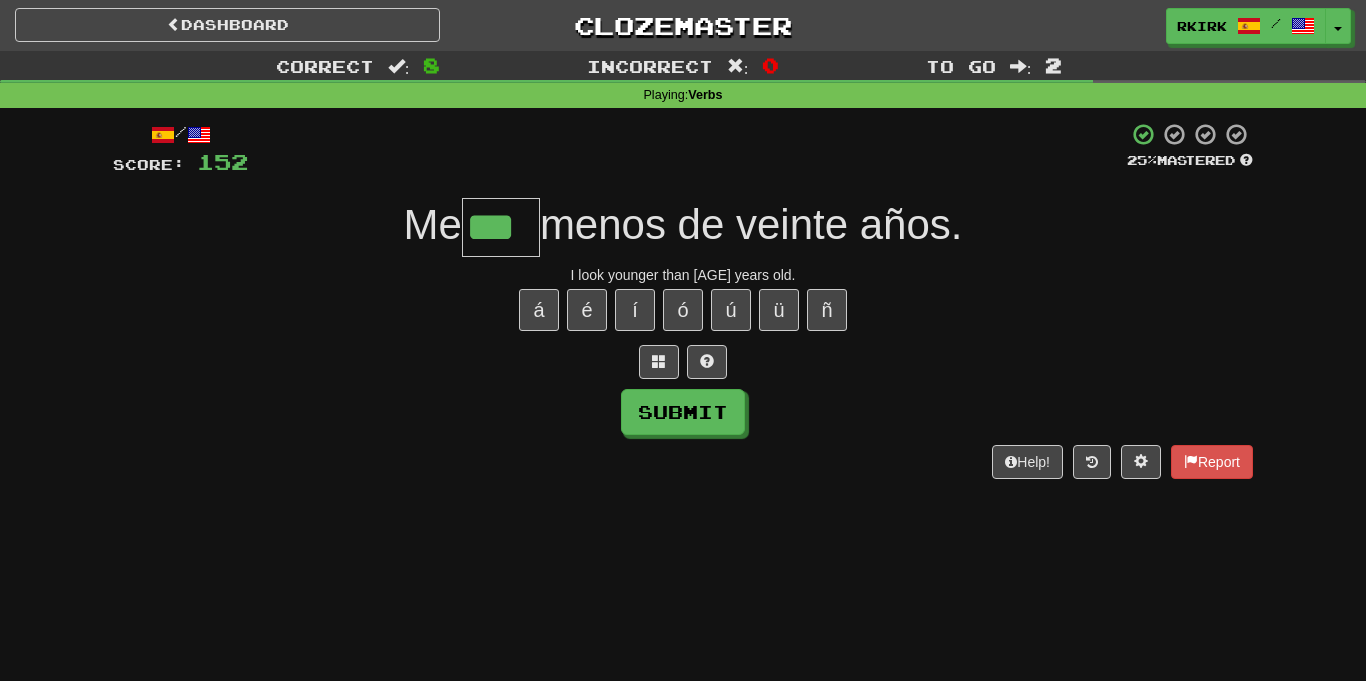 type on "***" 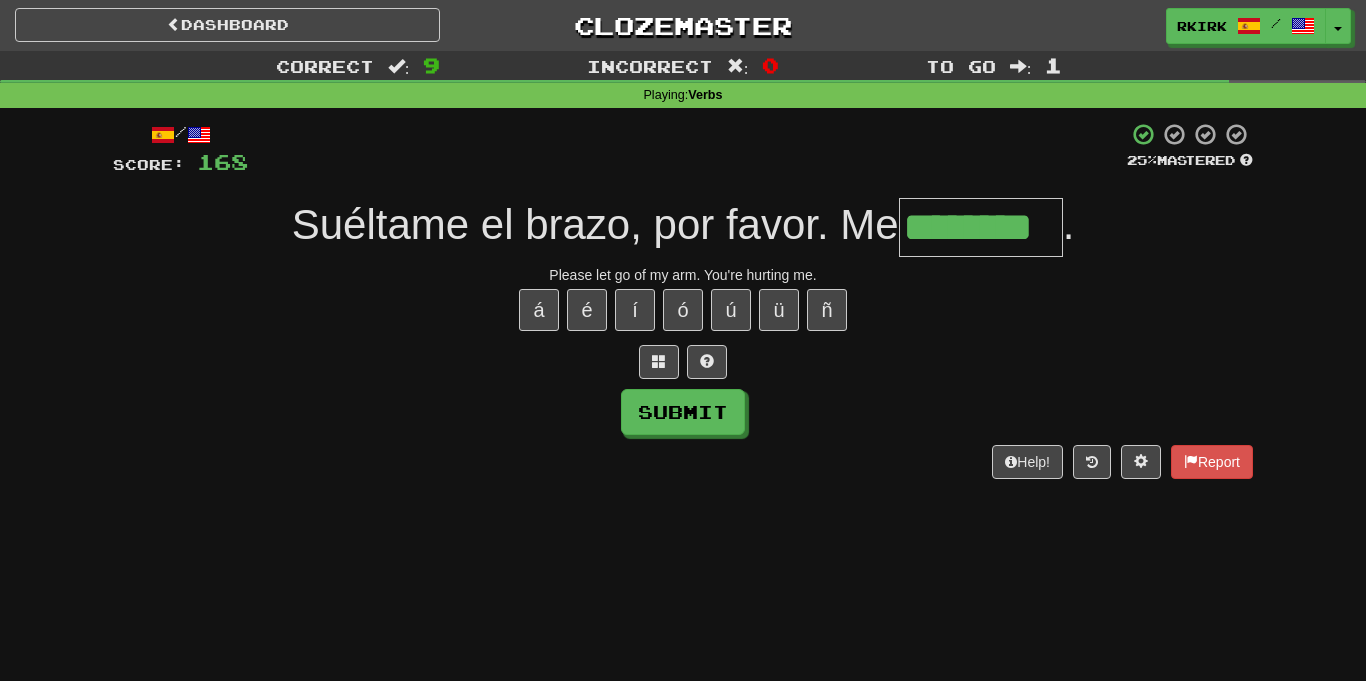type on "********" 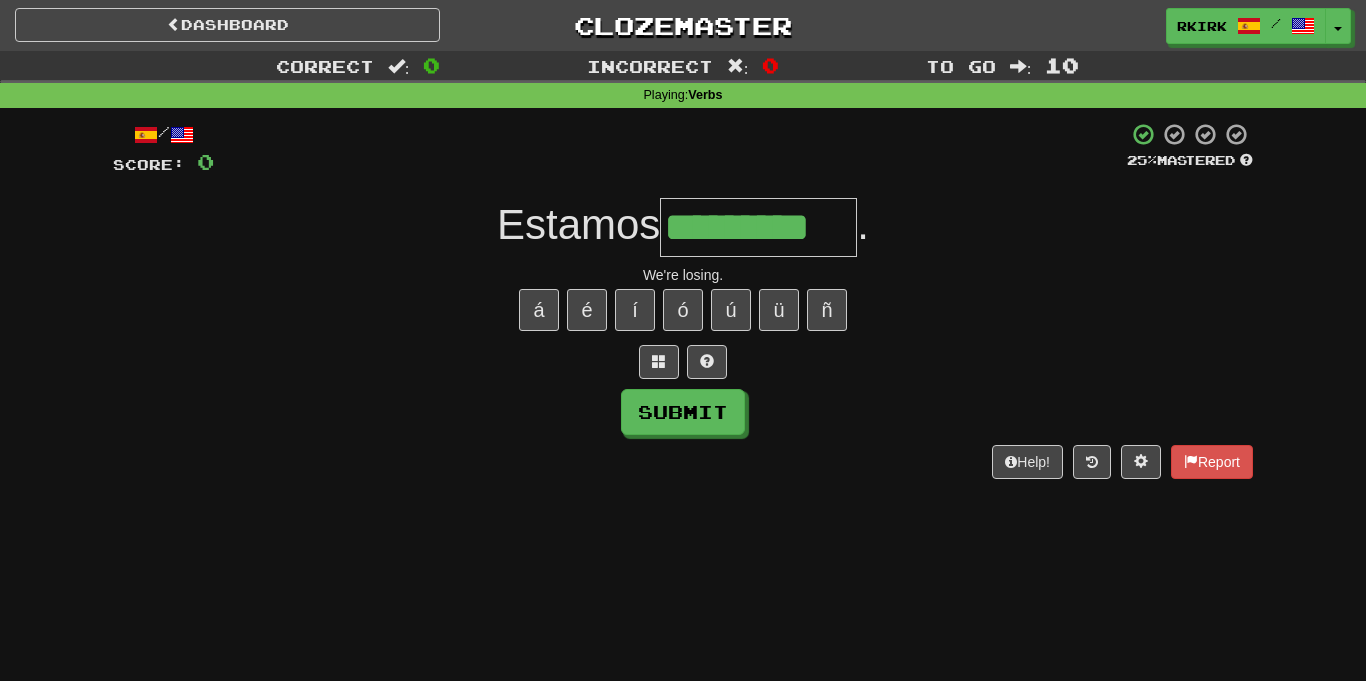 type on "*********" 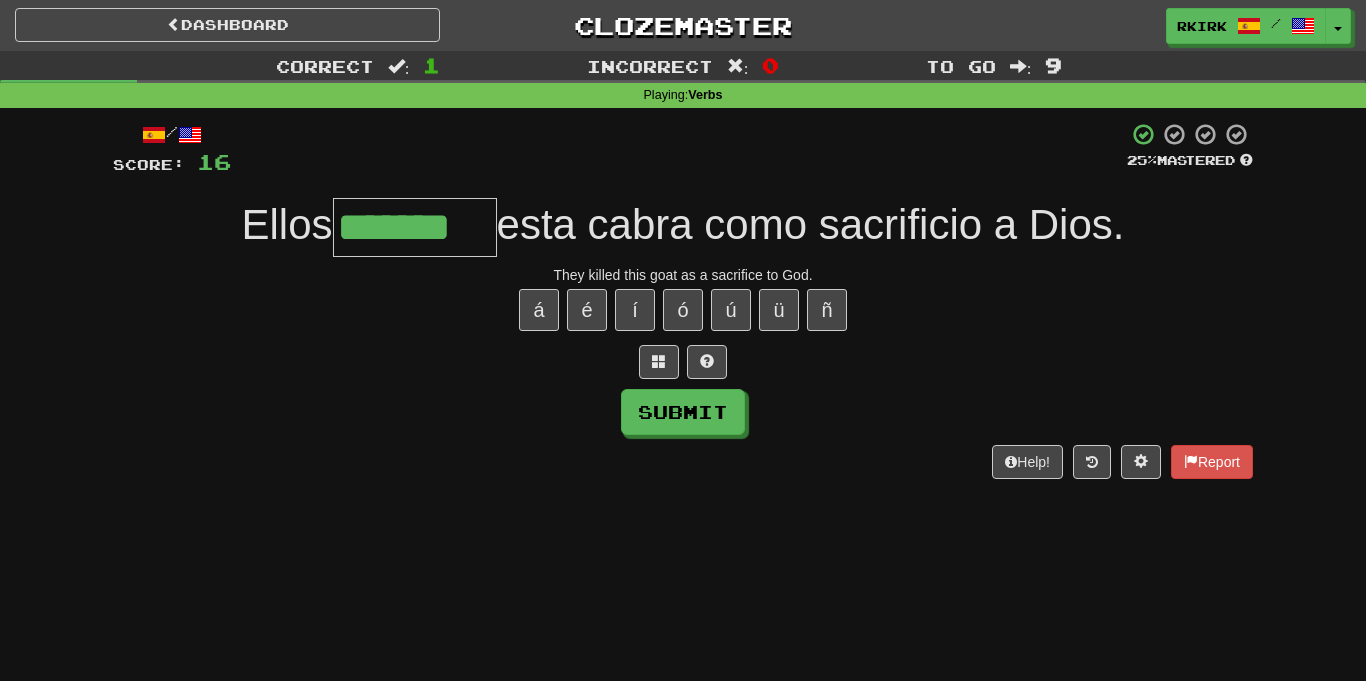 type on "*******" 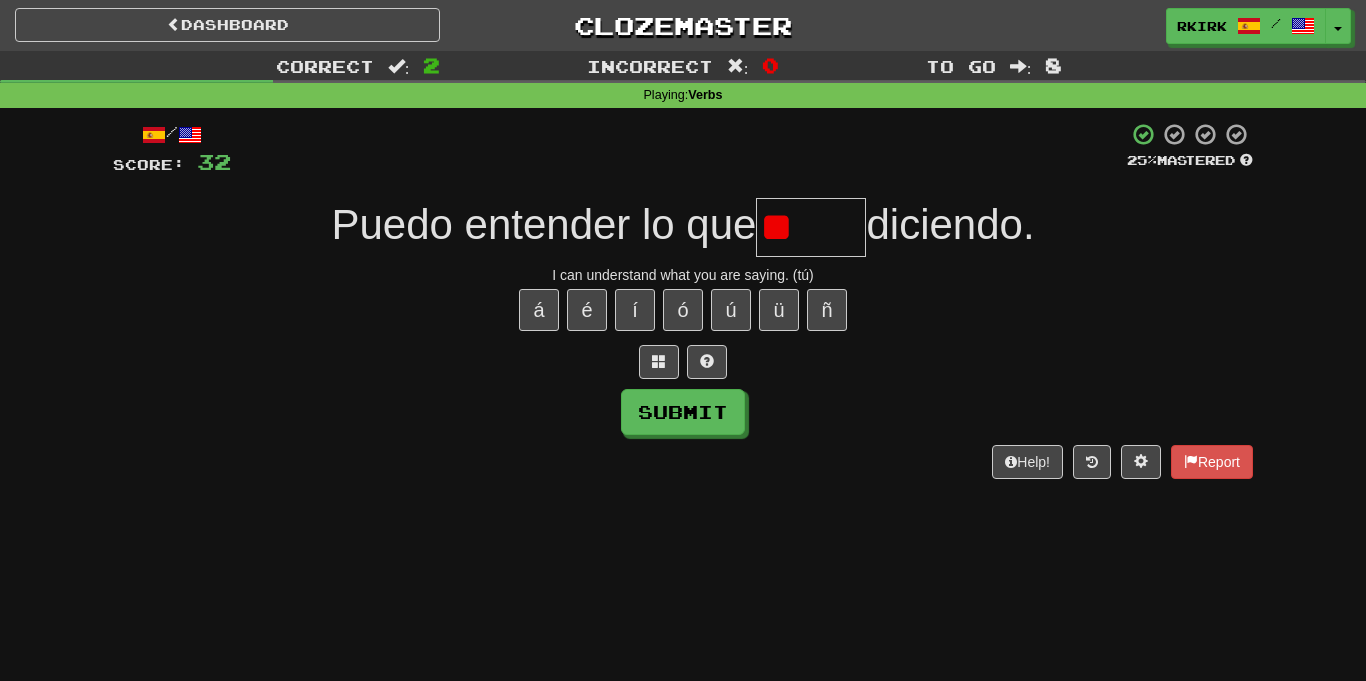 type on "*" 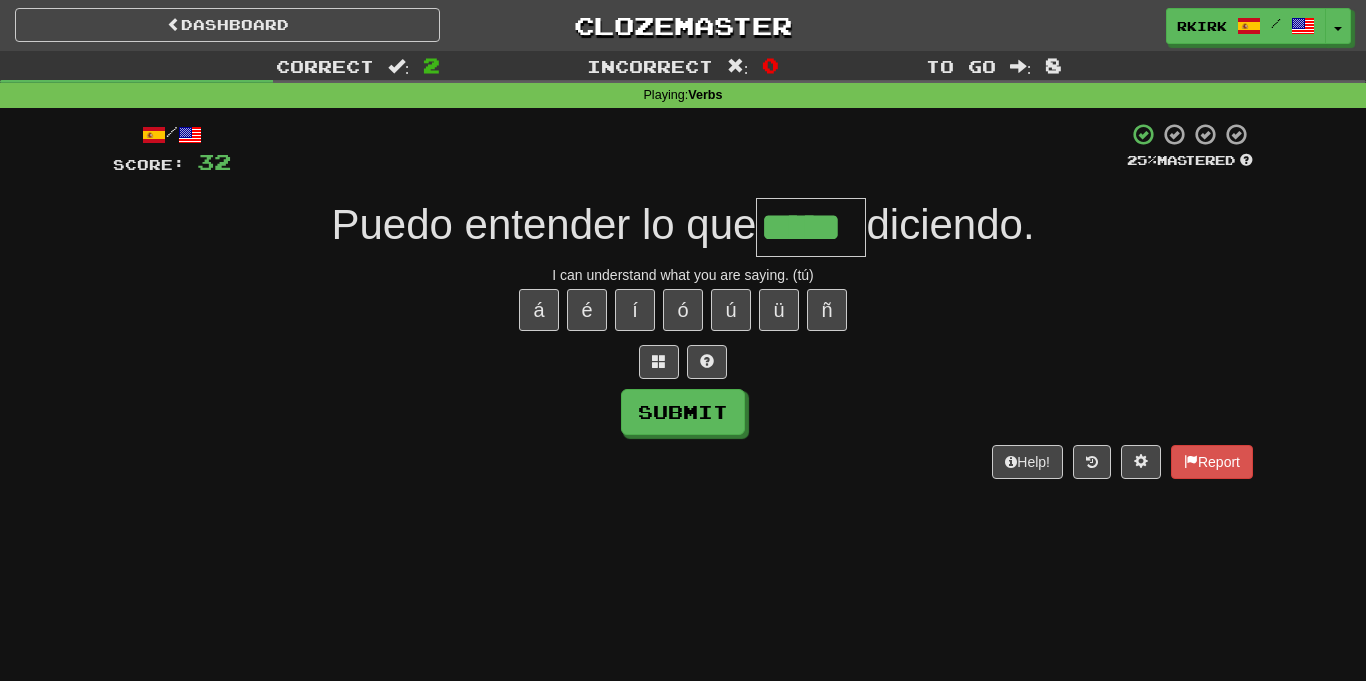 type on "*****" 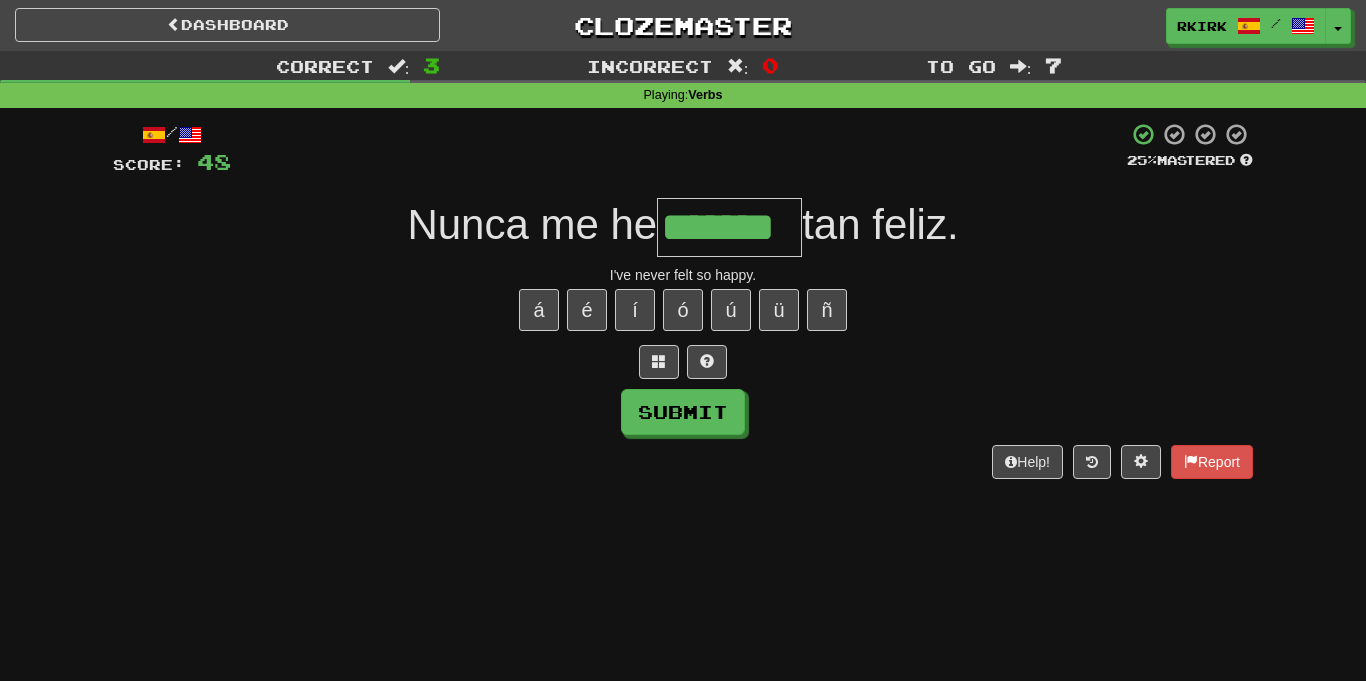 type on "*******" 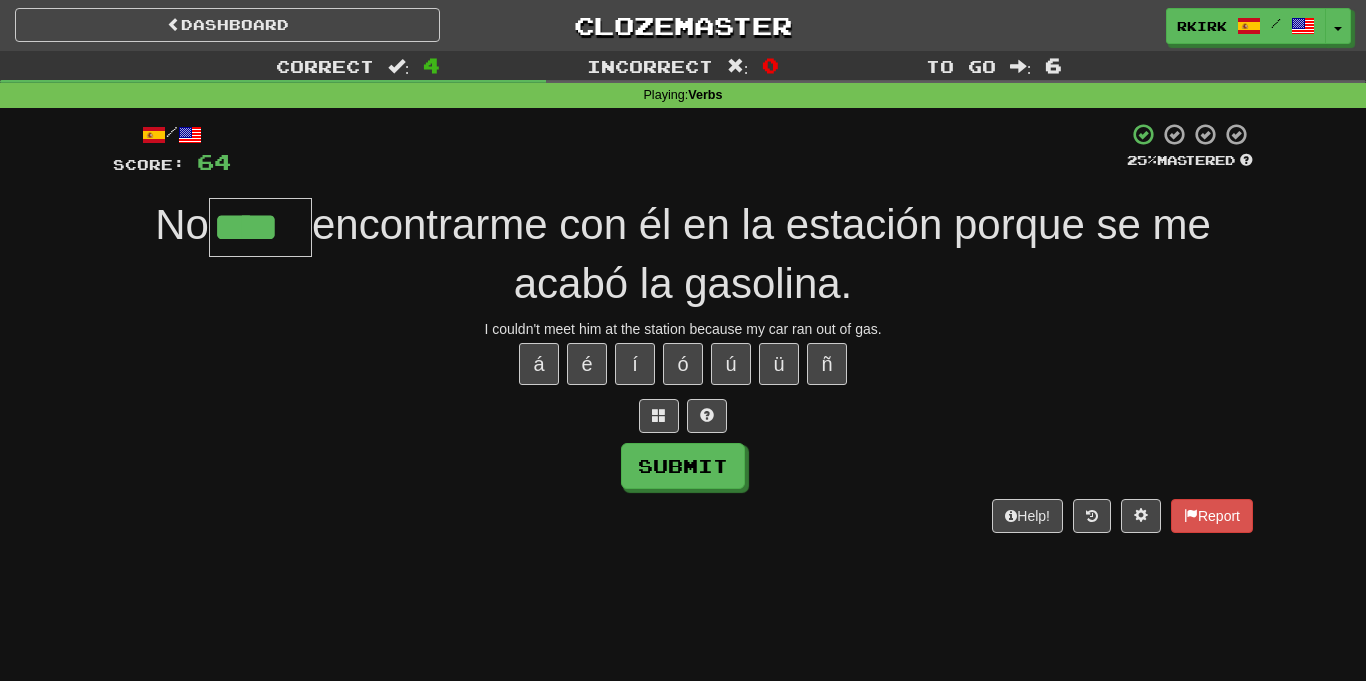 type on "****" 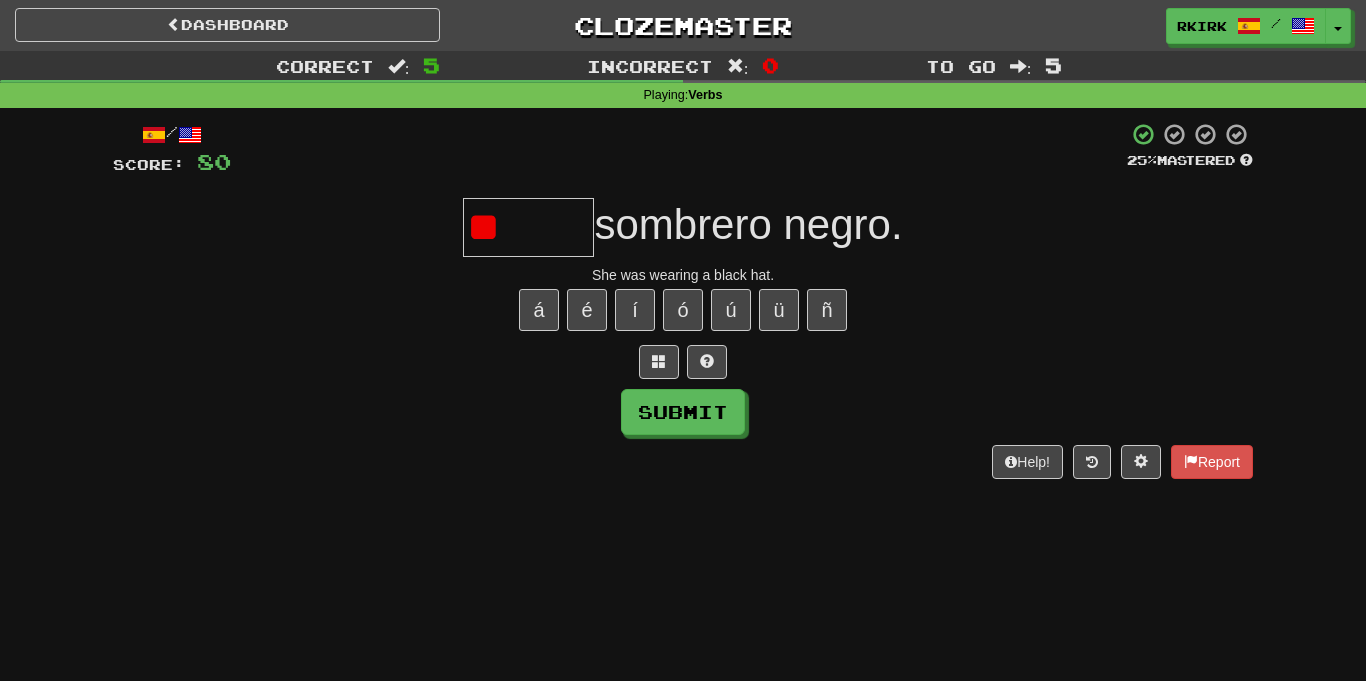 type on "*" 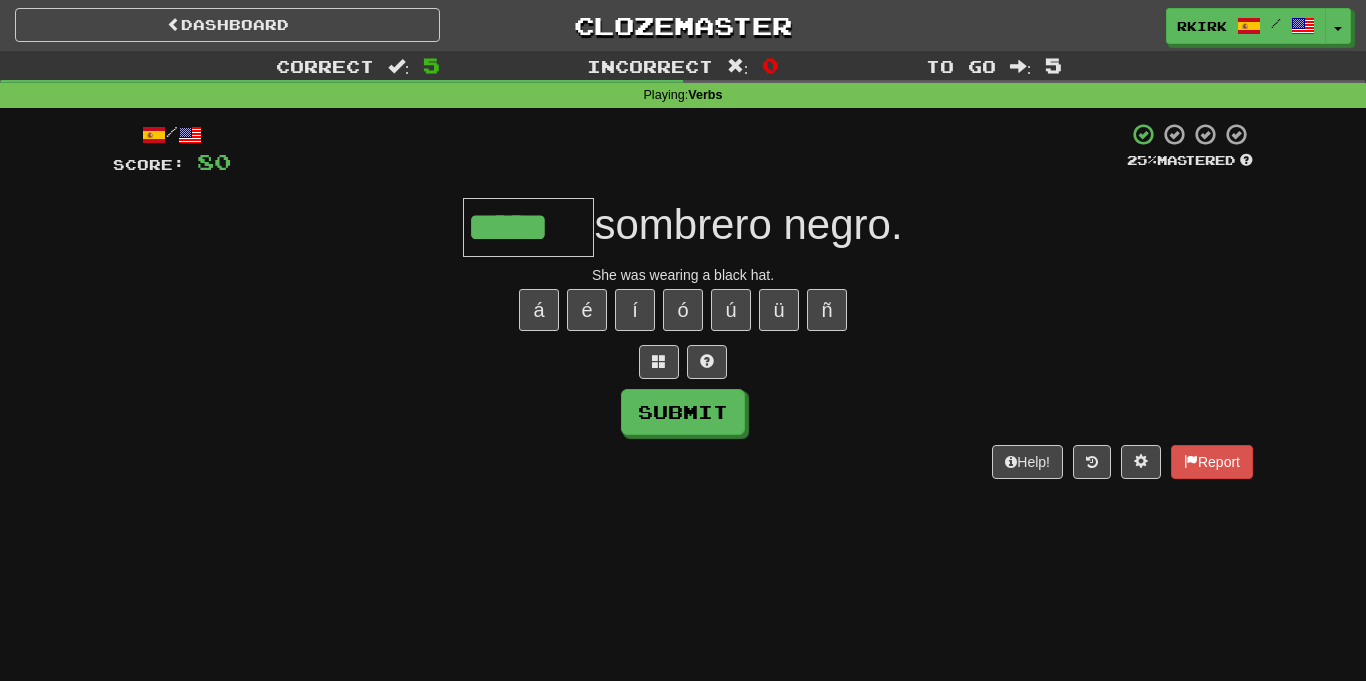 type on "*****" 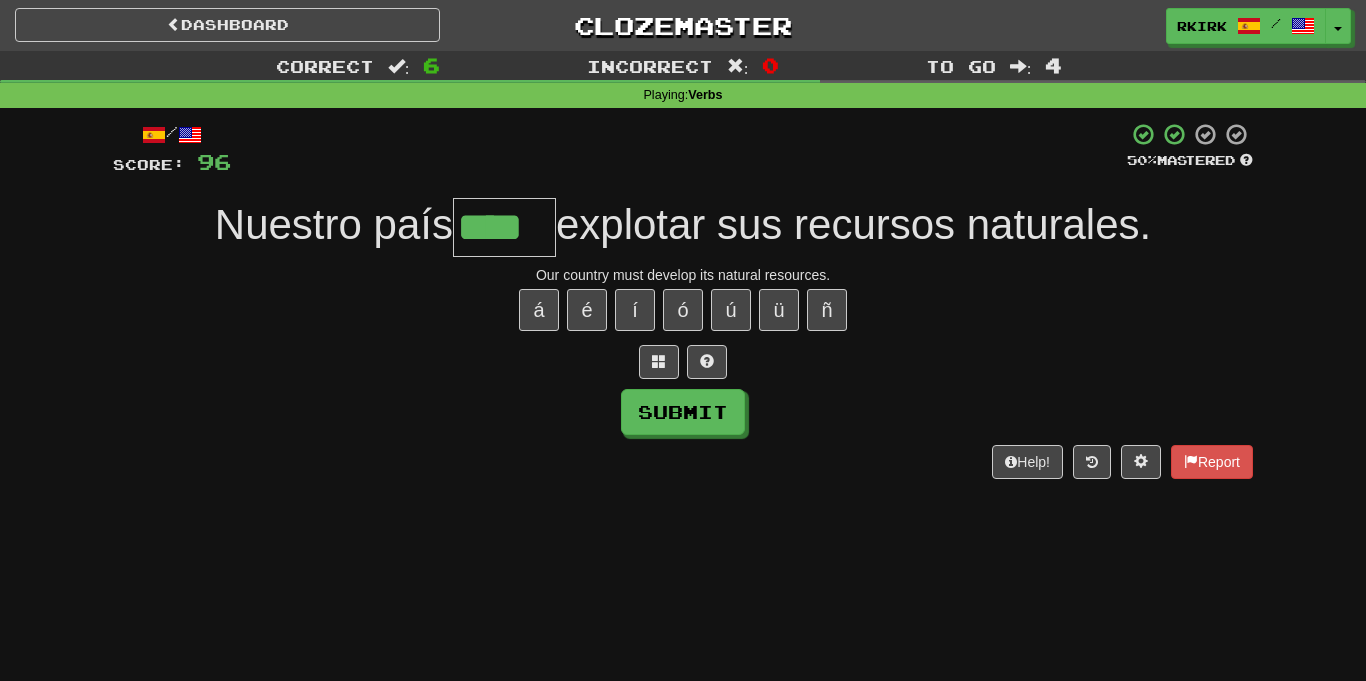 type on "****" 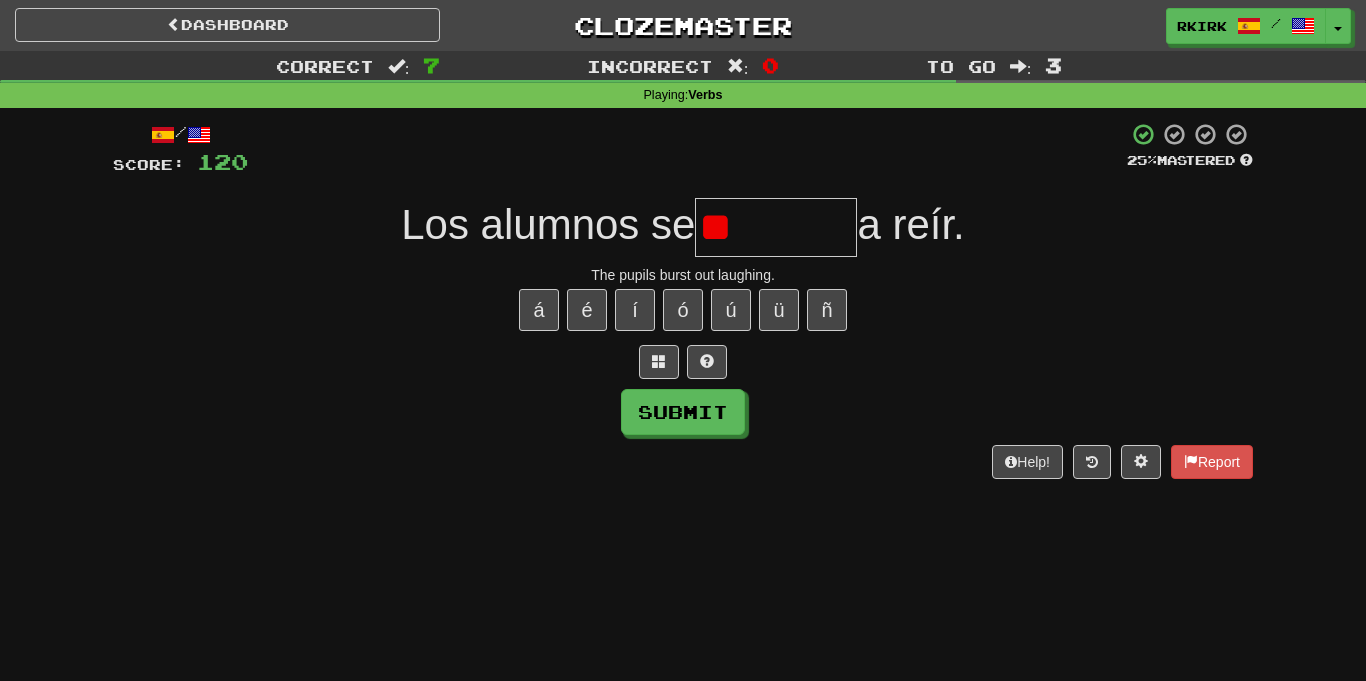 type on "*" 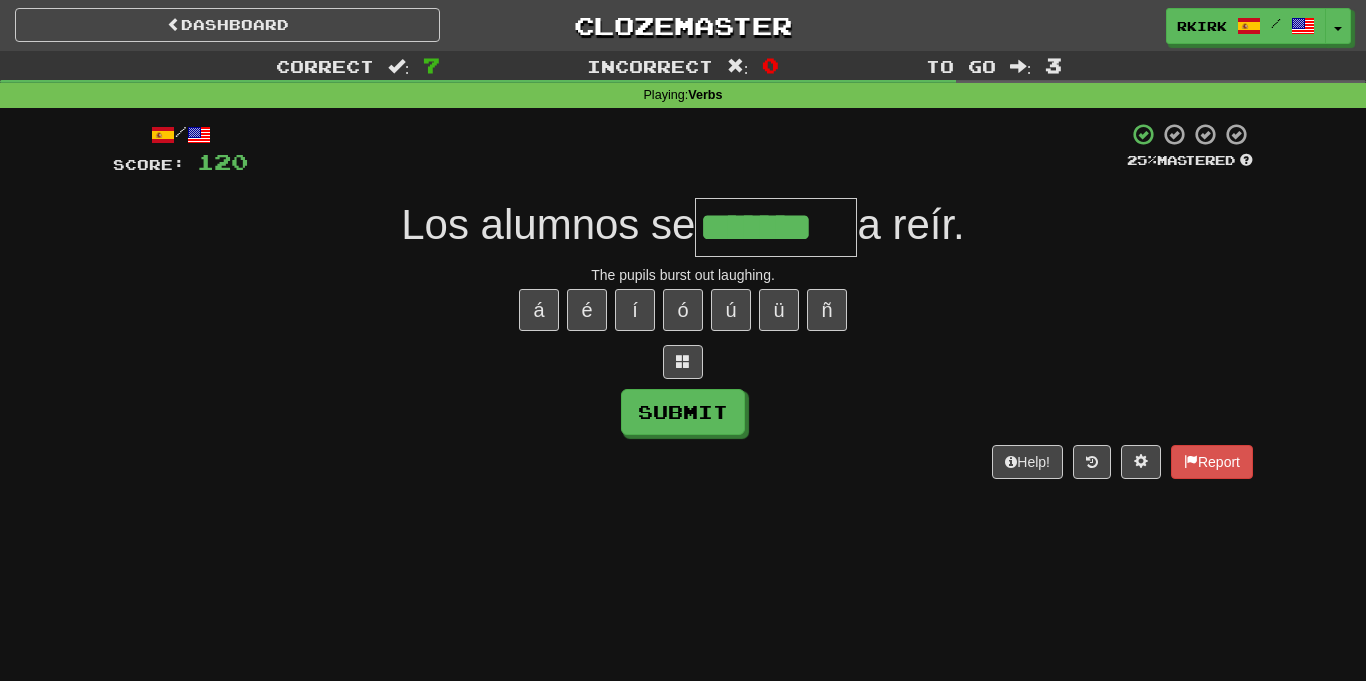 type on "*******" 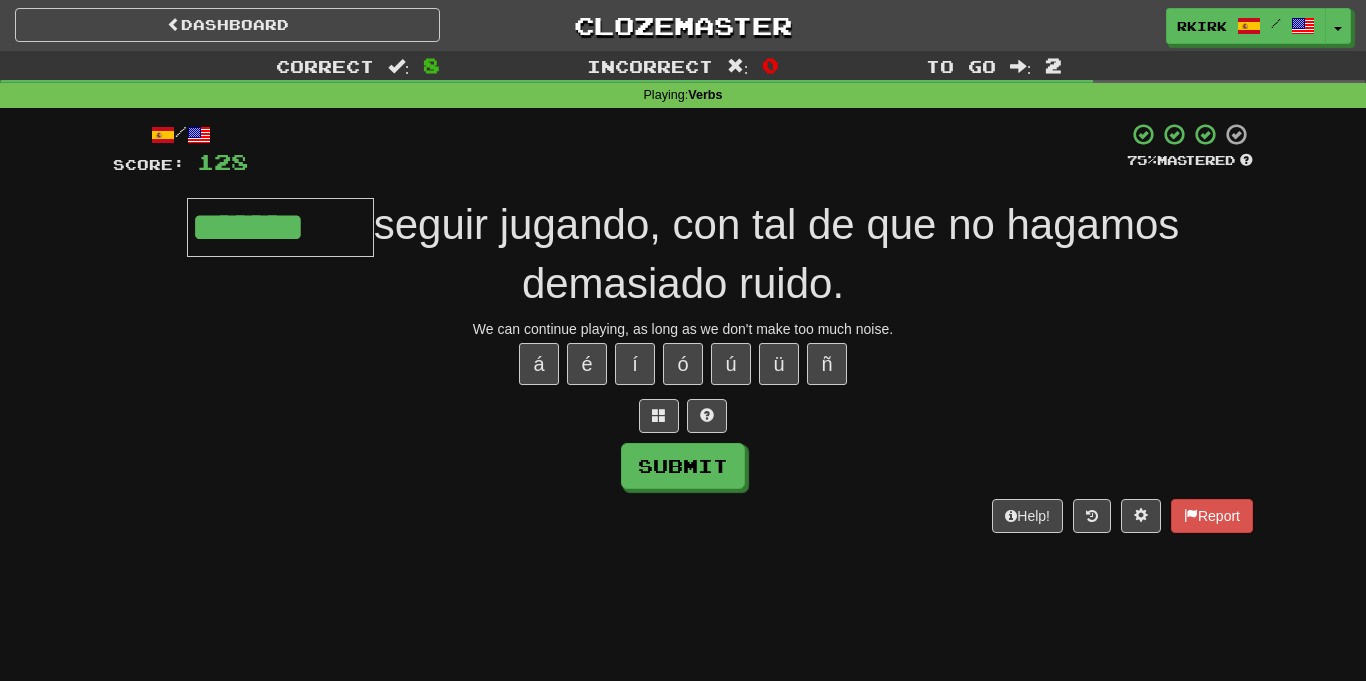 type on "*******" 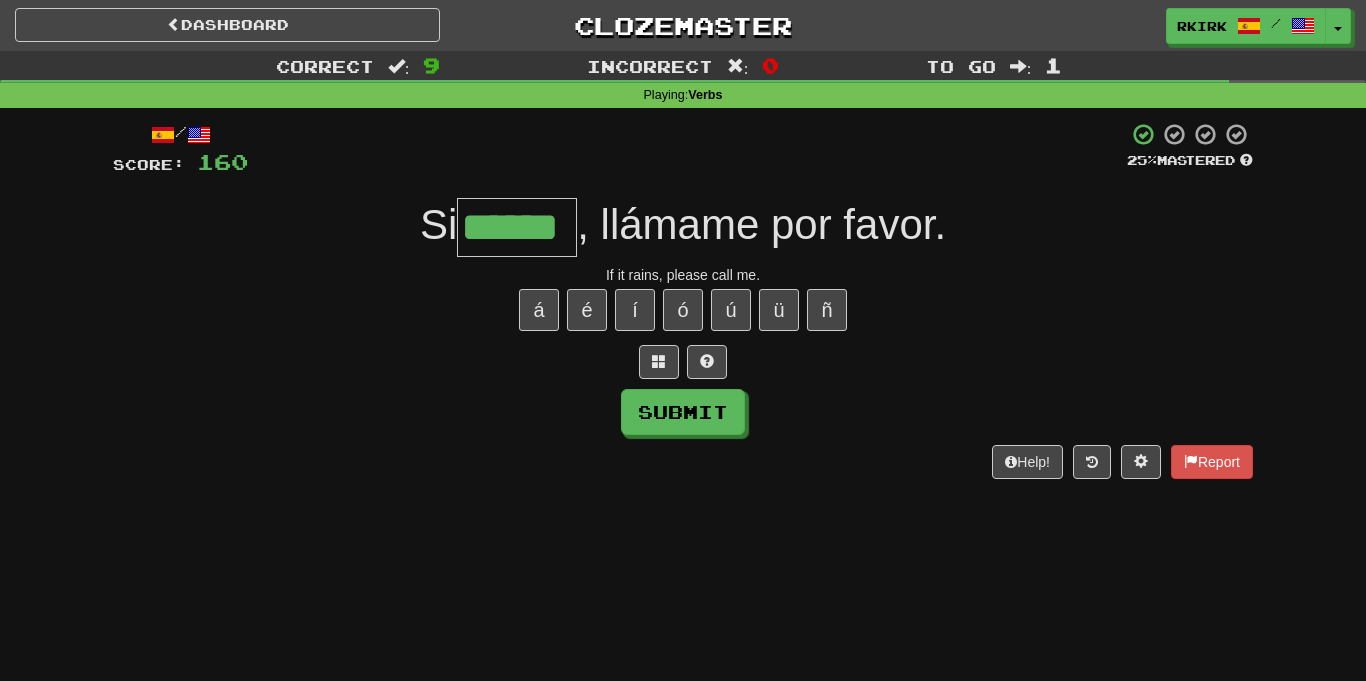 type on "******" 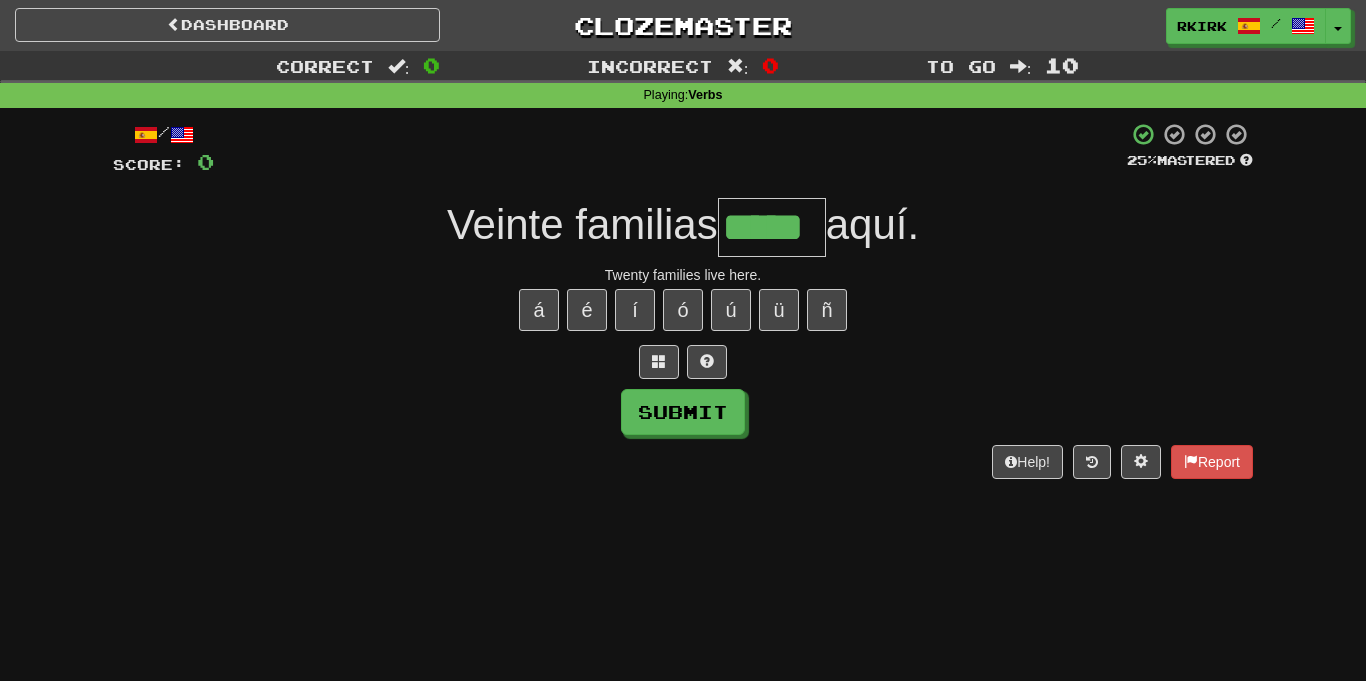 type on "*****" 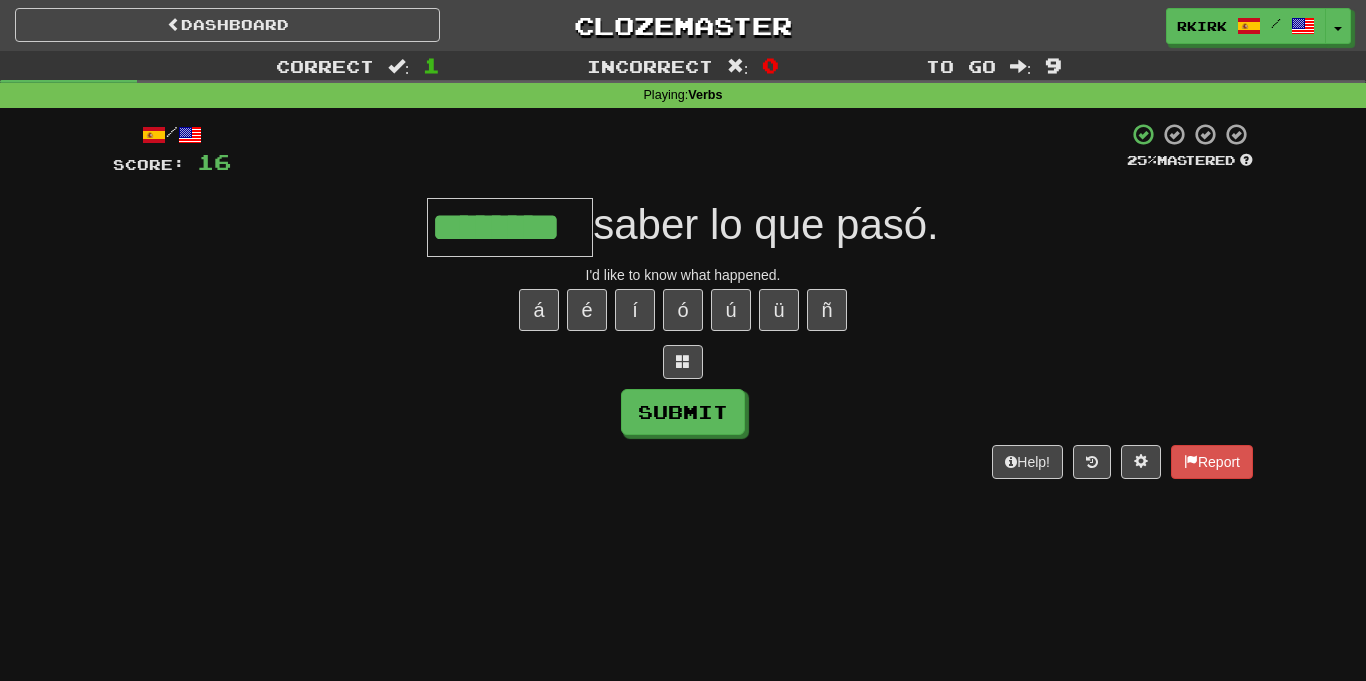 type on "********" 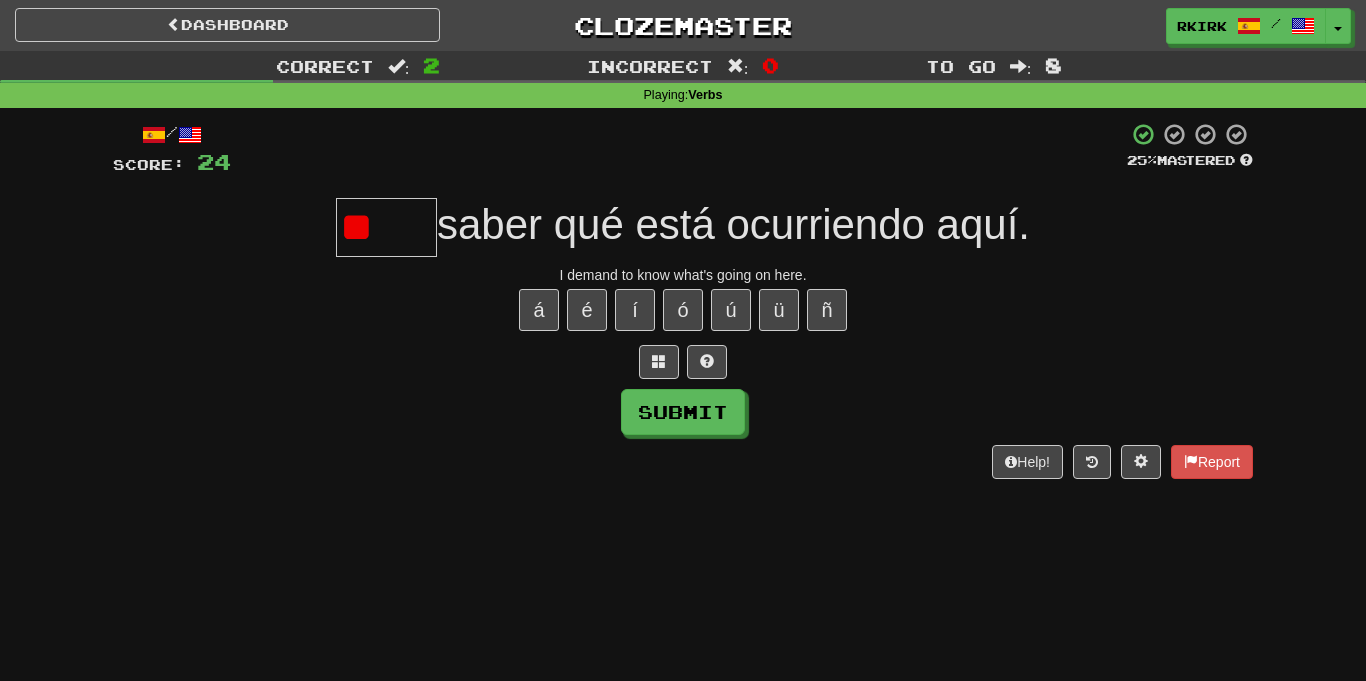 type on "*" 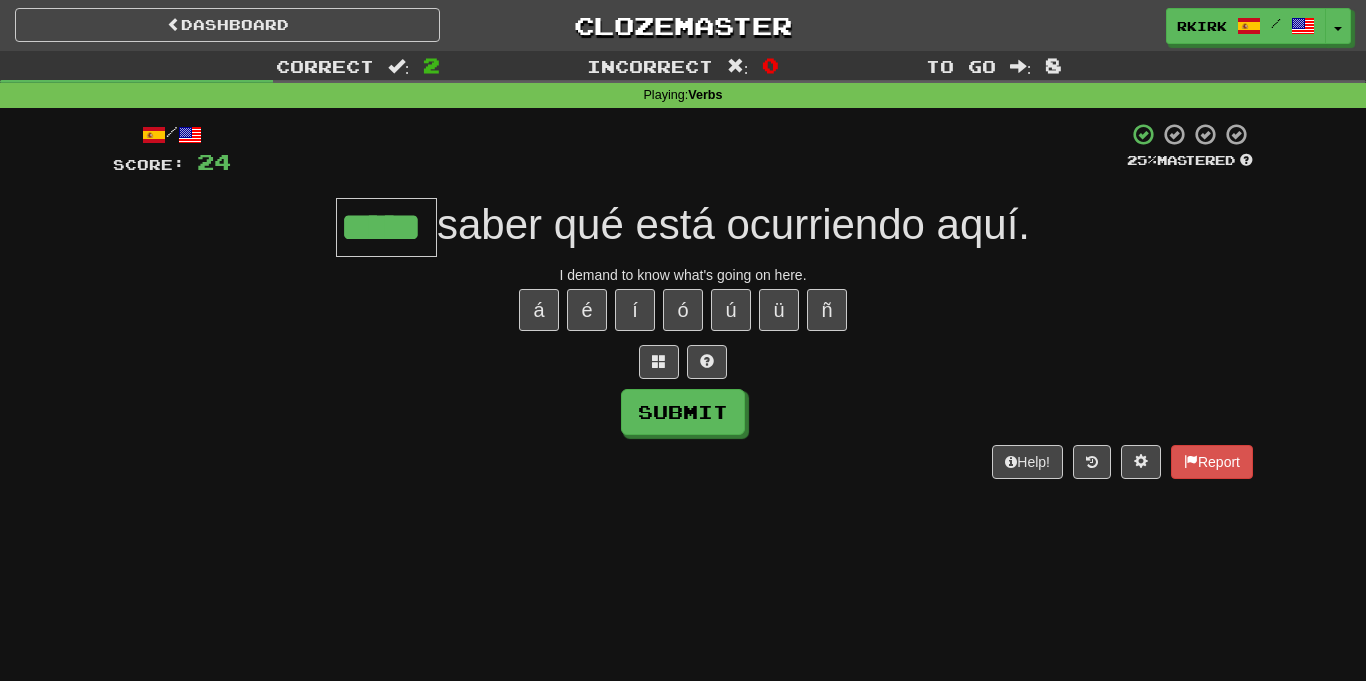 type on "*****" 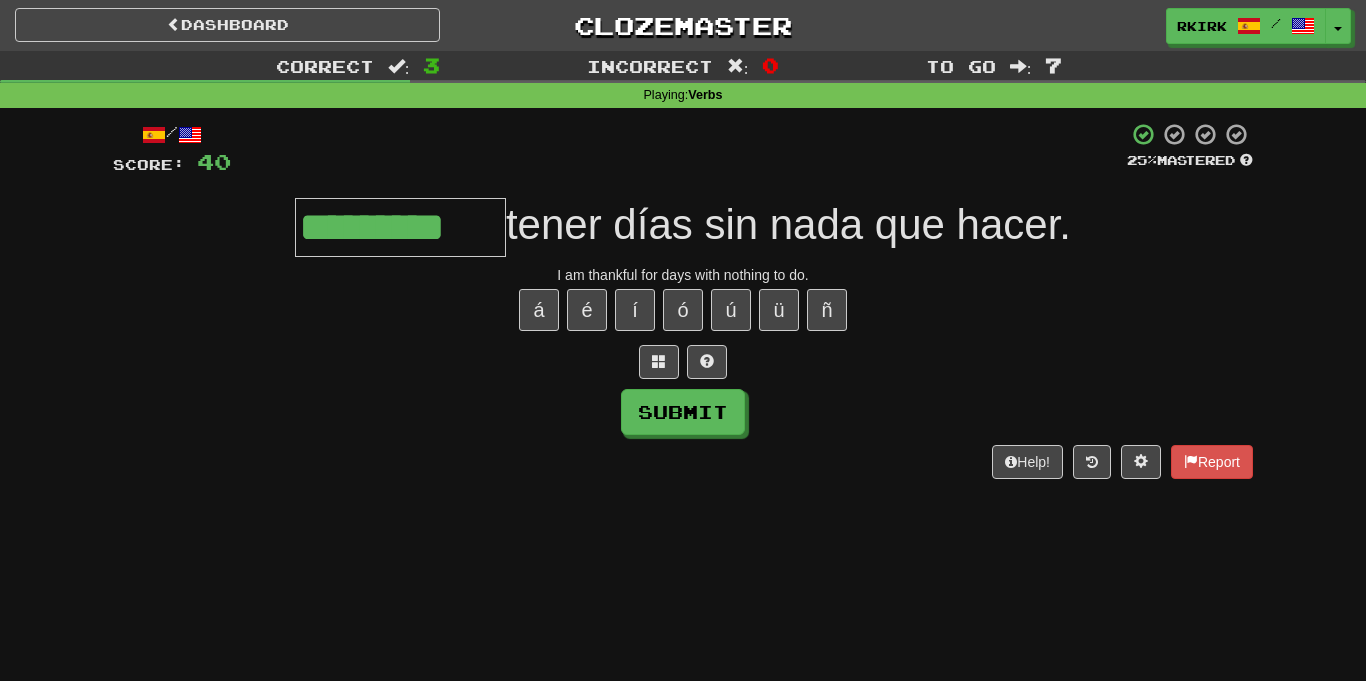 type on "*********" 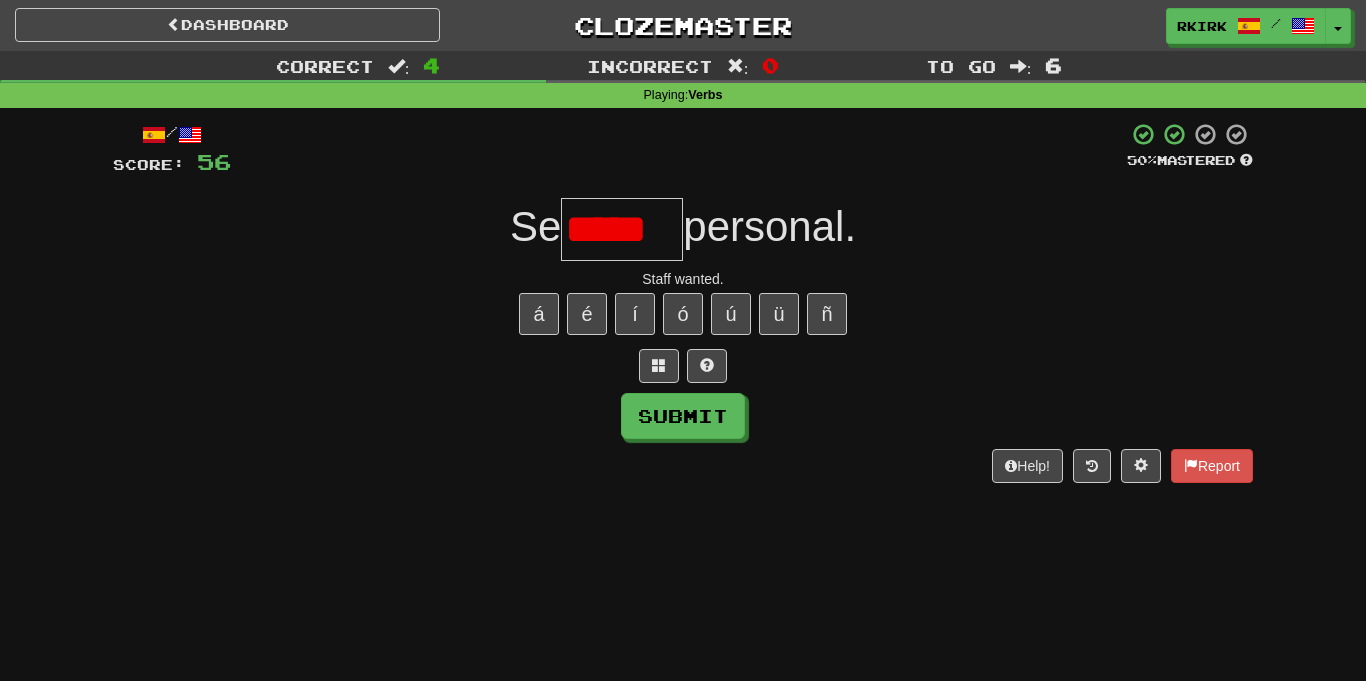 scroll, scrollTop: 0, scrollLeft: 0, axis: both 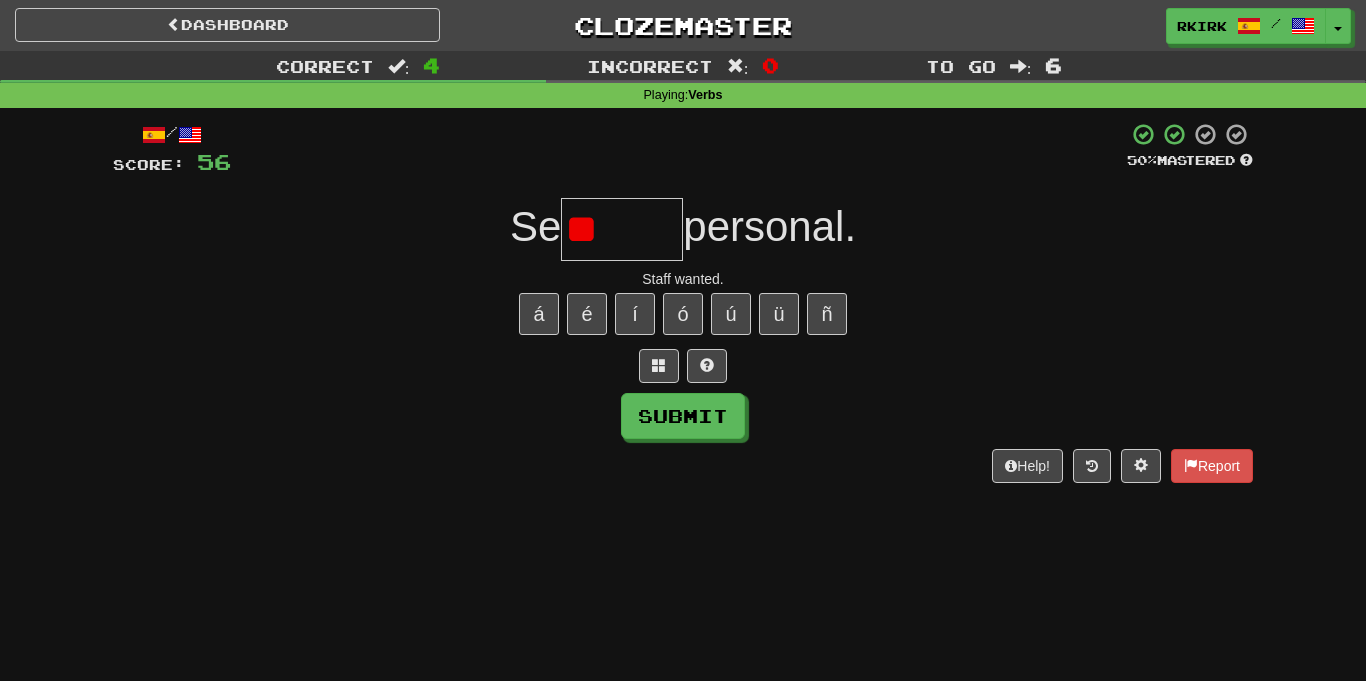 type on "*" 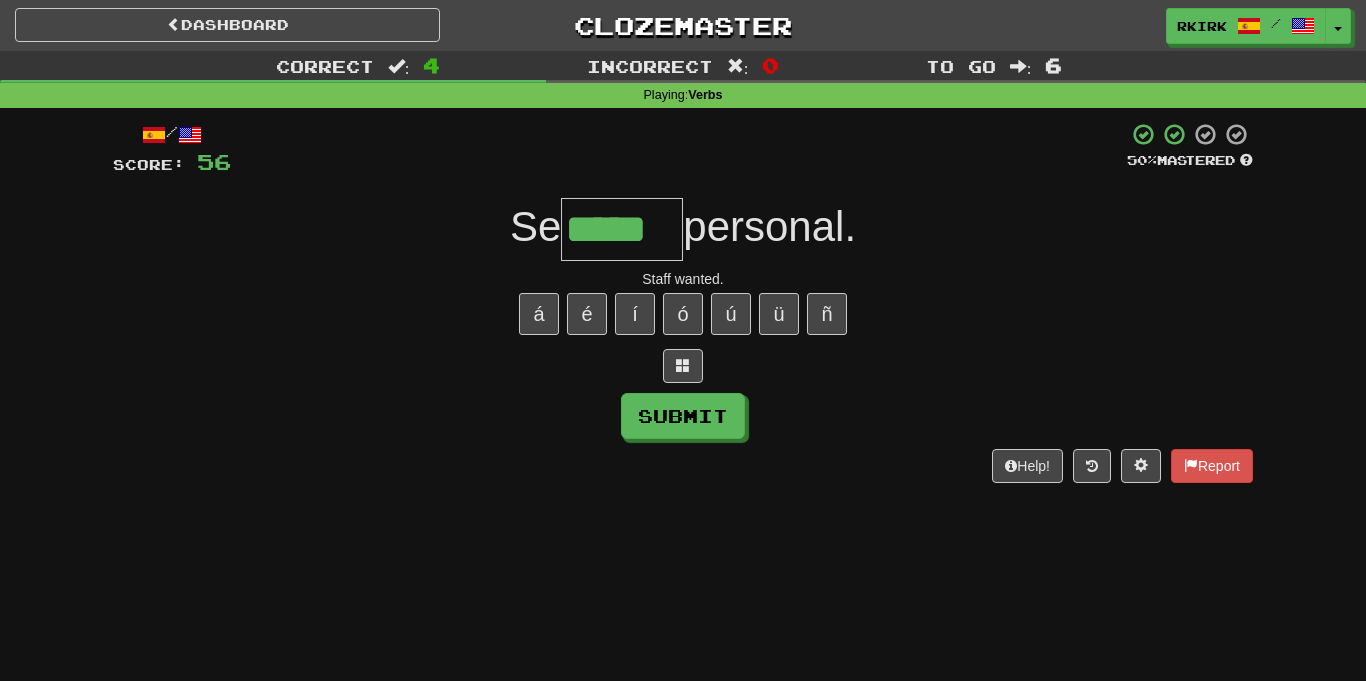 type on "*****" 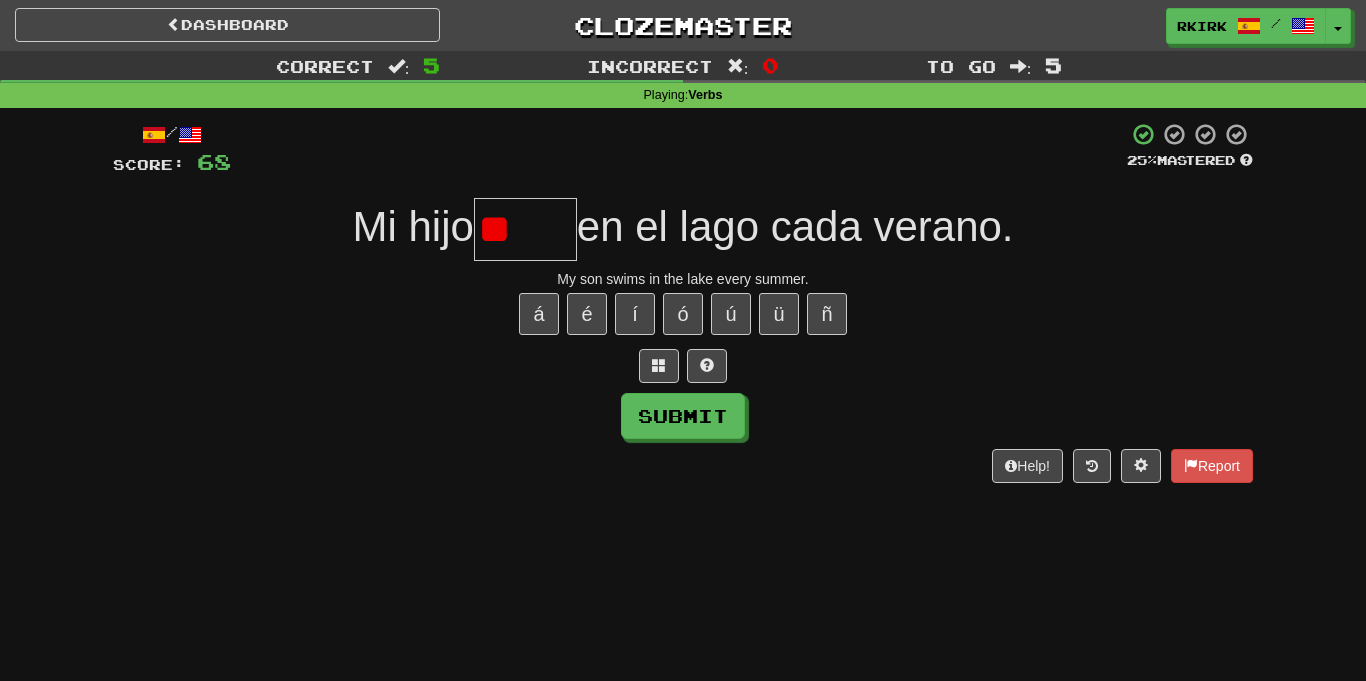 type on "*" 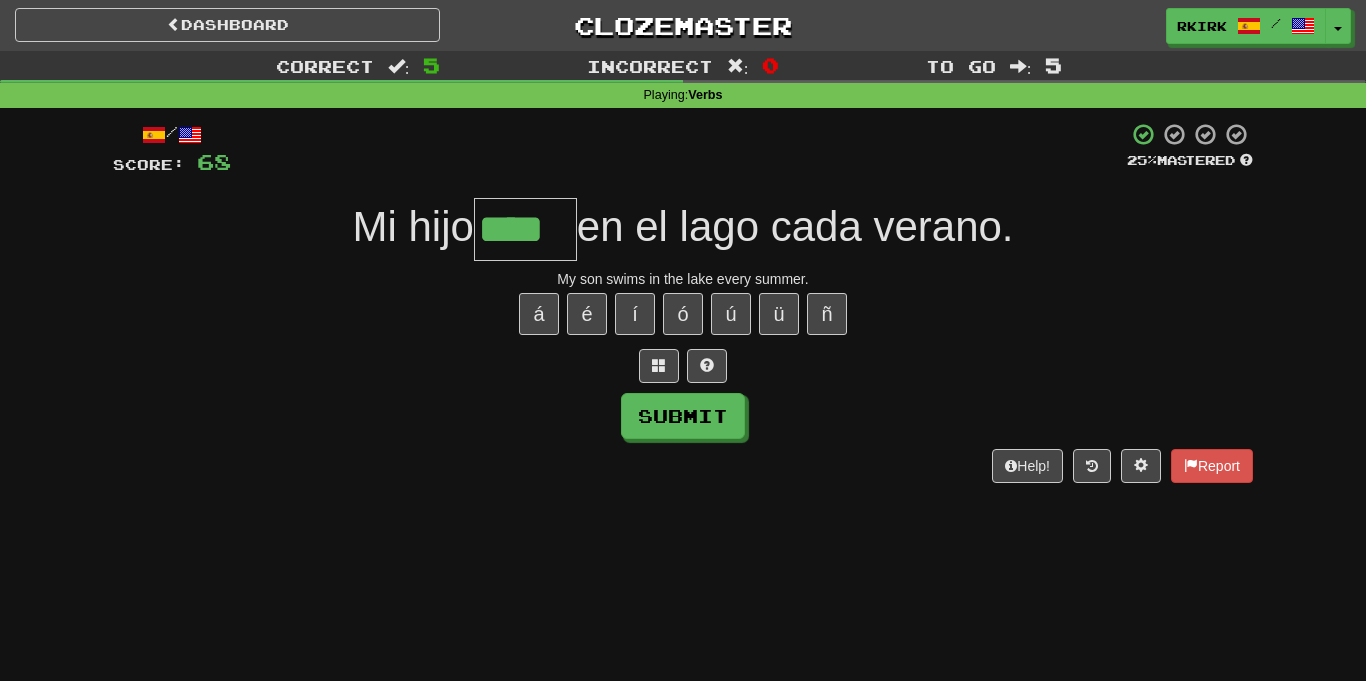 type on "****" 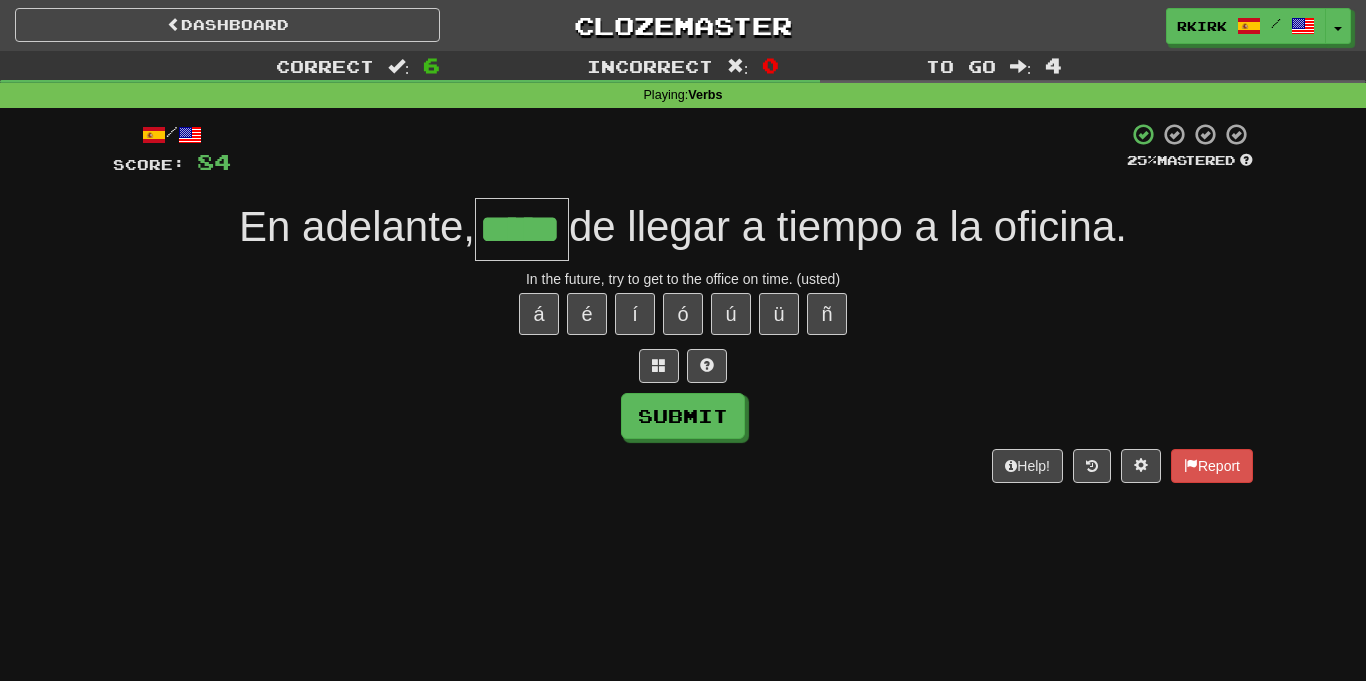 type on "*****" 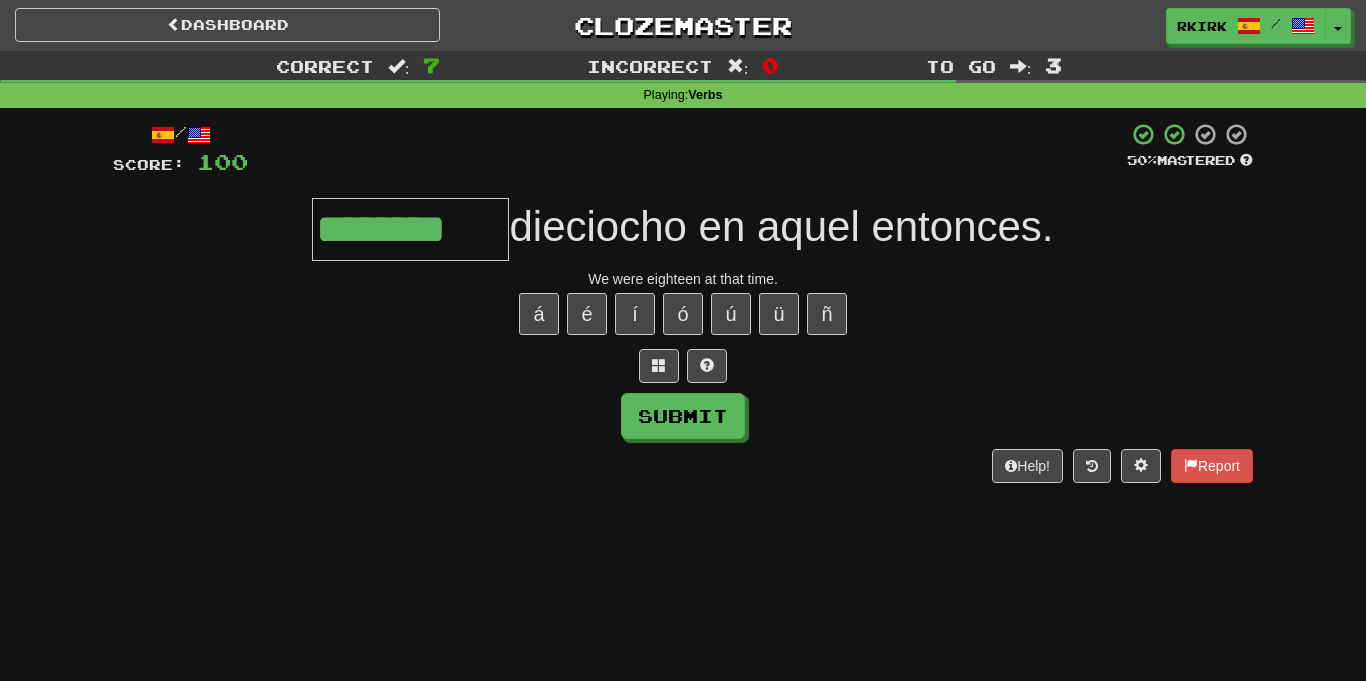 type on "********" 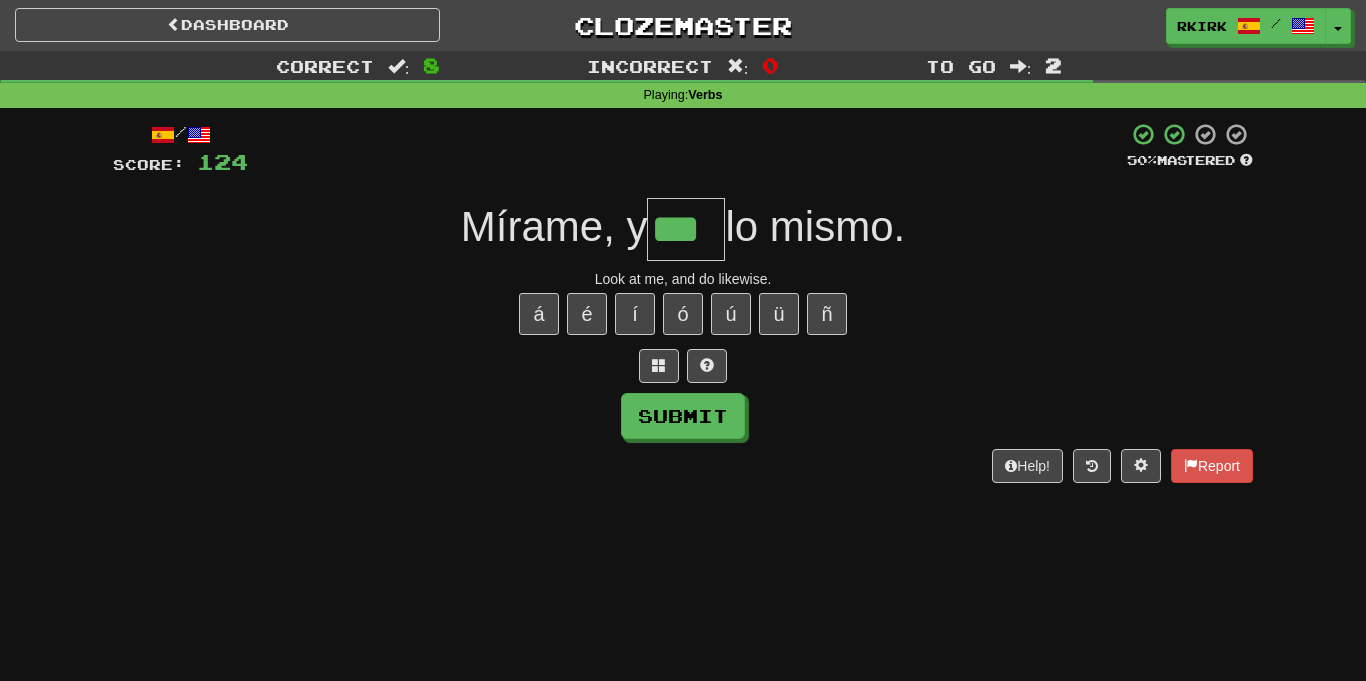 type on "***" 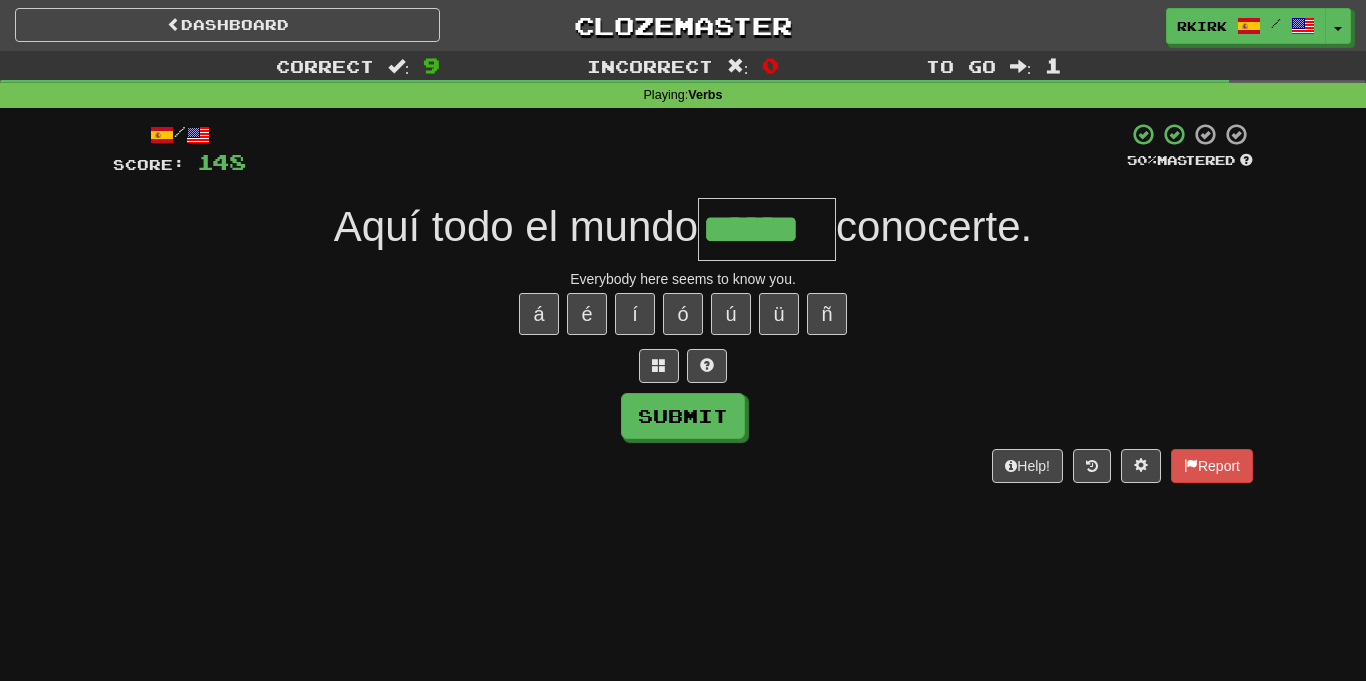 type on "******" 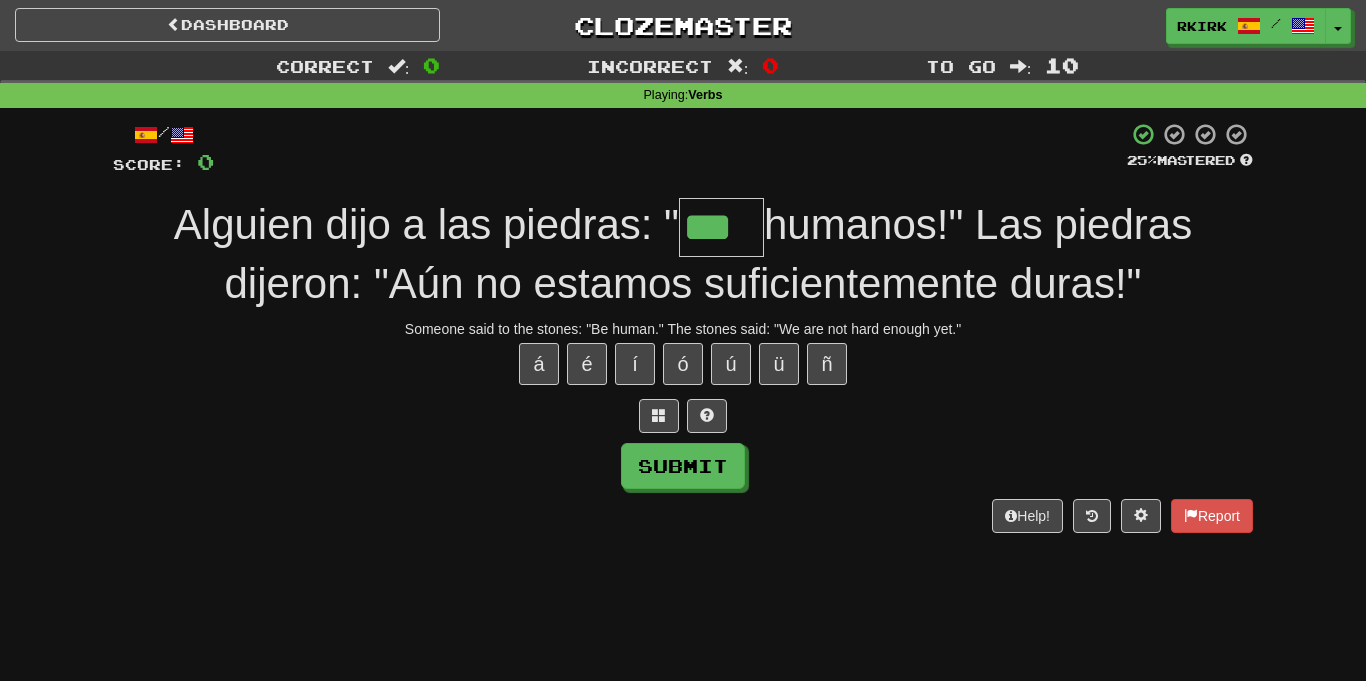 type on "***" 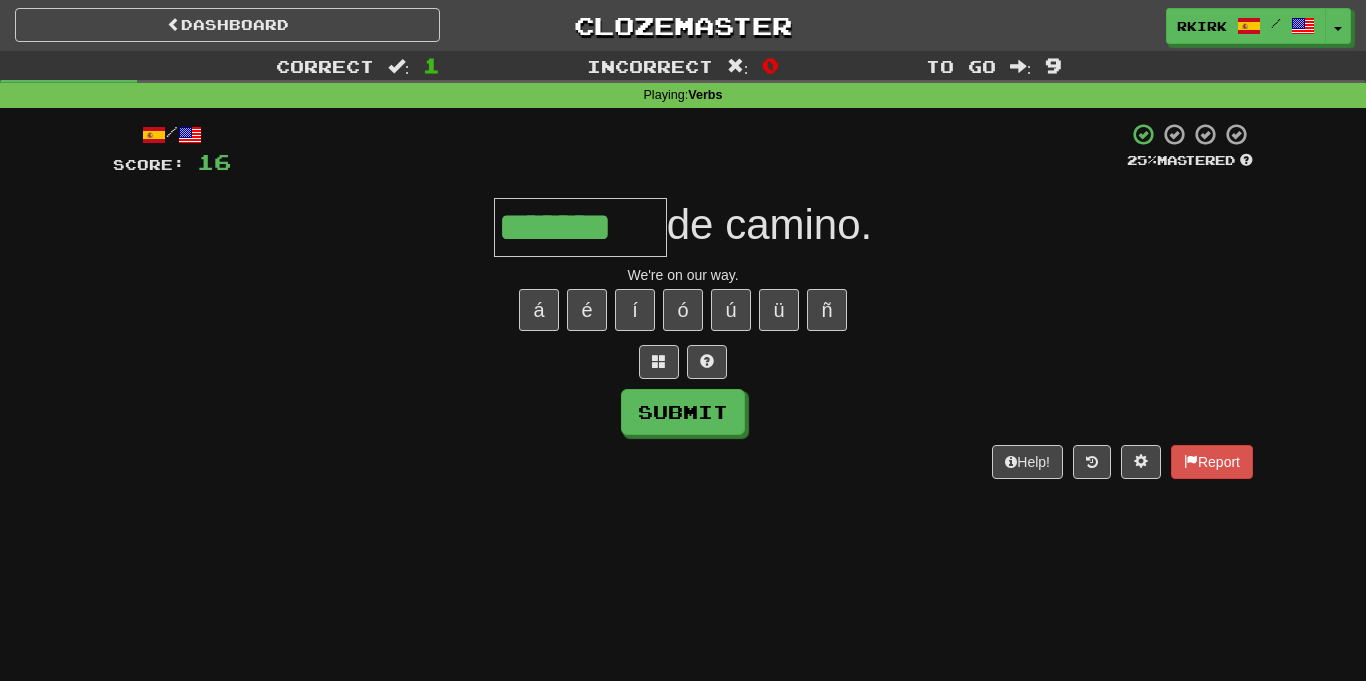 type on "*******" 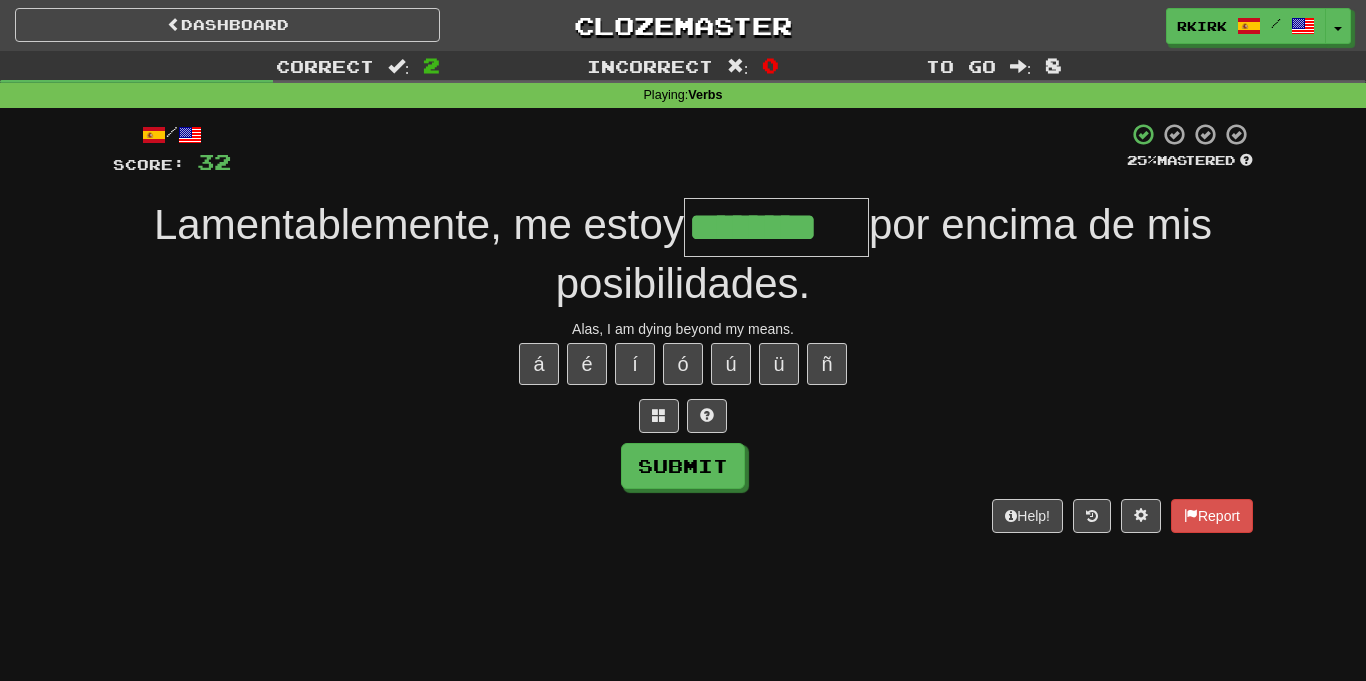type on "********" 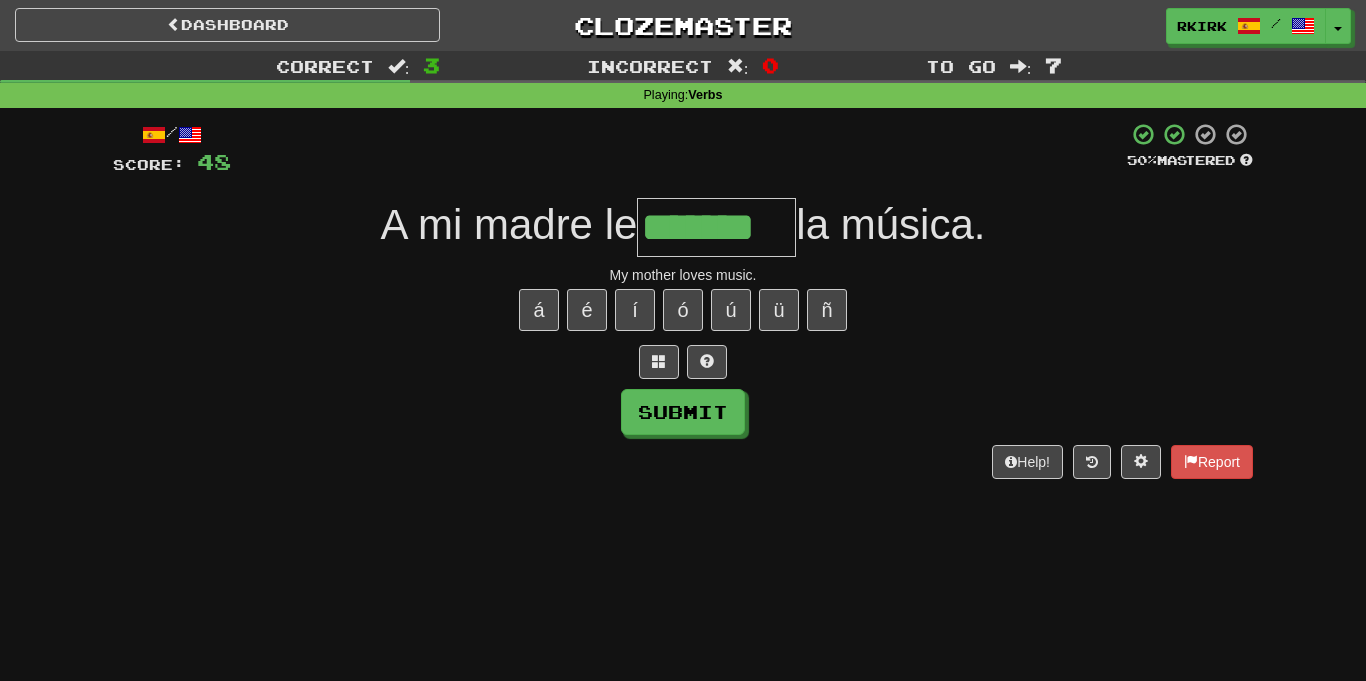 type on "*******" 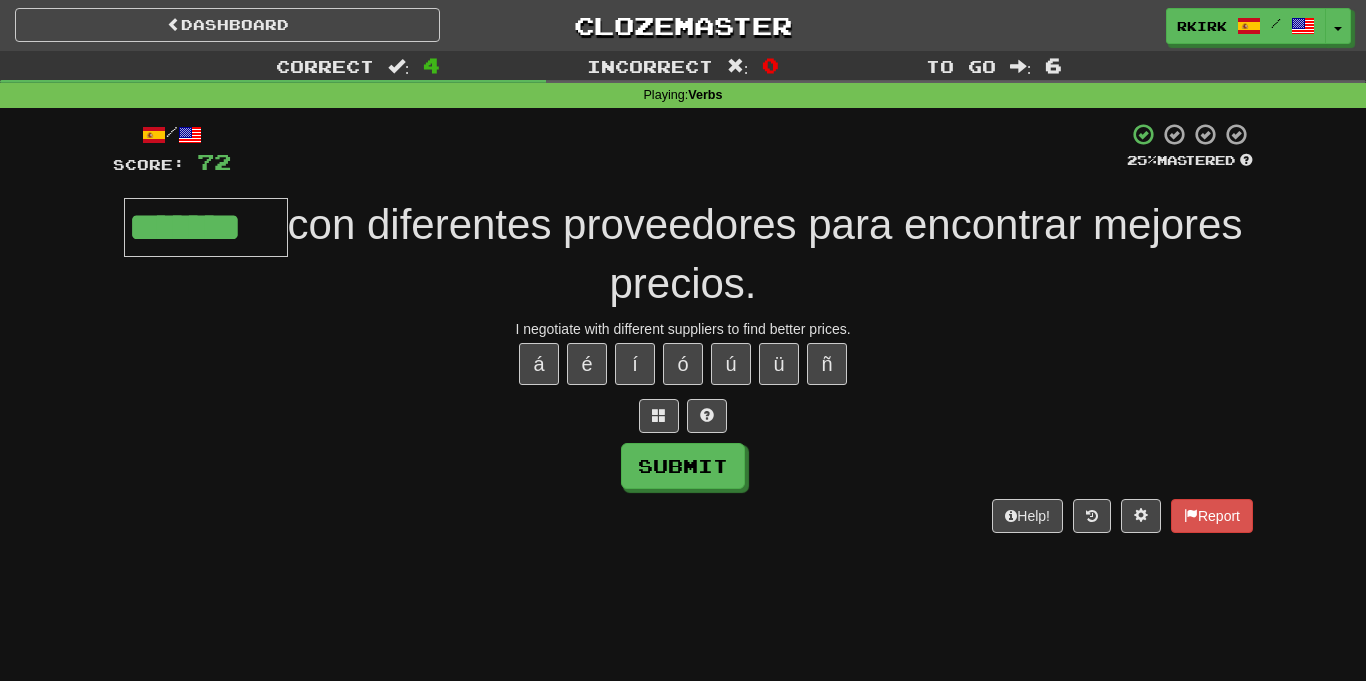 type on "*******" 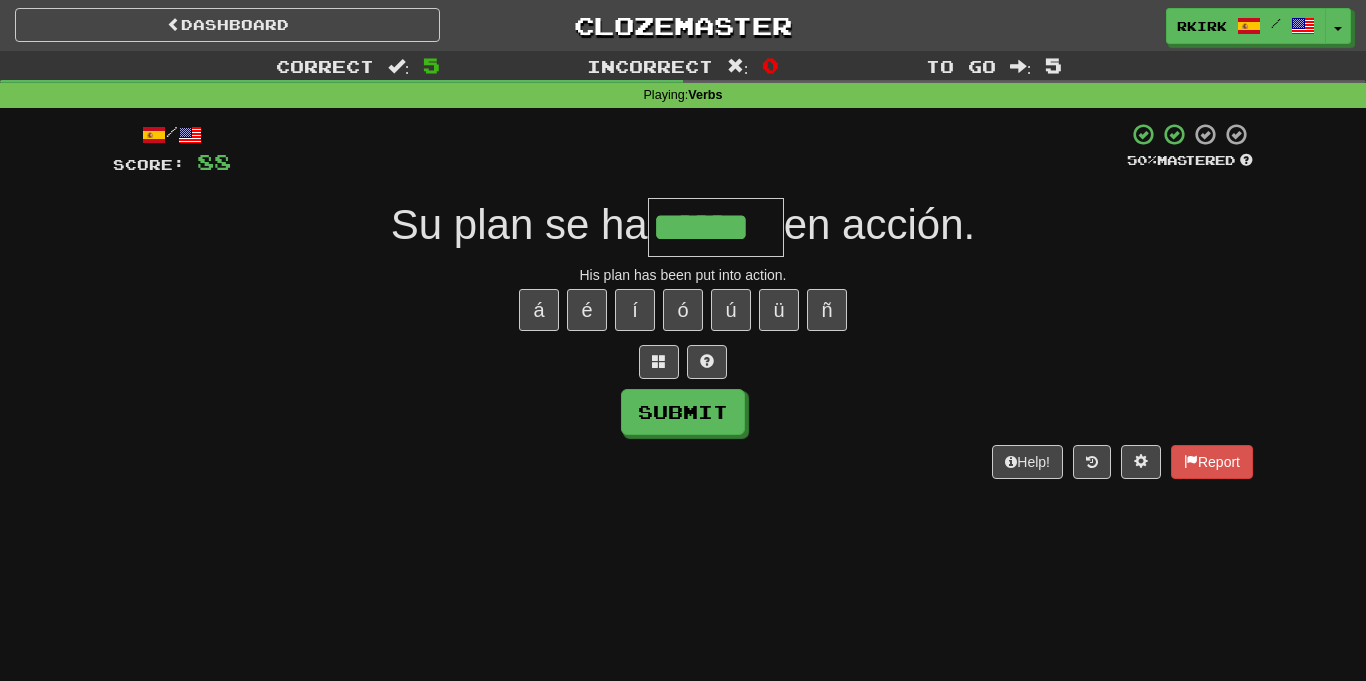 type on "******" 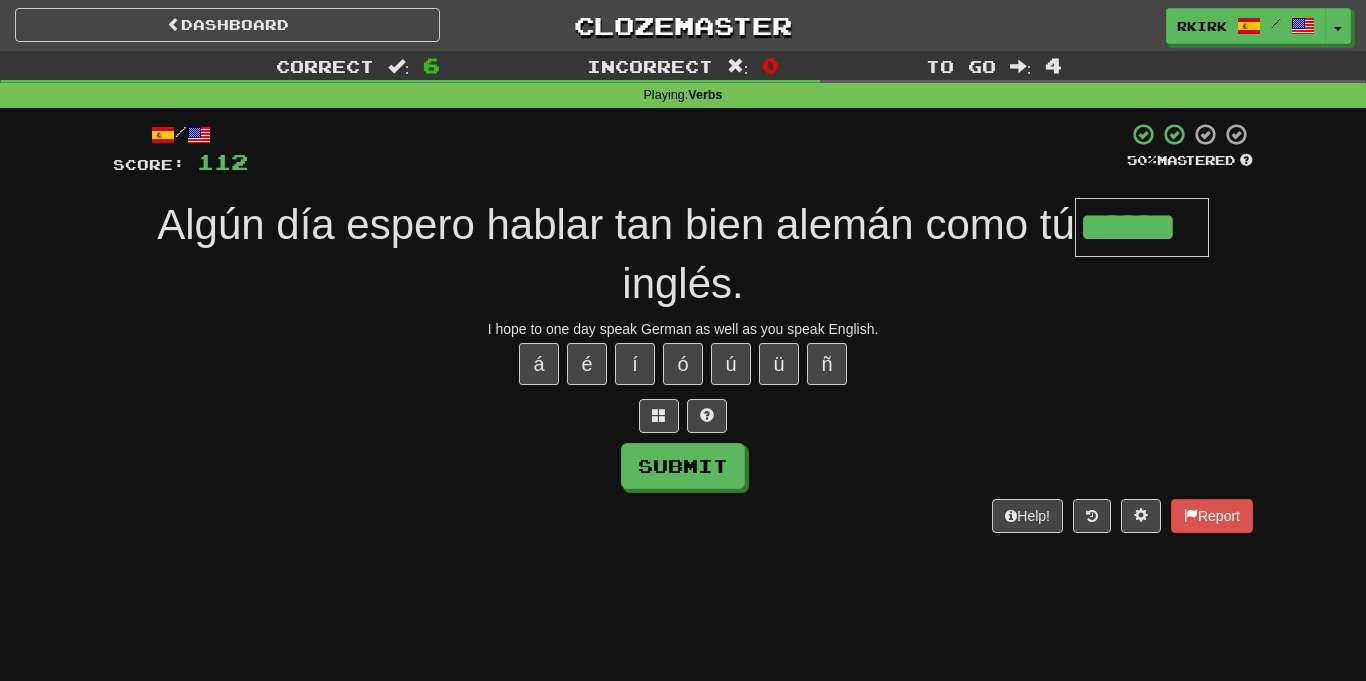 type on "******" 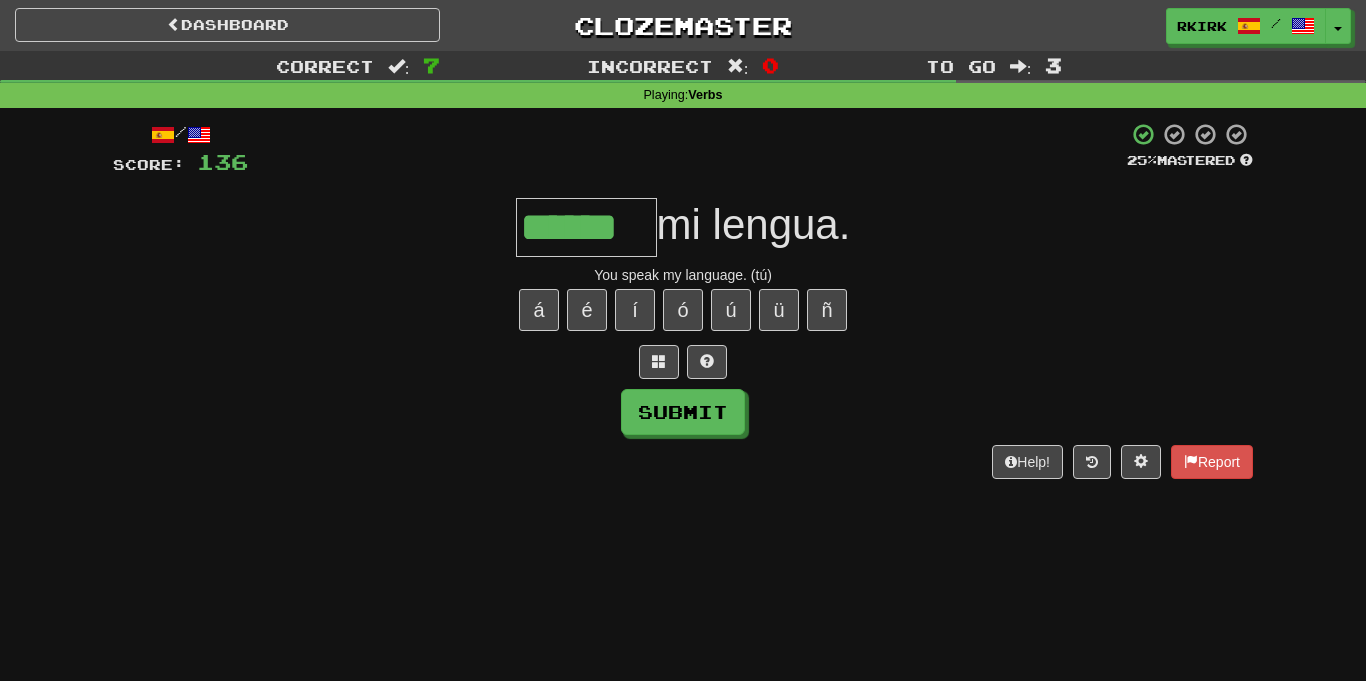 type on "******" 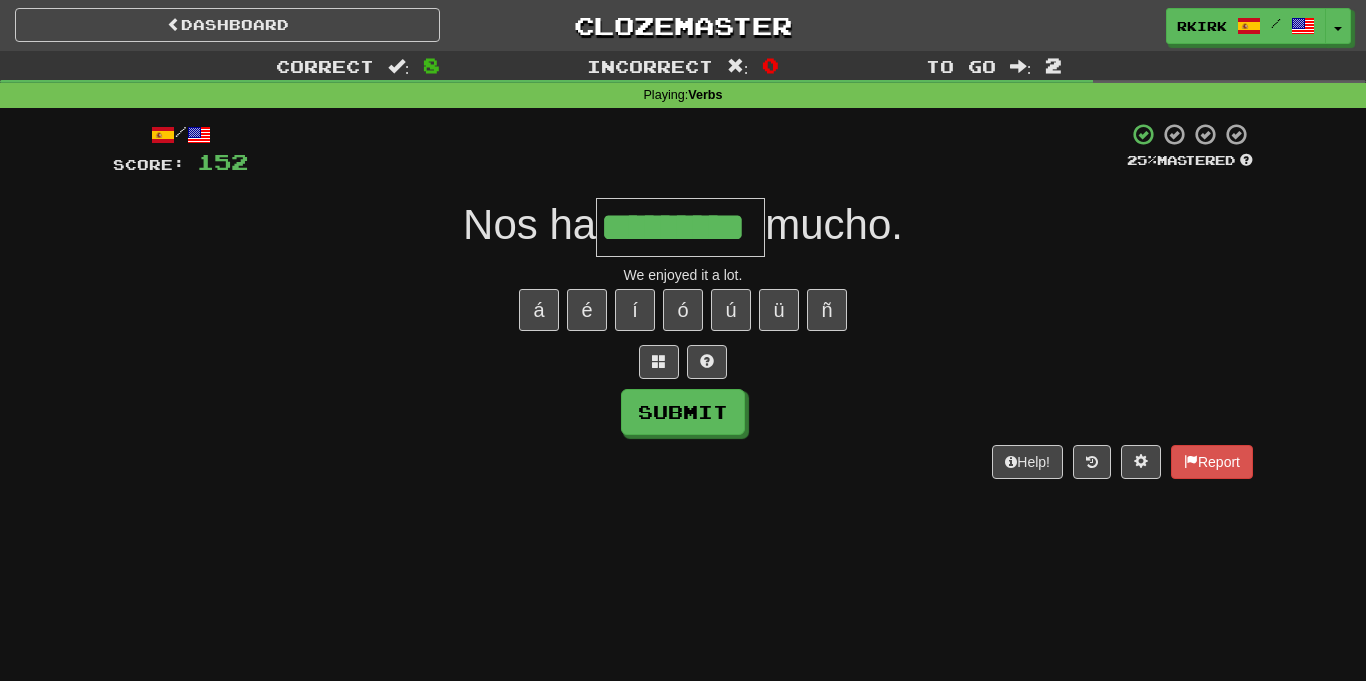 type on "*********" 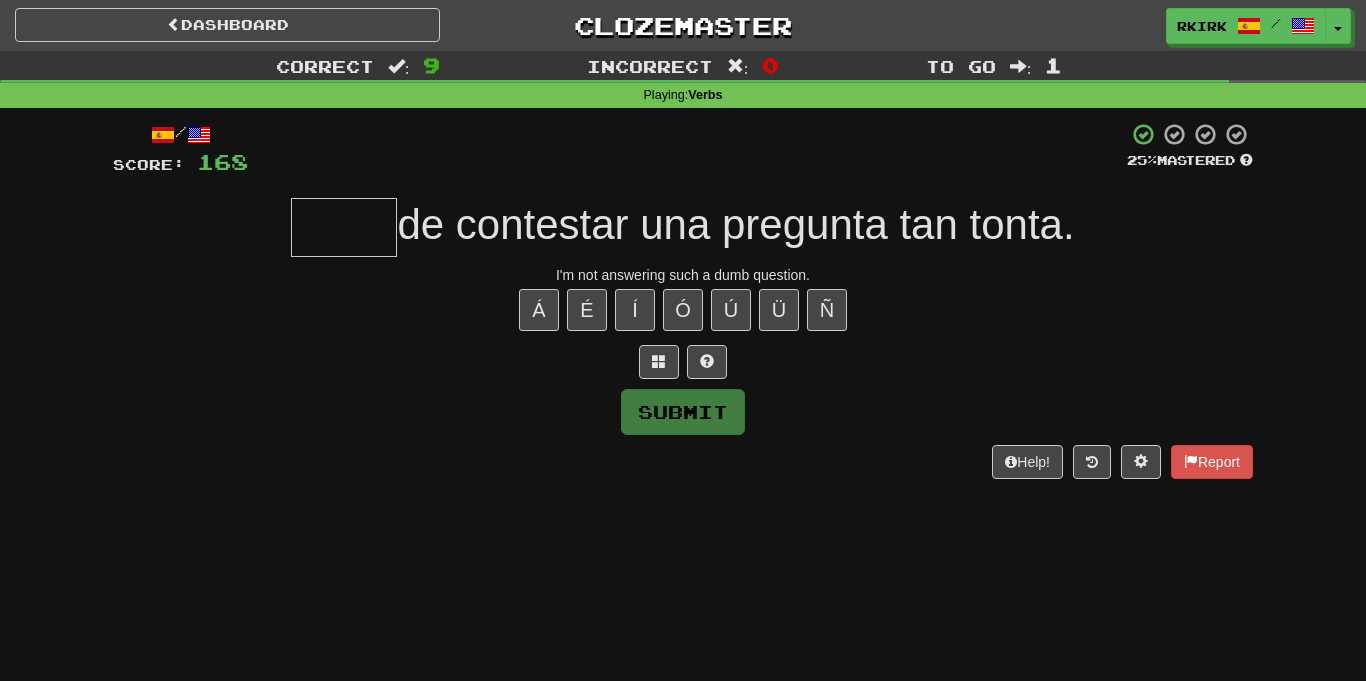 type on "*" 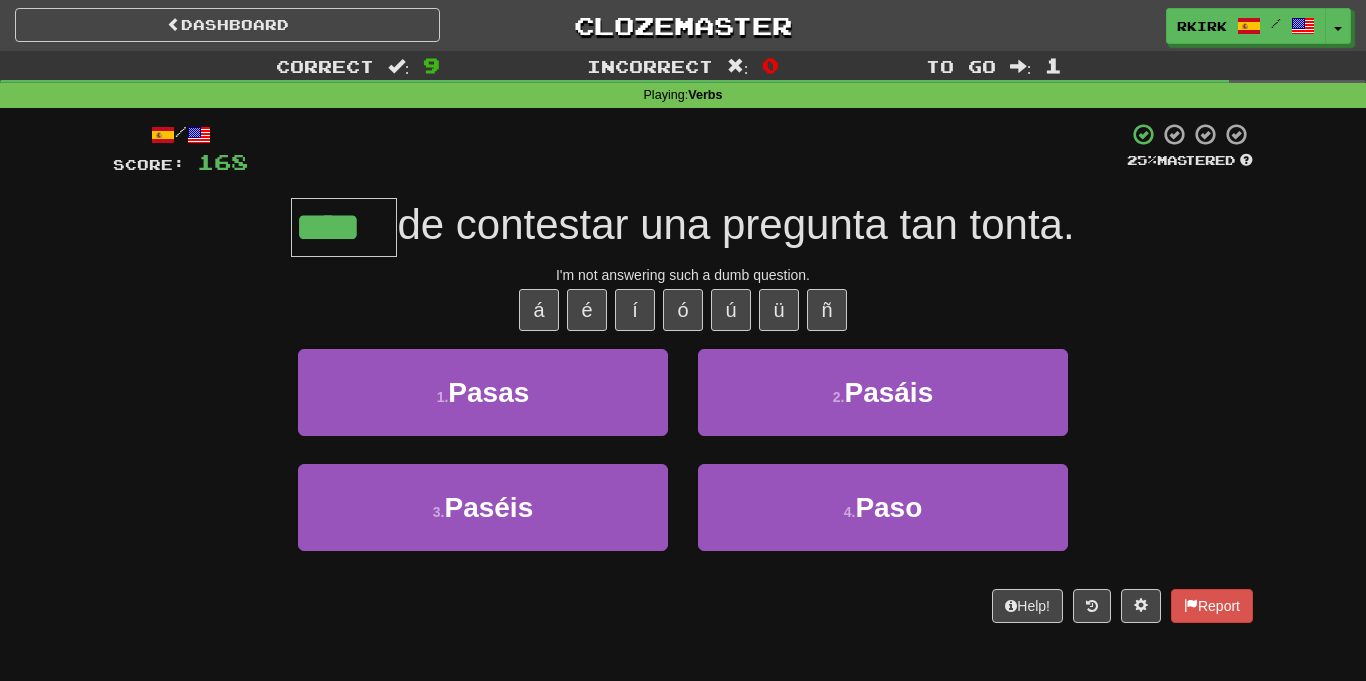 type on "****" 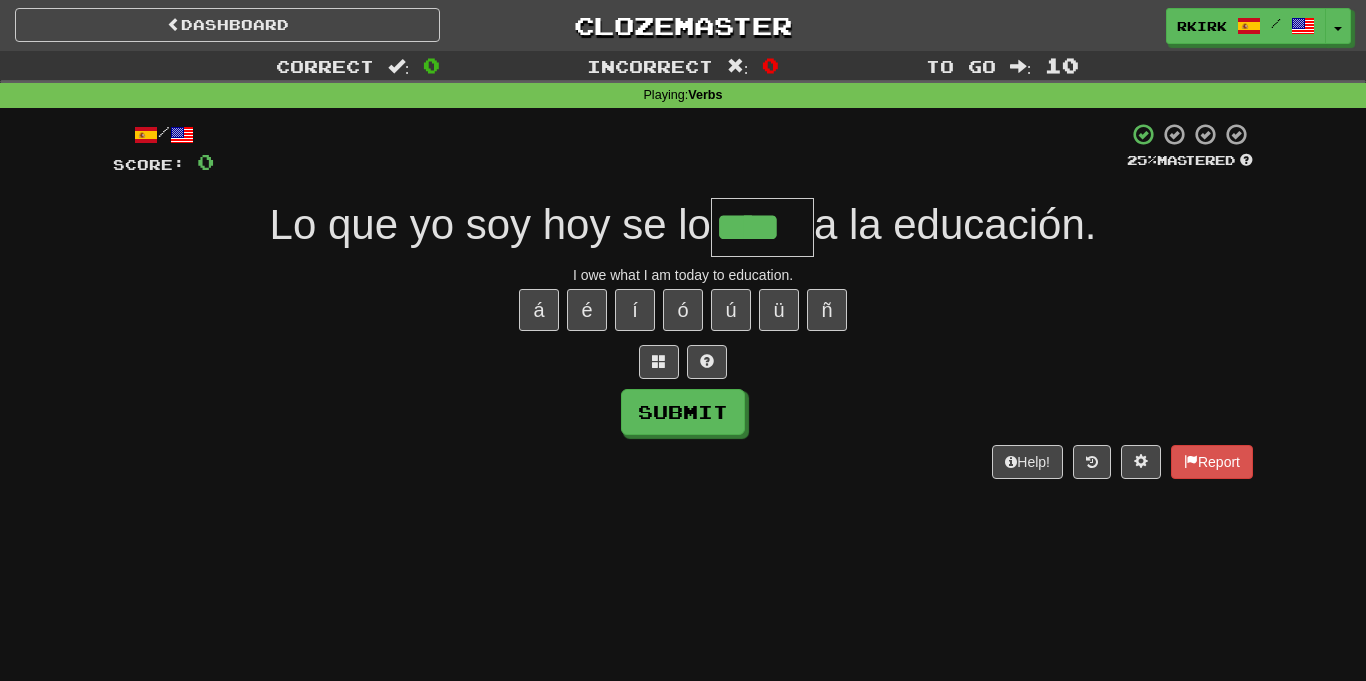 type on "****" 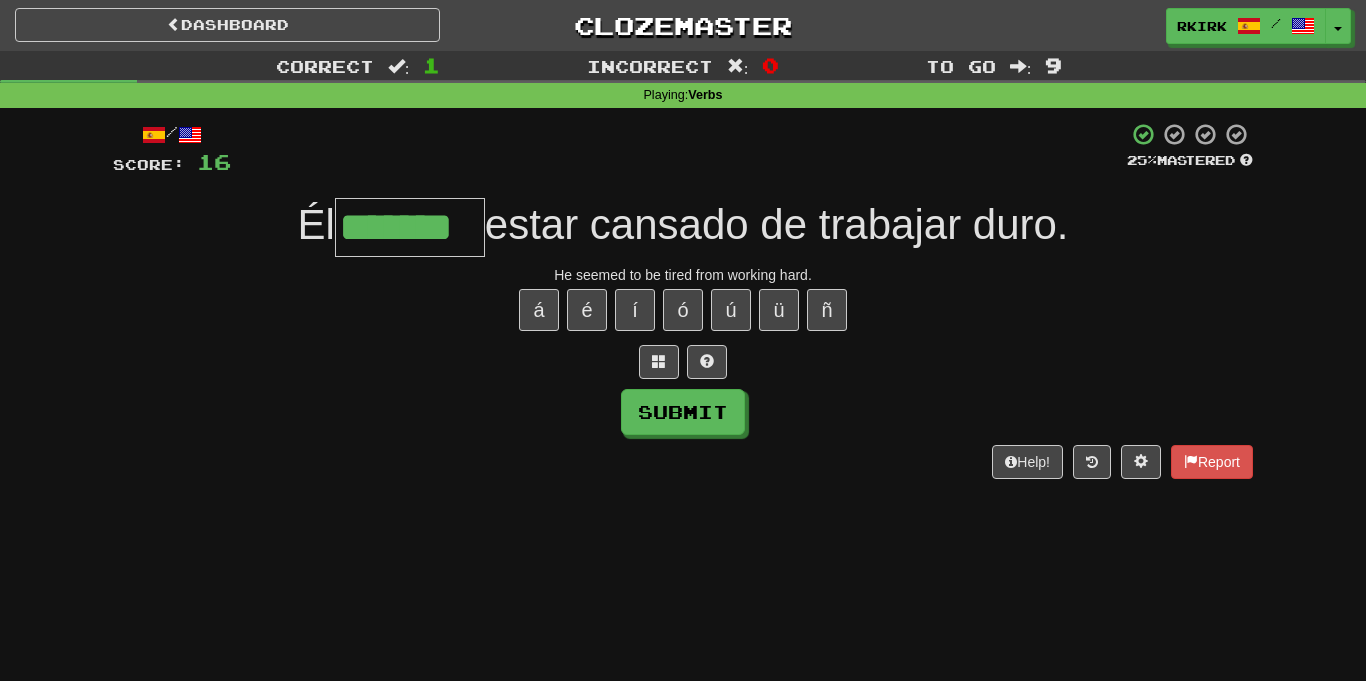 type on "*******" 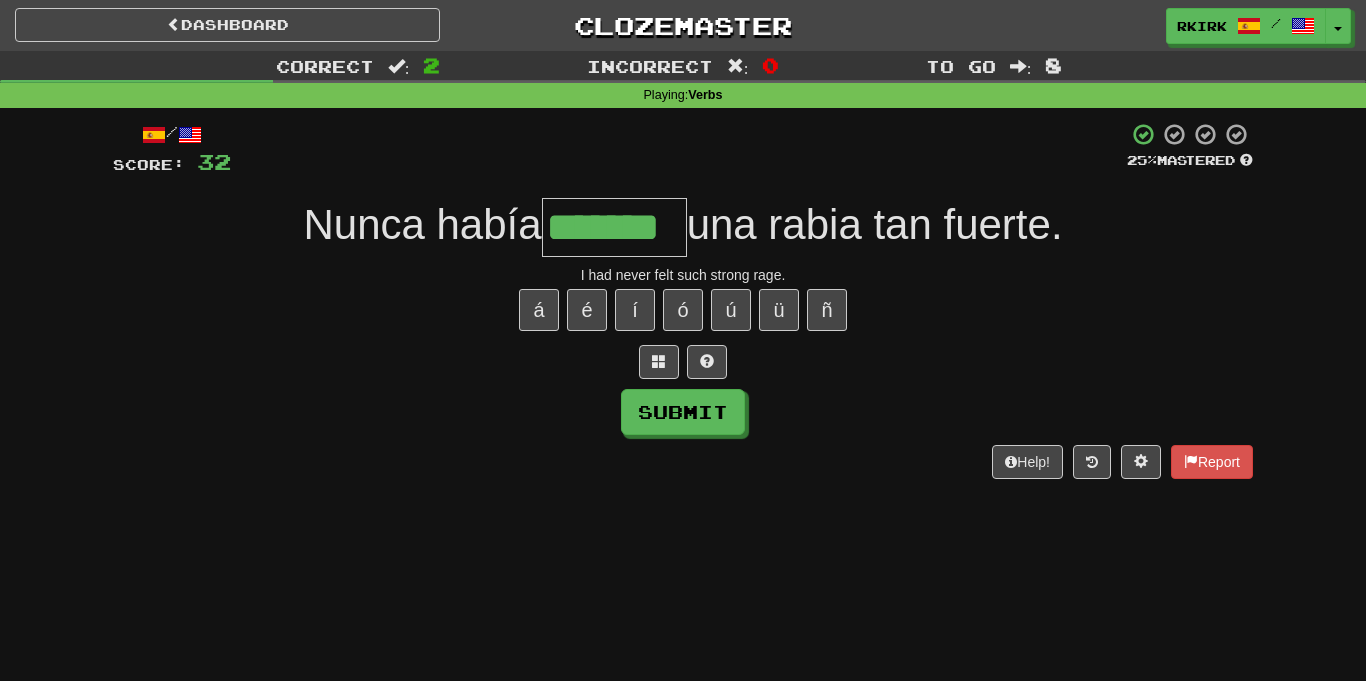 type on "*******" 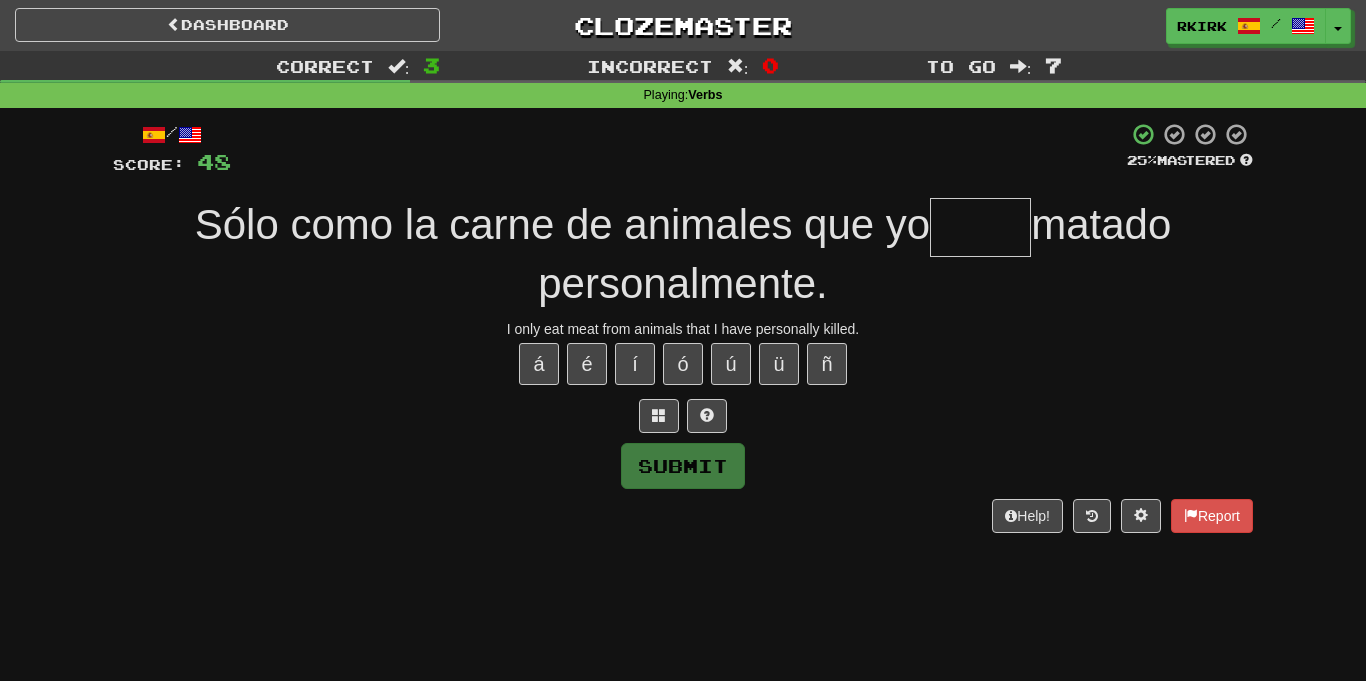 type on "*" 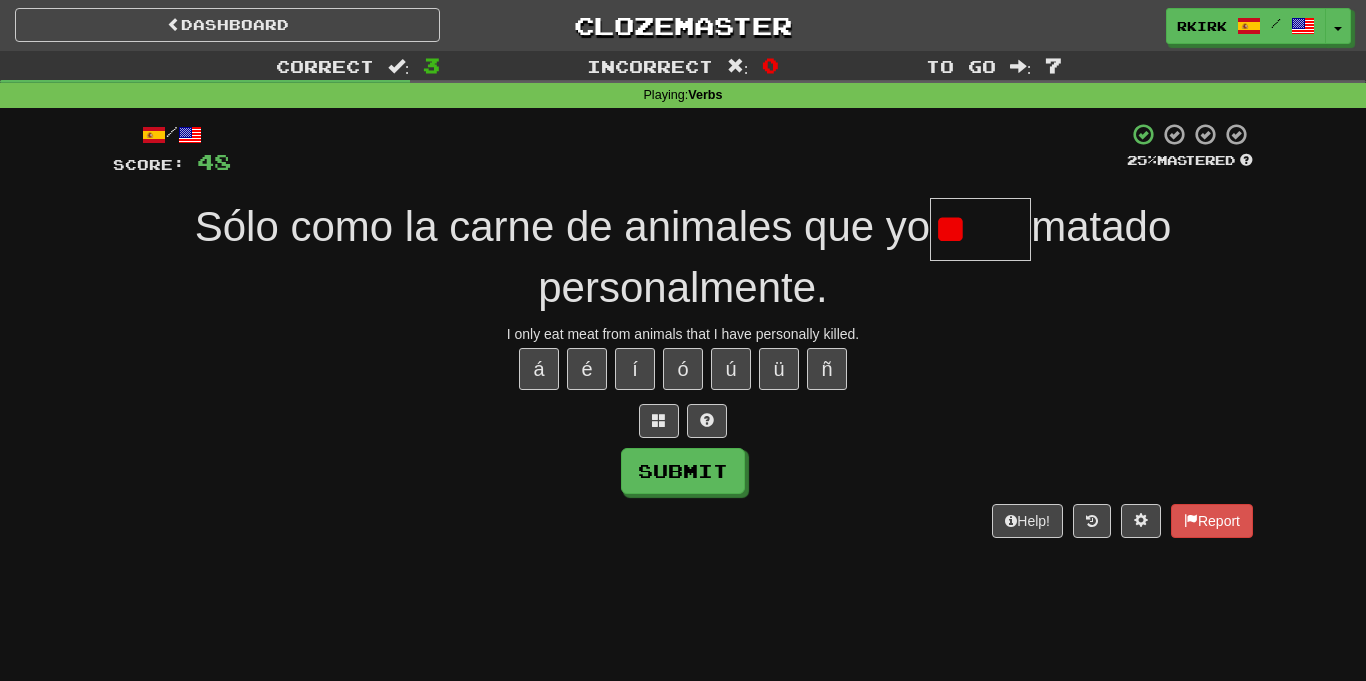 scroll, scrollTop: 0, scrollLeft: 0, axis: both 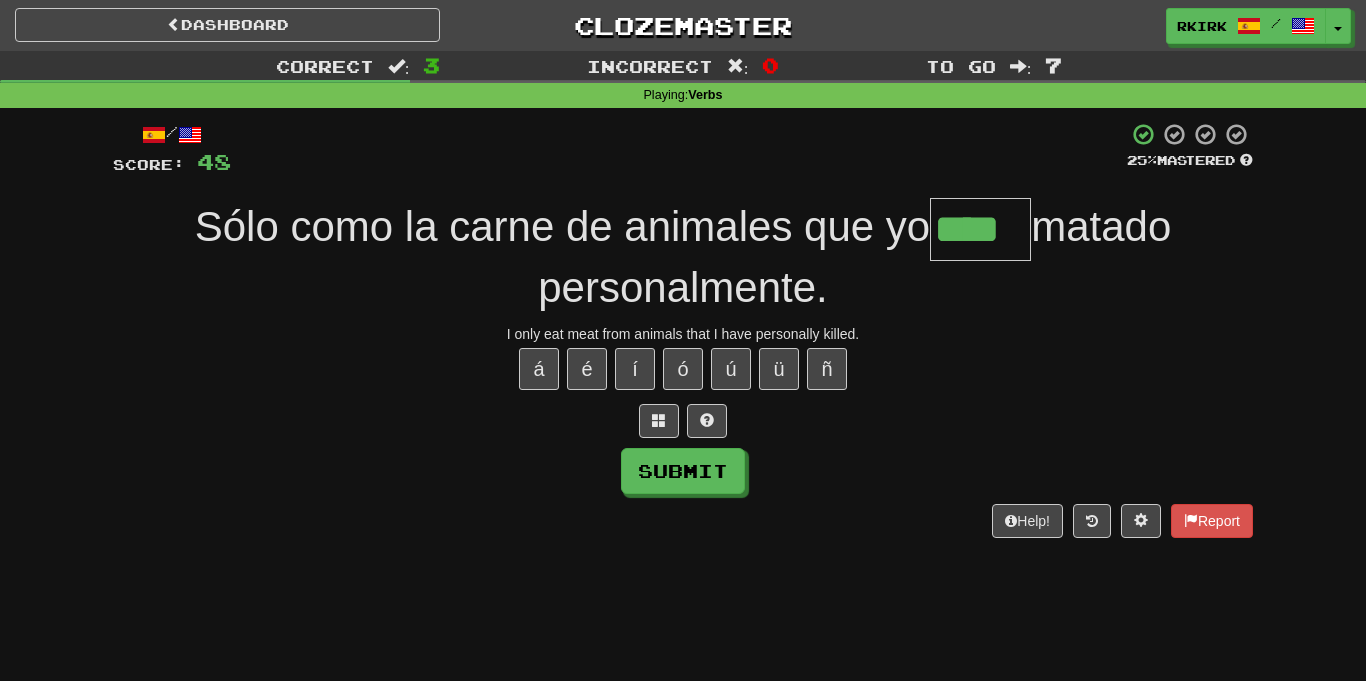 type on "****" 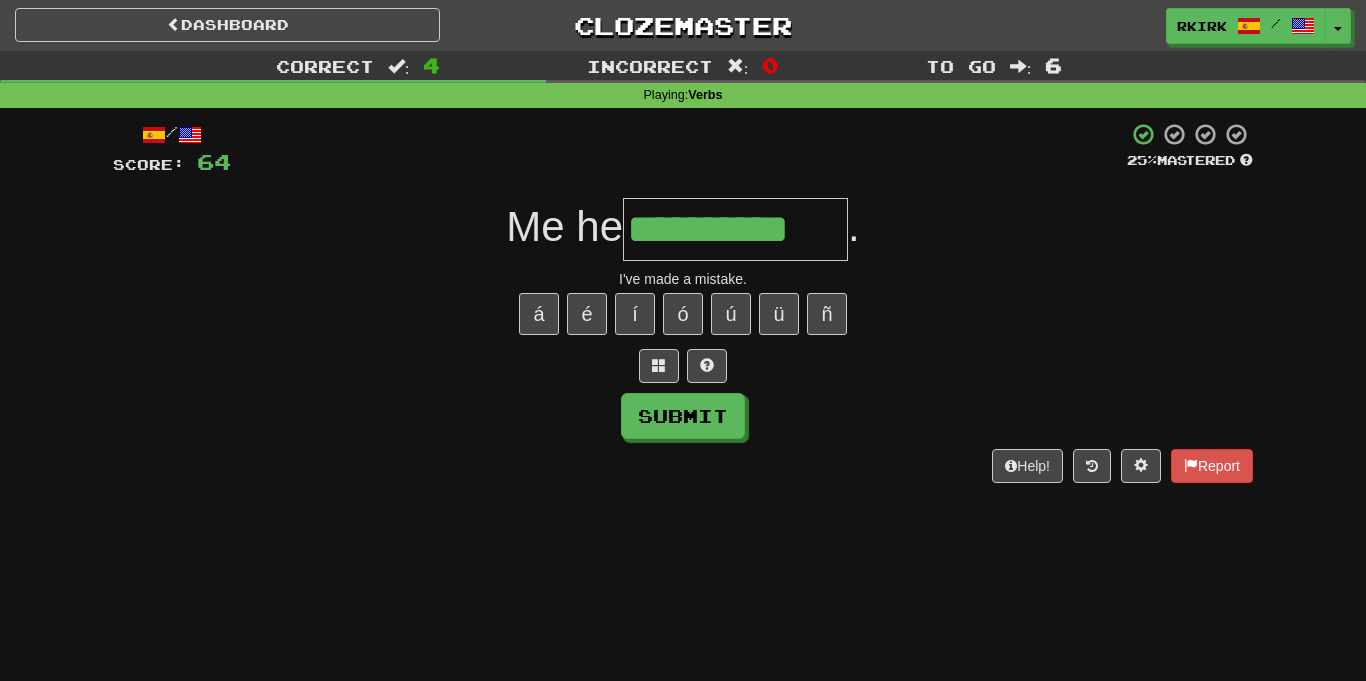 type on "**********" 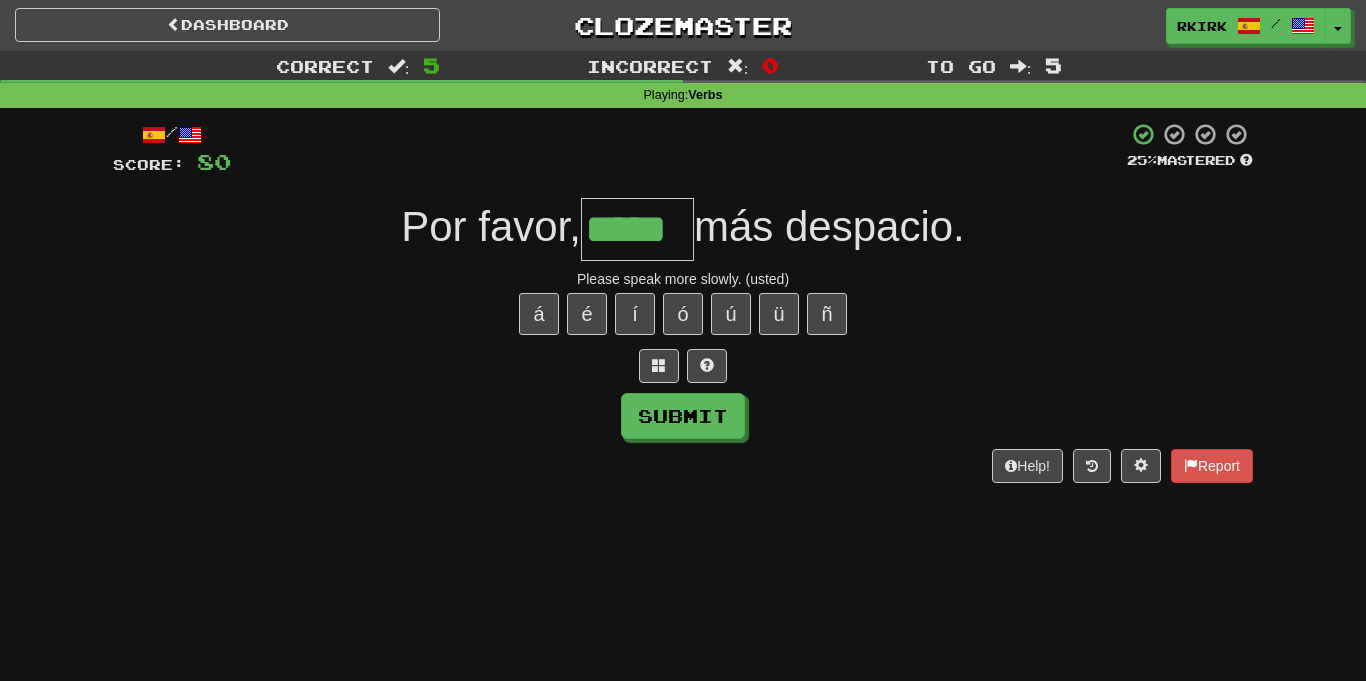 type on "*****" 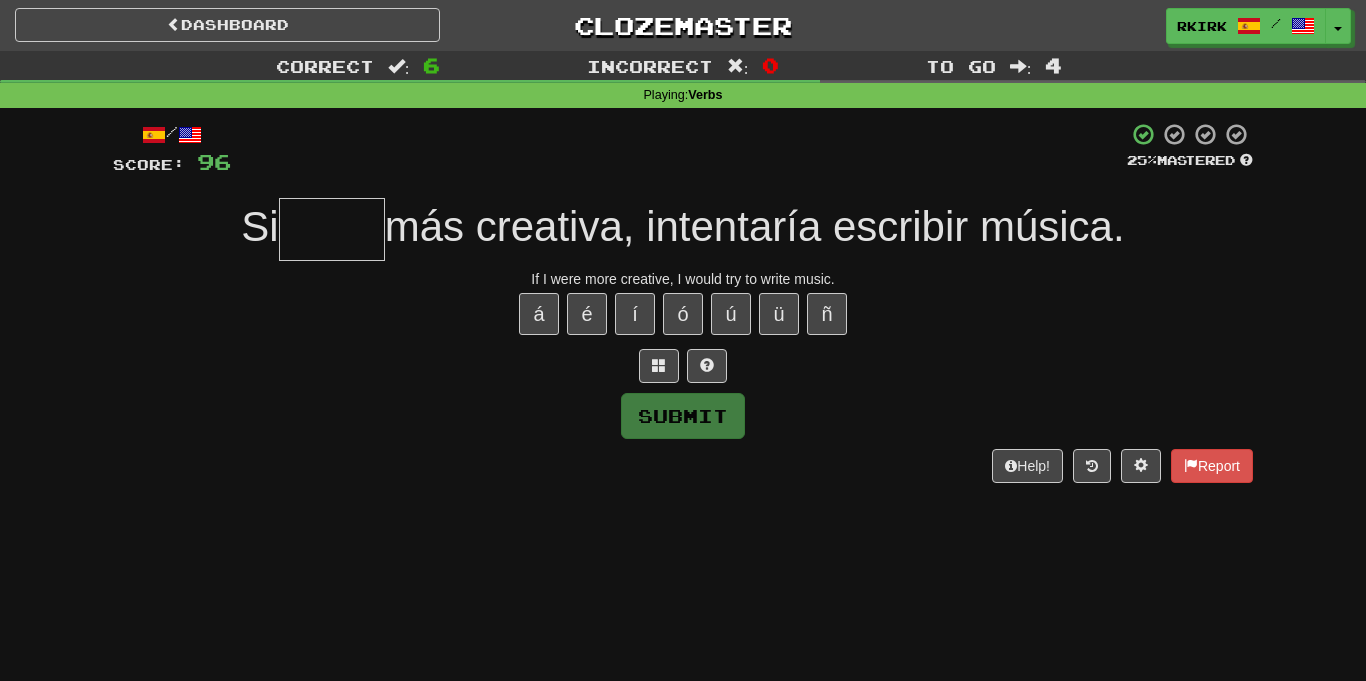 type on "*" 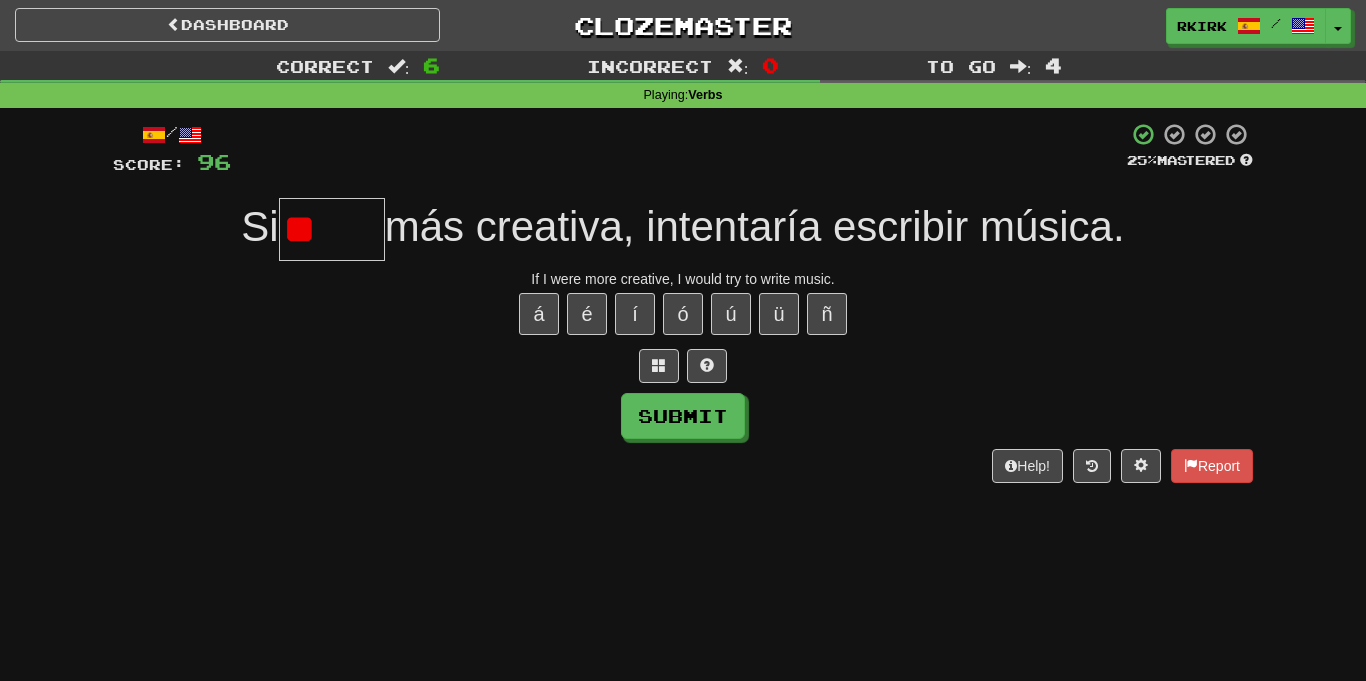 type on "*" 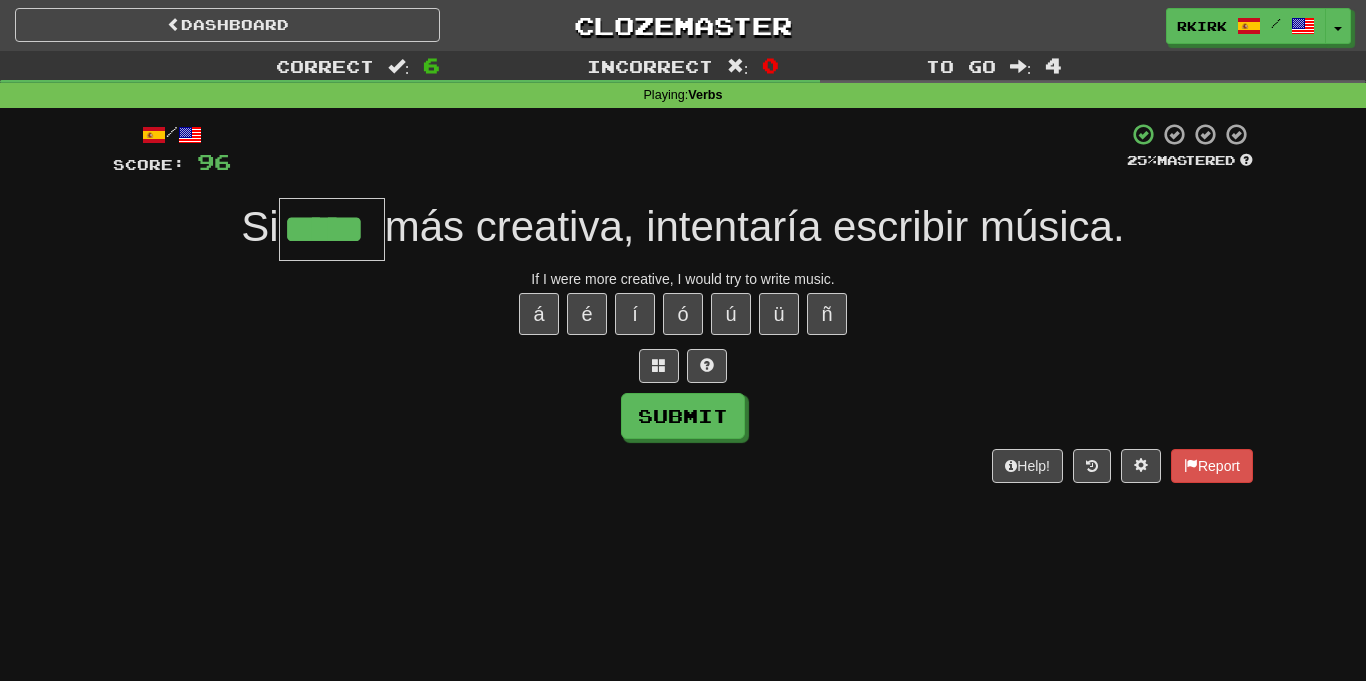 type on "*****" 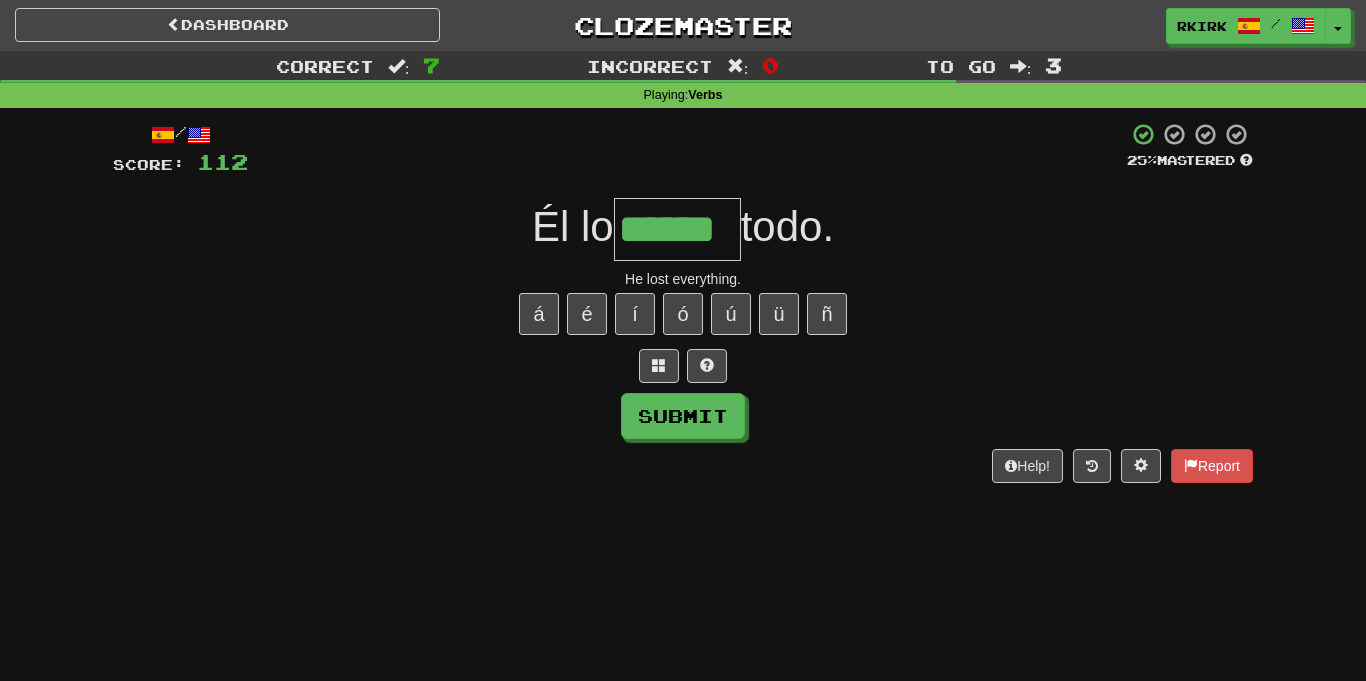 type on "******" 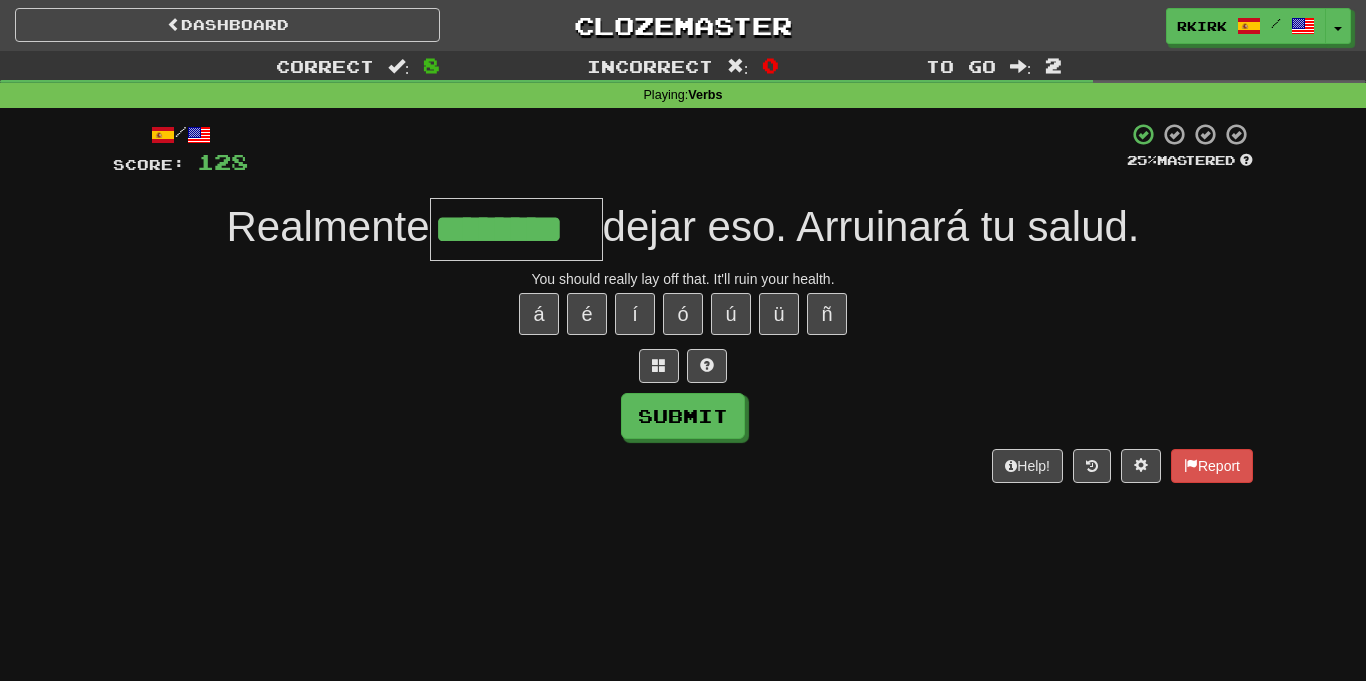 type on "********" 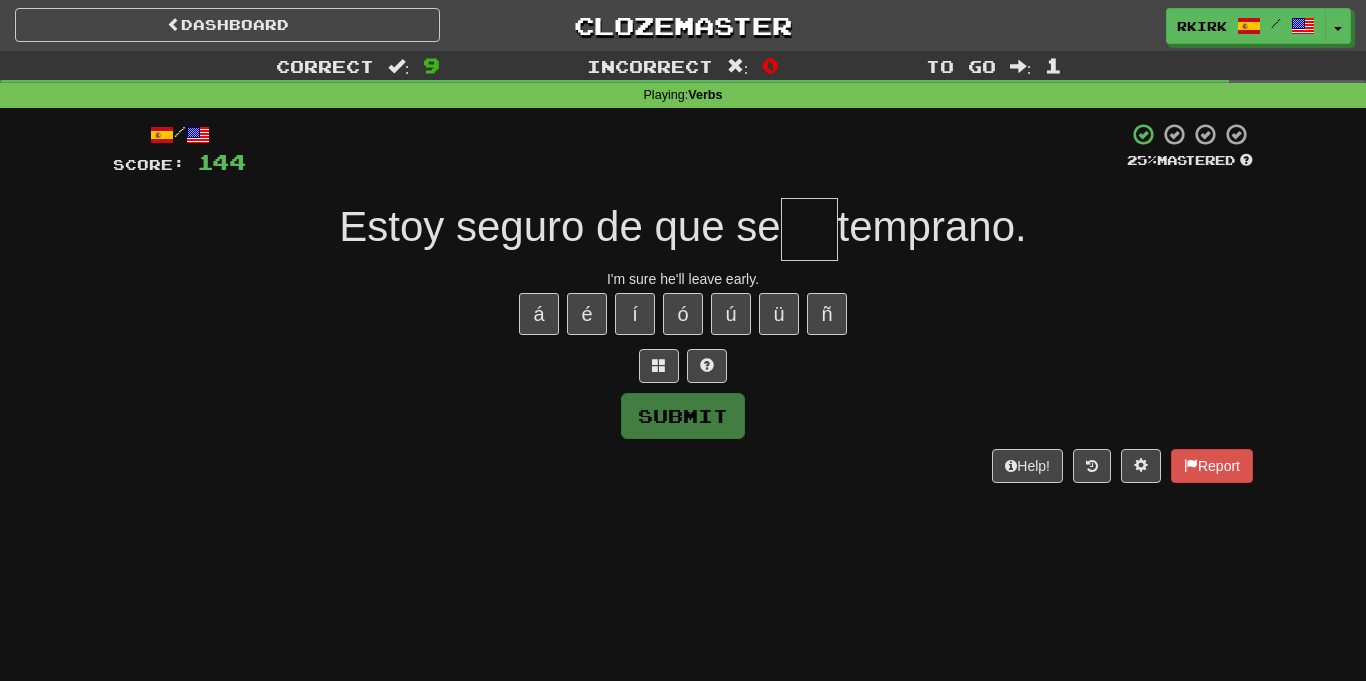 type on "*" 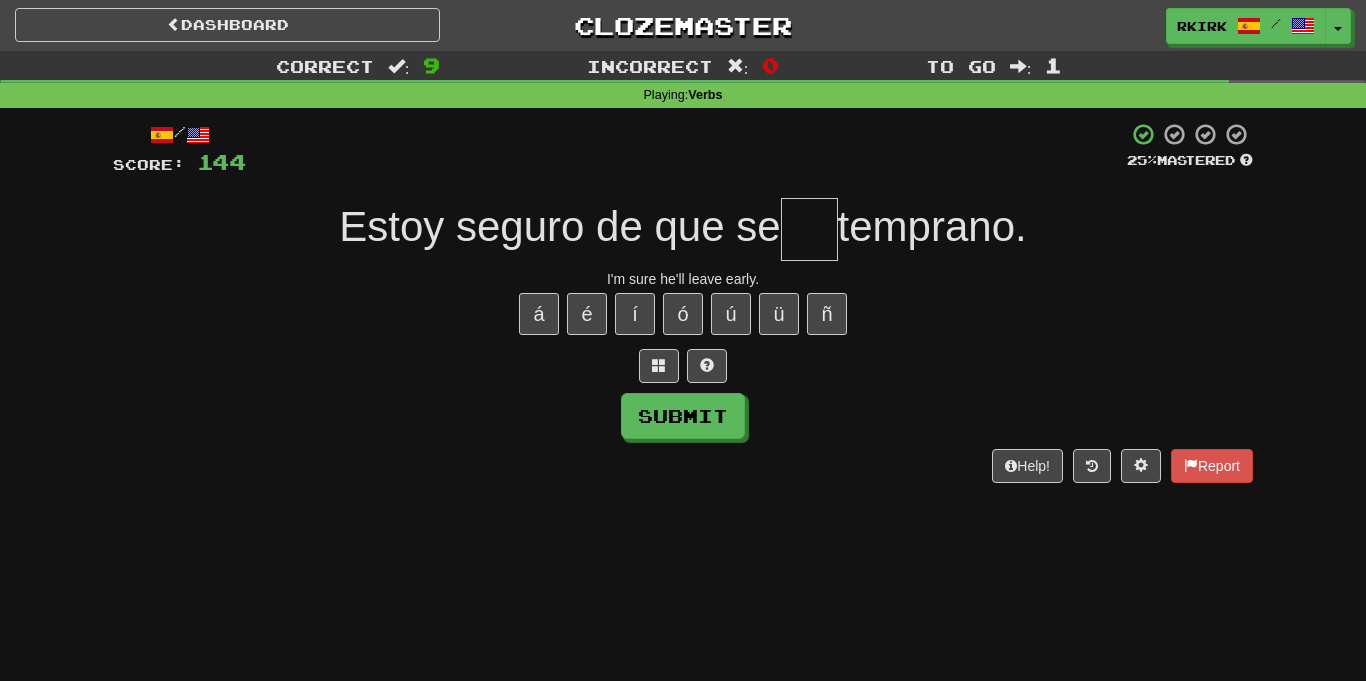 type on "*" 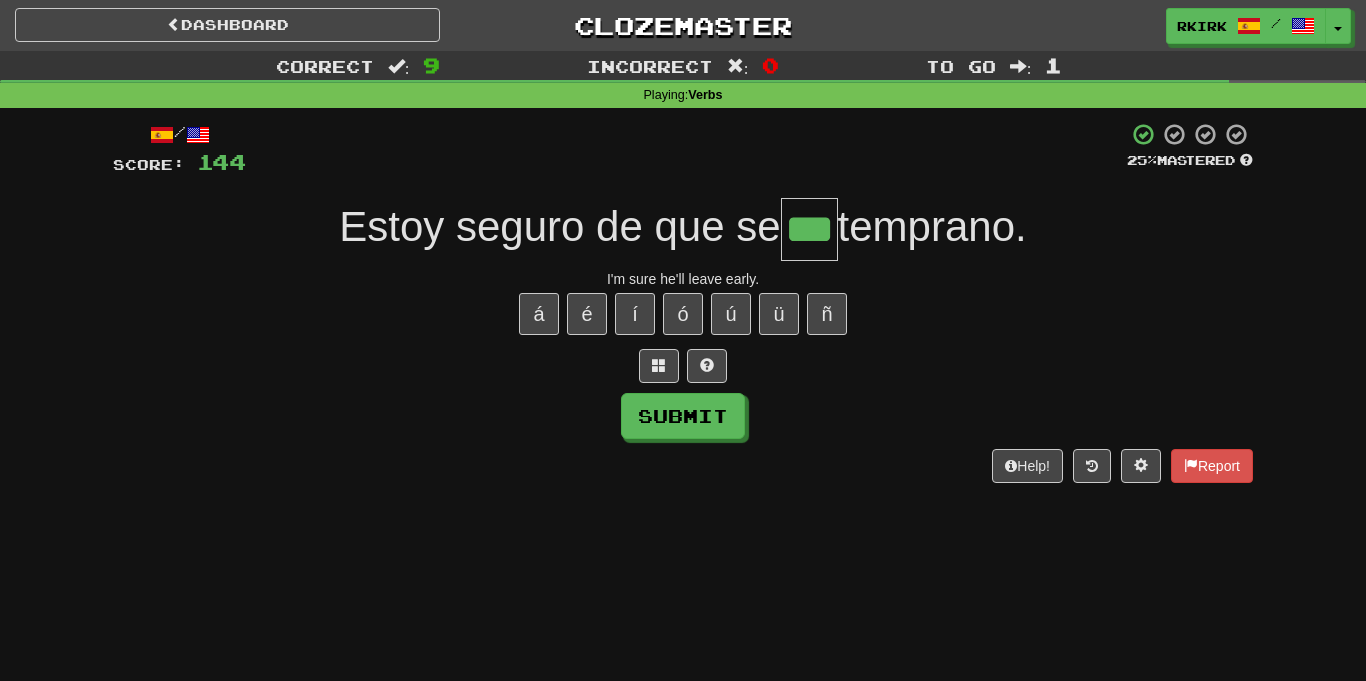 type on "***" 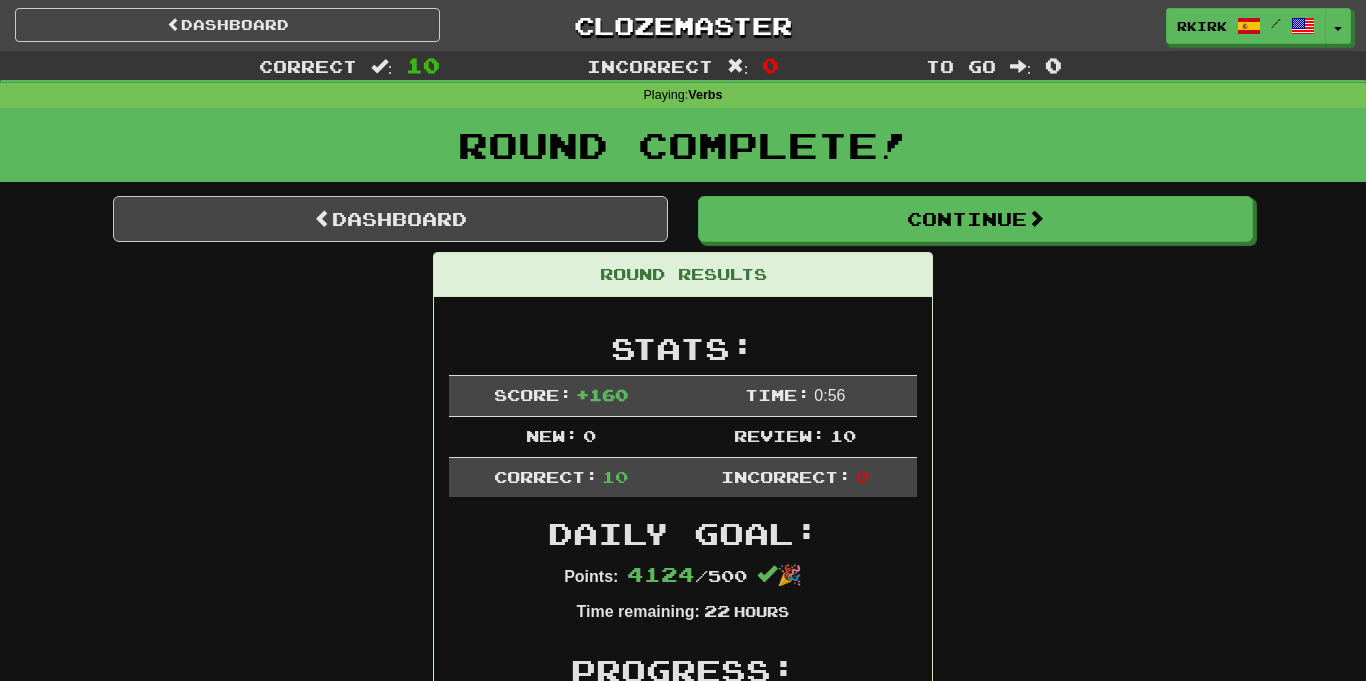 click on "Round Results Stats: Score:   + 160 Time:   0 : 56 New:   0 Review:   10 Correct:   10 Incorrect:   0 Daily Goal: Points:   4124  /  500  🎉 Time remaining: 22   Hours Progress: Verbs Playing:  2,779  /  2,779 100% Mastered:  53  /  2,779 1.907% Ready for Review:  913  /  Level:  248 39,010  points to level  249  - keep going! Ranked:  12 th  this week ( 1,818  points to  11 th ) Sentences:  Report Lo que yo soy hoy se lo  debo  a la educación. I owe what I am today to education.  Report Él  parecía  estar cansado de trabajar duro. He seemed to be tired from working hard.  Report Nunca había  sentido  una rabia tan fuerte. I had never felt such strong rage.  Report Sólo como la carne de animales que yo  haya  matado personalmente. I only eat meat from animals that I have personally killed.  Report Me he  equivocado . I've made a mistake.  Report Por favor,  hable  más despacio. Please speak more slowly. (usted)  Report Si  fuera  más creativa, intentaría escribir música.  Report Él lo  perdió" at bounding box center (683, 1231) 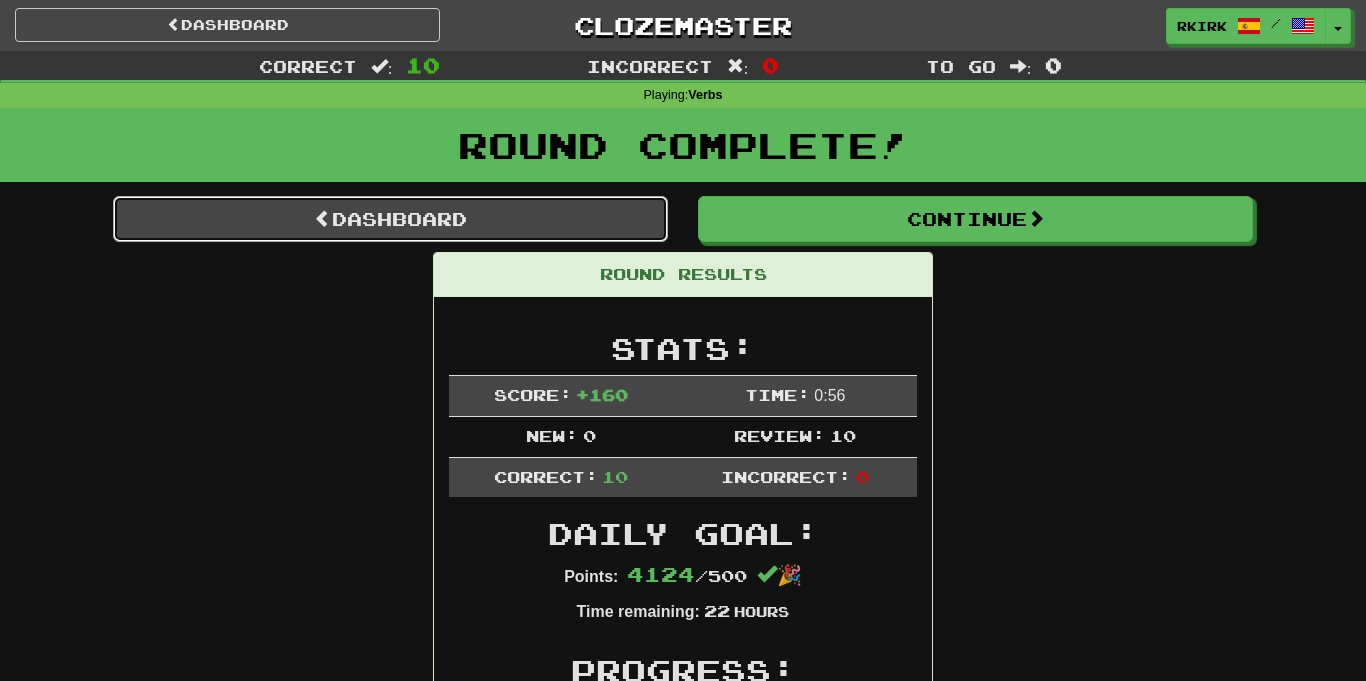 click on "Dashboard" at bounding box center [390, 219] 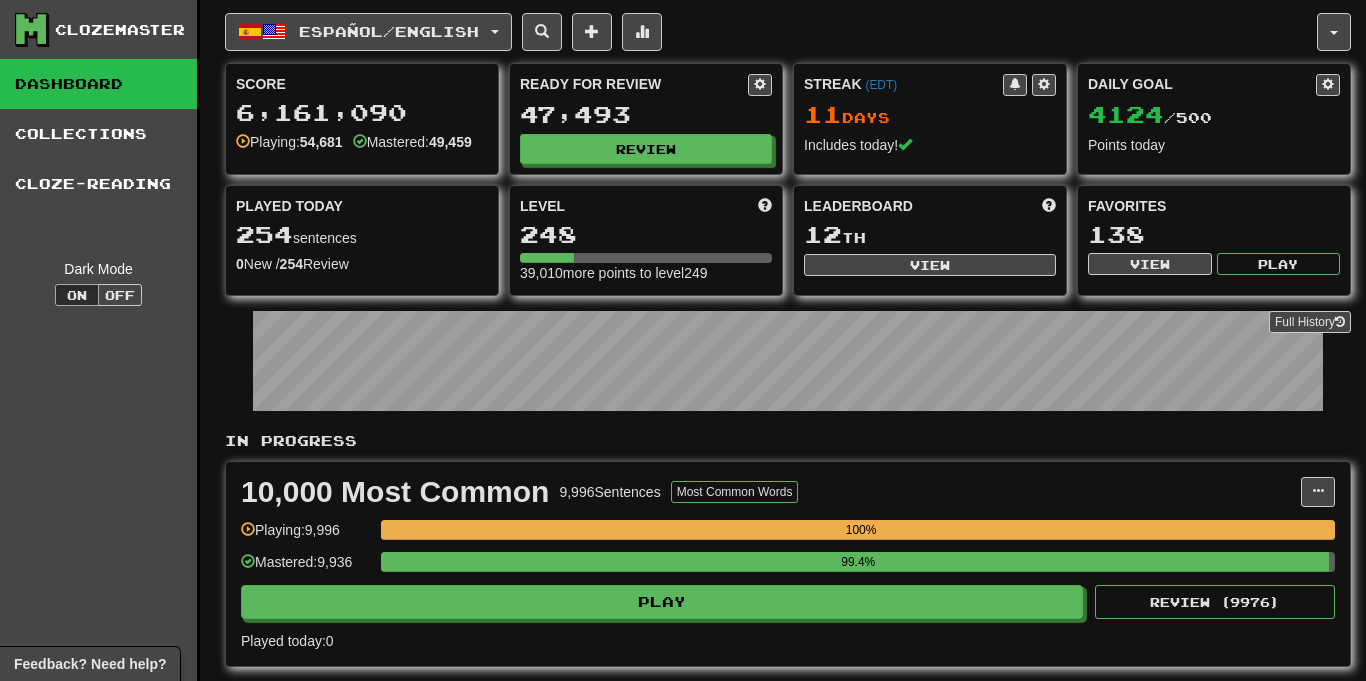 scroll, scrollTop: 0, scrollLeft: 0, axis: both 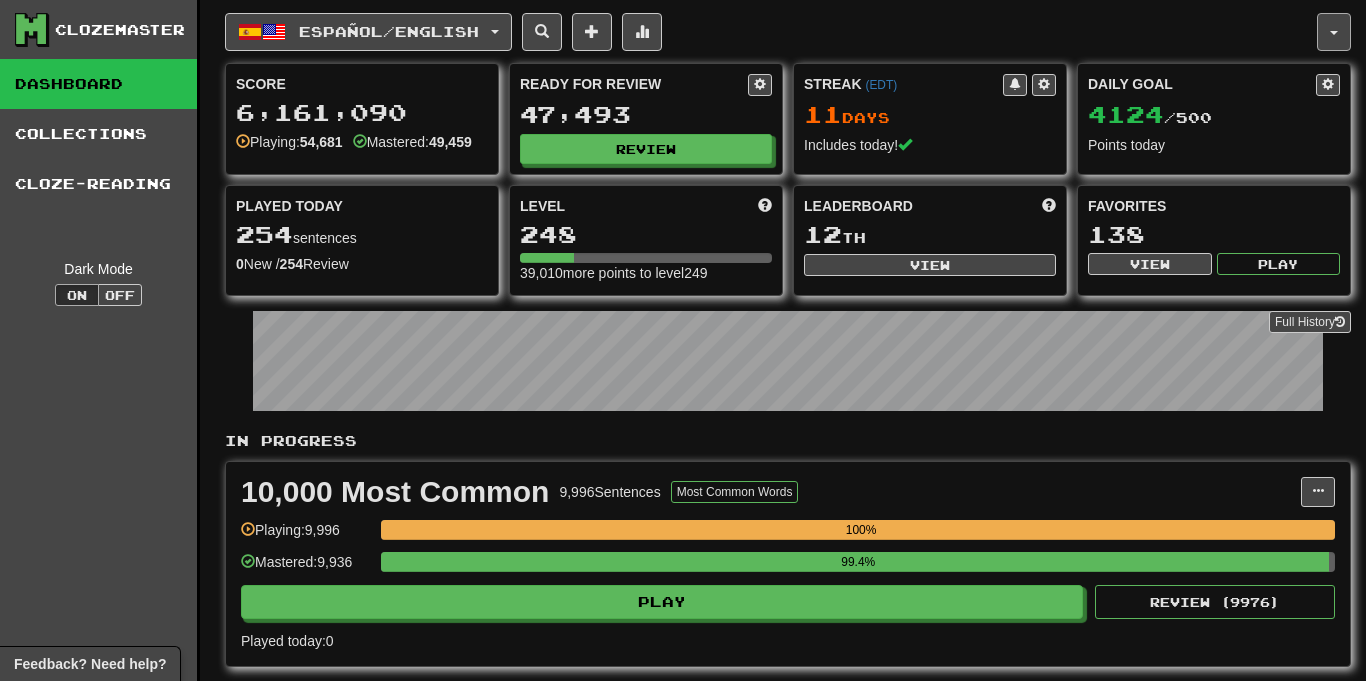 click at bounding box center [1334, 32] 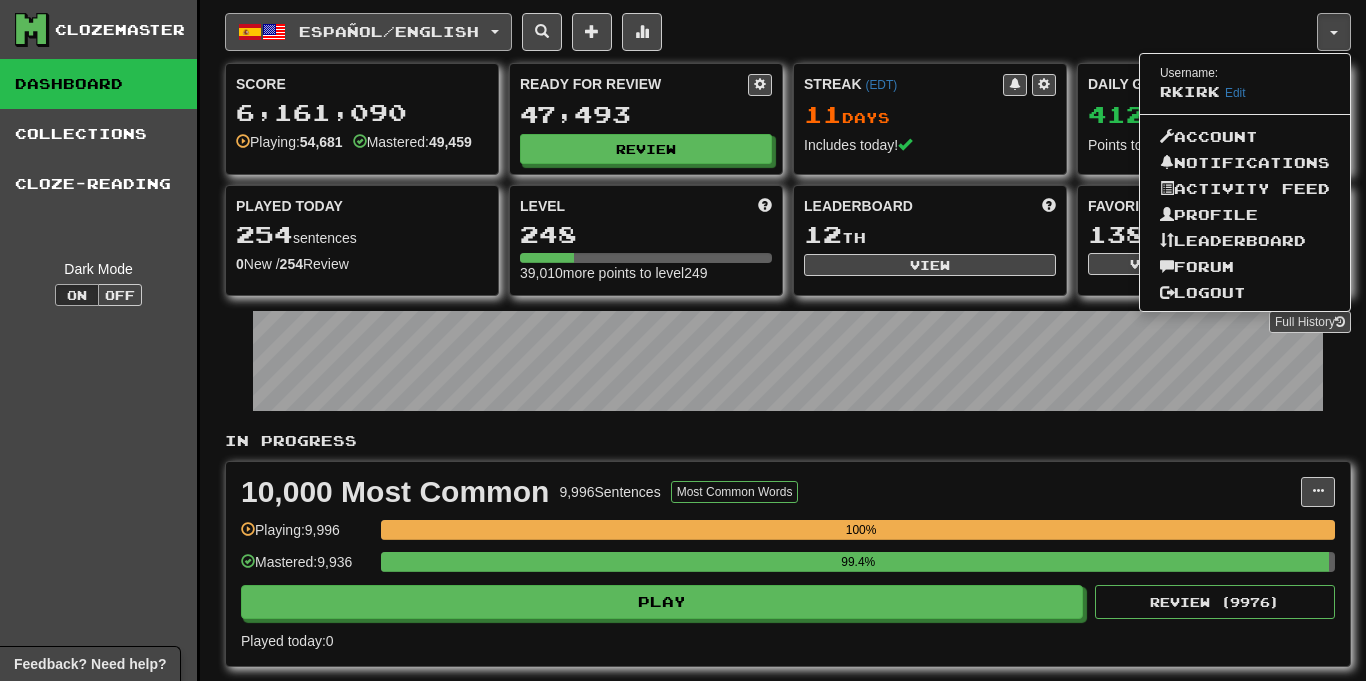 click on "Español  /  English" at bounding box center [389, 31] 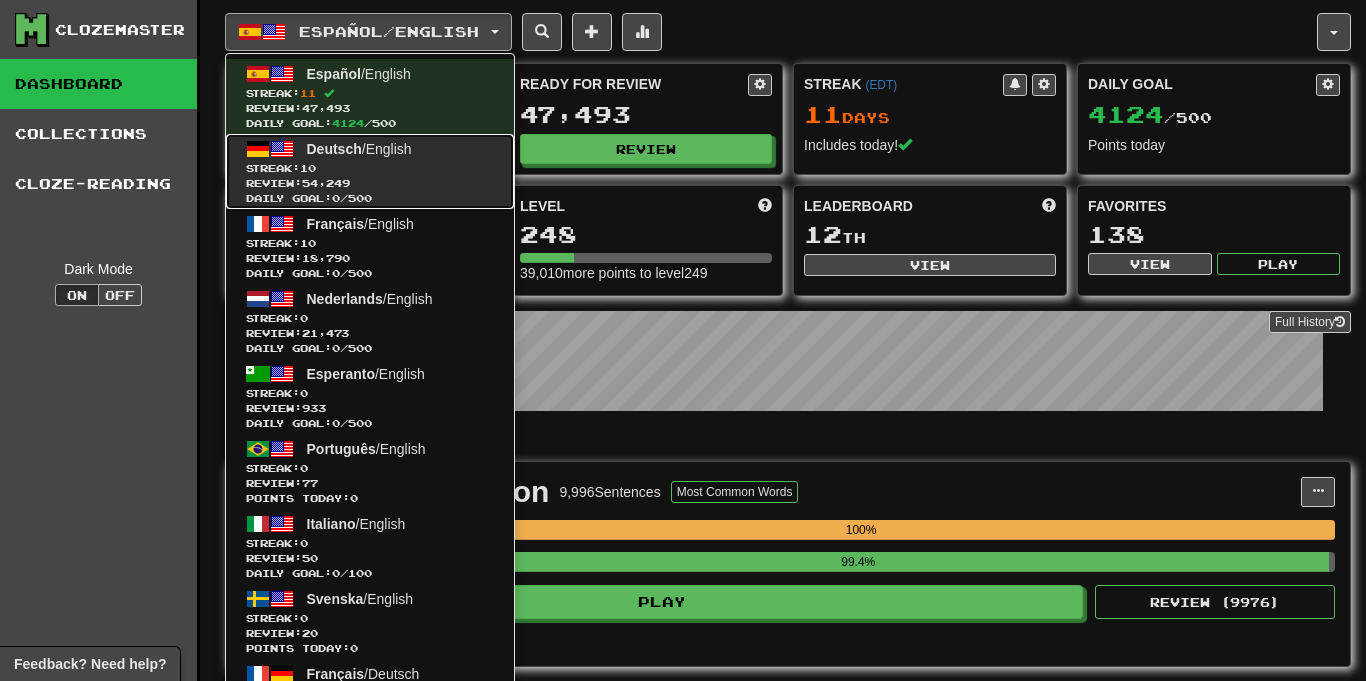 click on "Deutsch  /  English Streak:  10   Review:  54,249 Daily Goal:  0  /  500" at bounding box center (370, 171) 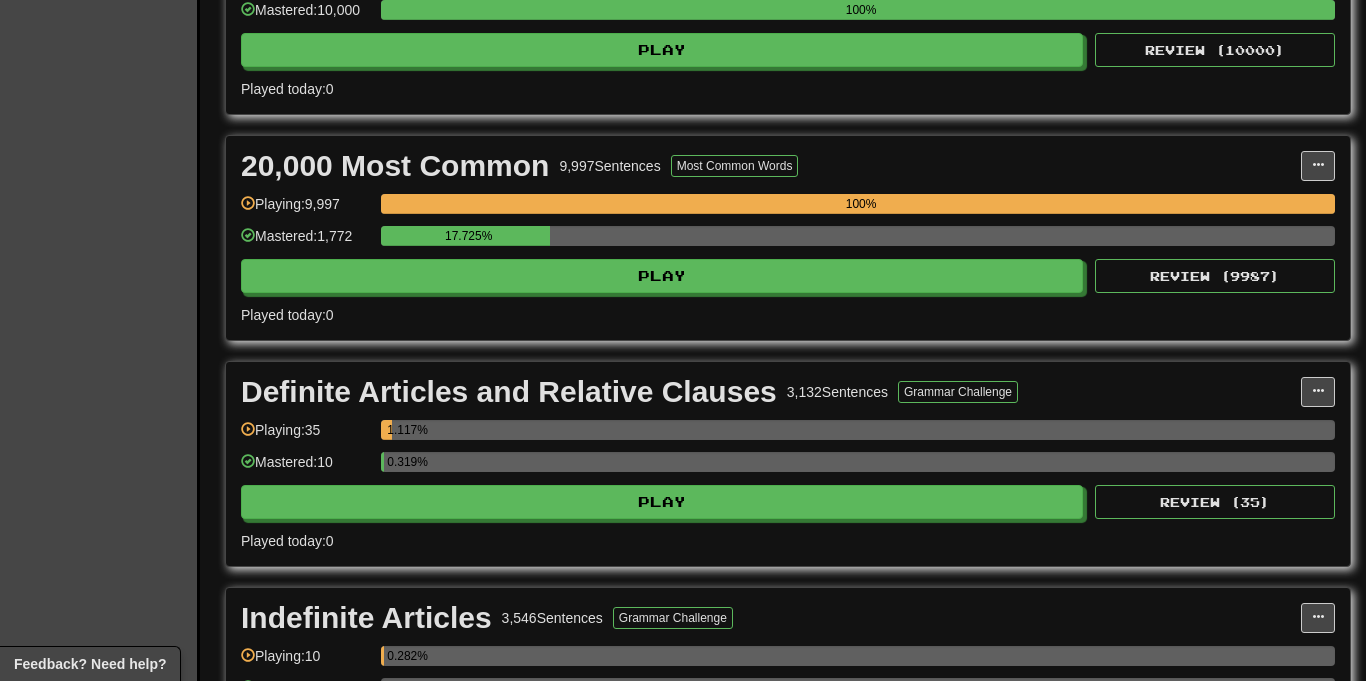 scroll, scrollTop: 1242, scrollLeft: 0, axis: vertical 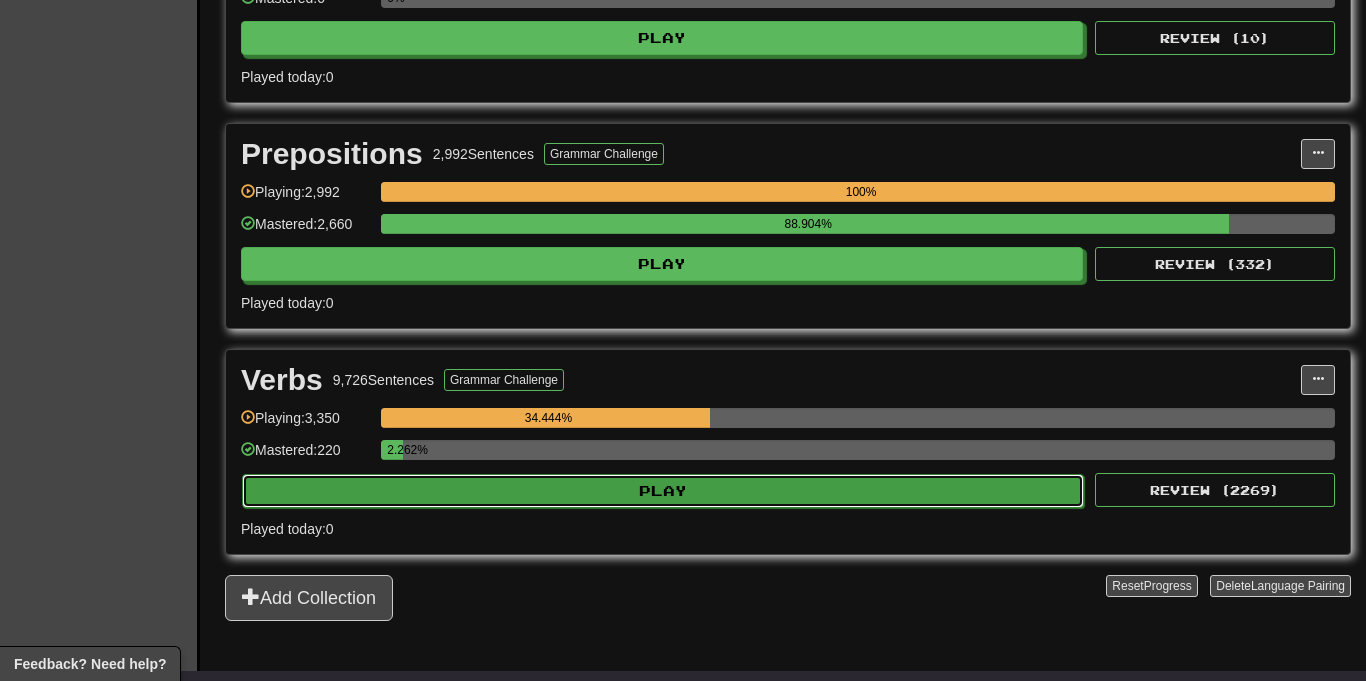 click on "Play" at bounding box center [663, 491] 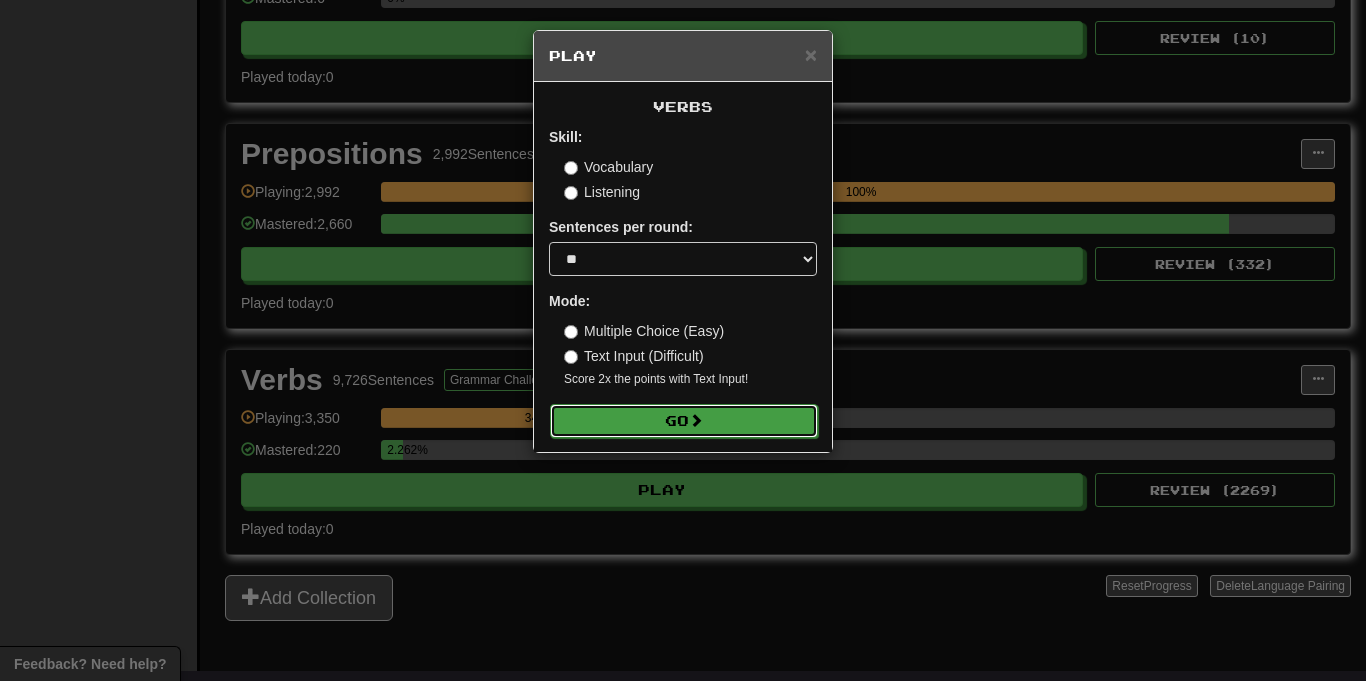 click on "Go" at bounding box center [684, 421] 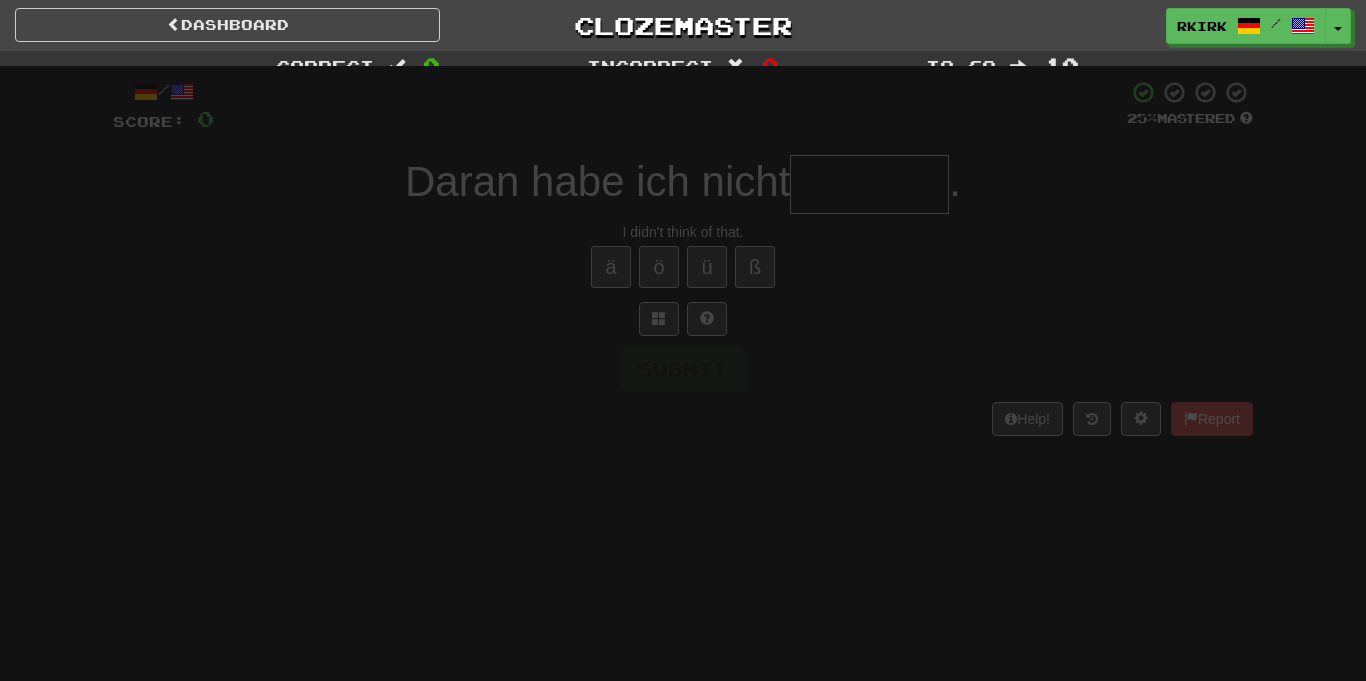 scroll, scrollTop: 0, scrollLeft: 0, axis: both 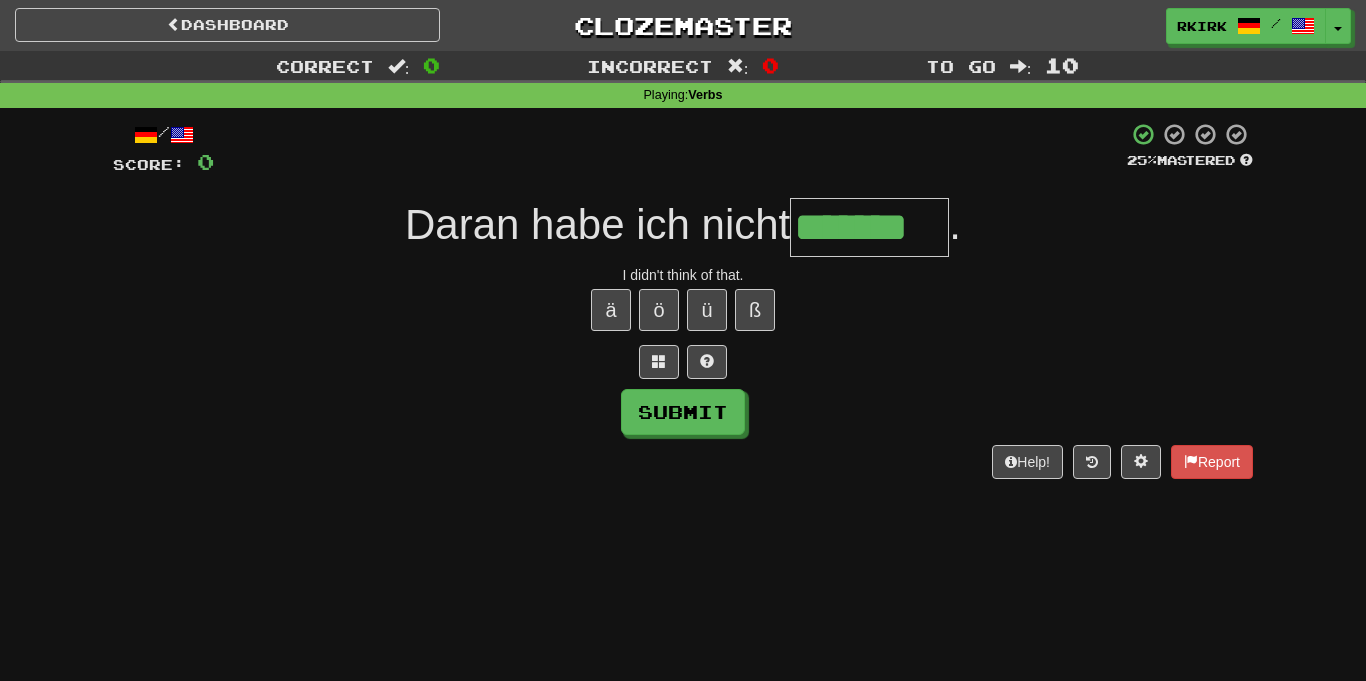 type on "*******" 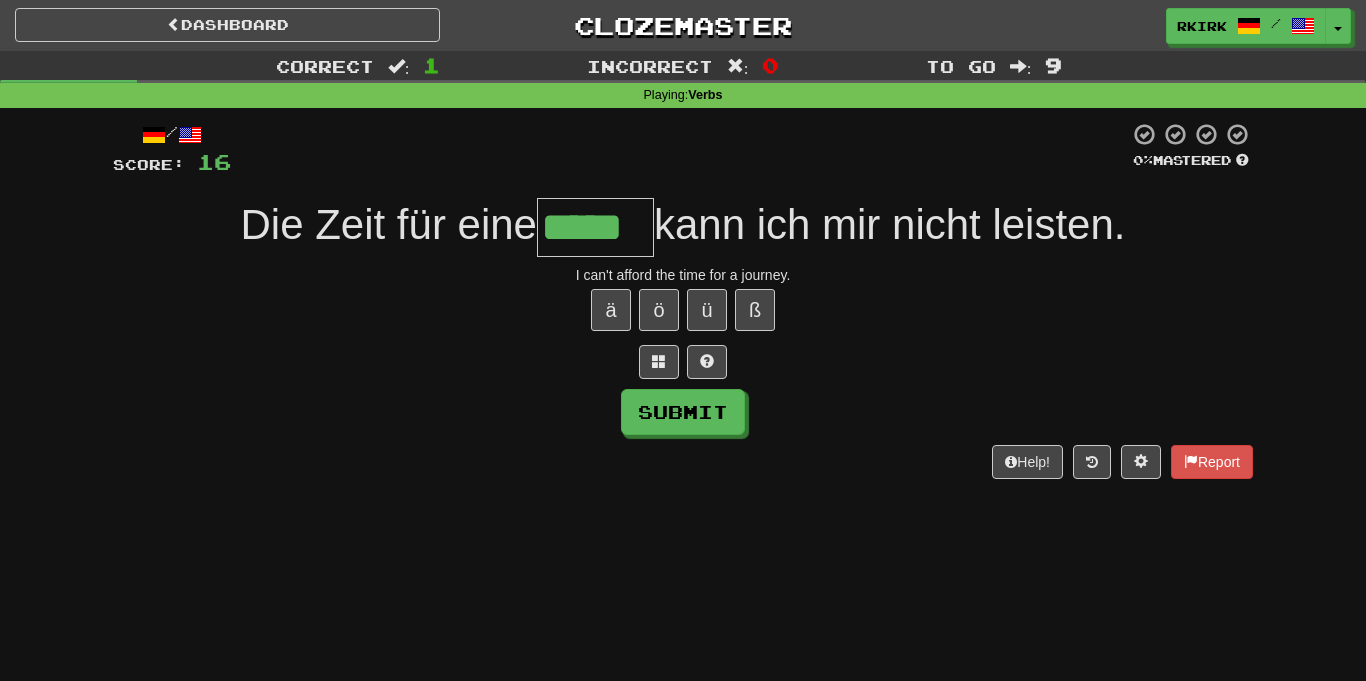 type on "*****" 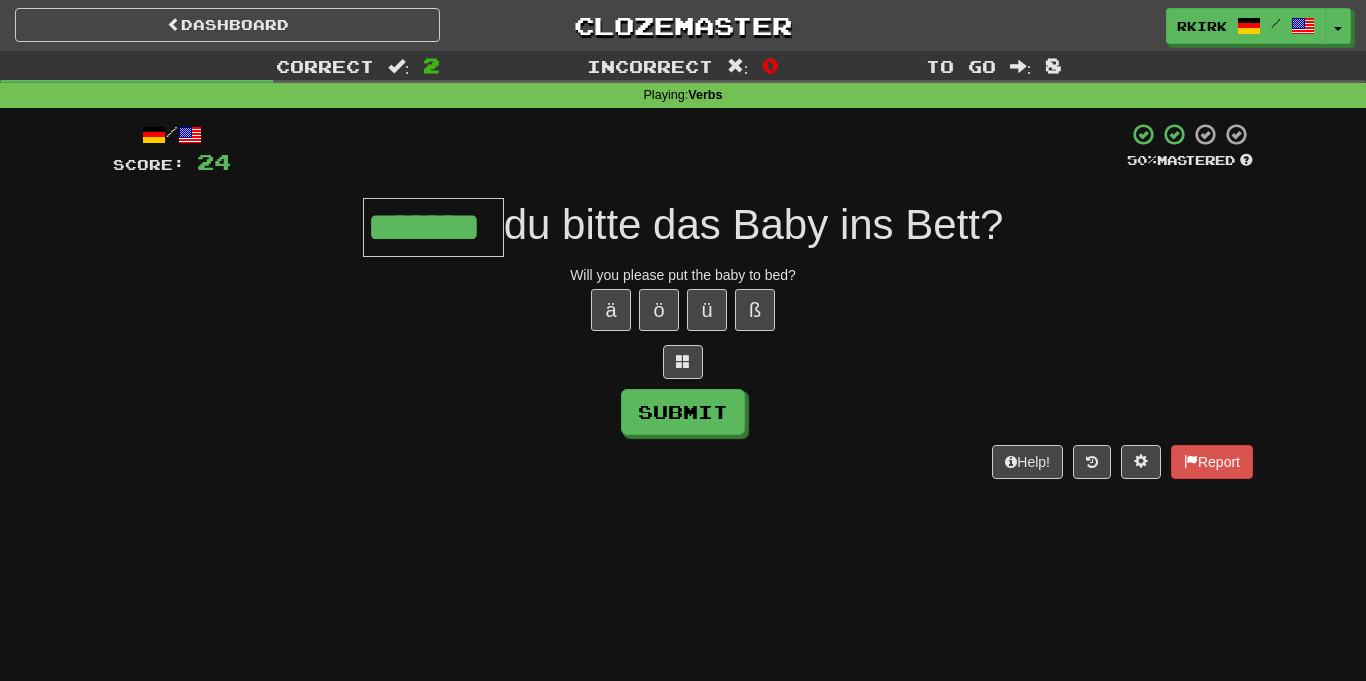 type on "*******" 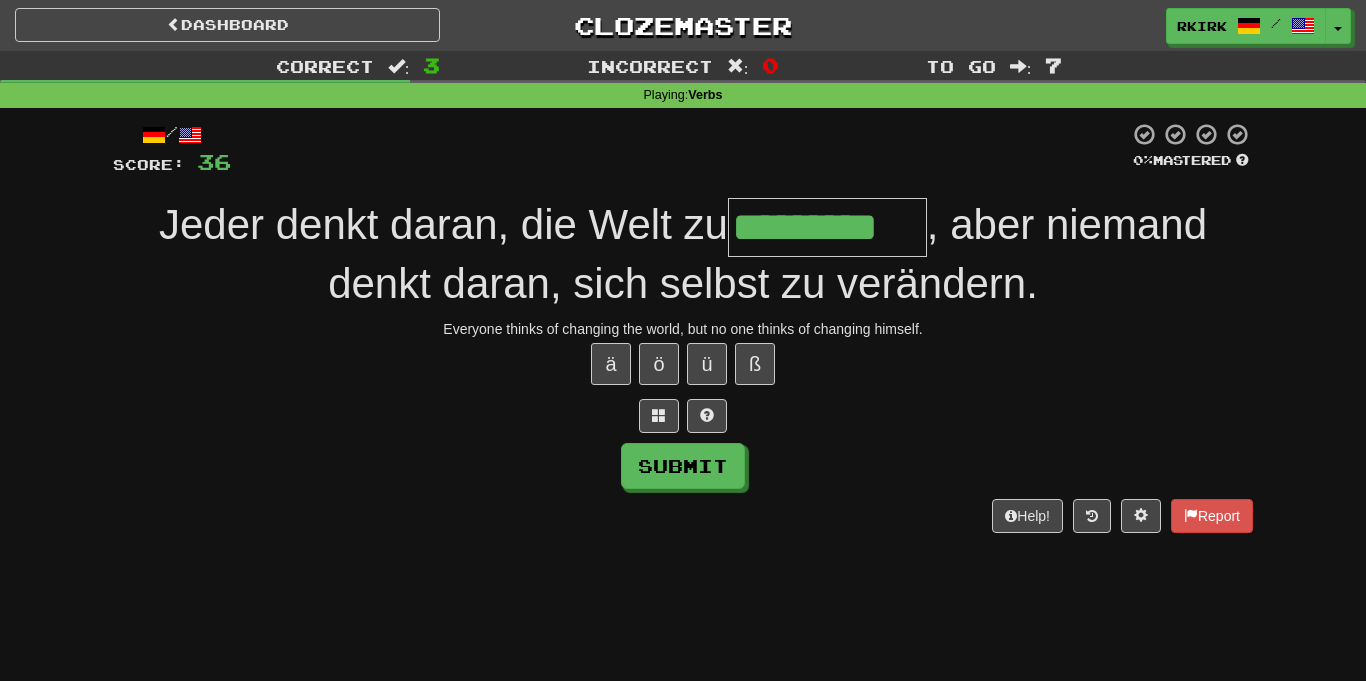 type on "*********" 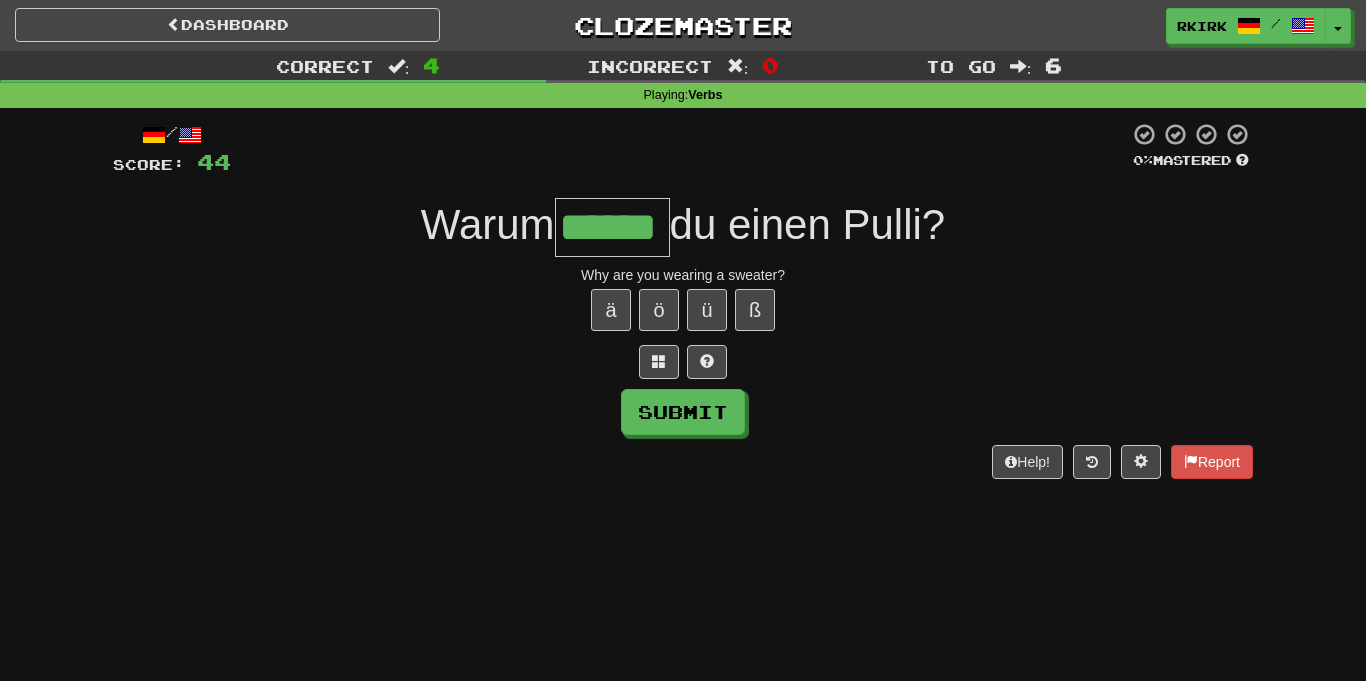 type on "******" 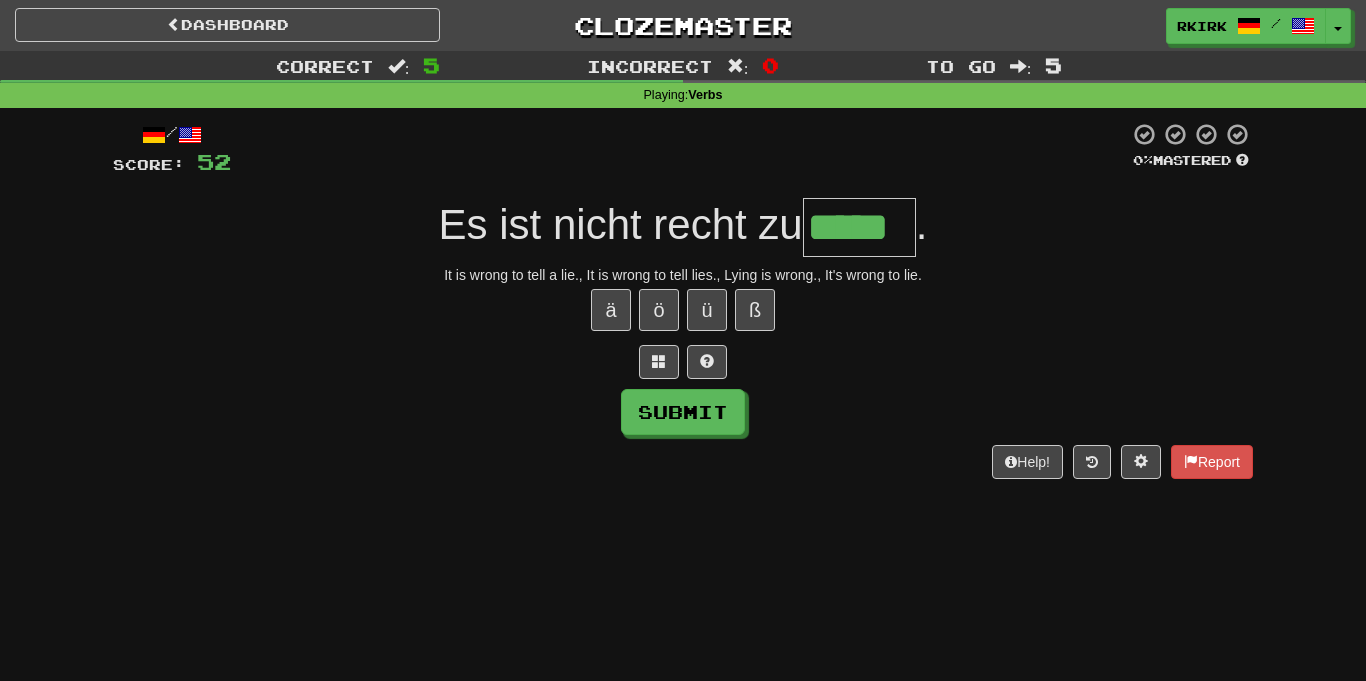 type on "*****" 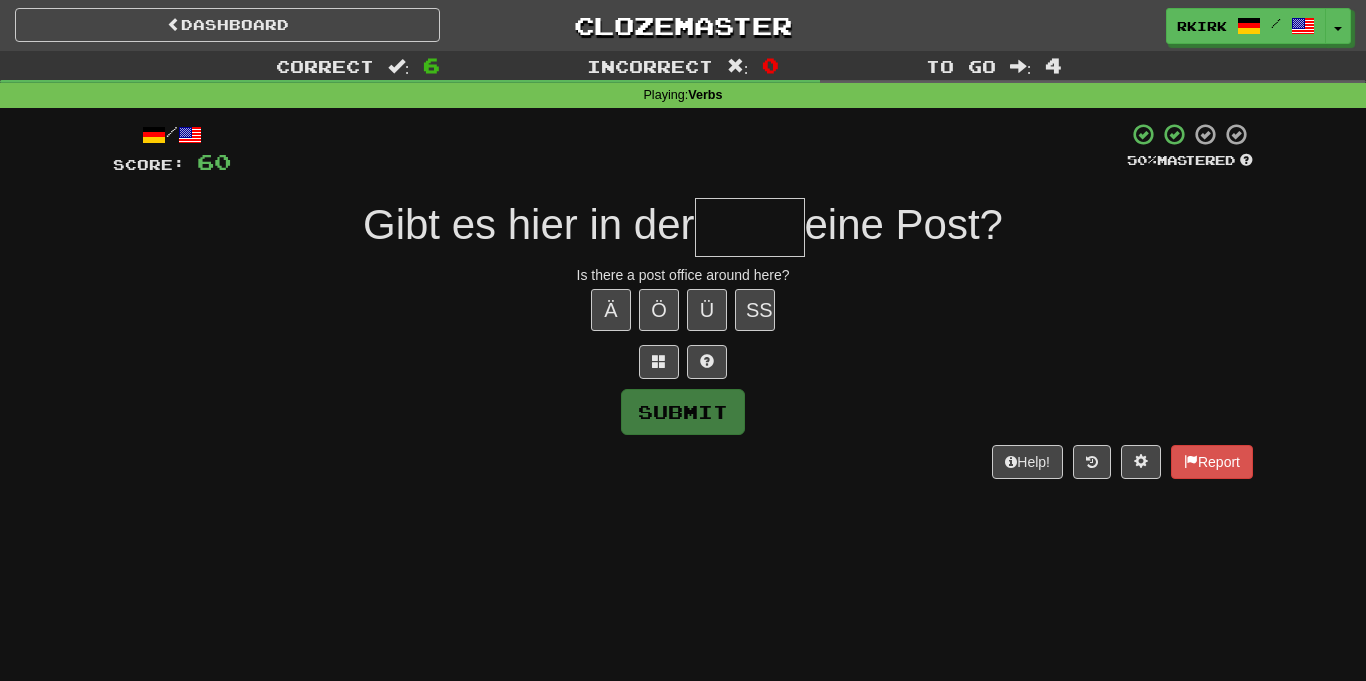 type on "*" 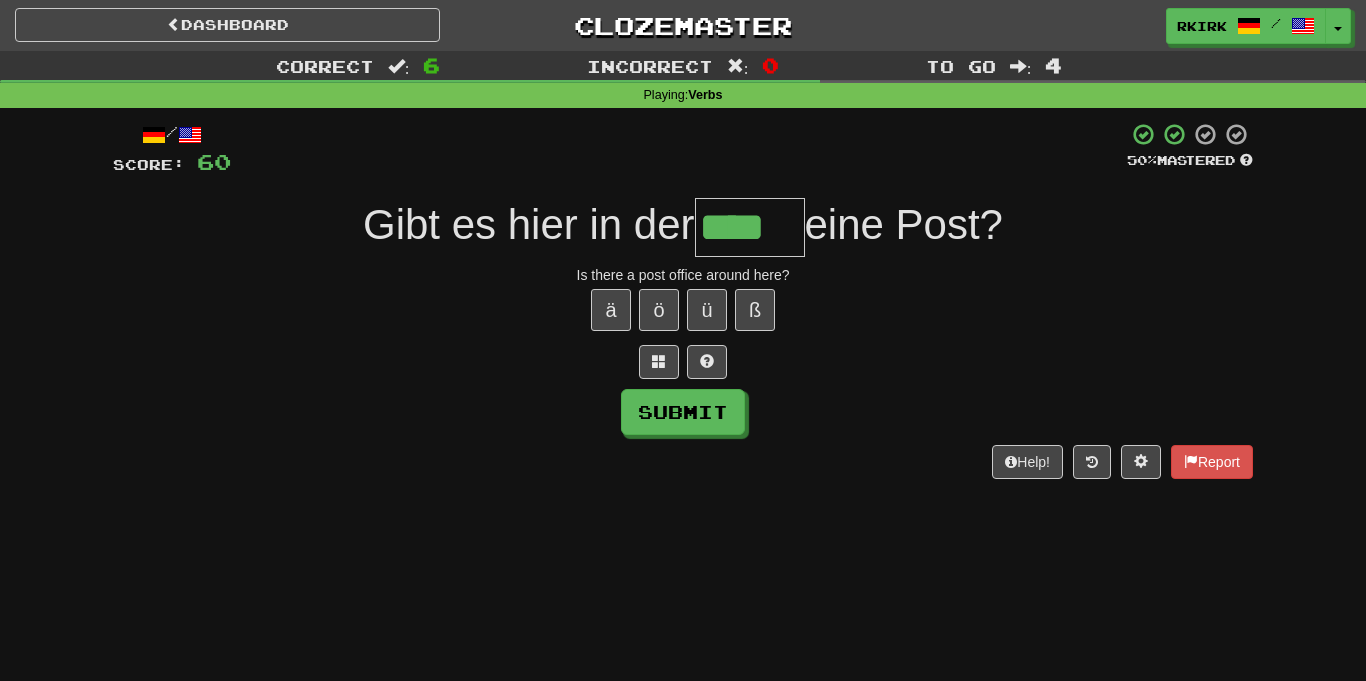 type on "****" 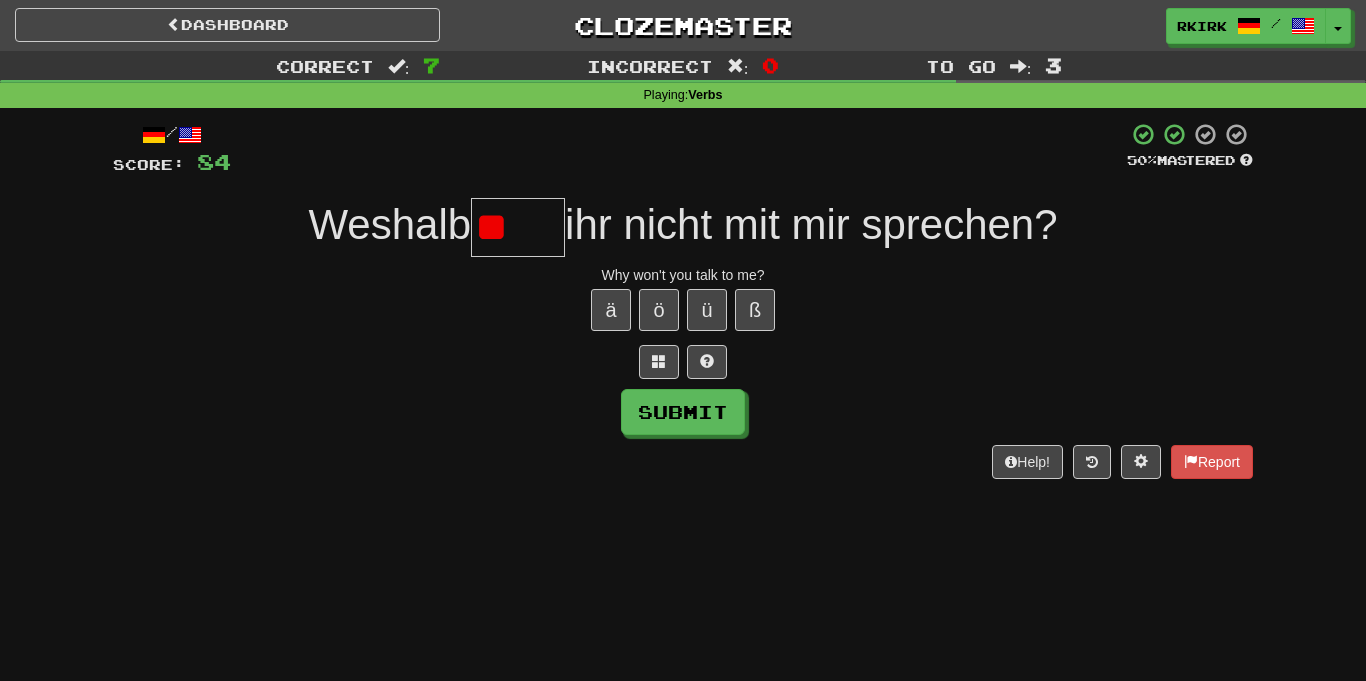 type on "*" 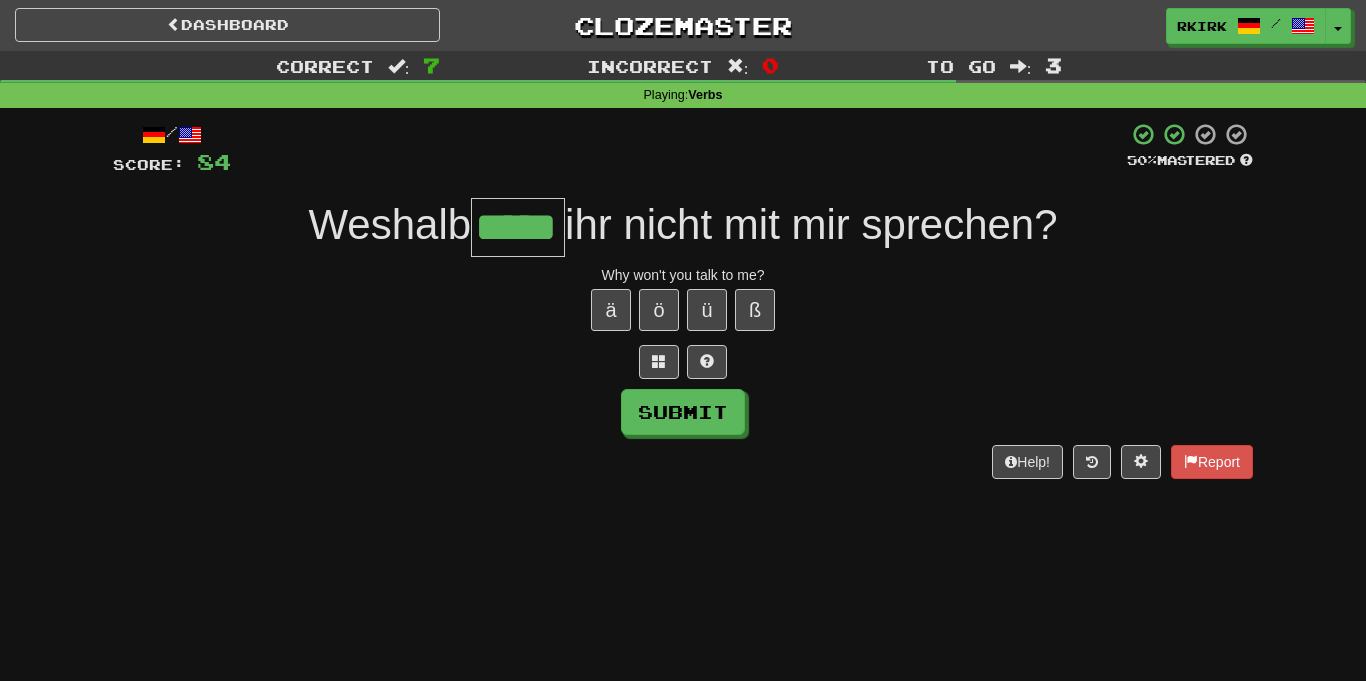 type on "*****" 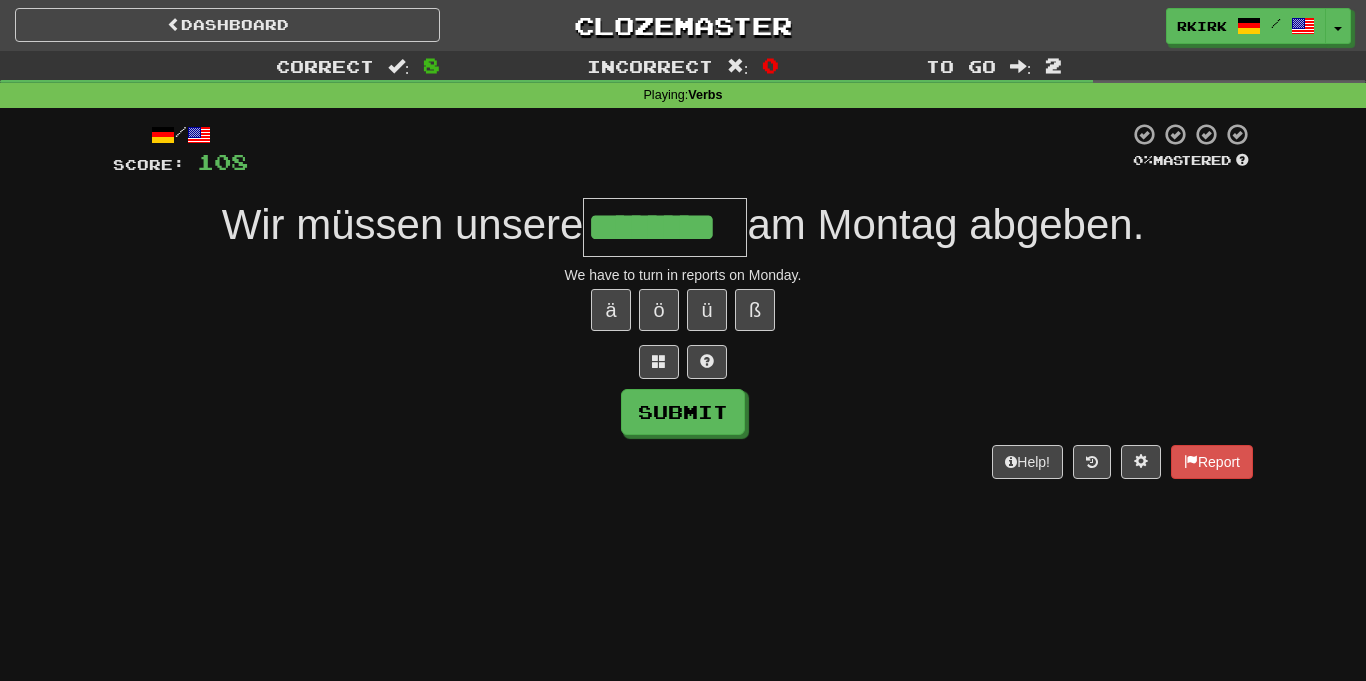 type on "********" 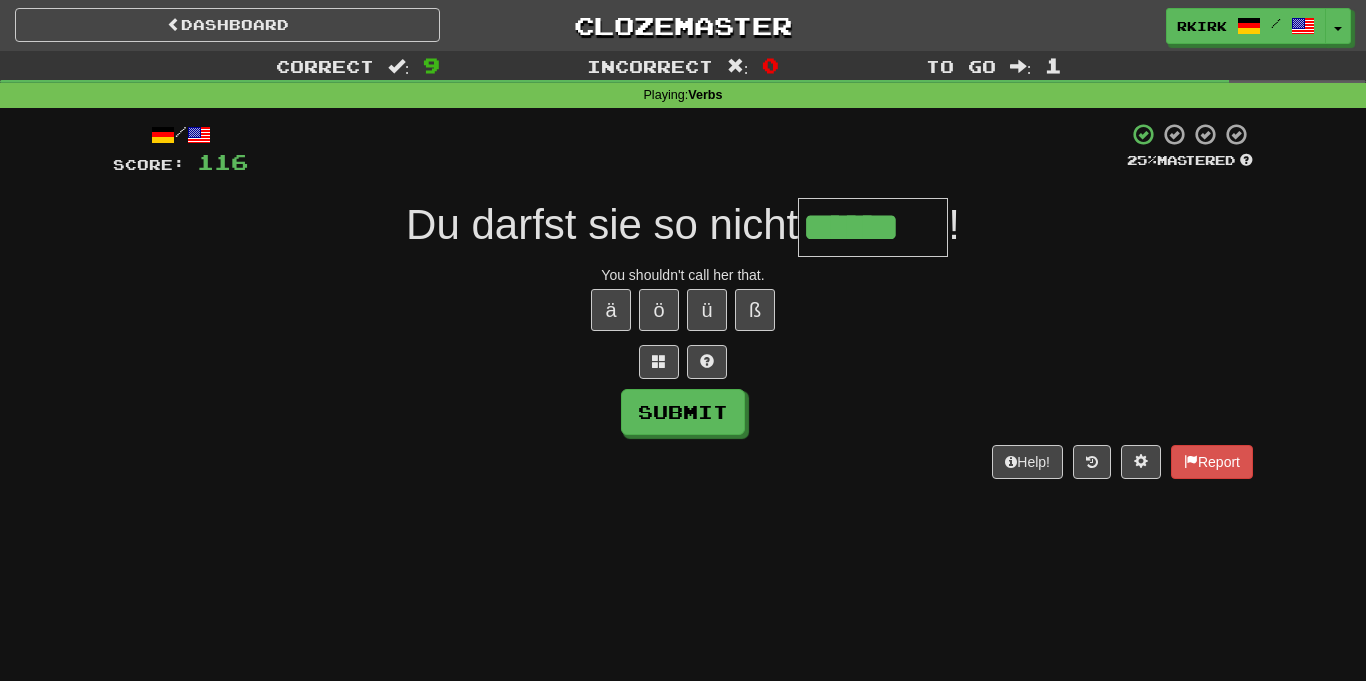 type on "******" 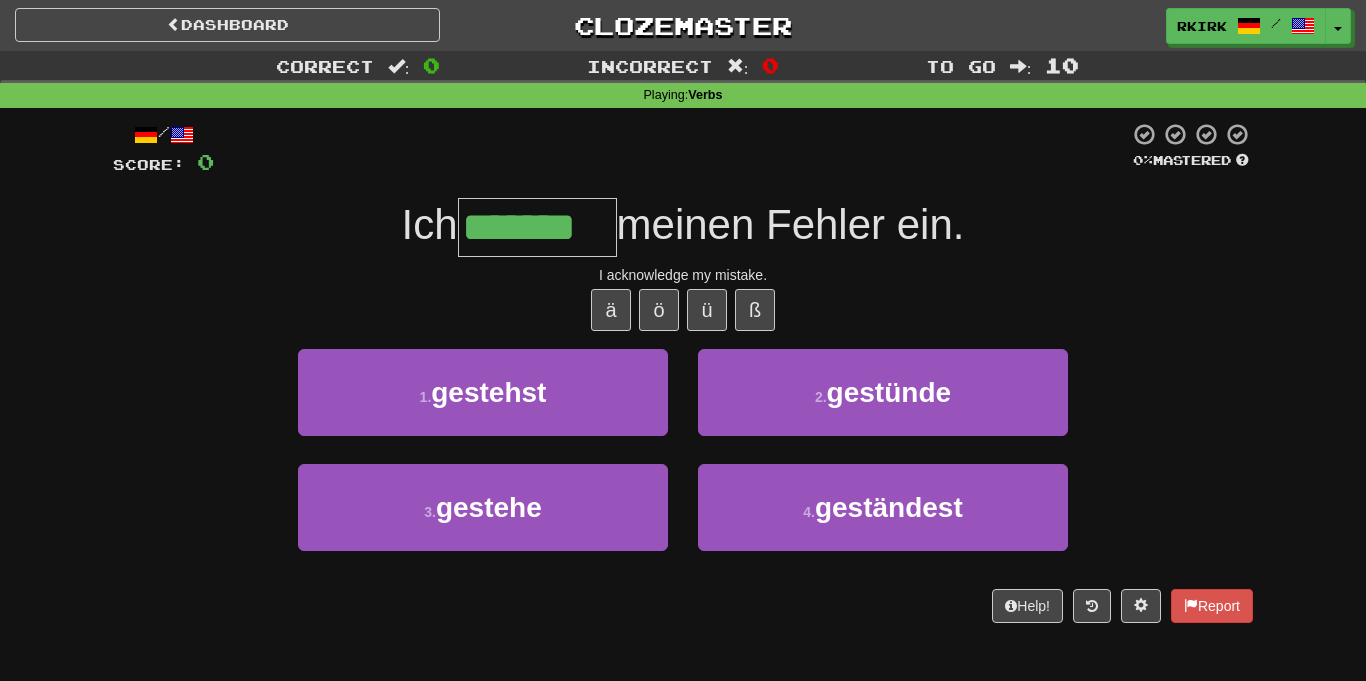 type on "*******" 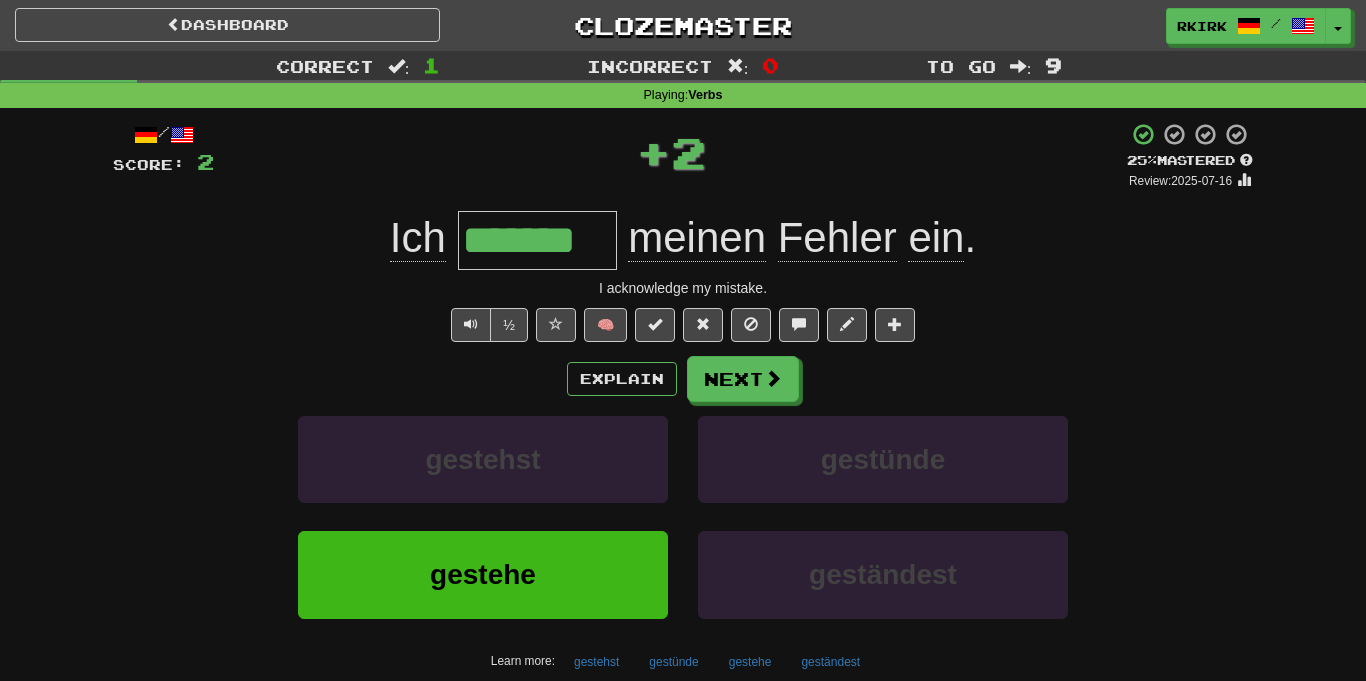 click on "*******" at bounding box center [537, 240] 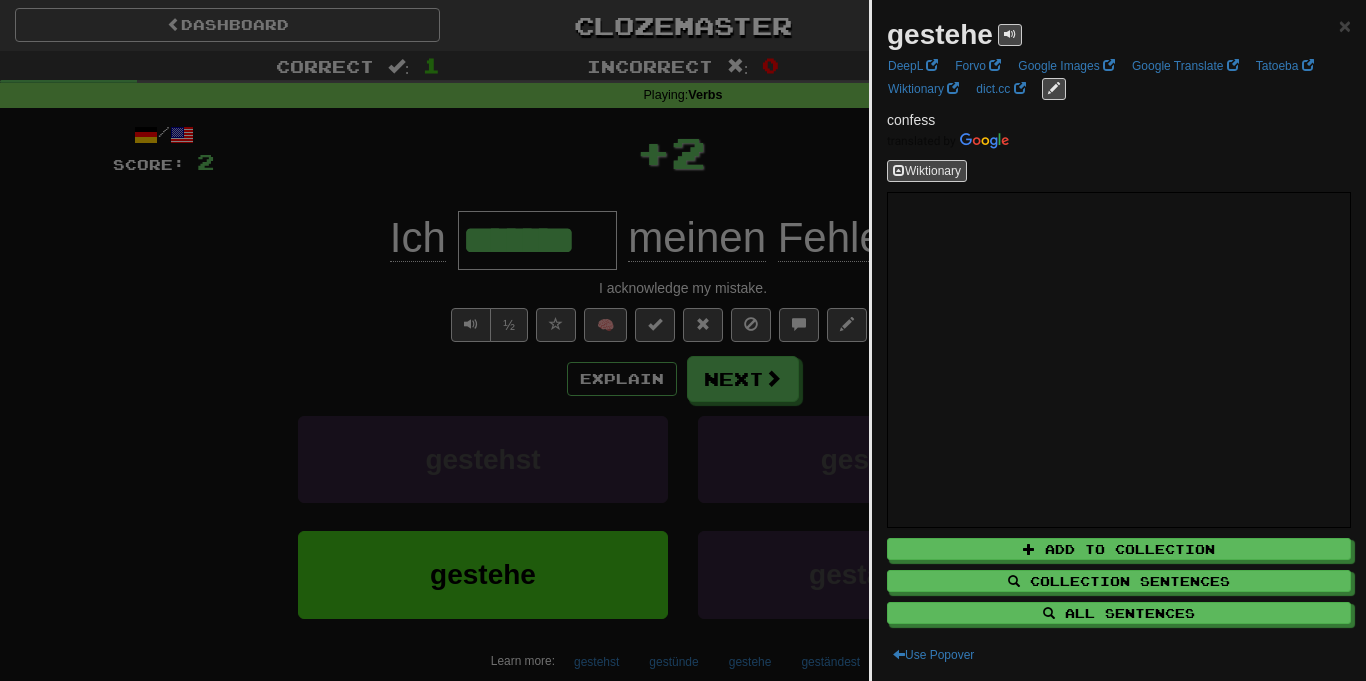 click at bounding box center [683, 340] 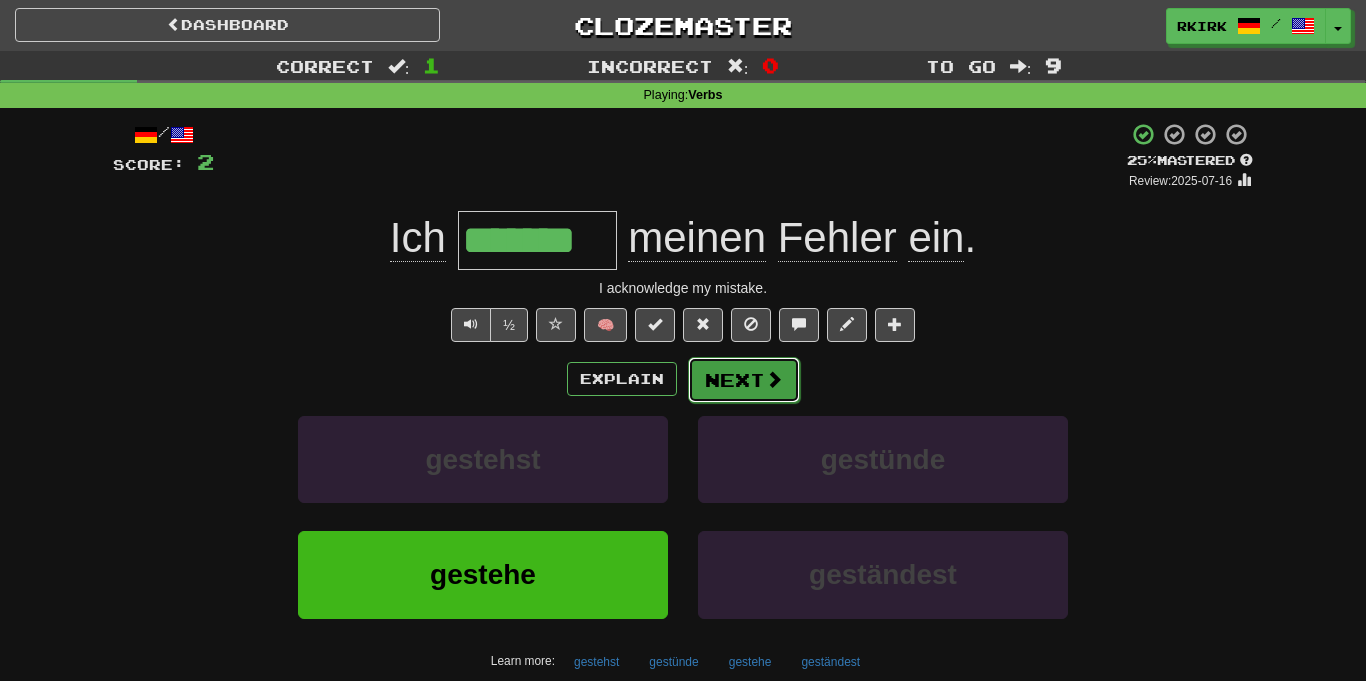 click at bounding box center (774, 379) 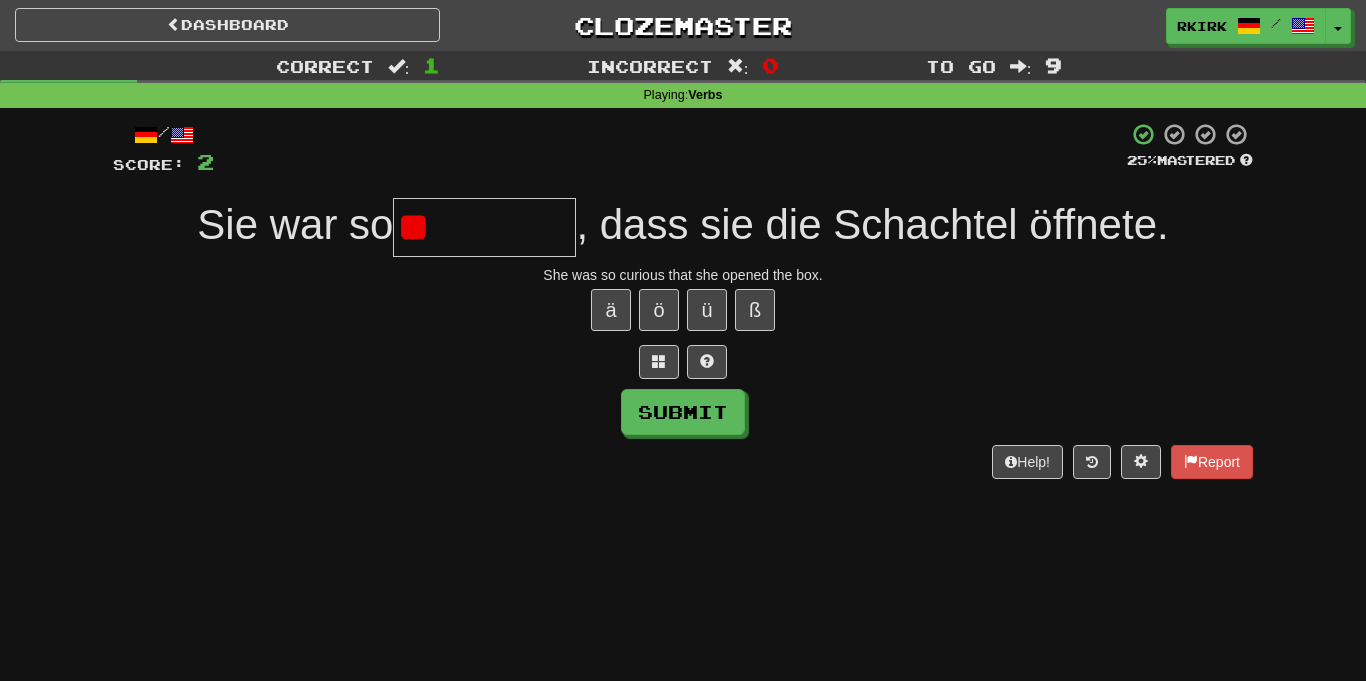 type on "*" 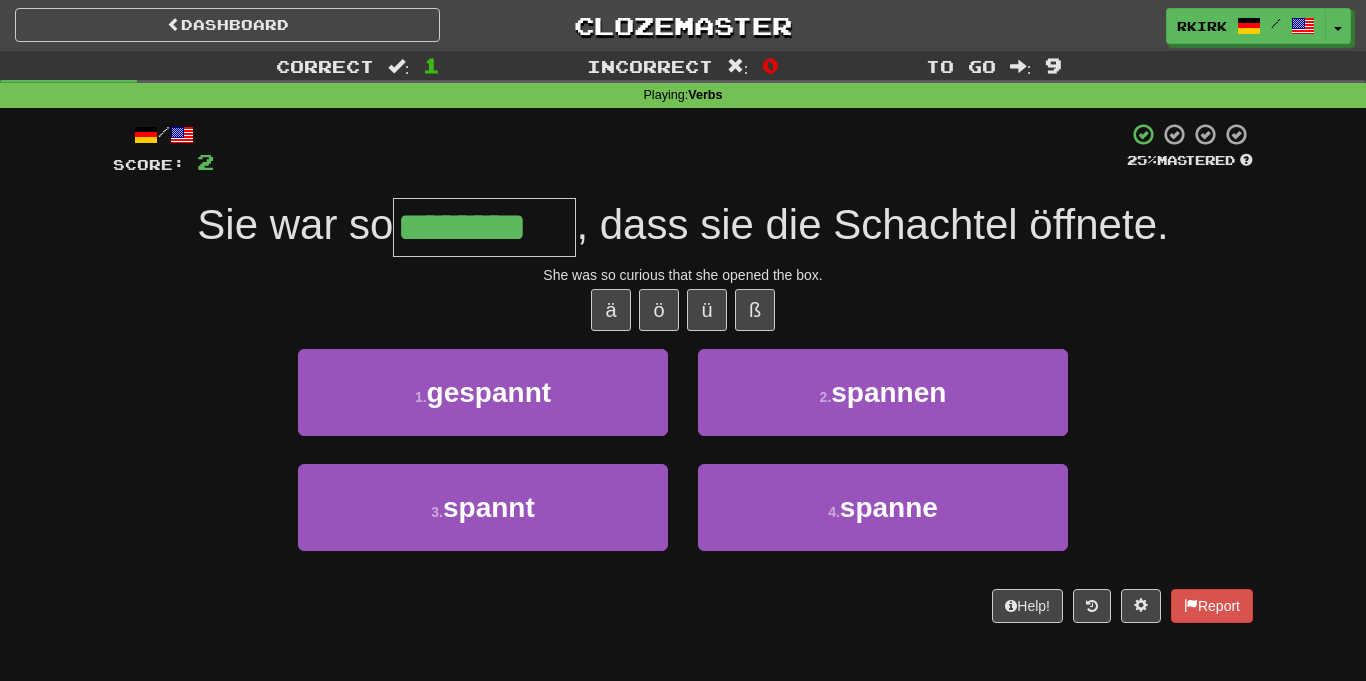 type on "********" 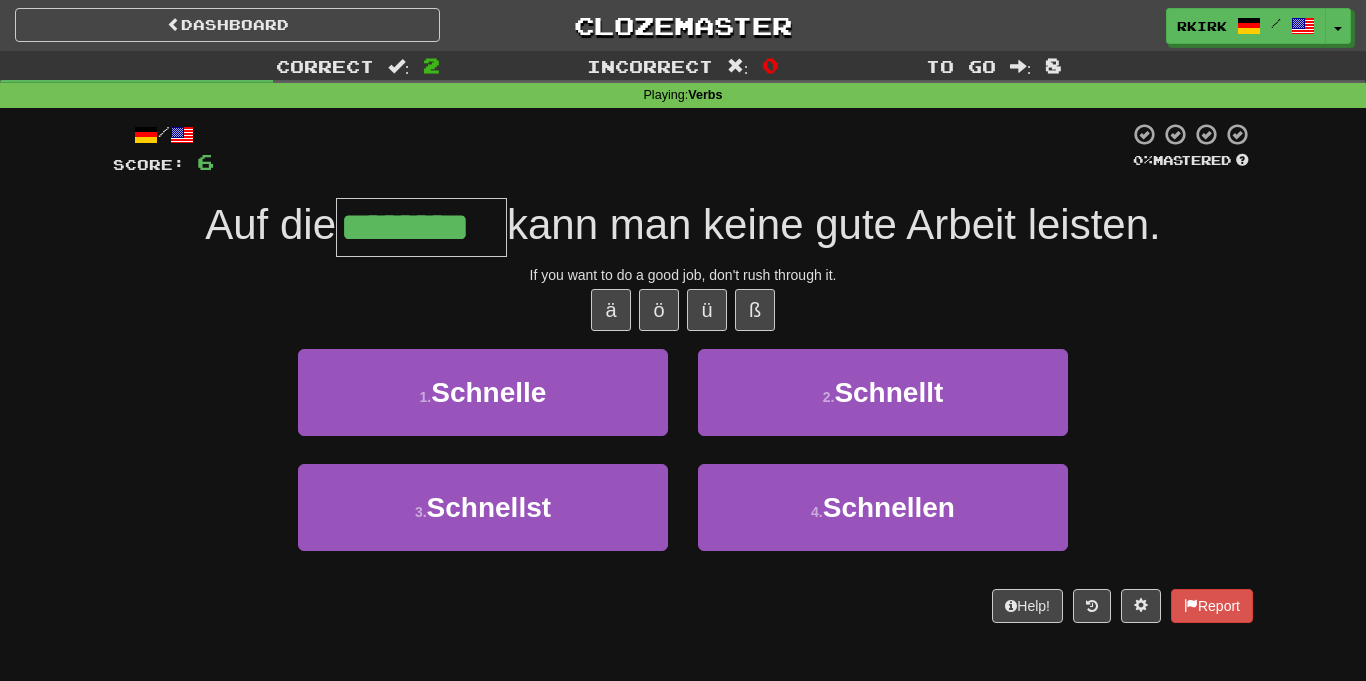 type on "********" 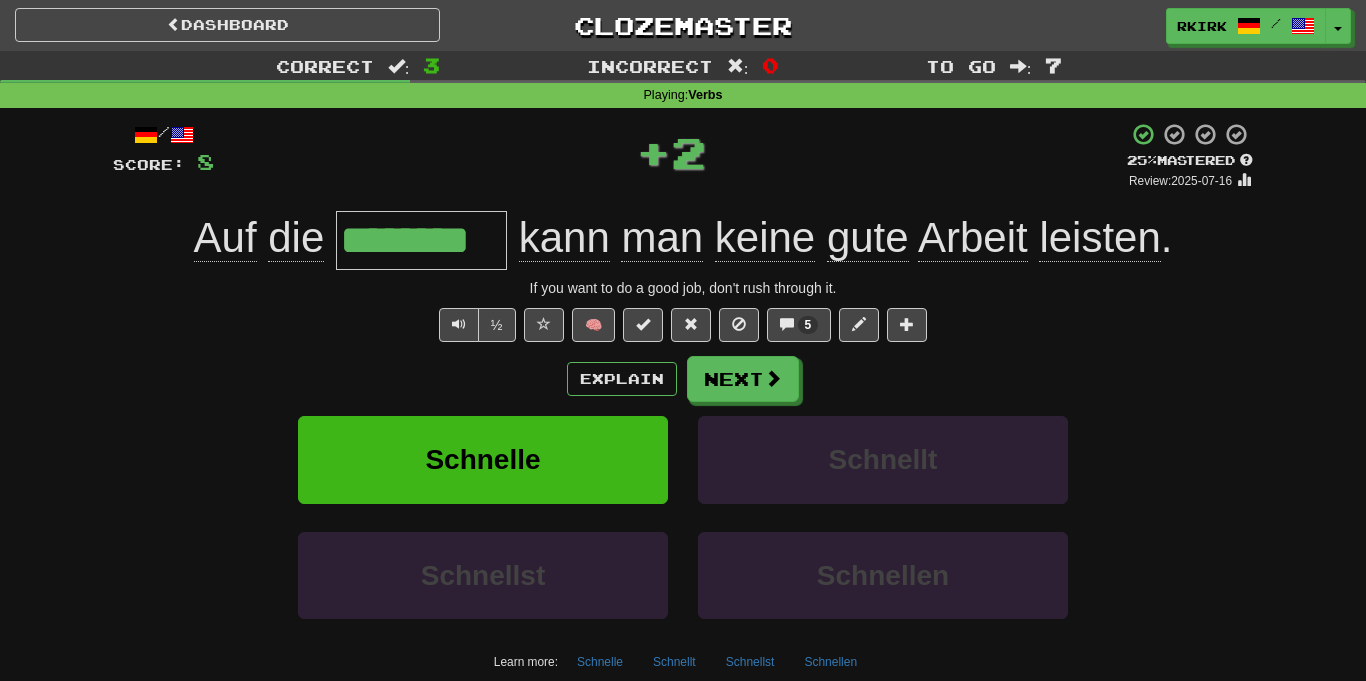 click on "********" at bounding box center [421, 240] 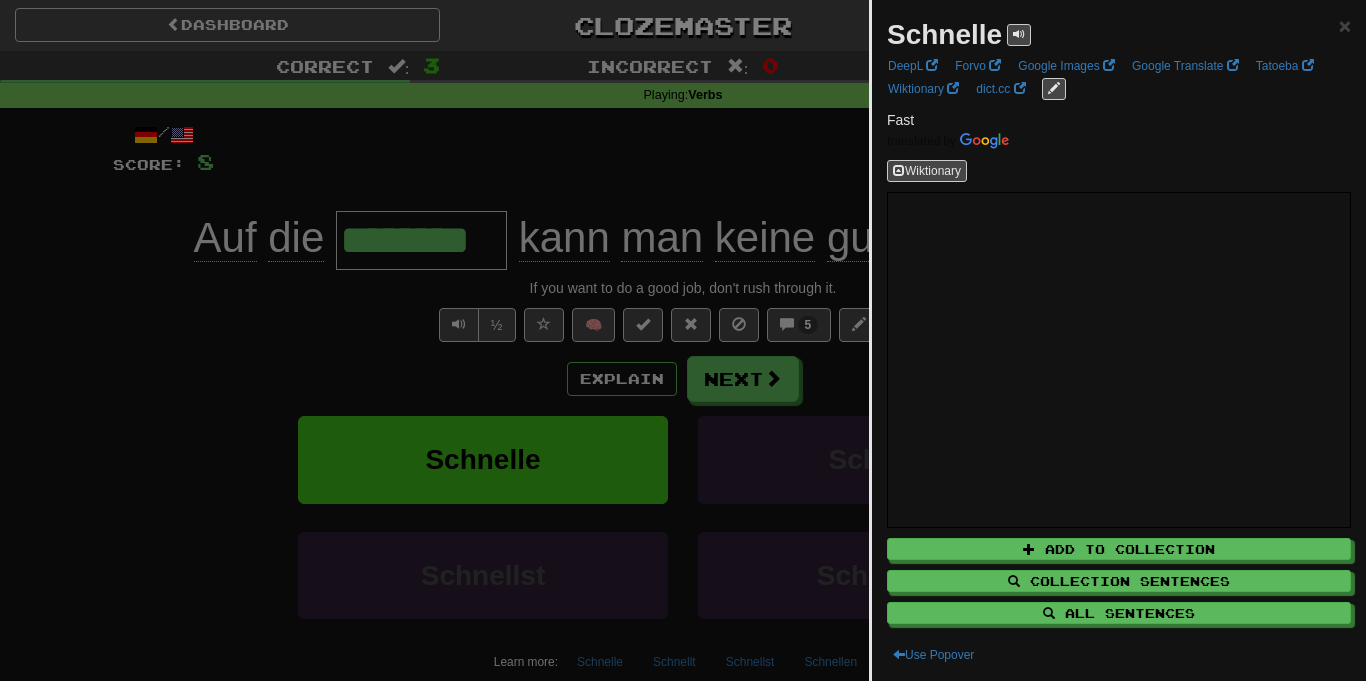 click at bounding box center (683, 340) 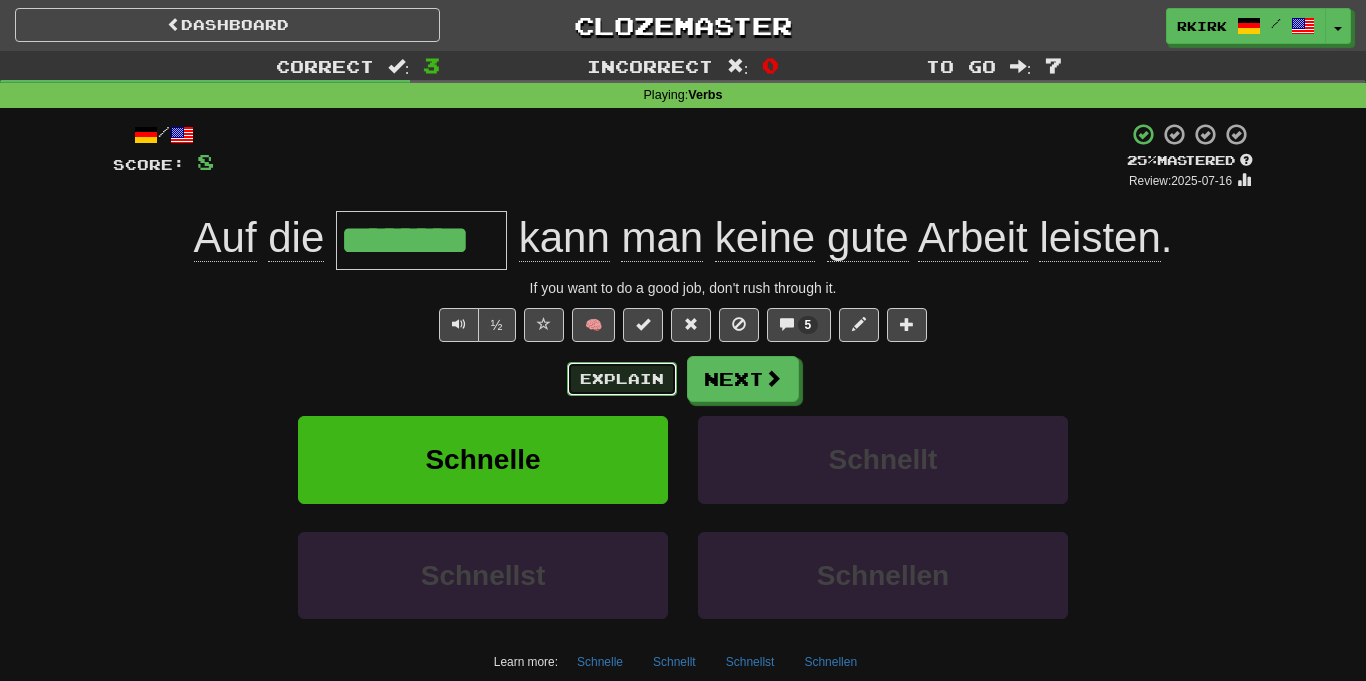 click on "Explain" at bounding box center [622, 379] 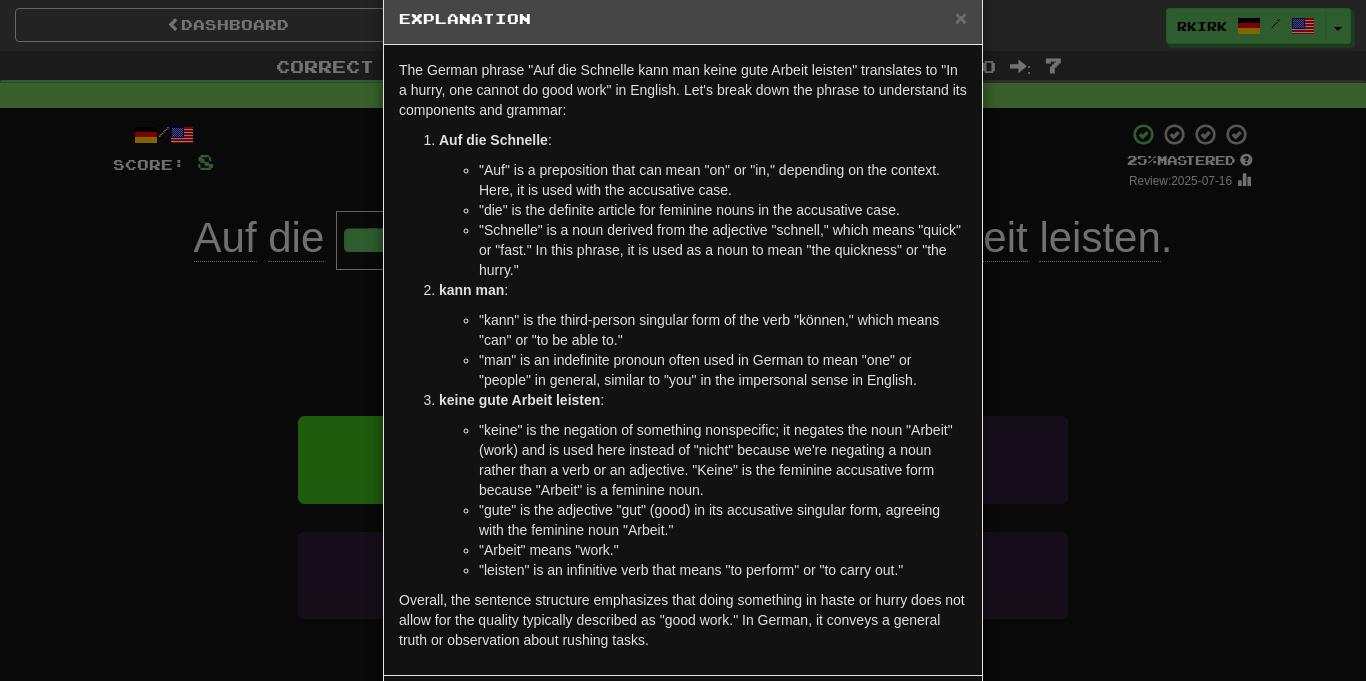 scroll, scrollTop: 0, scrollLeft: 0, axis: both 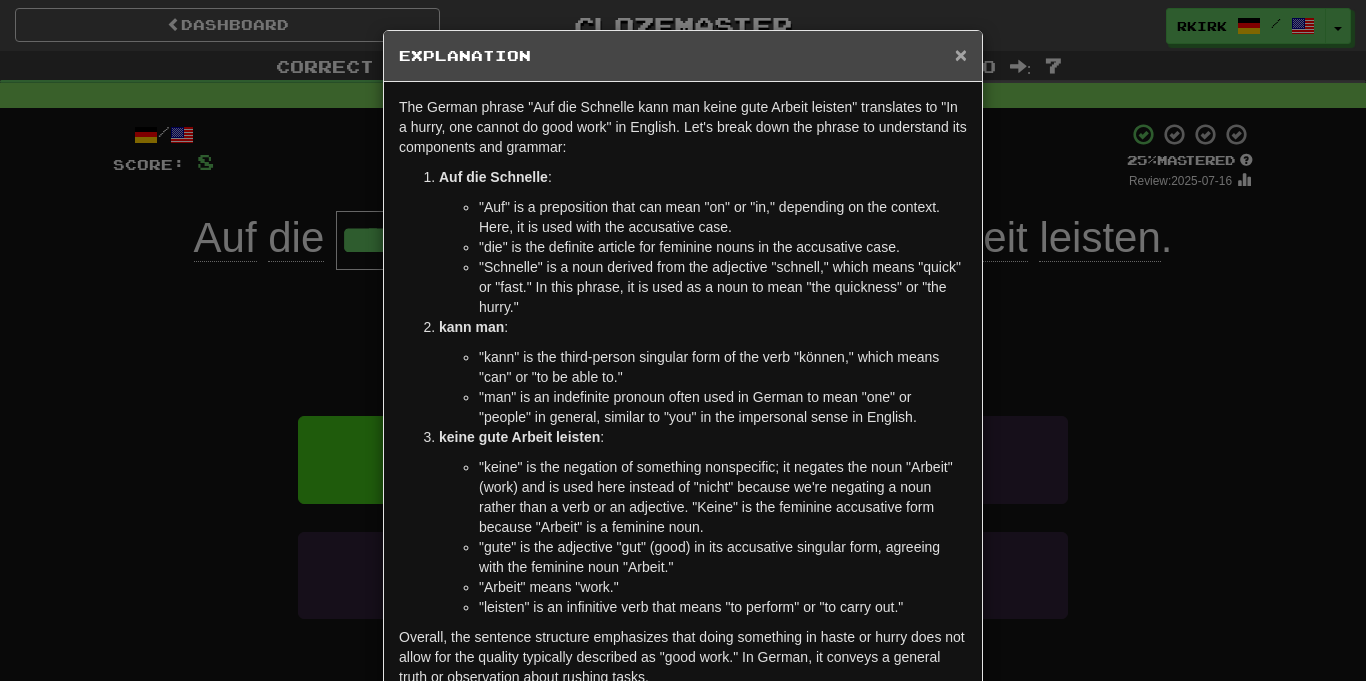 click on "×" at bounding box center [961, 54] 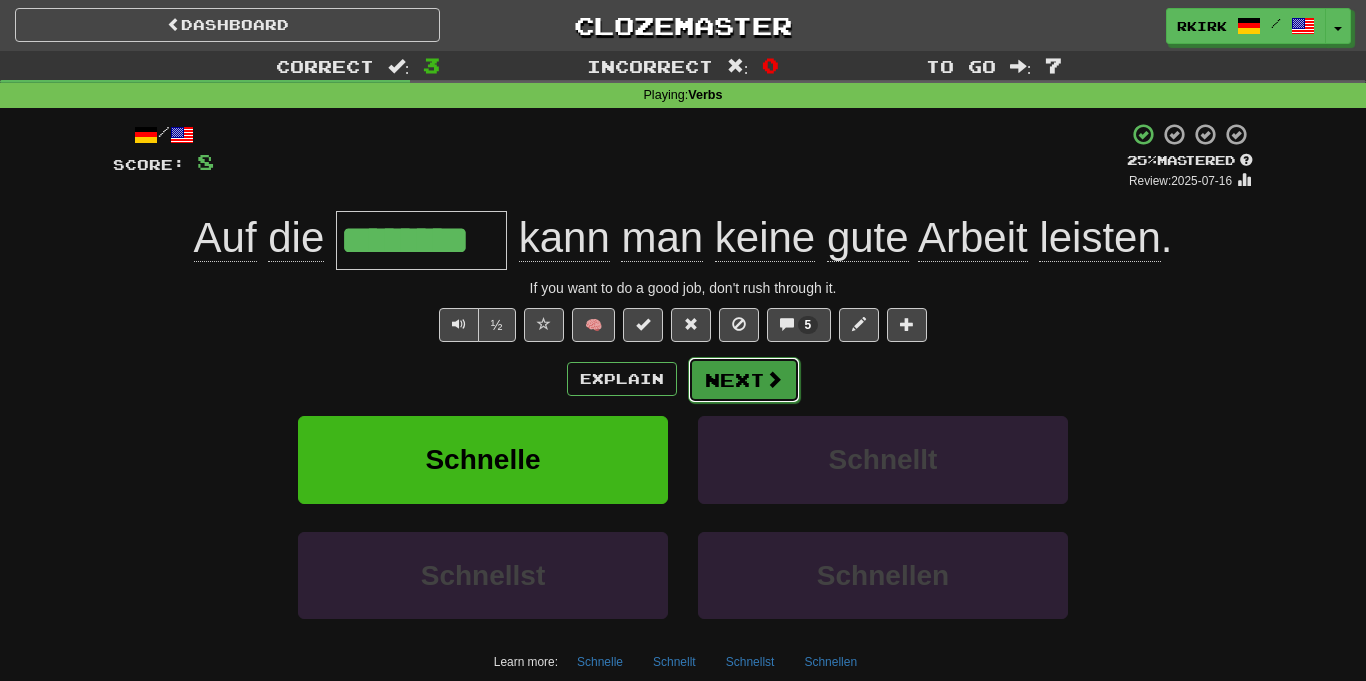 click on "Next" at bounding box center [744, 380] 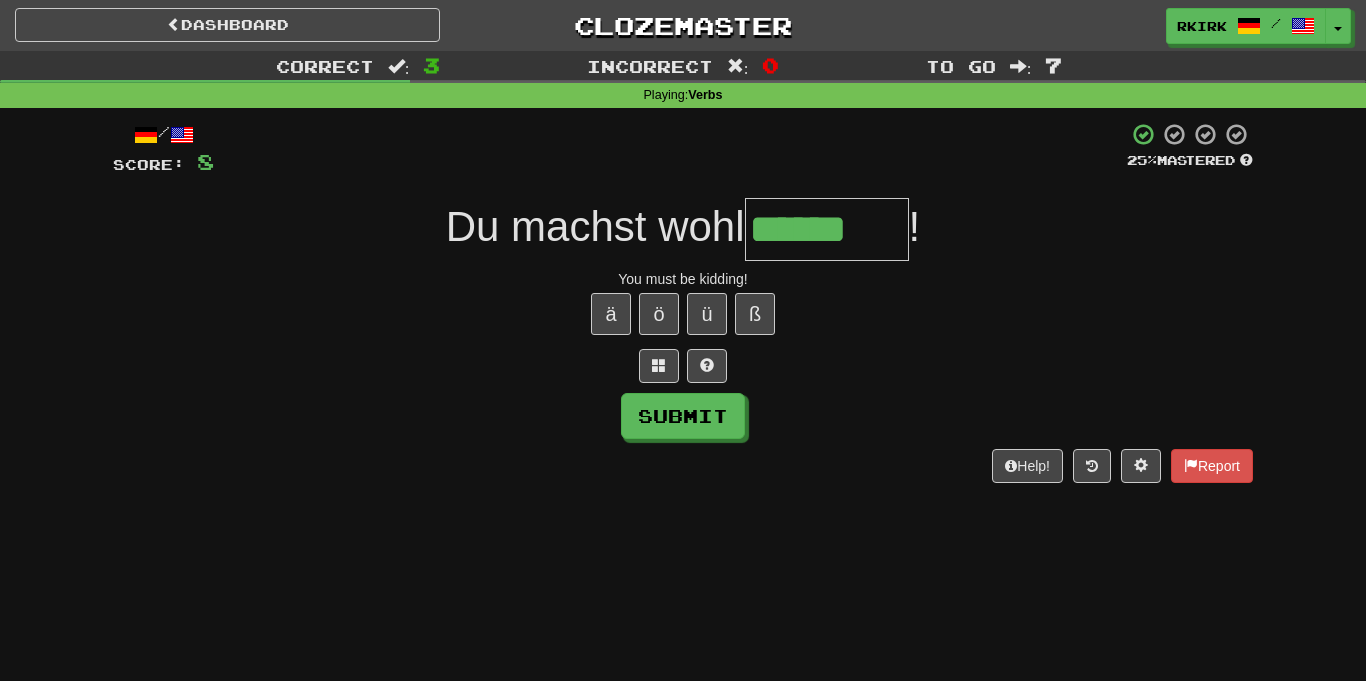scroll, scrollTop: 0, scrollLeft: 0, axis: both 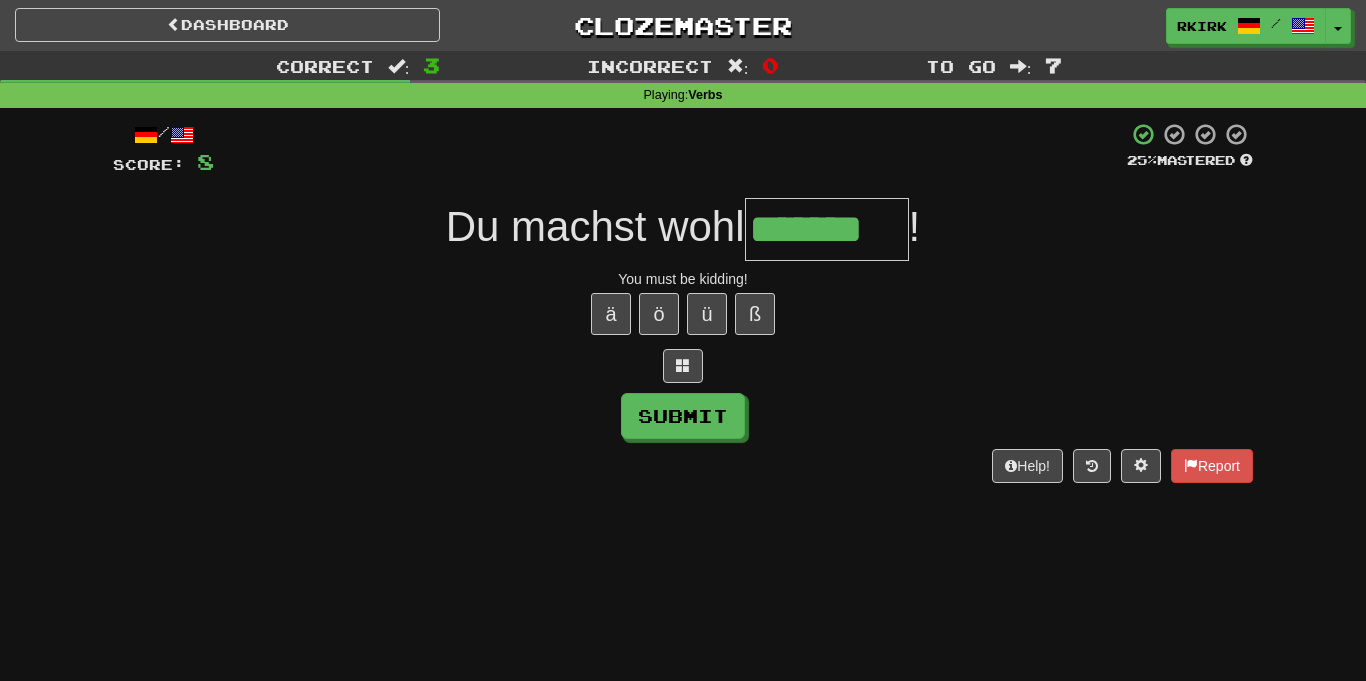type on "*******" 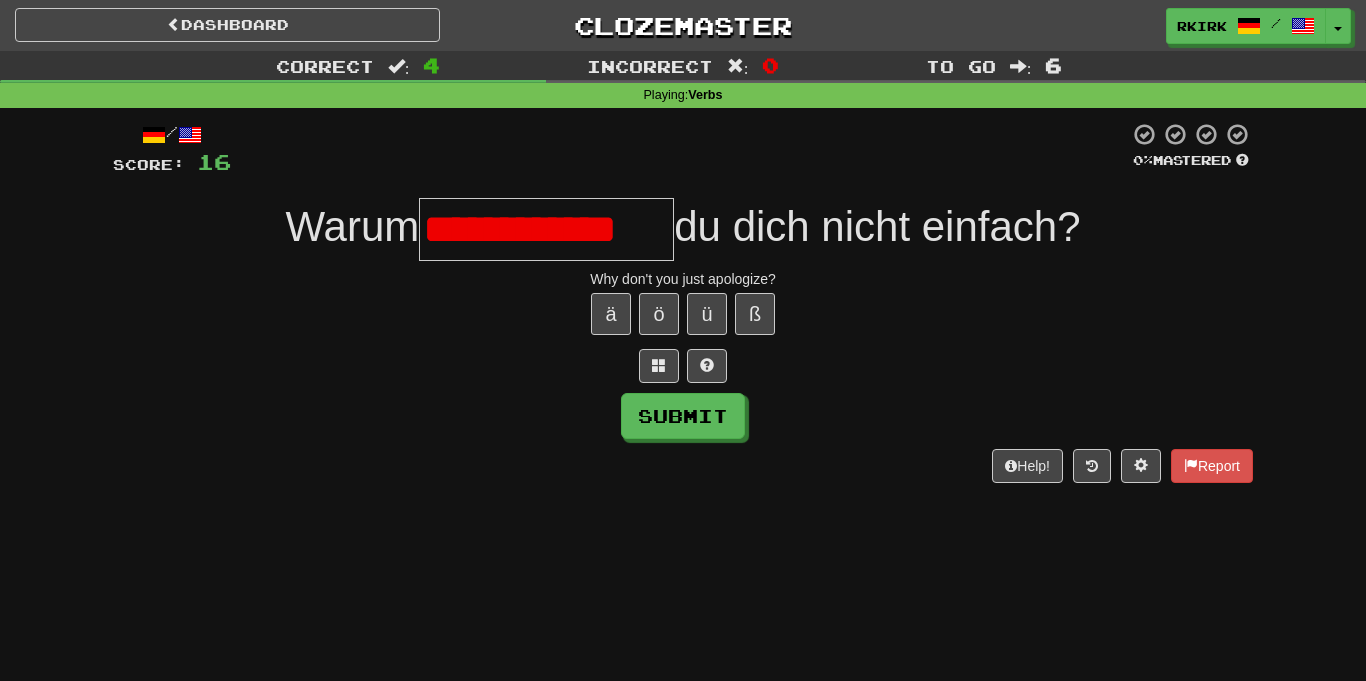 scroll, scrollTop: 0, scrollLeft: 0, axis: both 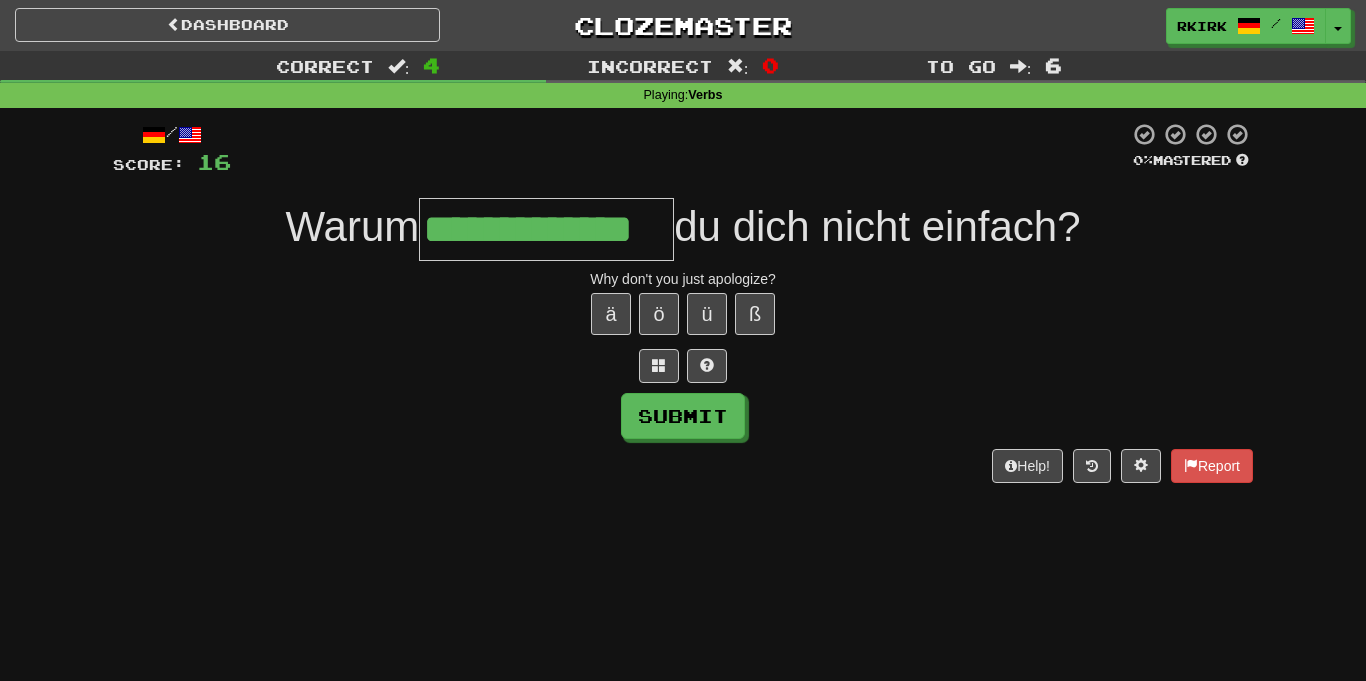 type on "**********" 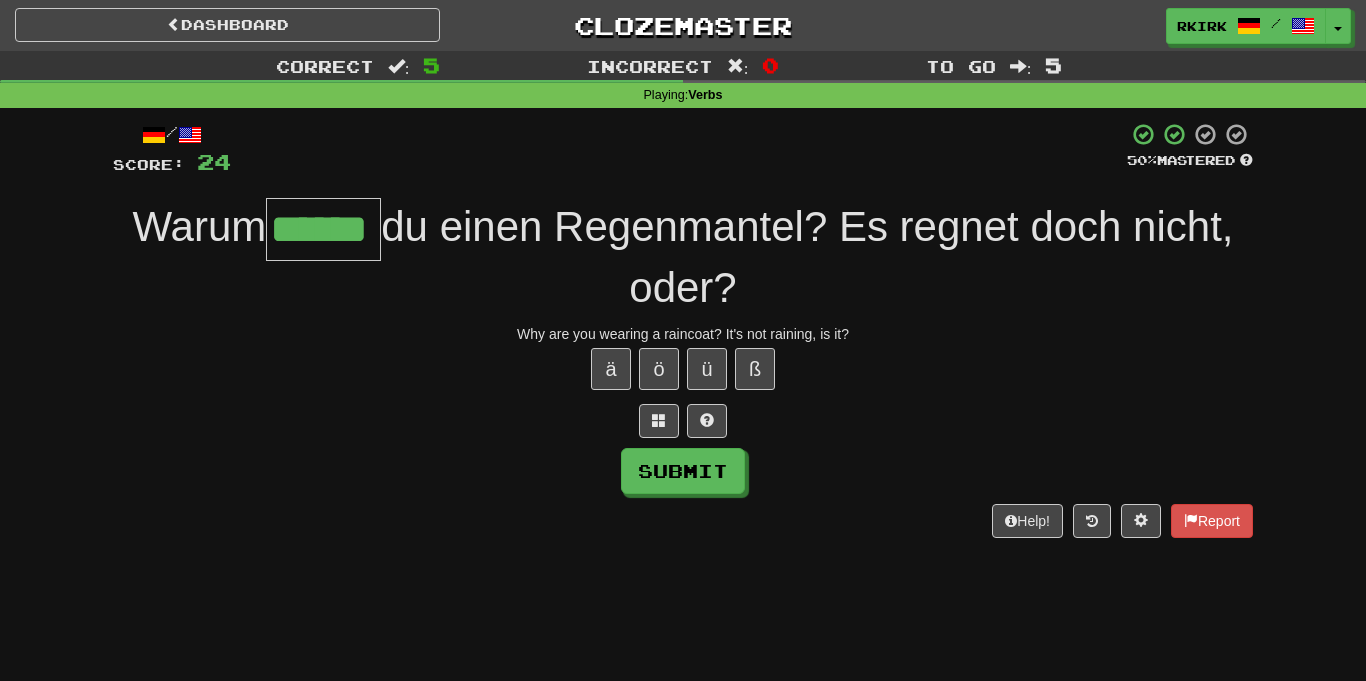 type on "******" 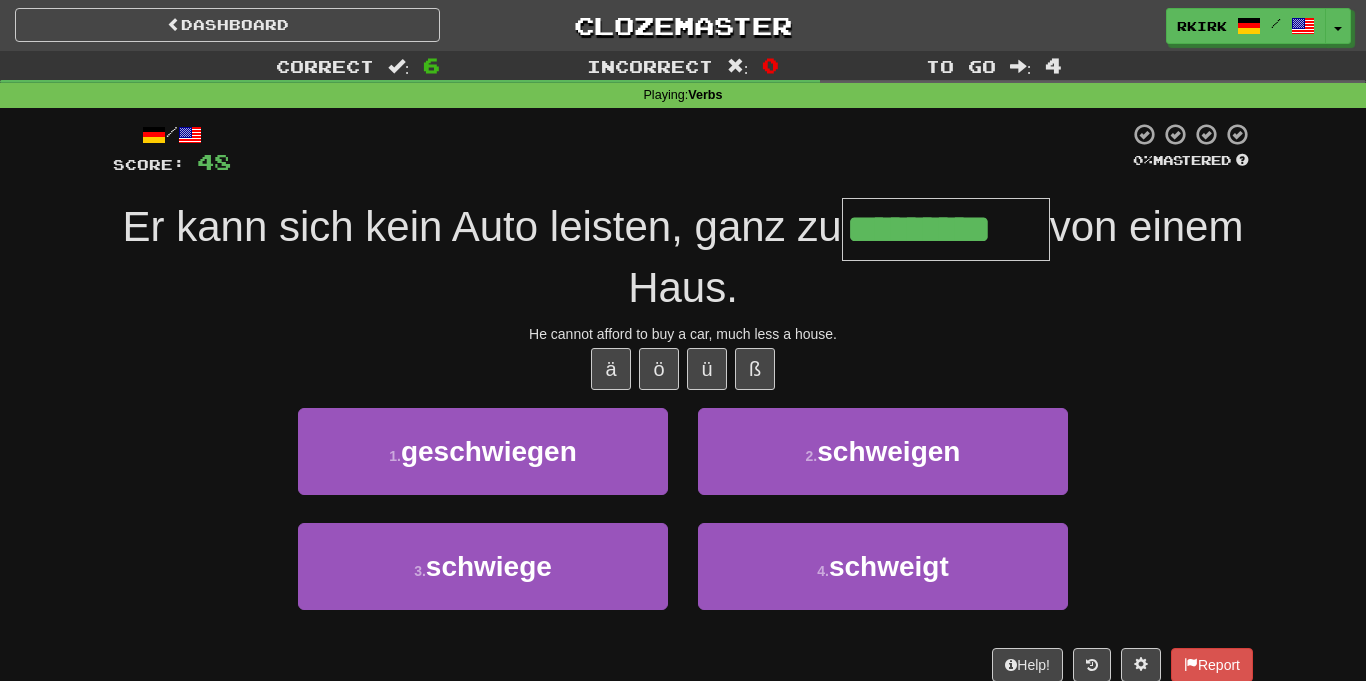 type on "*********" 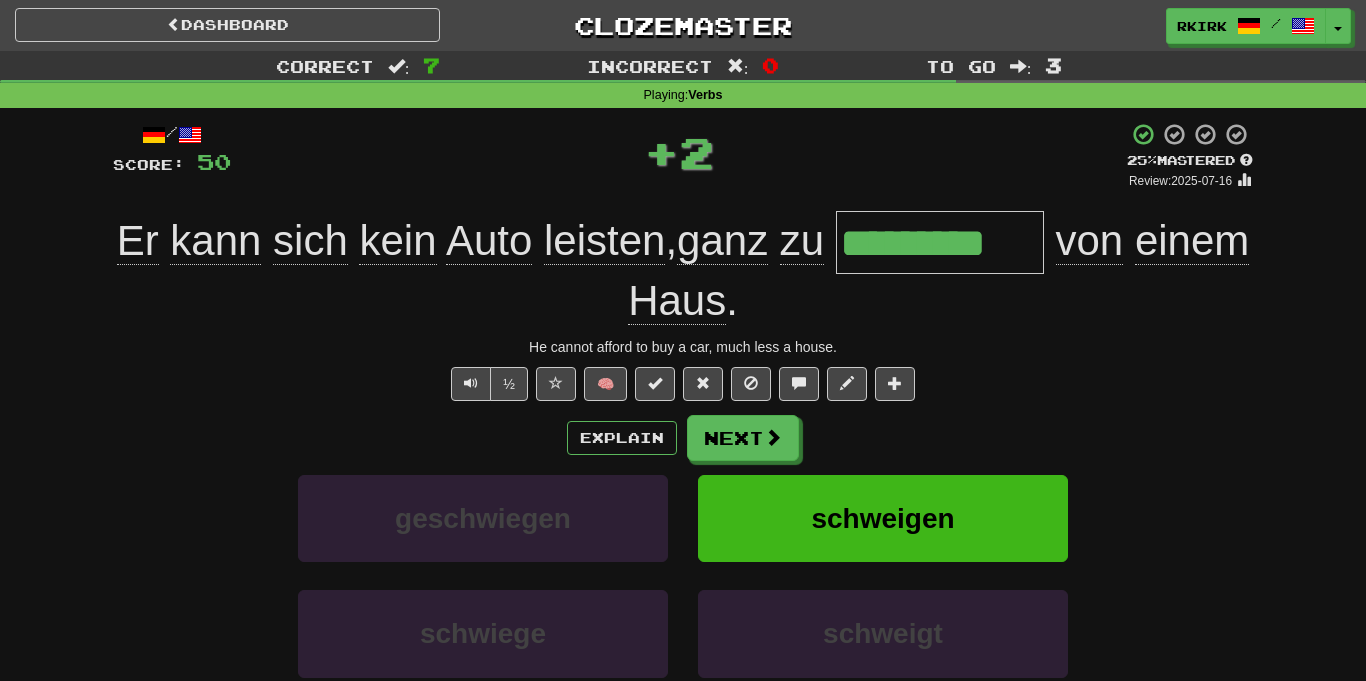 click on "*********" at bounding box center [940, 242] 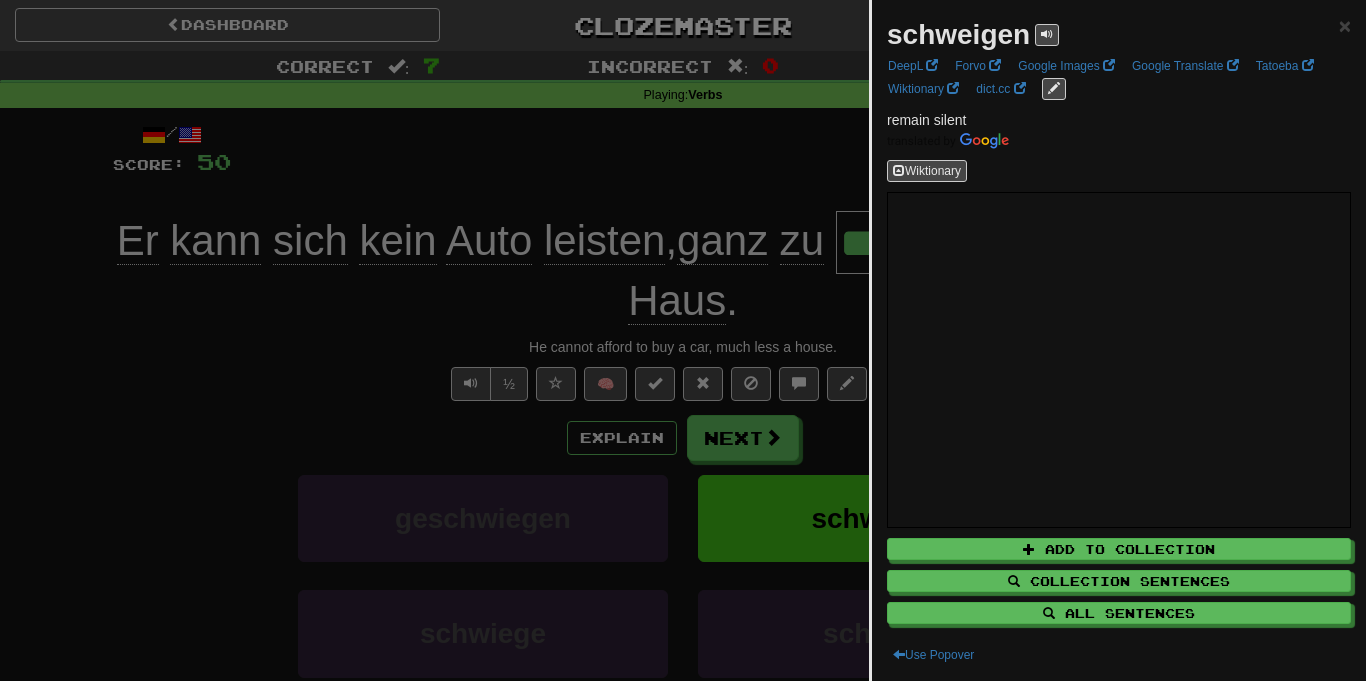 click at bounding box center (683, 340) 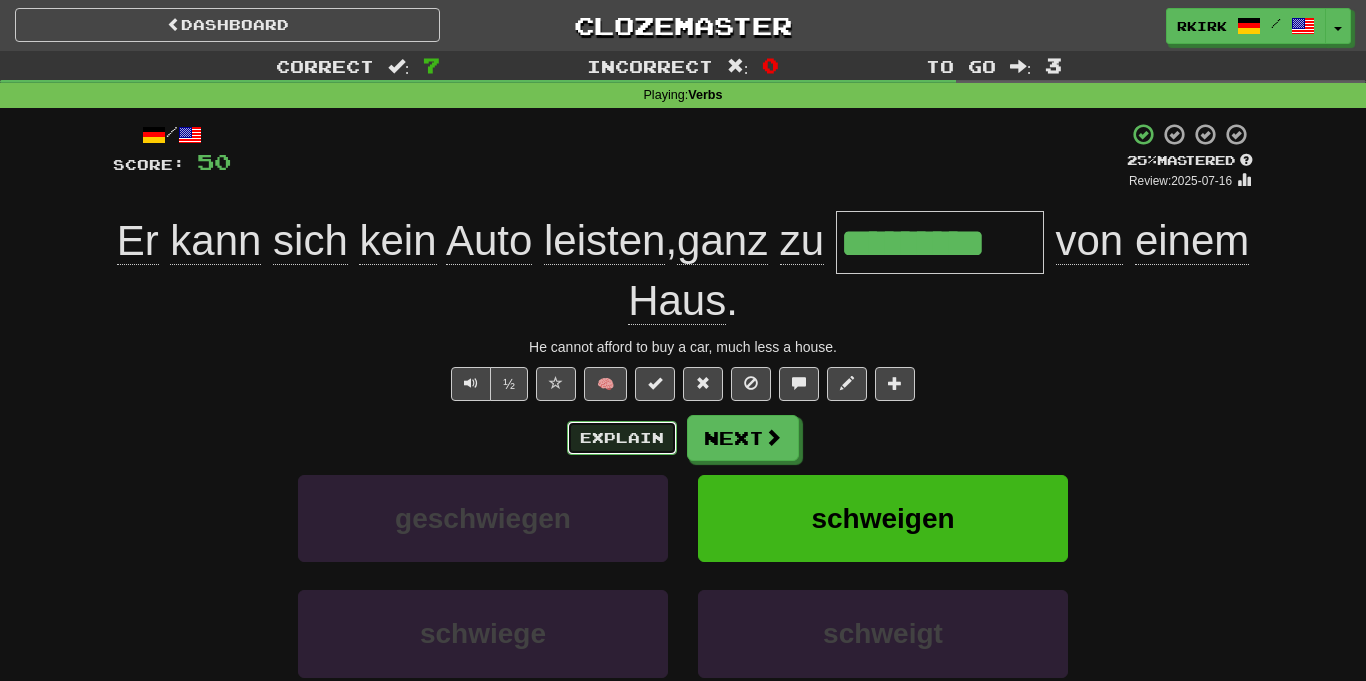 click on "Explain" at bounding box center (622, 438) 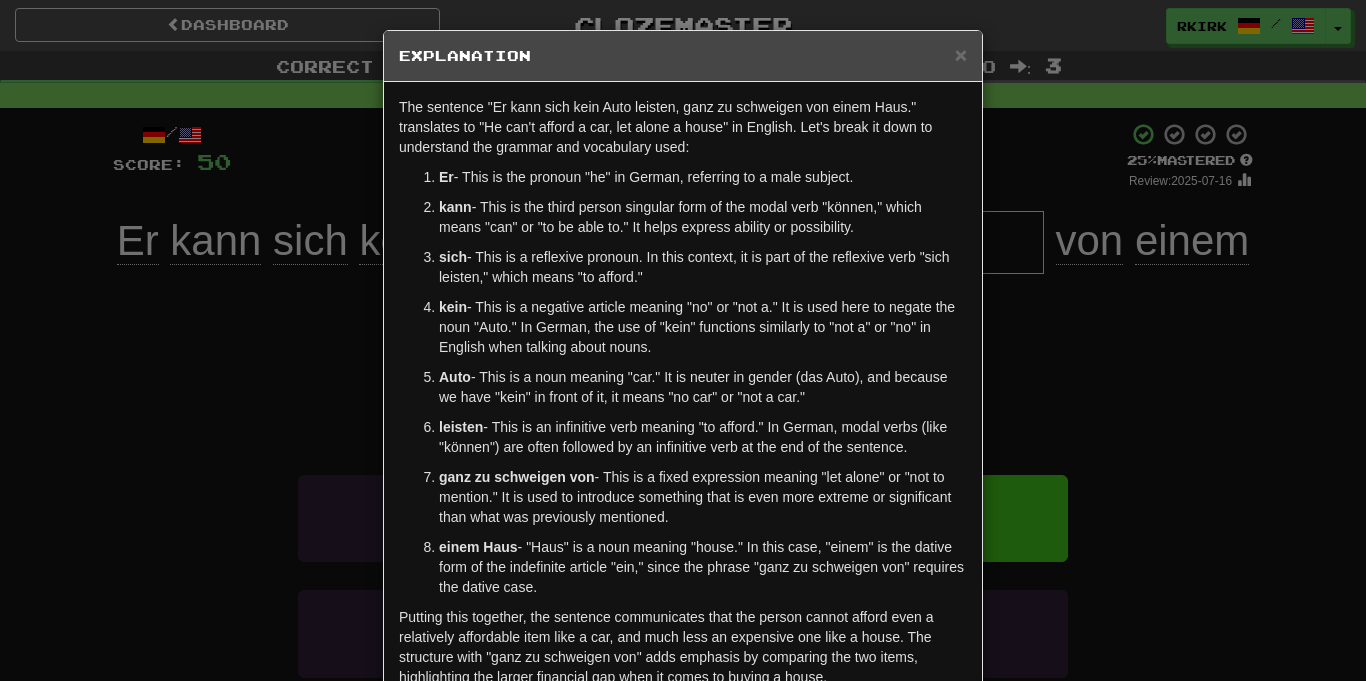 click on "Explanation" at bounding box center [683, 56] 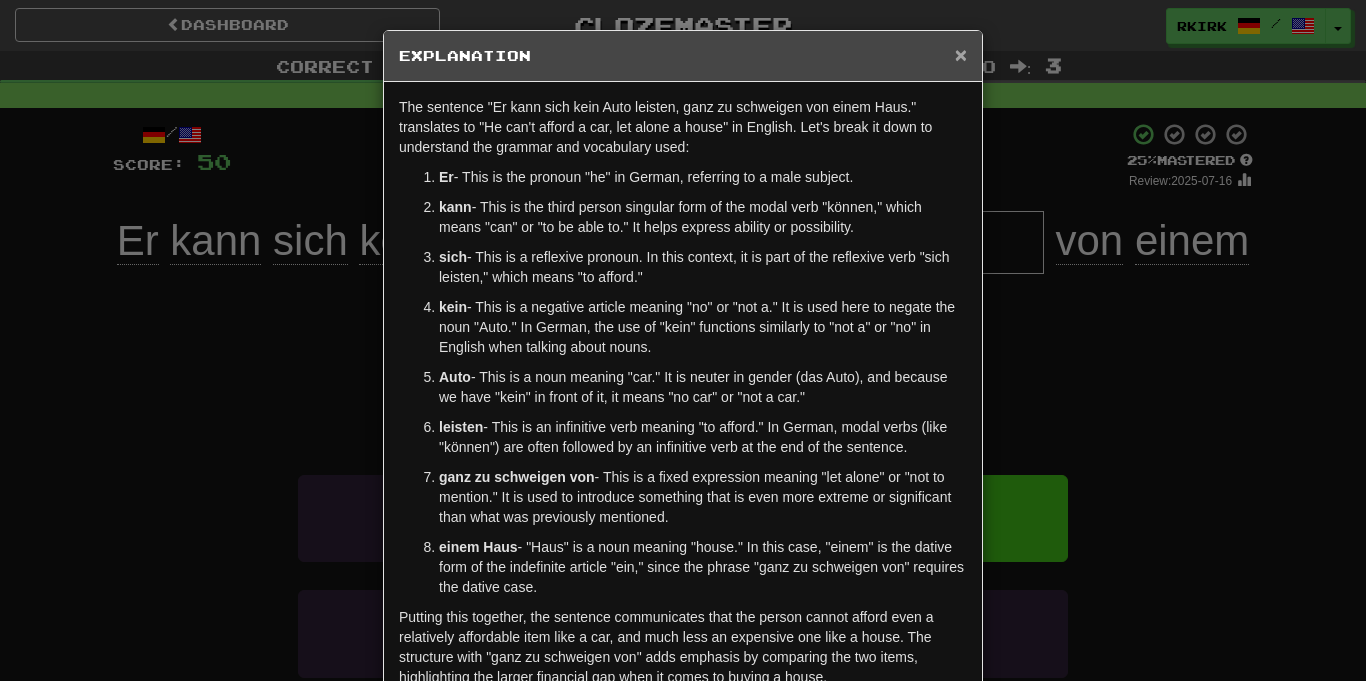 click on "×" at bounding box center (961, 54) 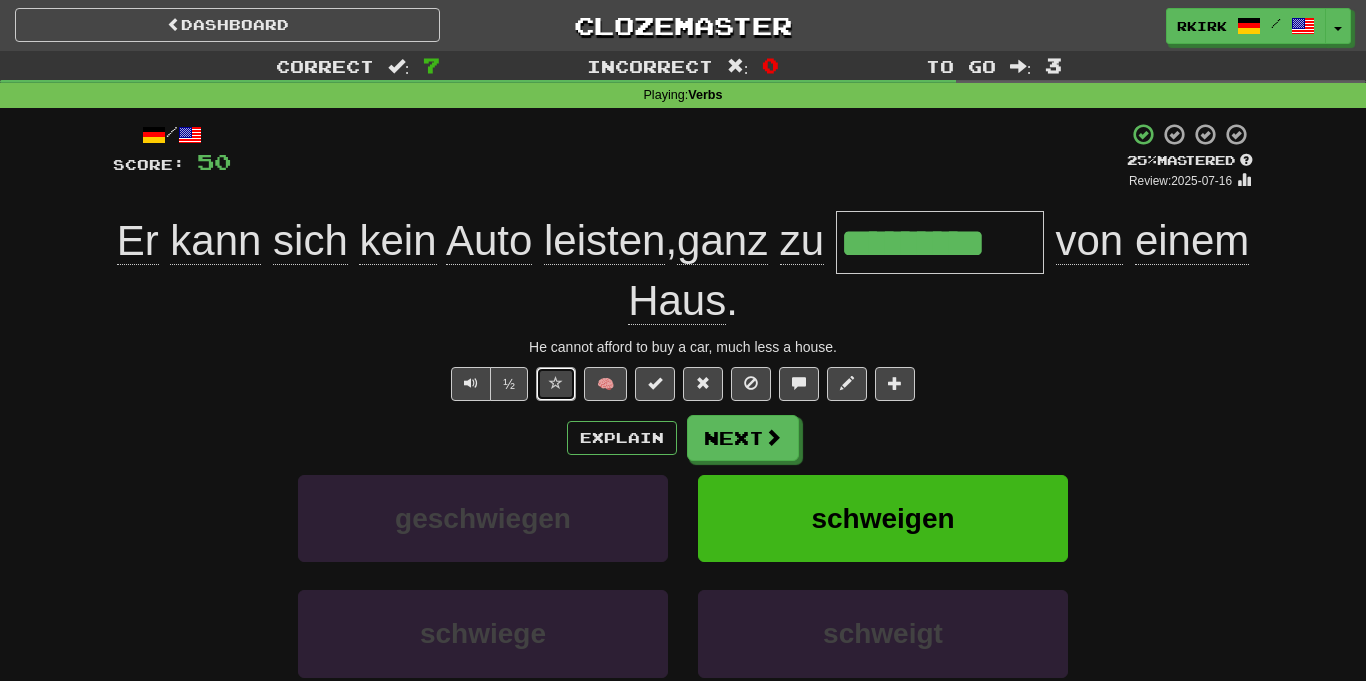 click at bounding box center [556, 383] 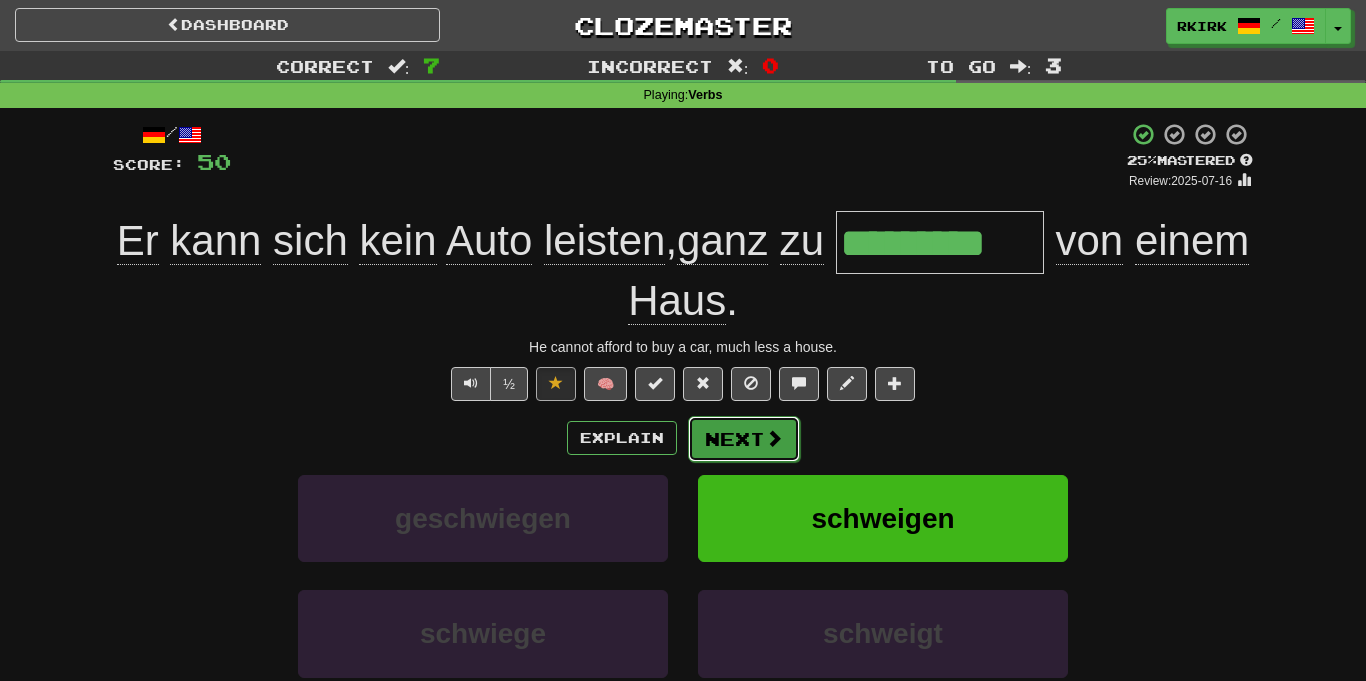 click on "Next" at bounding box center (744, 439) 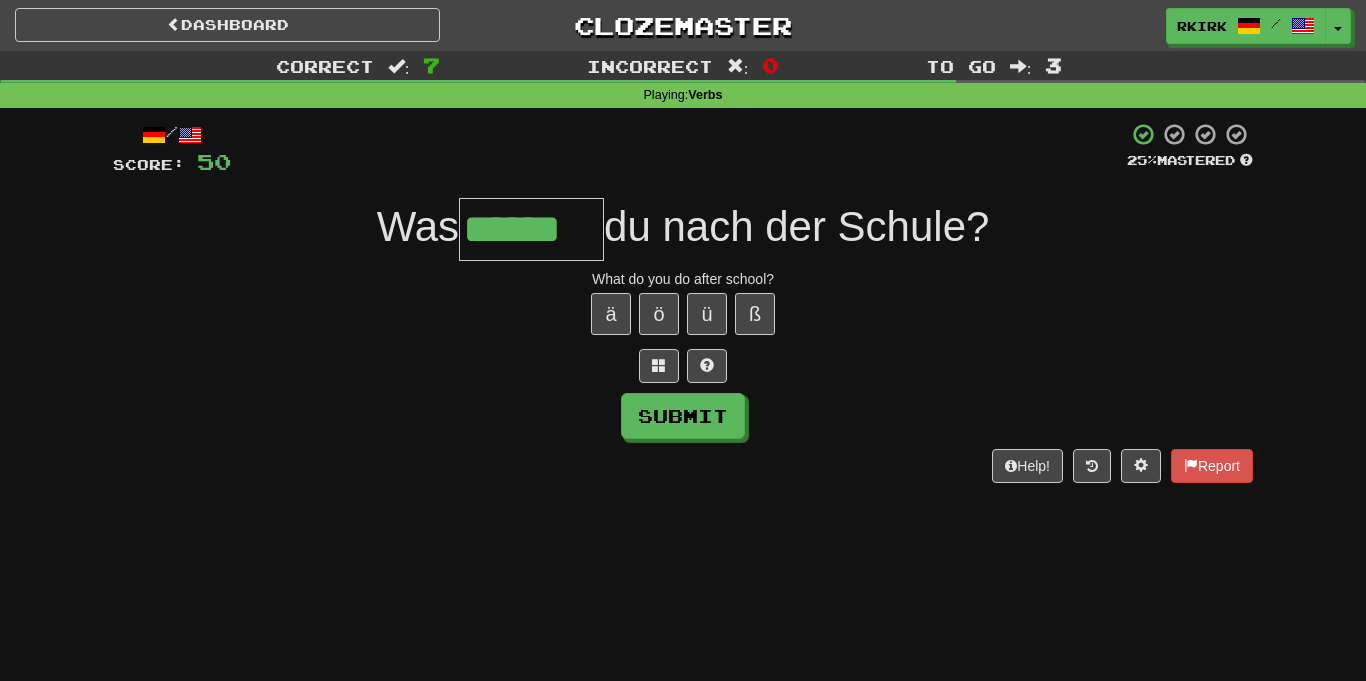 type on "******" 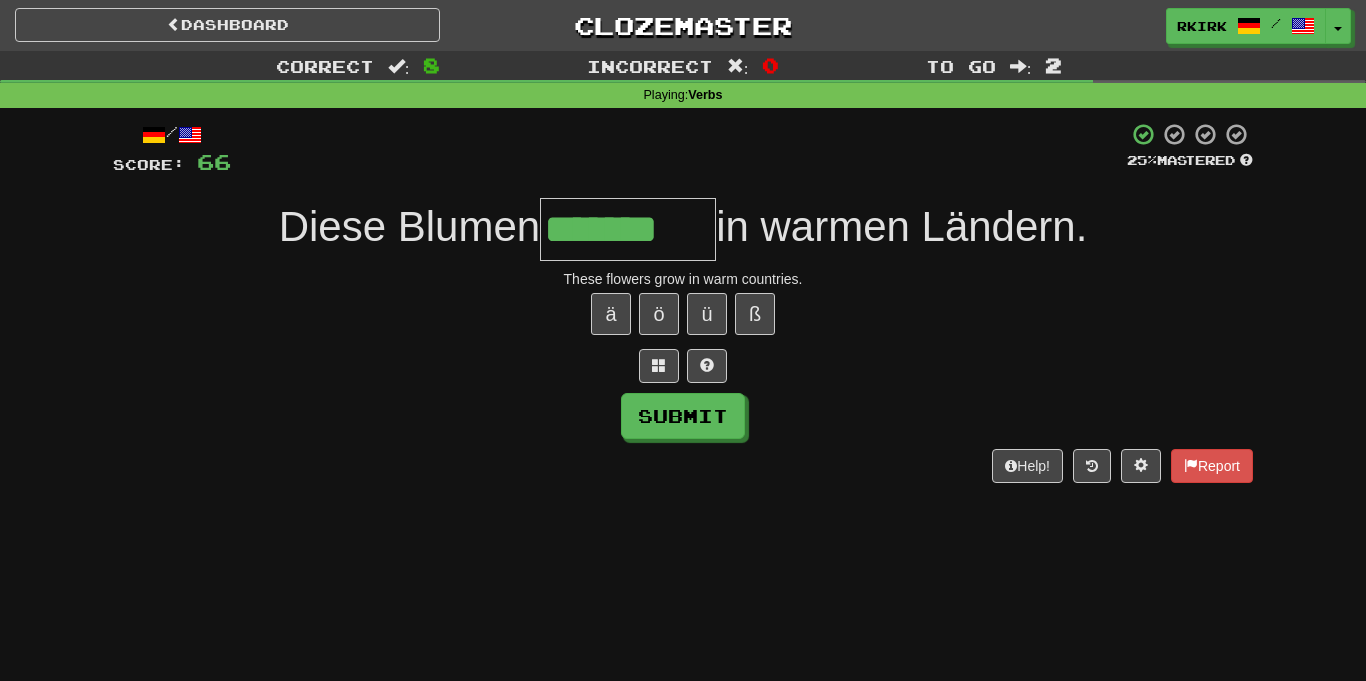type on "*******" 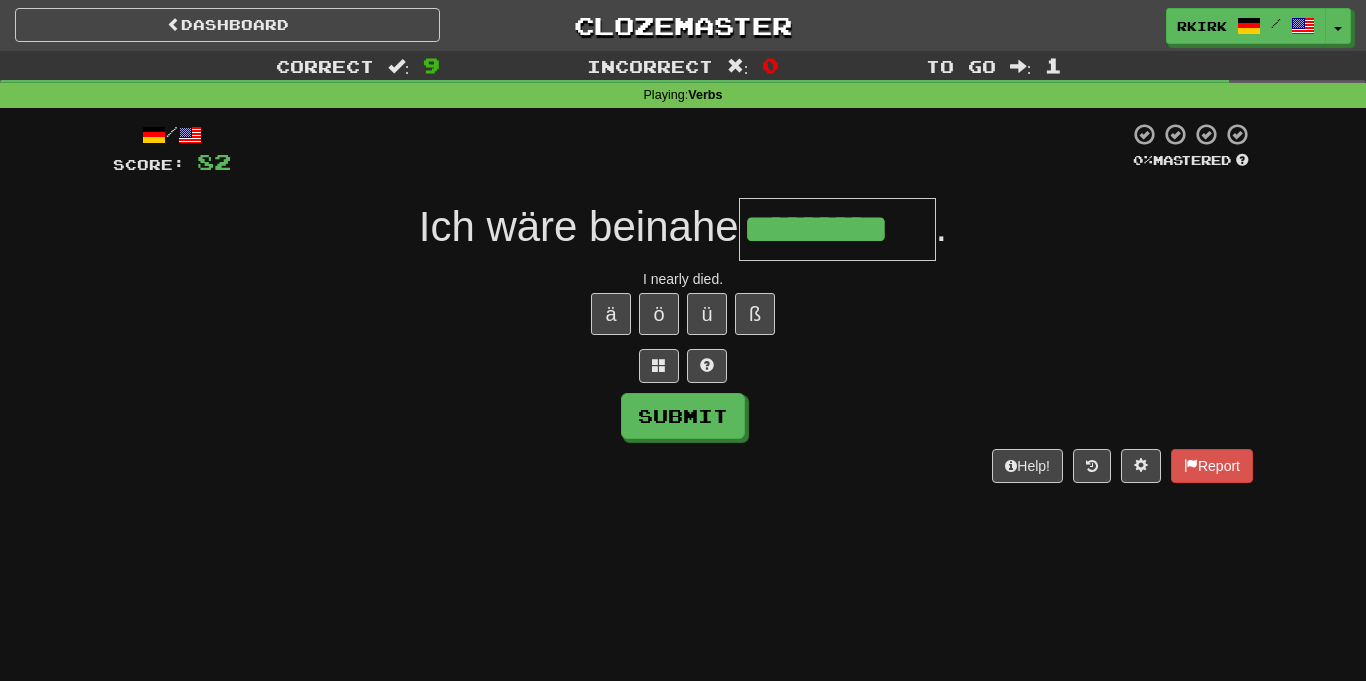 type on "*********" 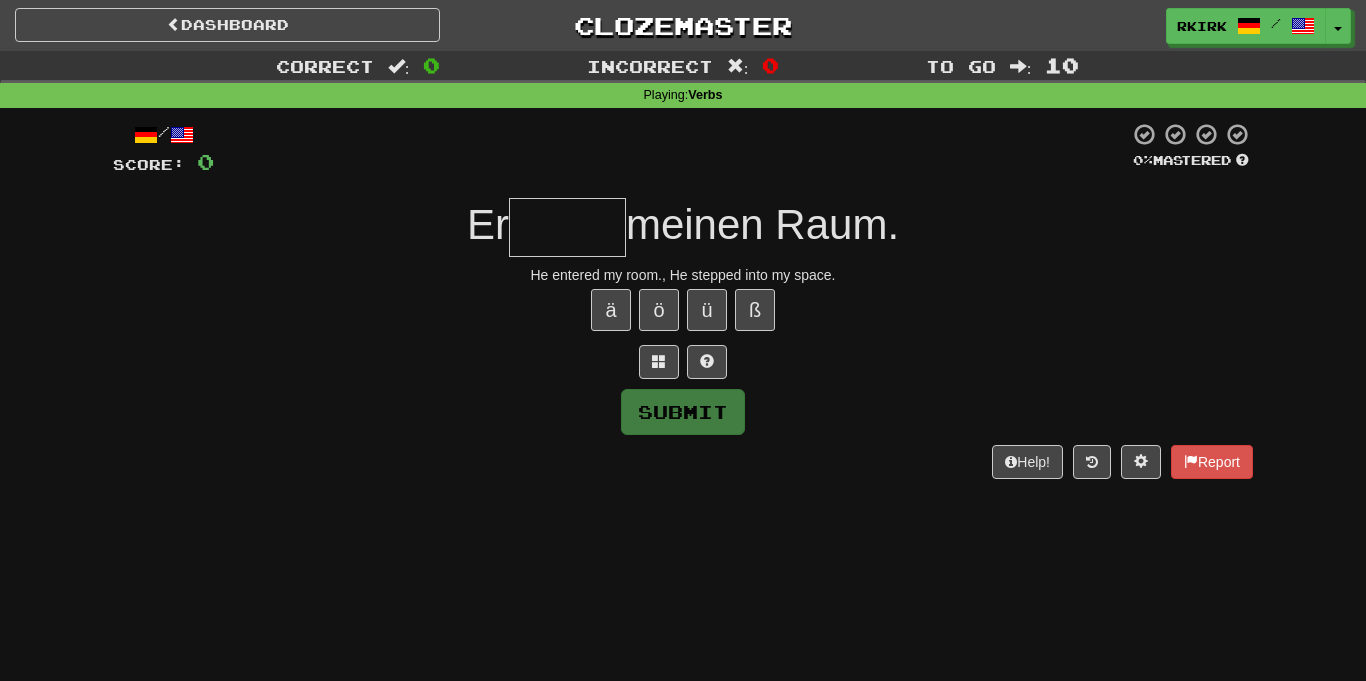 type on "*" 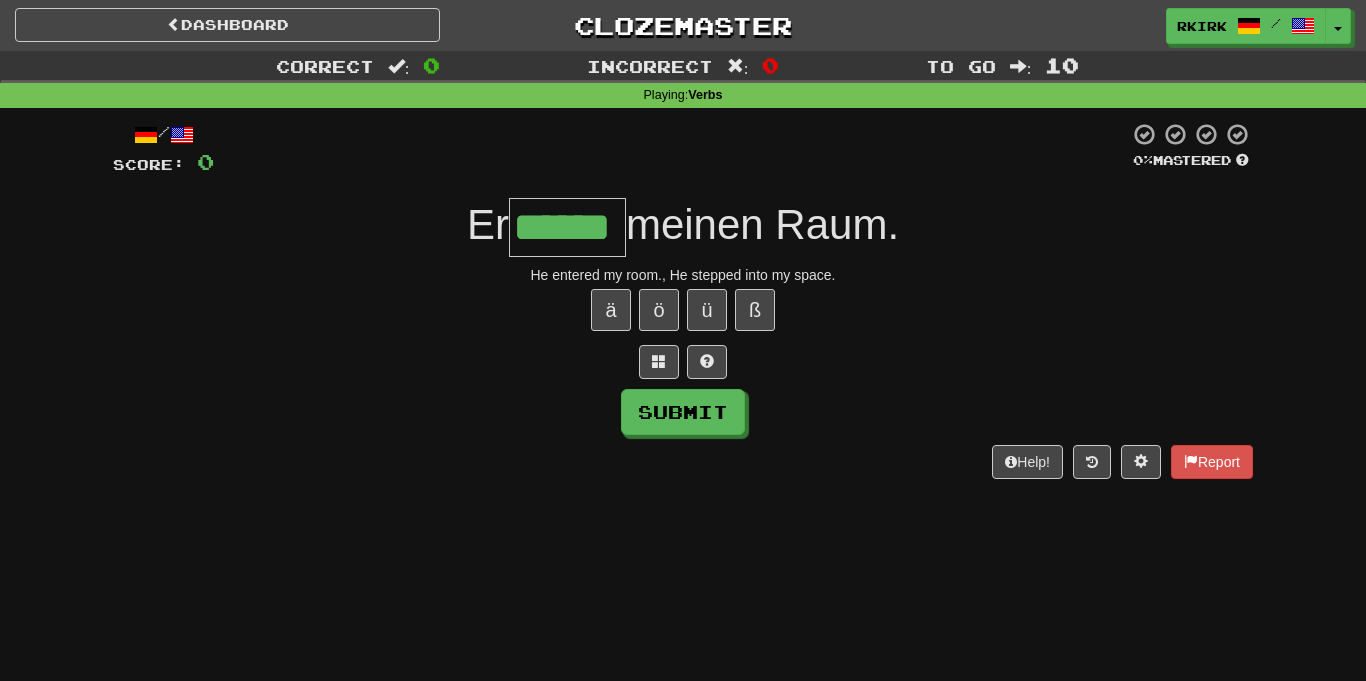 type on "******" 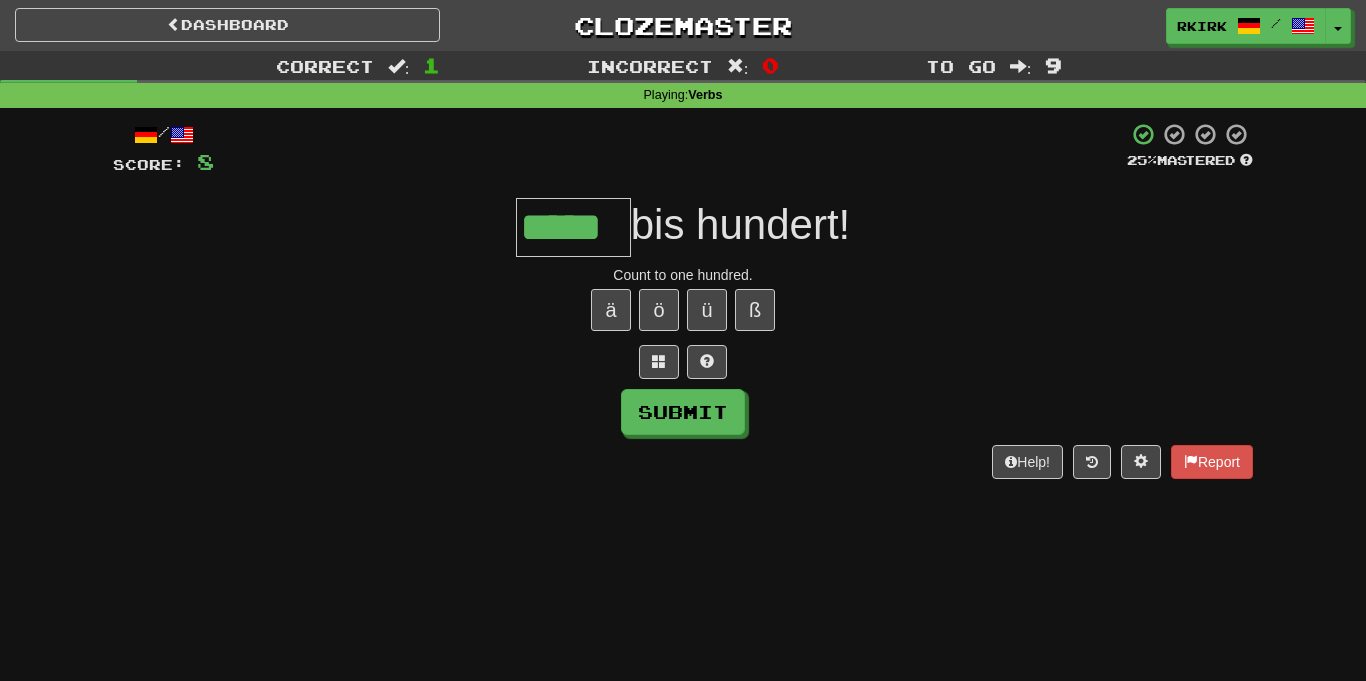 type on "*****" 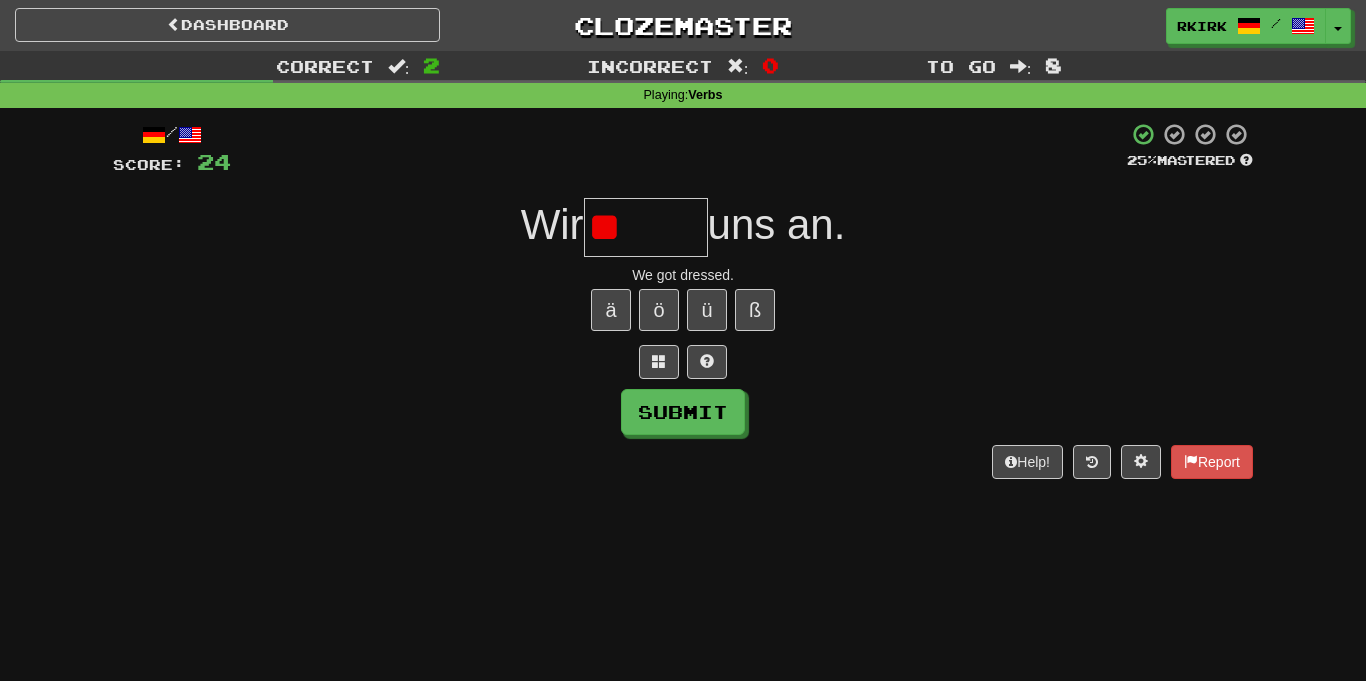 type on "*" 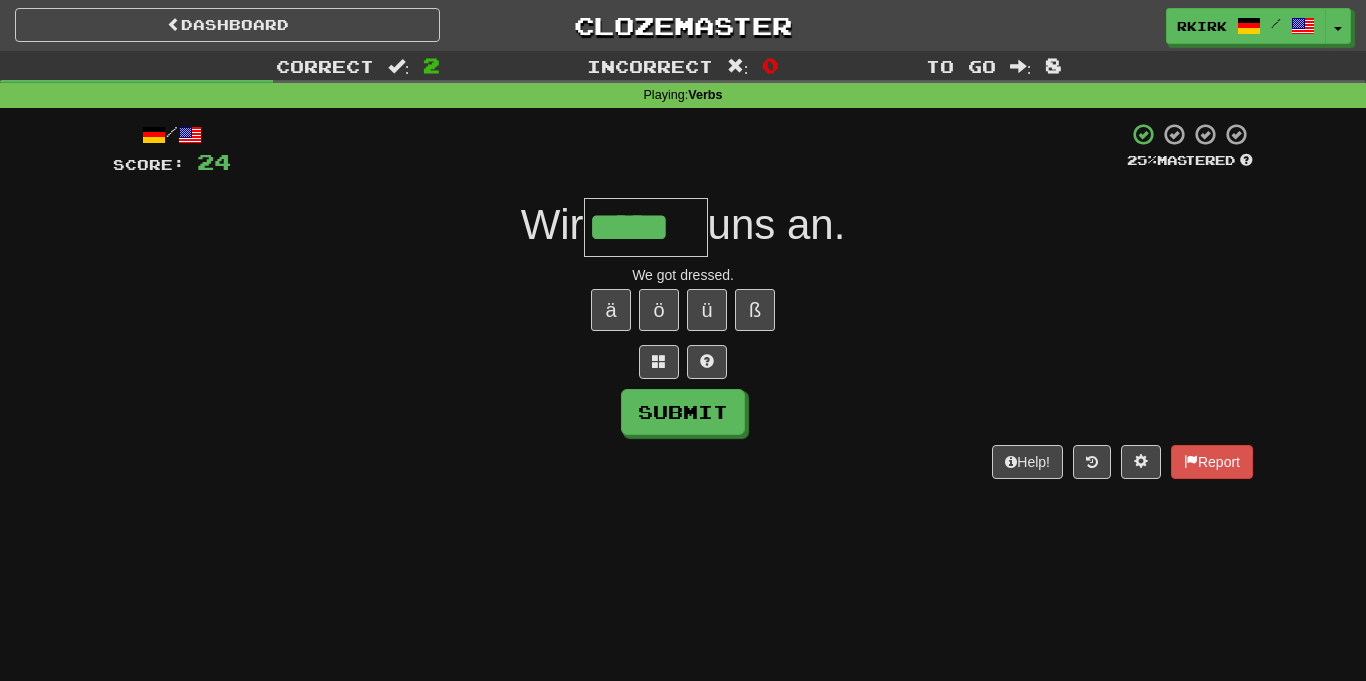 type on "*****" 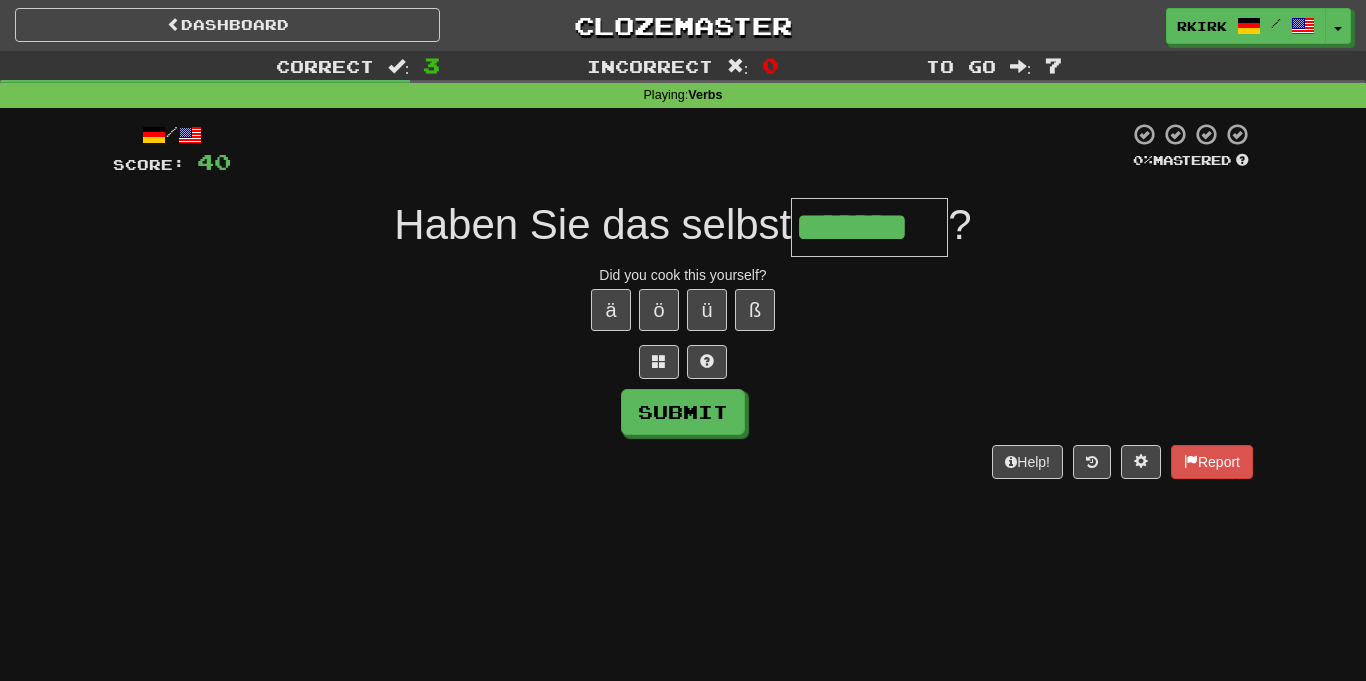 type on "*******" 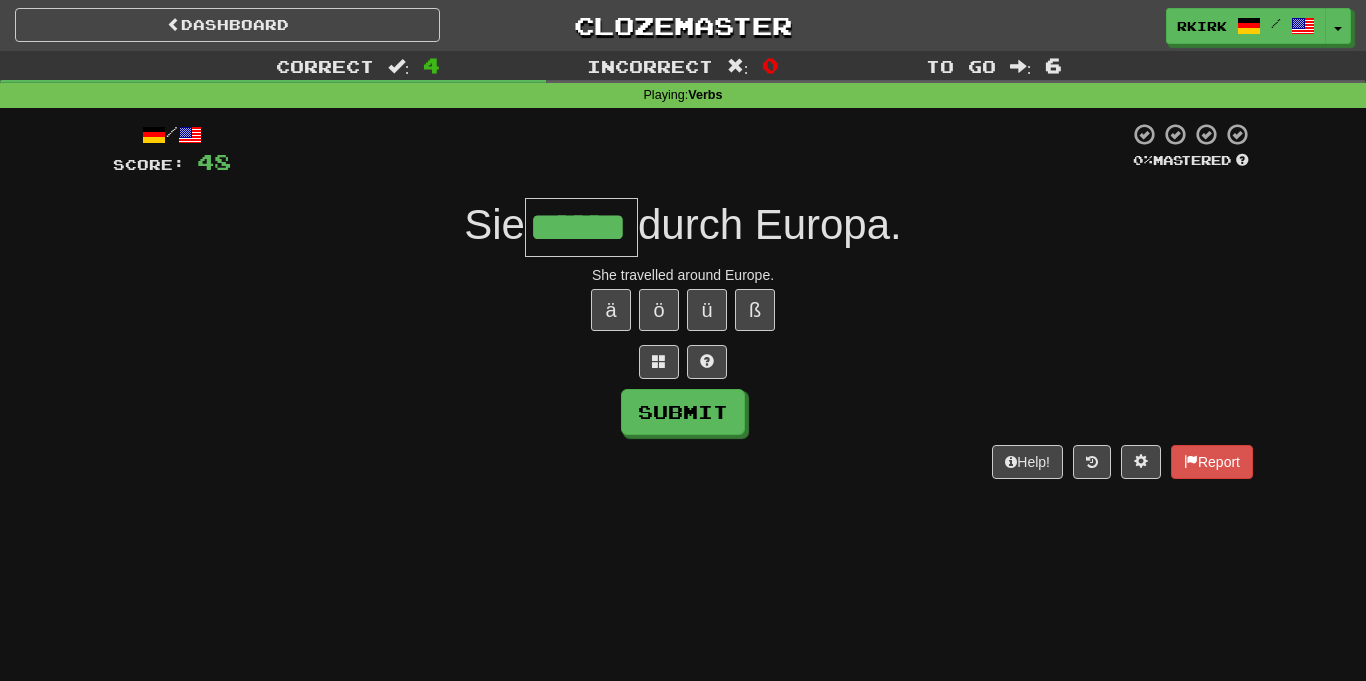 type on "******" 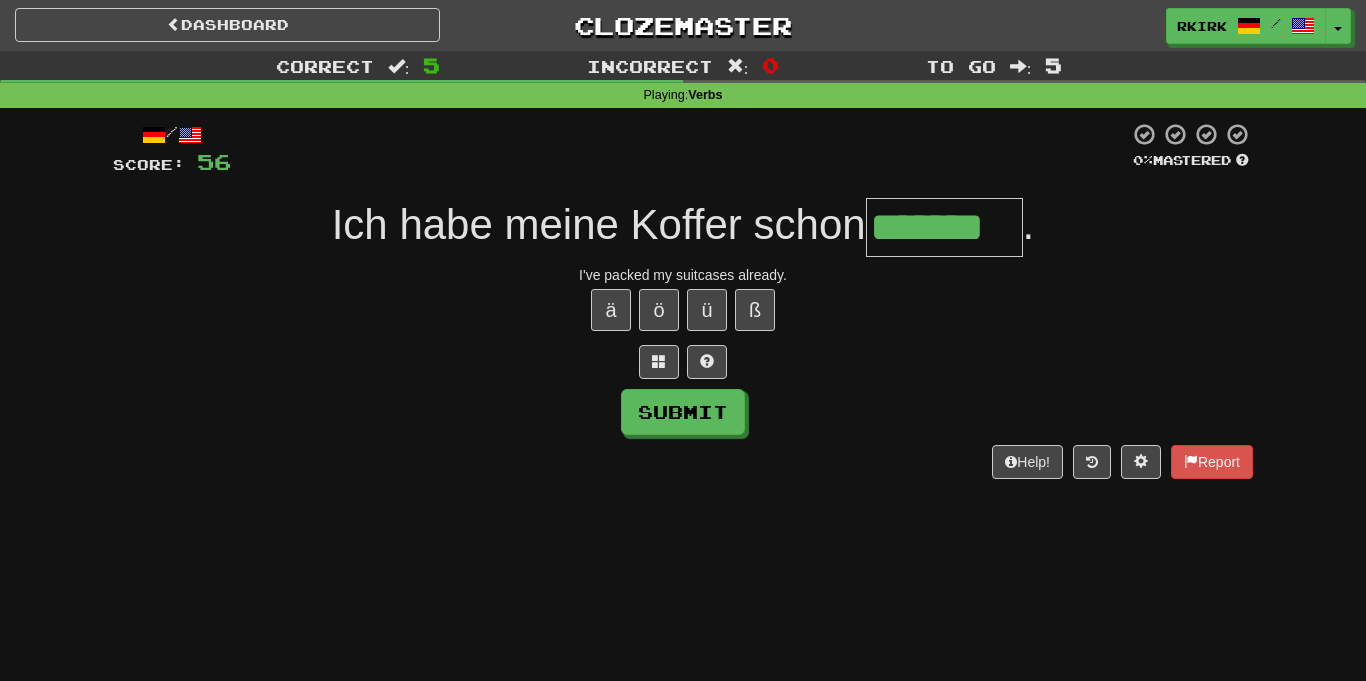 type on "*******" 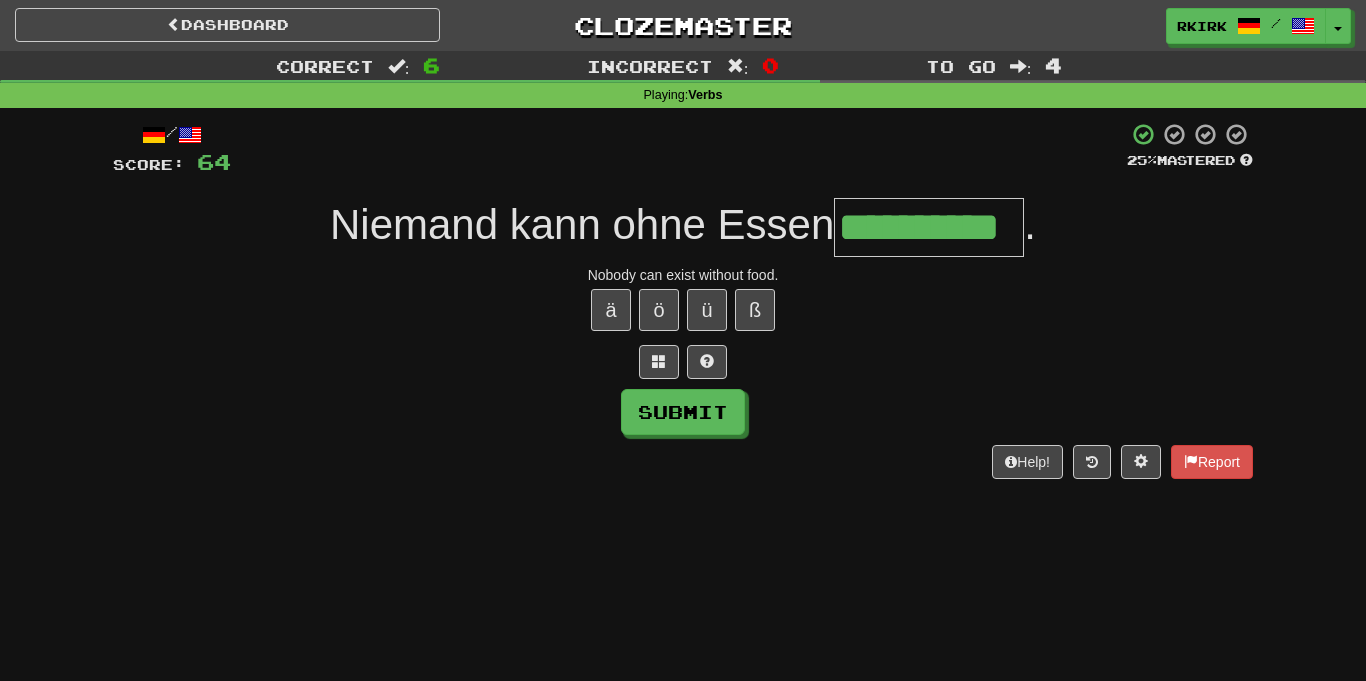 type on "**********" 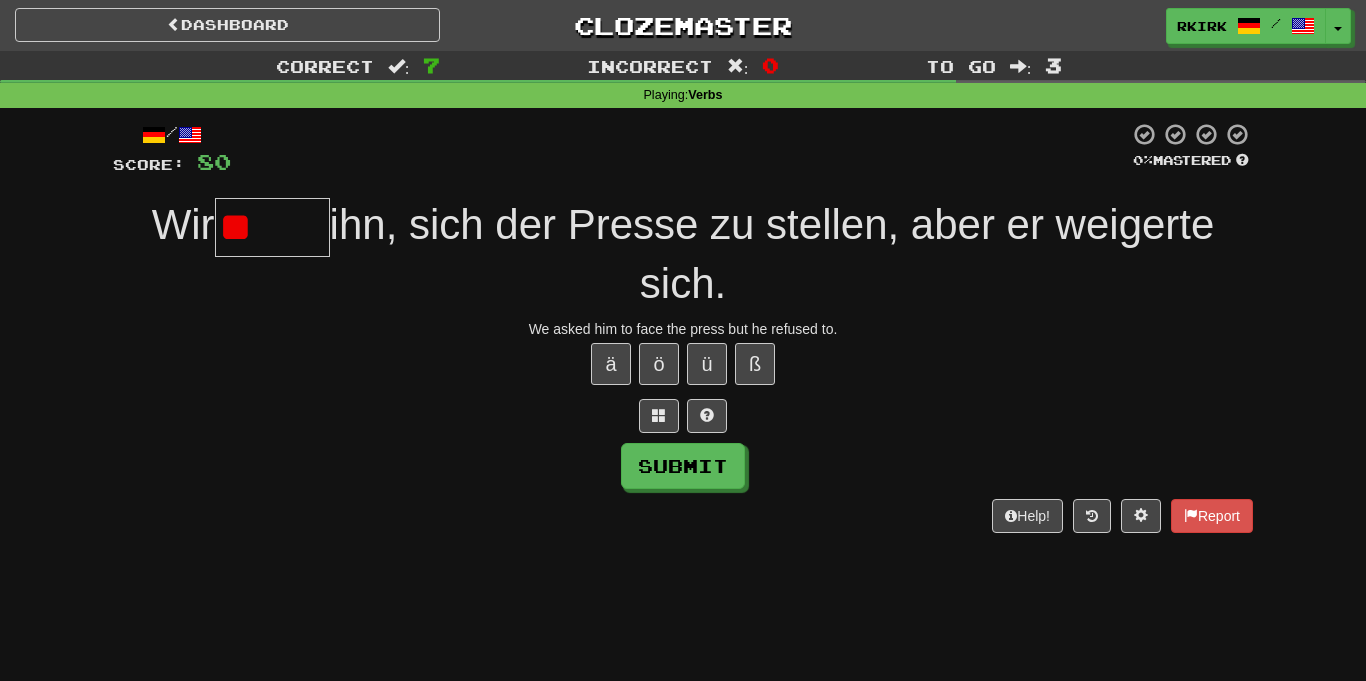 type on "*" 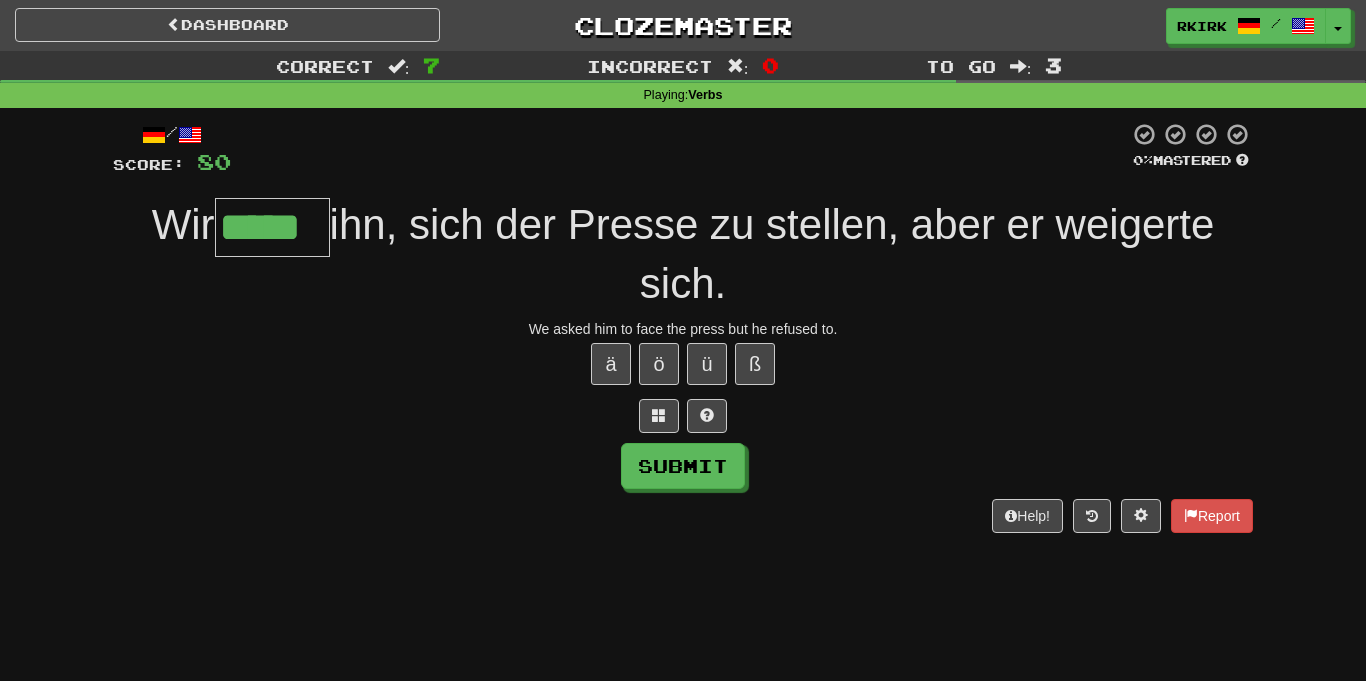 type on "*****" 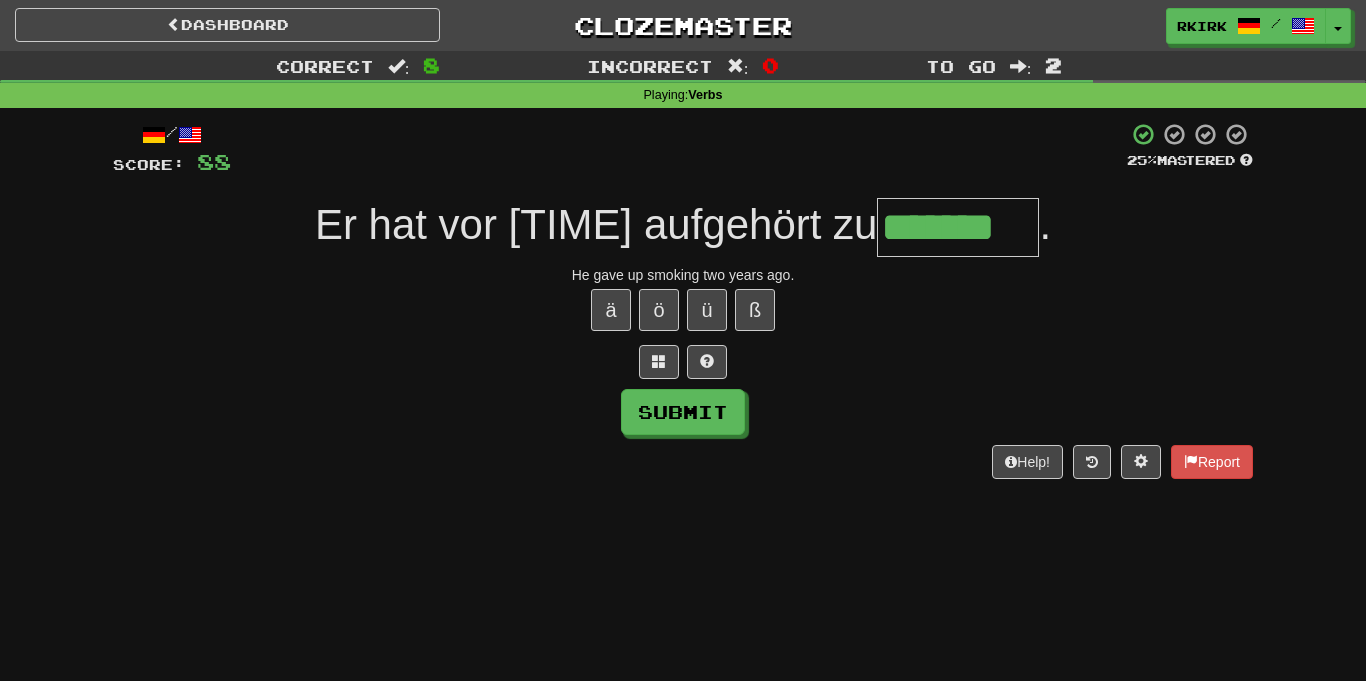 type on "*******" 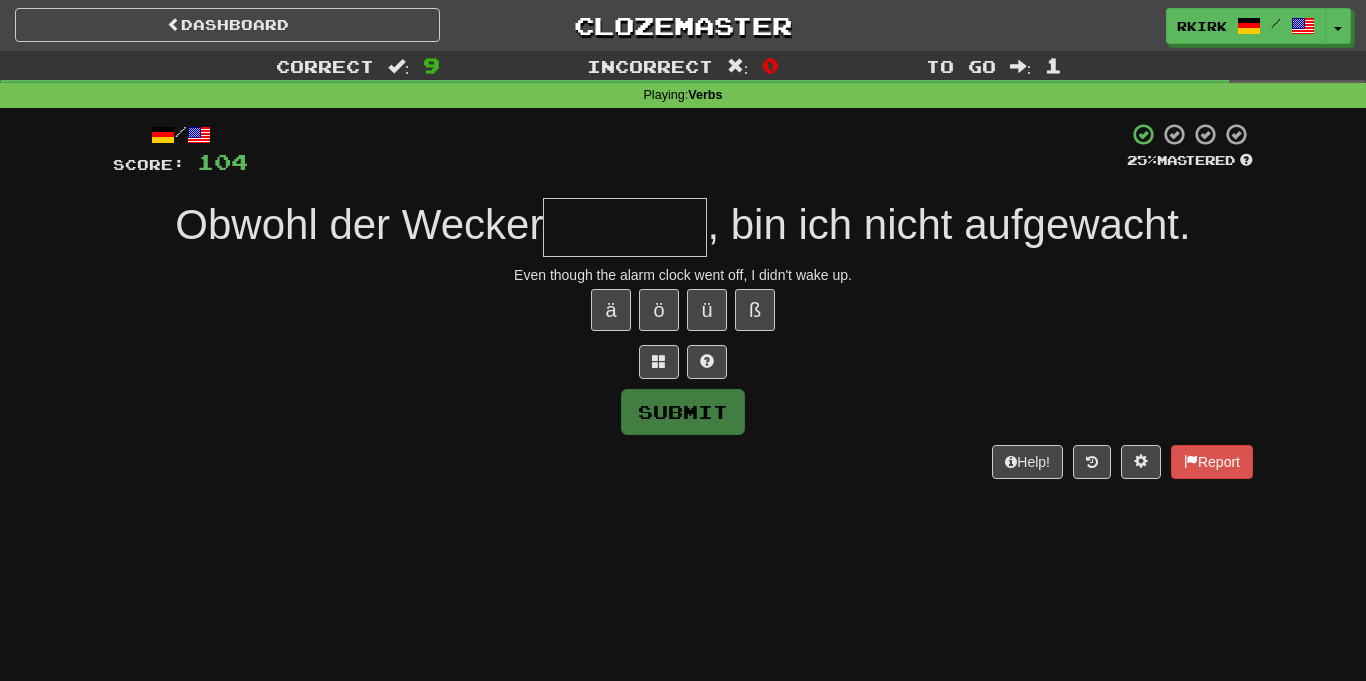 type on "*" 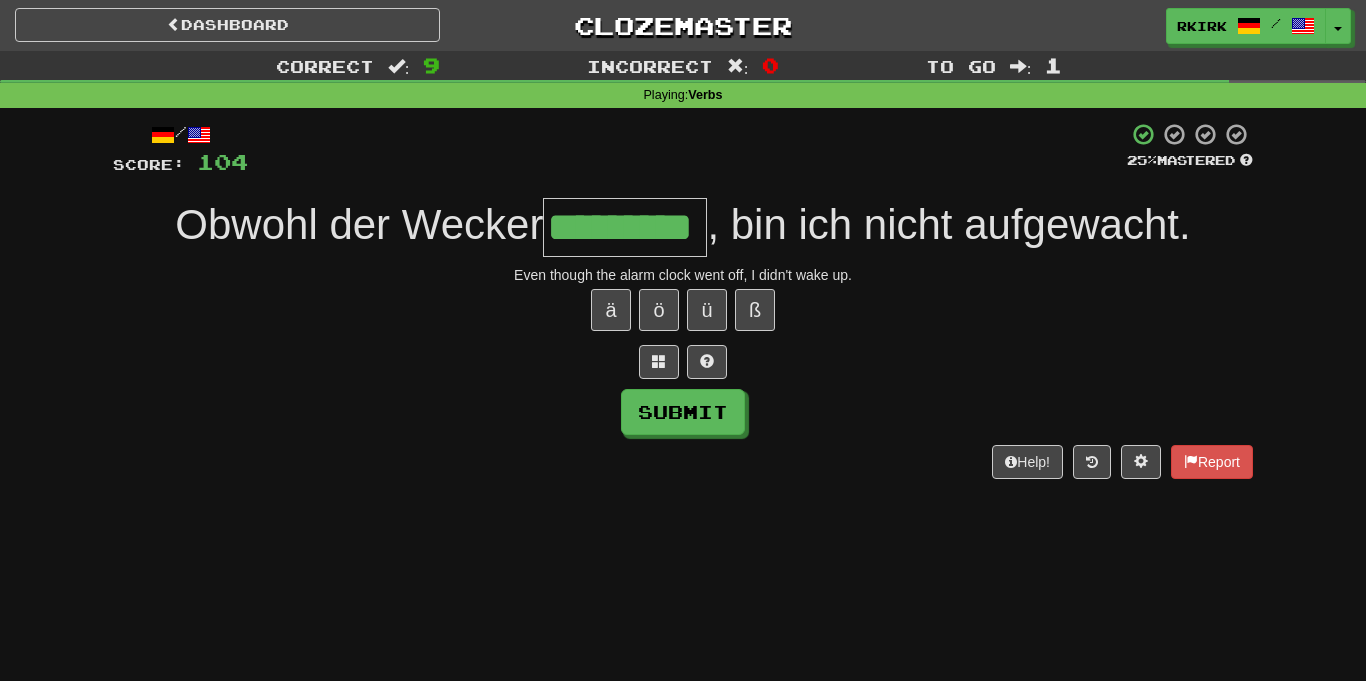 type on "*********" 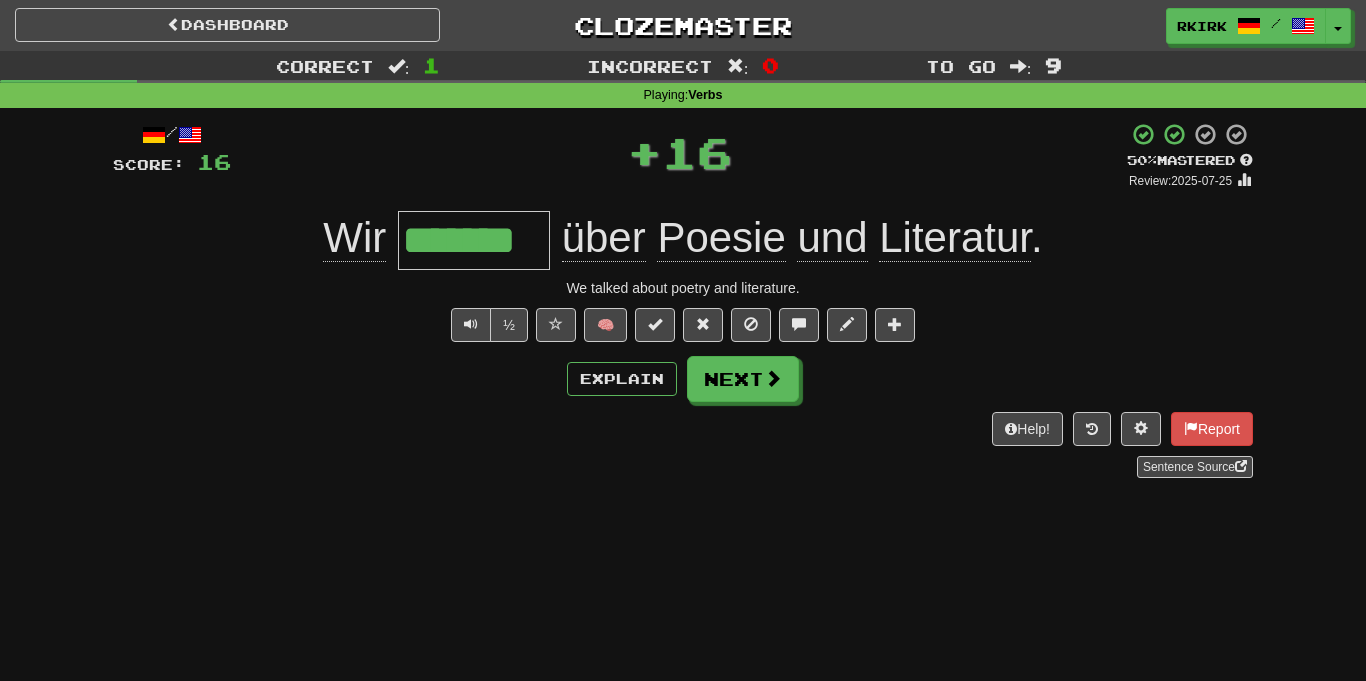 type on "*******" 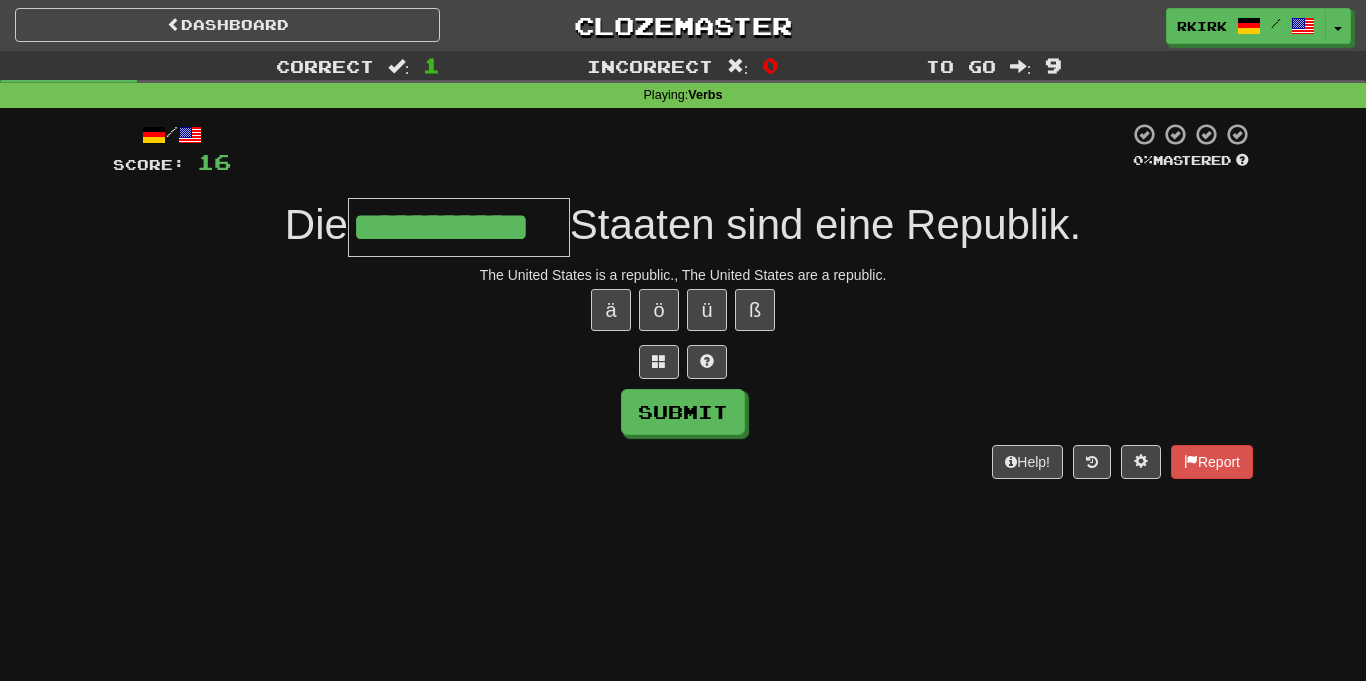 type on "**********" 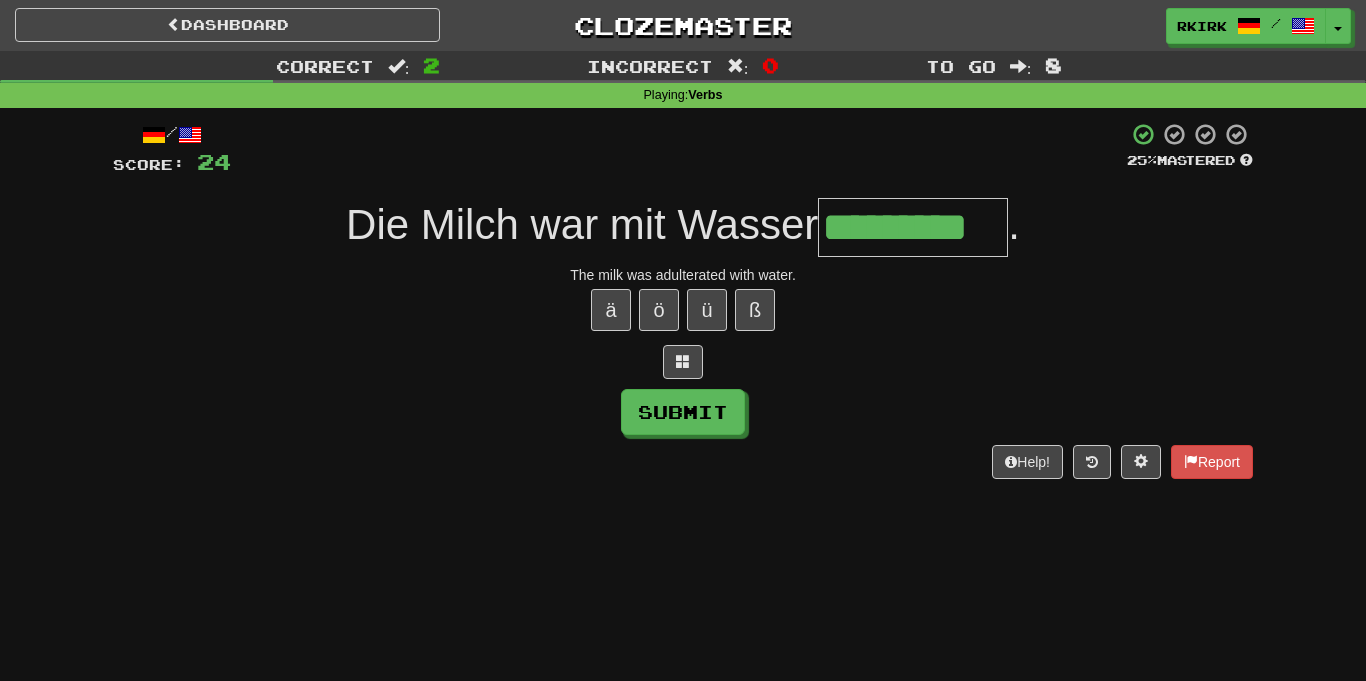 type on "*********" 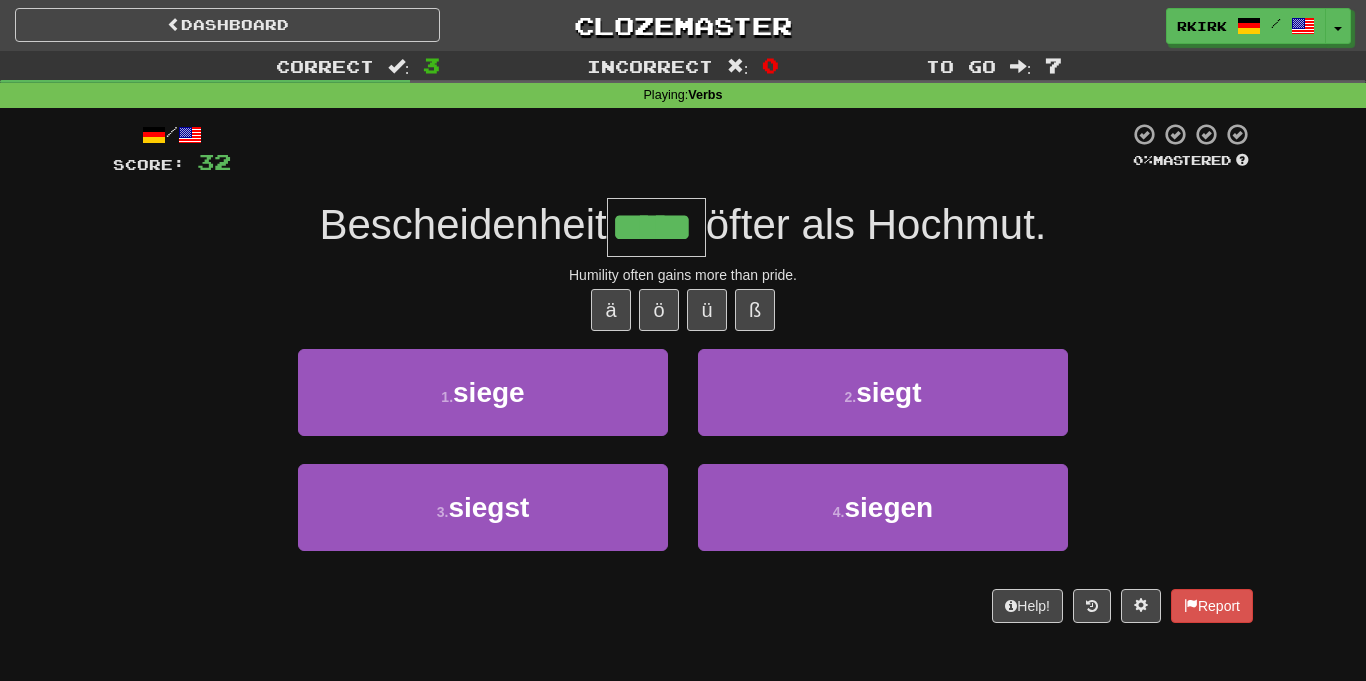 type on "*****" 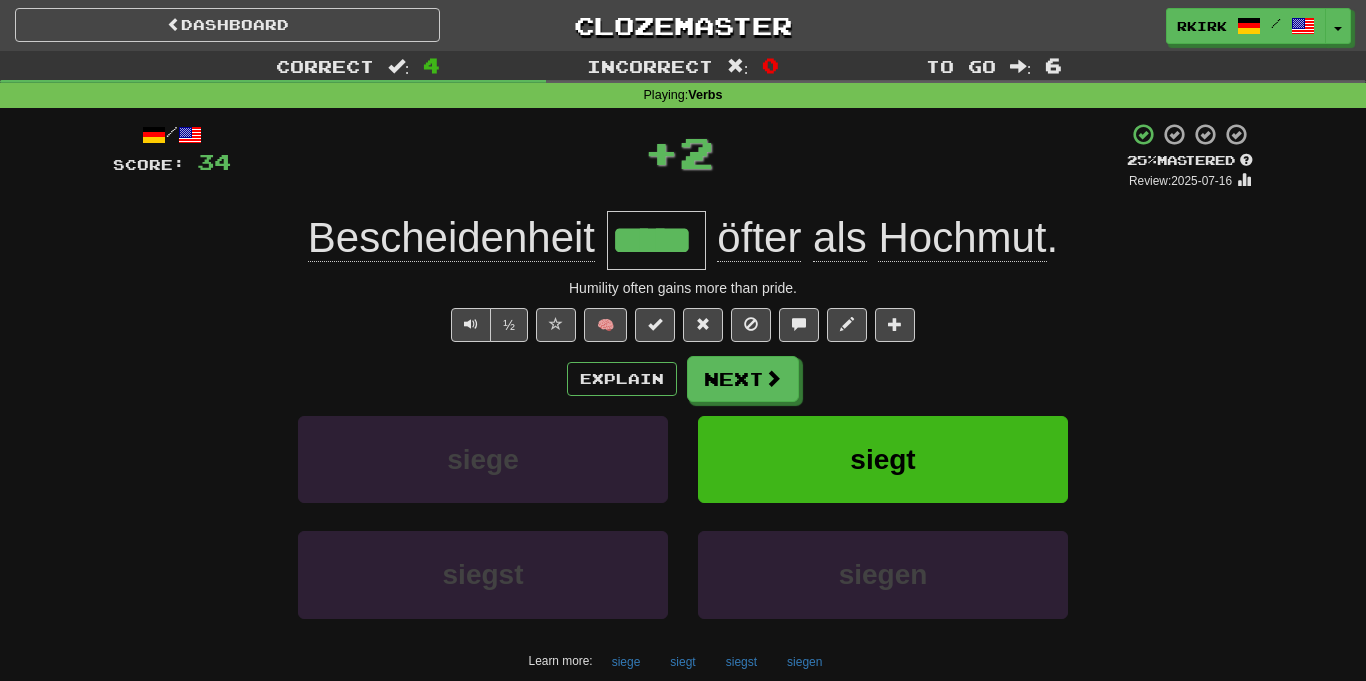 click on "Explain Next" at bounding box center (683, 379) 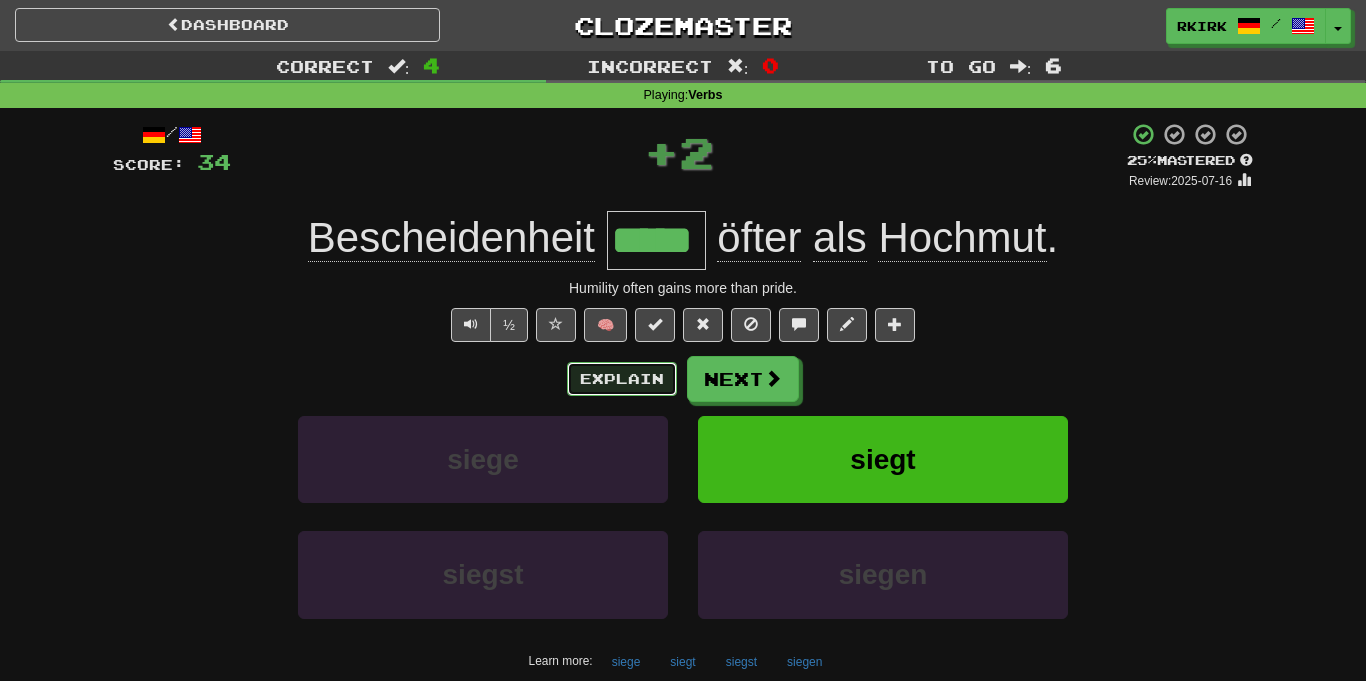 click on "Explain" at bounding box center [622, 379] 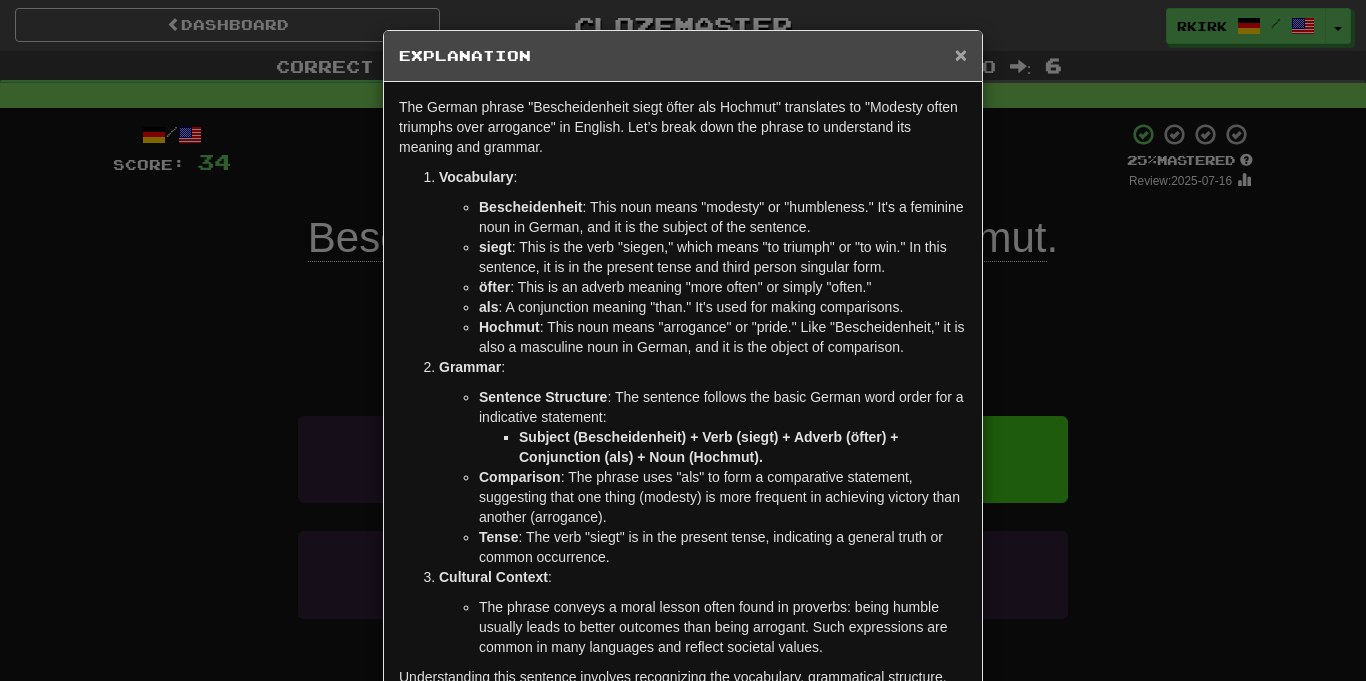 click on "×" at bounding box center (961, 54) 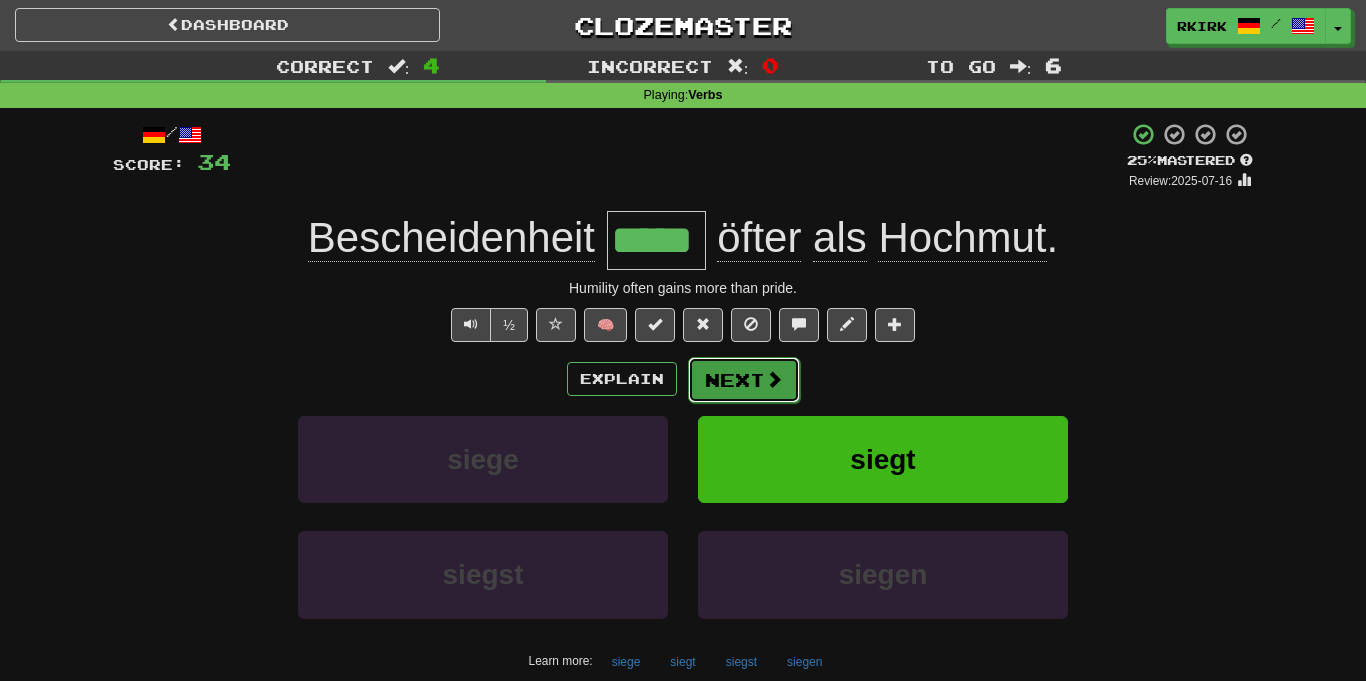 click on "Next" at bounding box center (744, 380) 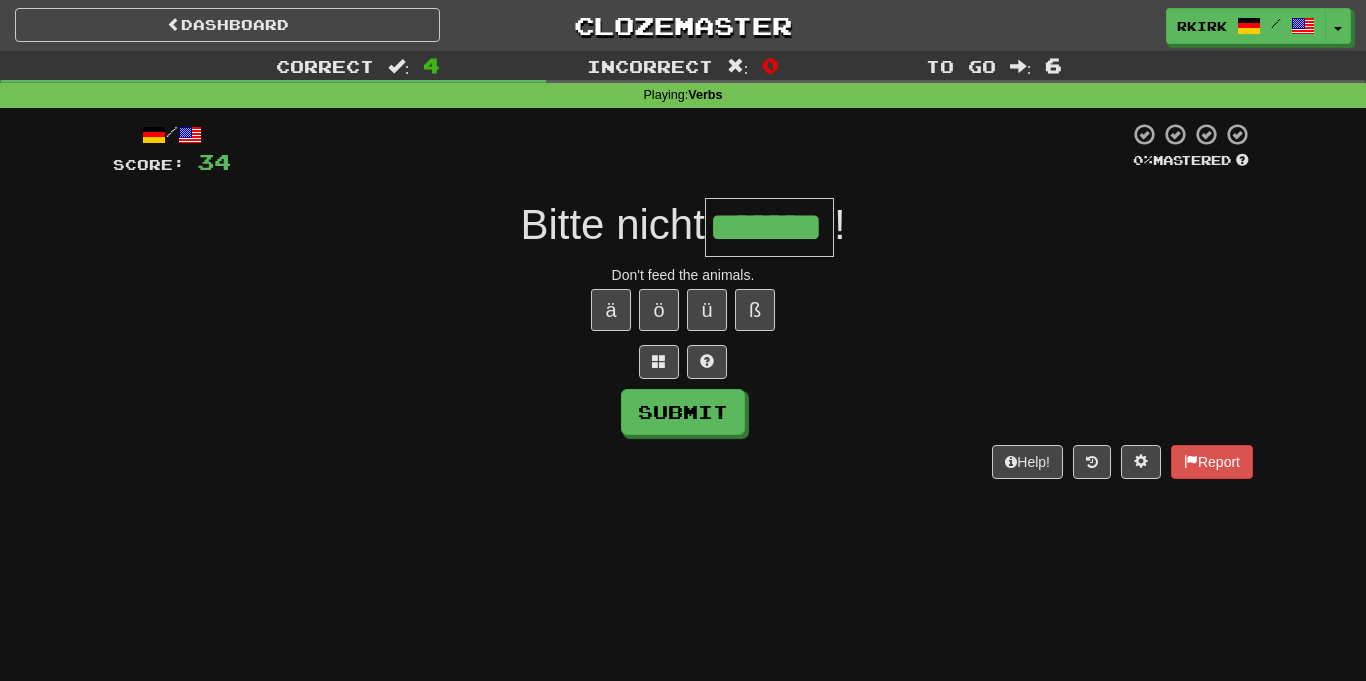 type on "*******" 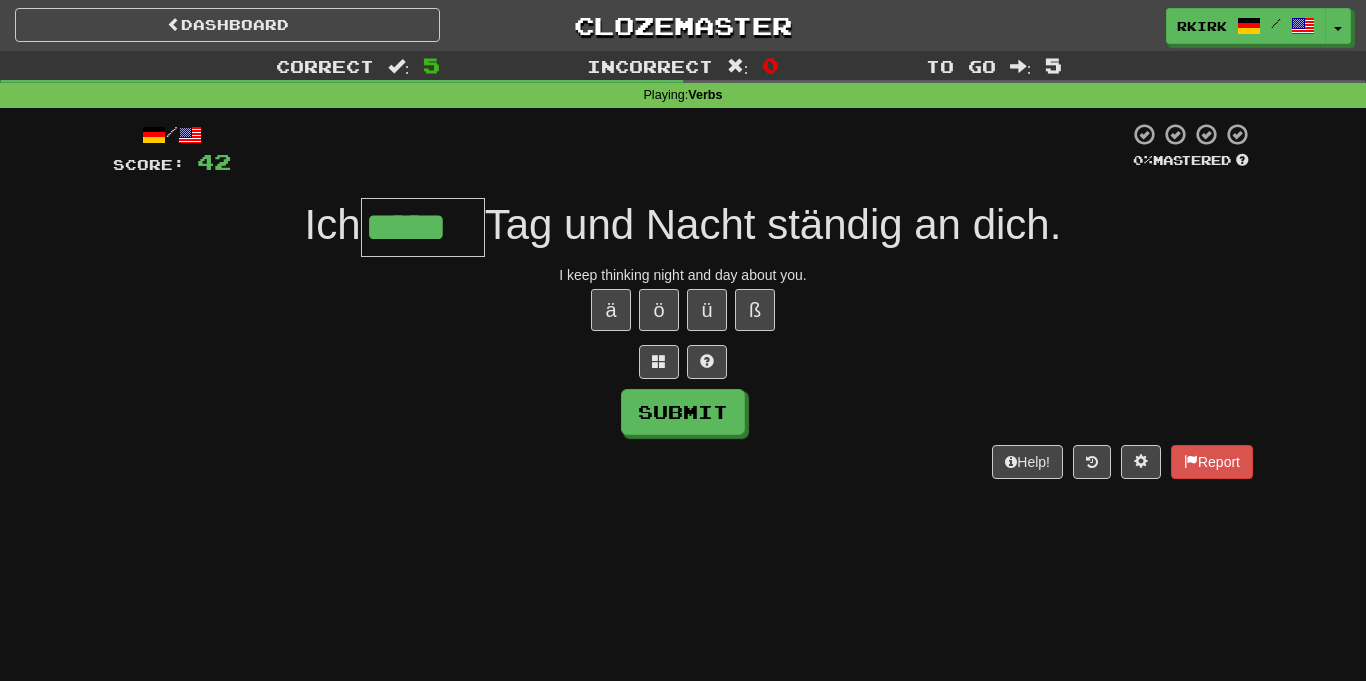 type on "*****" 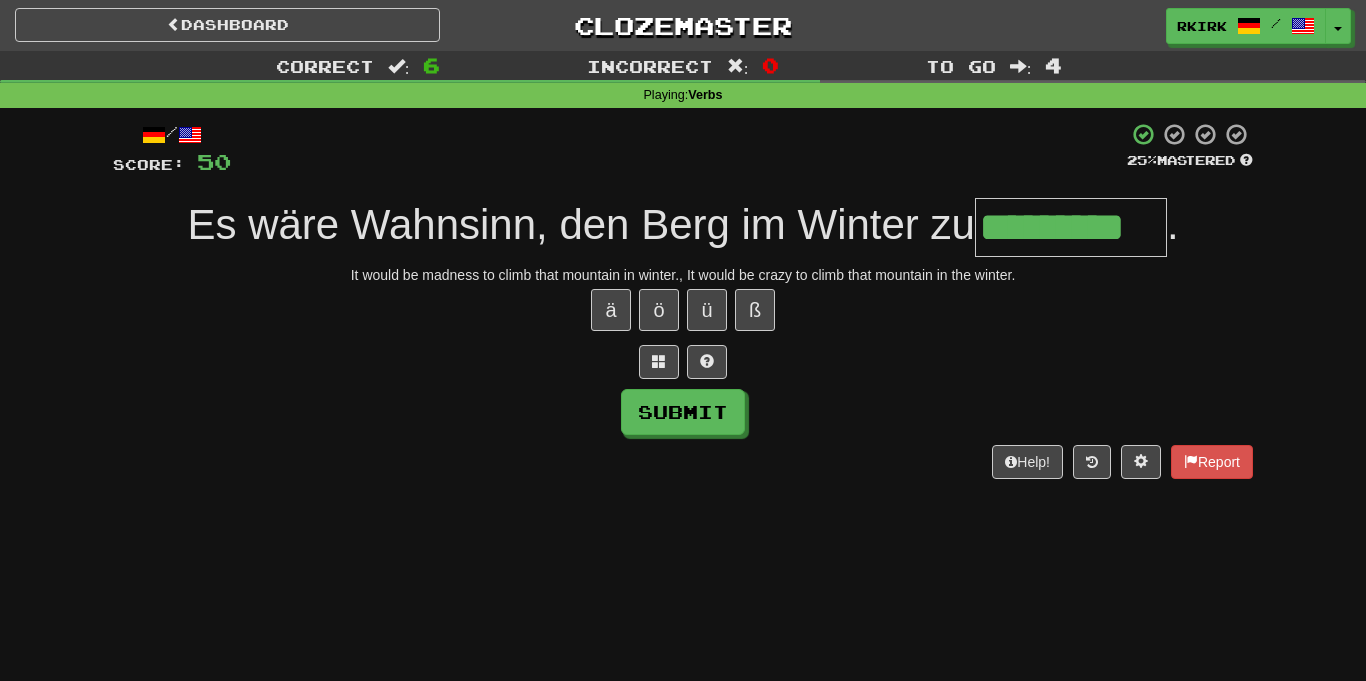 type on "*********" 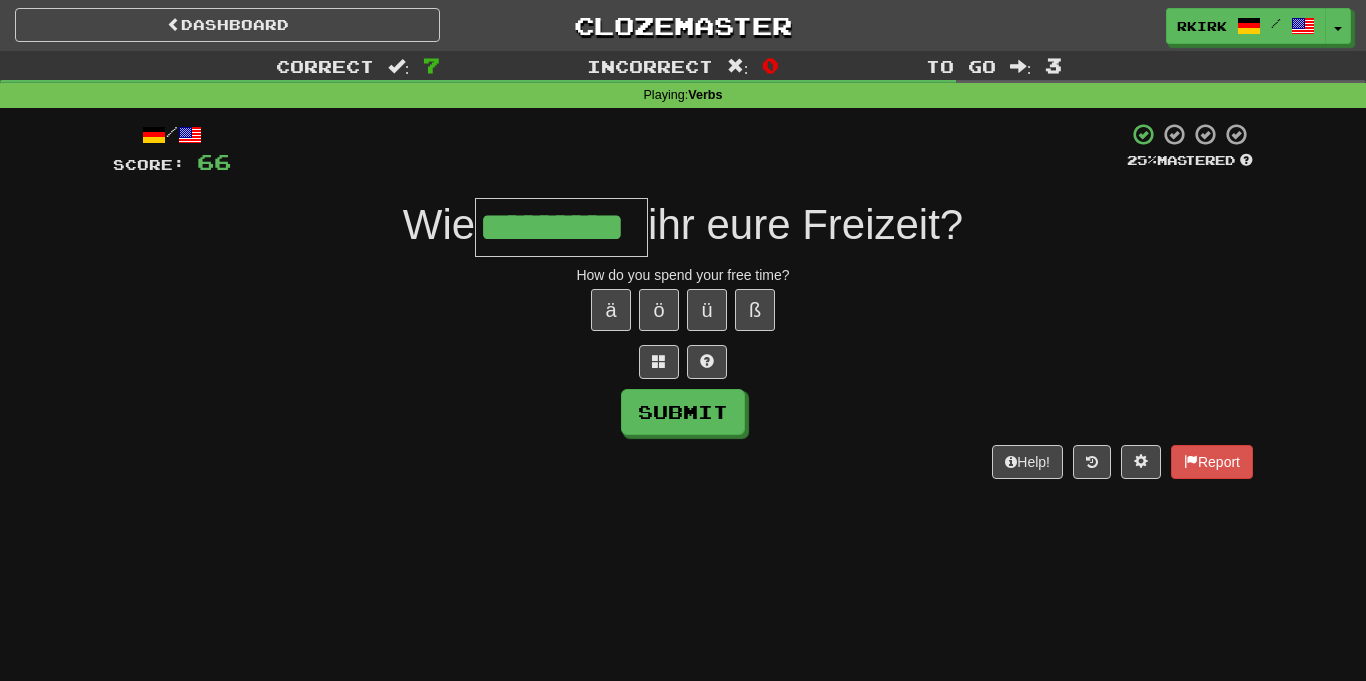 type on "*********" 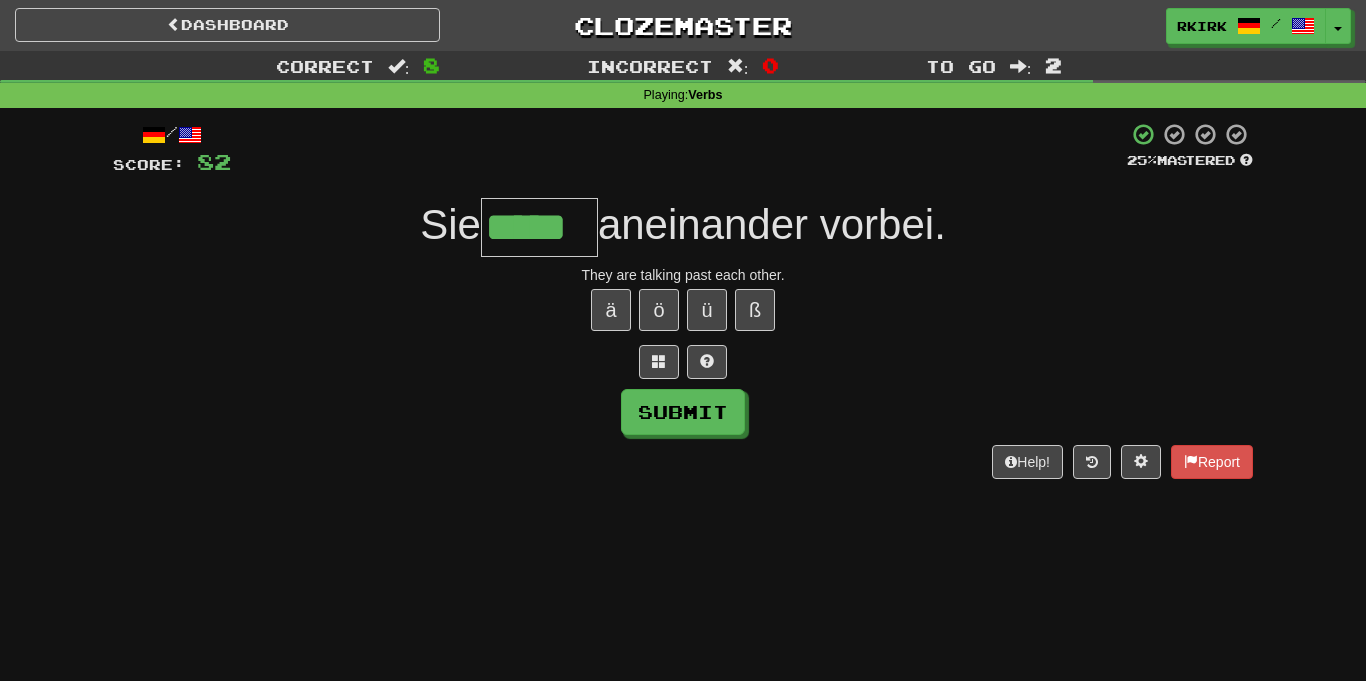 type on "*****" 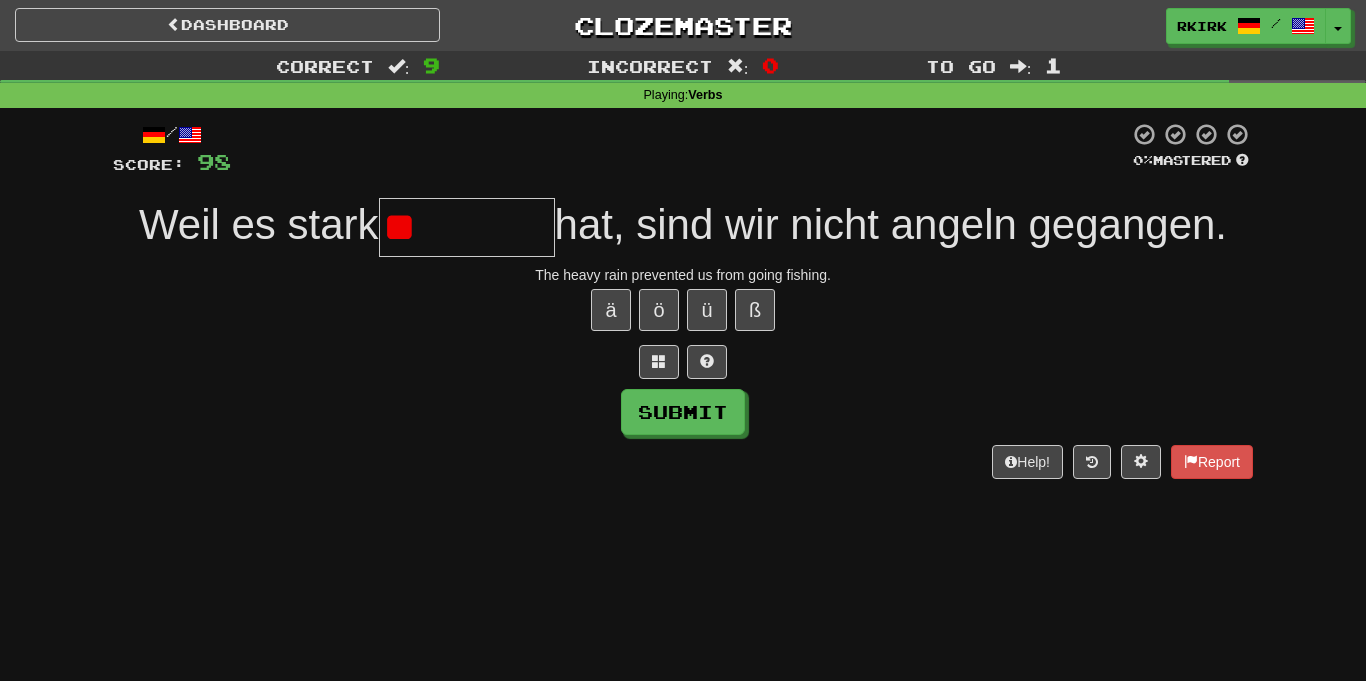 type on "*" 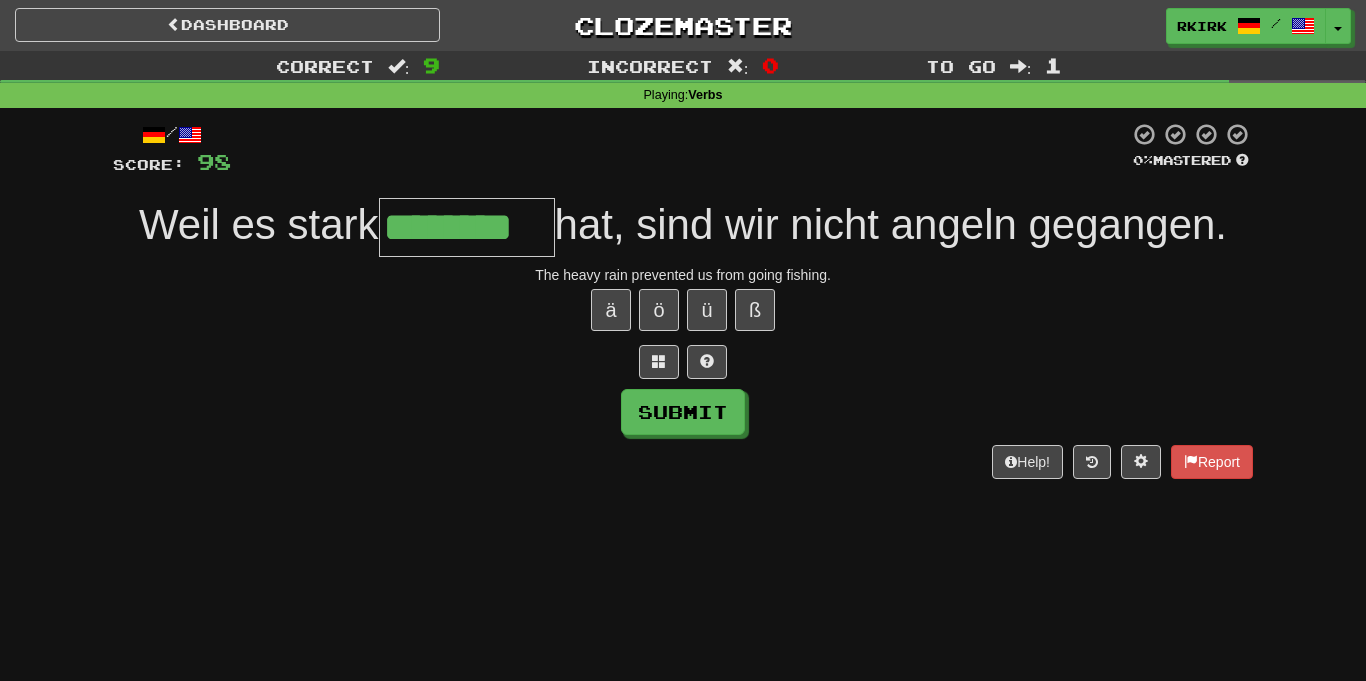 type on "********" 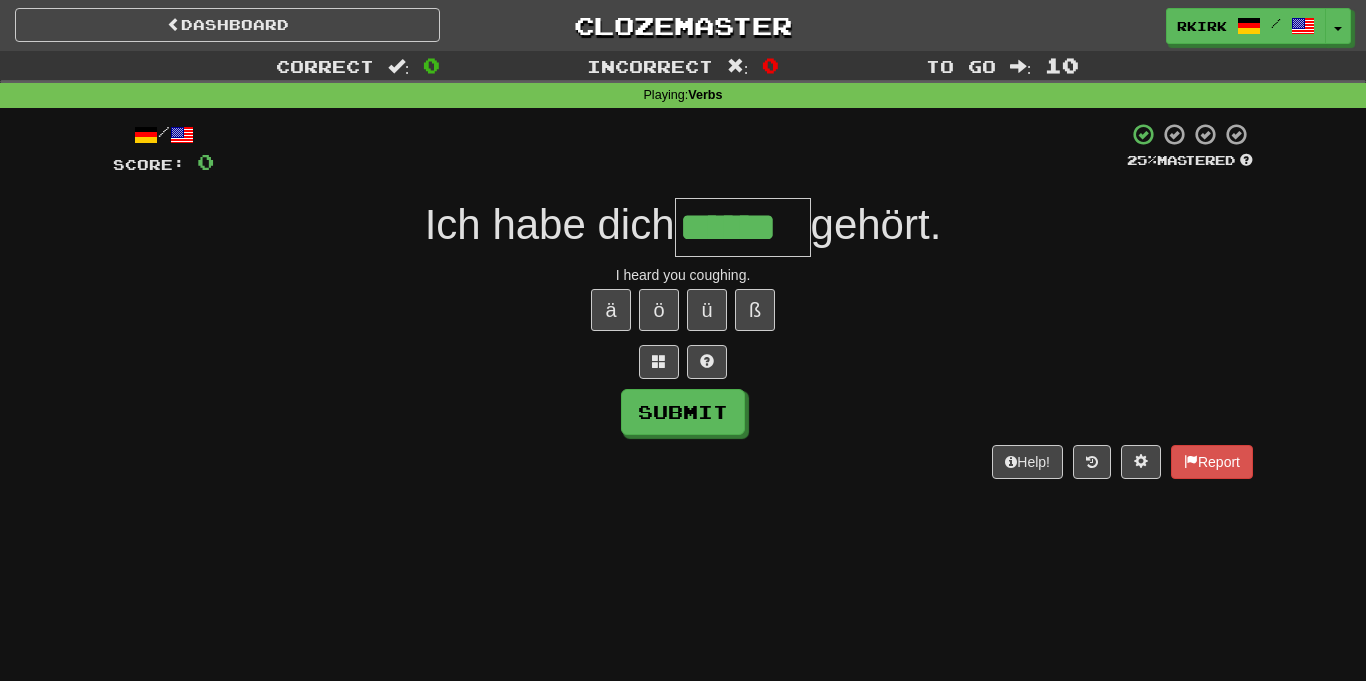 type on "******" 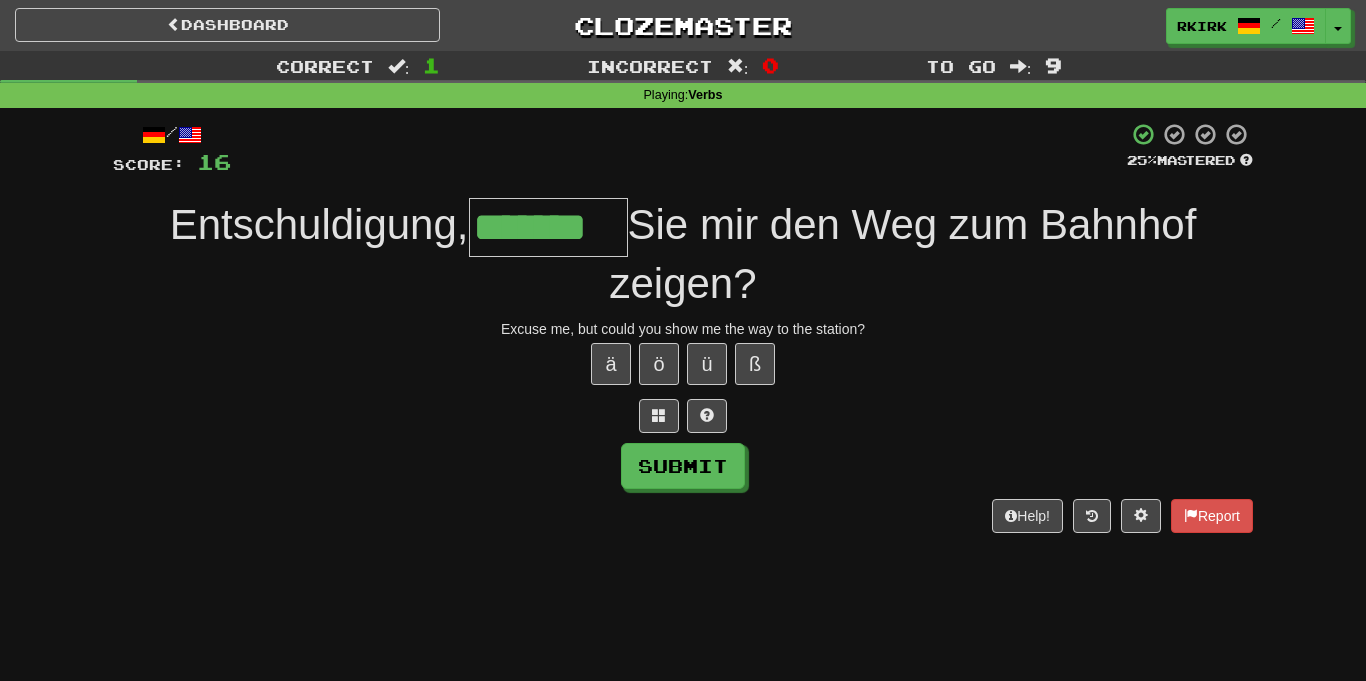 type on "*******" 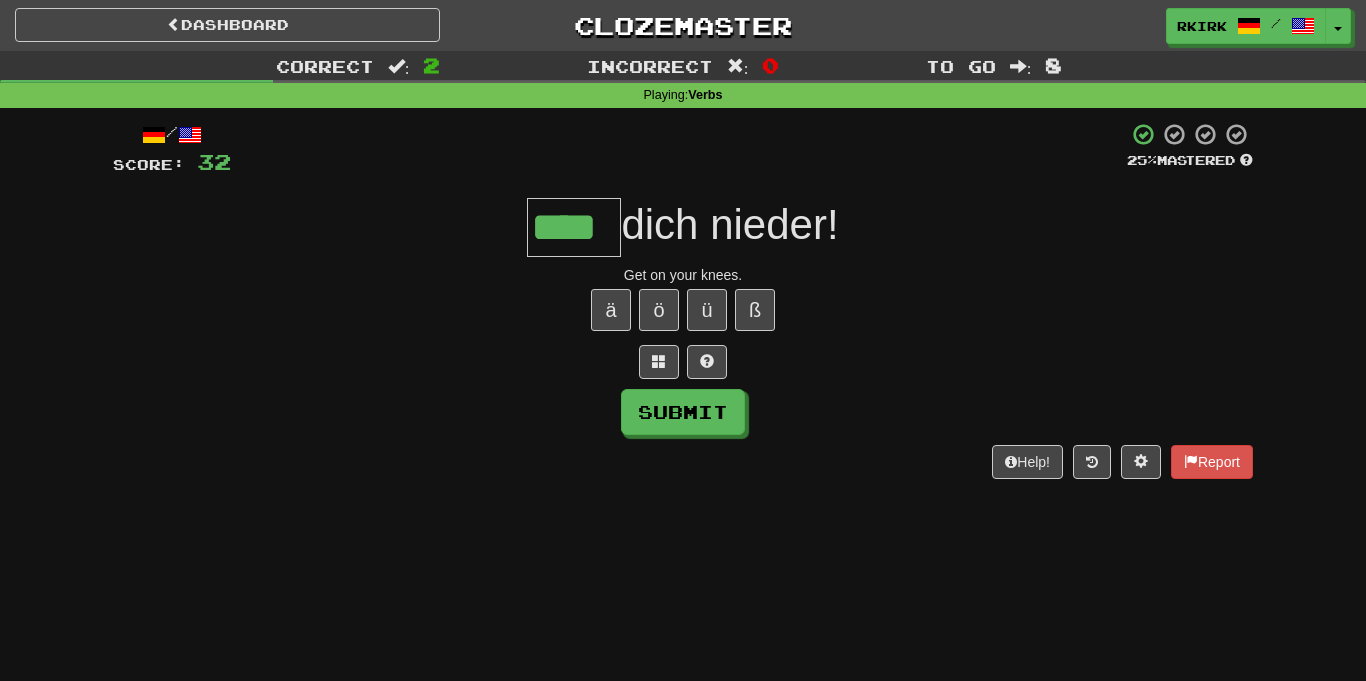 type on "****" 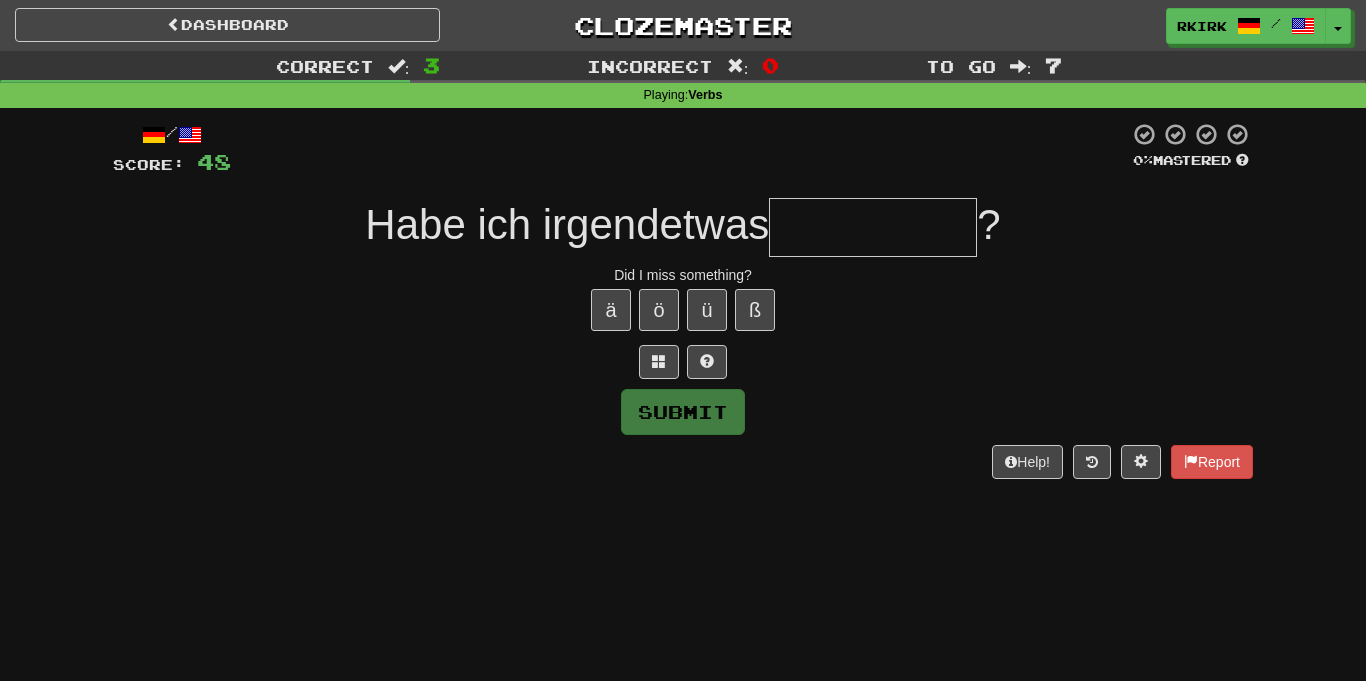 type on "*" 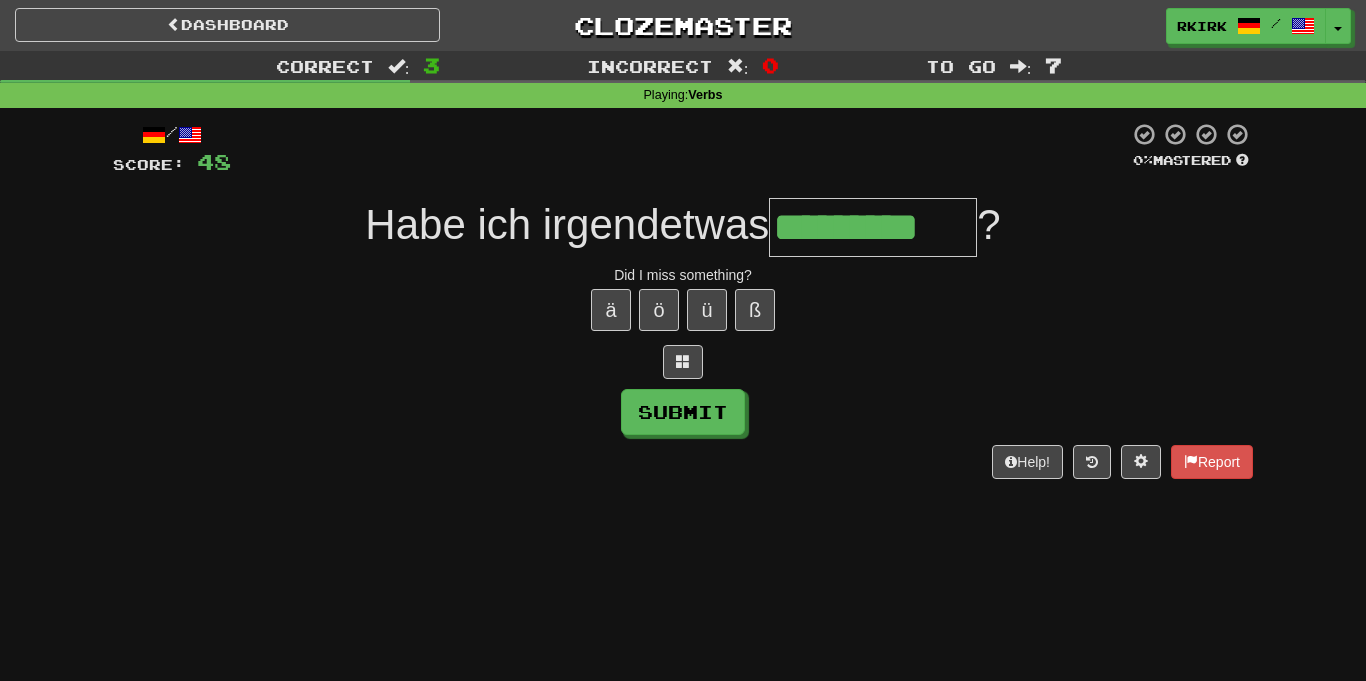 type on "*********" 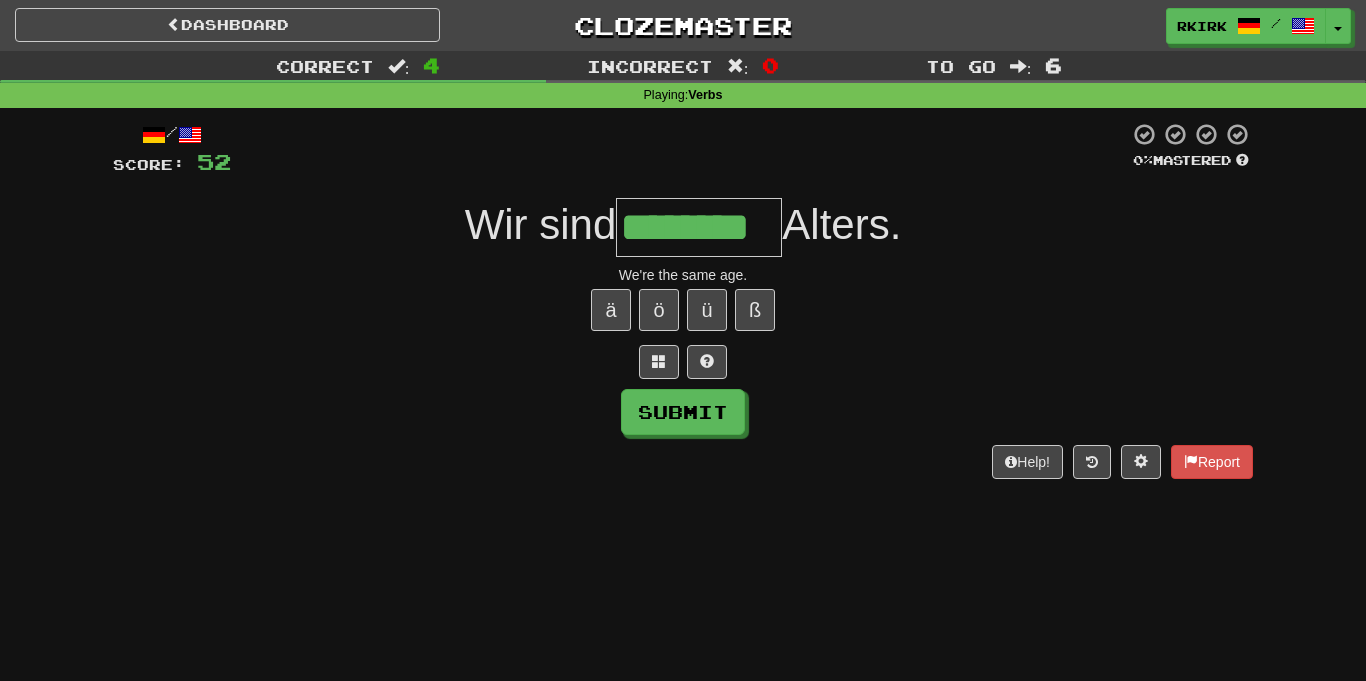 type on "********" 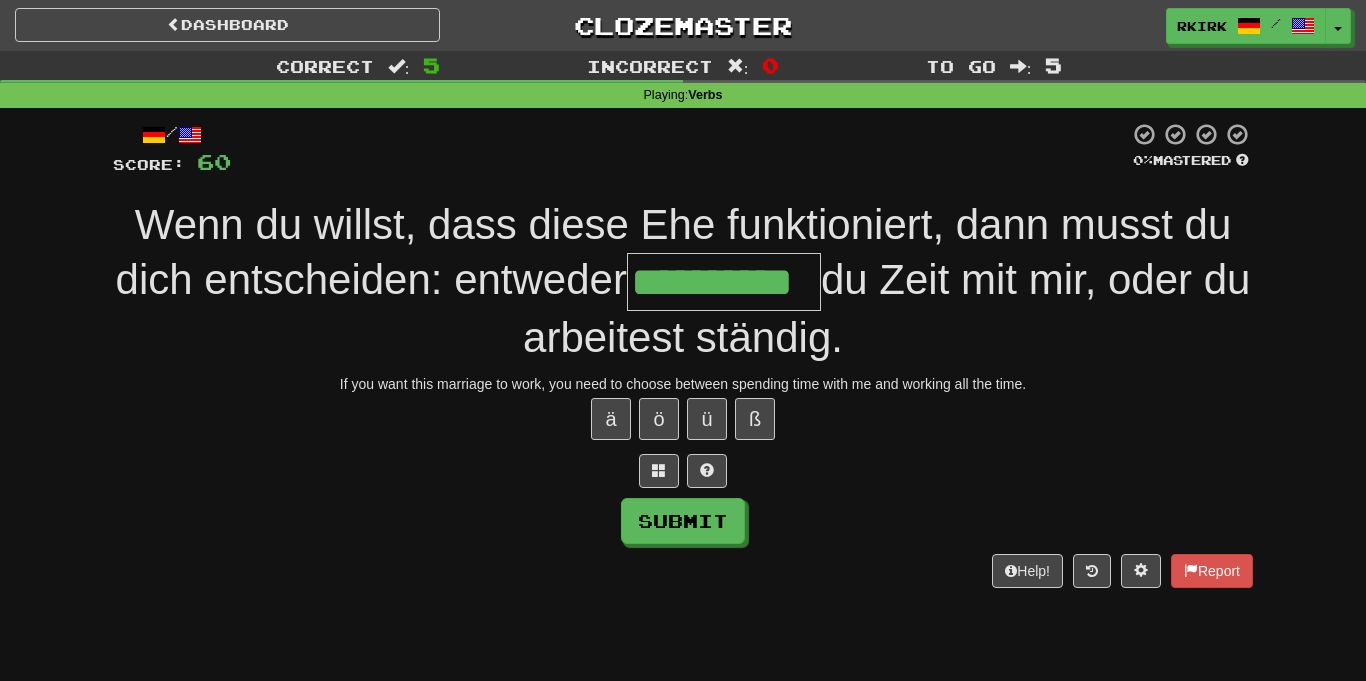 type on "**********" 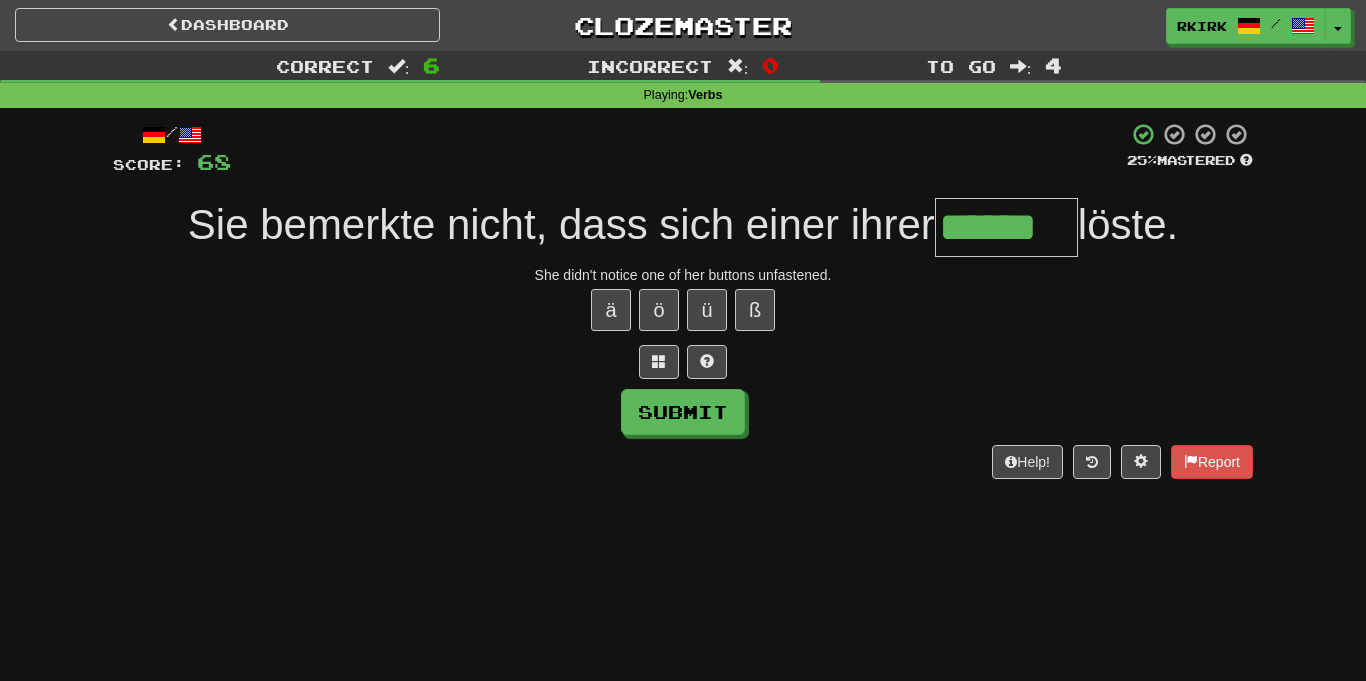 type on "******" 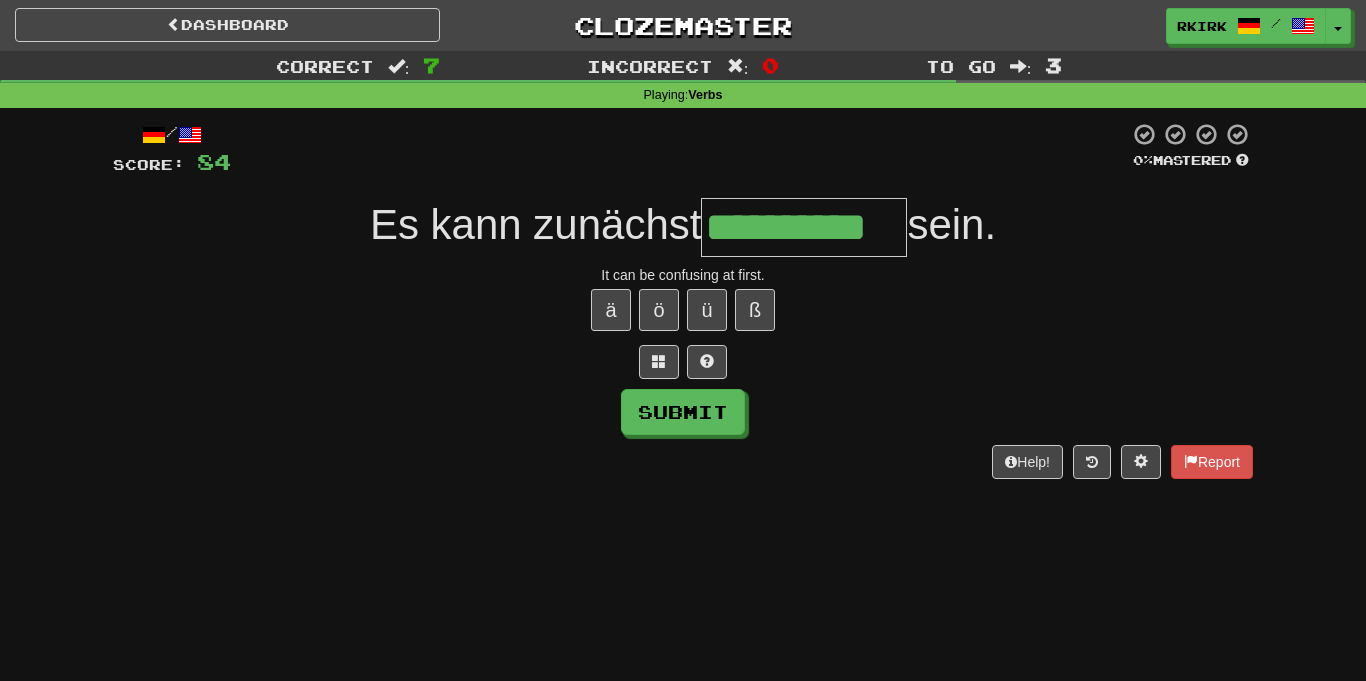 type on "**********" 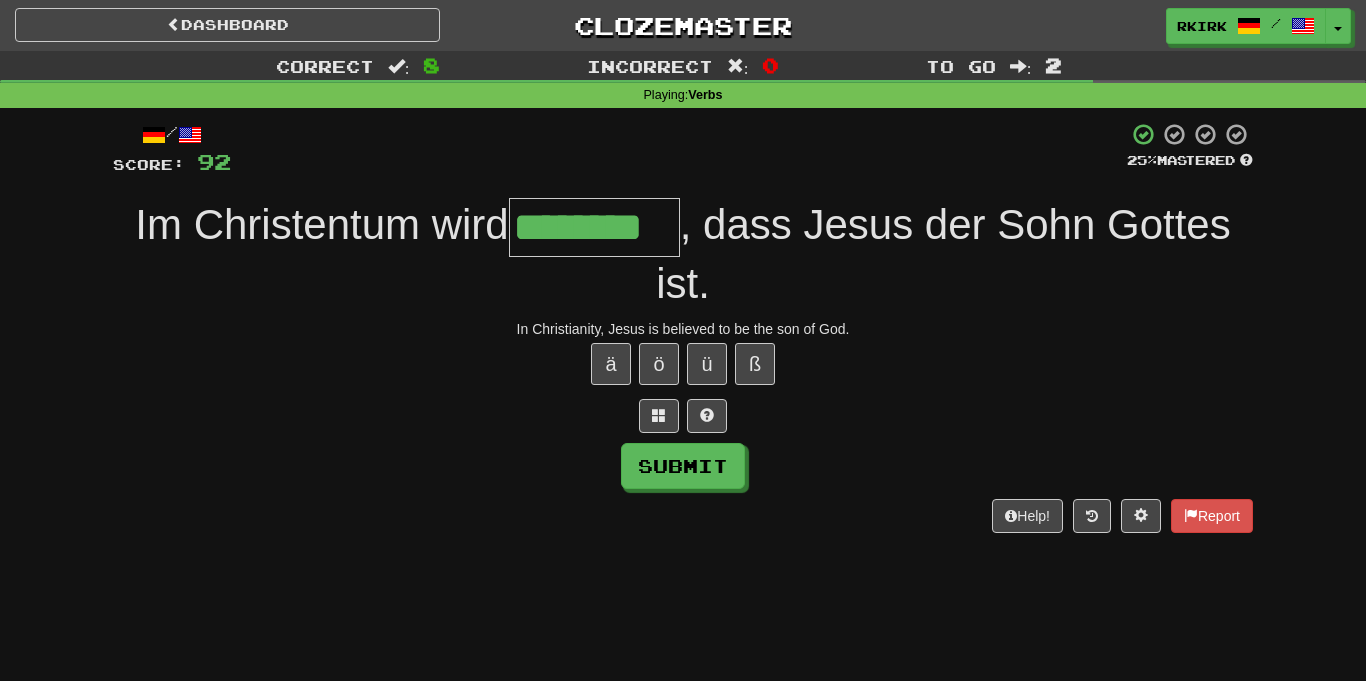 type on "********" 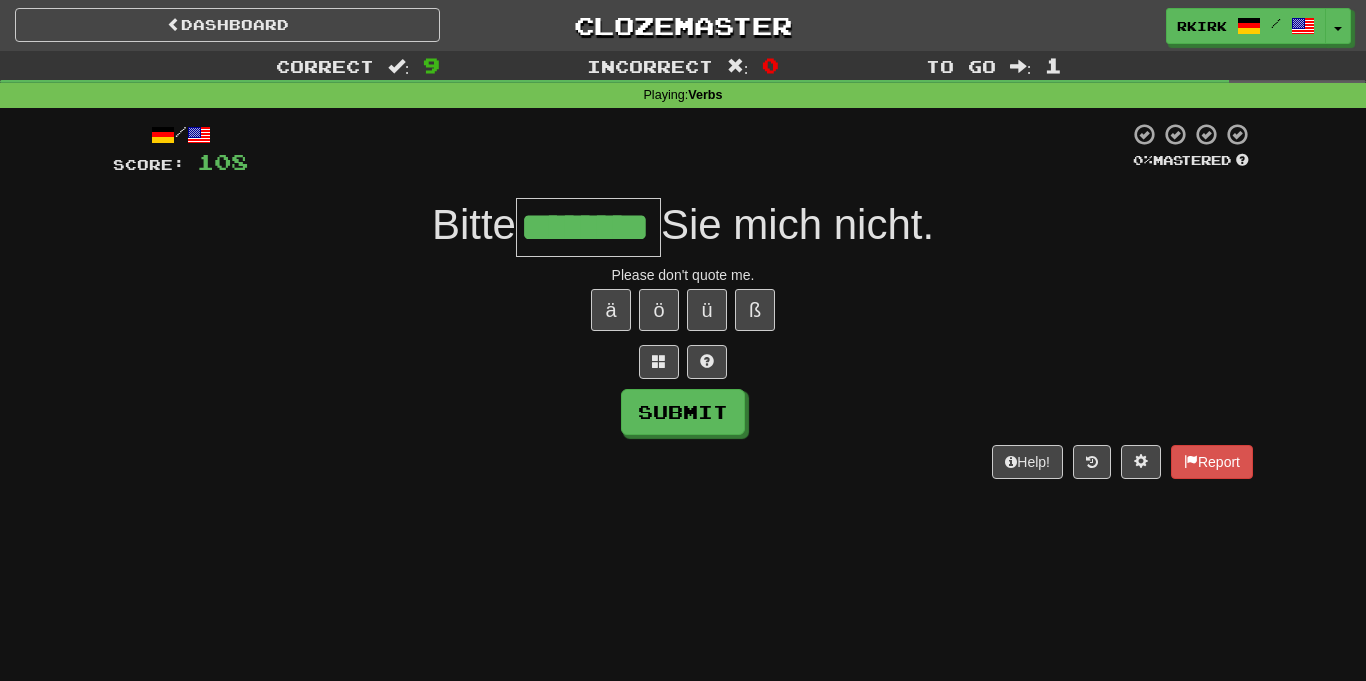 type on "********" 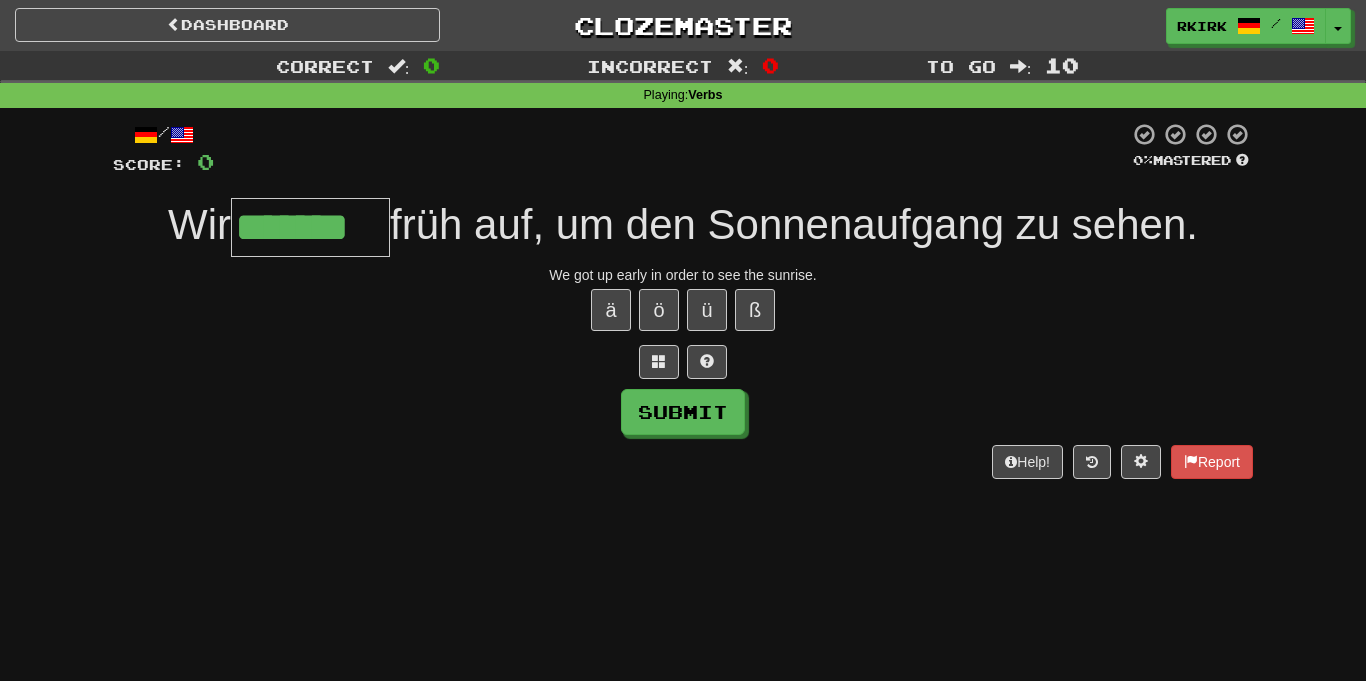 type on "*******" 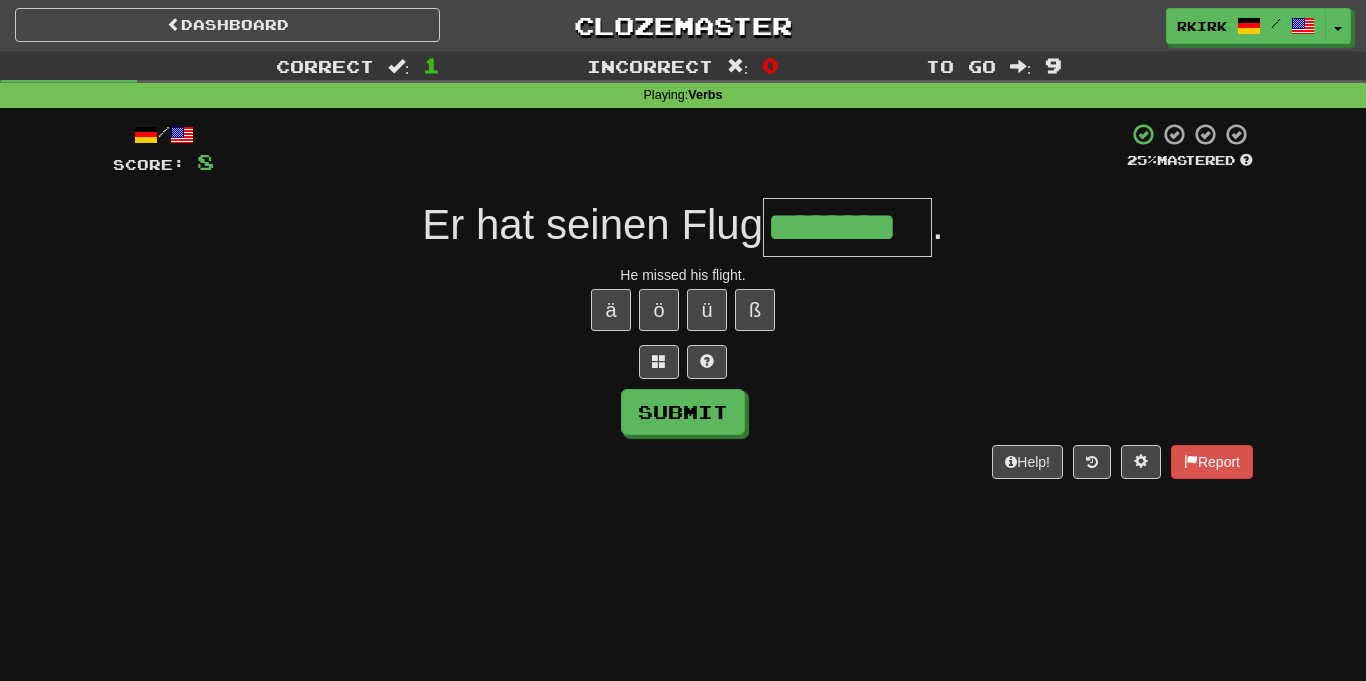 type on "********" 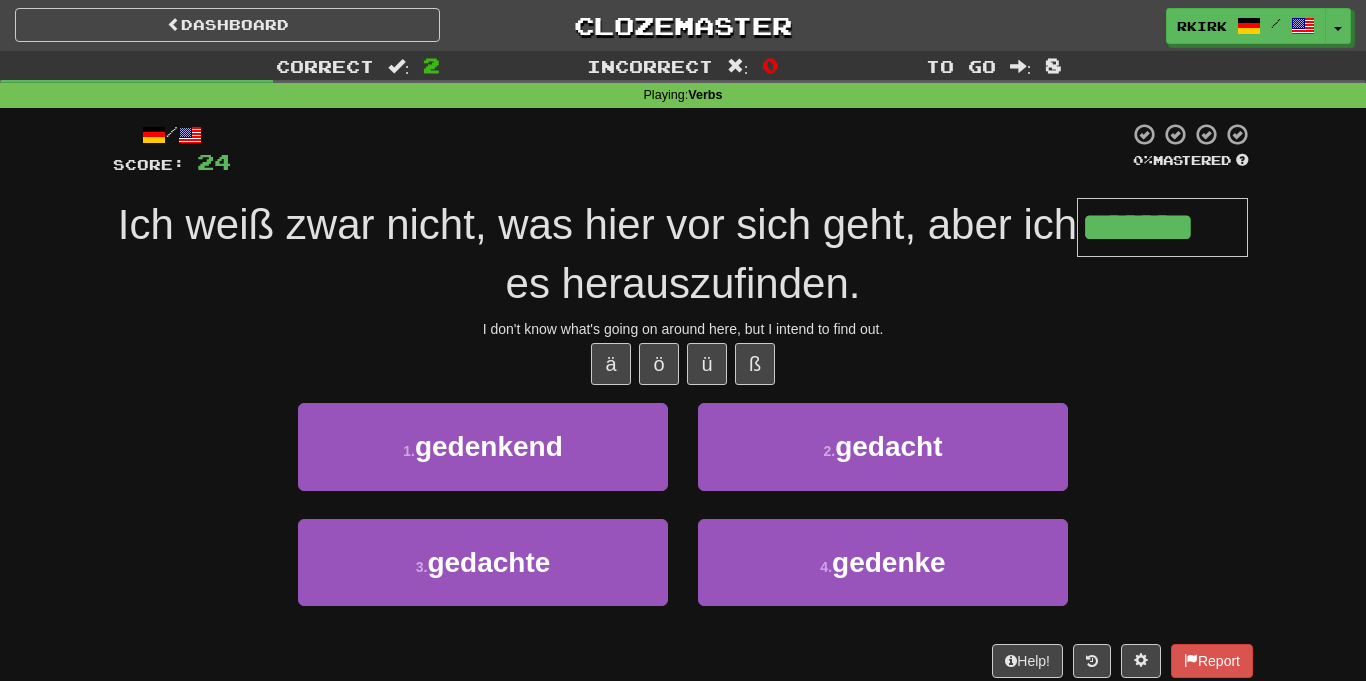 type on "*******" 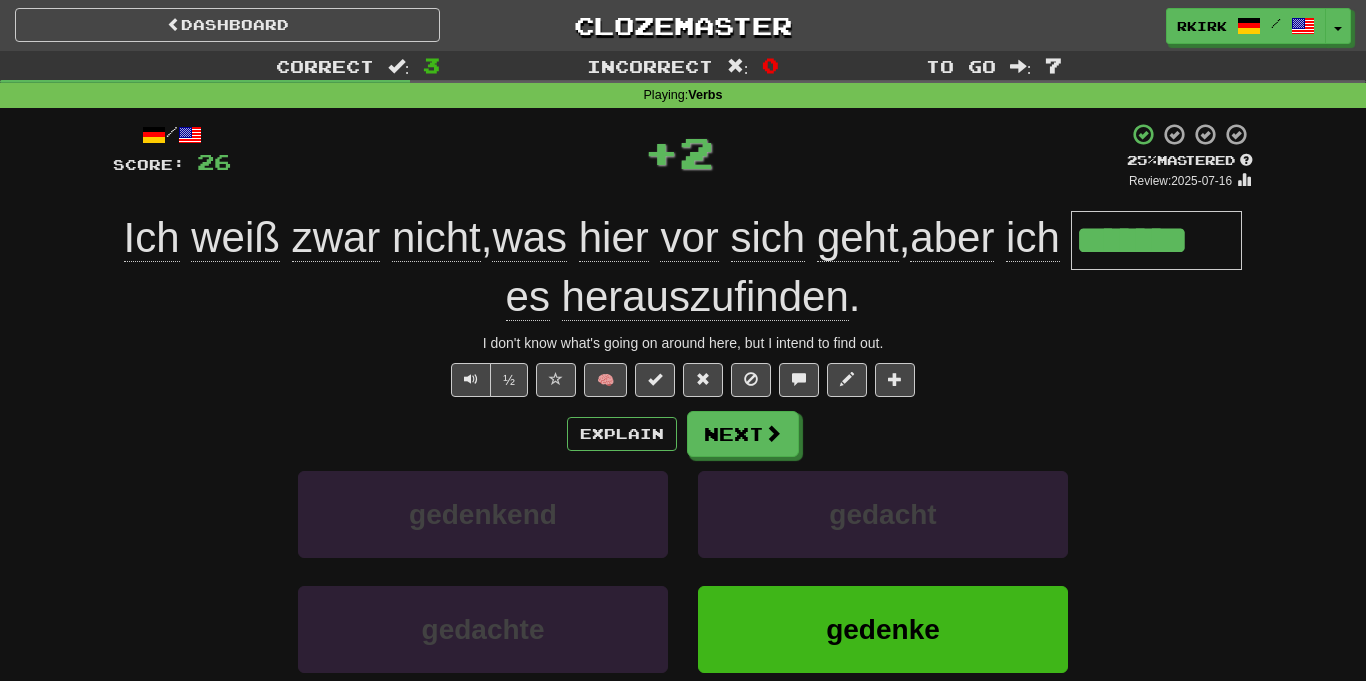 click on "herauszufinden" at bounding box center (705, 297) 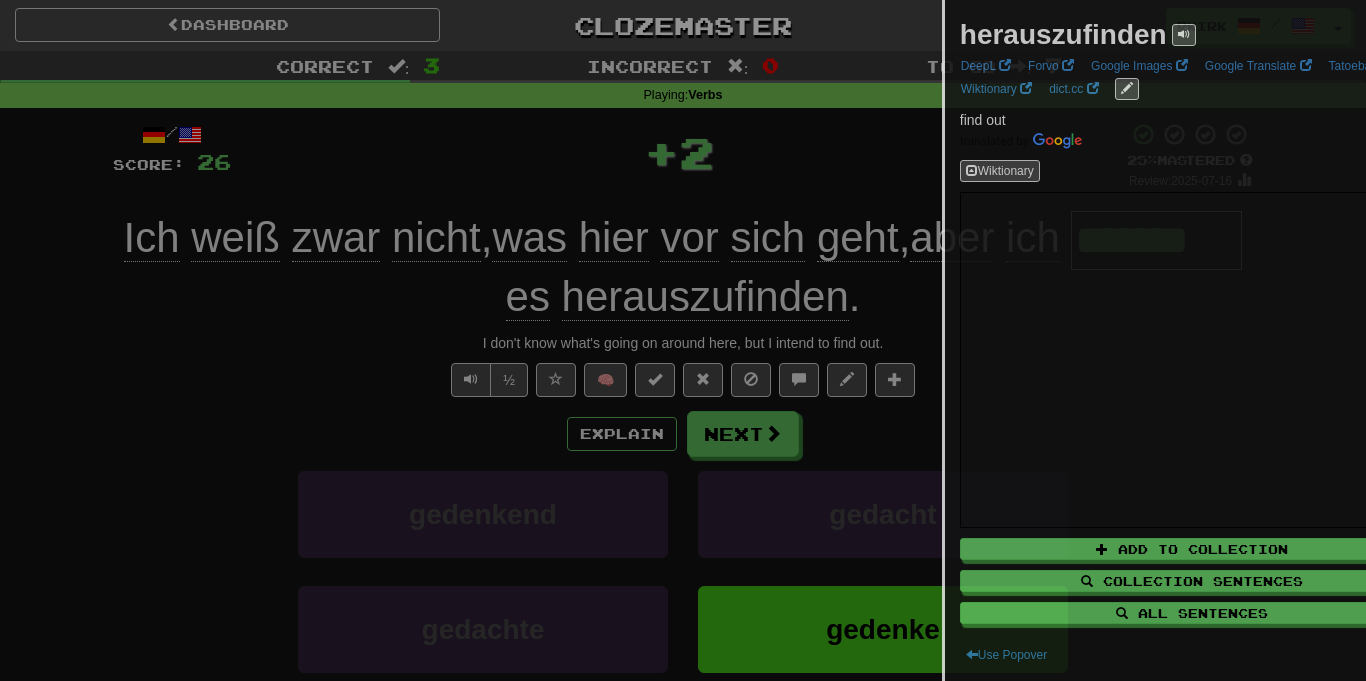 click at bounding box center [683, 340] 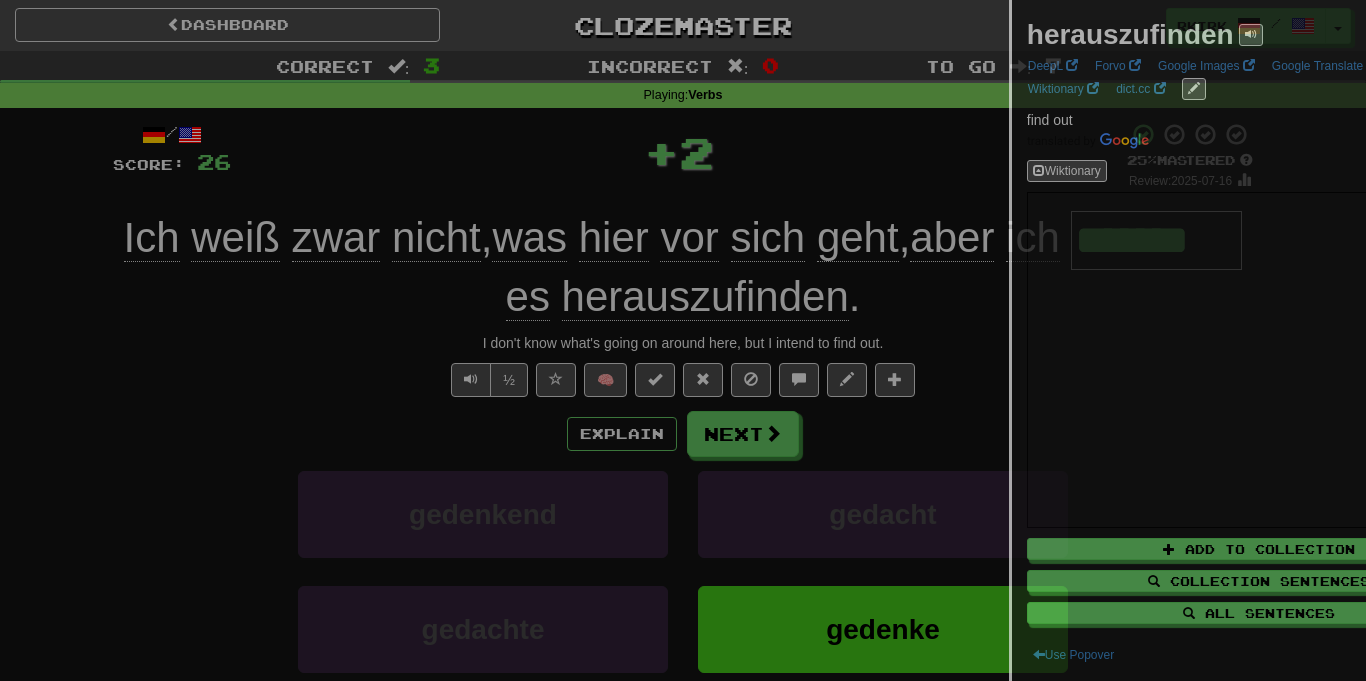 click at bounding box center (683, 340) 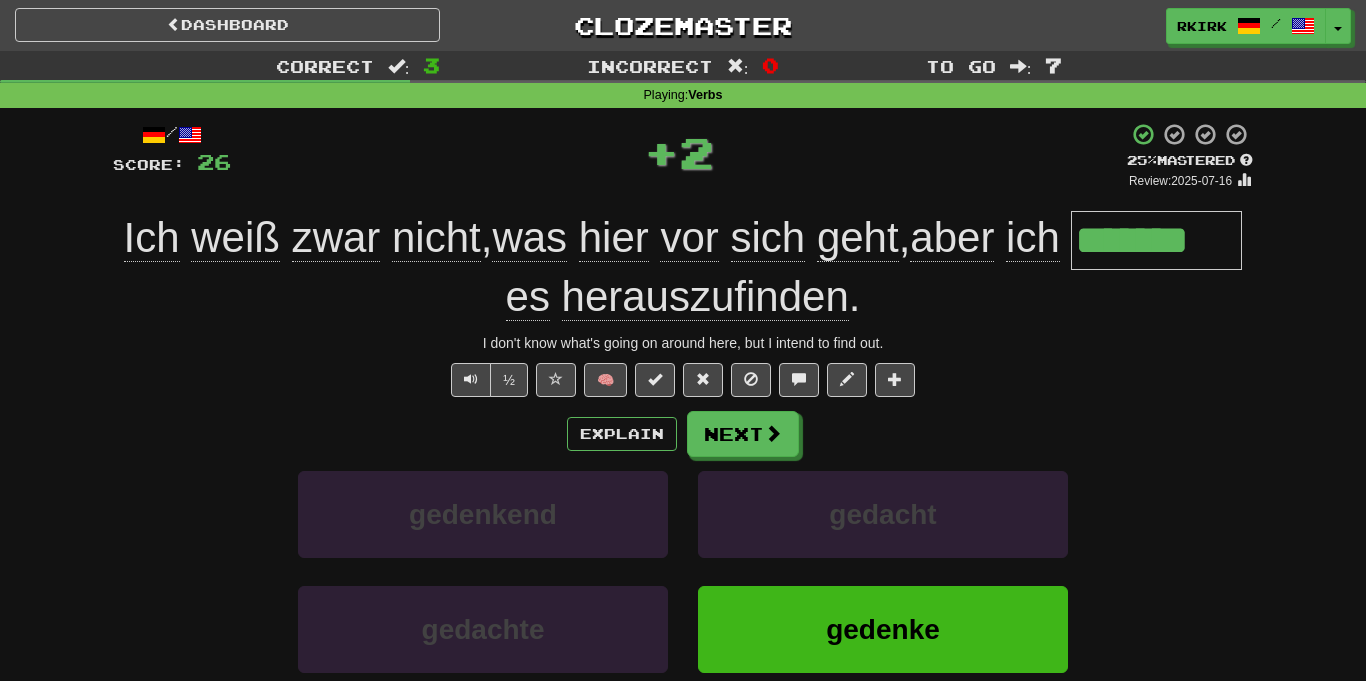 click on "*******" at bounding box center (1156, 240) 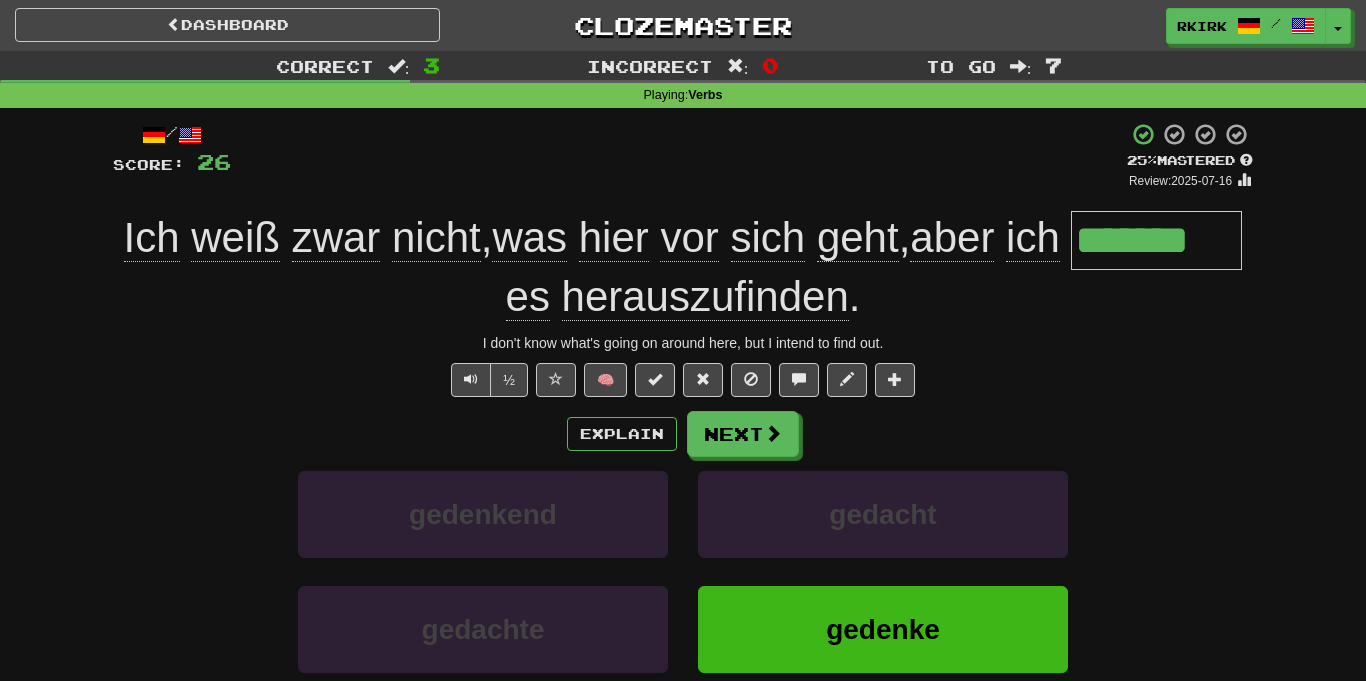 click on "½ 🧠" at bounding box center [683, 380] 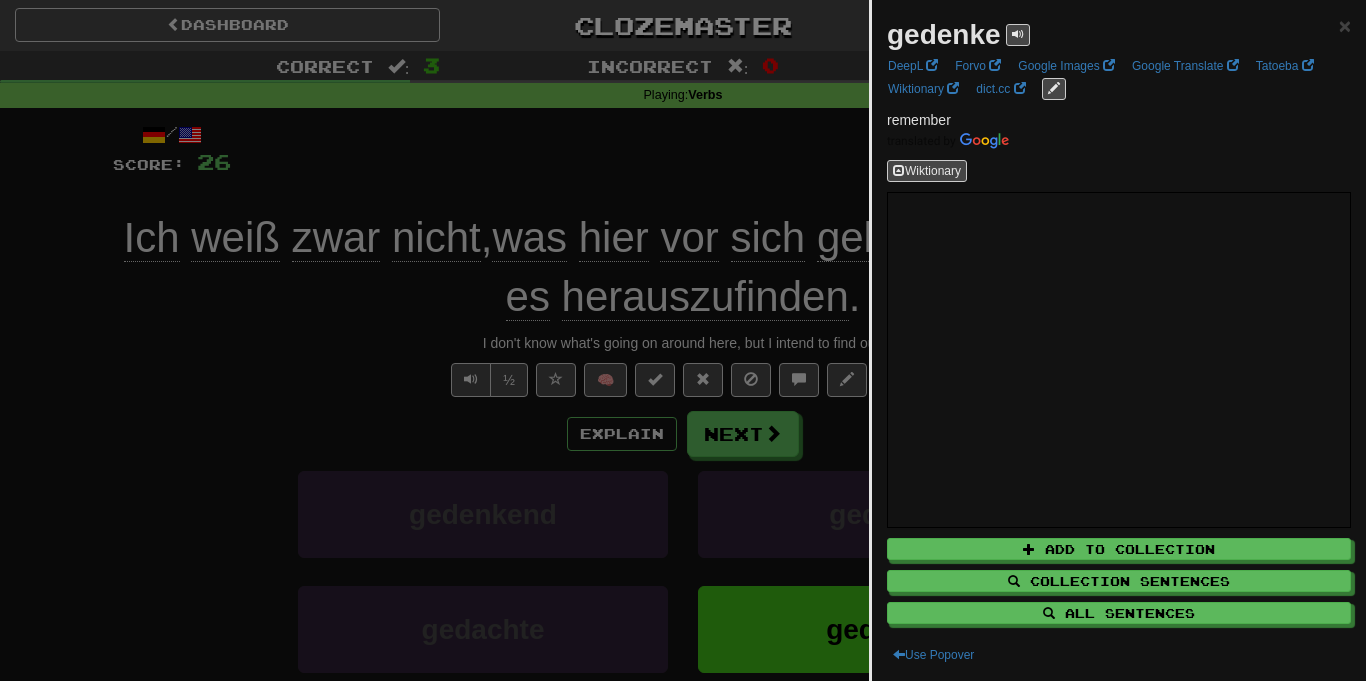 click at bounding box center (683, 340) 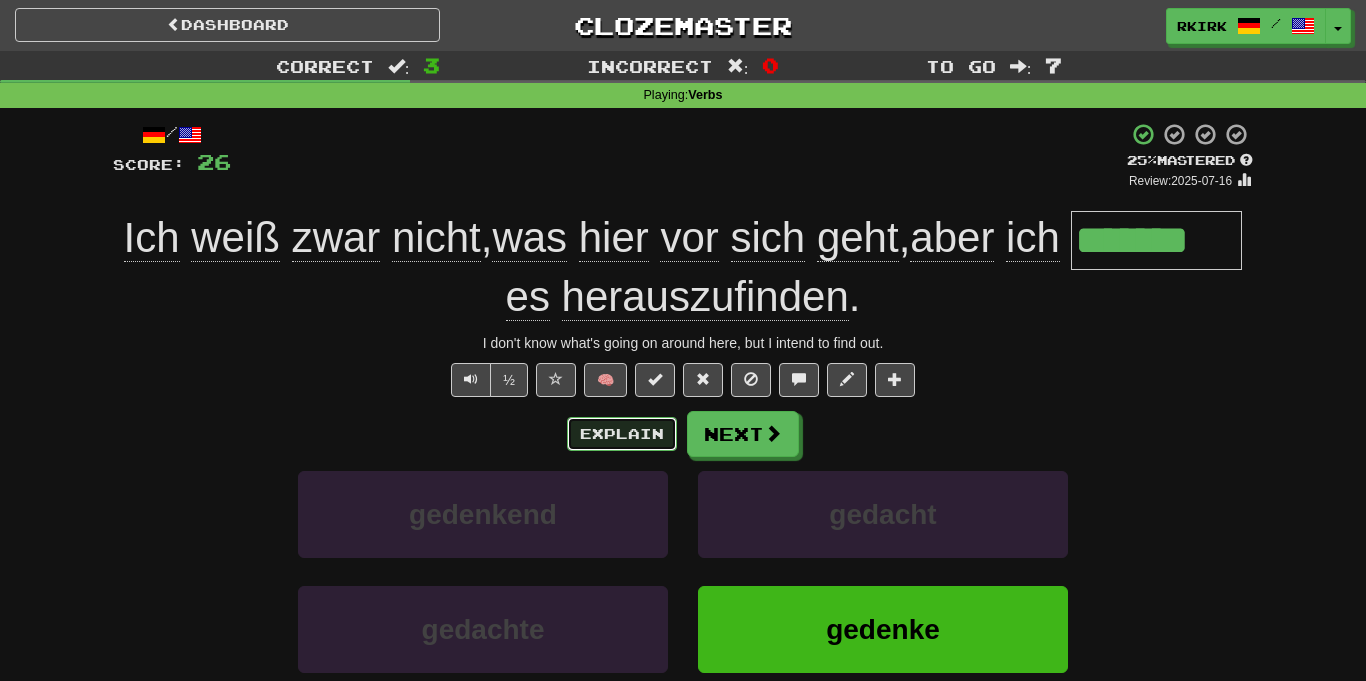 click on "Explain" at bounding box center [622, 434] 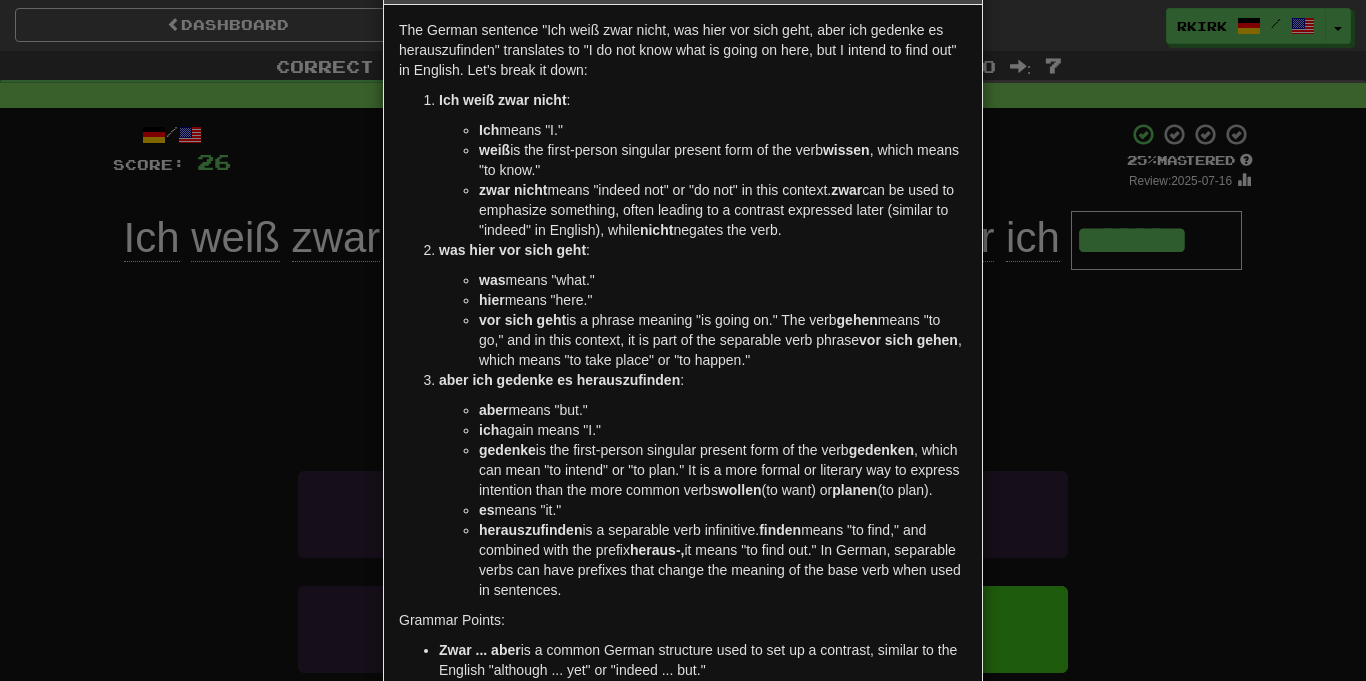 scroll, scrollTop: 126, scrollLeft: 0, axis: vertical 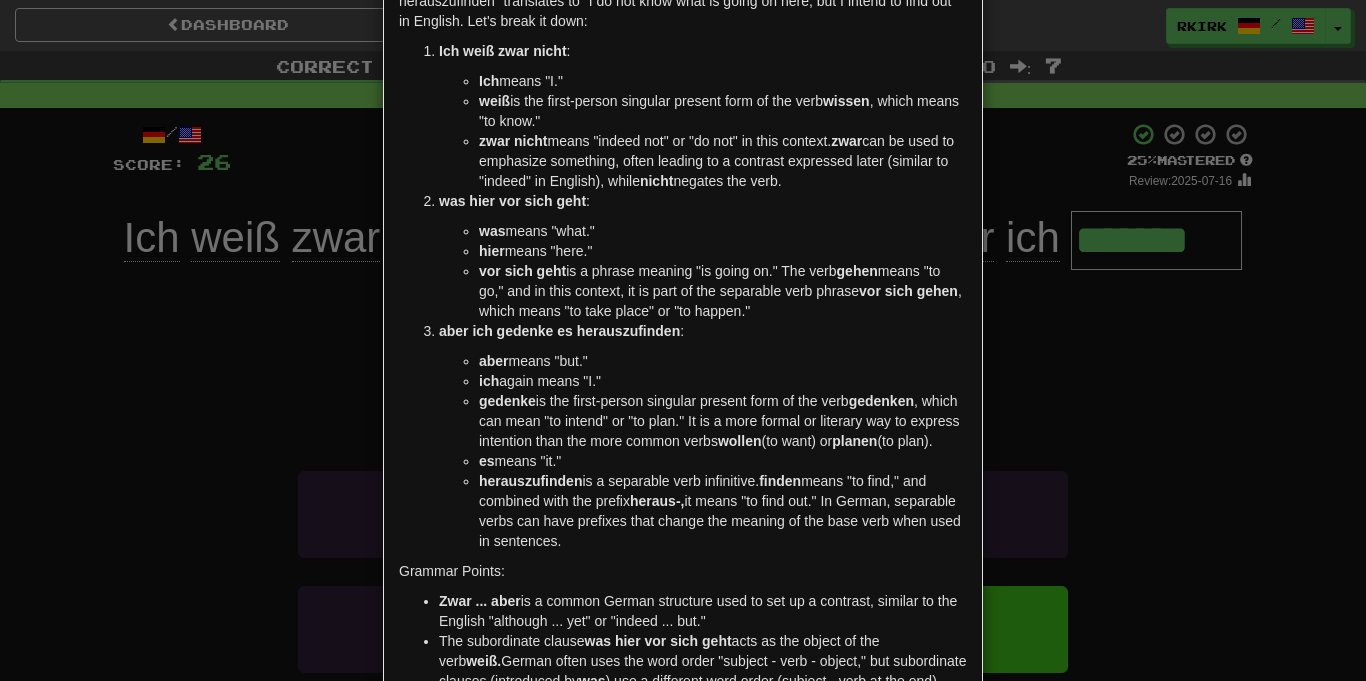 click on "× Explanation The German sentence "Ich weiß zwar nicht, was hier vor sich geht, aber ich gedenke es herauszufinden" translates to "I do not know what is going on here, but I intend to find out" in English. Let's break it down:
Ich weiß zwar nicht :
Ich  means "I."
weiß  is the first-person singular present form of the verb  wissen , which means "to know."
zwar nicht  means "indeed not" or "do not" in this context.  zwar  can be used to emphasize something, often leading to a contrast expressed later (similar to "indeed" in English), while  nicht  negates the verb.
was hier vor sich geht :
was  means "what."
hier  means "here."
vor sich geht  is a phrase meaning "is going on." The verb  gehen  means "to go," and in this context, it is part of the separable verb phrase  vor sich gehen , which means "to take place" or "to happen."
aber ich gedenke es herauszufinden :
aber  means "but."
ich  again means "I."
gedenke gedenken wollen  (to want) or  planen
es" at bounding box center (683, 340) 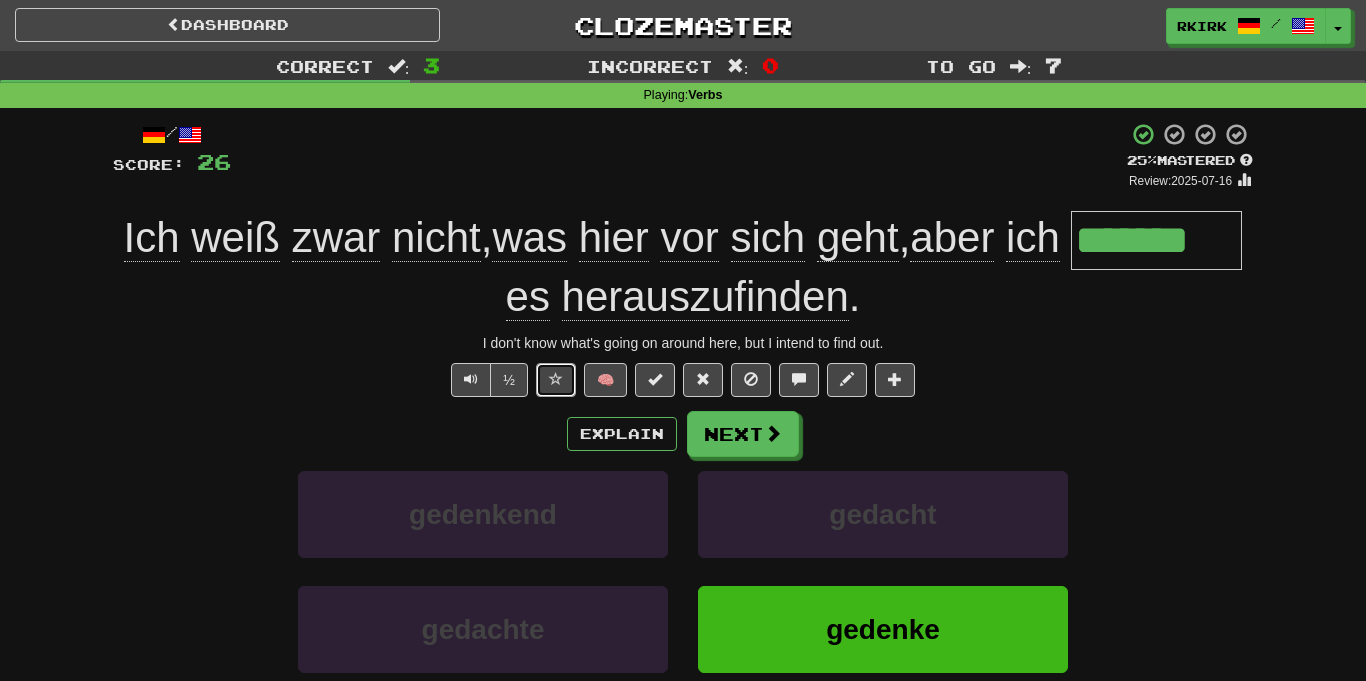 click at bounding box center (556, 380) 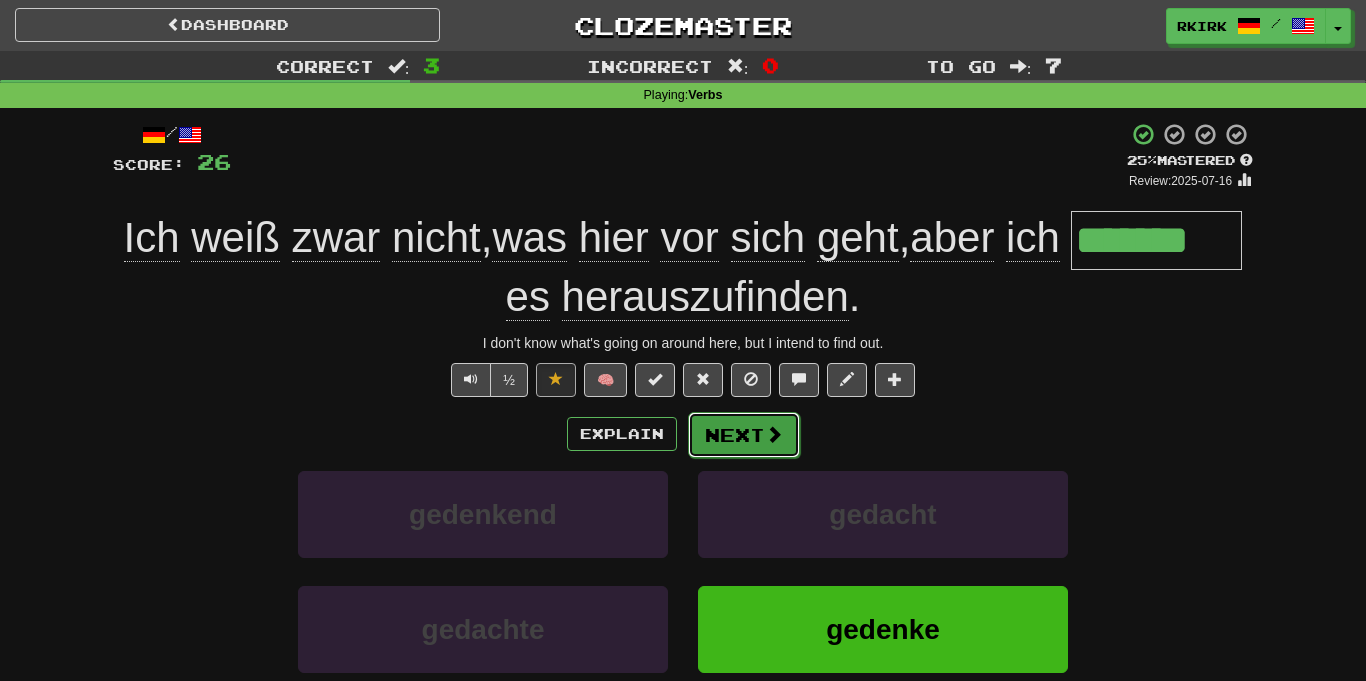 click on "Next" at bounding box center [744, 435] 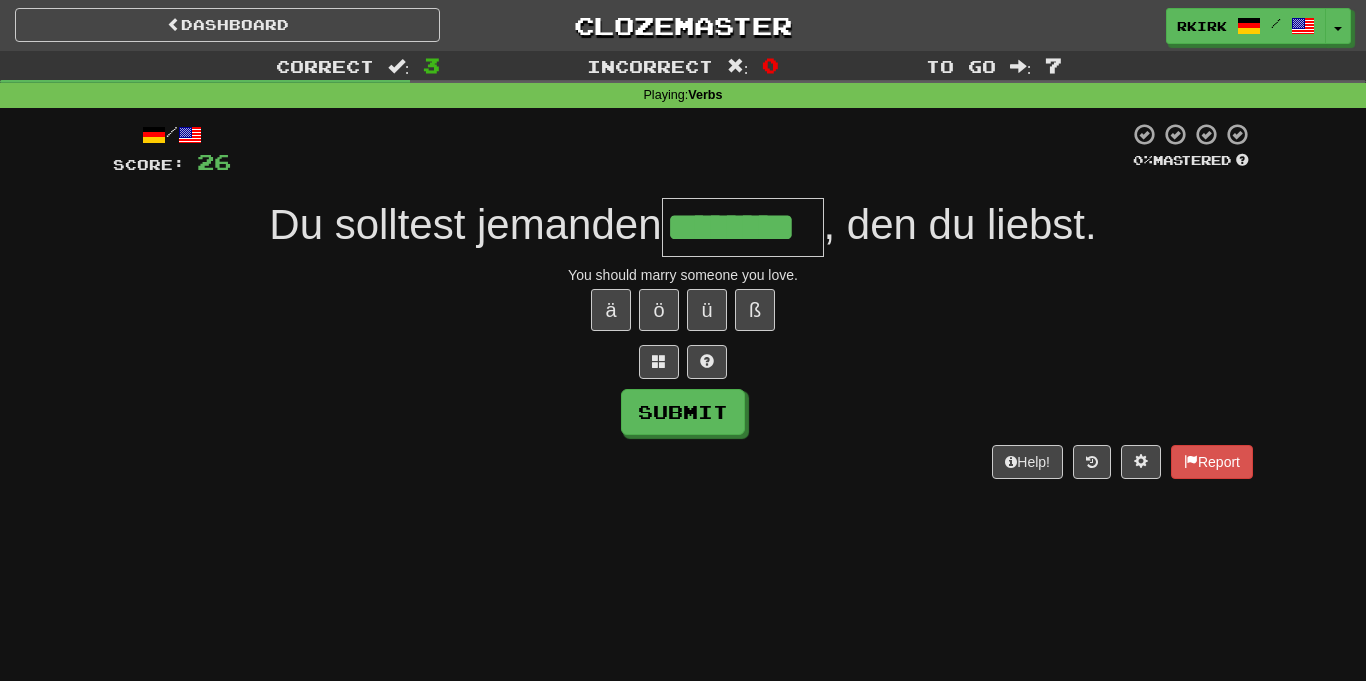 type on "********" 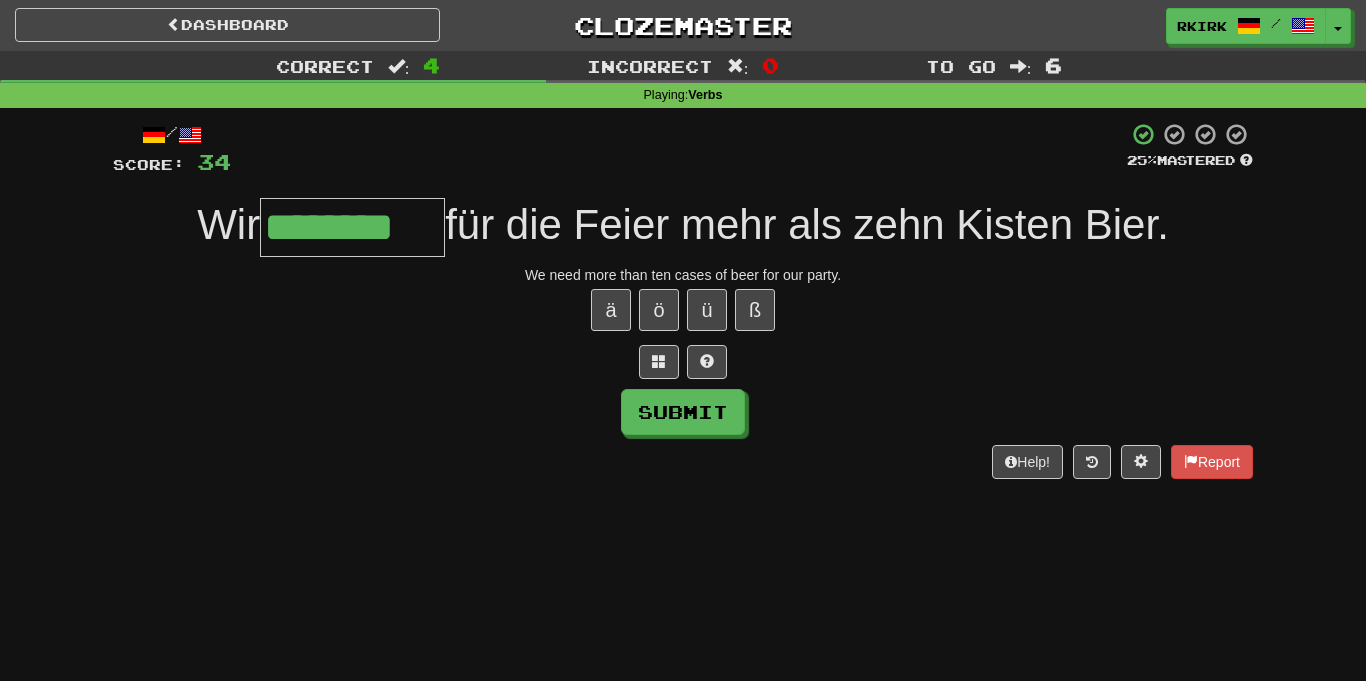 type on "********" 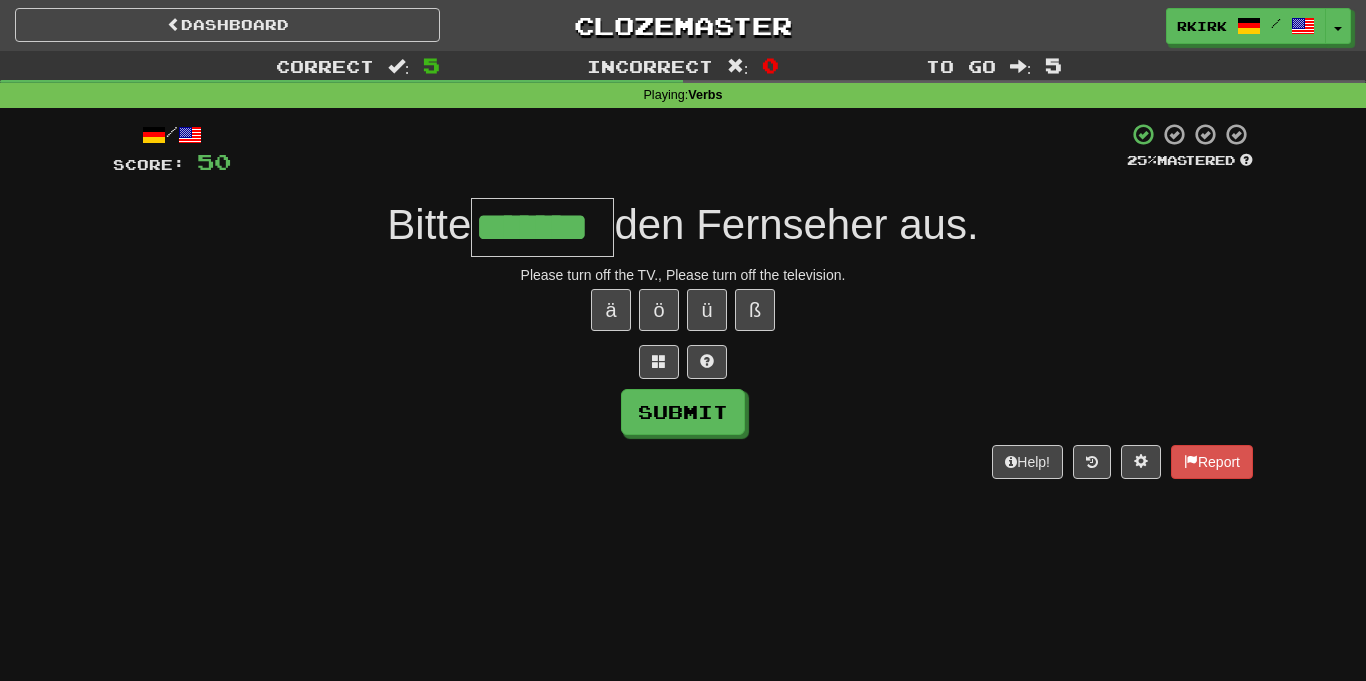 type on "*******" 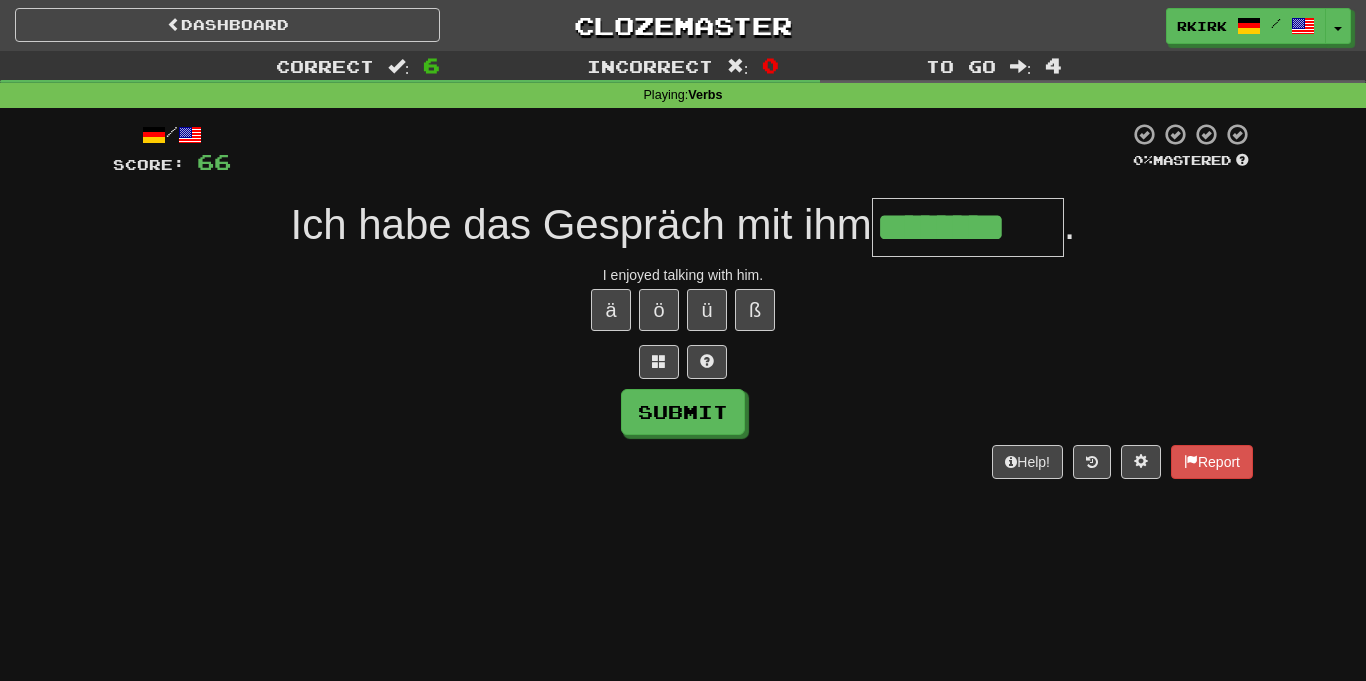 type on "********" 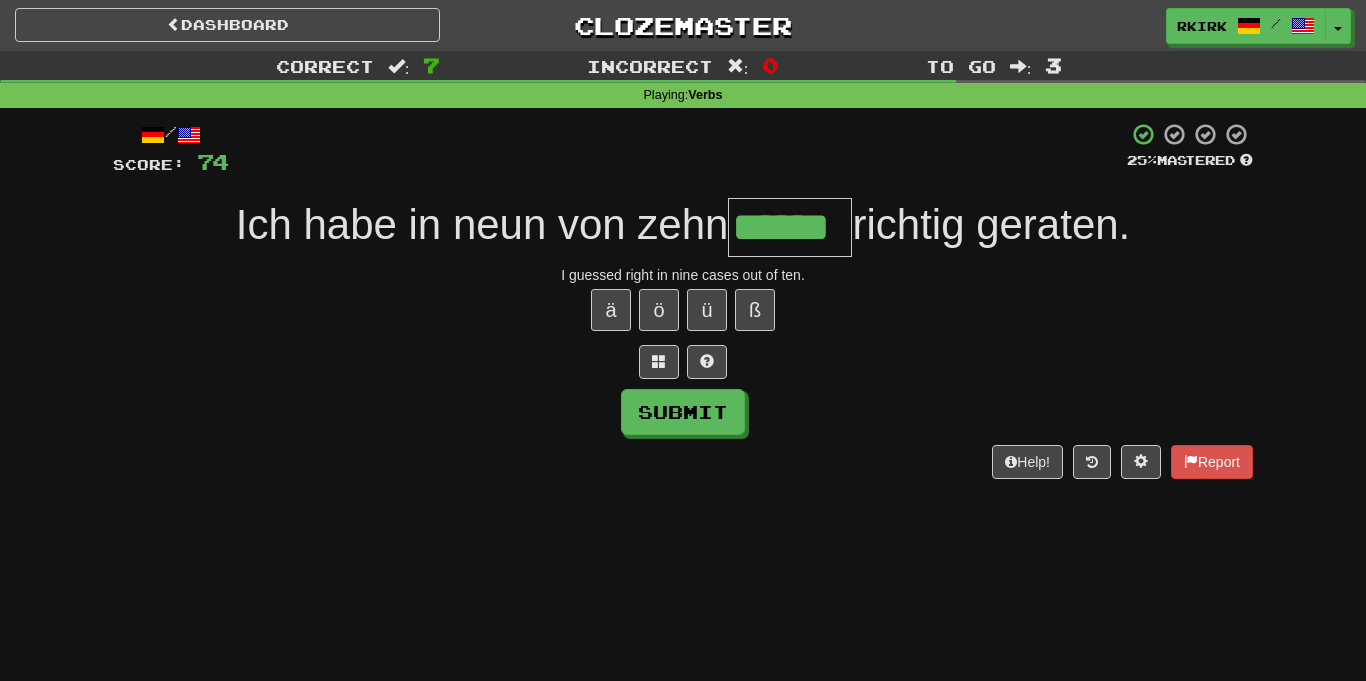 type on "******" 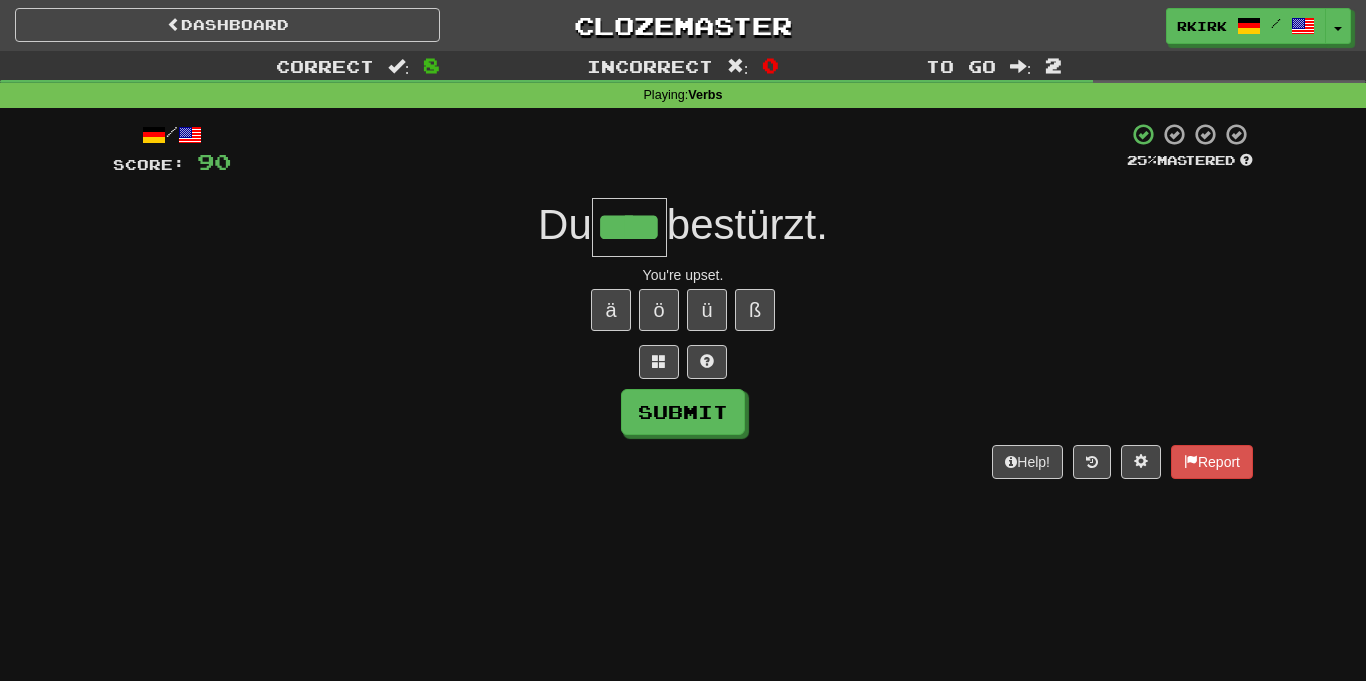 type on "****" 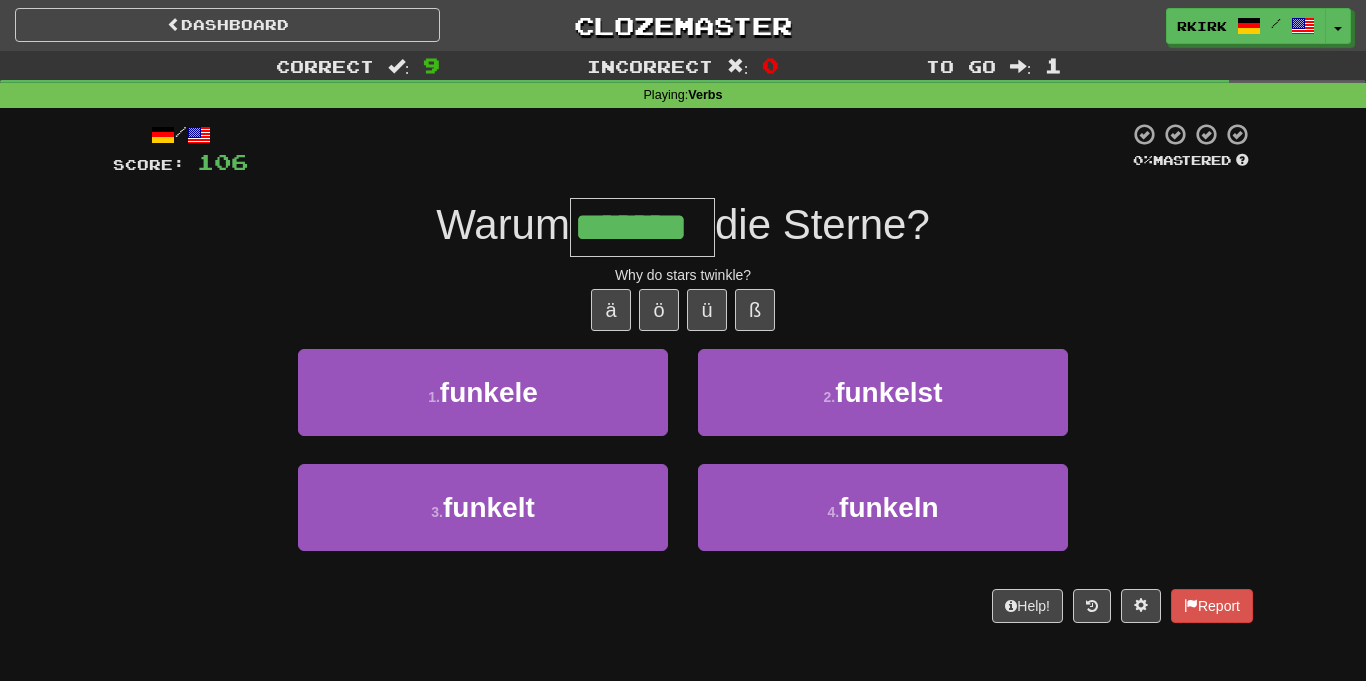 type on "*******" 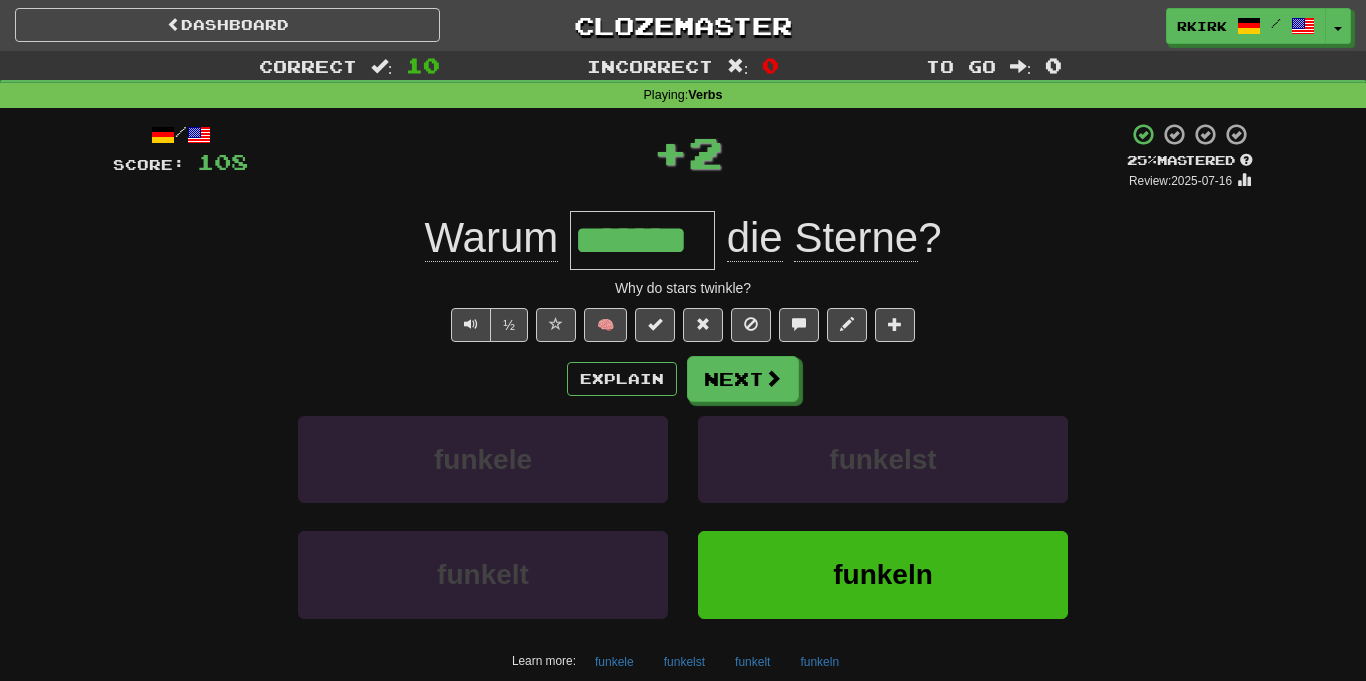 click on "*******" at bounding box center (642, 240) 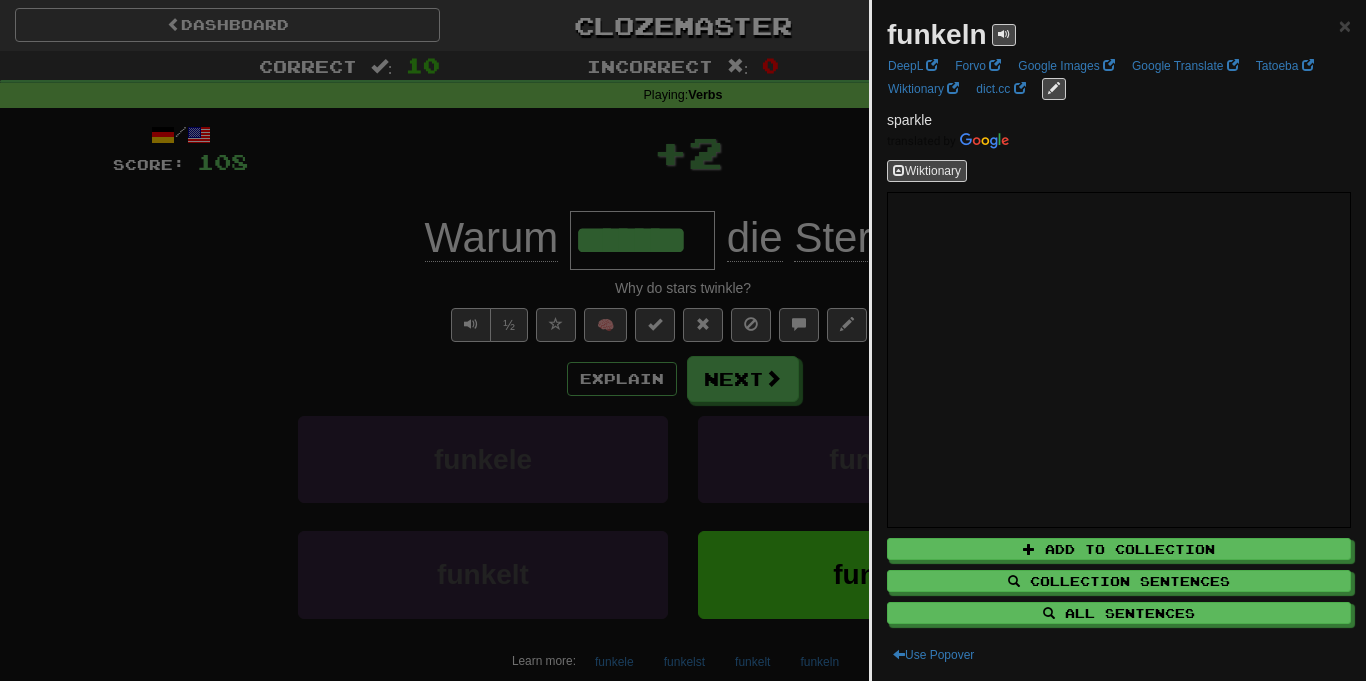 click at bounding box center (683, 340) 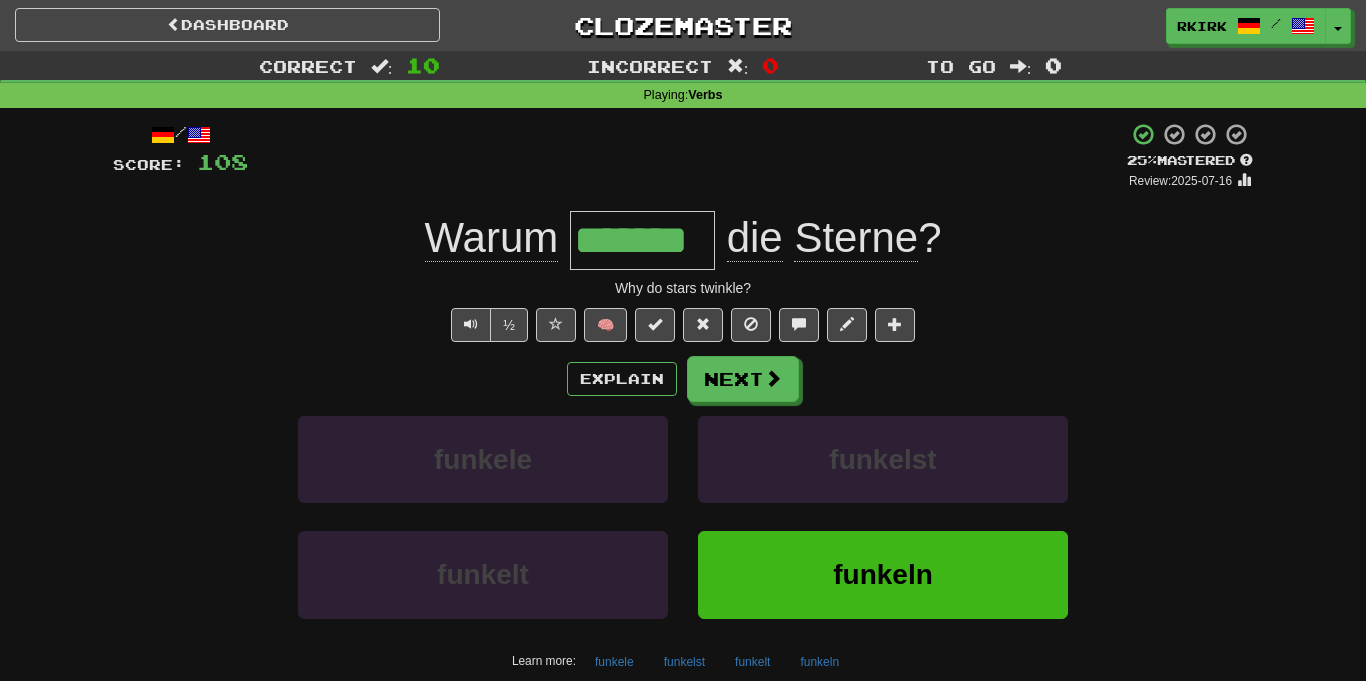 click on "*******" at bounding box center [642, 240] 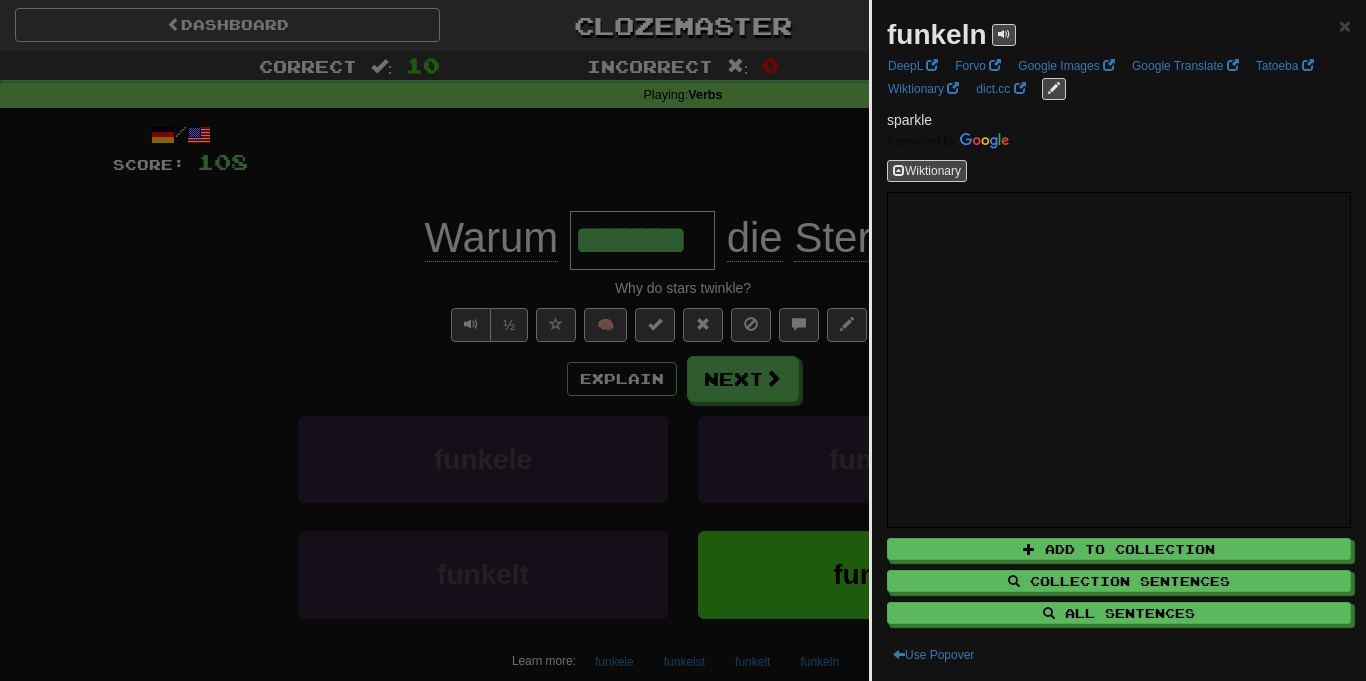 click at bounding box center (683, 340) 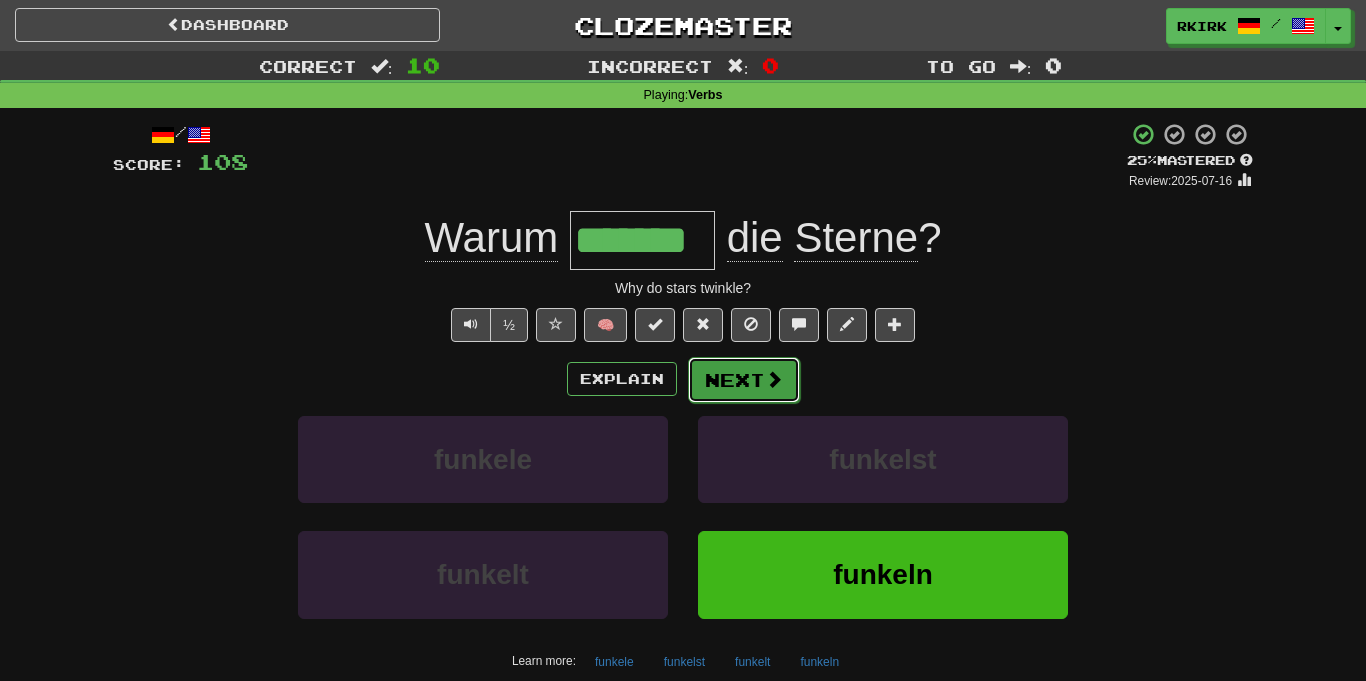 click on "Next" at bounding box center (744, 380) 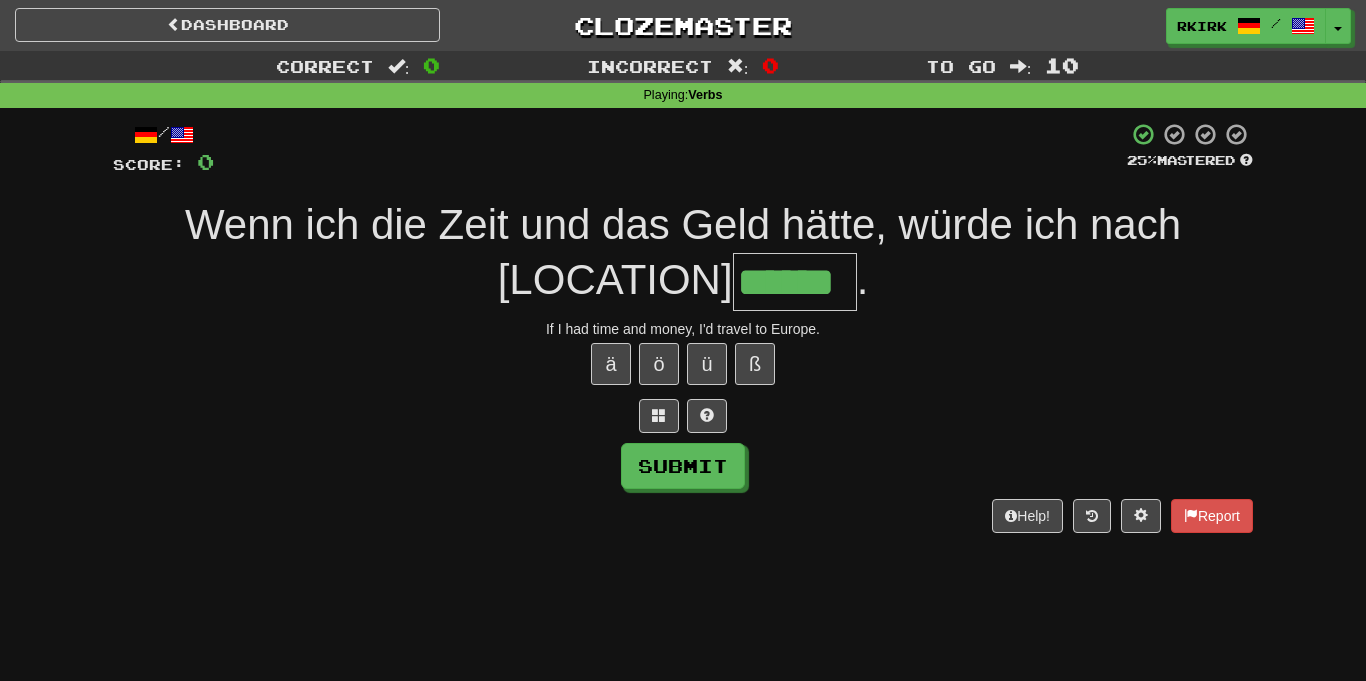 type on "******" 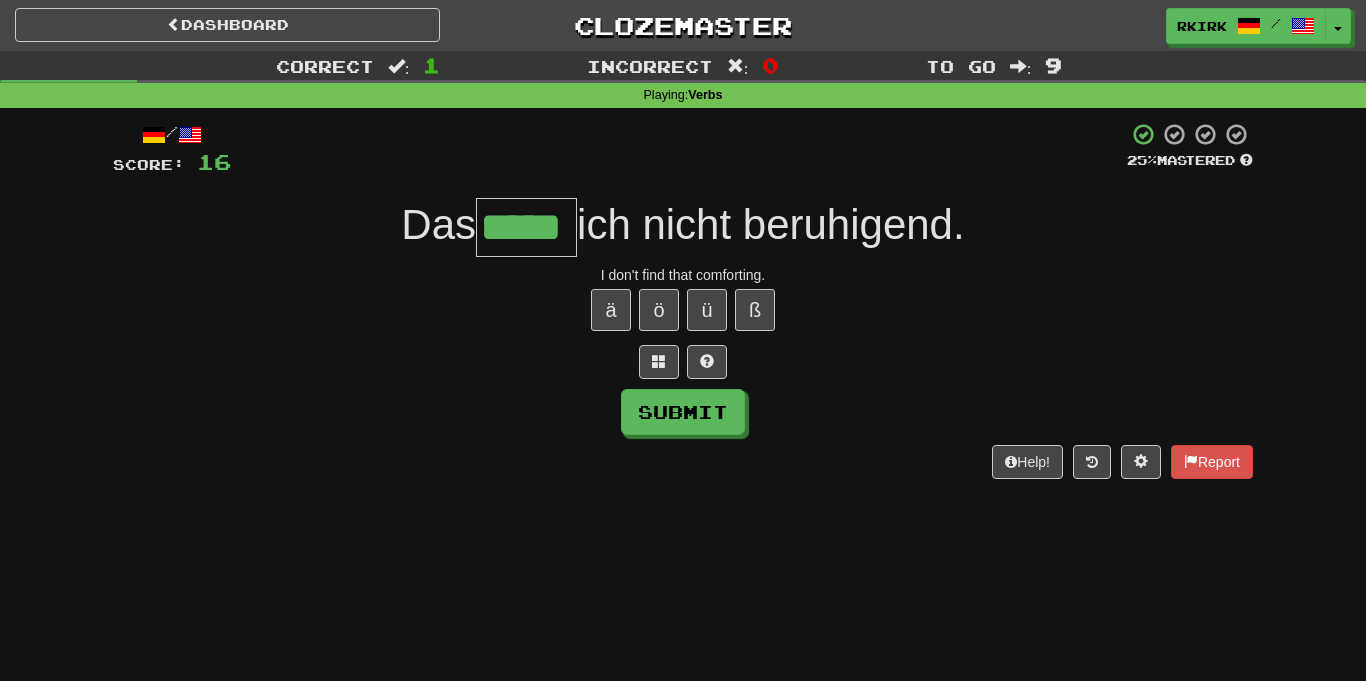 type on "*****" 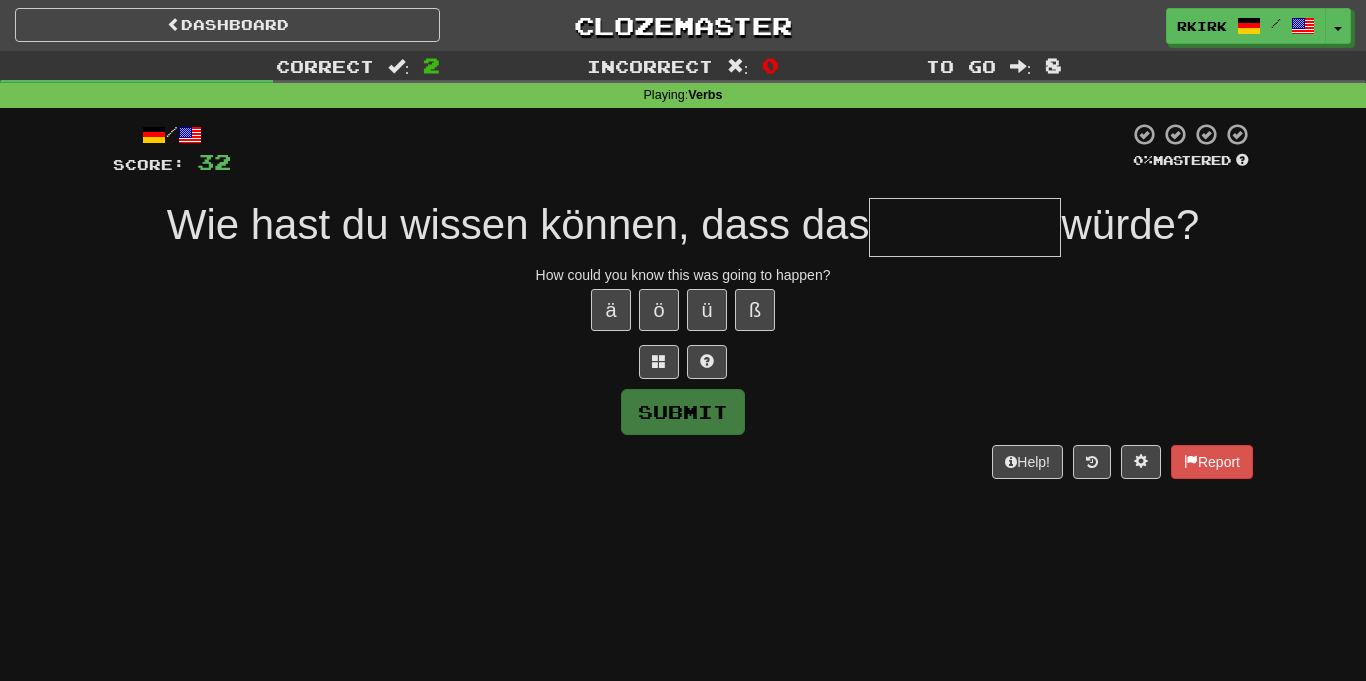 type on "*" 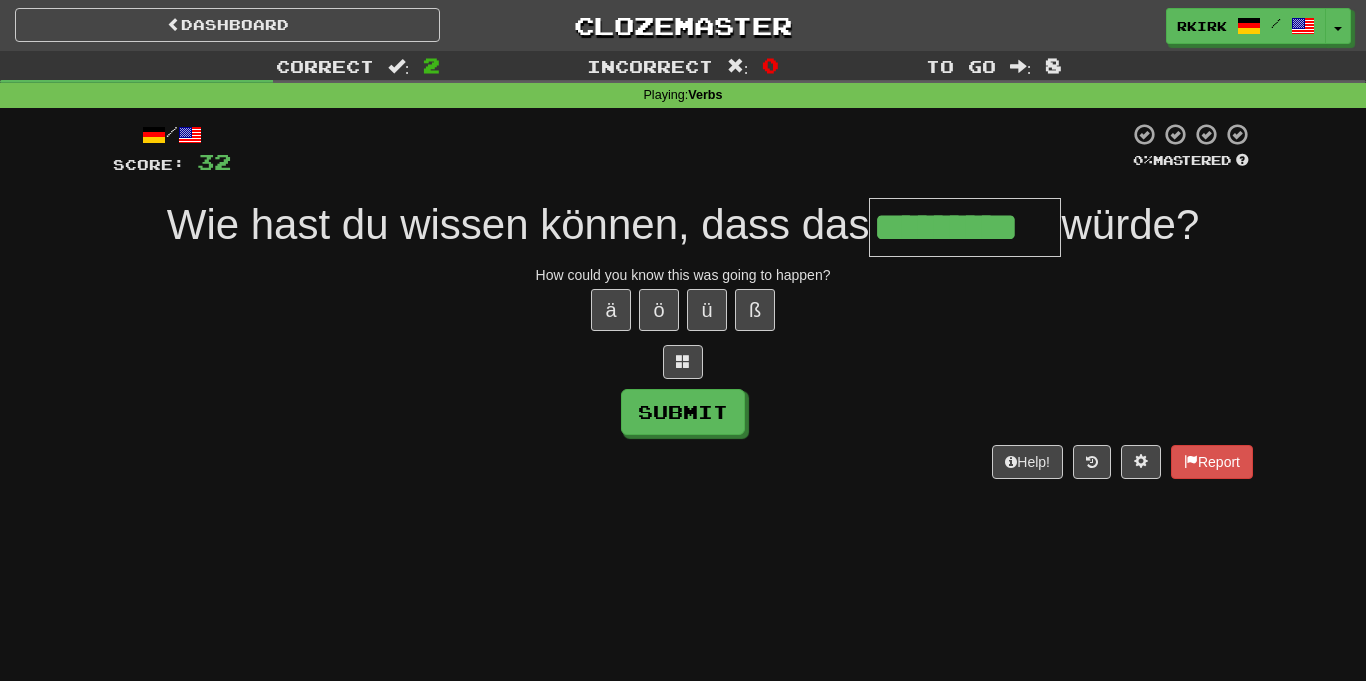 type on "*********" 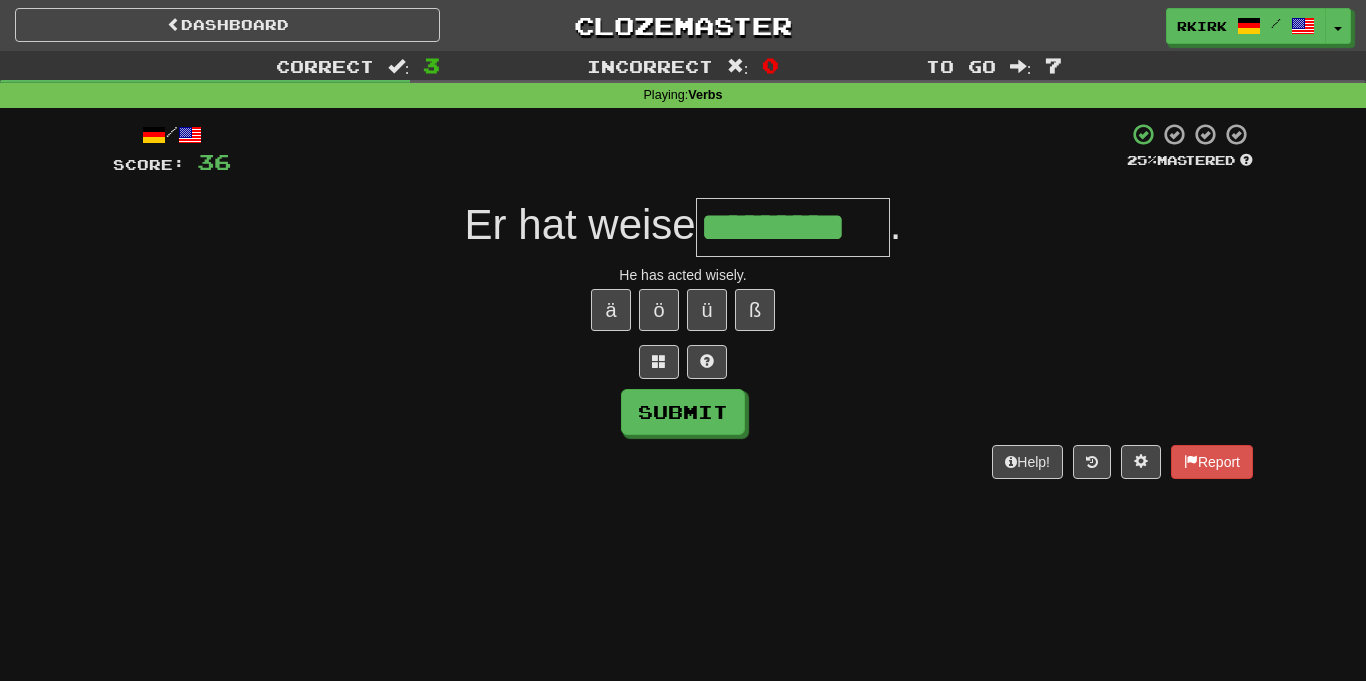 type on "*********" 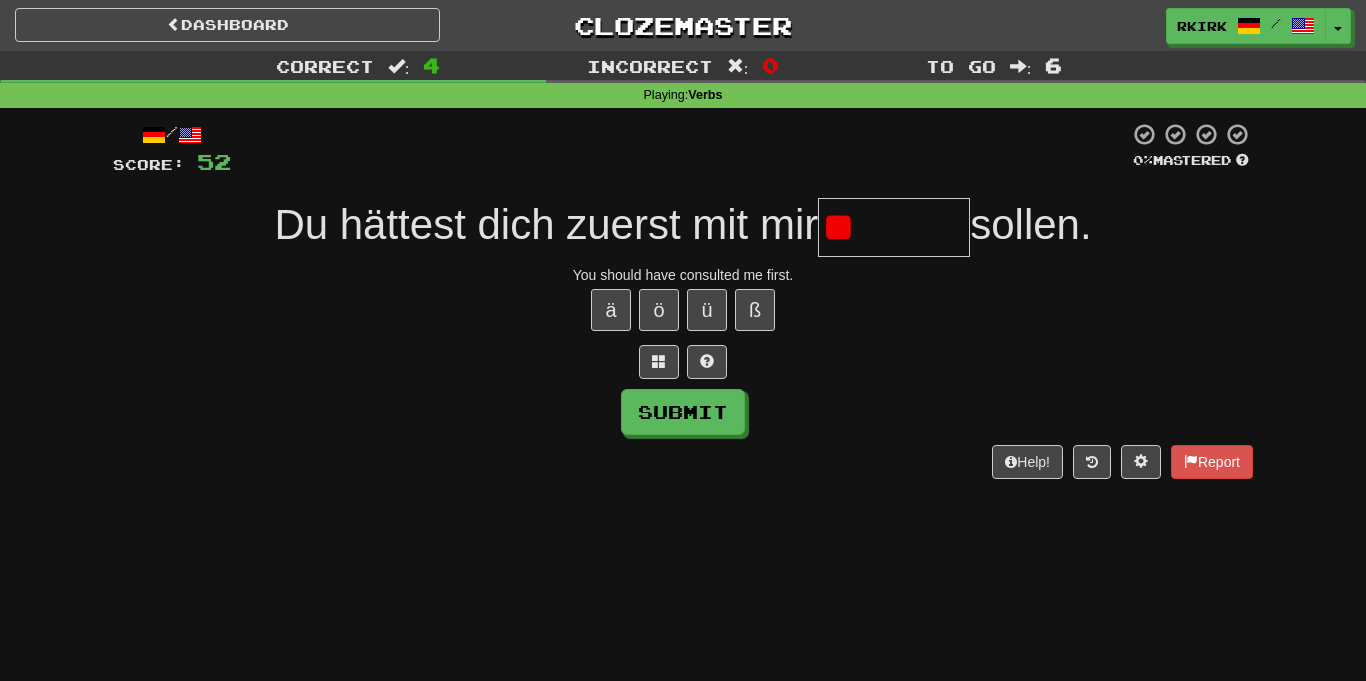 type on "*" 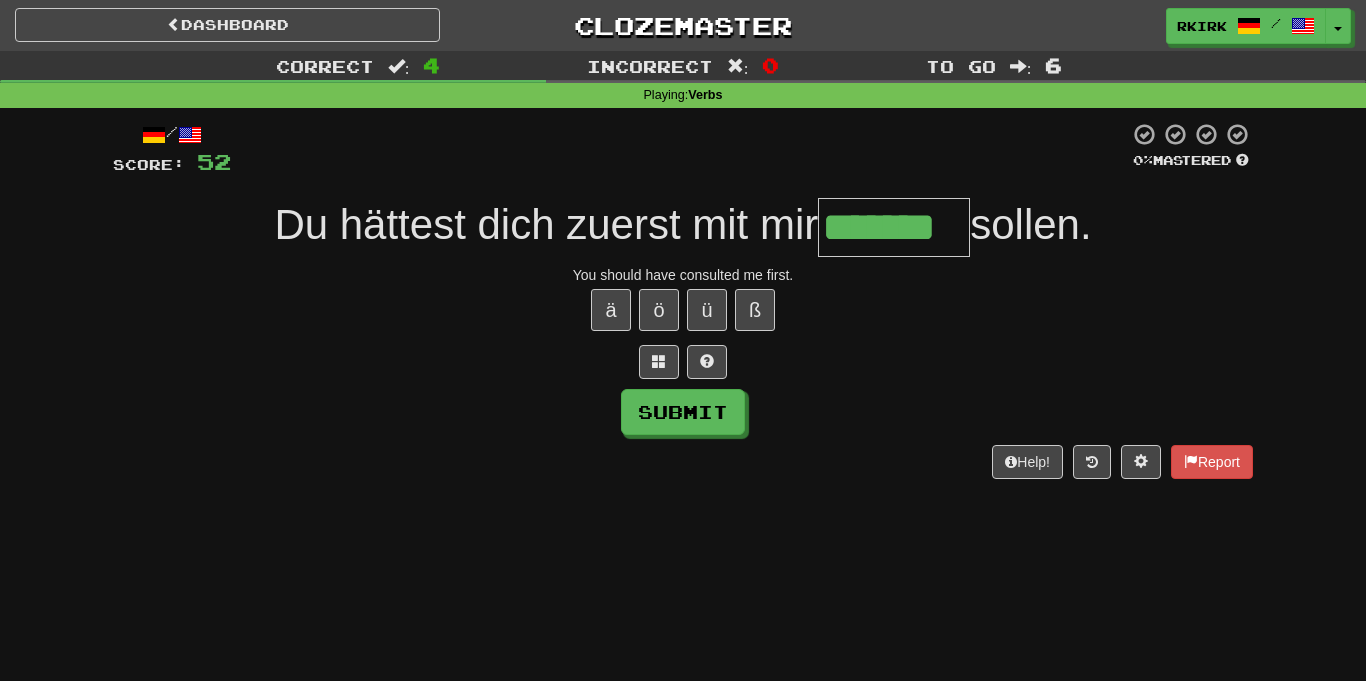 type on "*******" 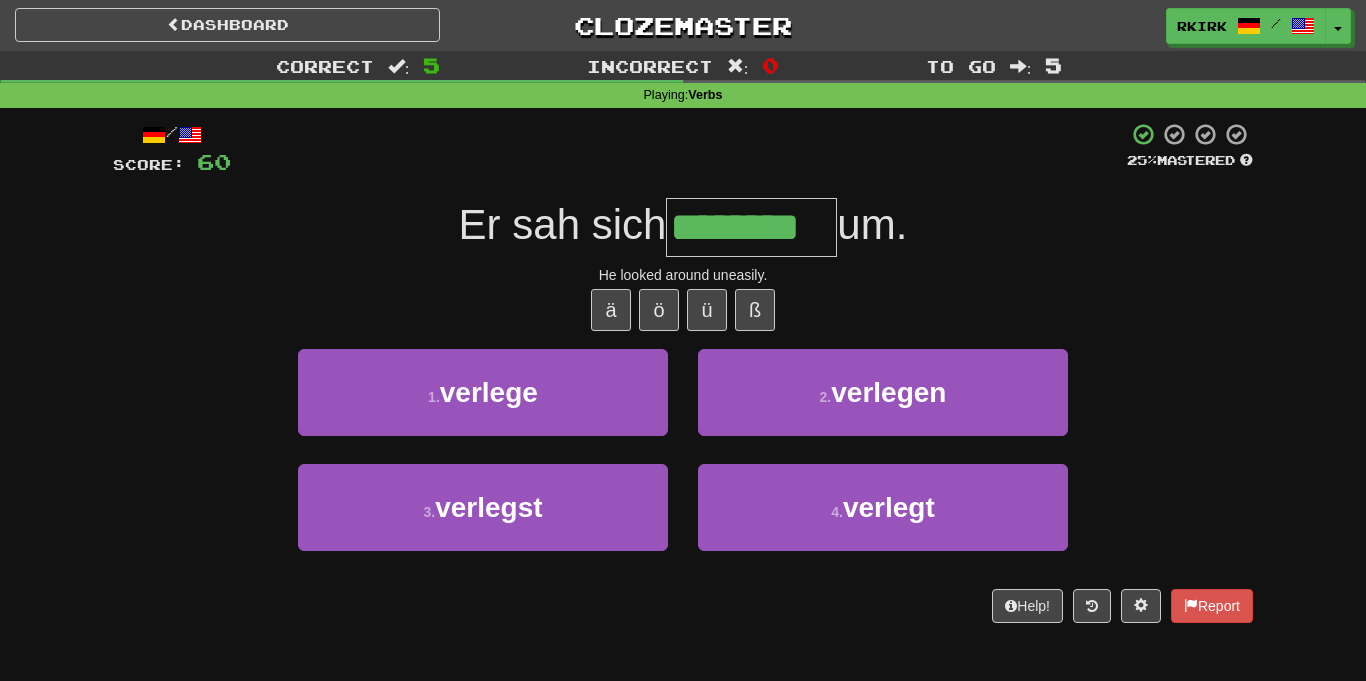 type on "********" 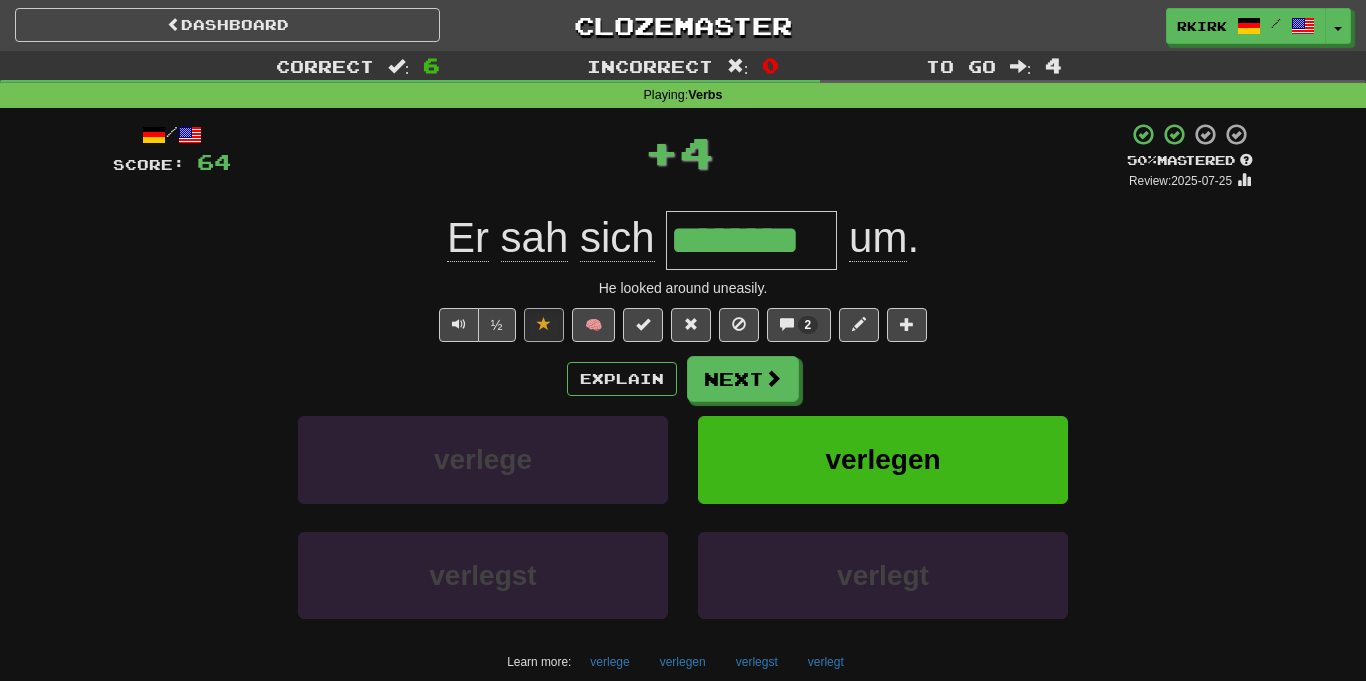 click on "********" at bounding box center (751, 240) 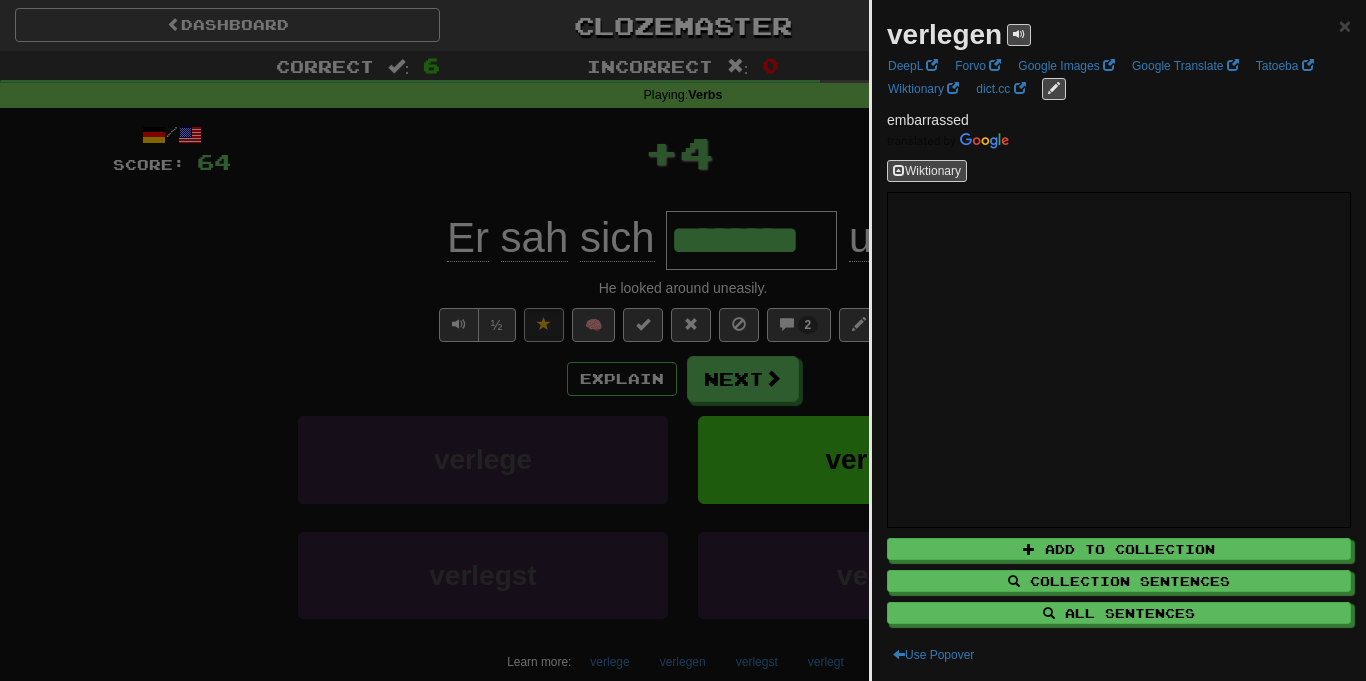 click at bounding box center [683, 340] 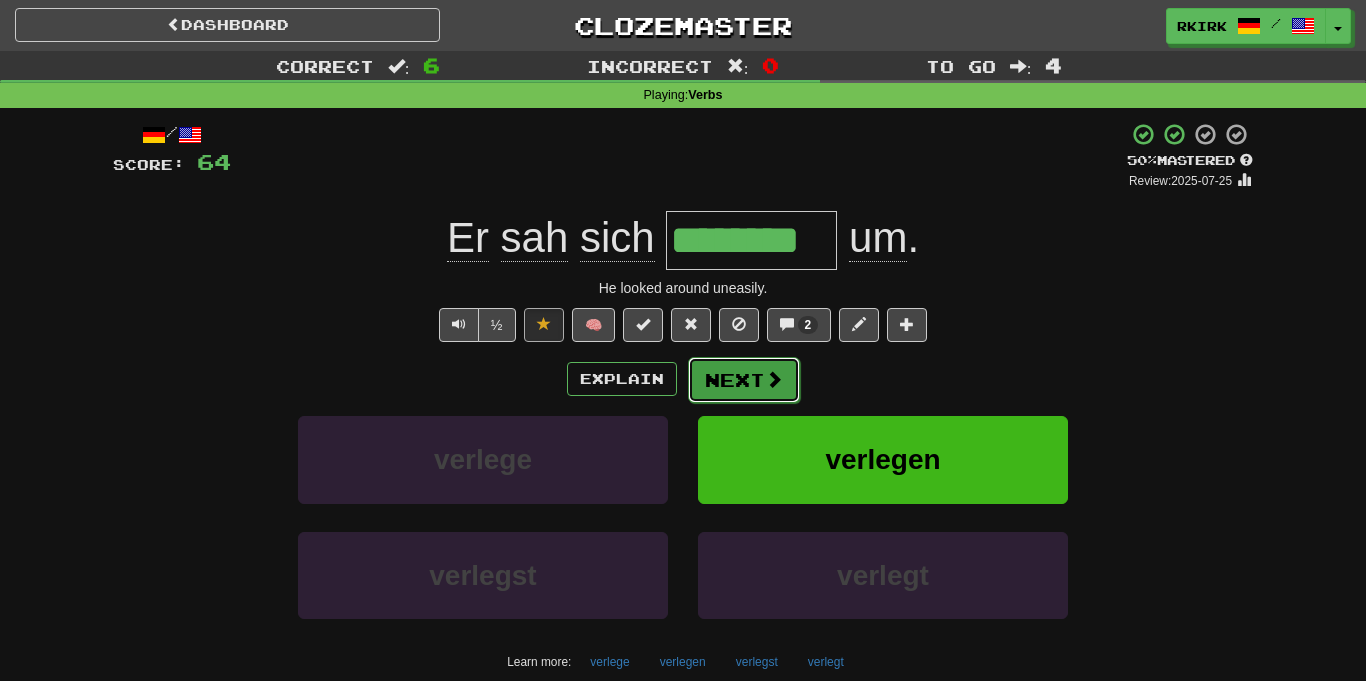 click on "Next" at bounding box center [744, 380] 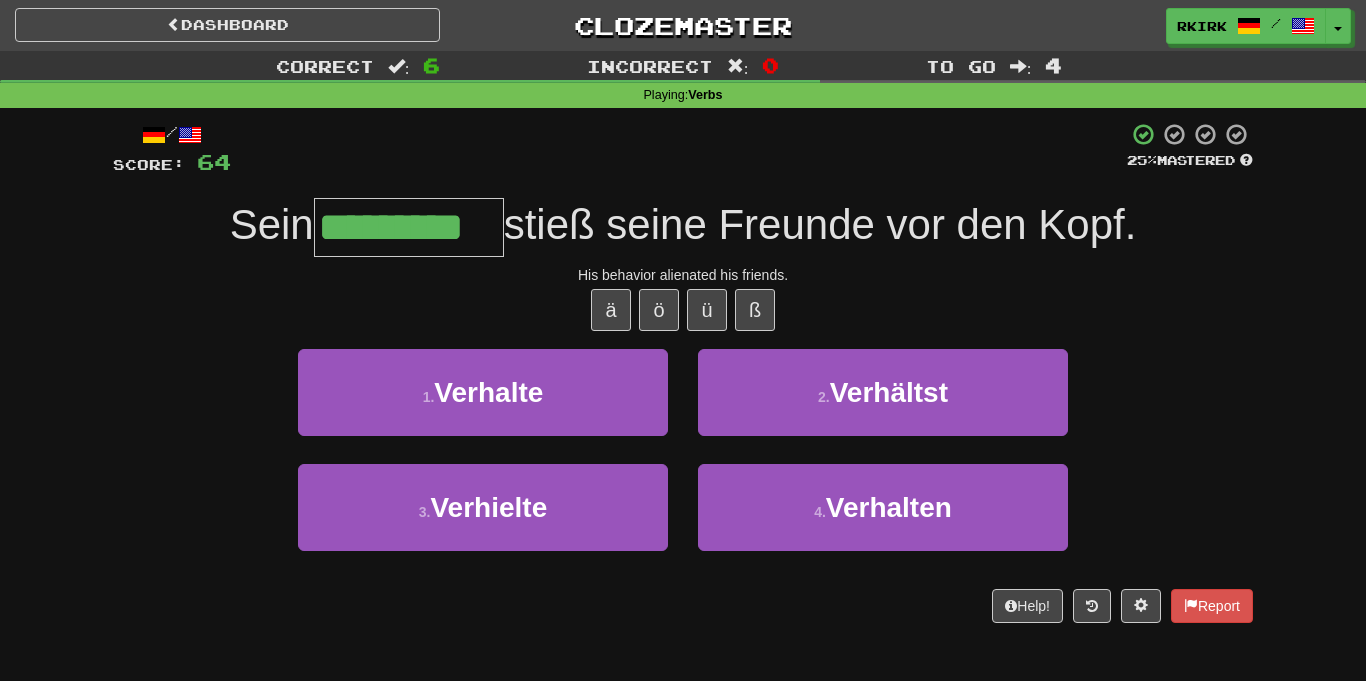 type on "*********" 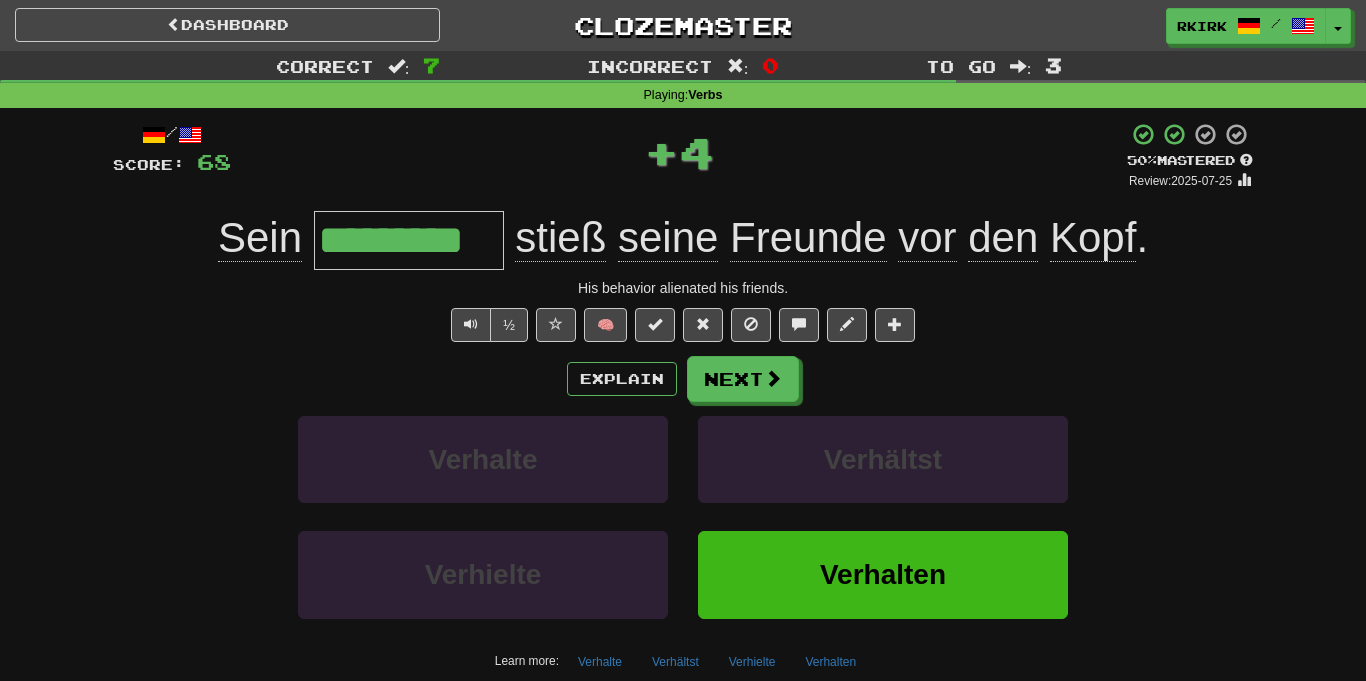 click on "stieß" at bounding box center [560, 238] 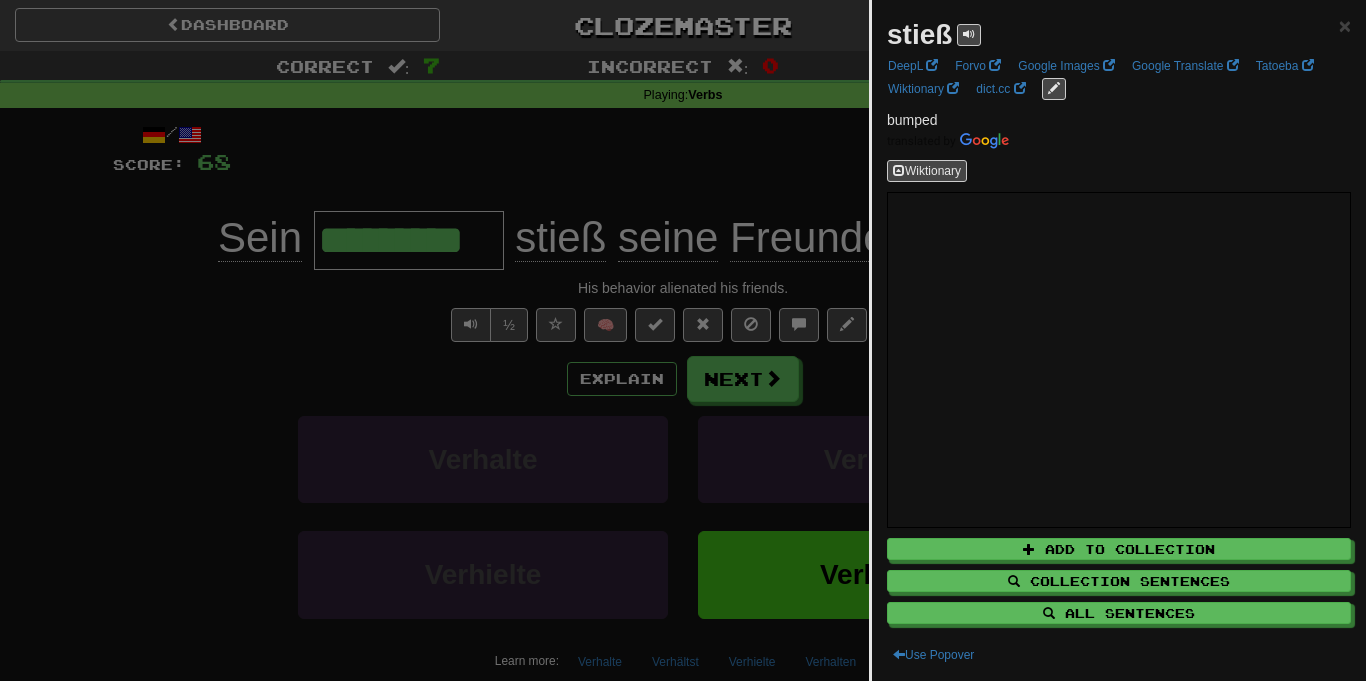 click at bounding box center [683, 340] 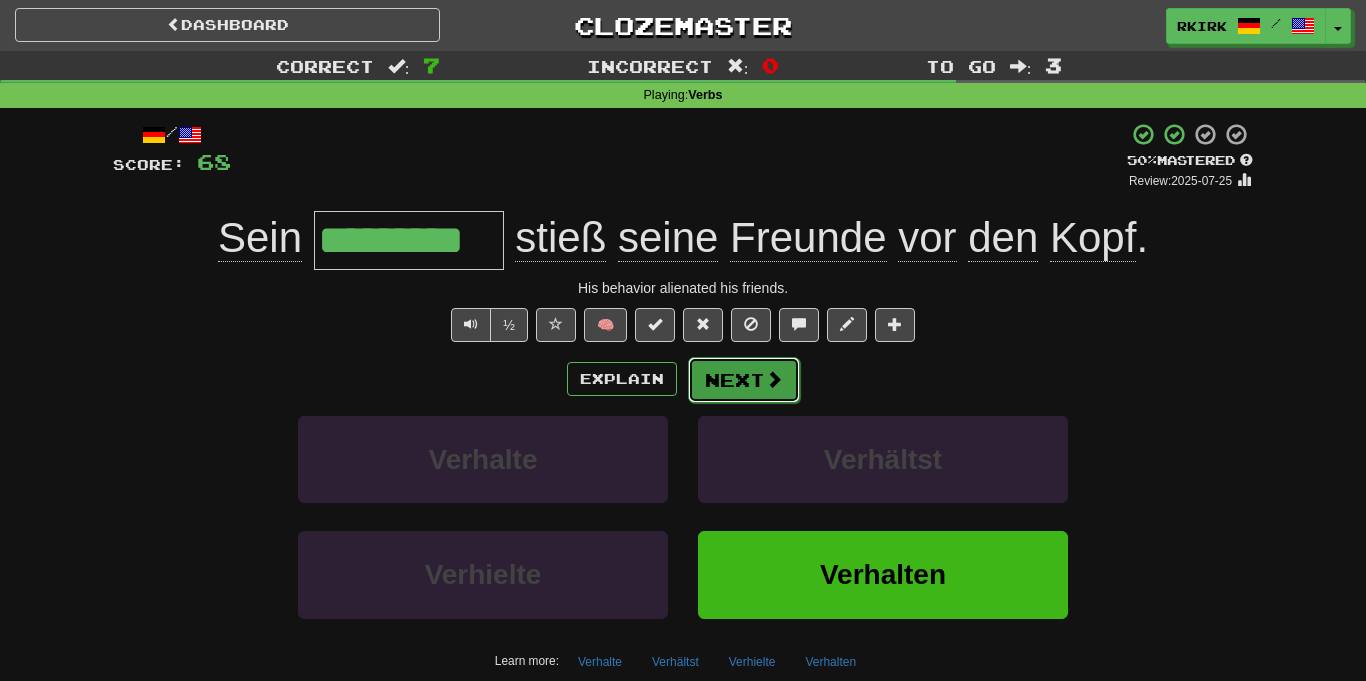 click on "Next" at bounding box center [744, 380] 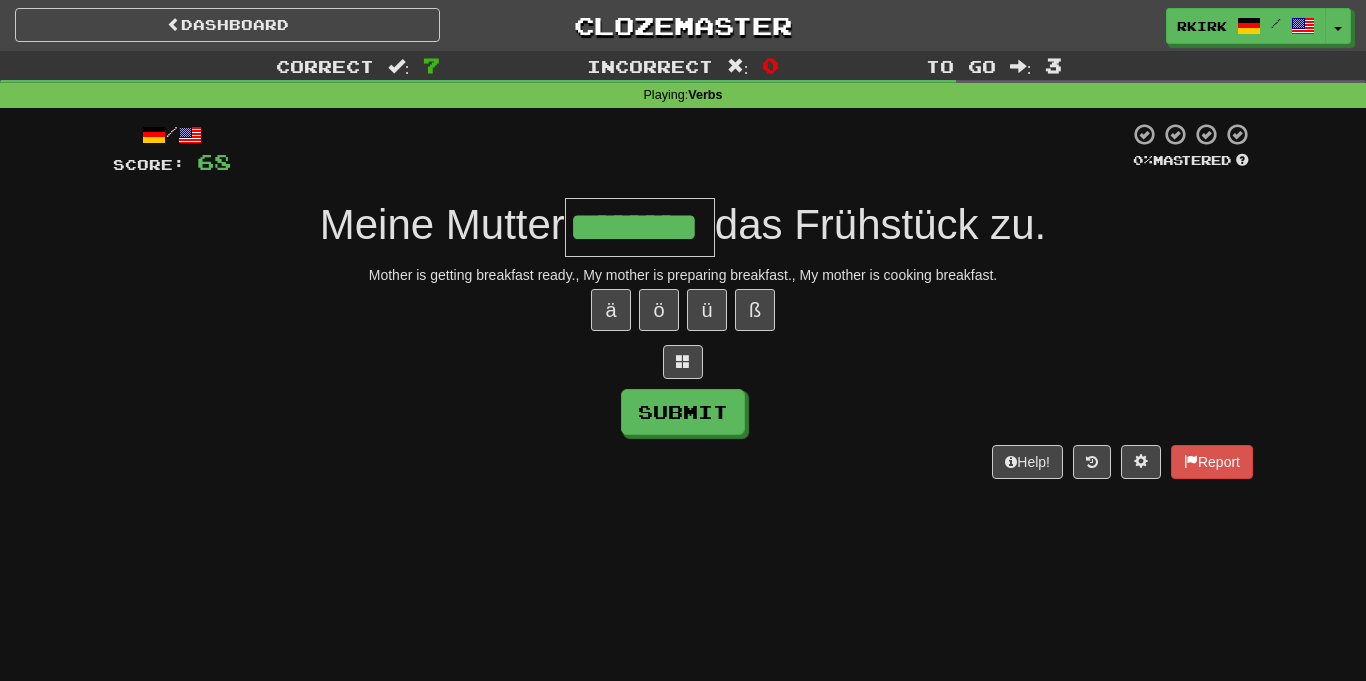 type on "********" 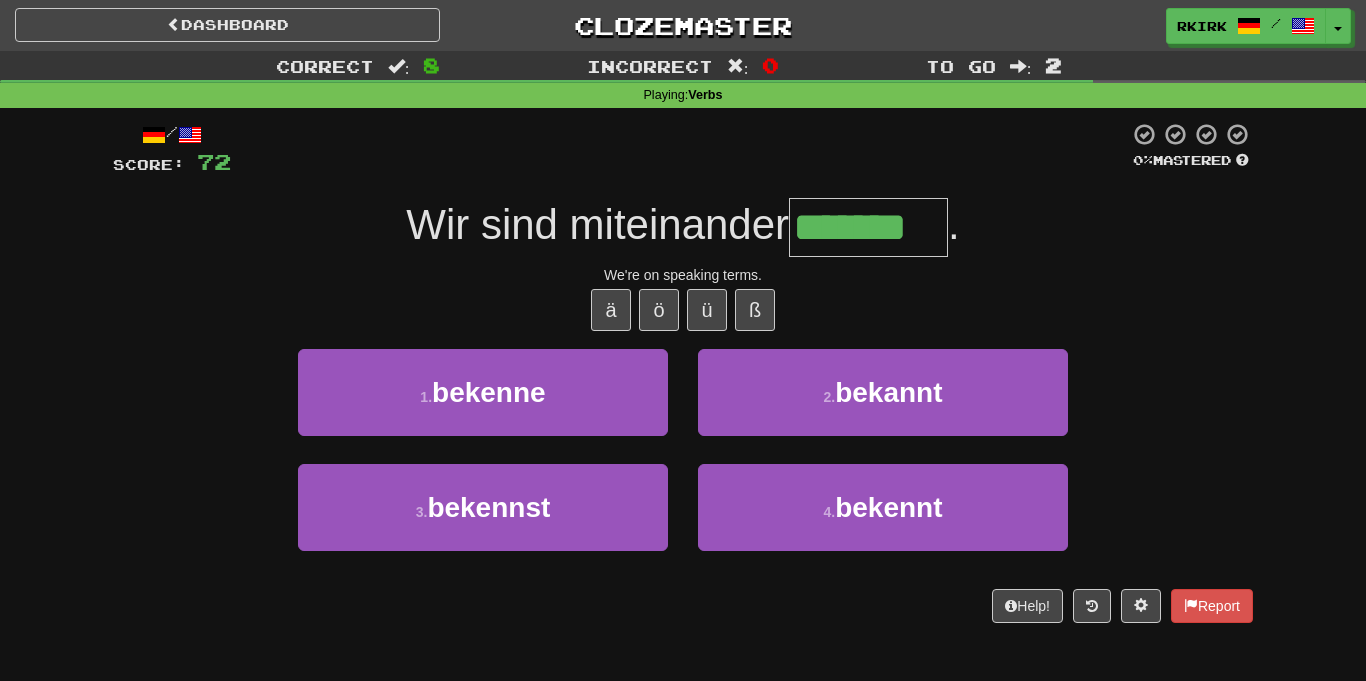 type on "*******" 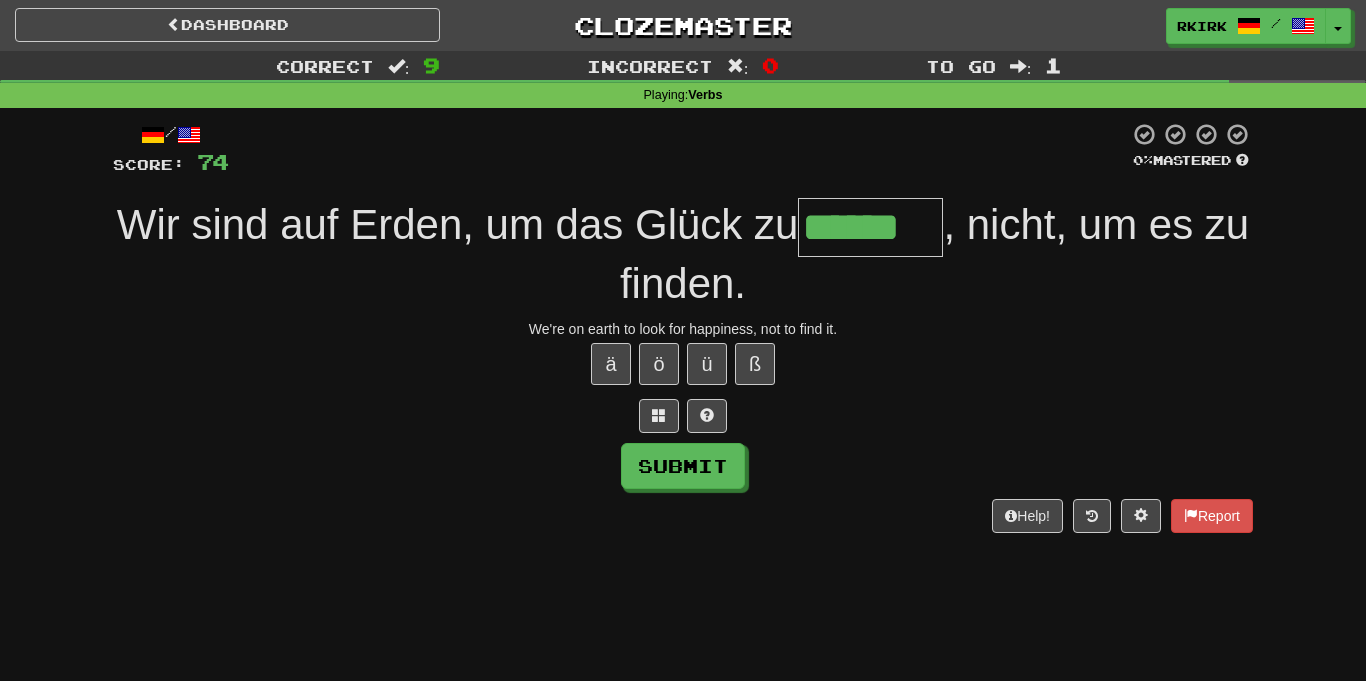 type on "******" 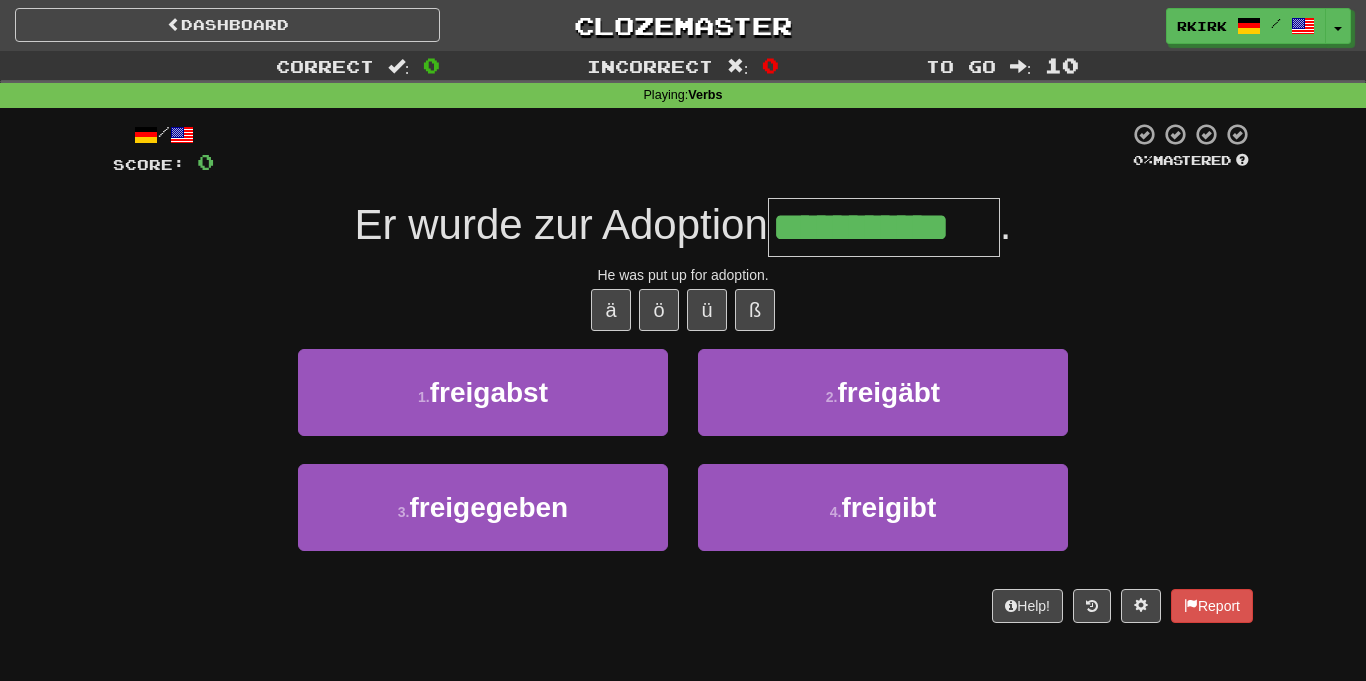 type on "**********" 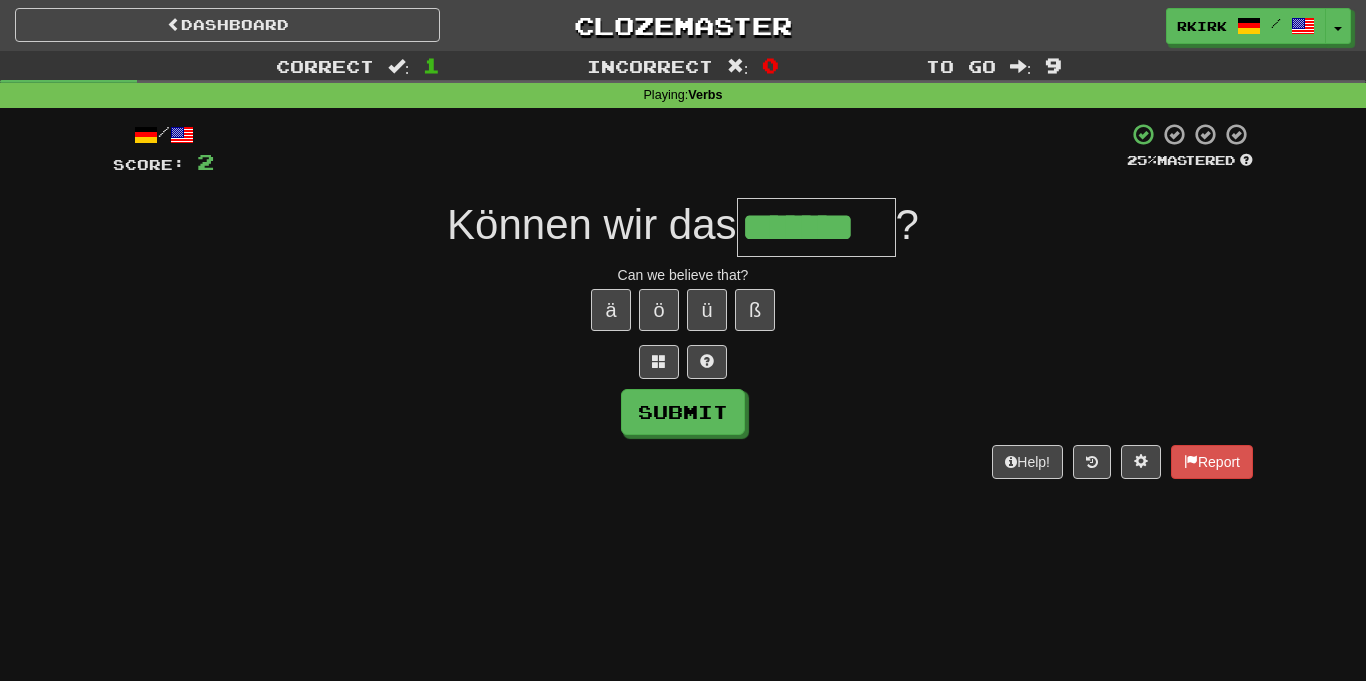 type on "*******" 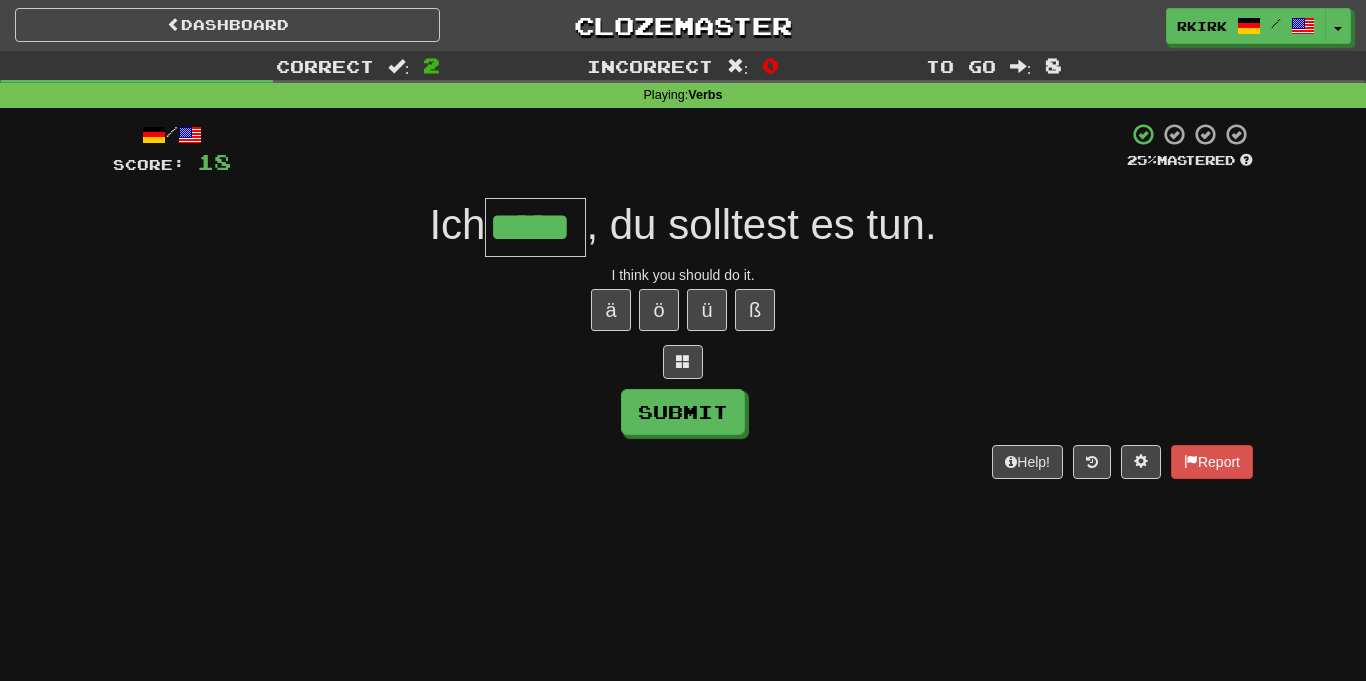 type on "*****" 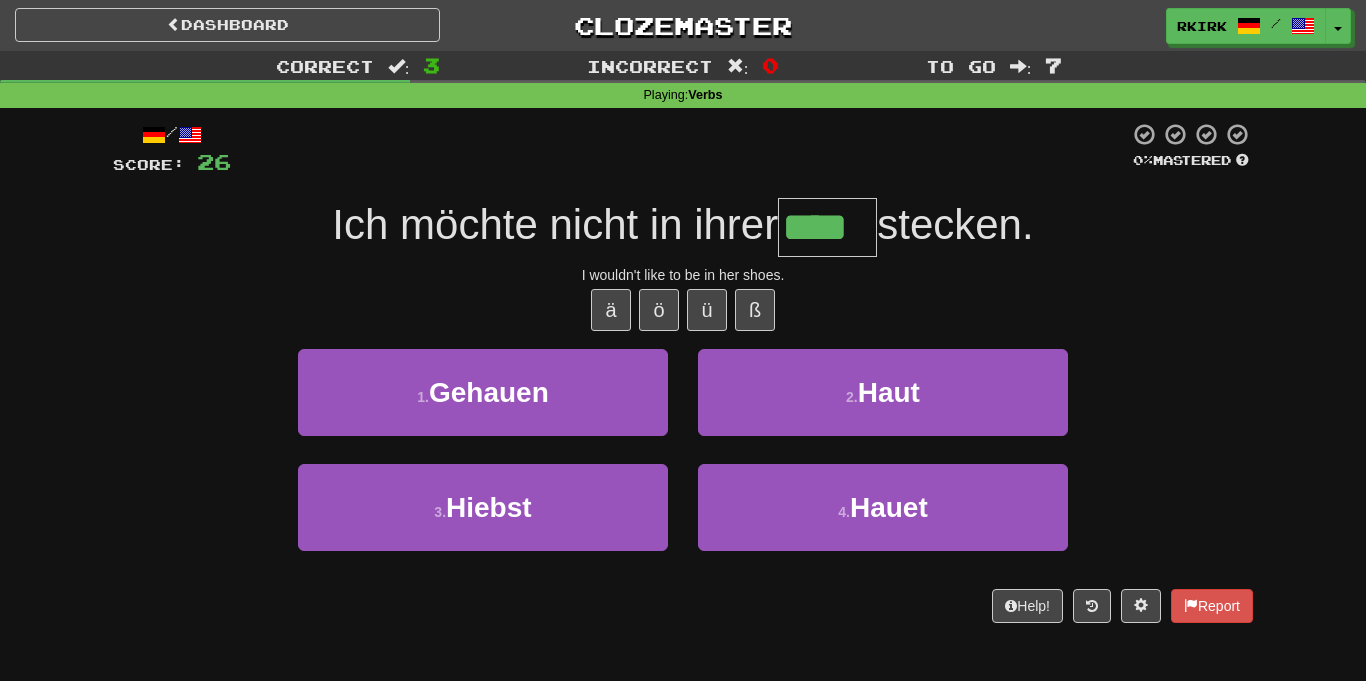 type on "****" 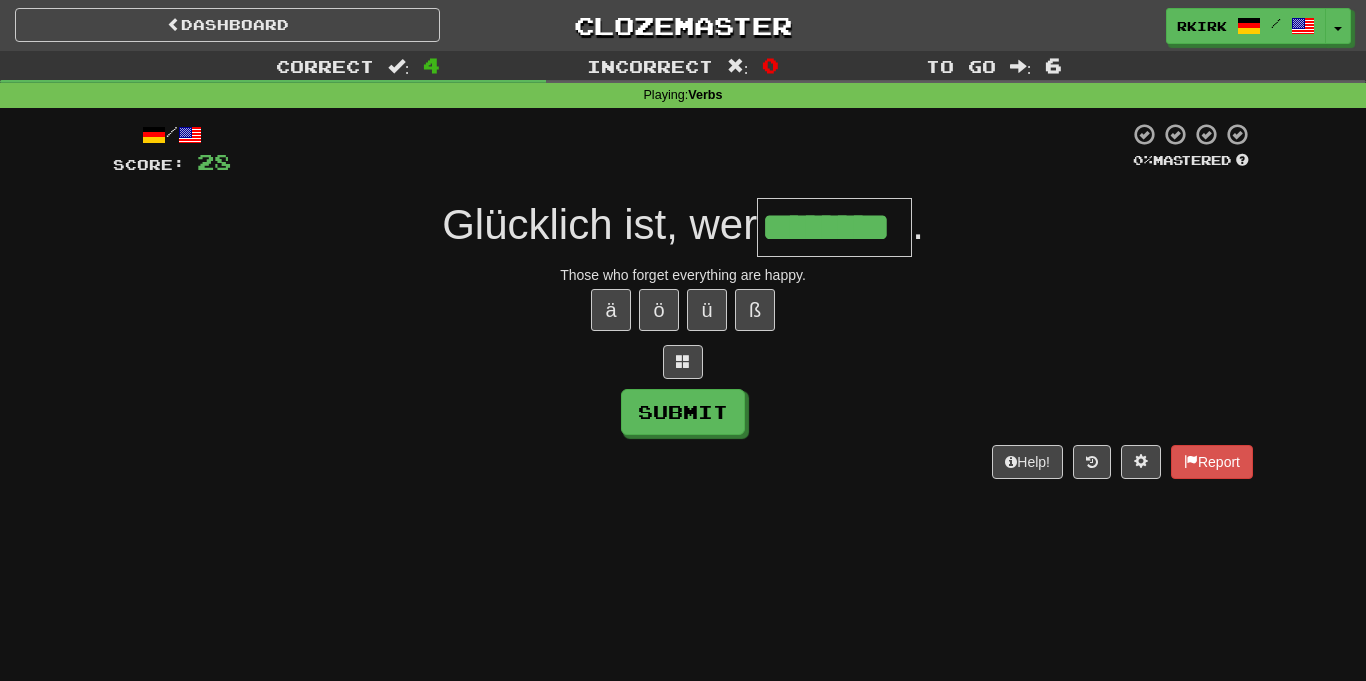 type on "********" 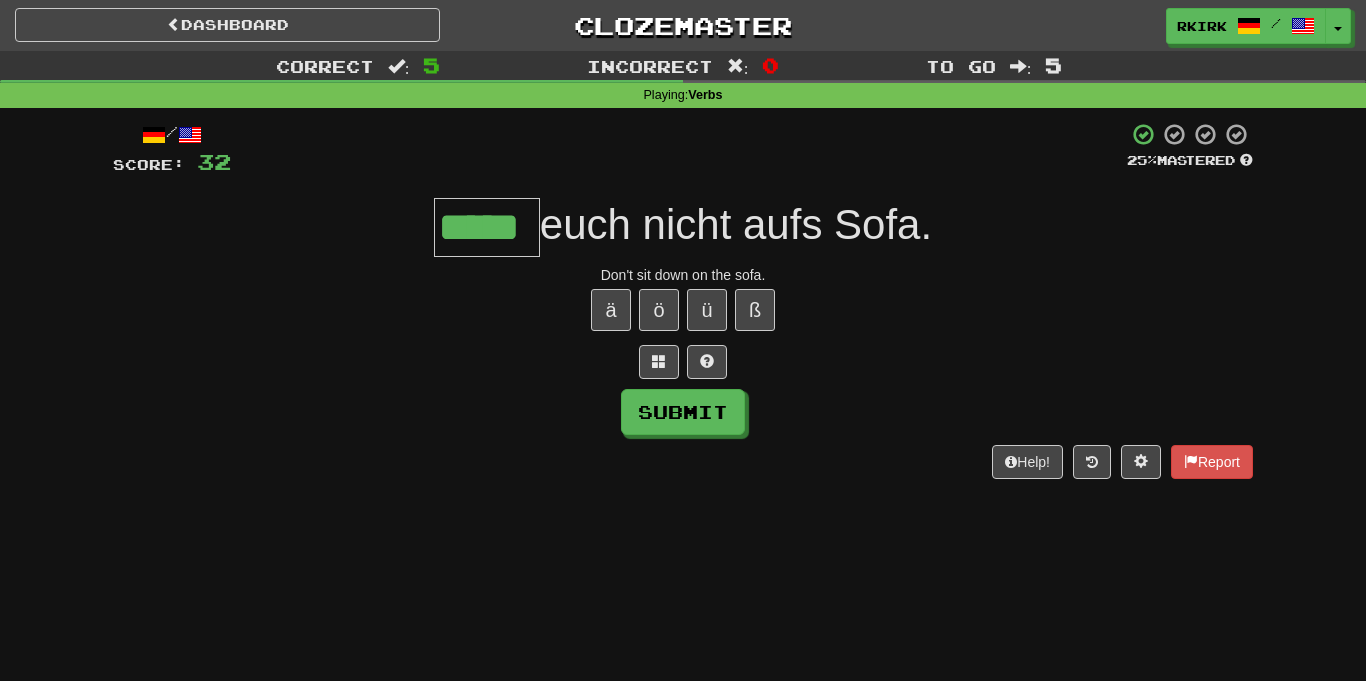 type on "*****" 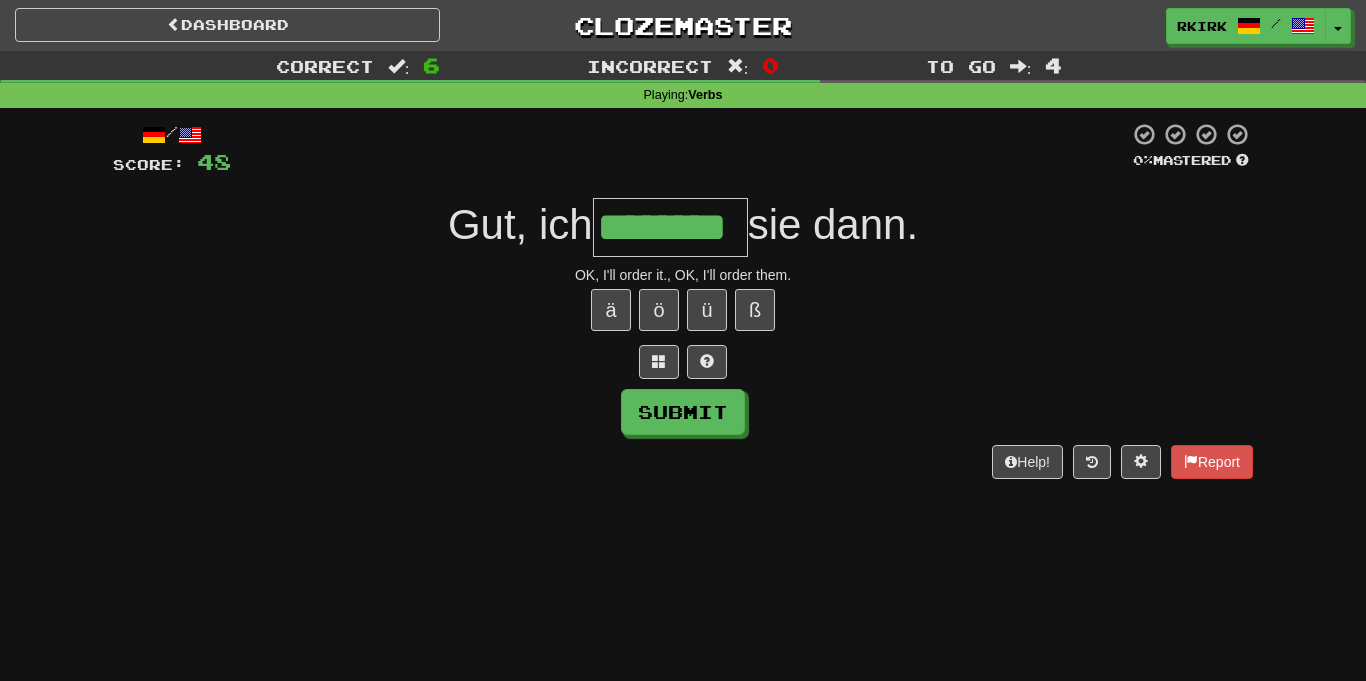 type on "********" 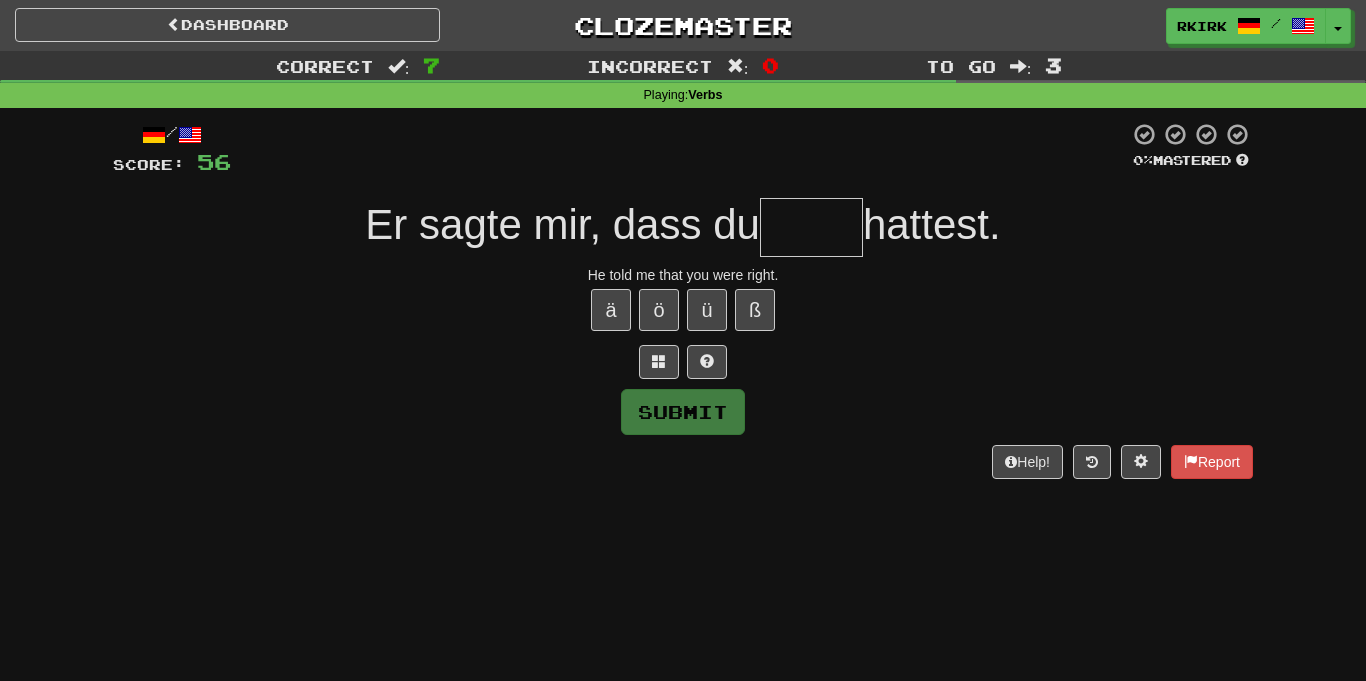 type on "*" 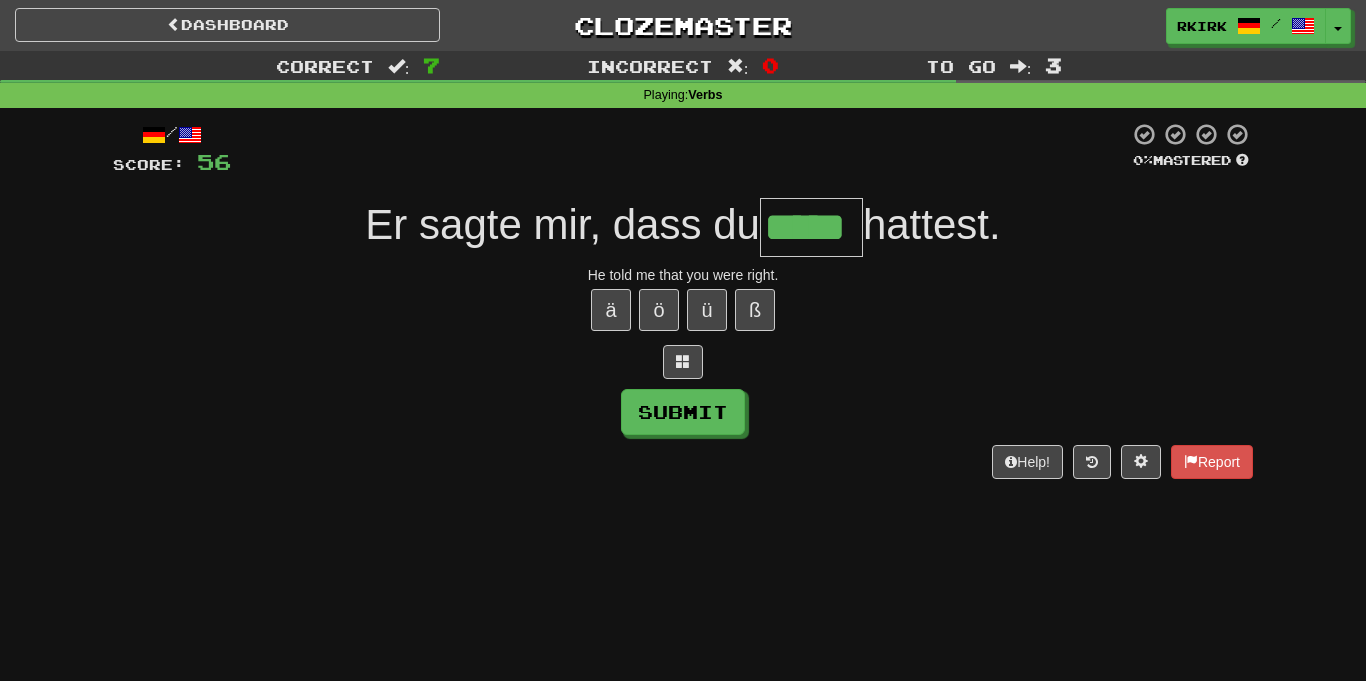 type on "*****" 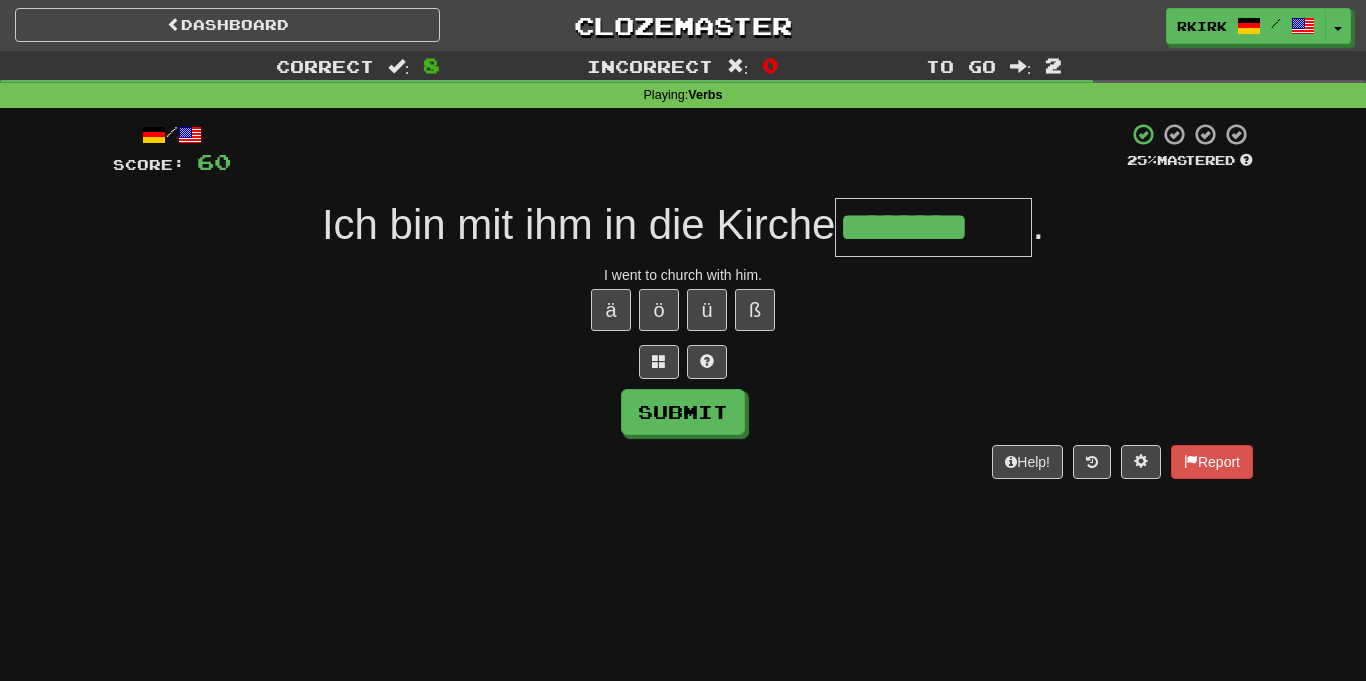 type on "********" 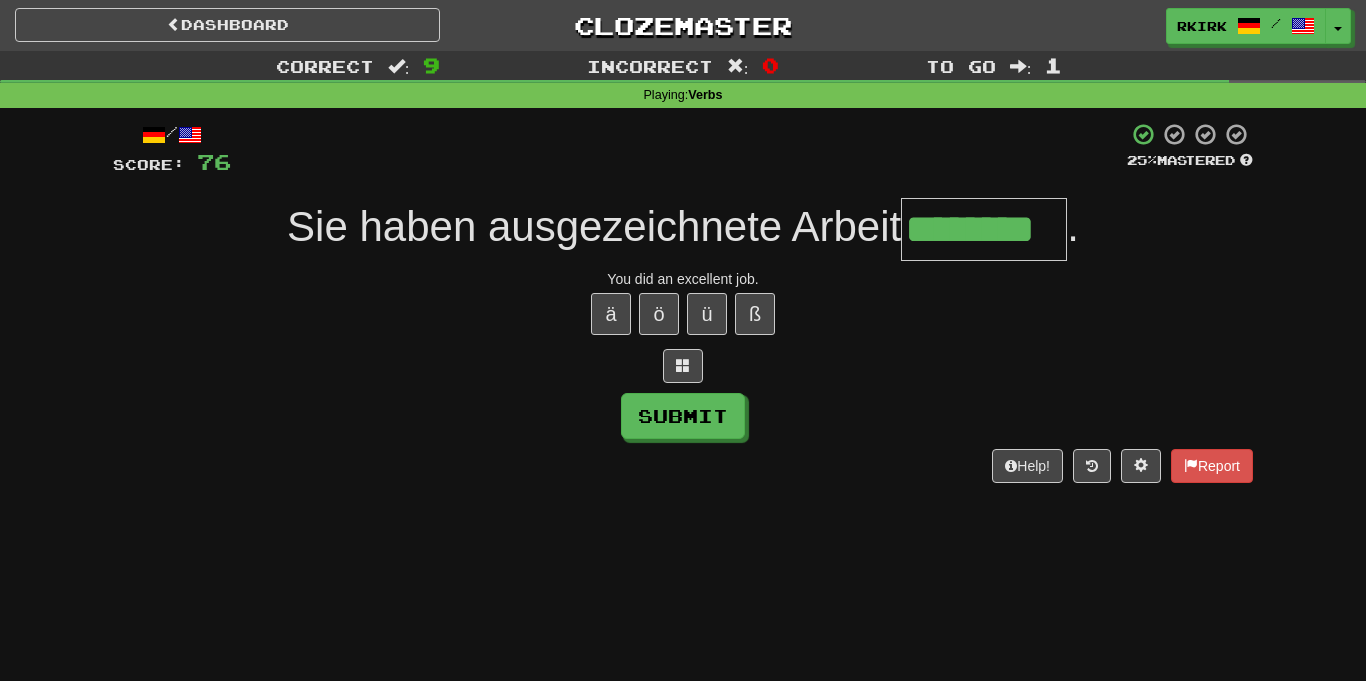 scroll, scrollTop: 0, scrollLeft: 0, axis: both 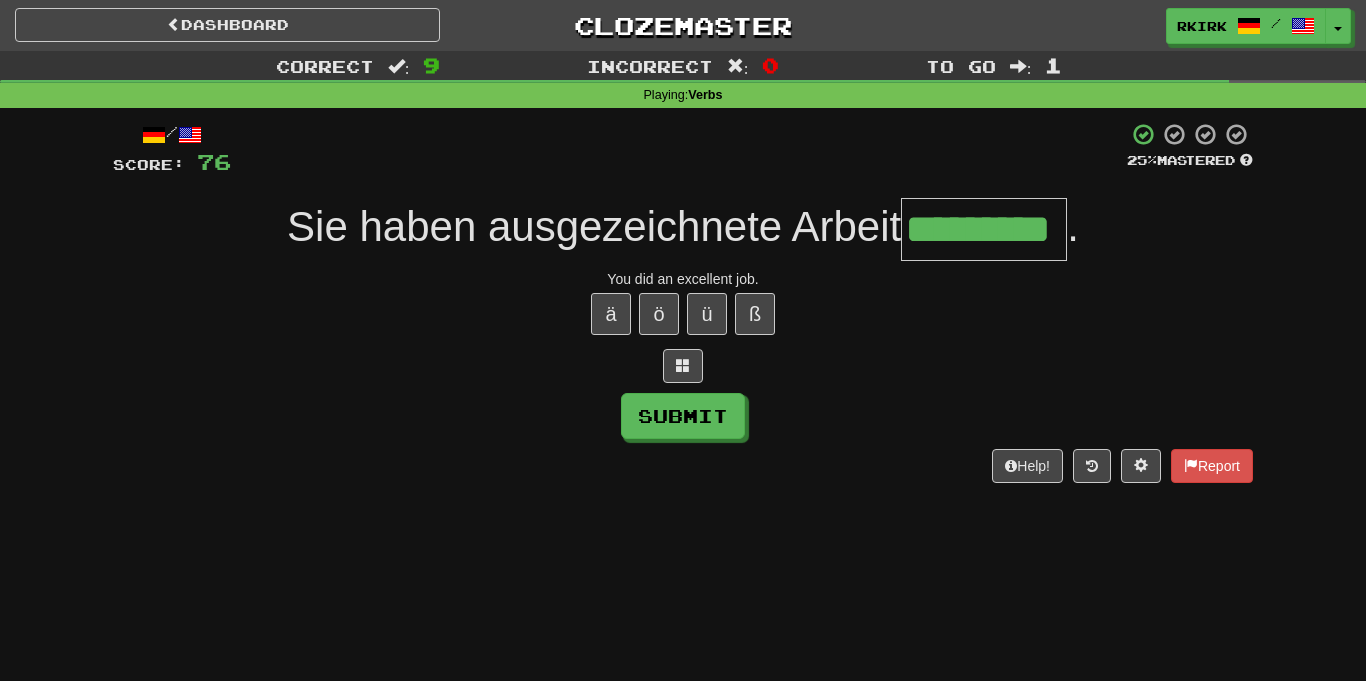 type on "*********" 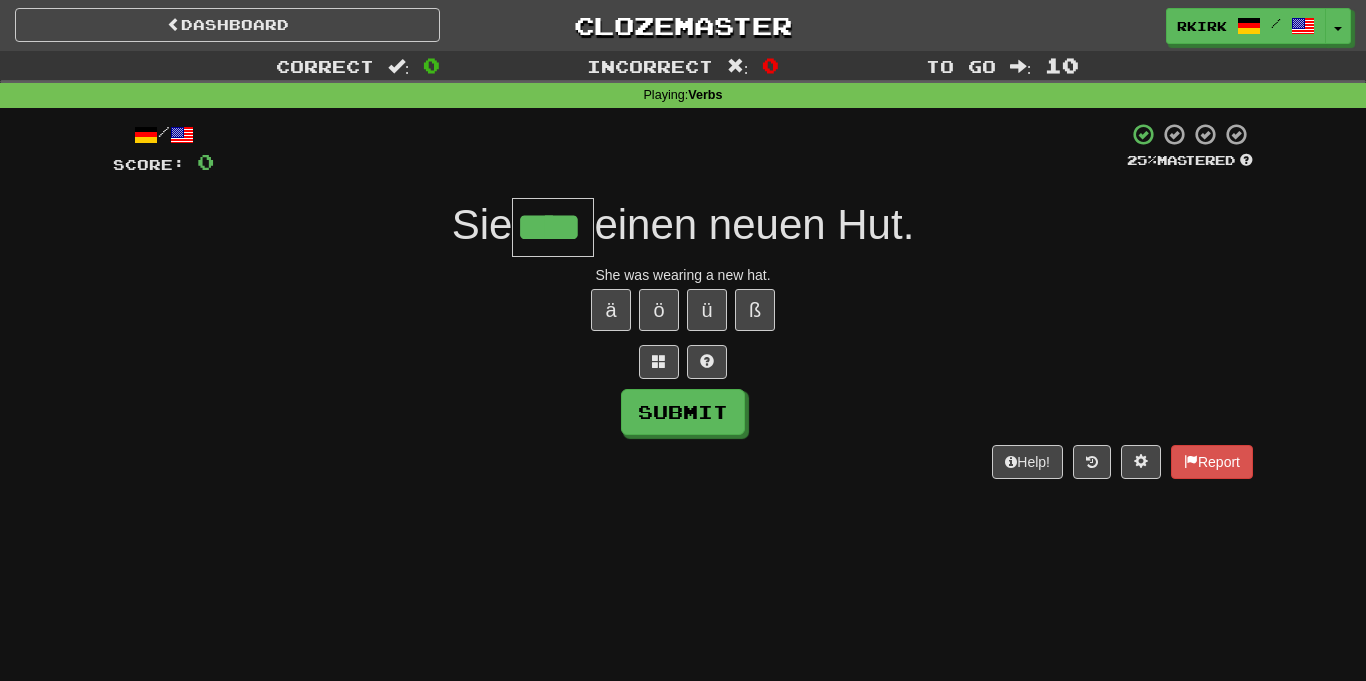type on "****" 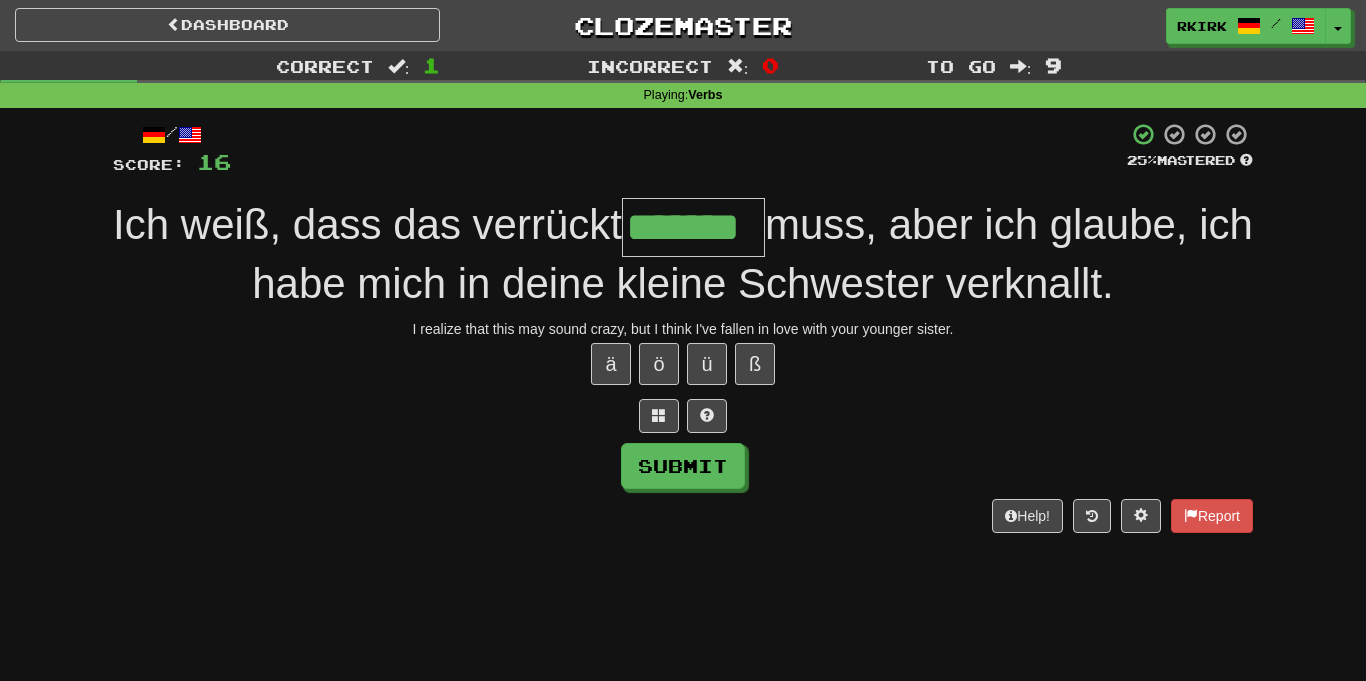 type on "*******" 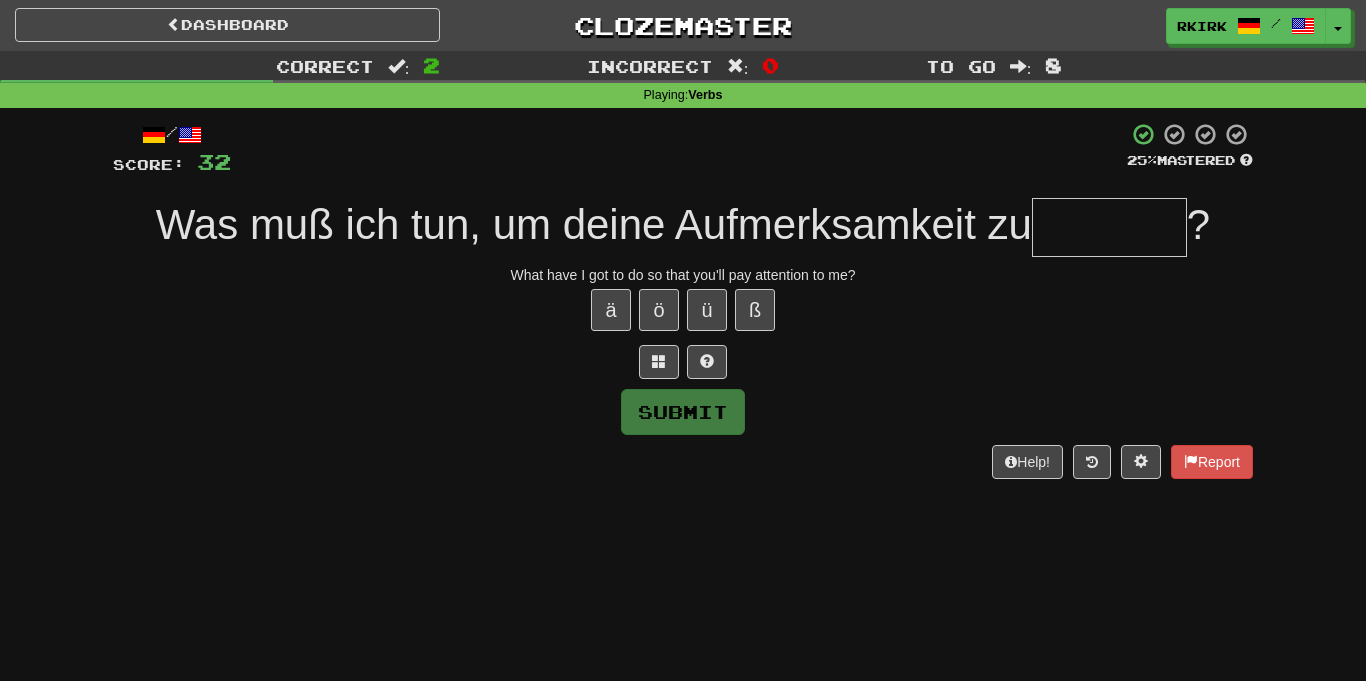 type on "*" 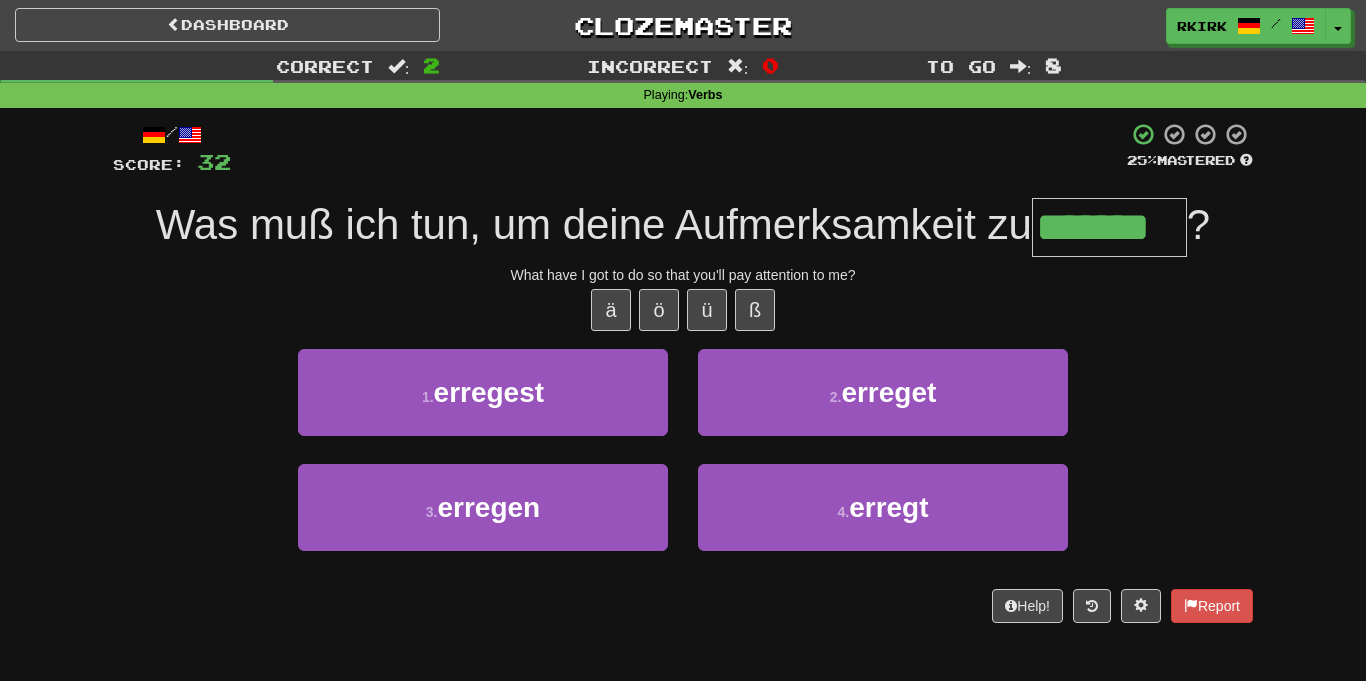 type on "*******" 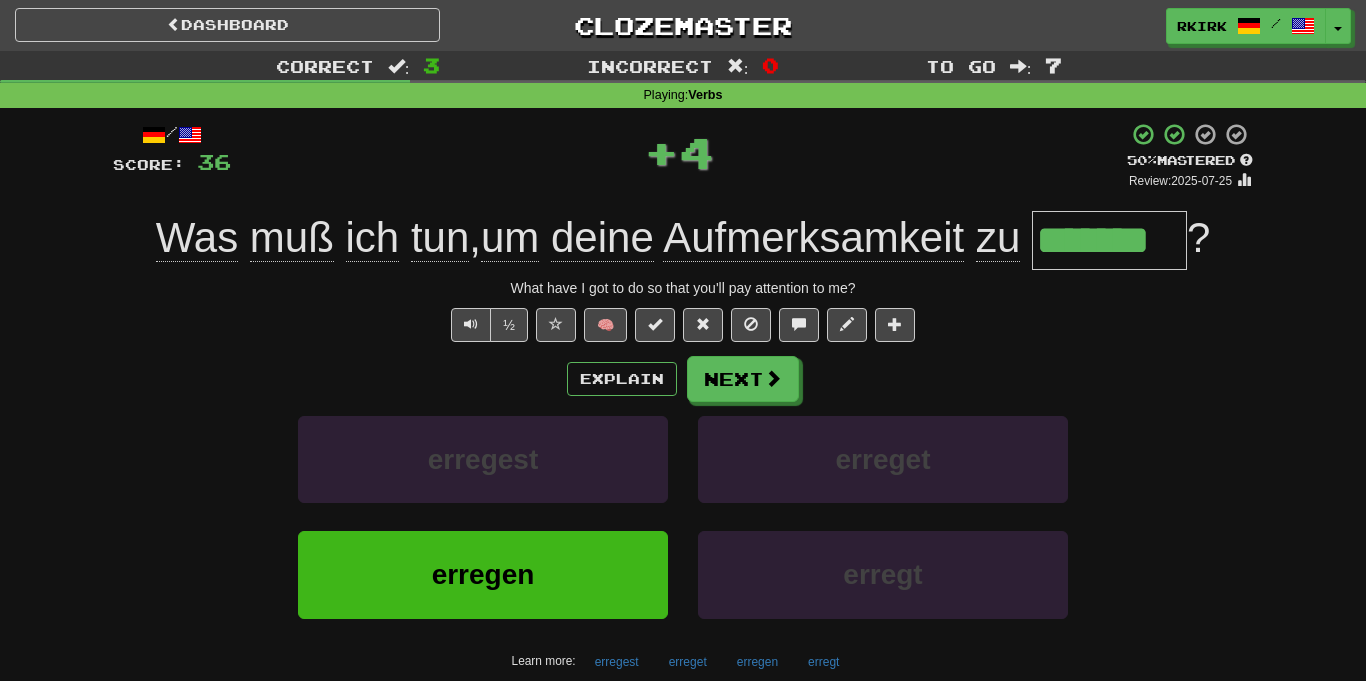 click on "*******" at bounding box center [1109, 240] 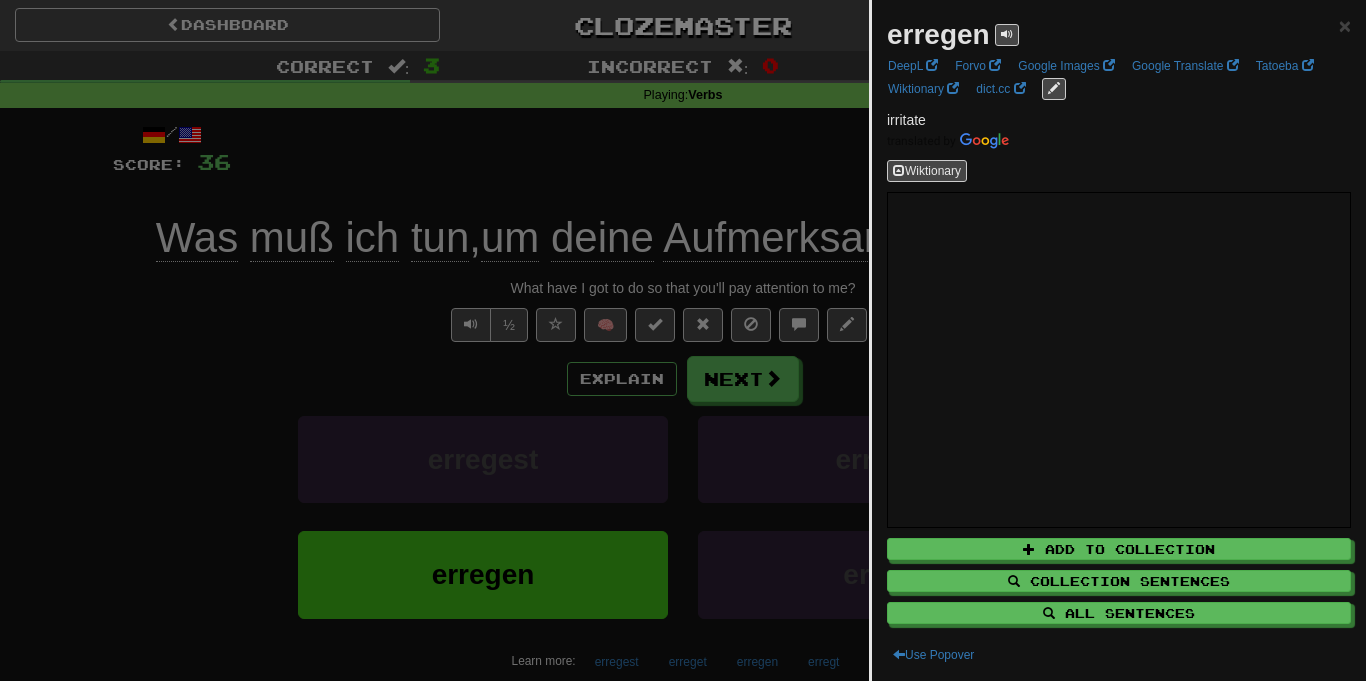 click at bounding box center [683, 340] 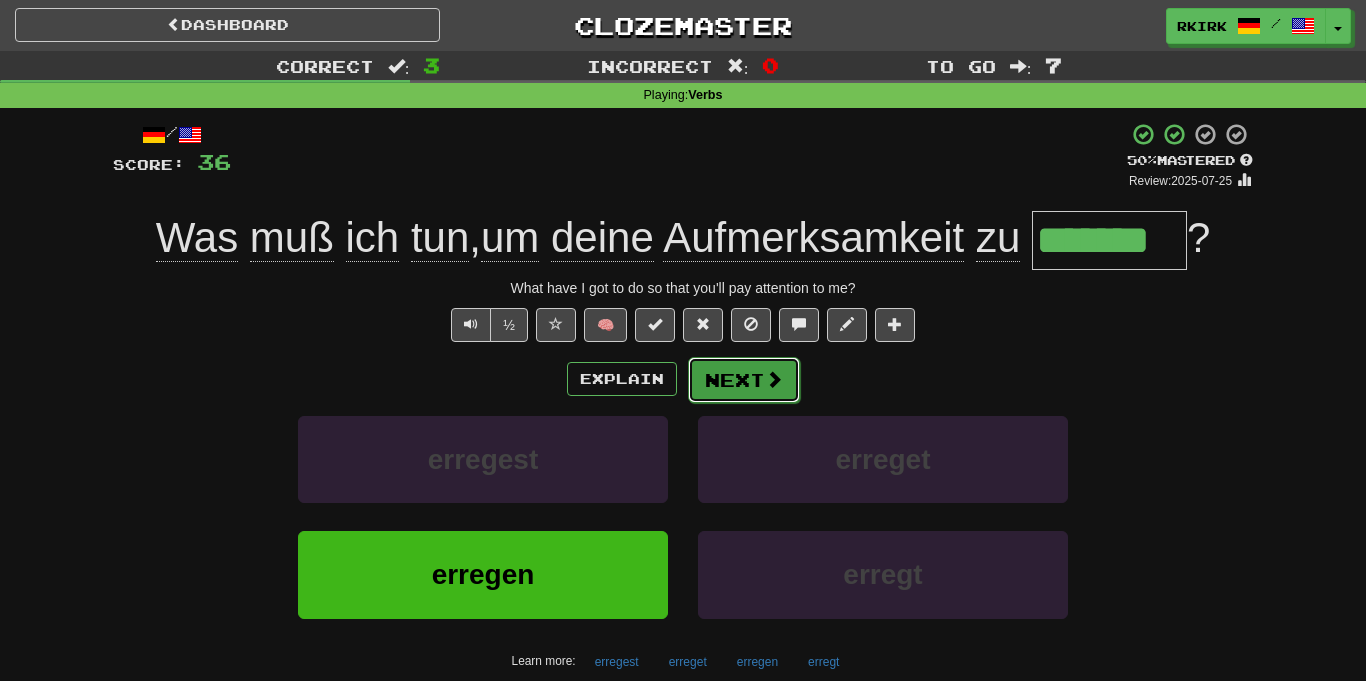click at bounding box center (774, 379) 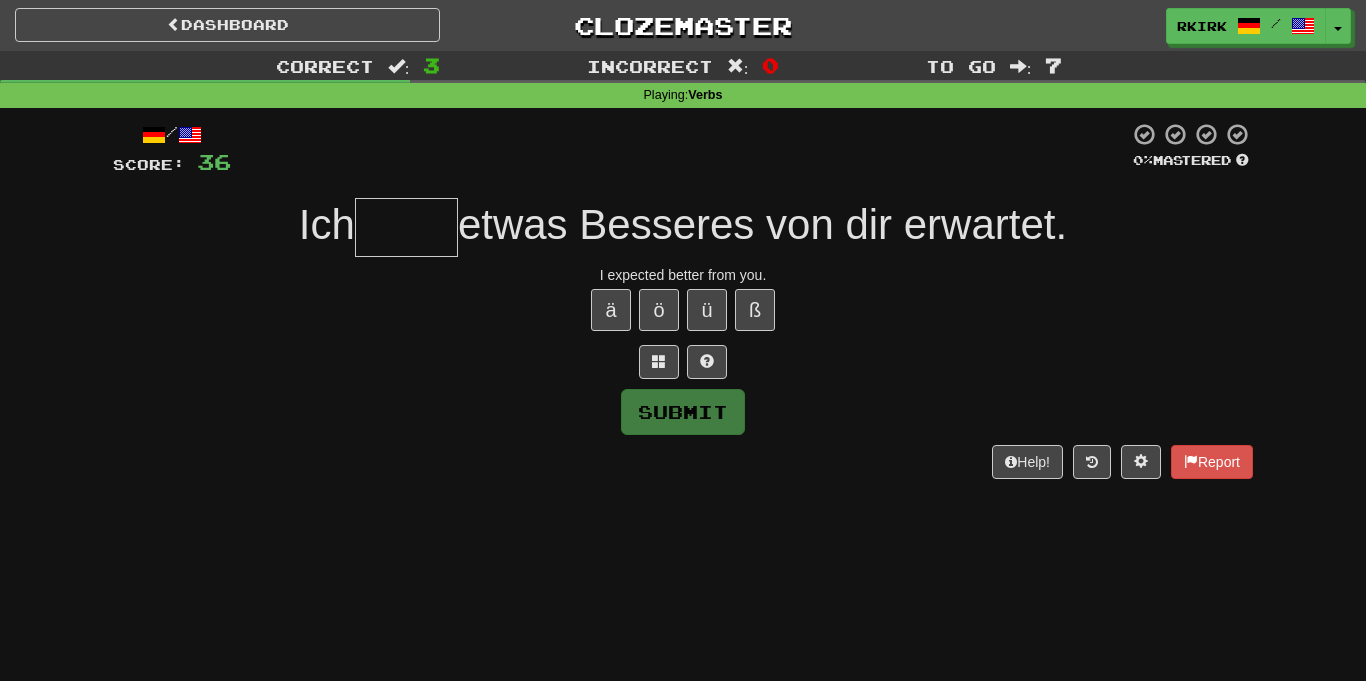 type on "*" 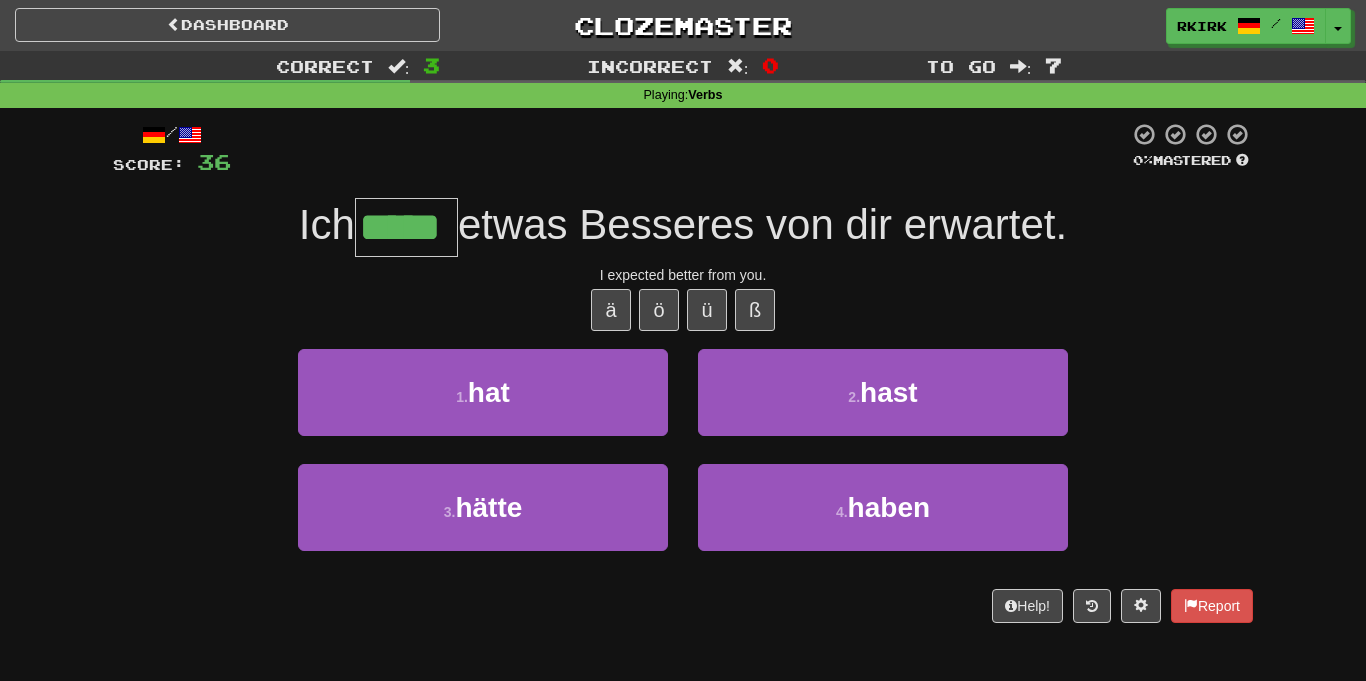 type on "*****" 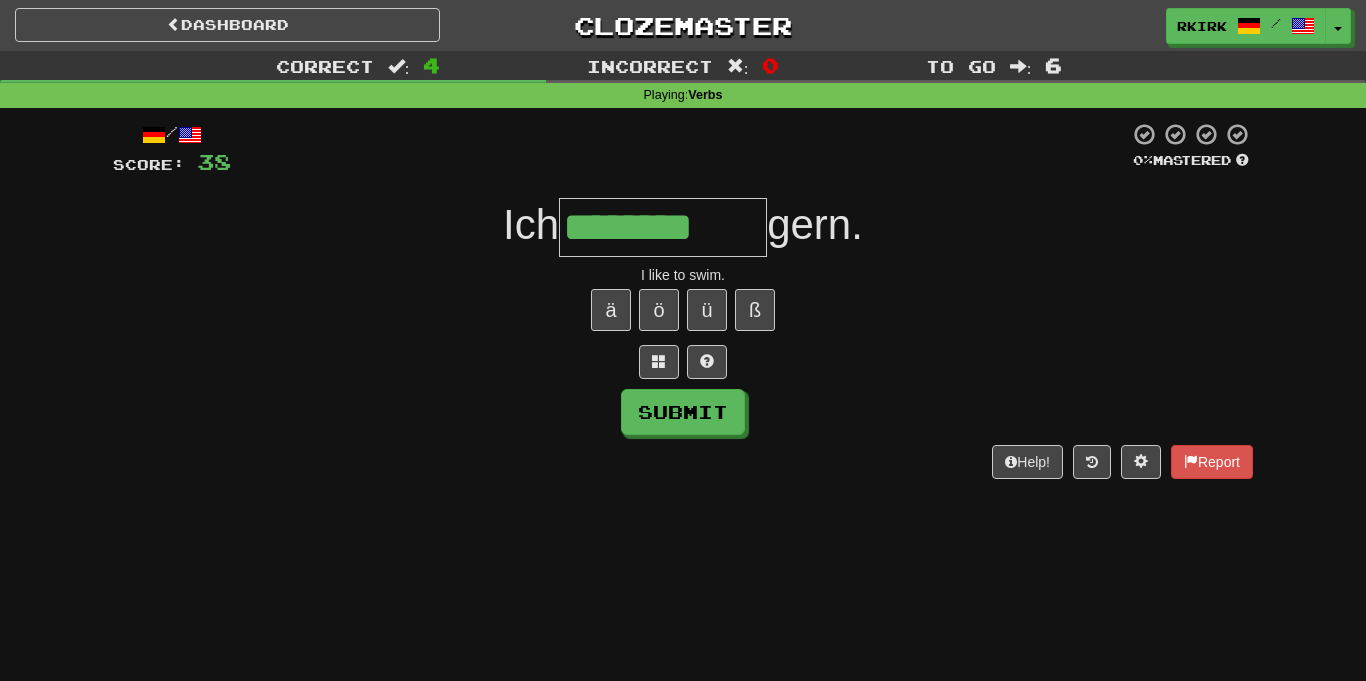 type on "********" 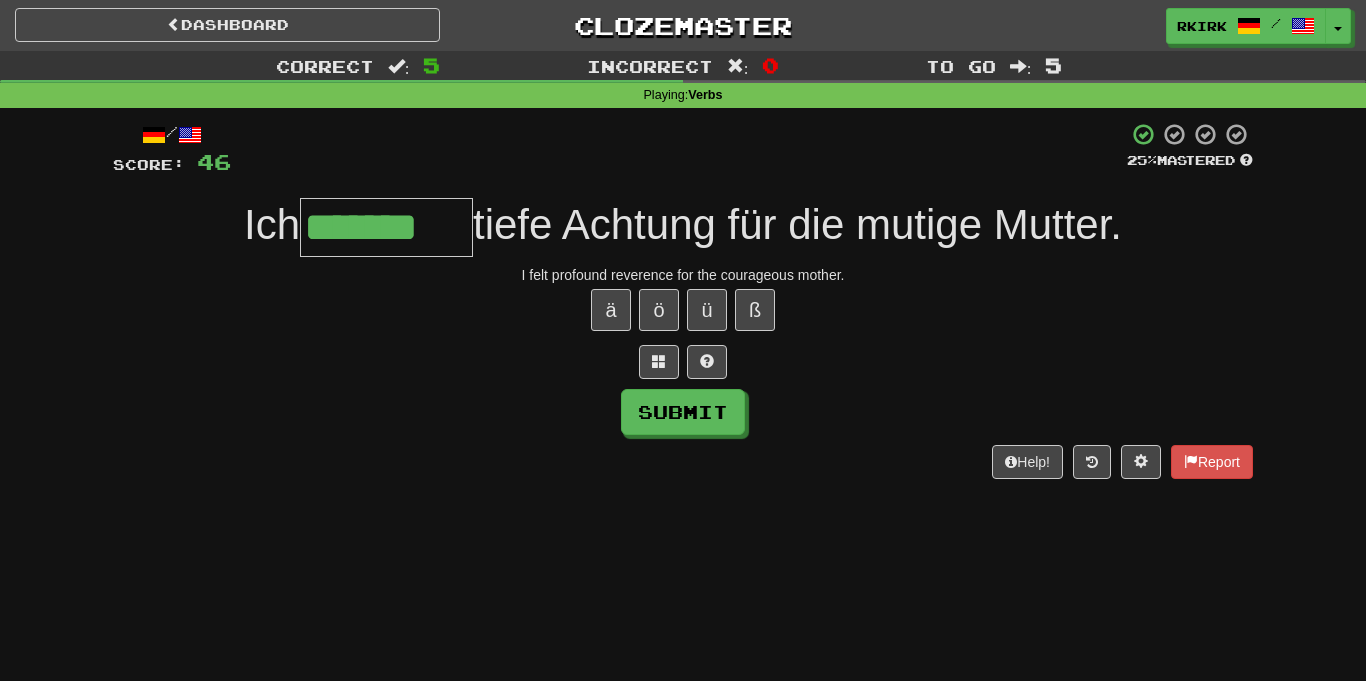 type on "*******" 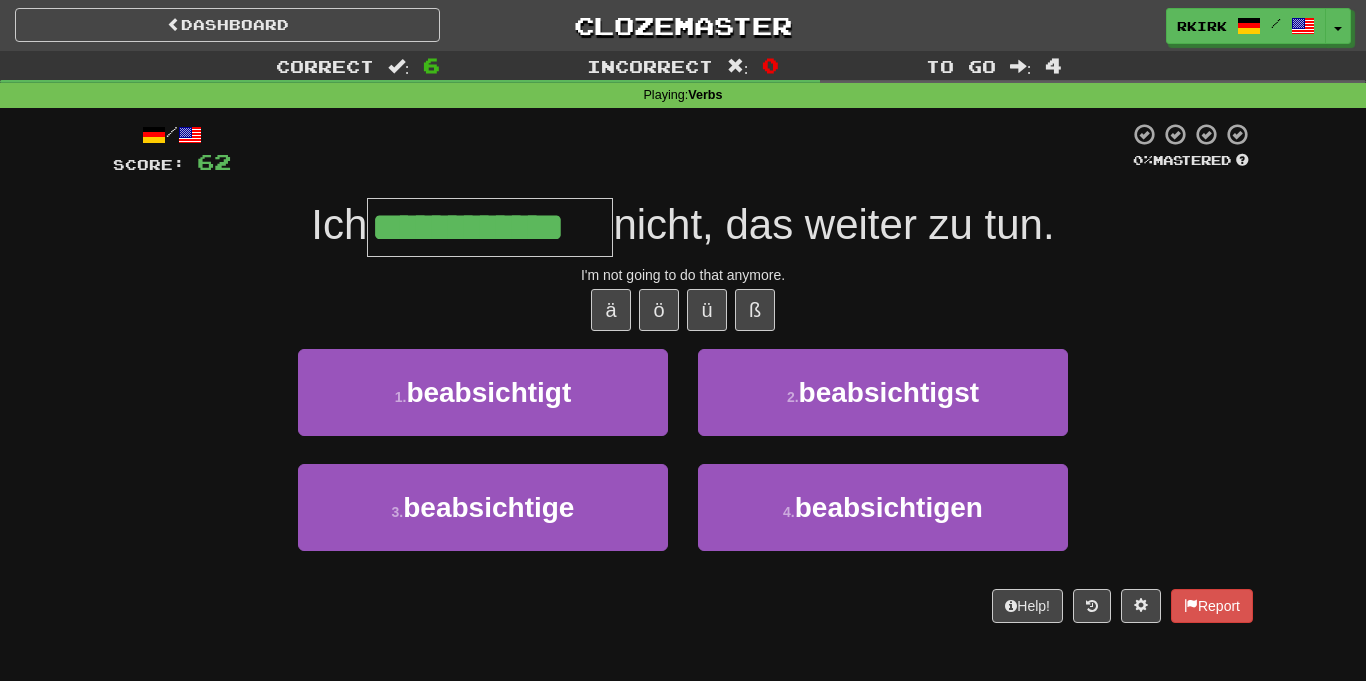 type on "**********" 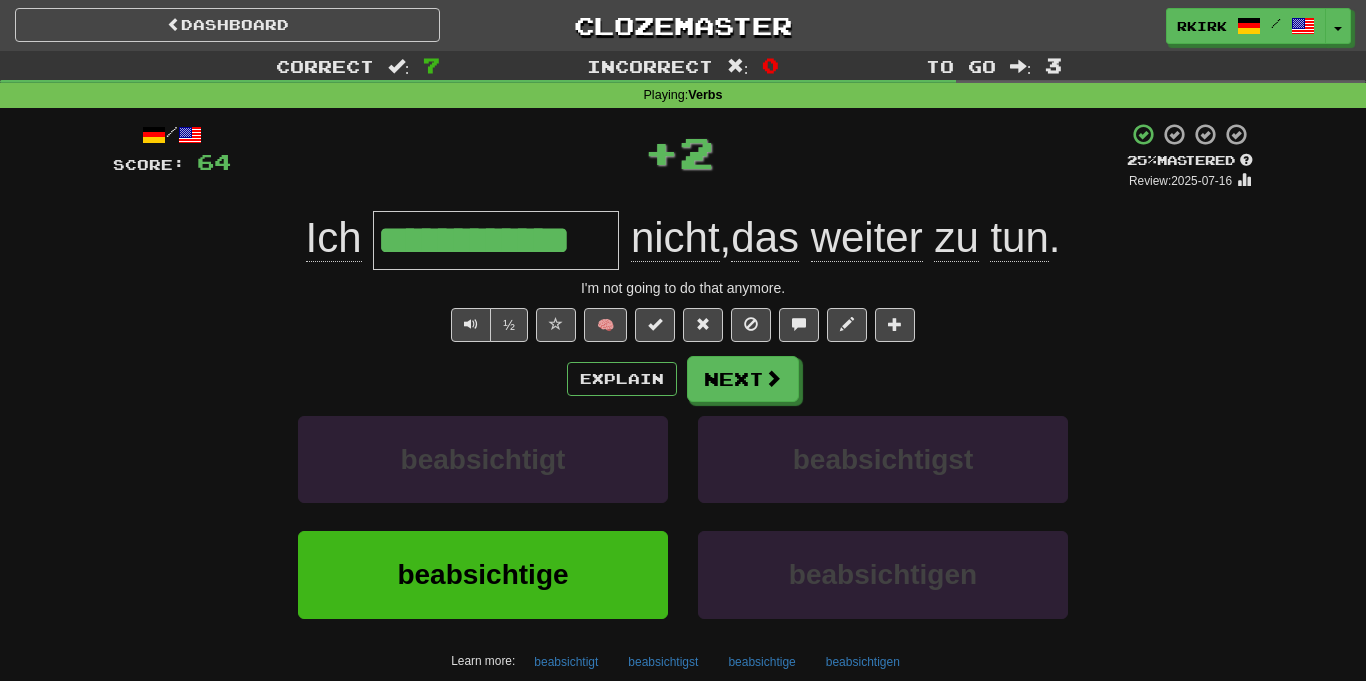 click on "**********" at bounding box center (496, 240) 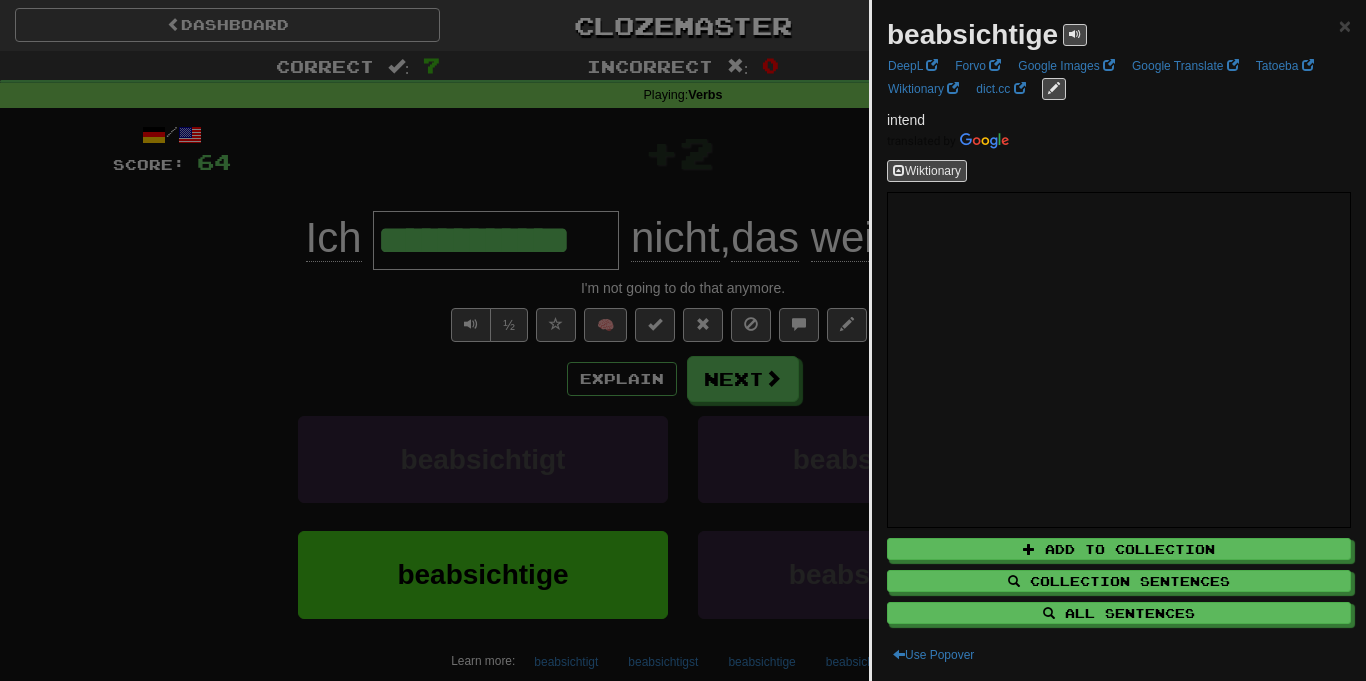 click at bounding box center (683, 340) 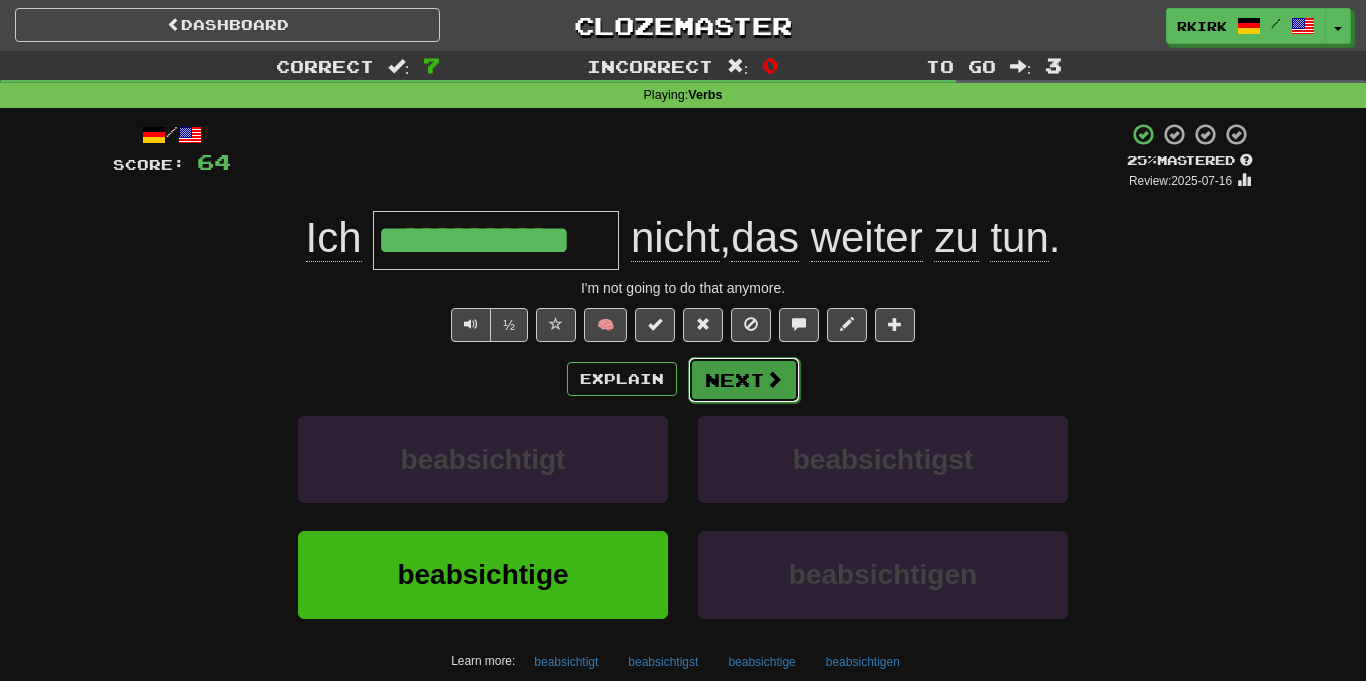click on "Next" at bounding box center (744, 380) 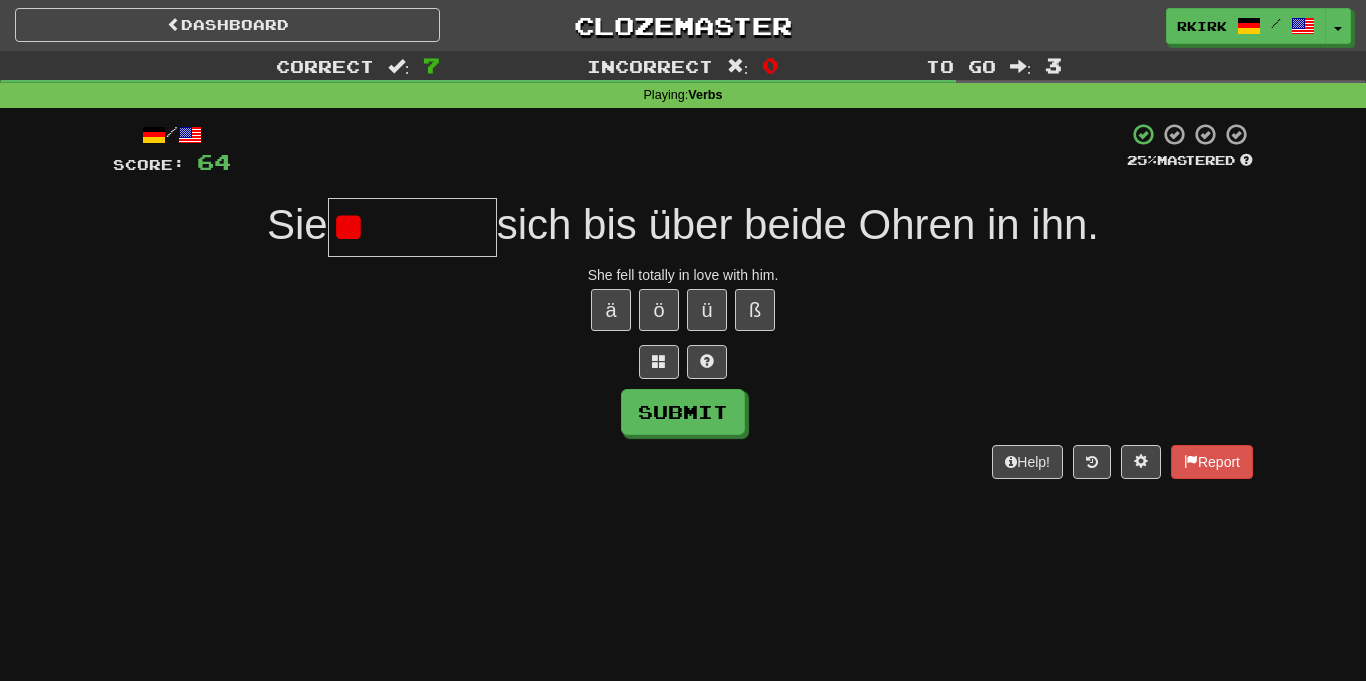 type on "*" 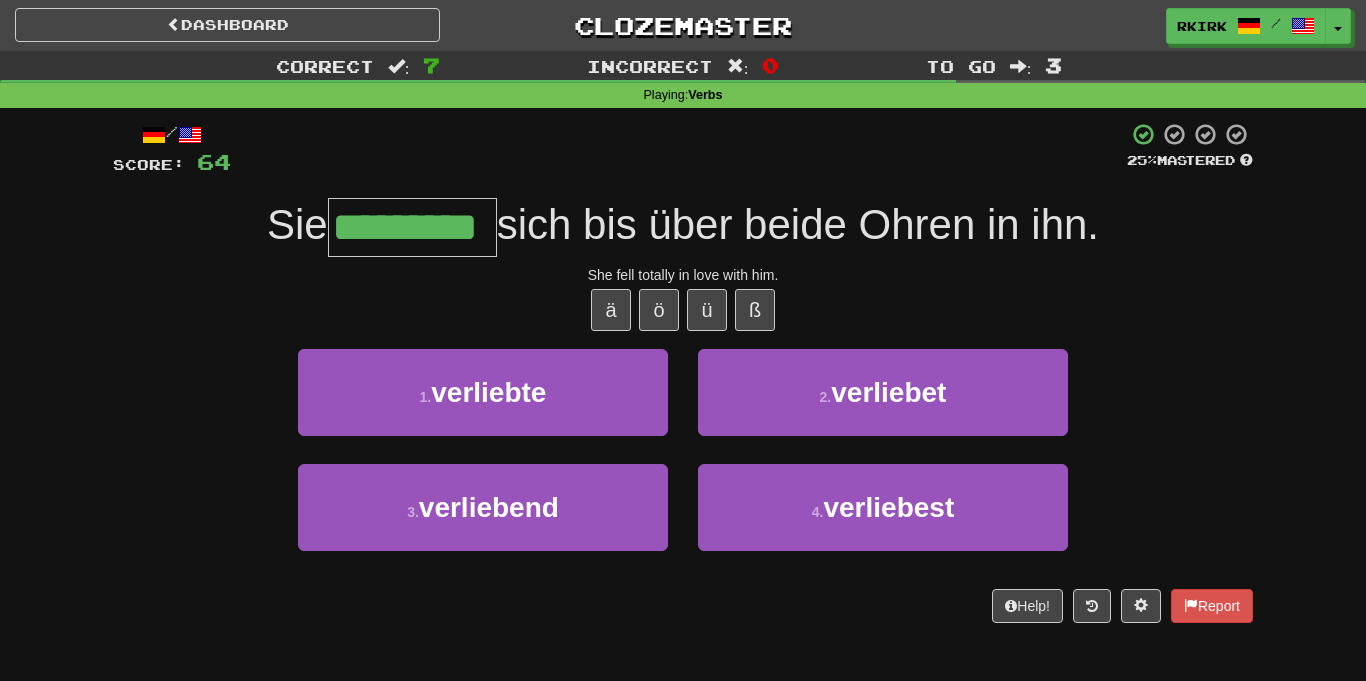 type on "*********" 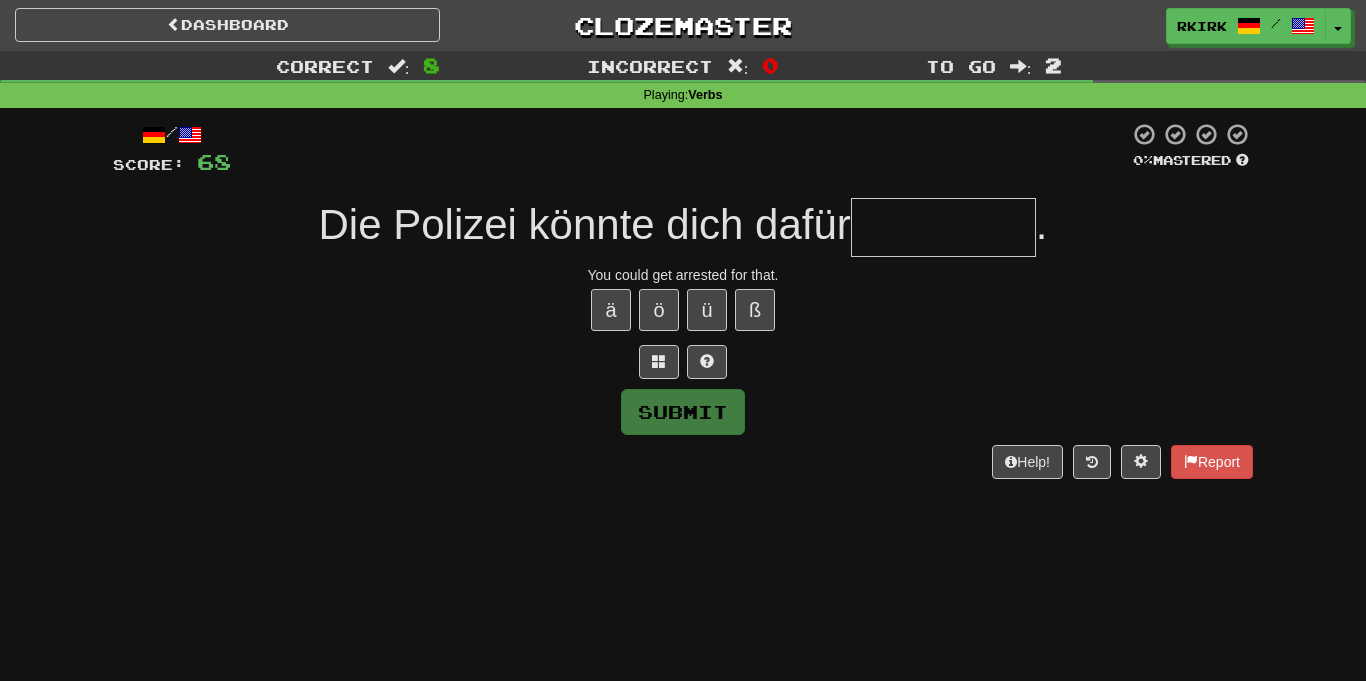 type on "*" 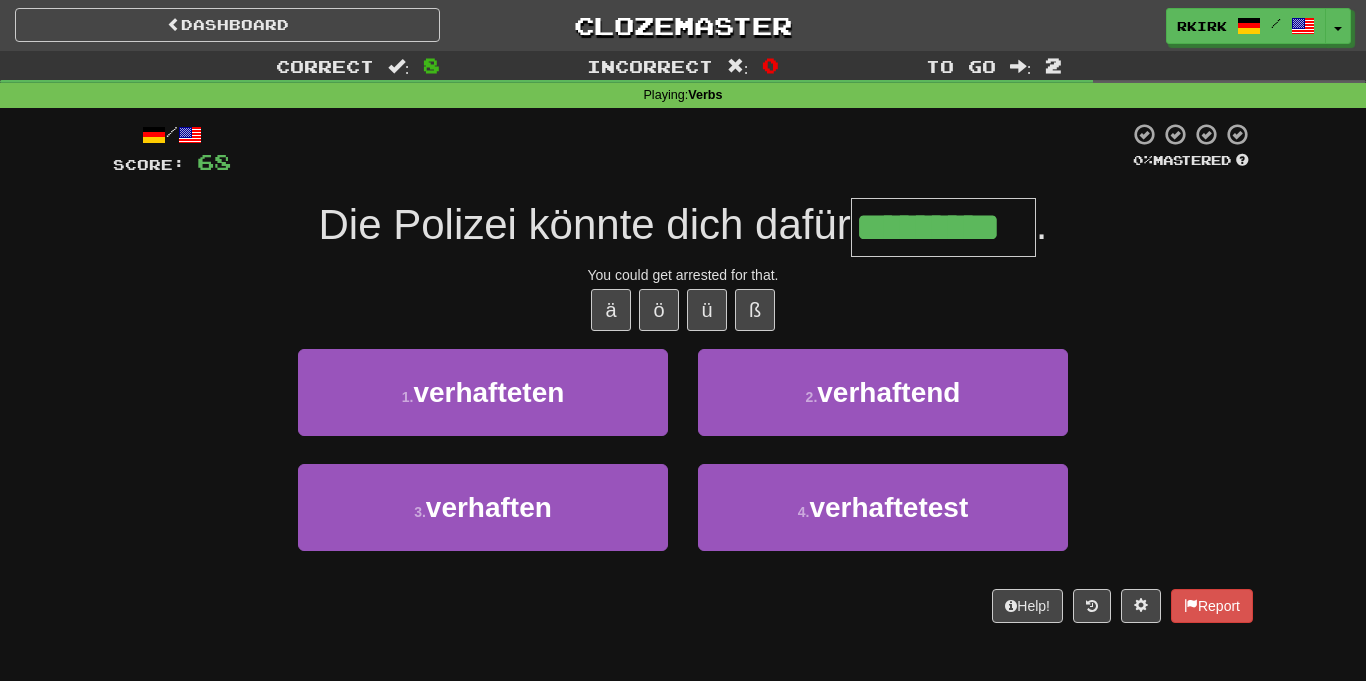 type on "*********" 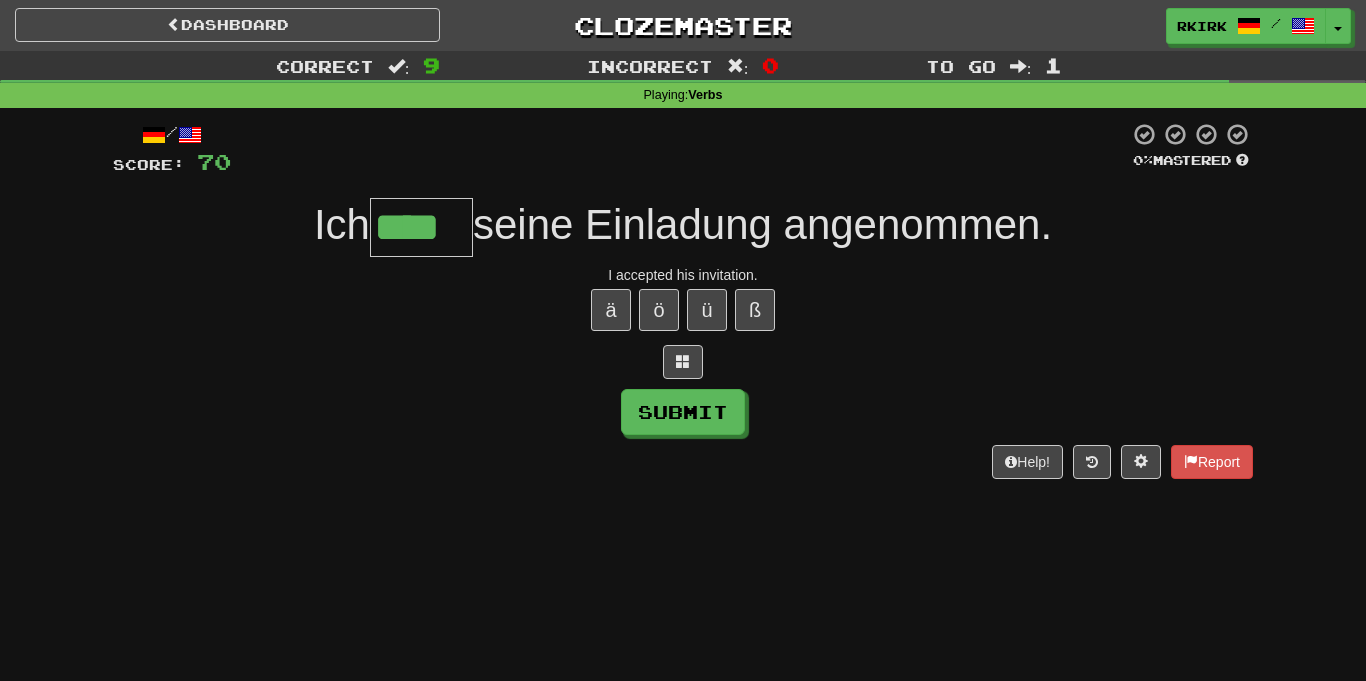 type on "****" 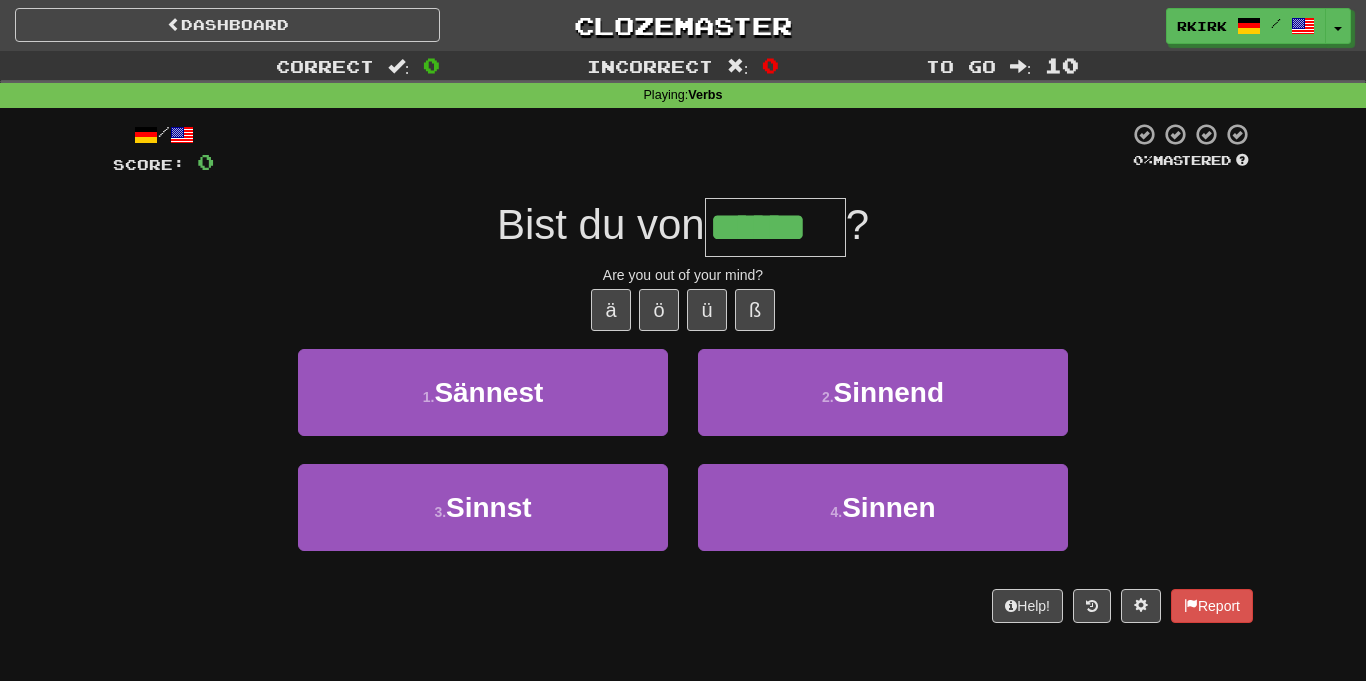 type on "******" 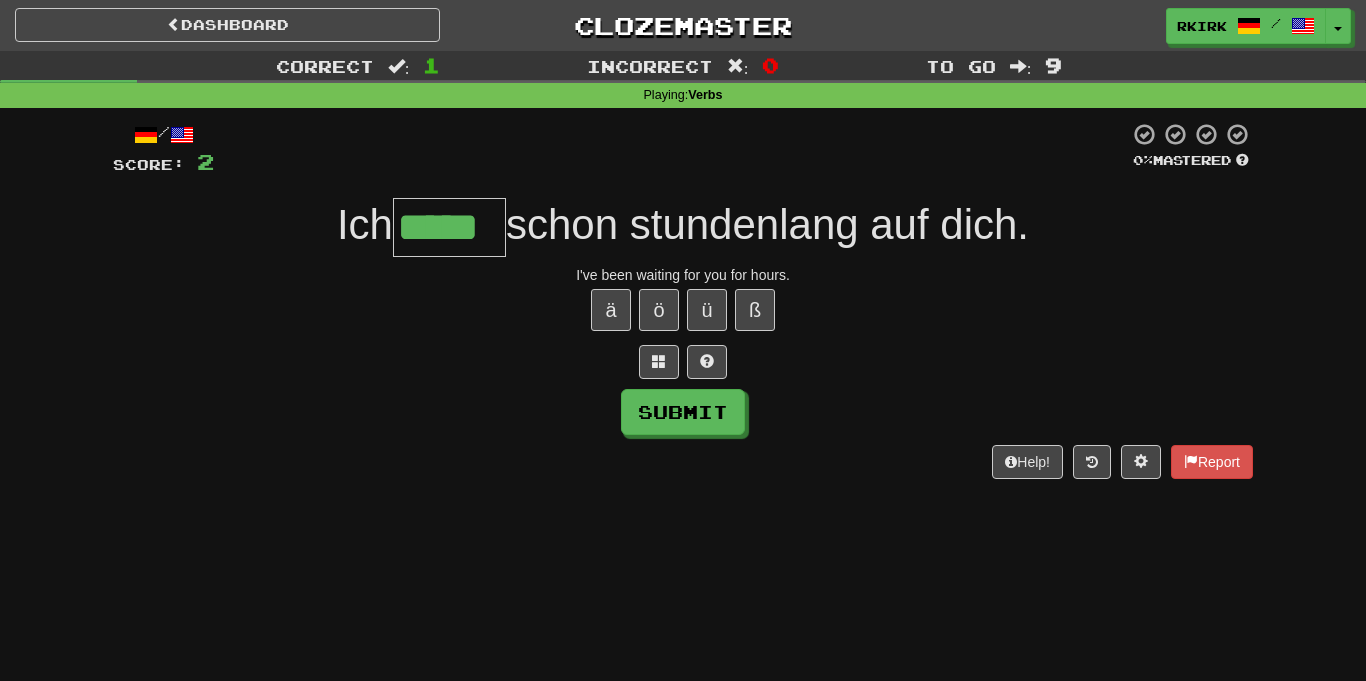 type on "*****" 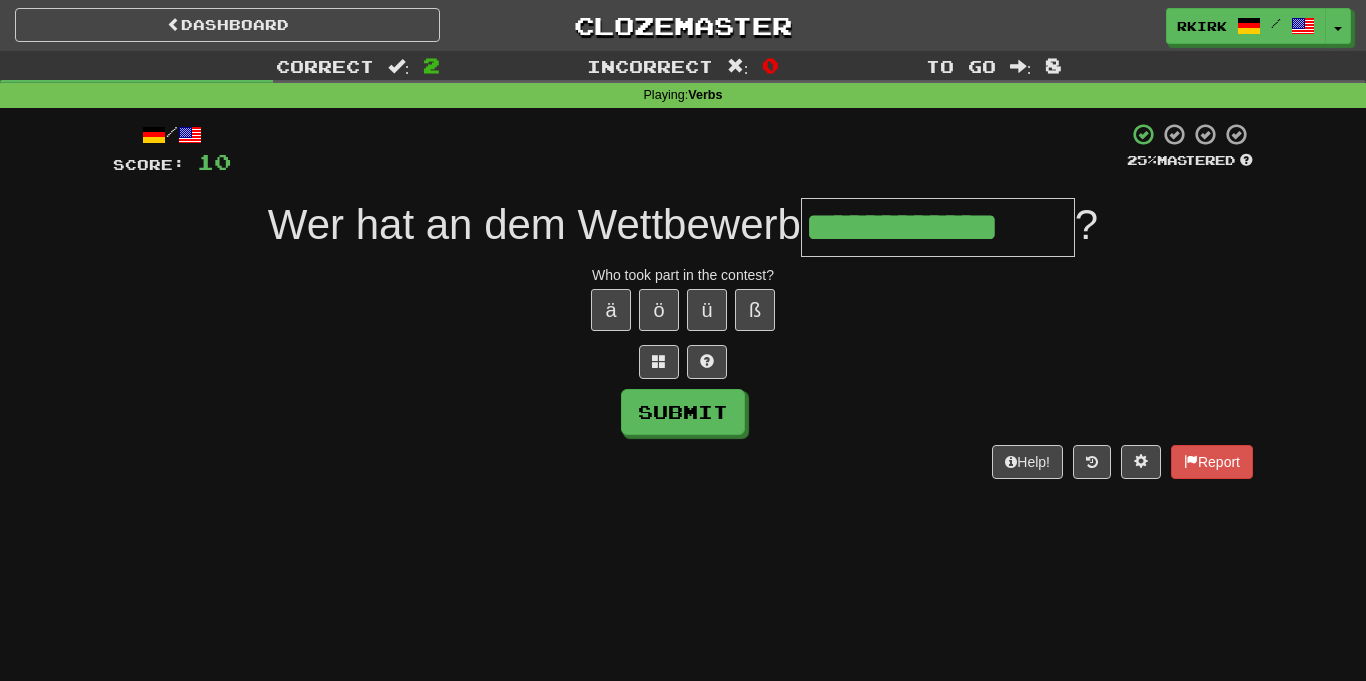 type on "**********" 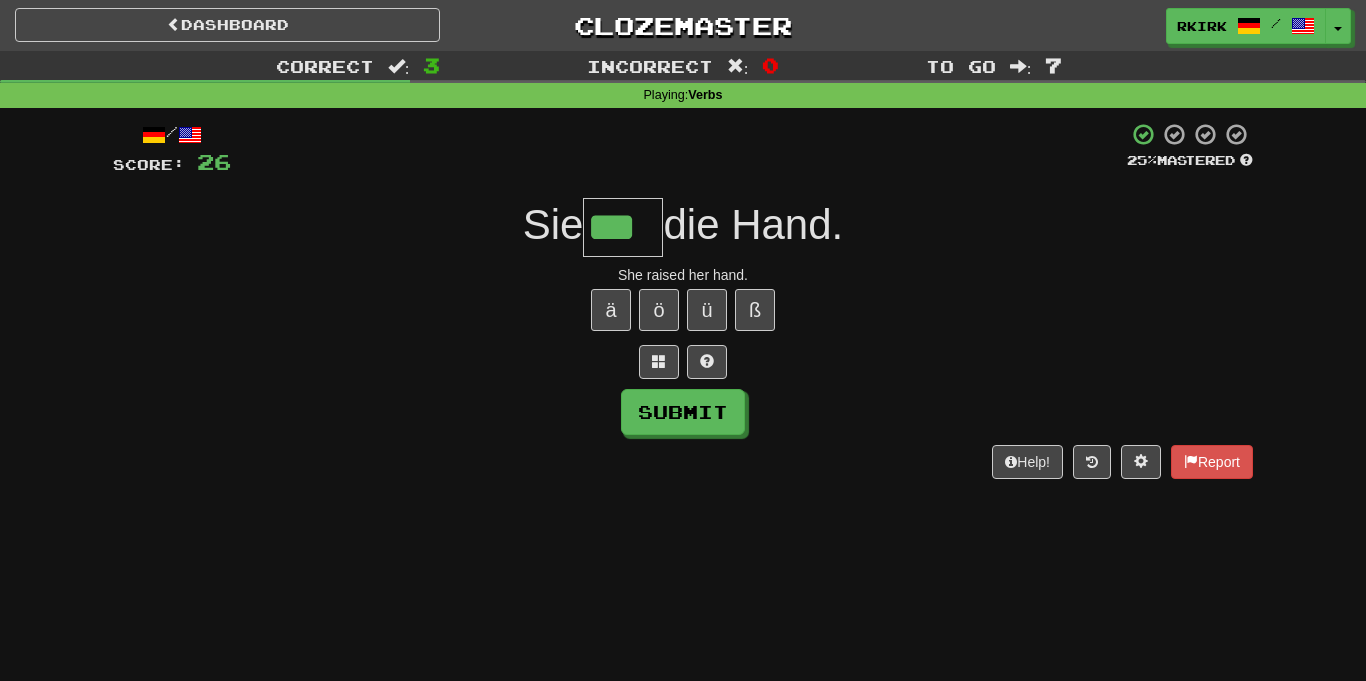 type on "***" 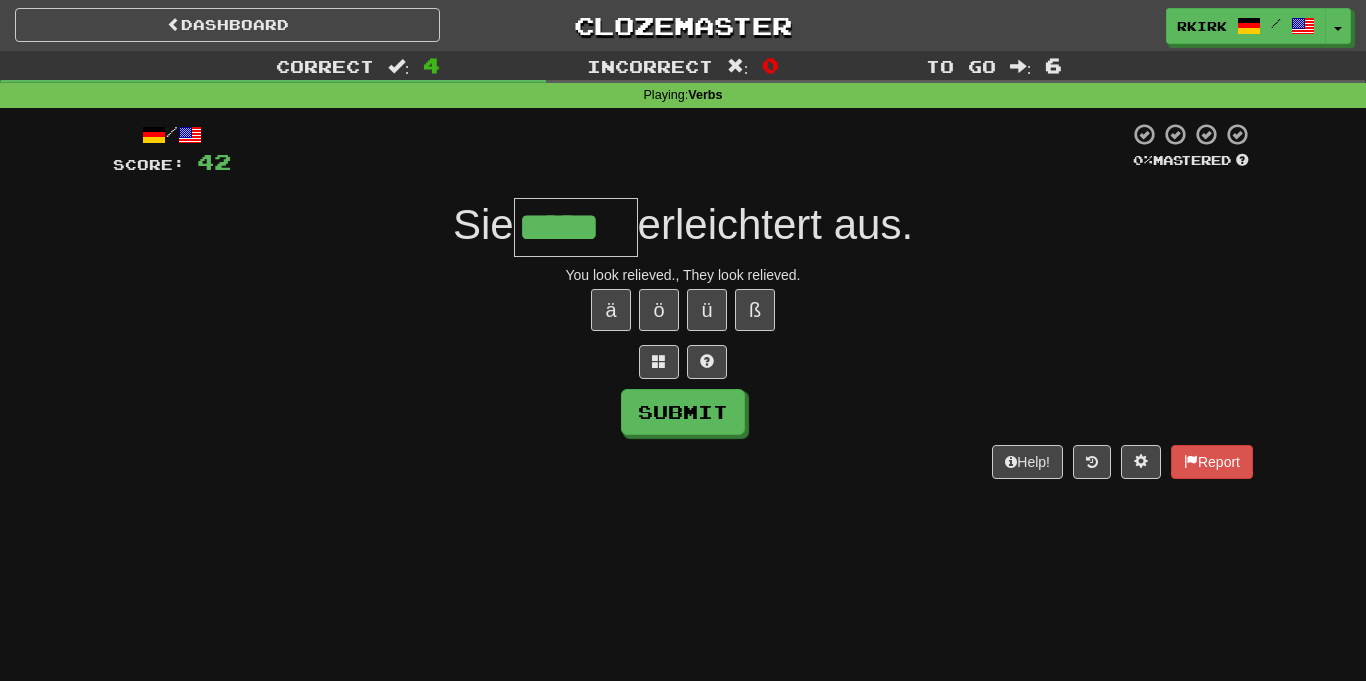 type on "*****" 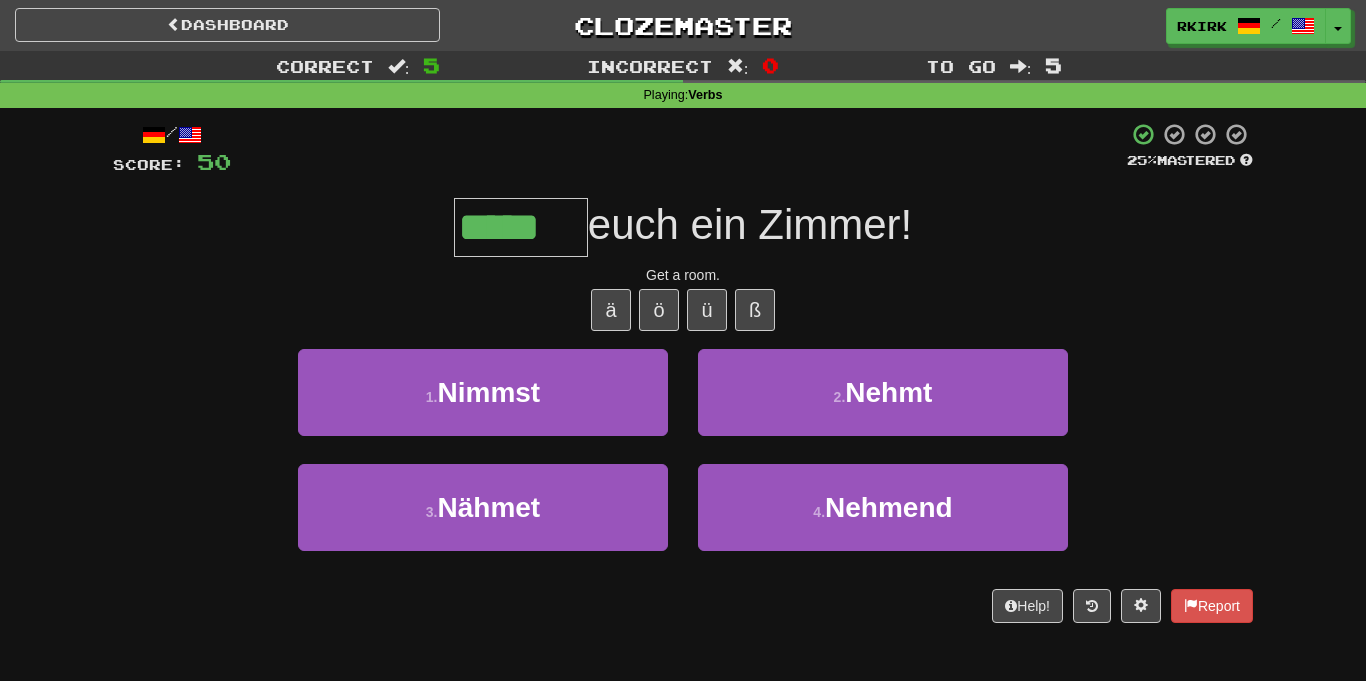 type on "*****" 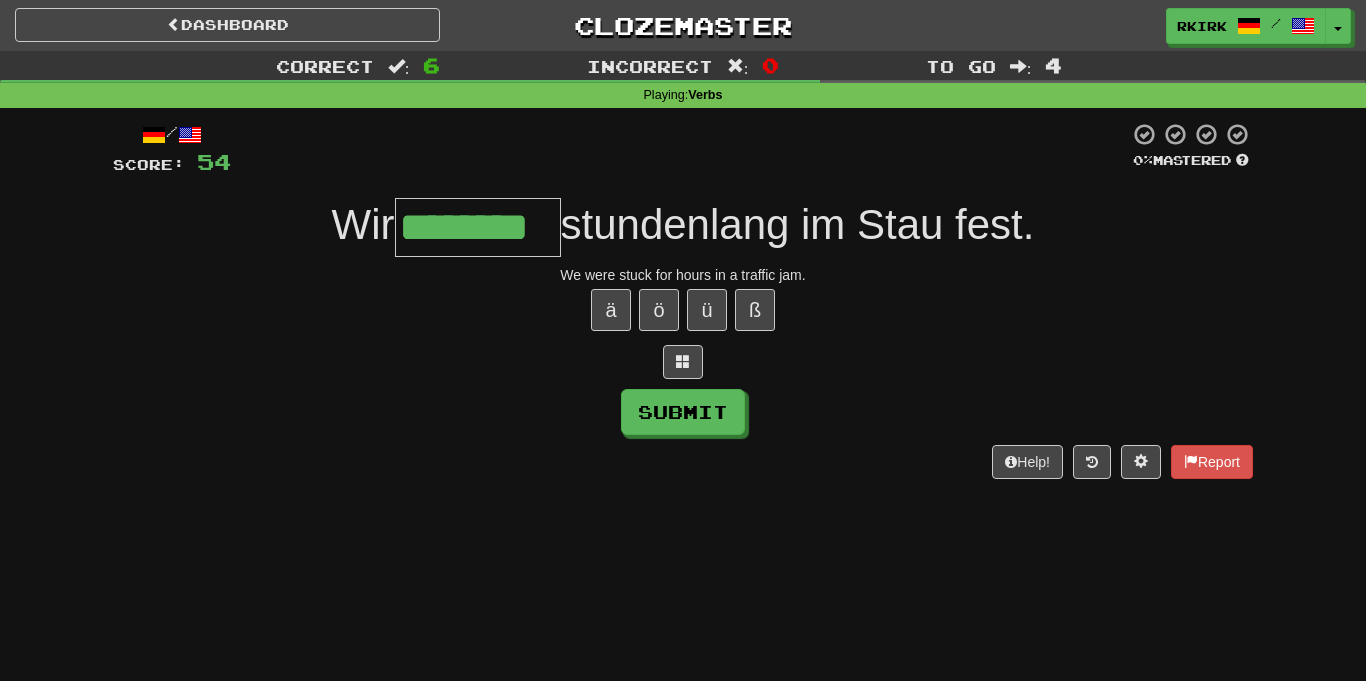 type on "********" 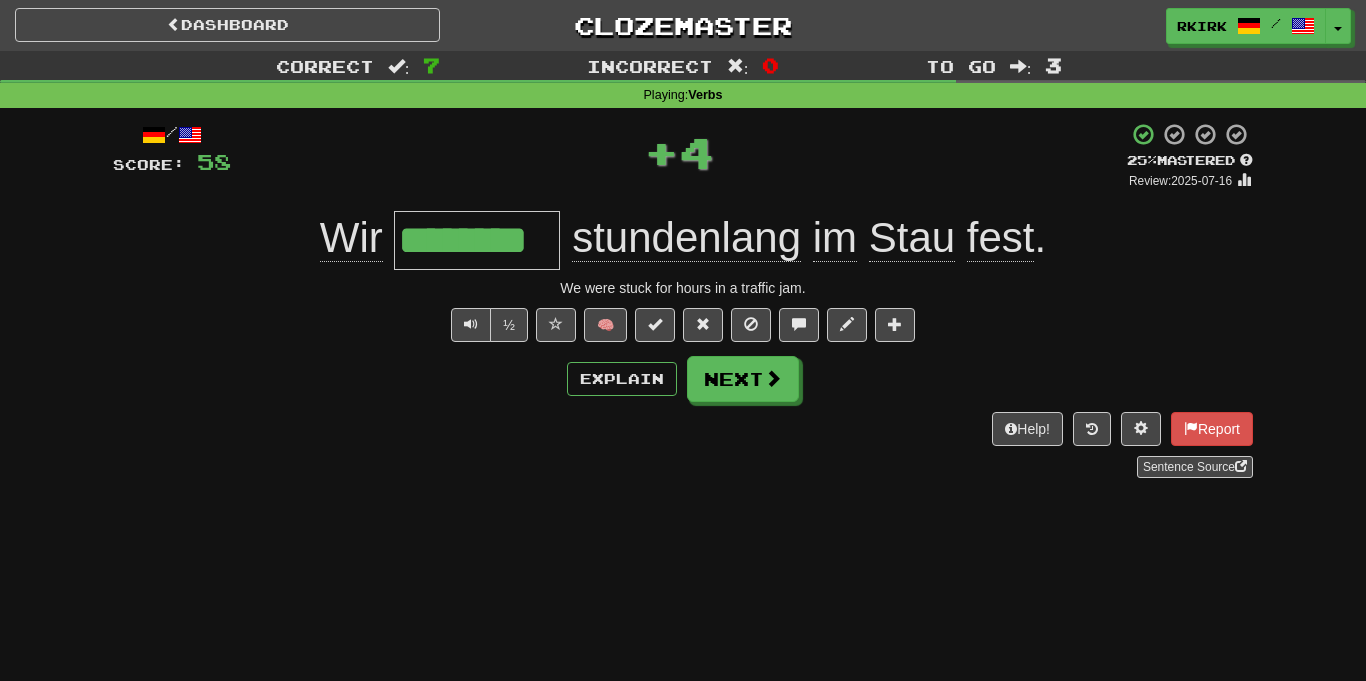 click on "Stau" at bounding box center (912, 238) 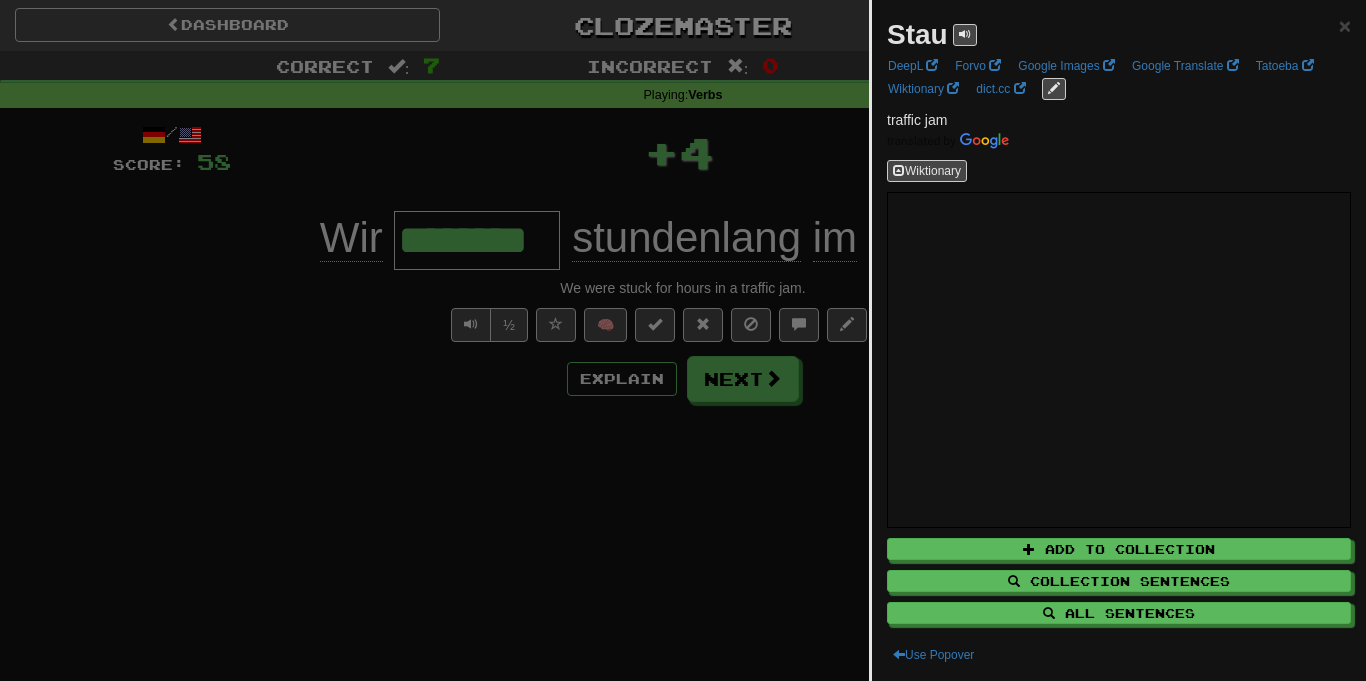 click at bounding box center [683, 340] 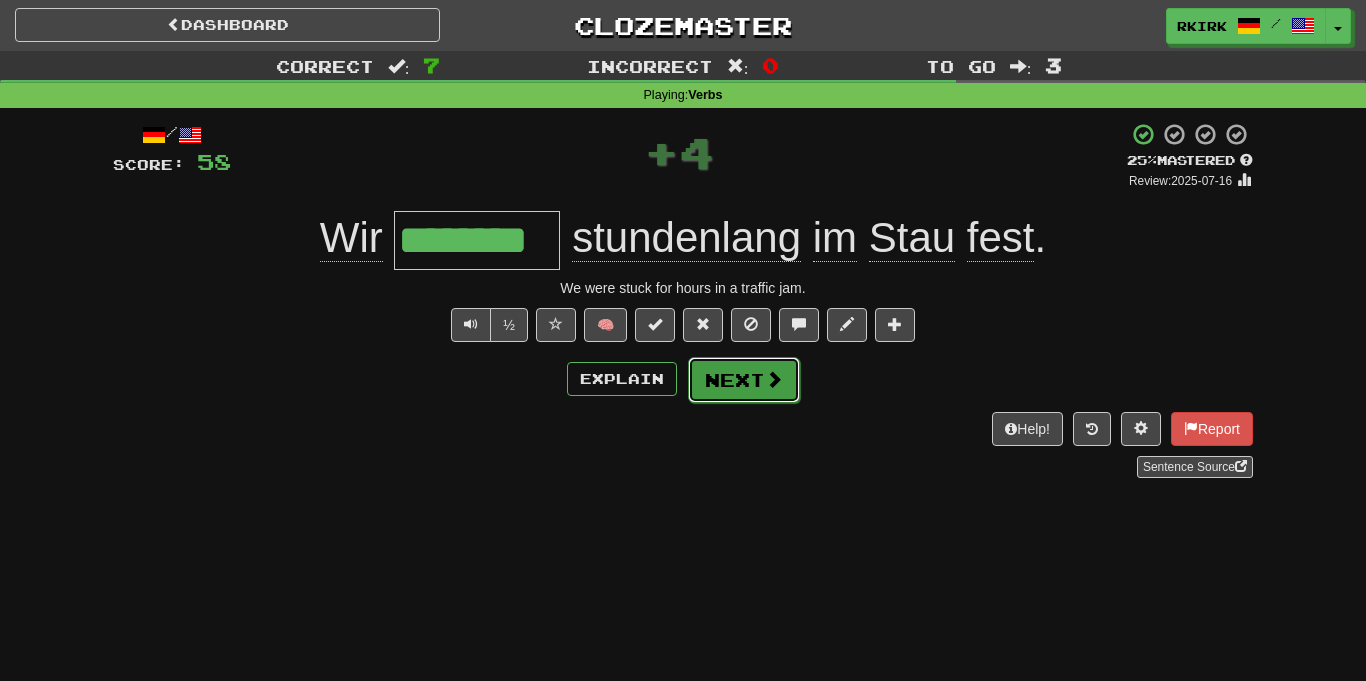 click on "Next" at bounding box center (744, 380) 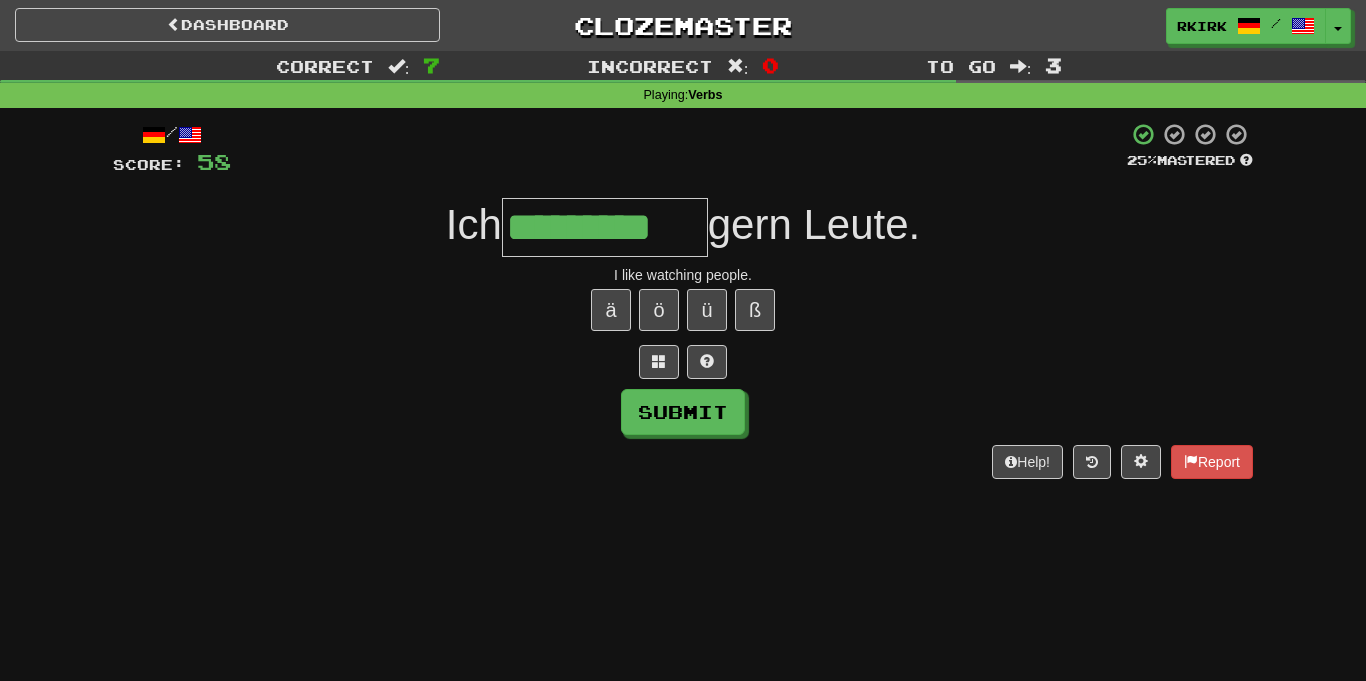 type on "*********" 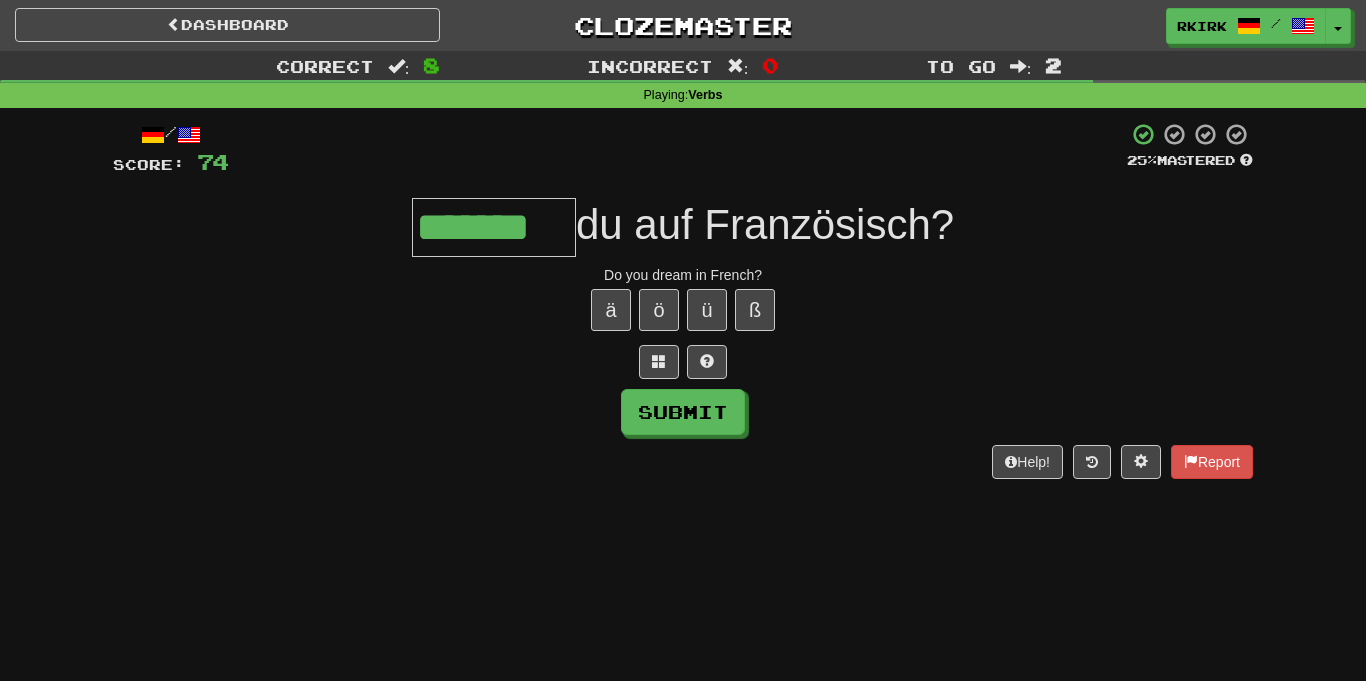 type on "*******" 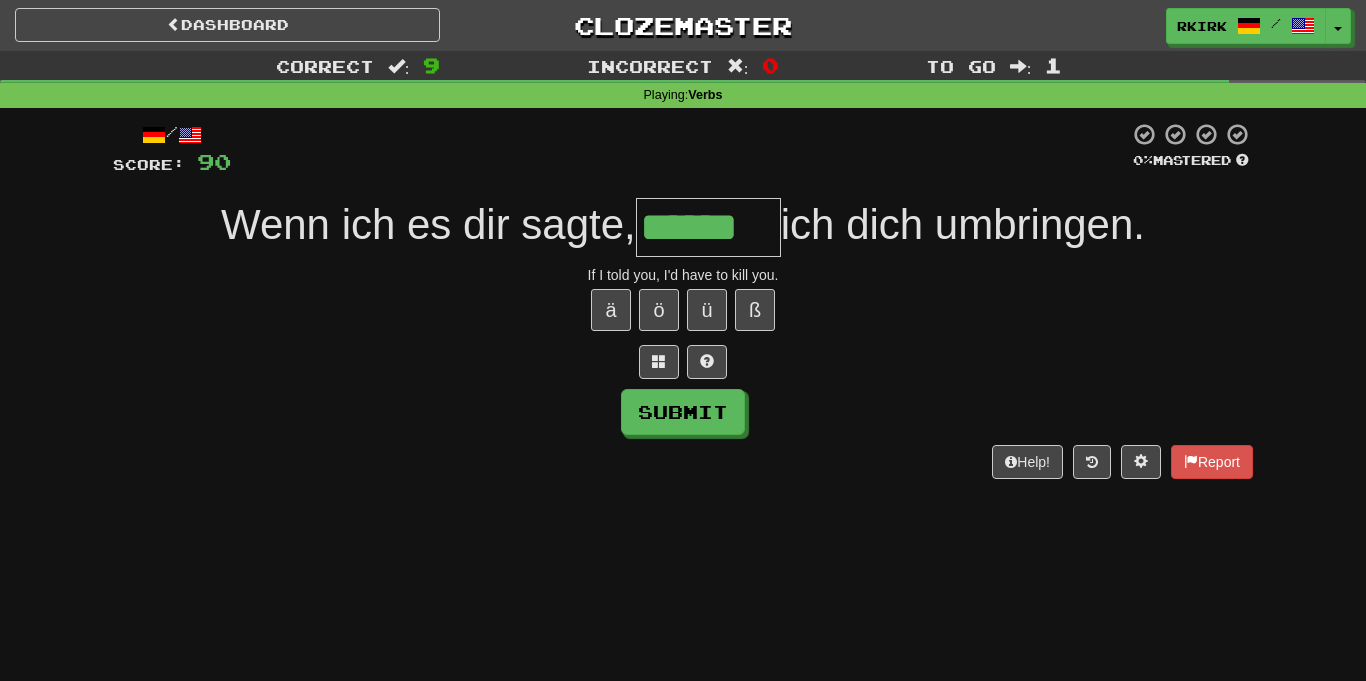 type on "******" 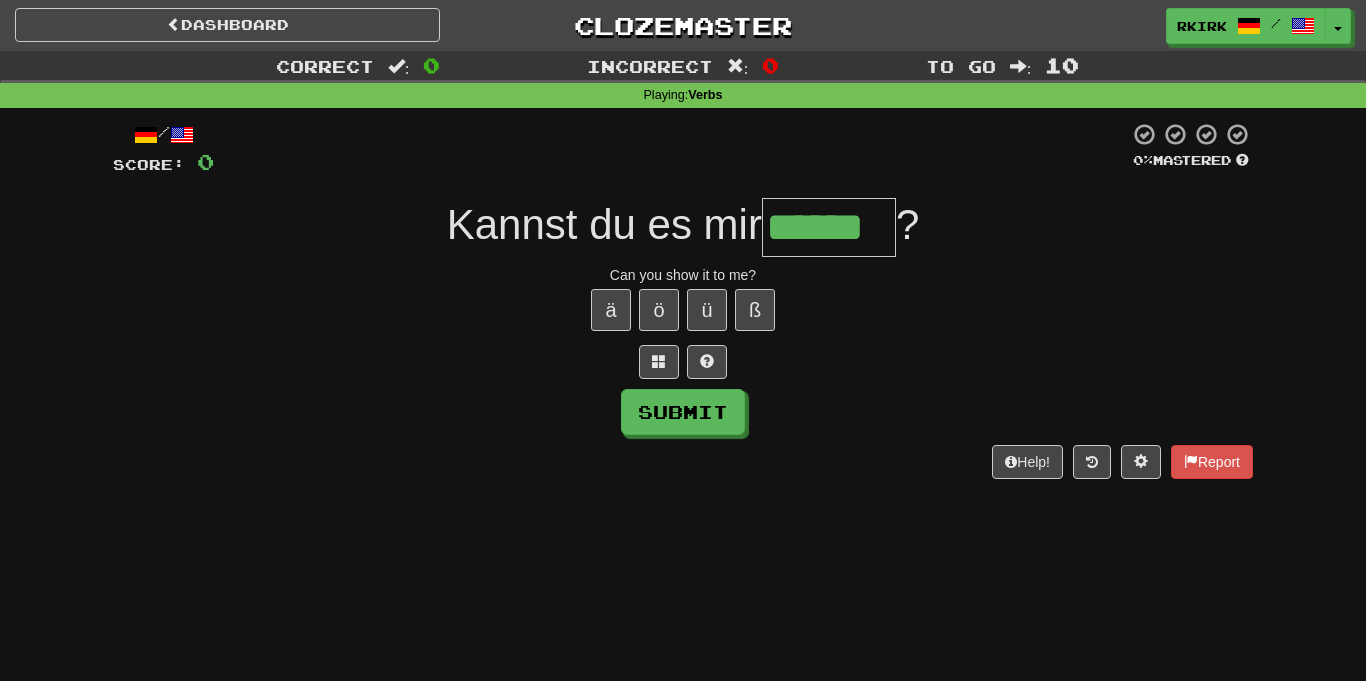type on "******" 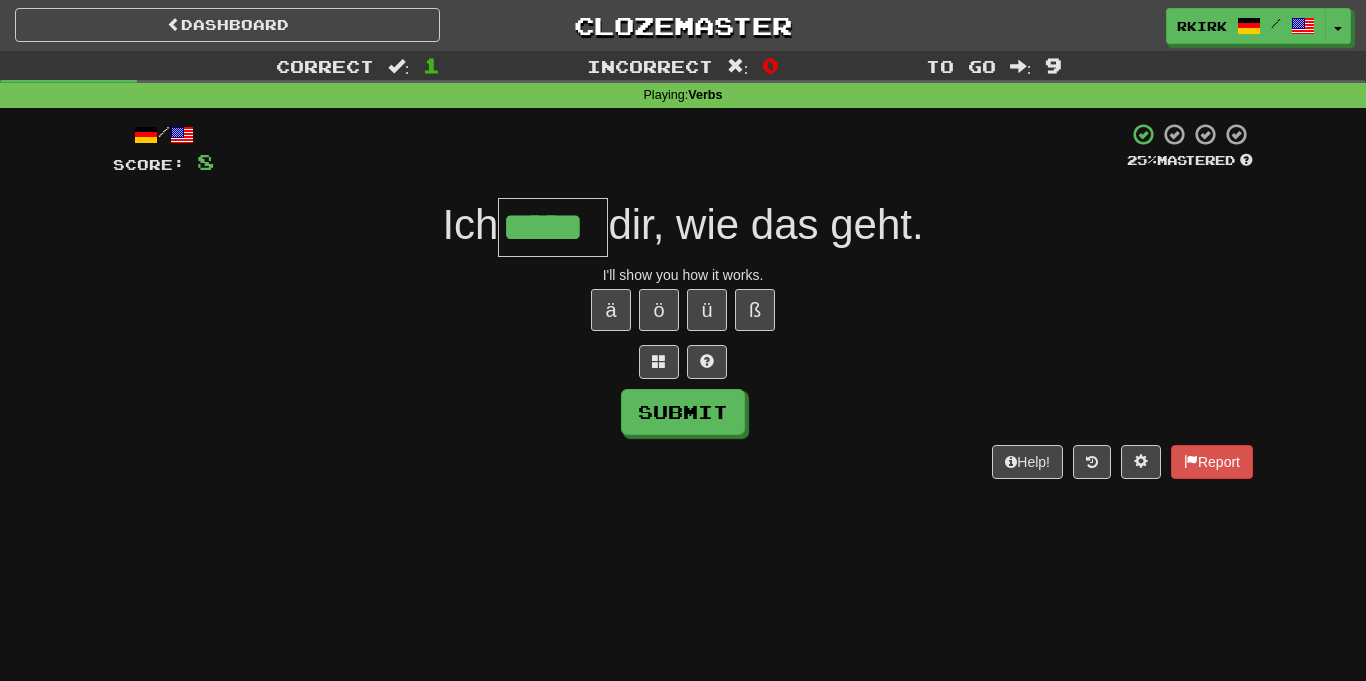 type on "*****" 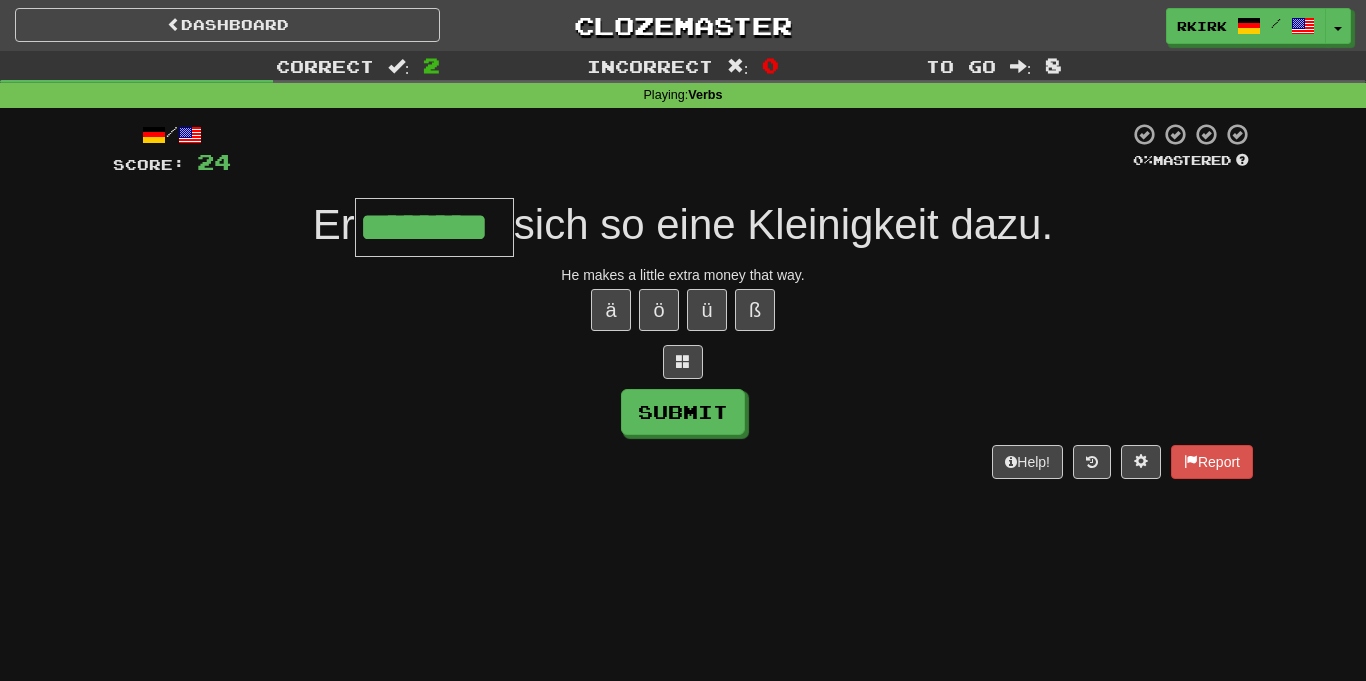 type on "********" 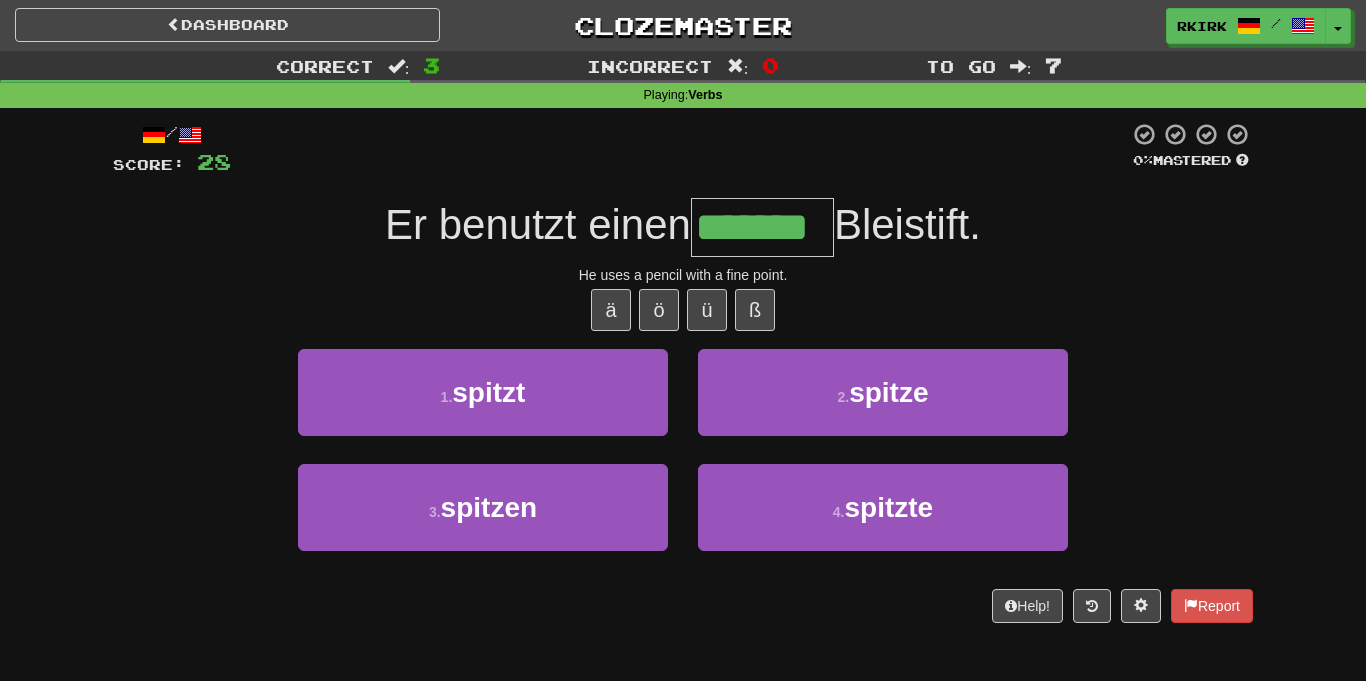 type on "*******" 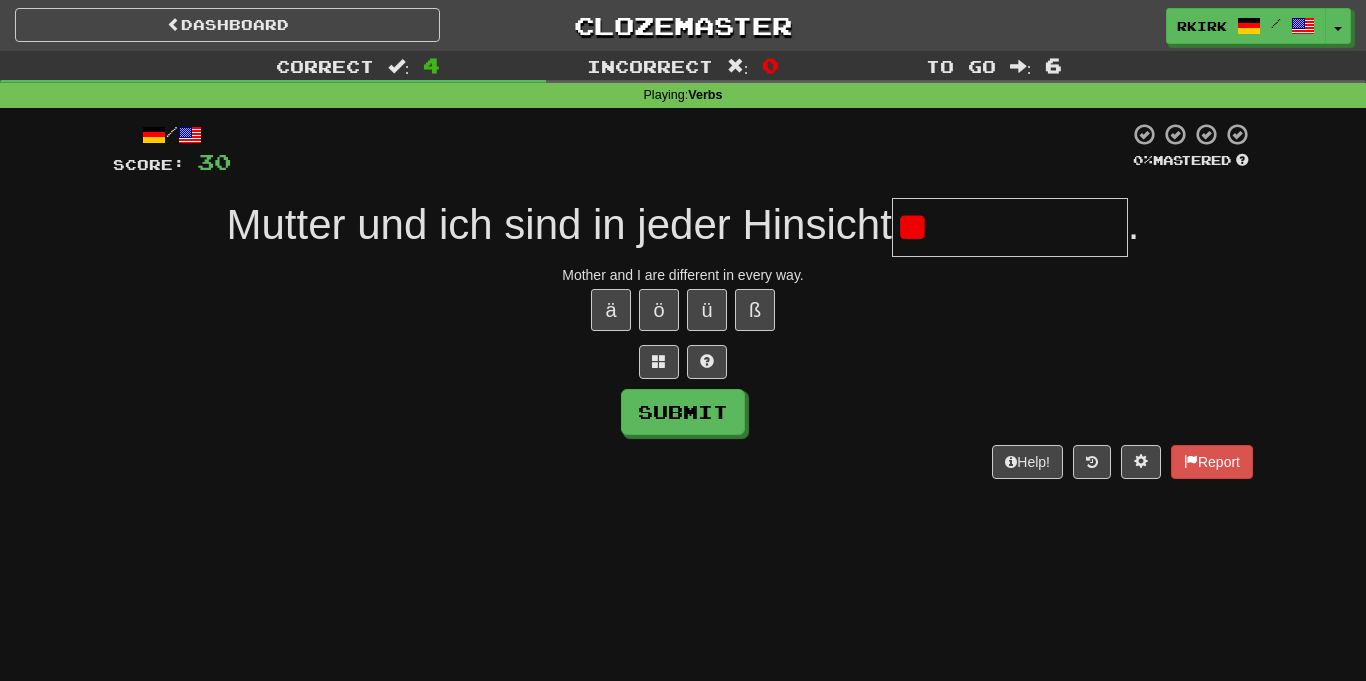 type on "*" 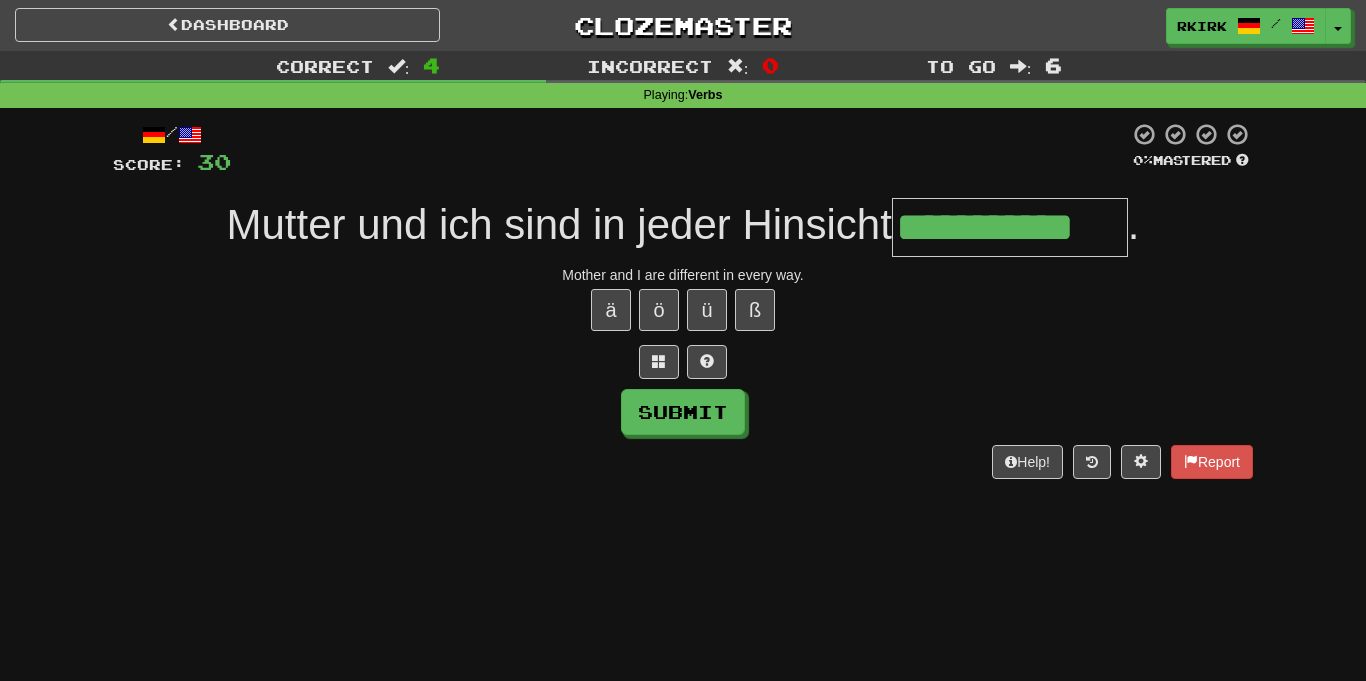 type on "**********" 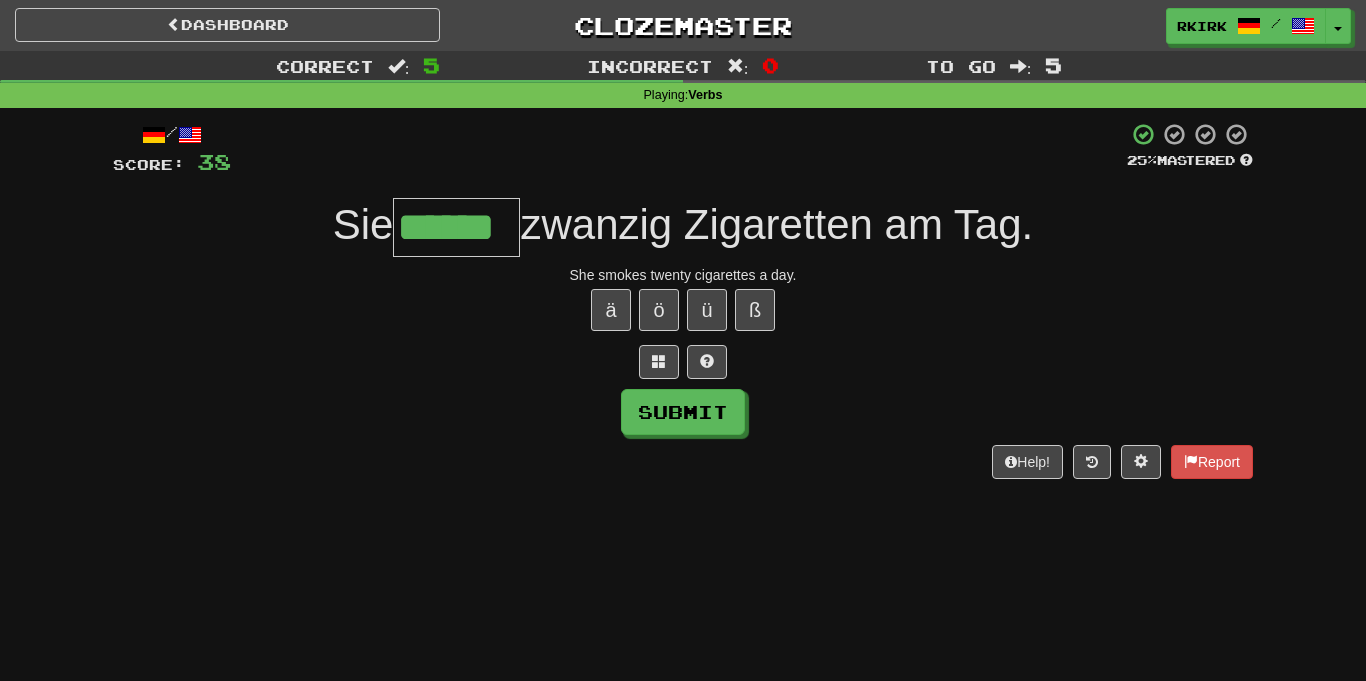 type on "******" 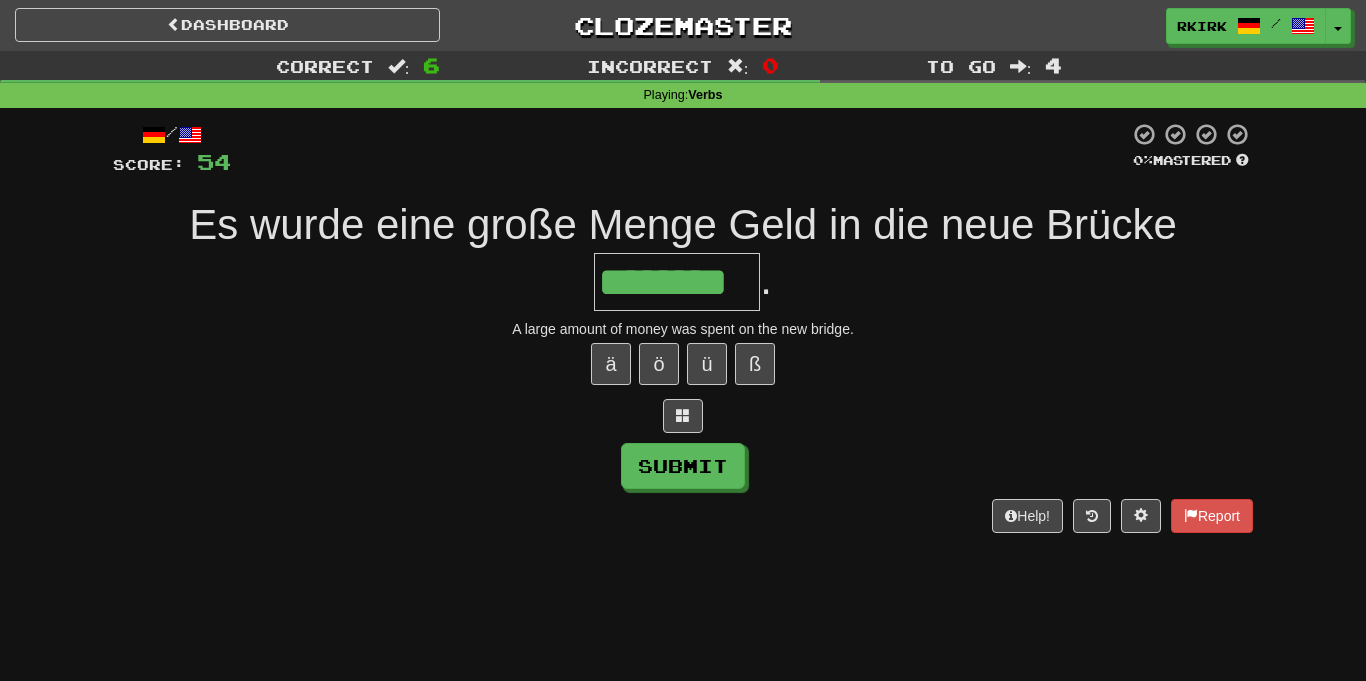 type on "********" 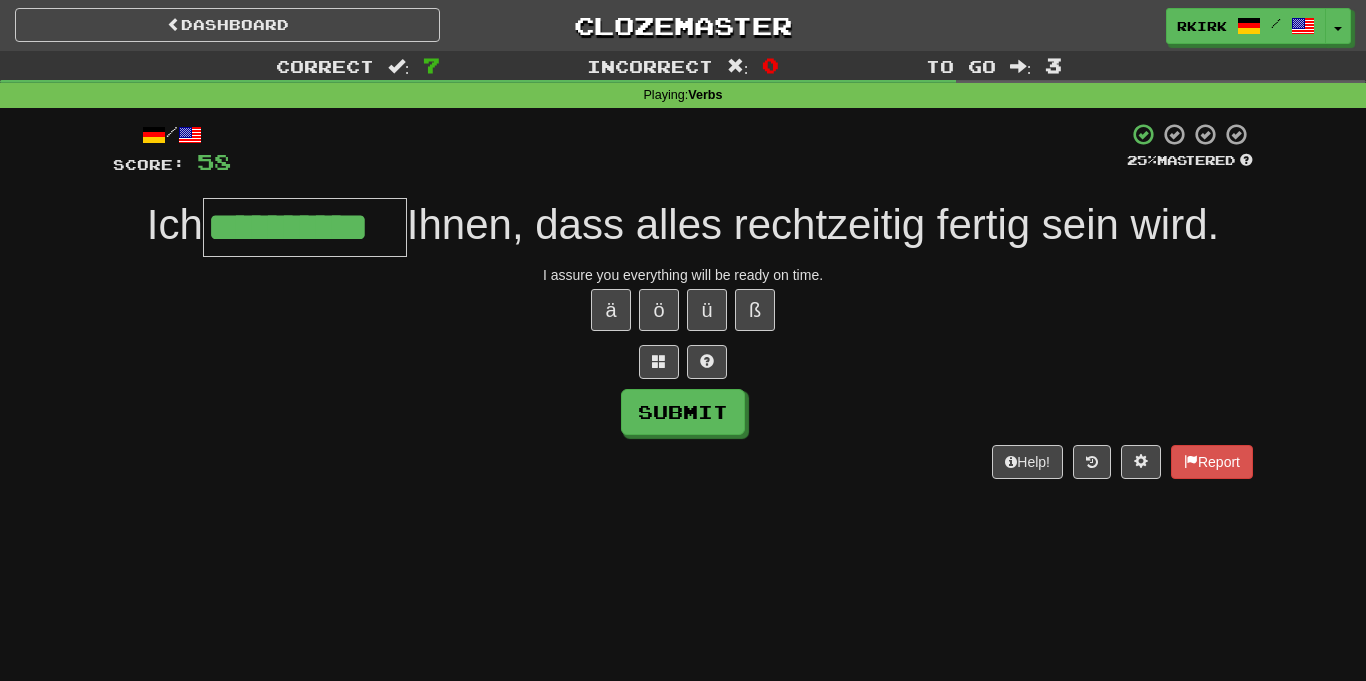 type on "**********" 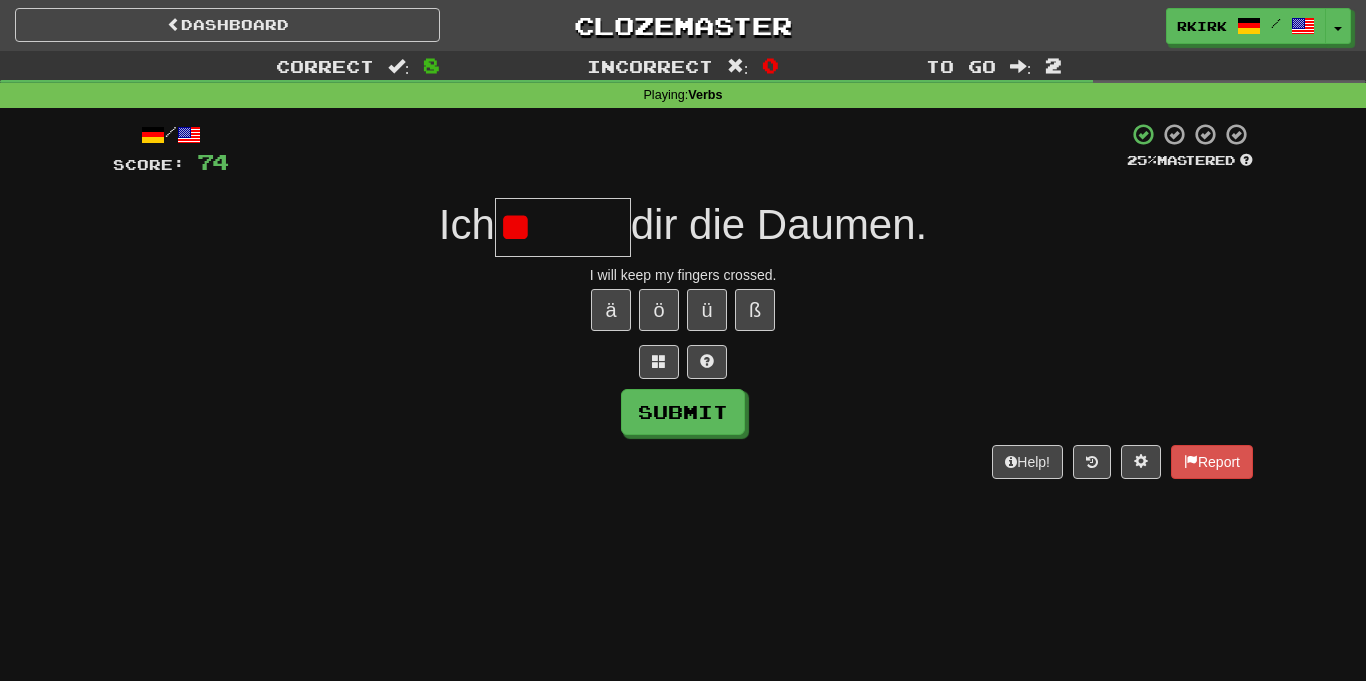 type on "*" 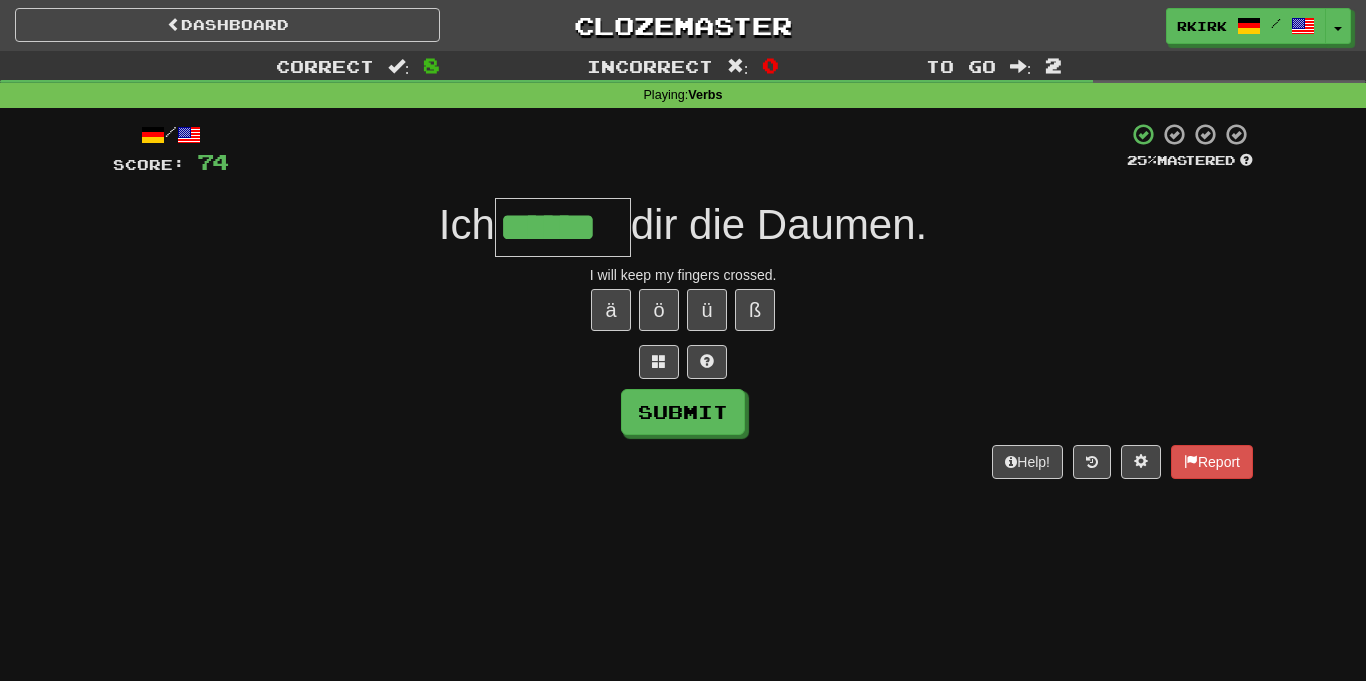 type on "******" 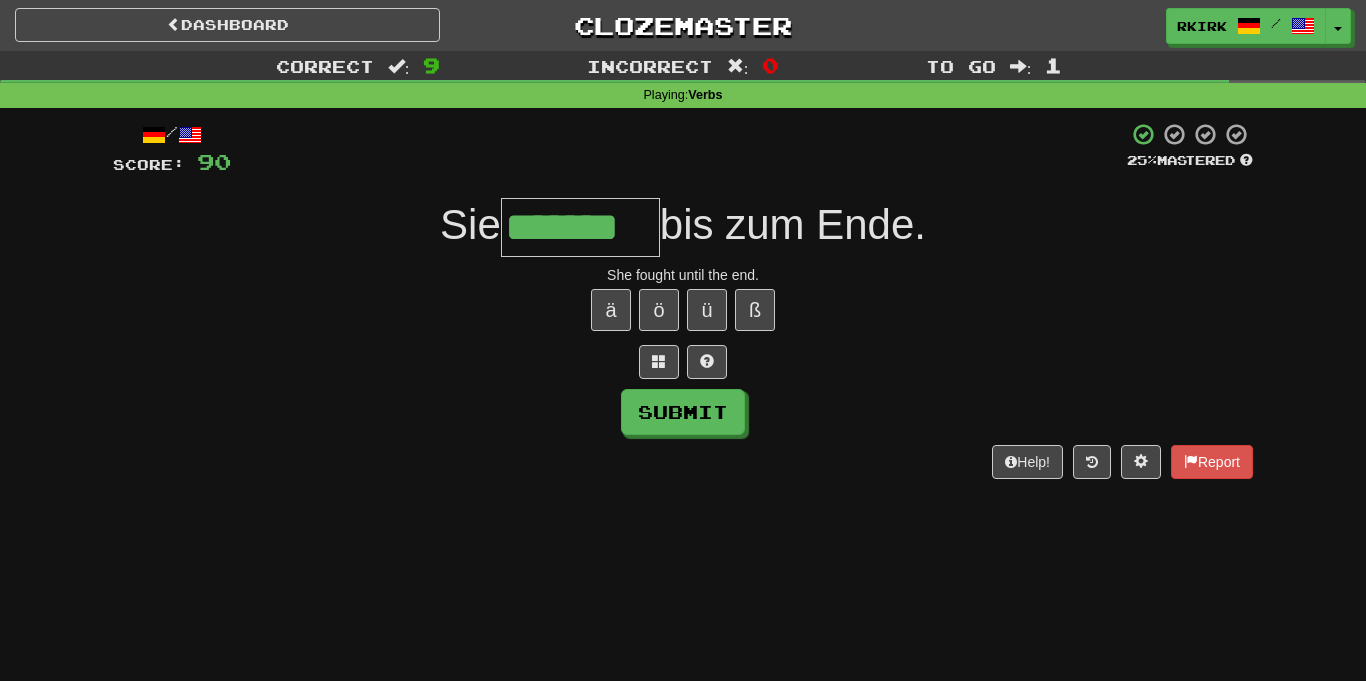 type on "*******" 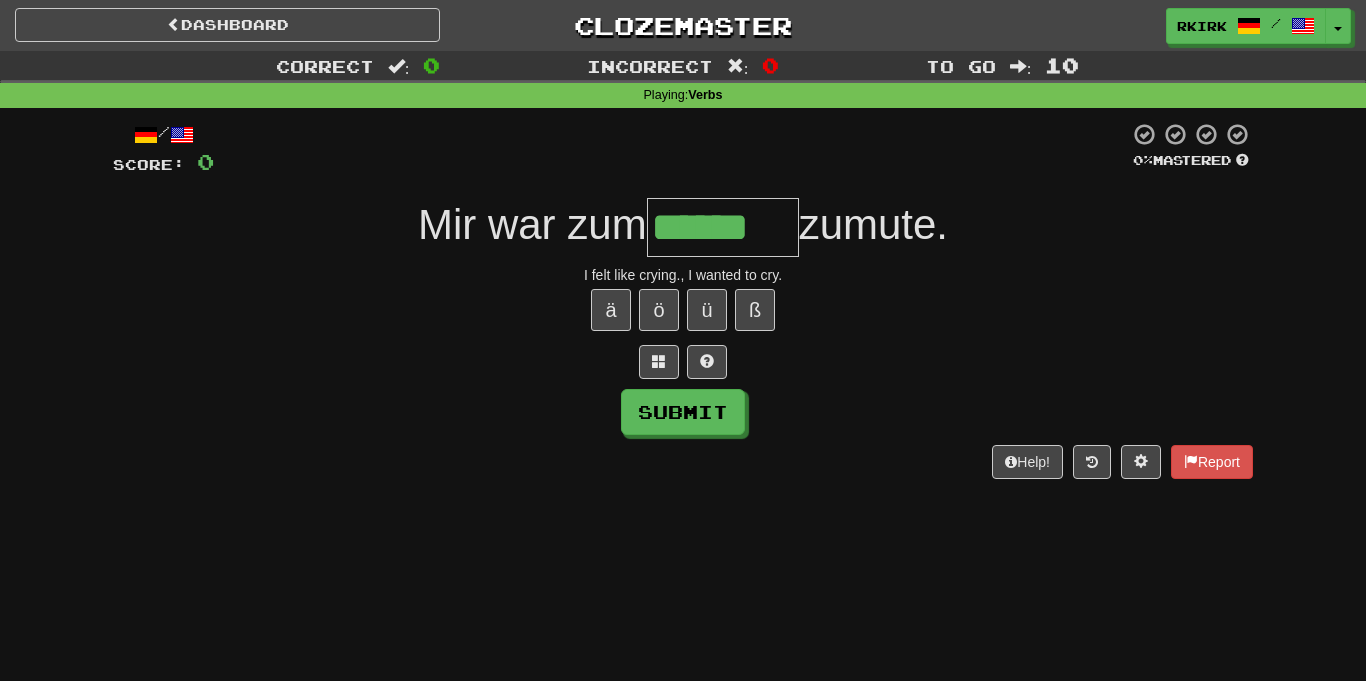 type on "******" 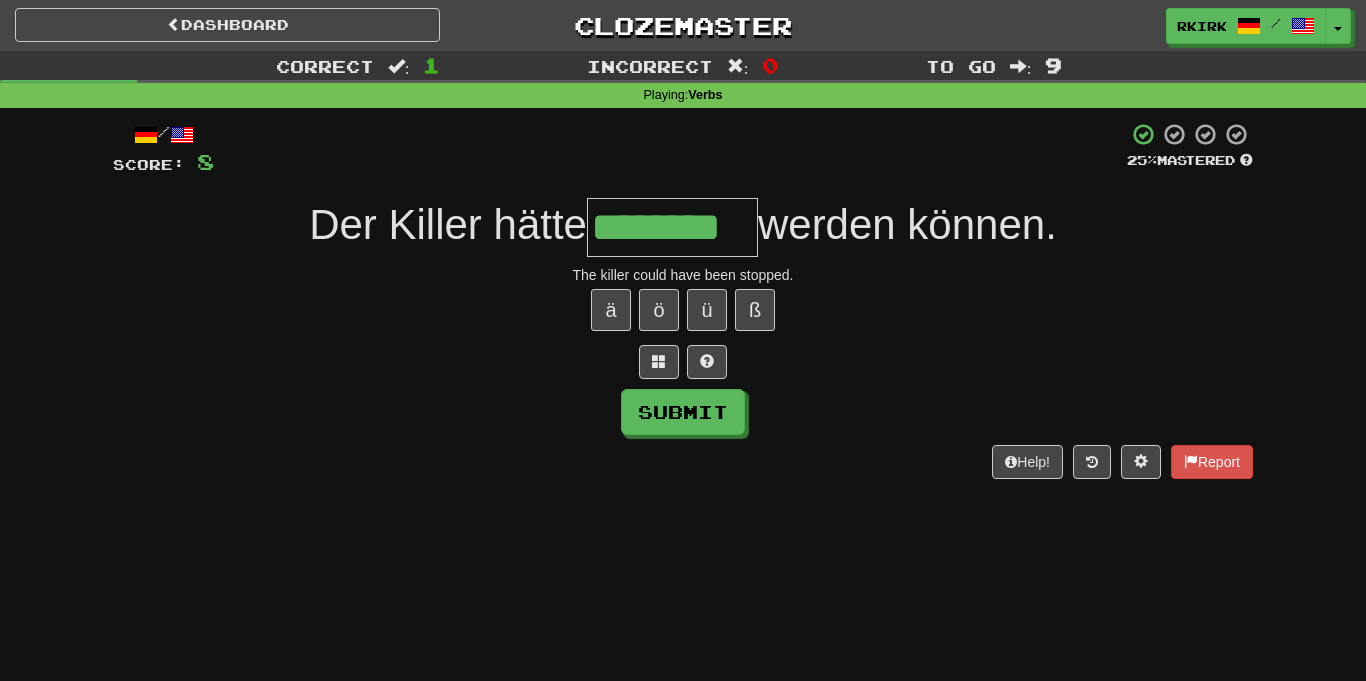 type on "********" 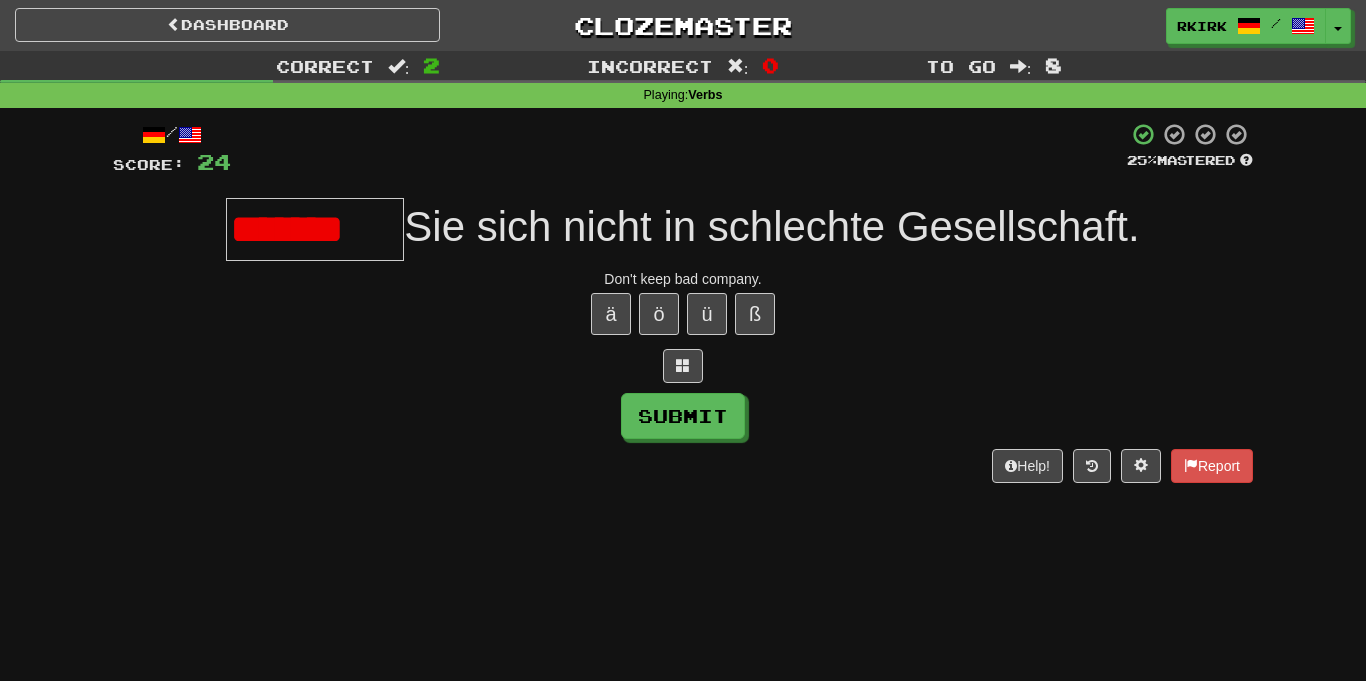 scroll, scrollTop: 0, scrollLeft: 0, axis: both 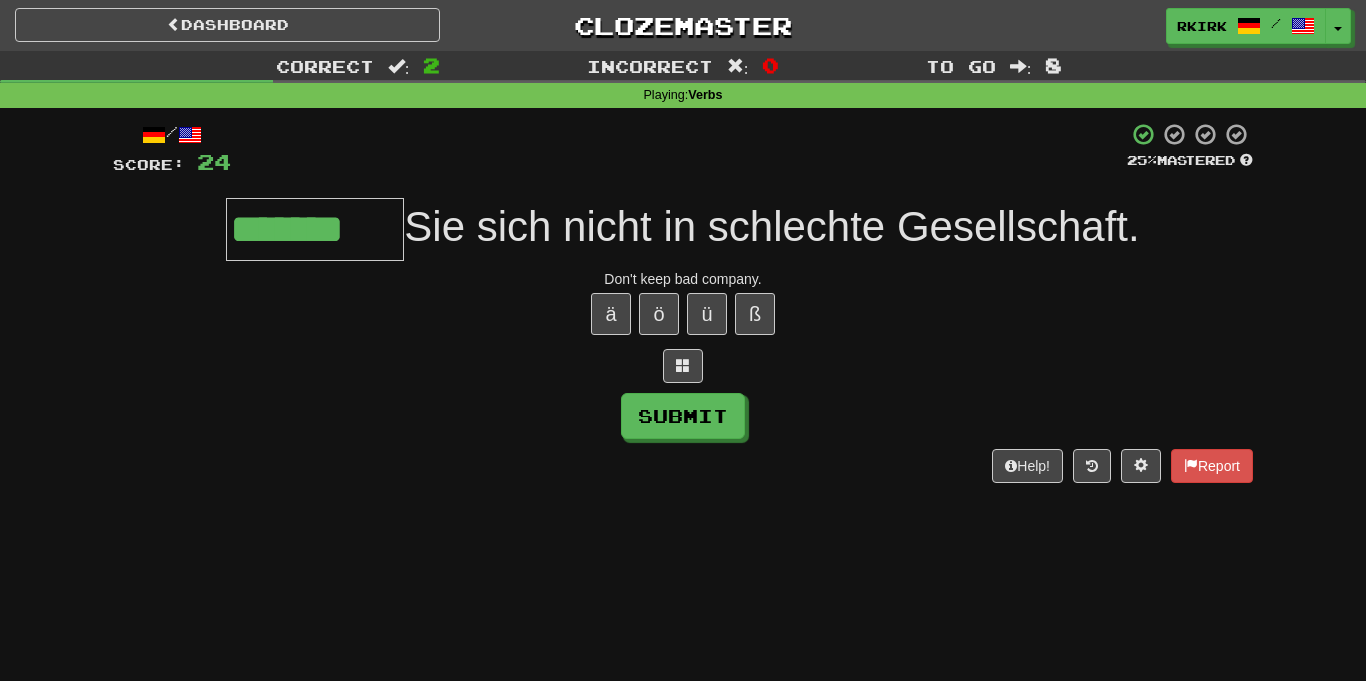 type on "*******" 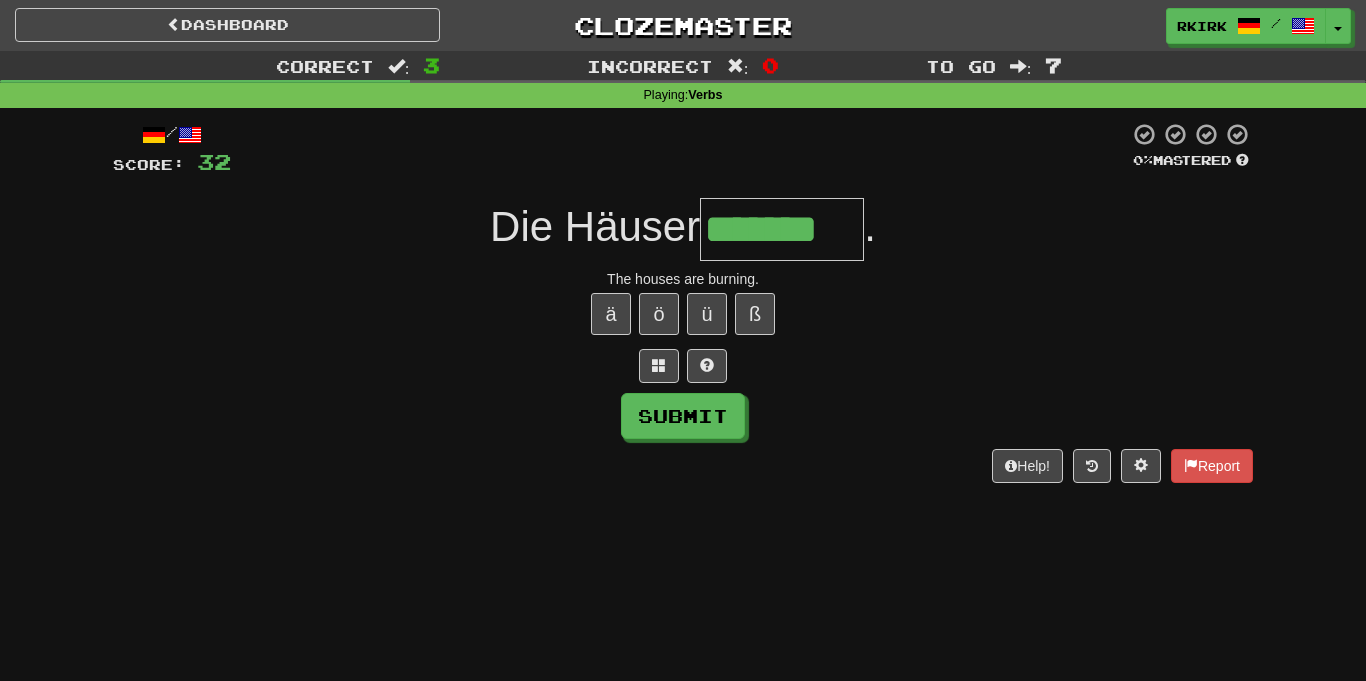type on "*******" 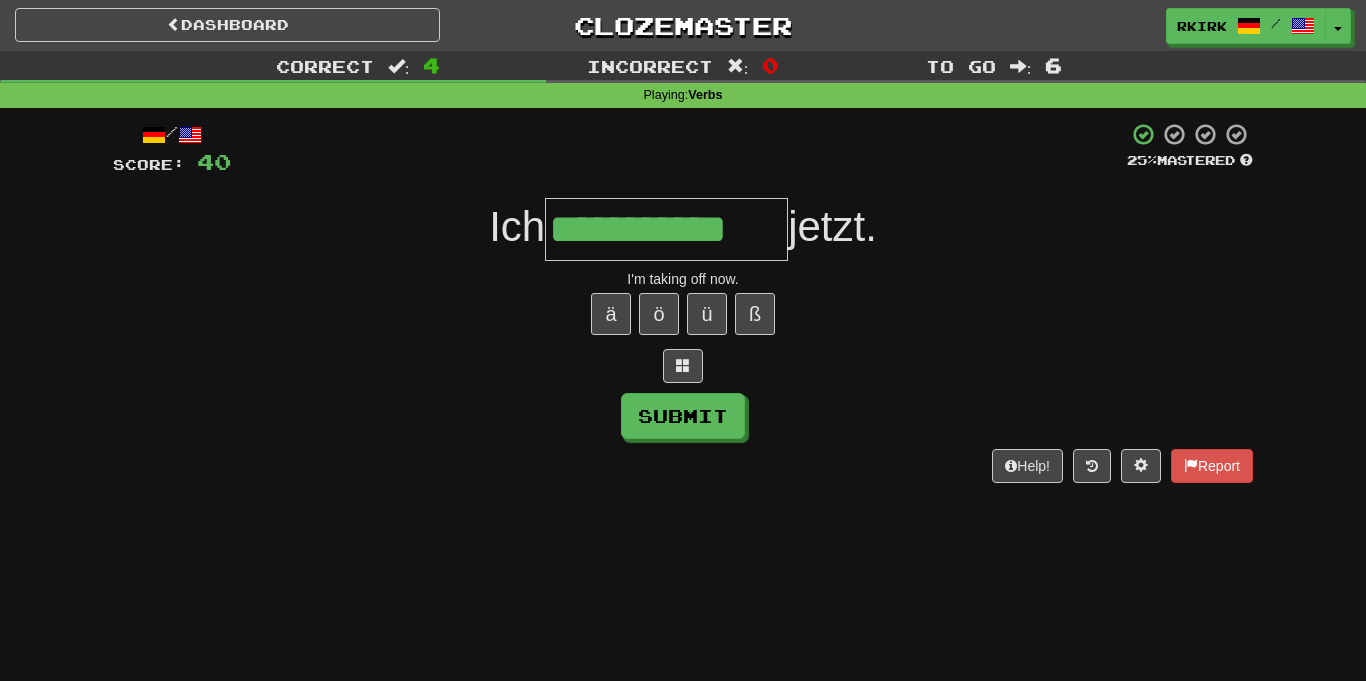 type on "**********" 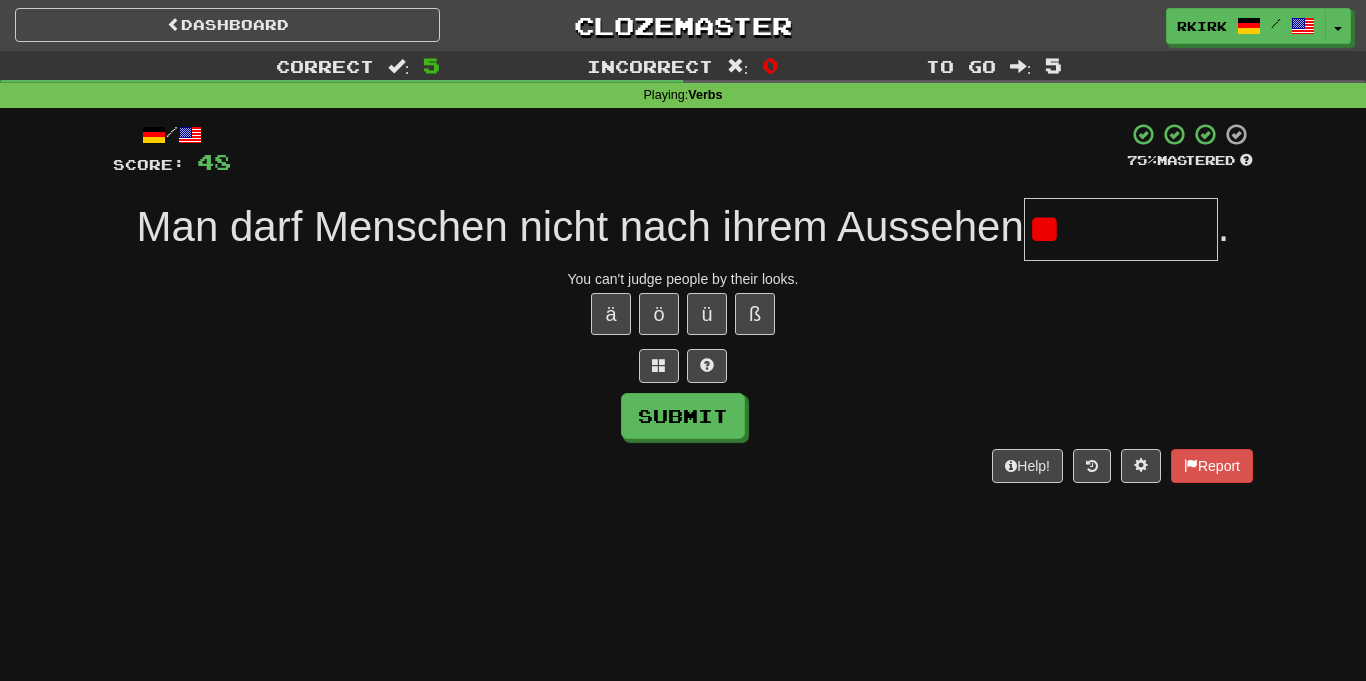 type on "*" 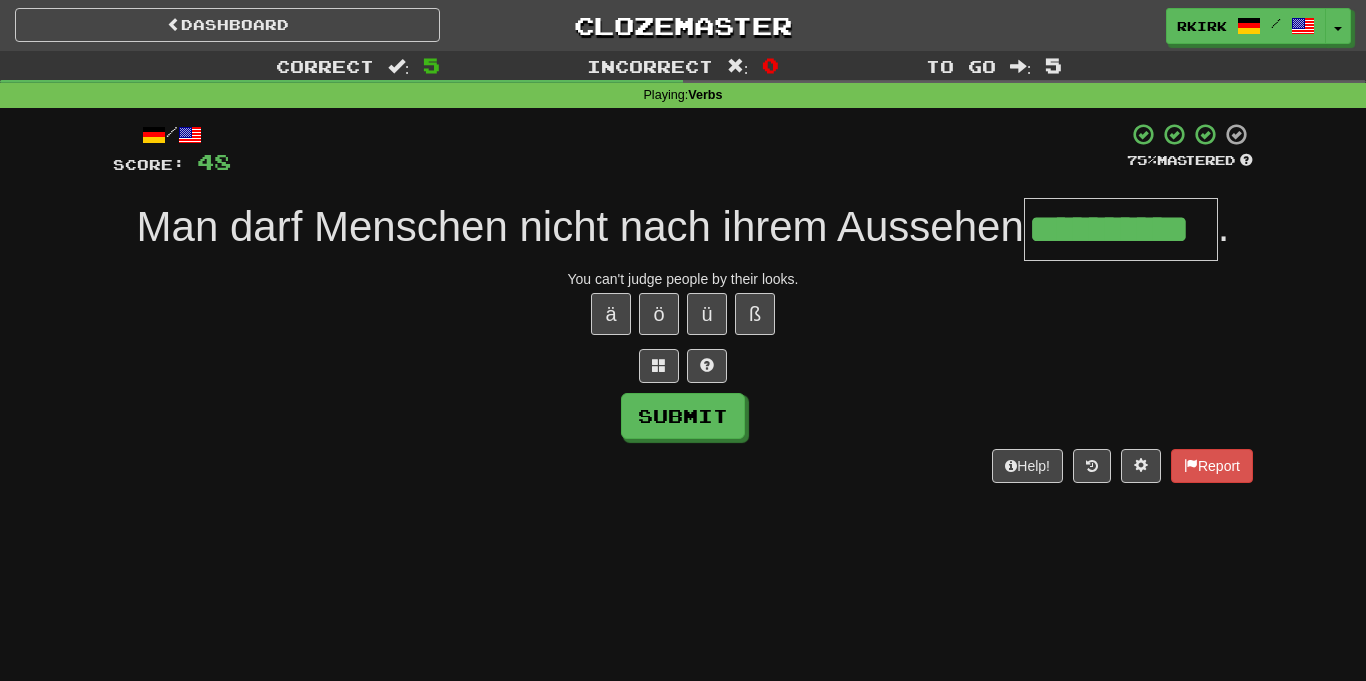 type on "**********" 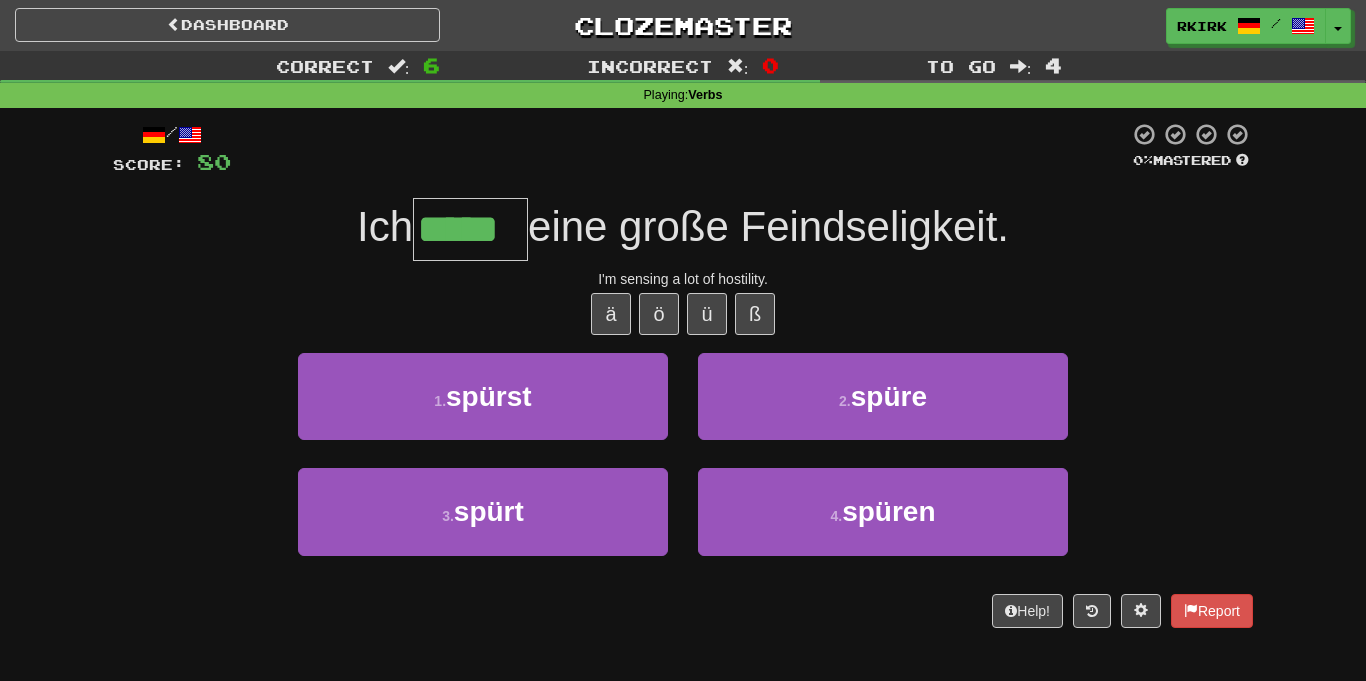 type on "*****" 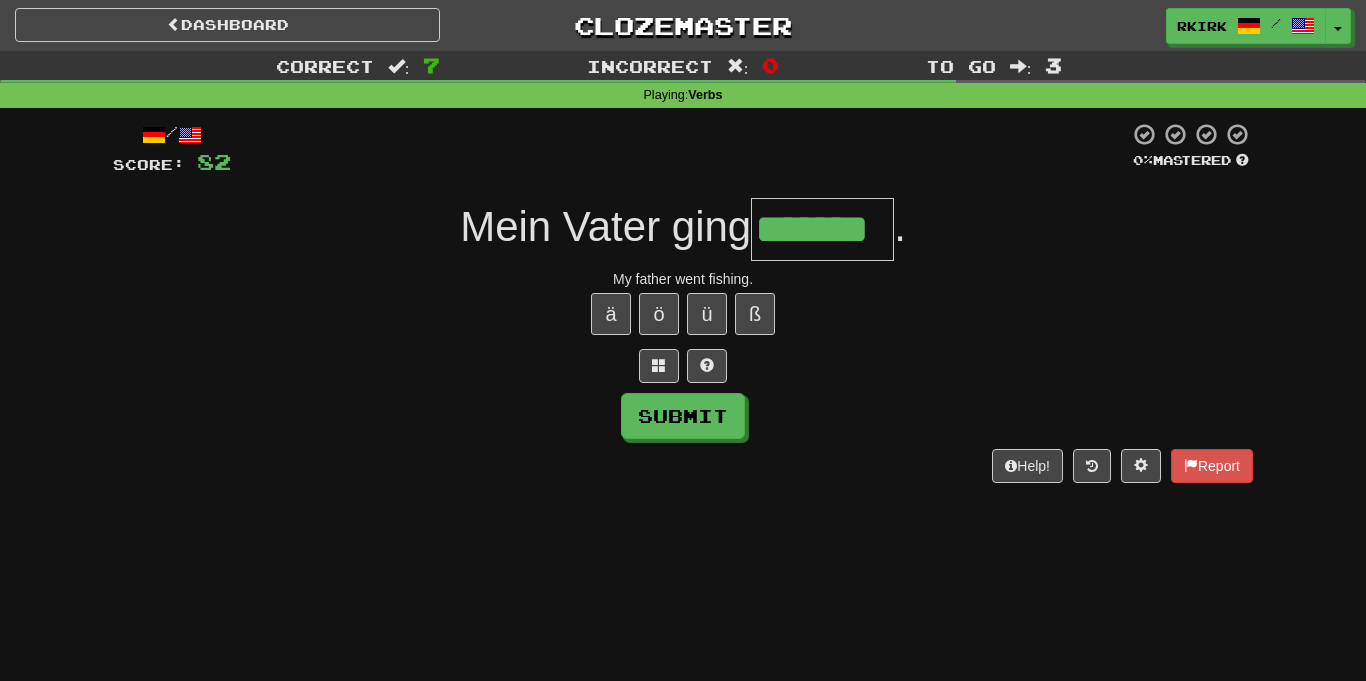 type on "*******" 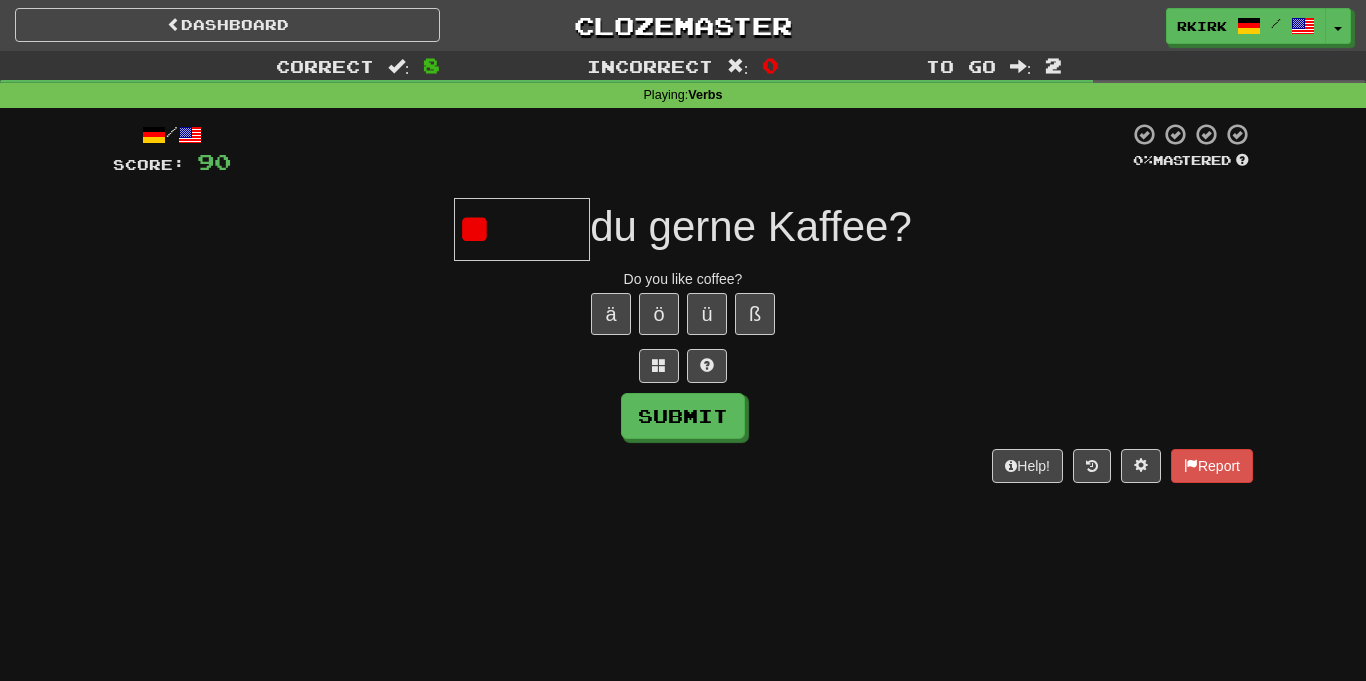type on "*" 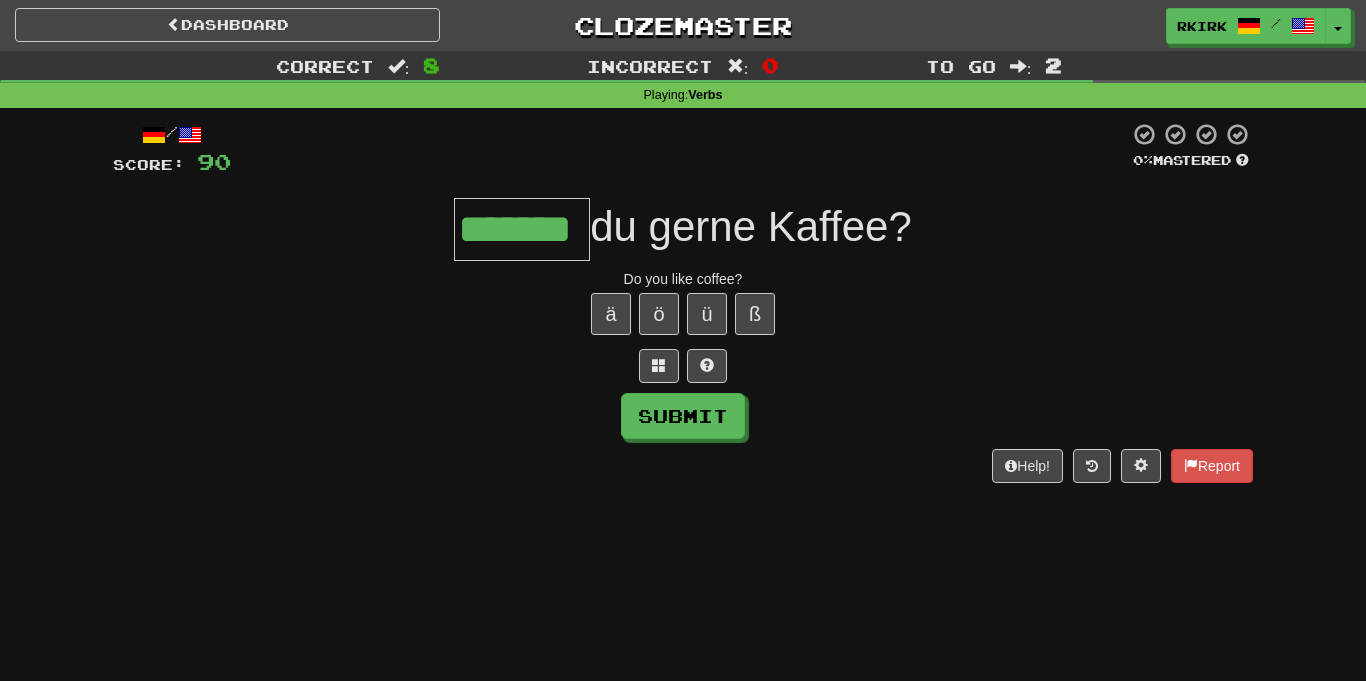 type on "*******" 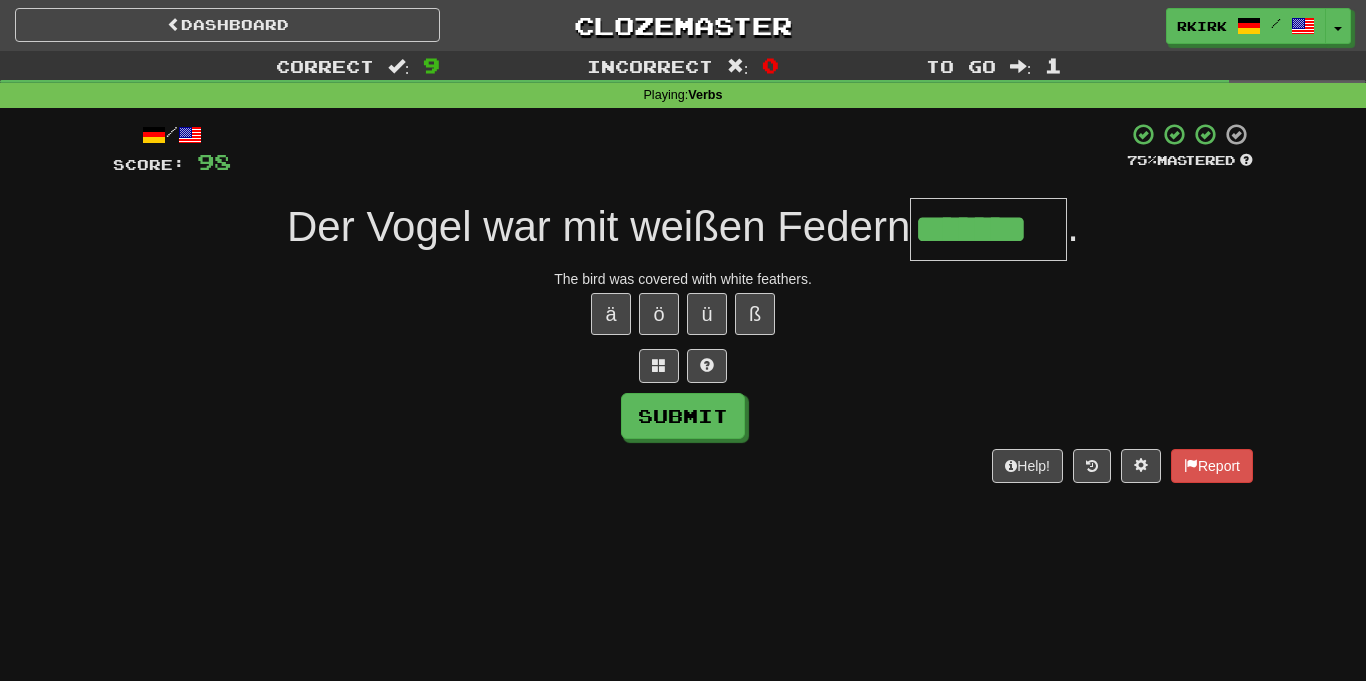 type on "*******" 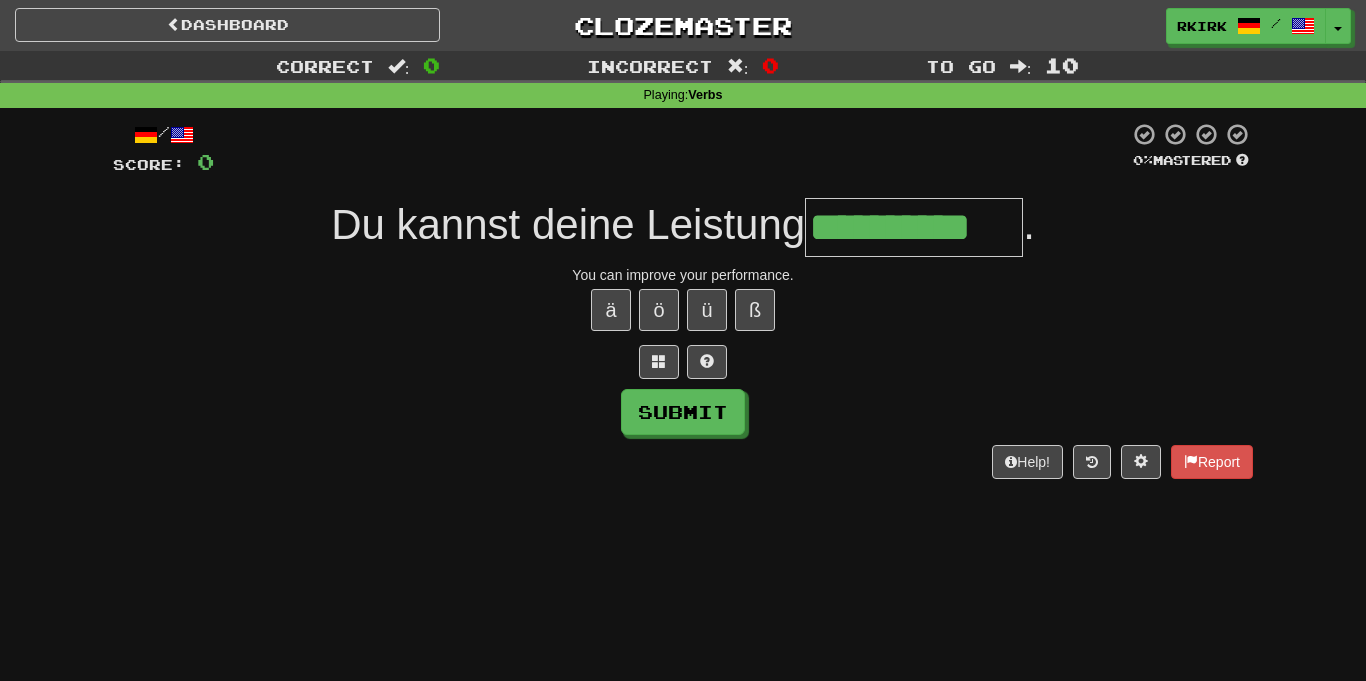 type on "**********" 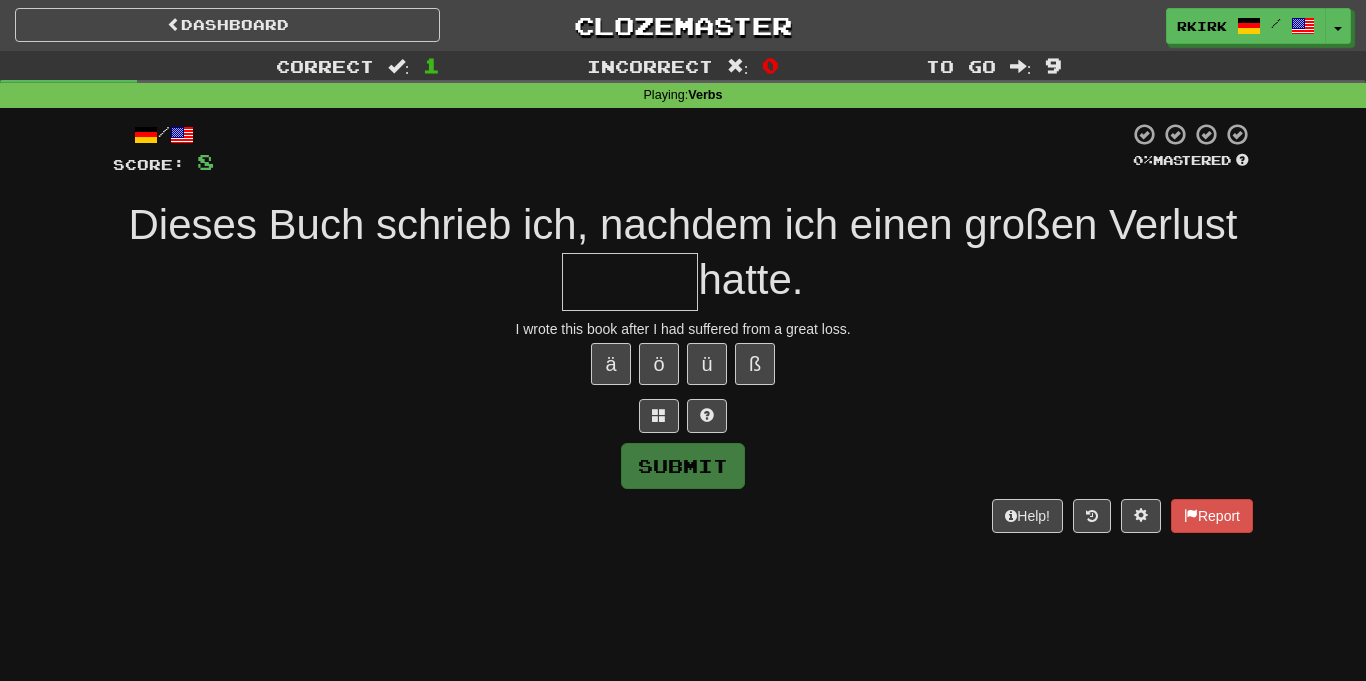 type on "*" 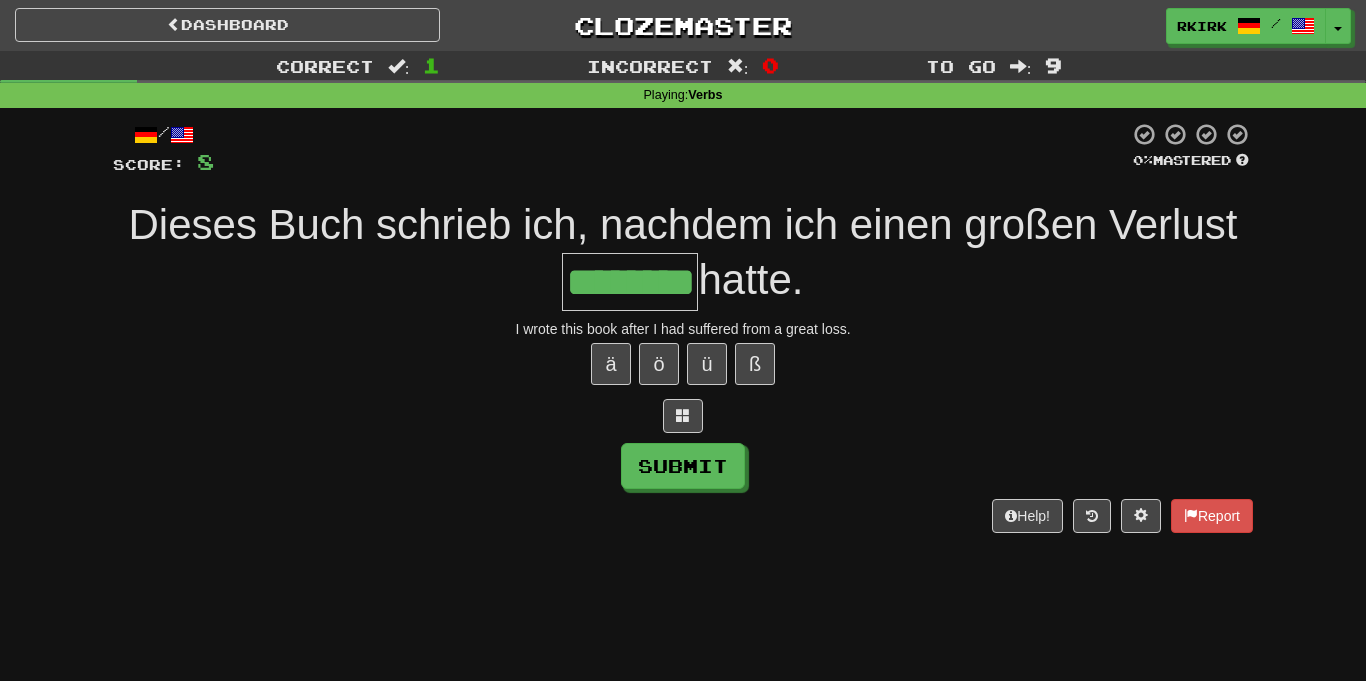 type on "********" 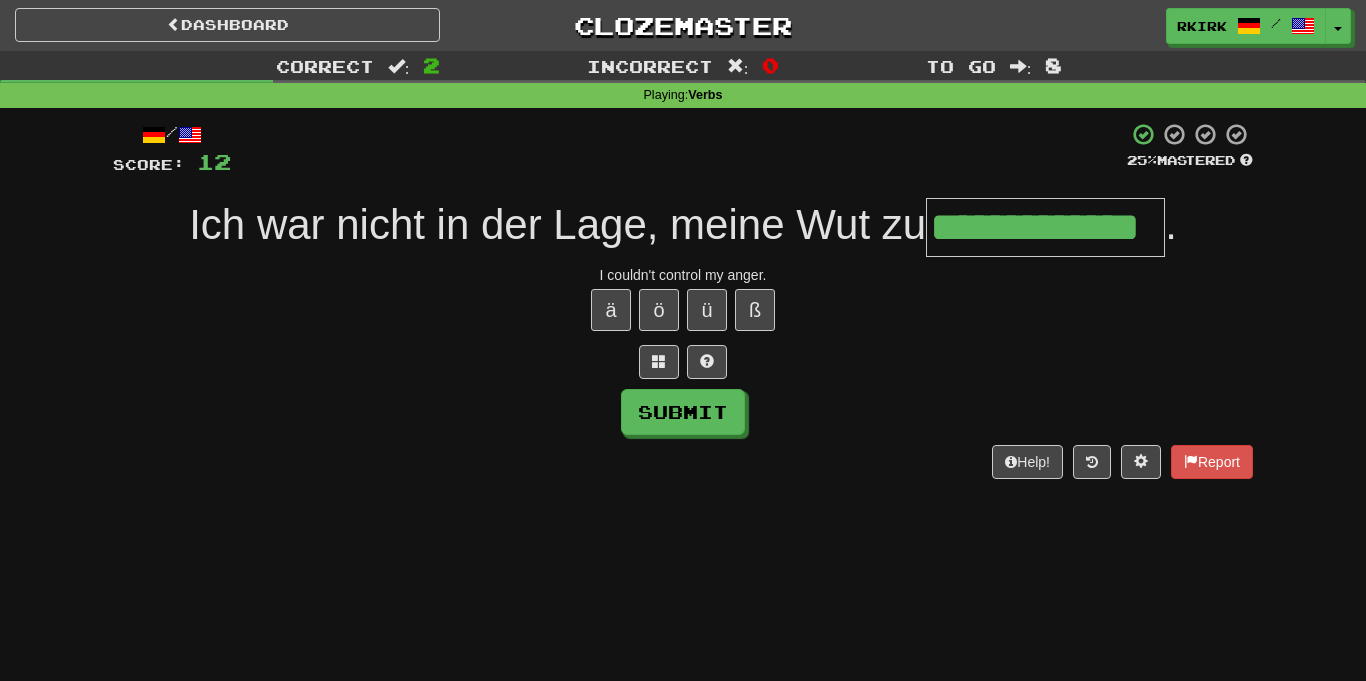 type on "**********" 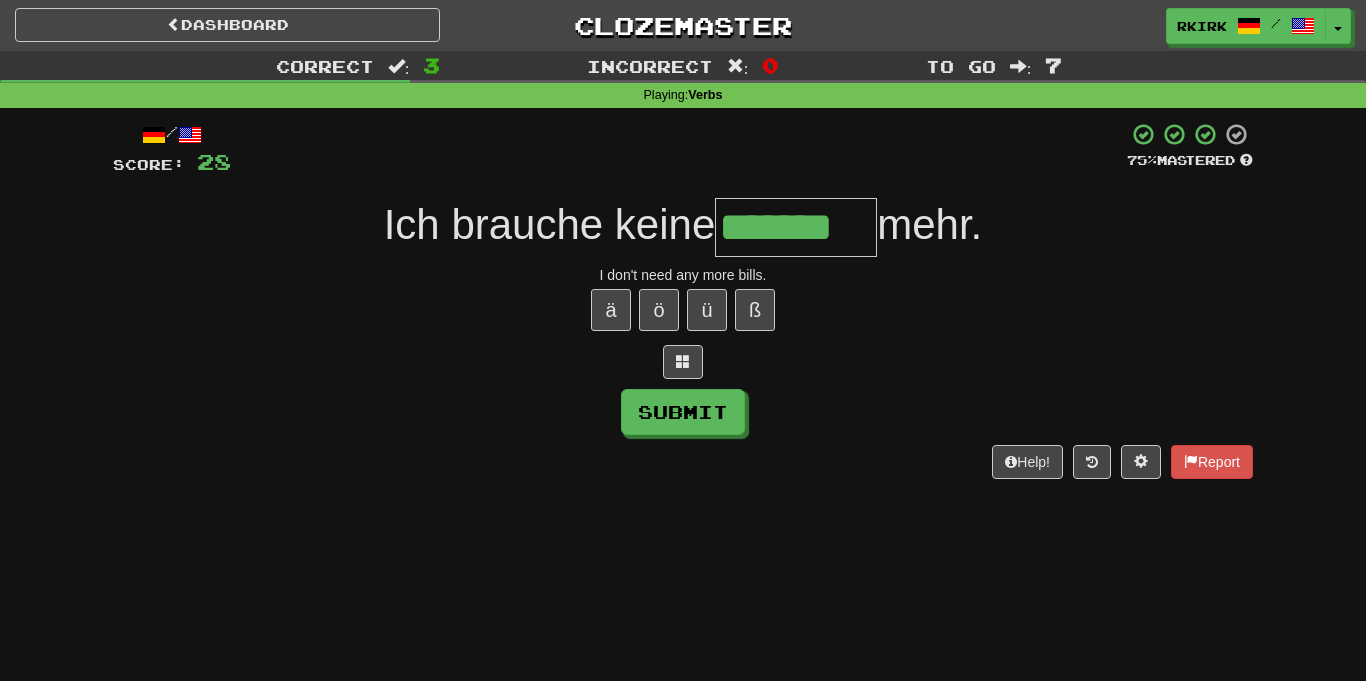 type on "*******" 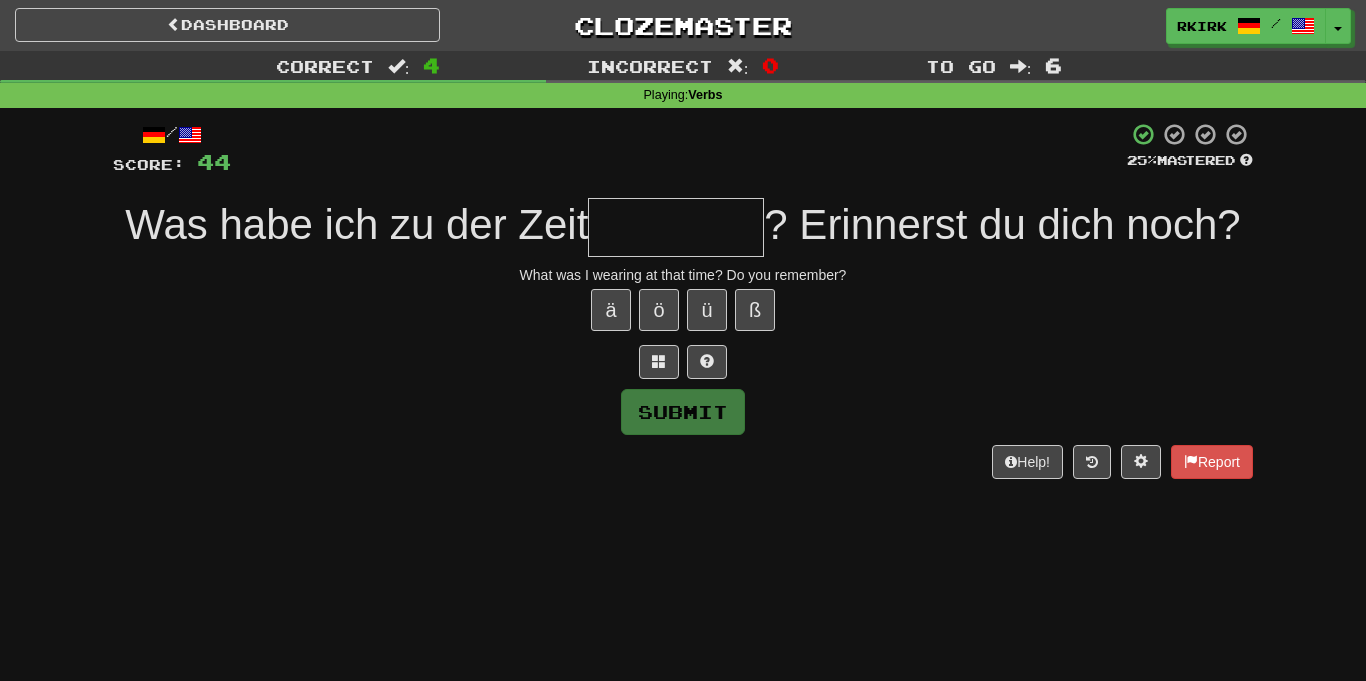 type on "*" 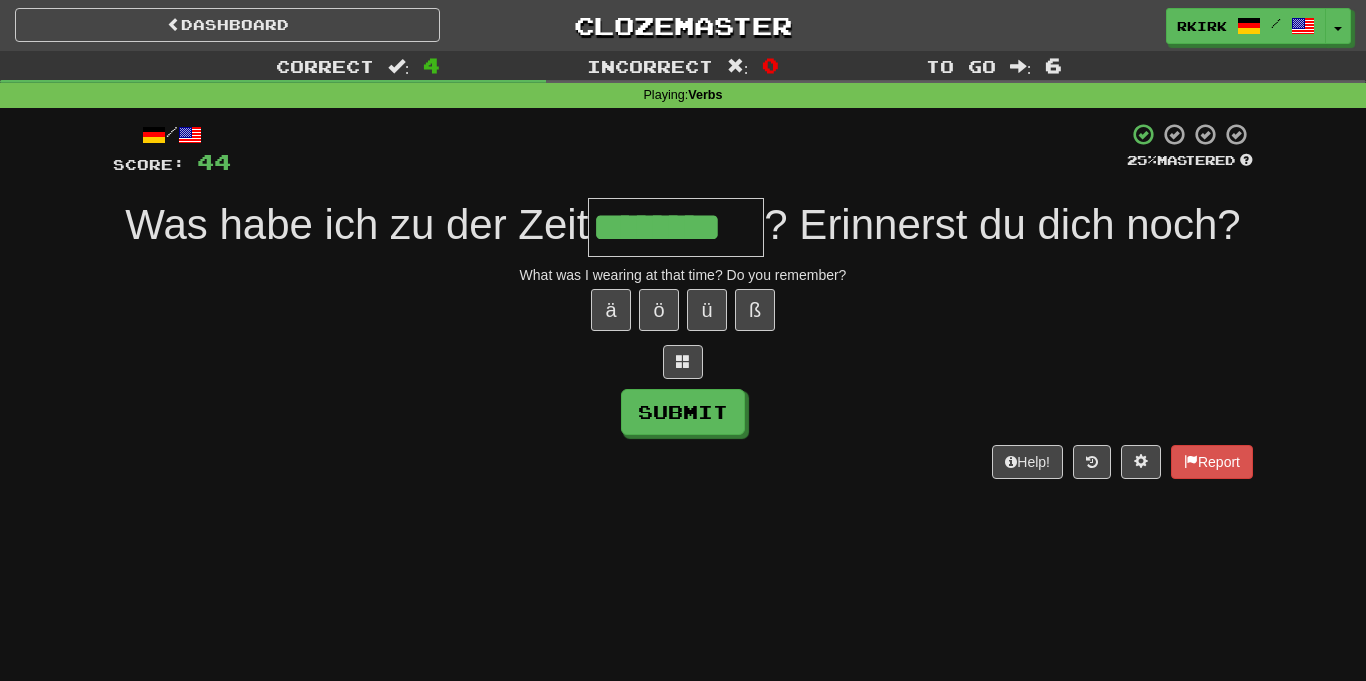 type on "********" 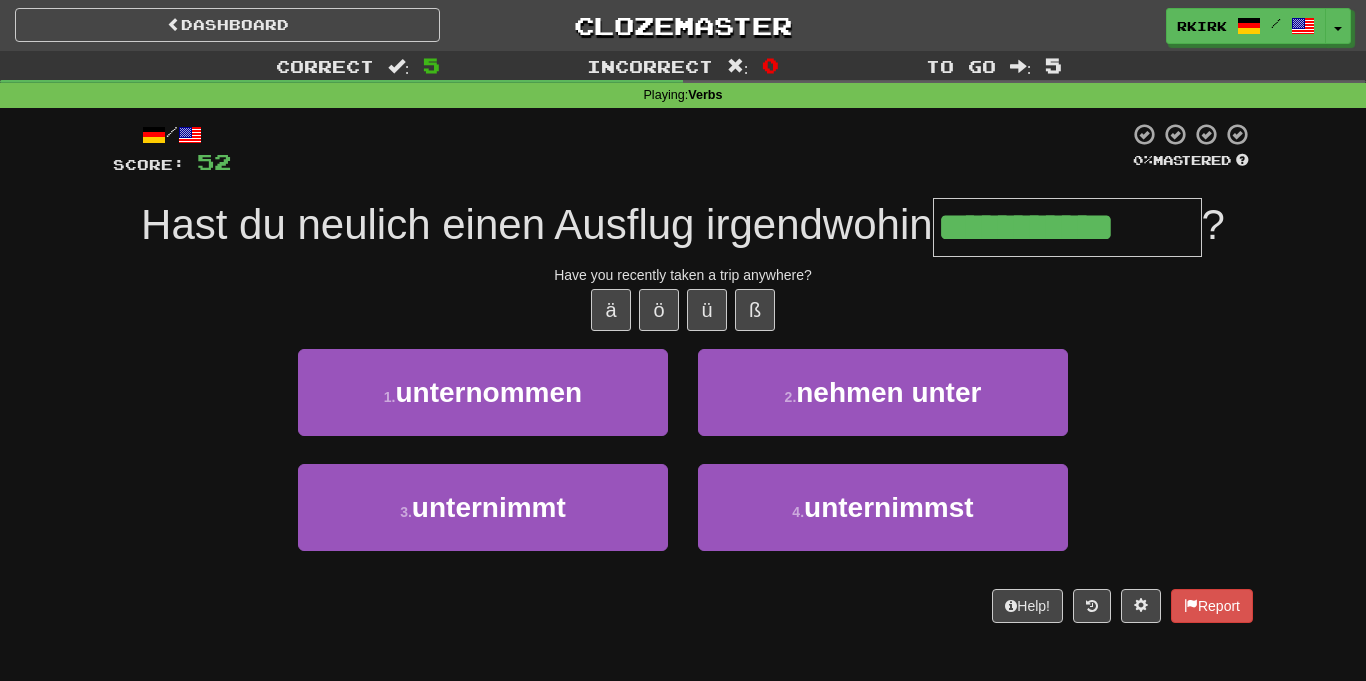 type on "**********" 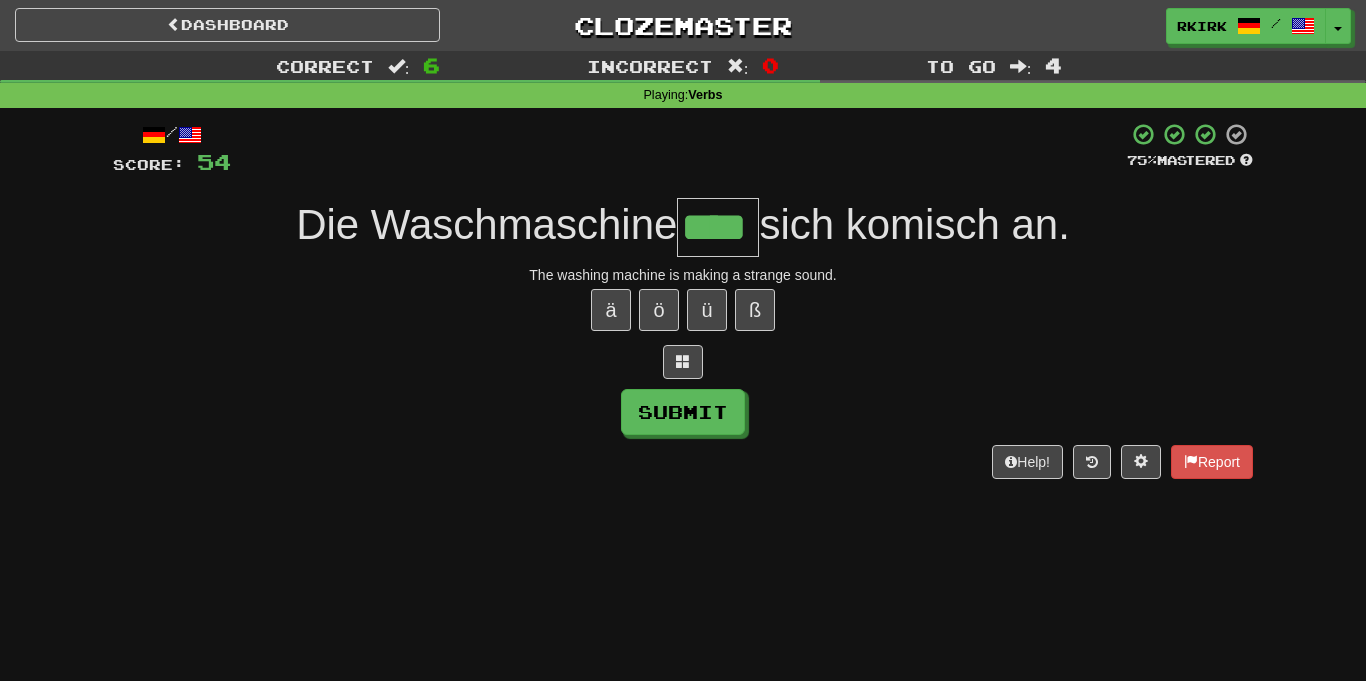 type on "****" 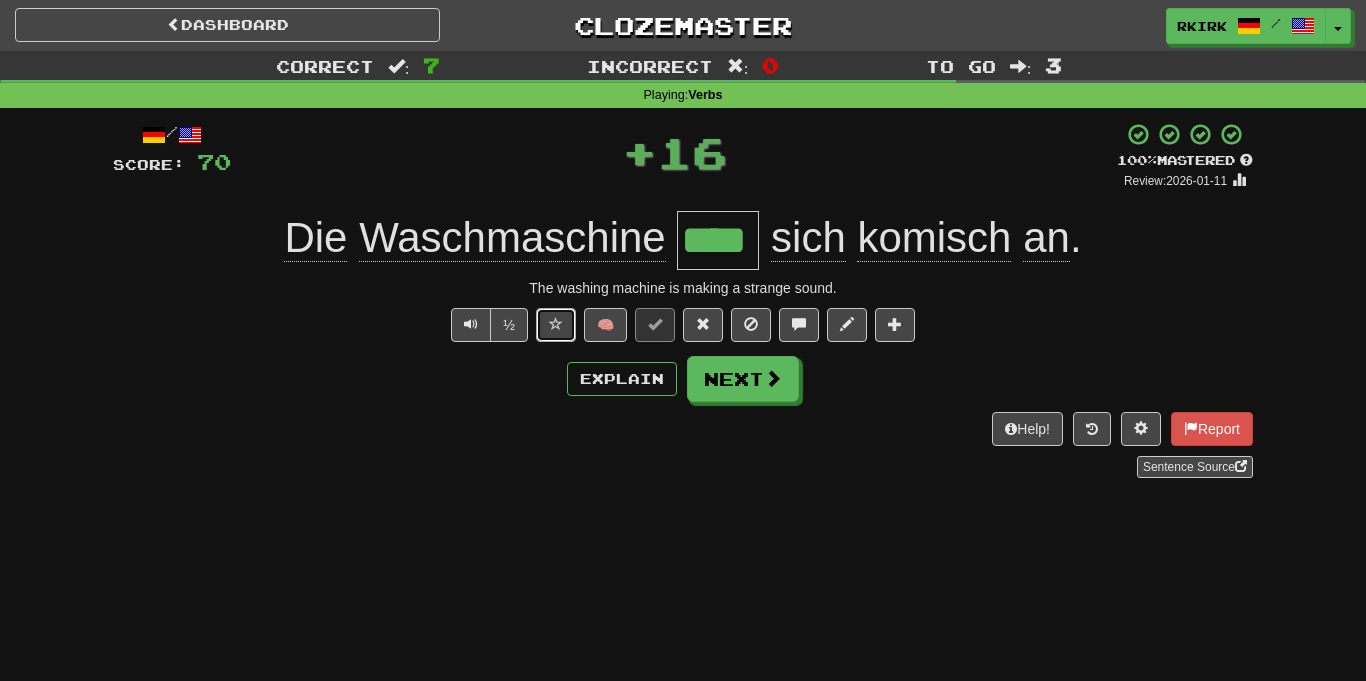 click at bounding box center [556, 324] 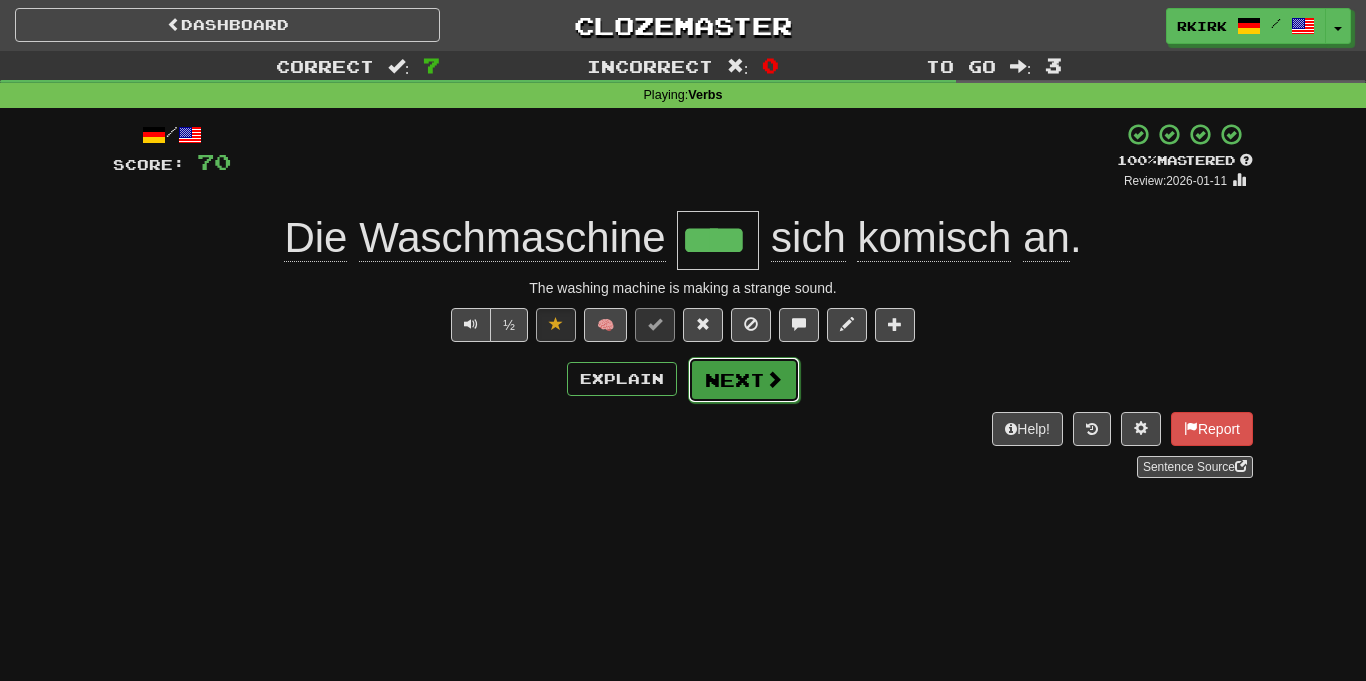 click on "Next" at bounding box center (744, 380) 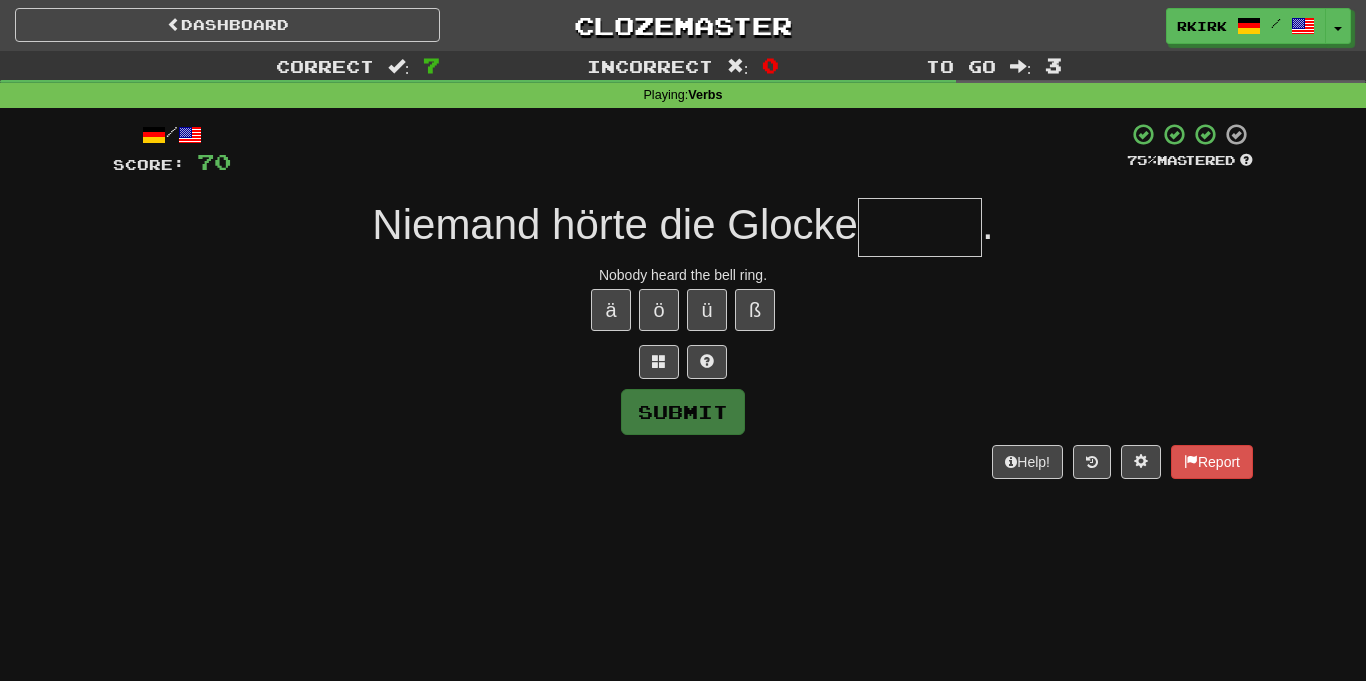 type on "*" 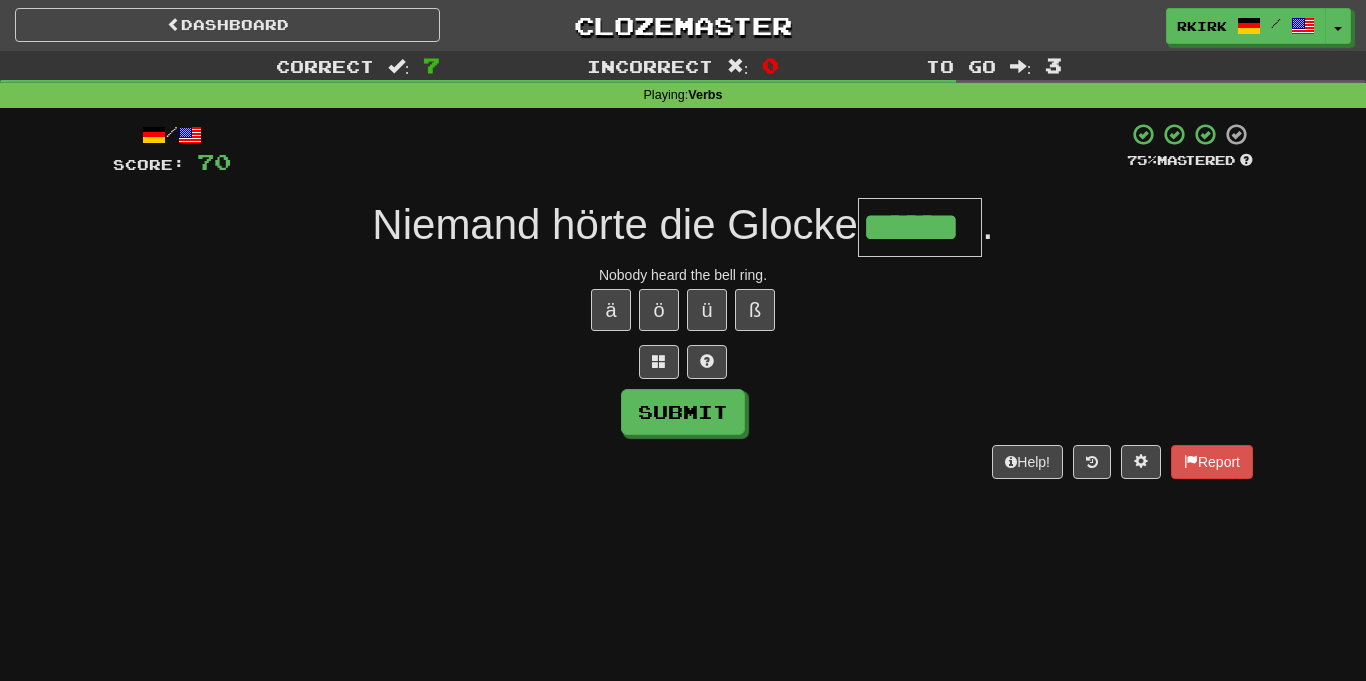 type on "******" 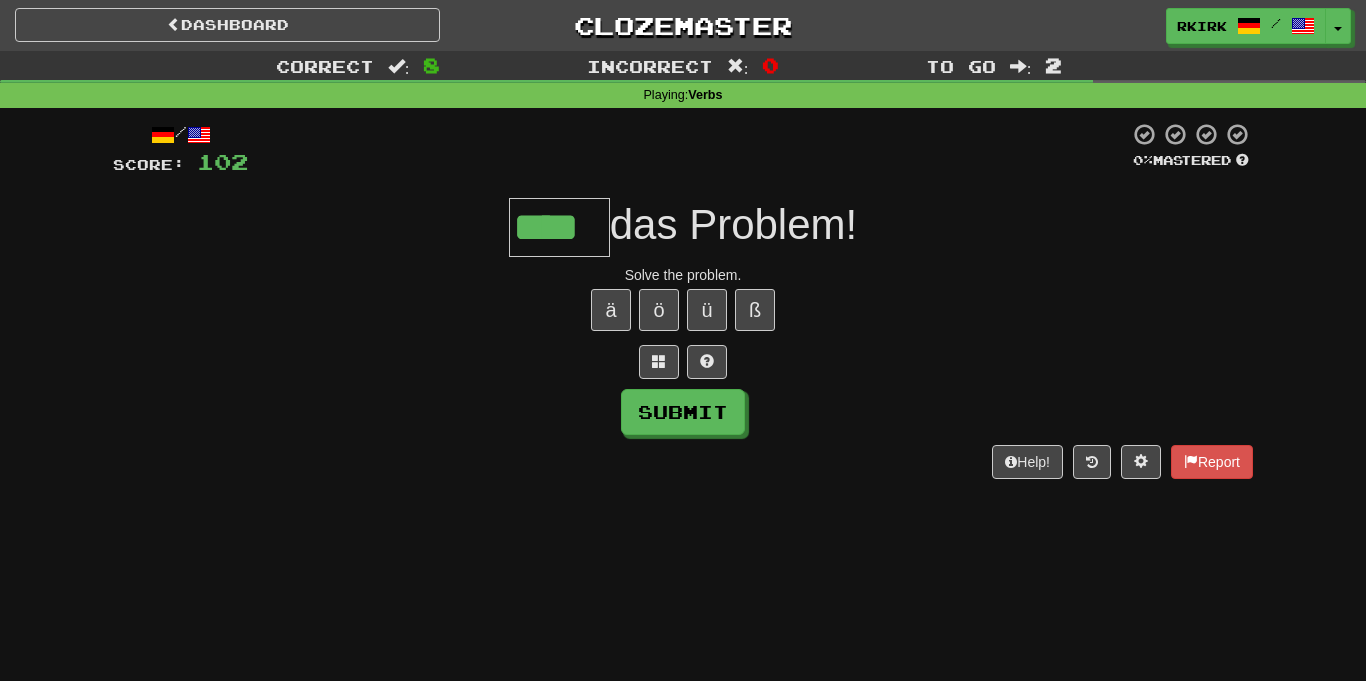 type on "****" 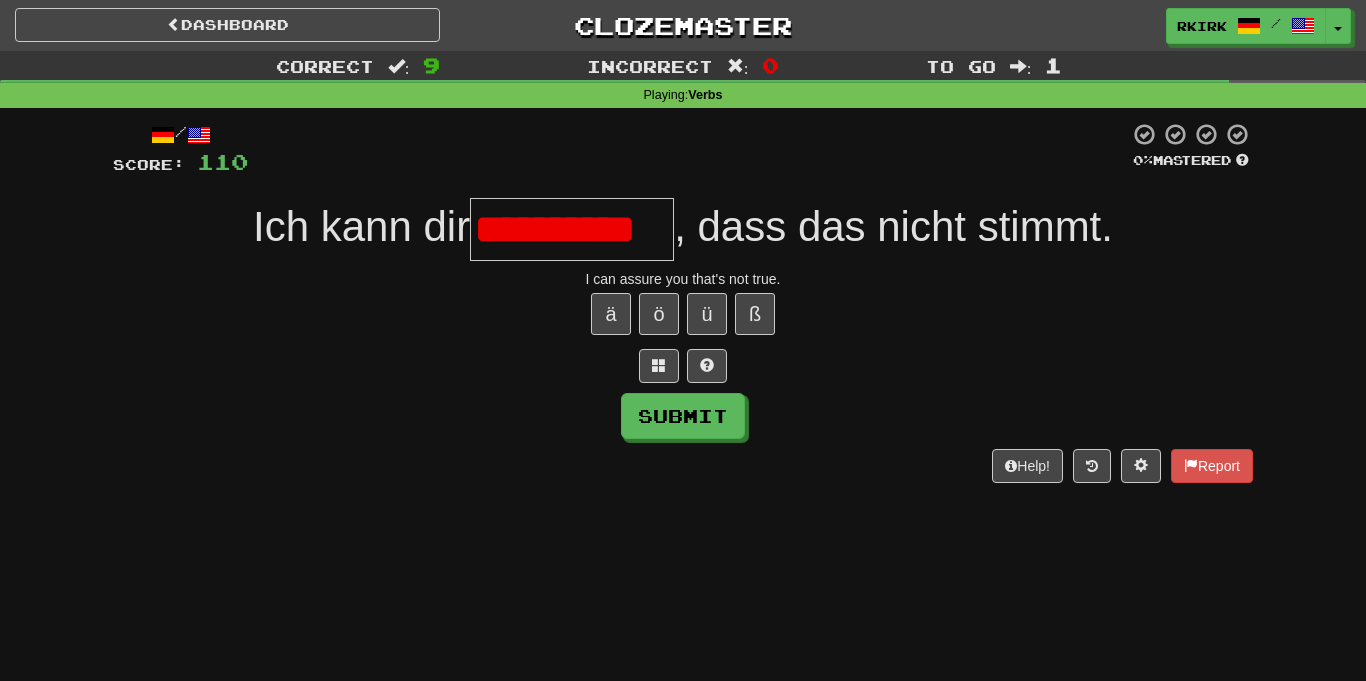 scroll, scrollTop: 0, scrollLeft: 0, axis: both 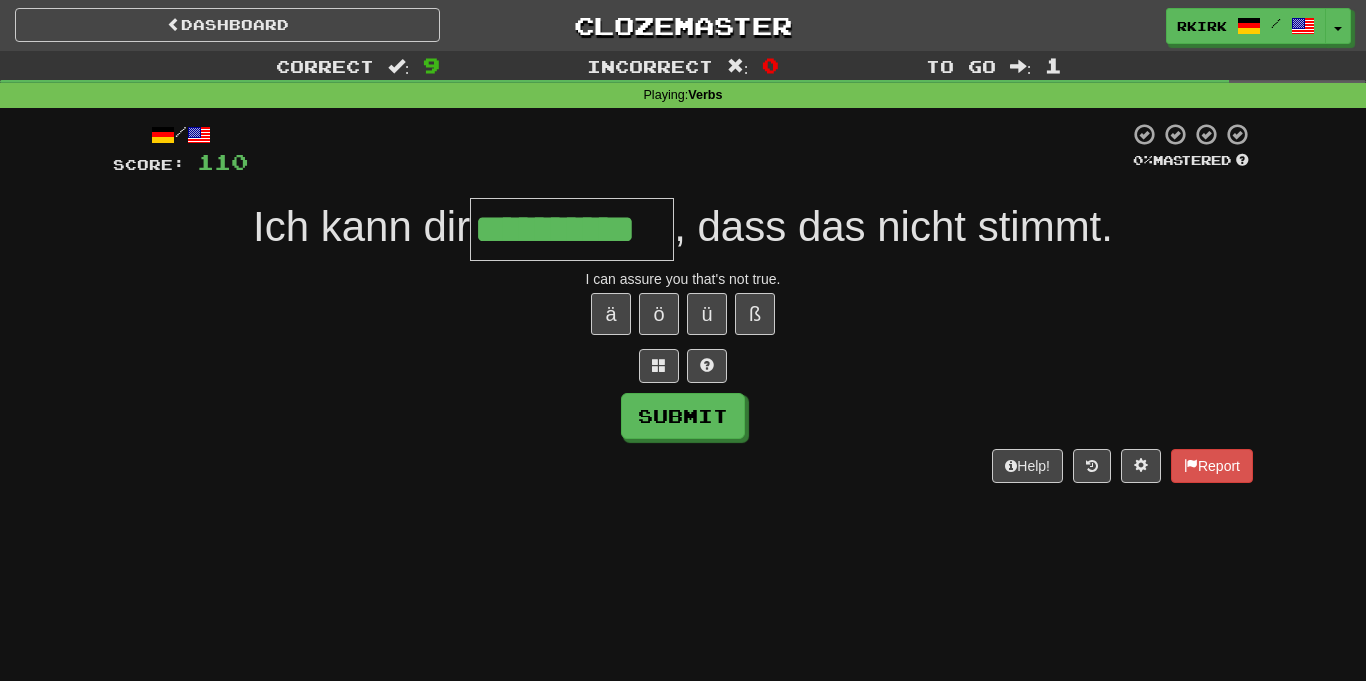type on "**********" 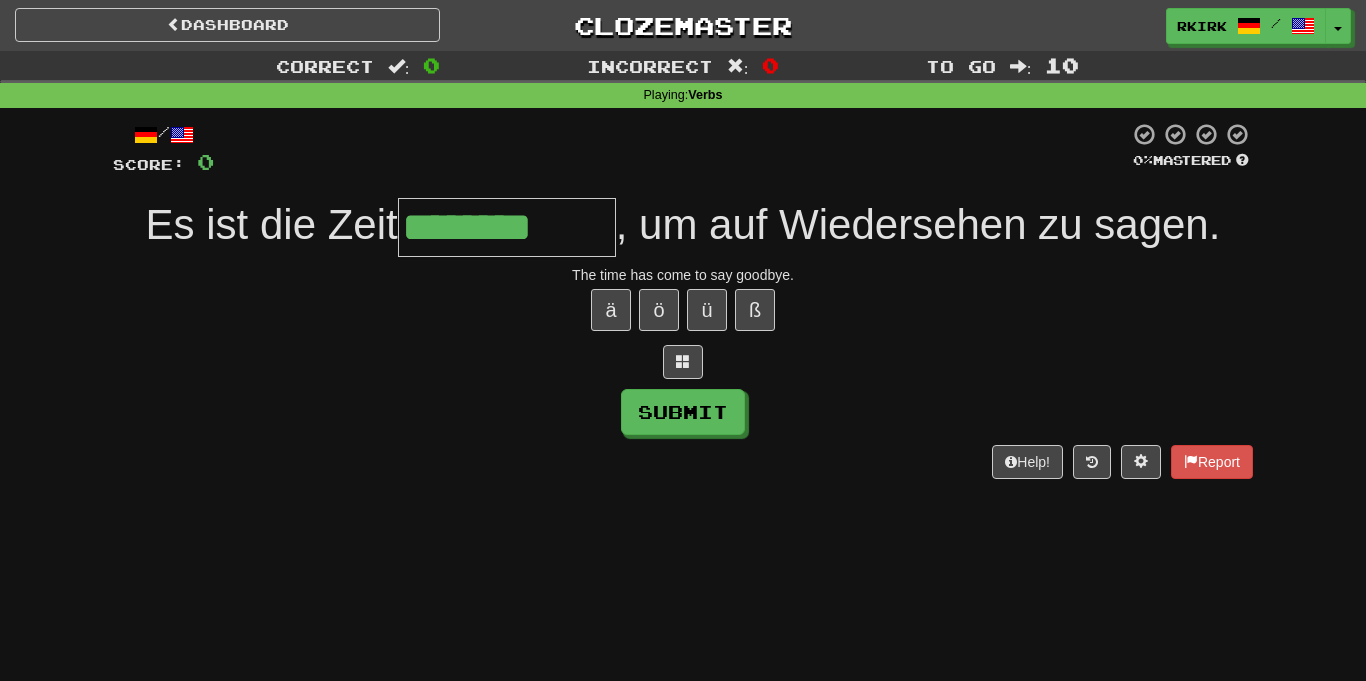 type on "********" 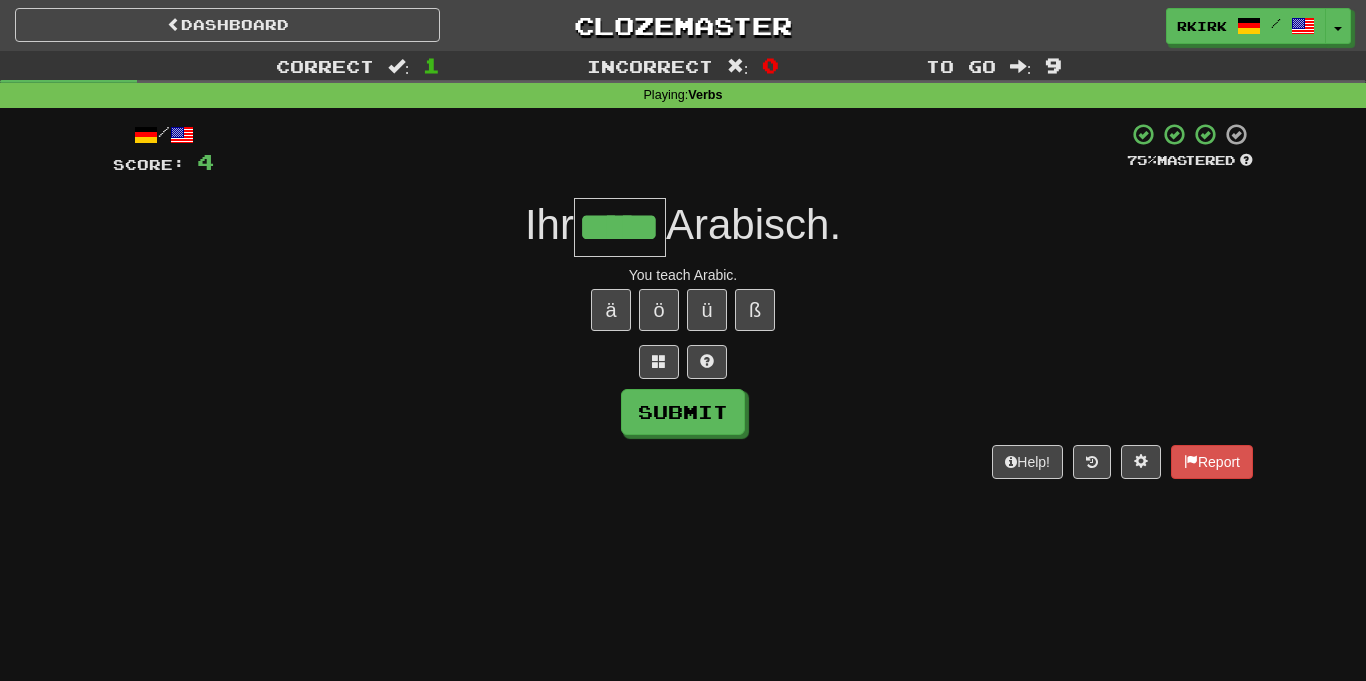 type on "*****" 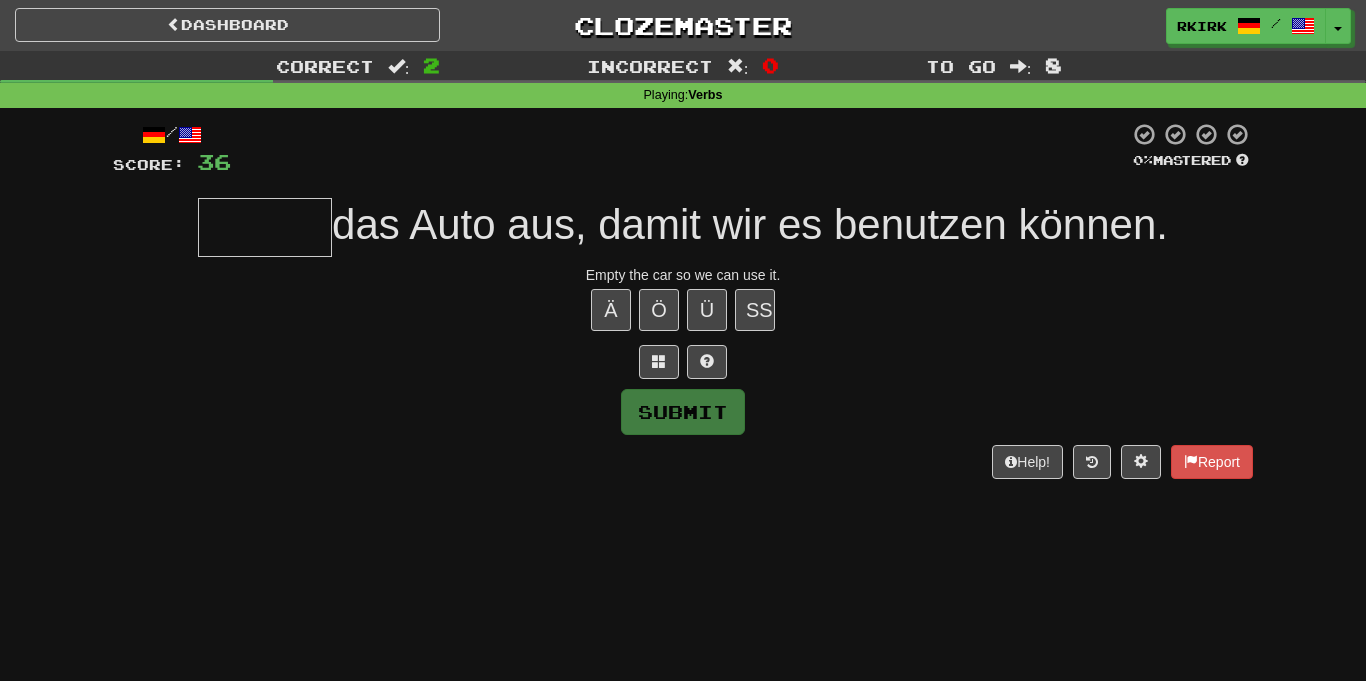 type on "*" 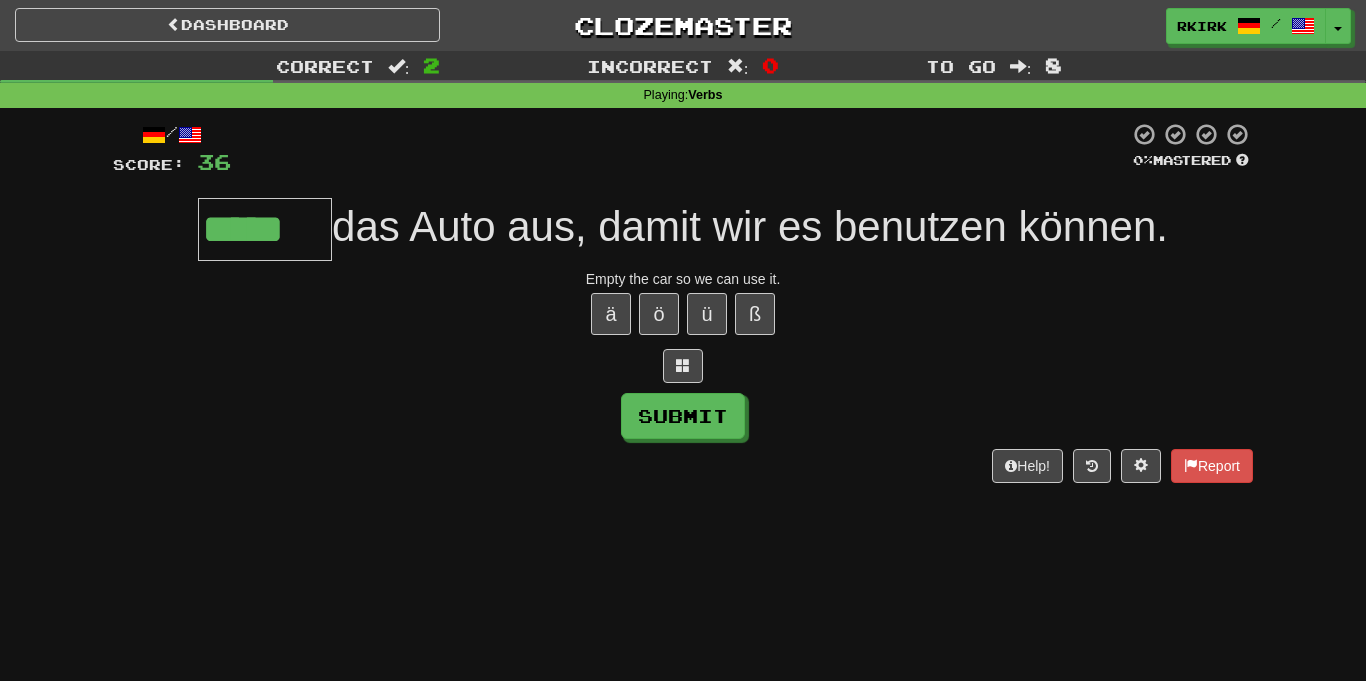 scroll, scrollTop: 0, scrollLeft: 0, axis: both 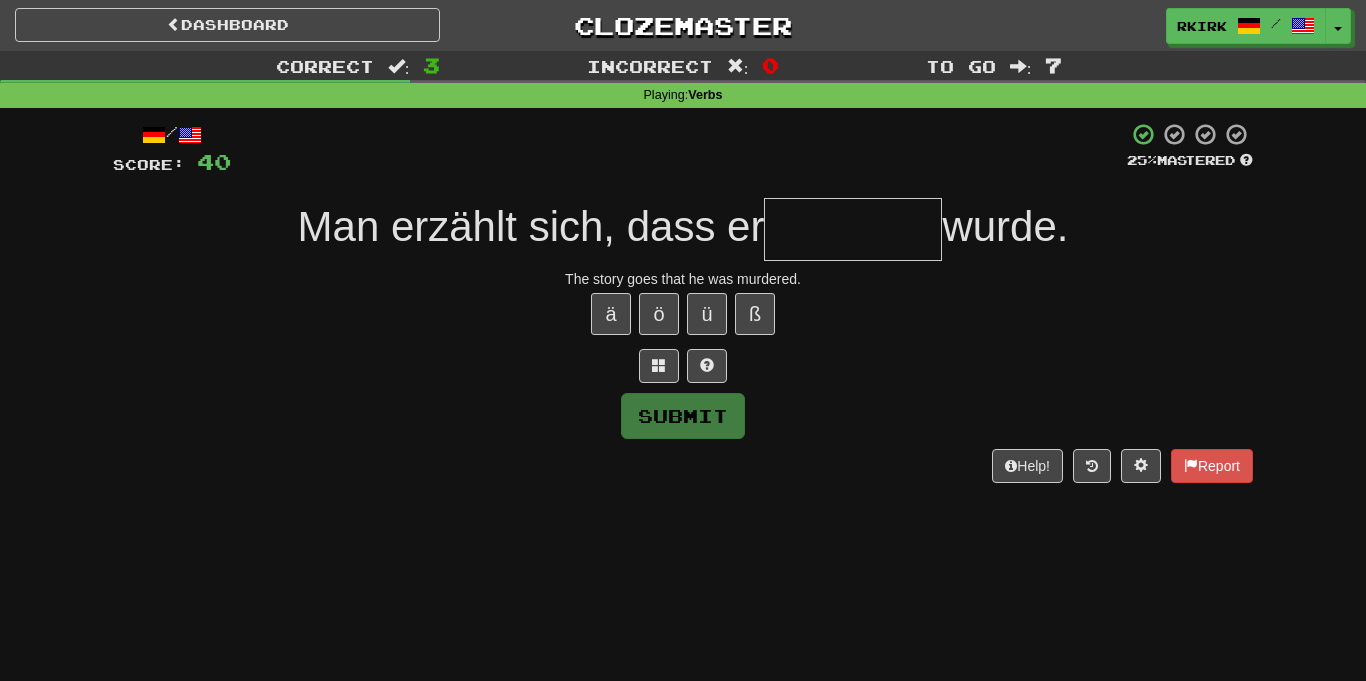 type on "*" 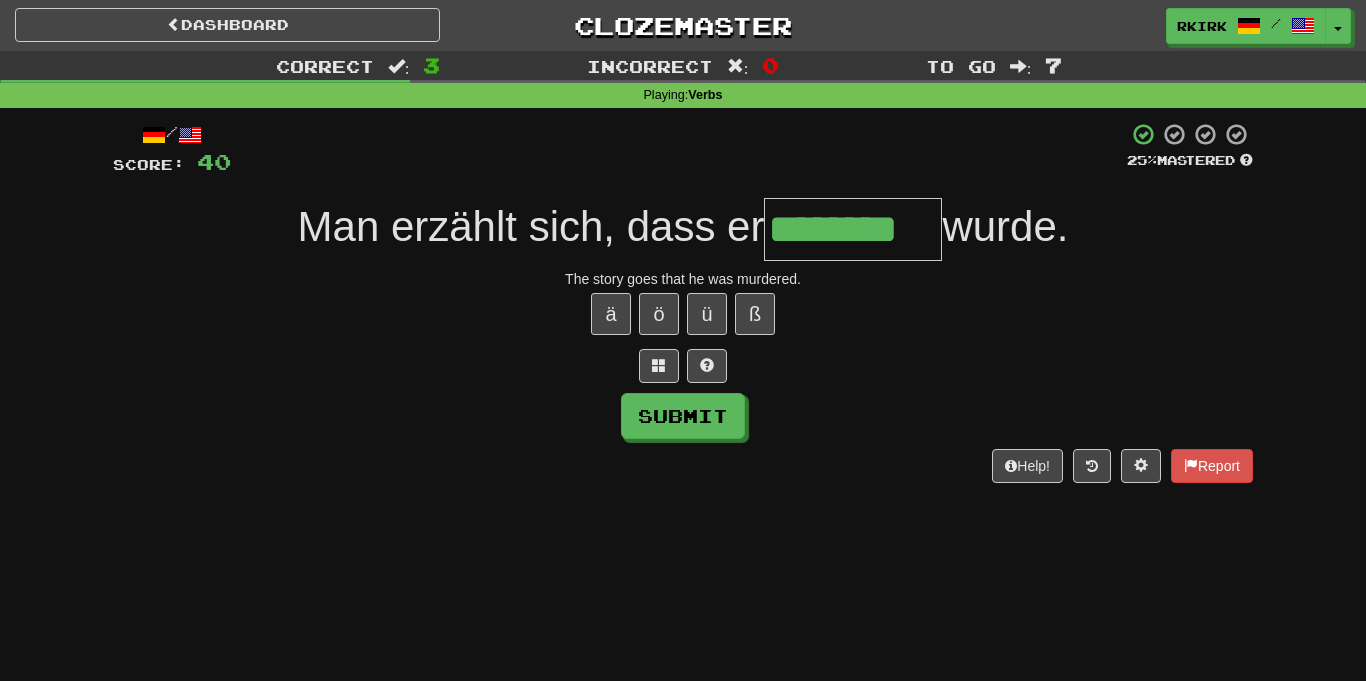 type on "********" 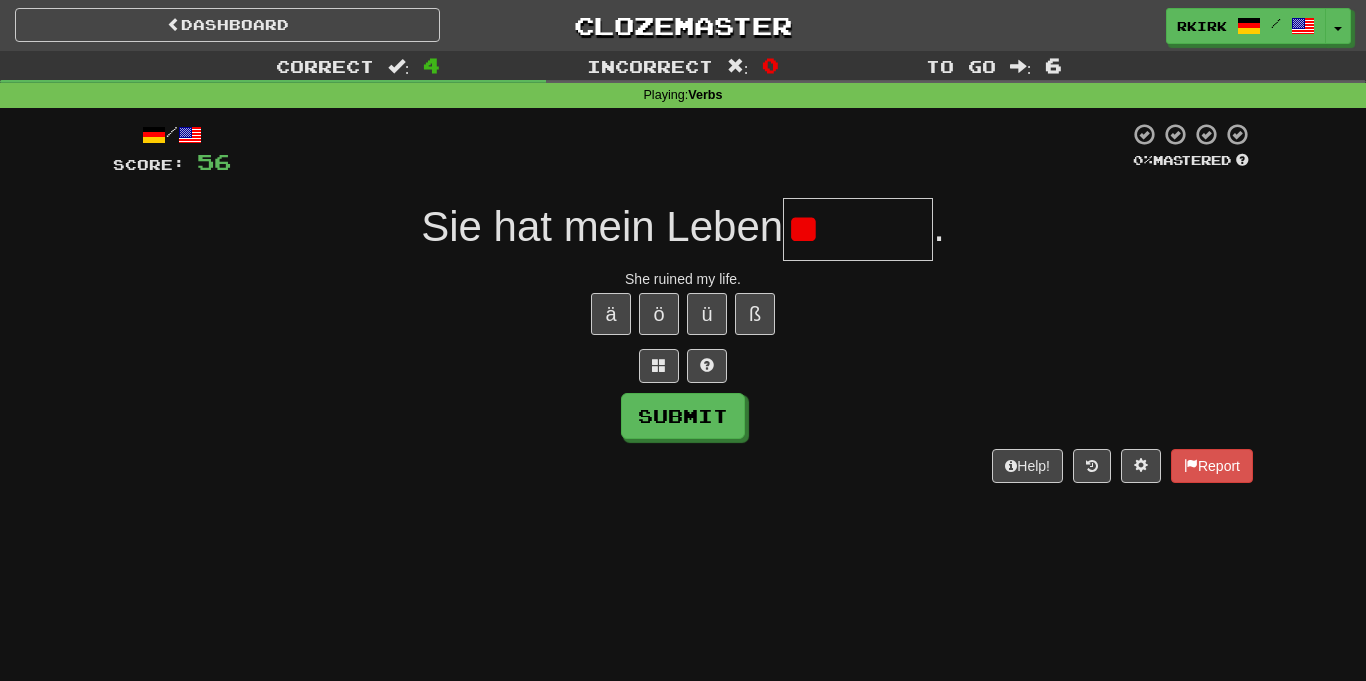 type on "*" 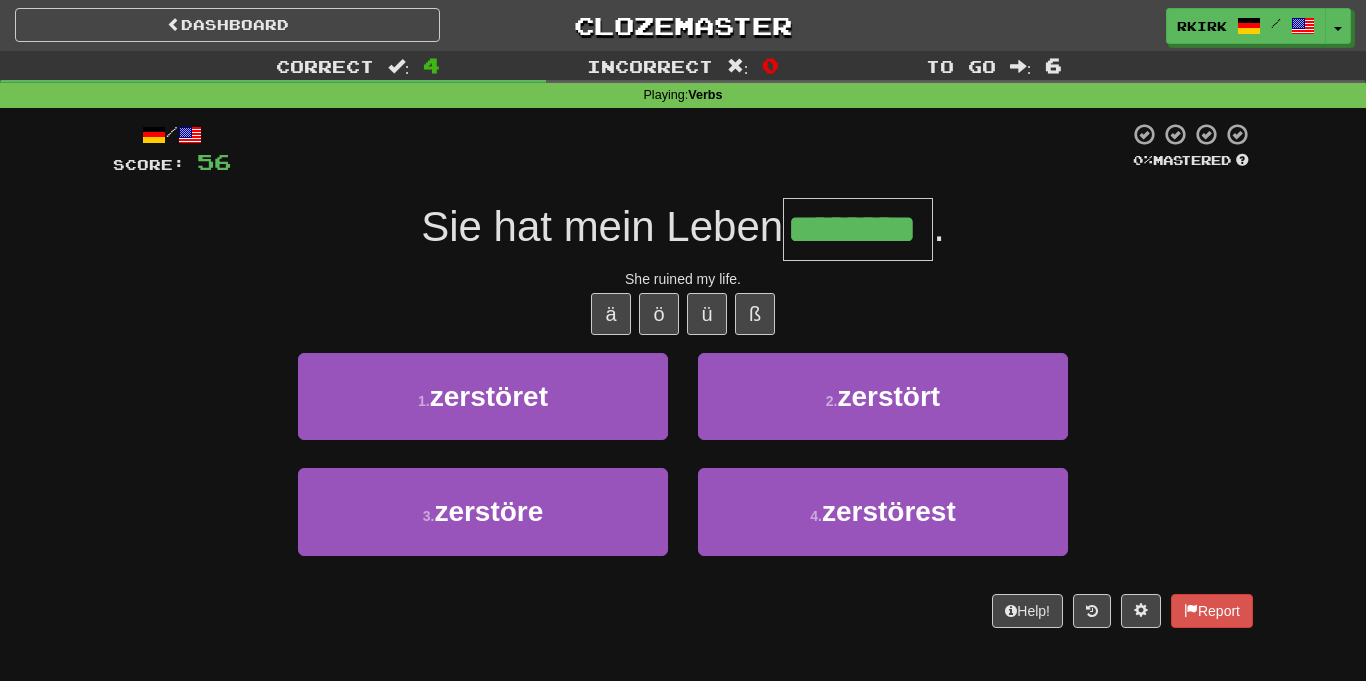 type on "********" 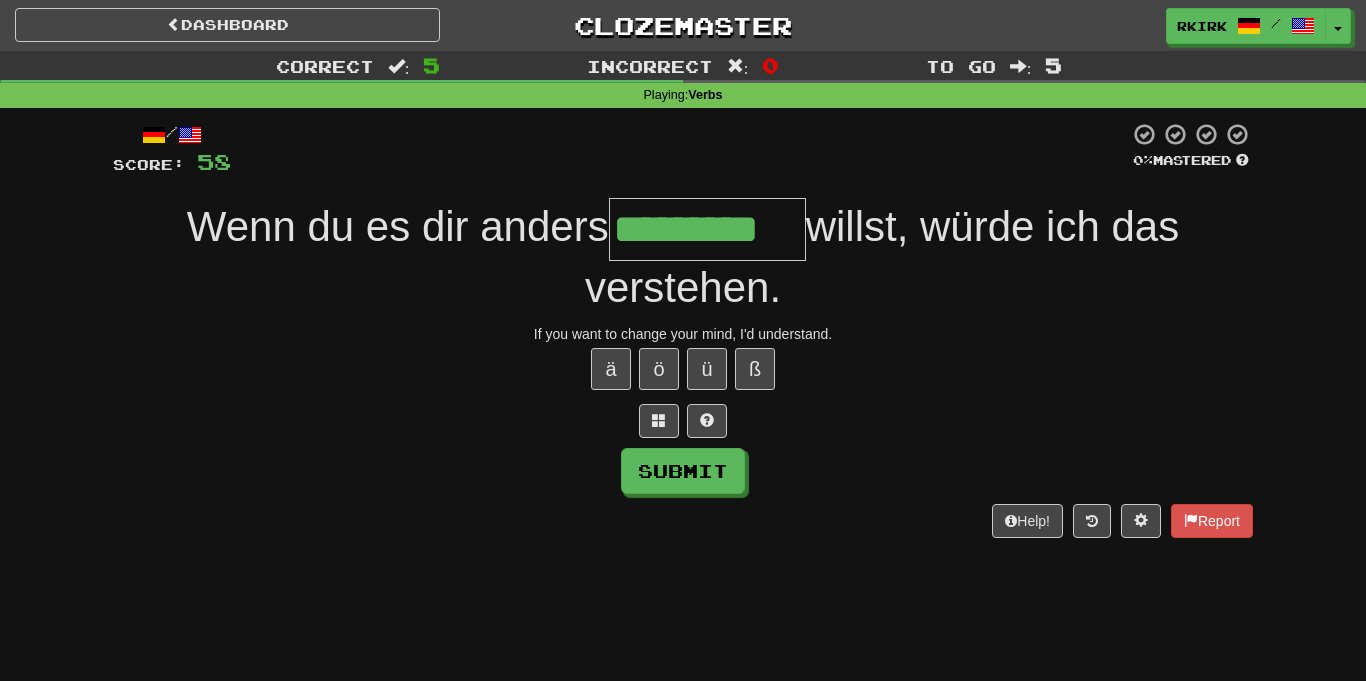 type on "*********" 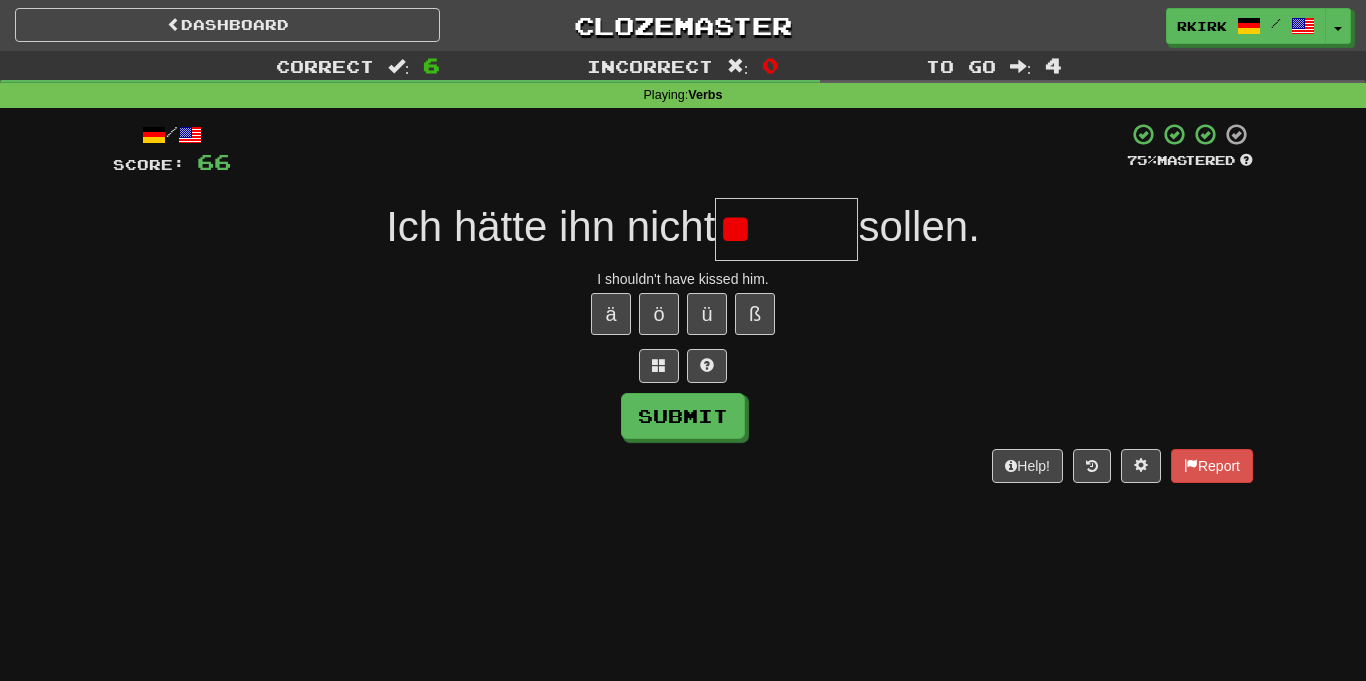 type on "*" 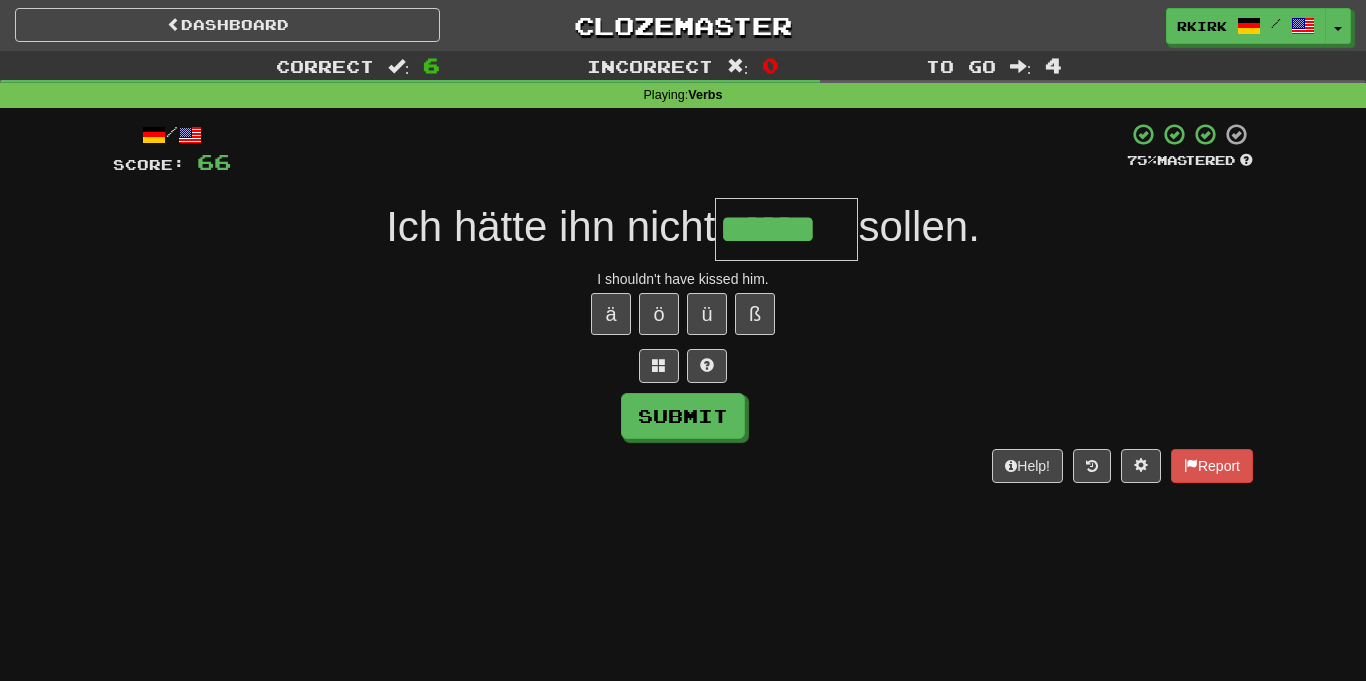 type on "******" 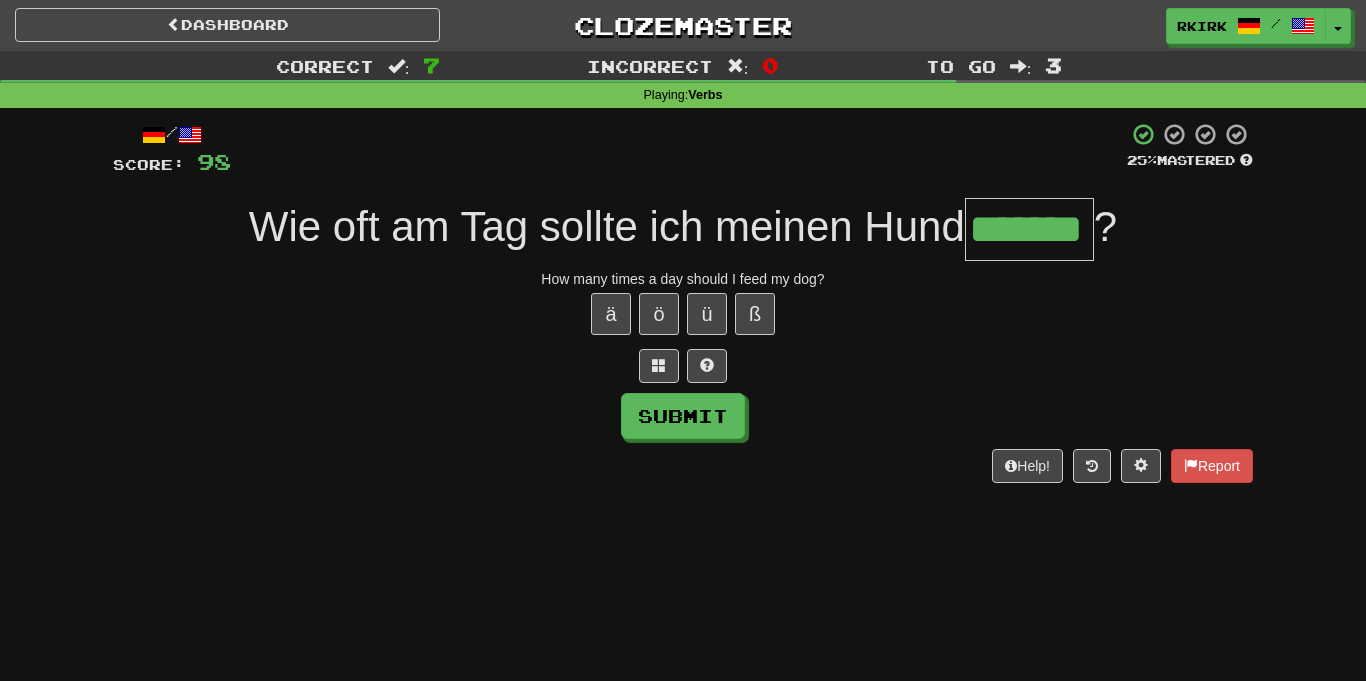 type on "*******" 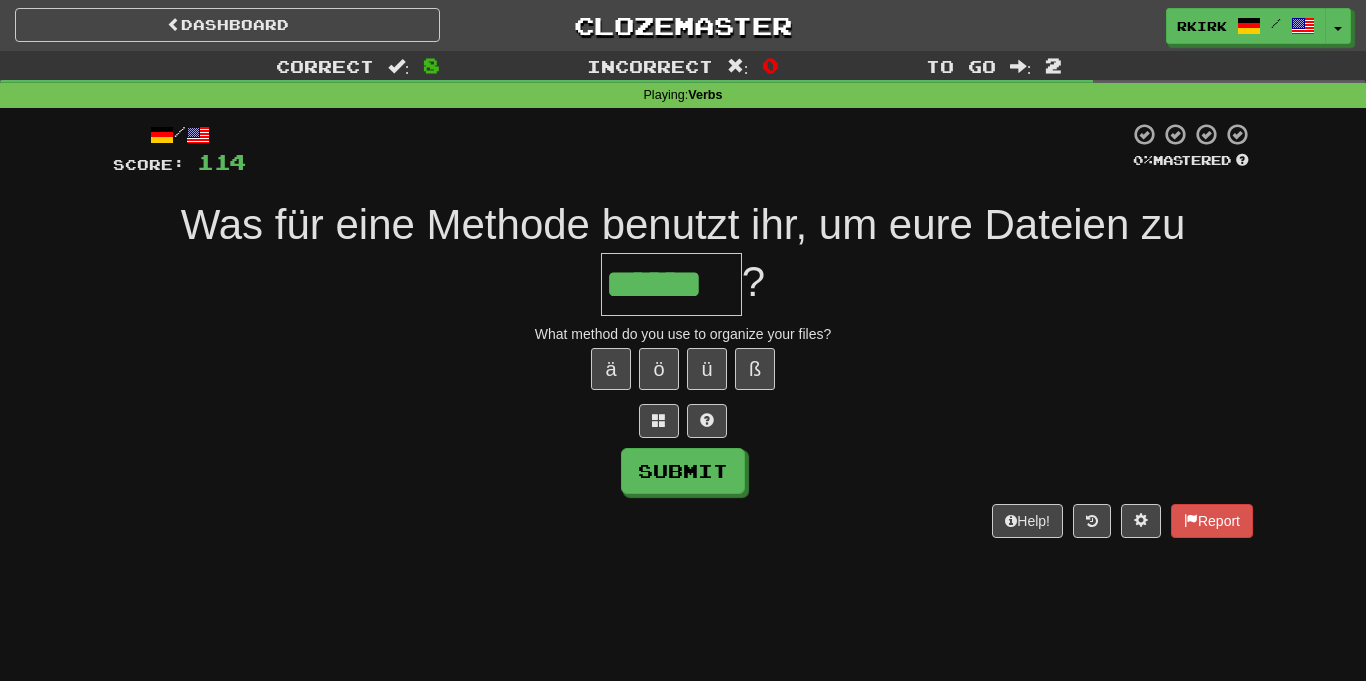 type on "******" 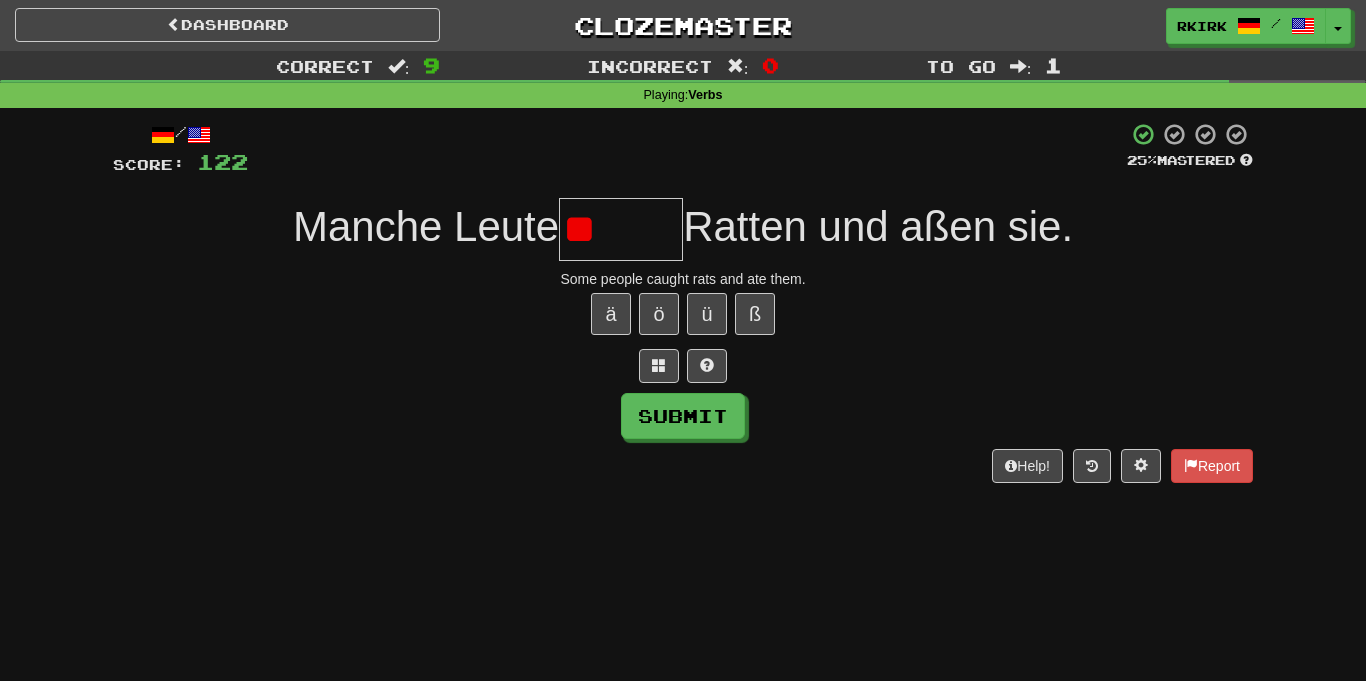 type on "*" 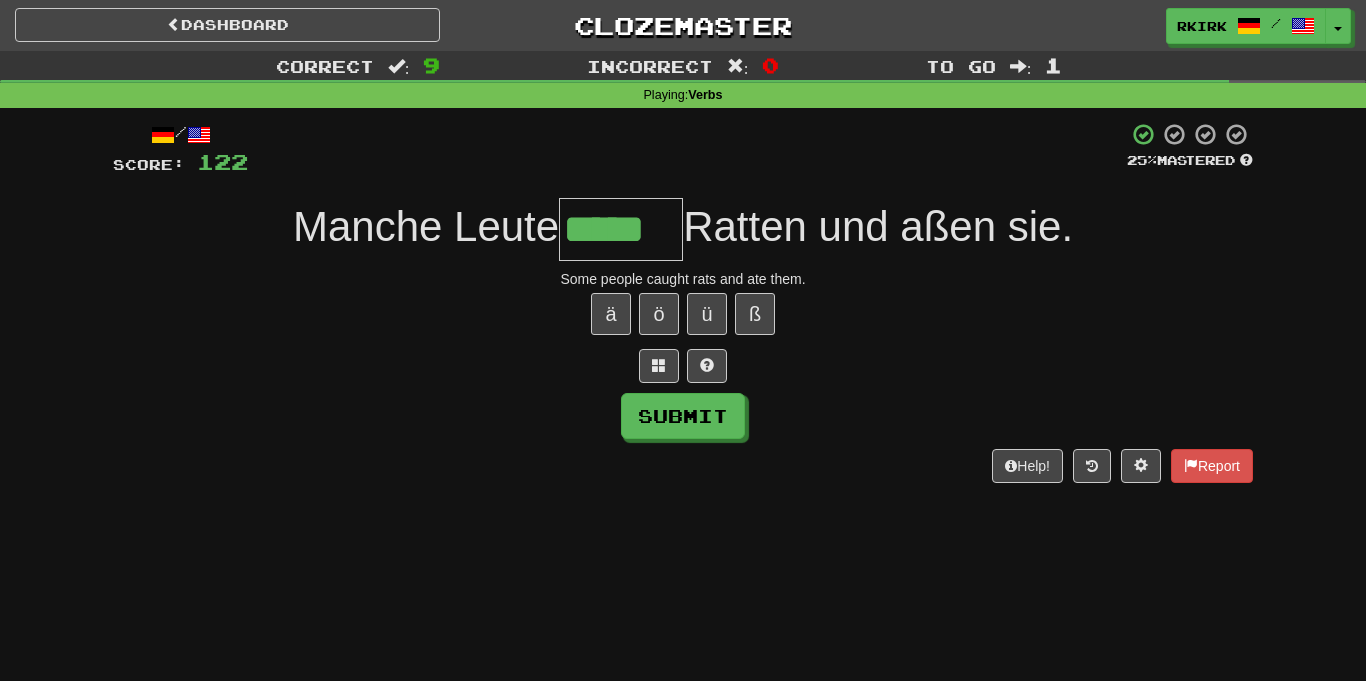 type on "******" 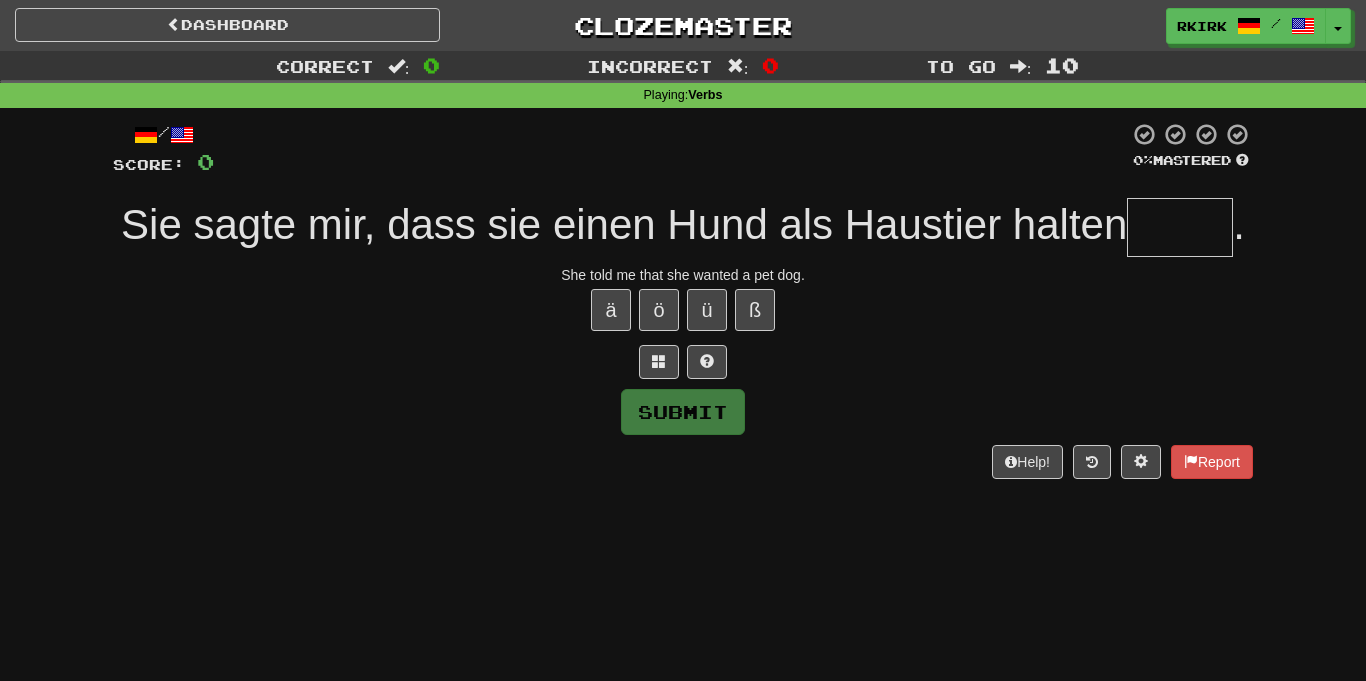 type on "*" 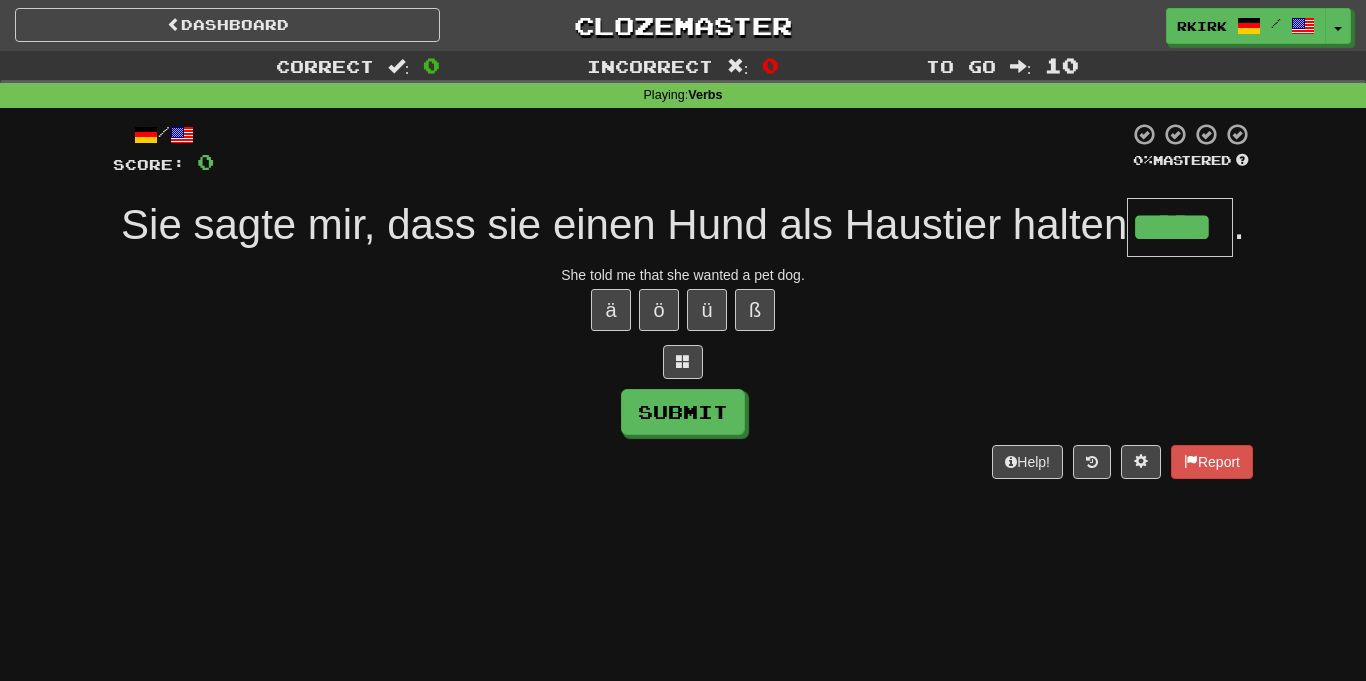 type on "*****" 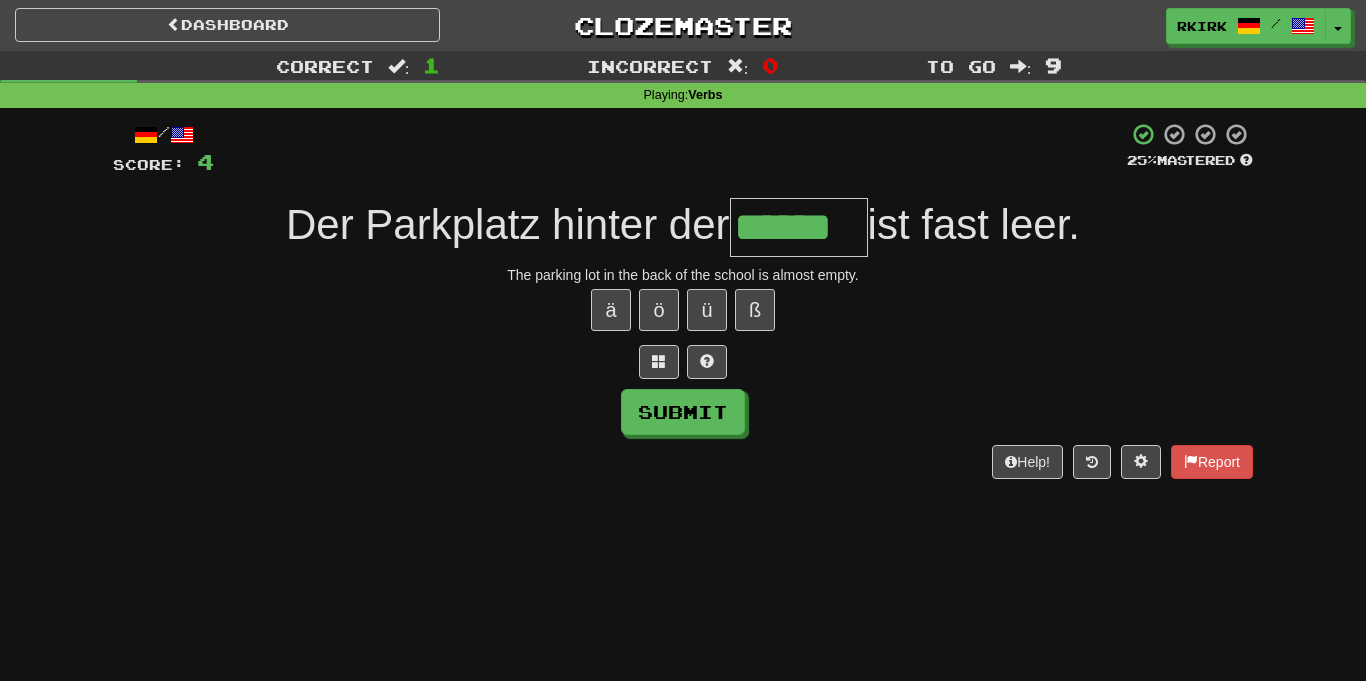 type on "******" 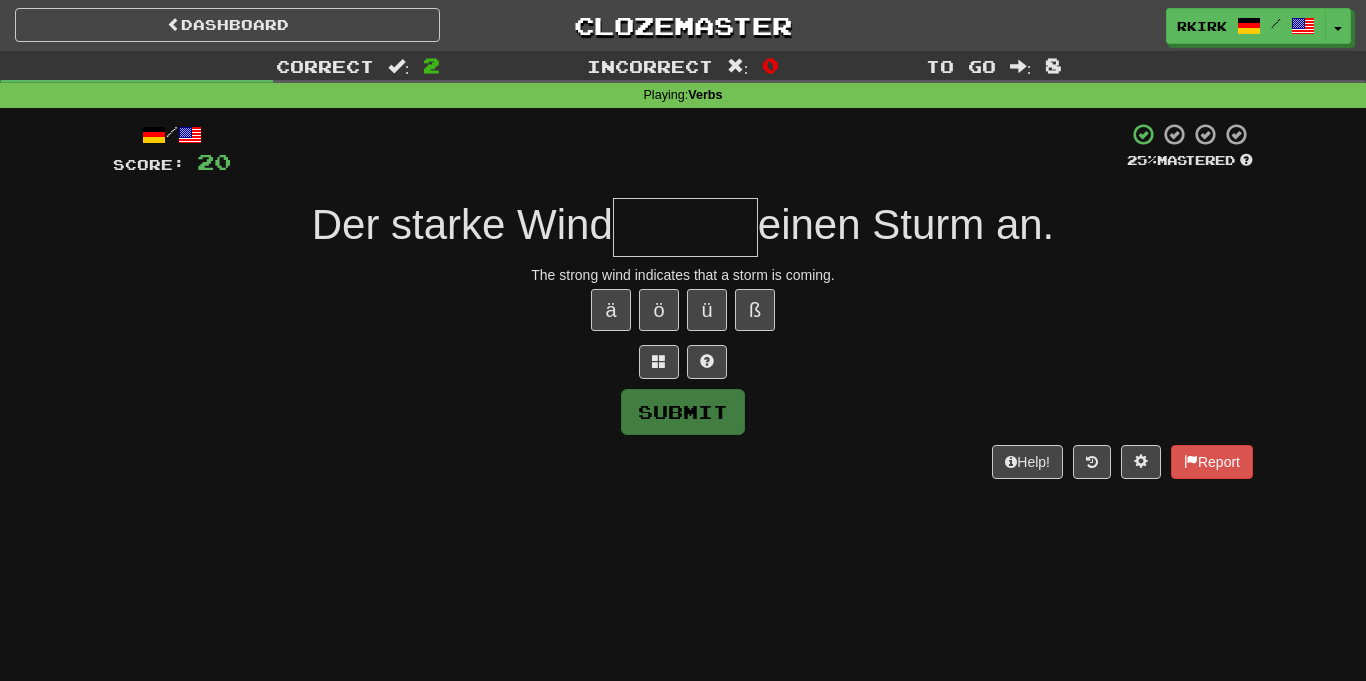 type on "*" 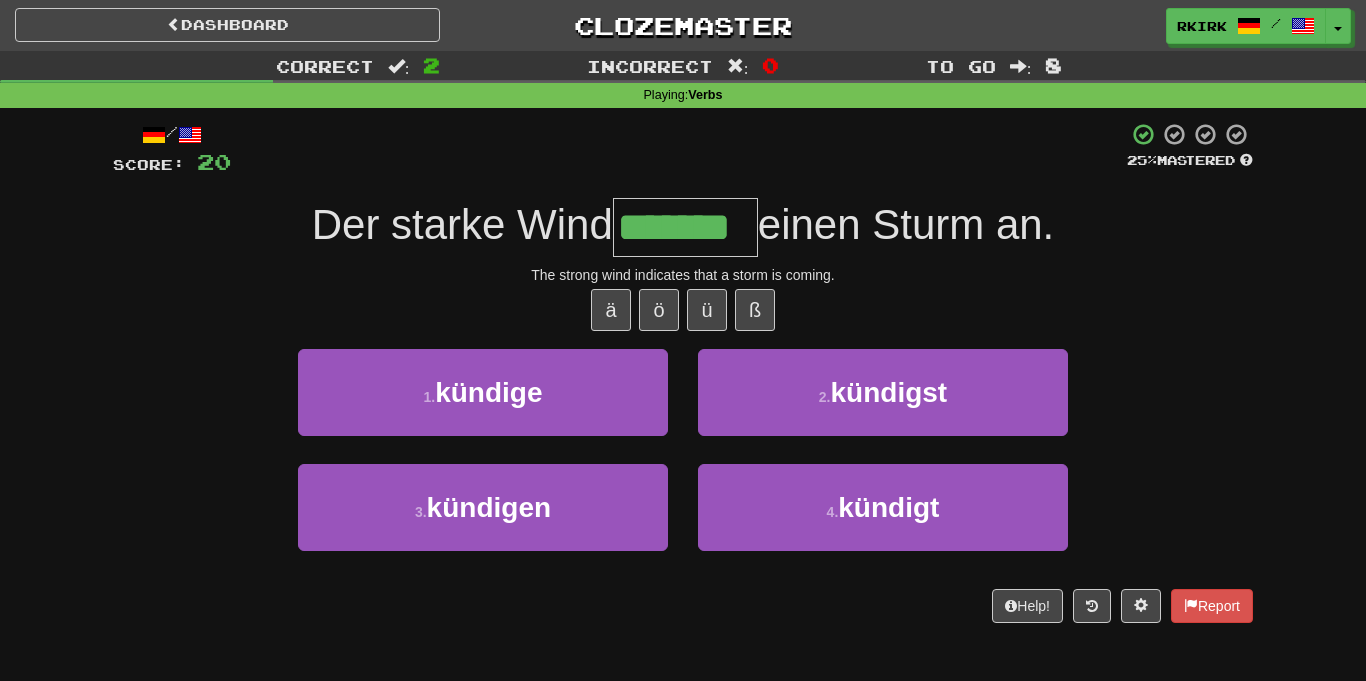 type on "*******" 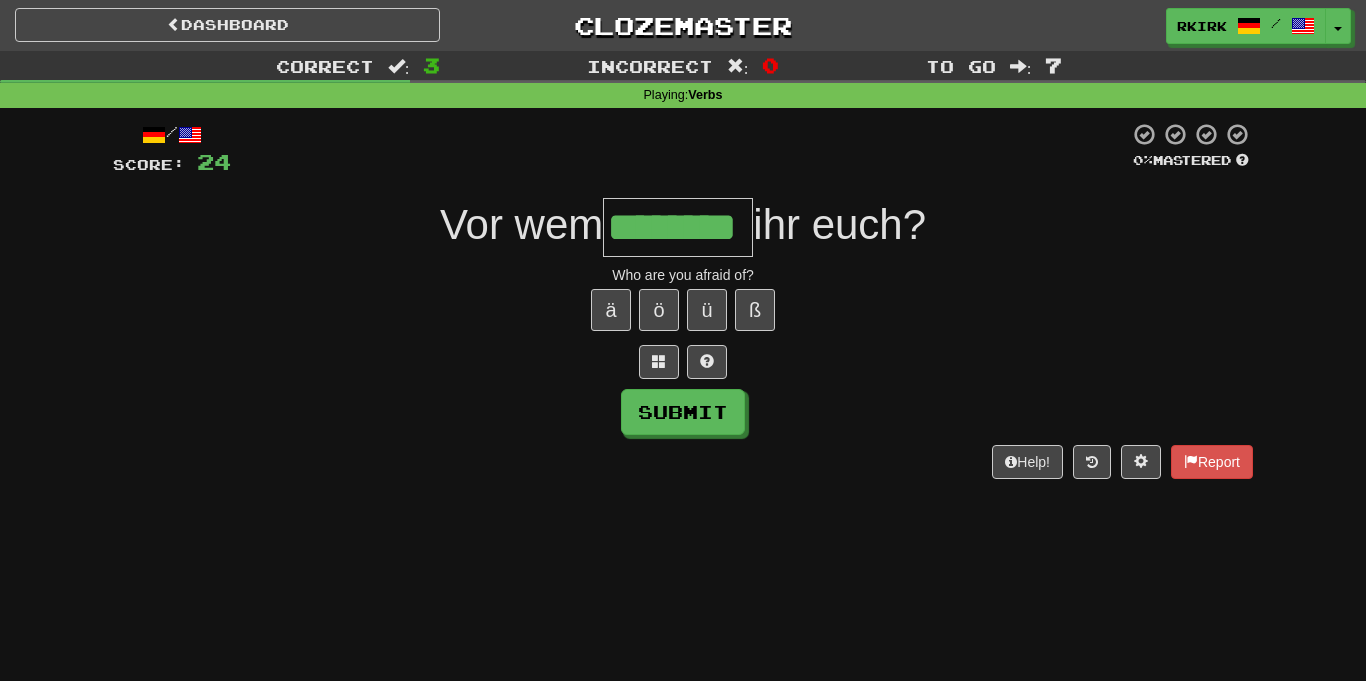 type on "********" 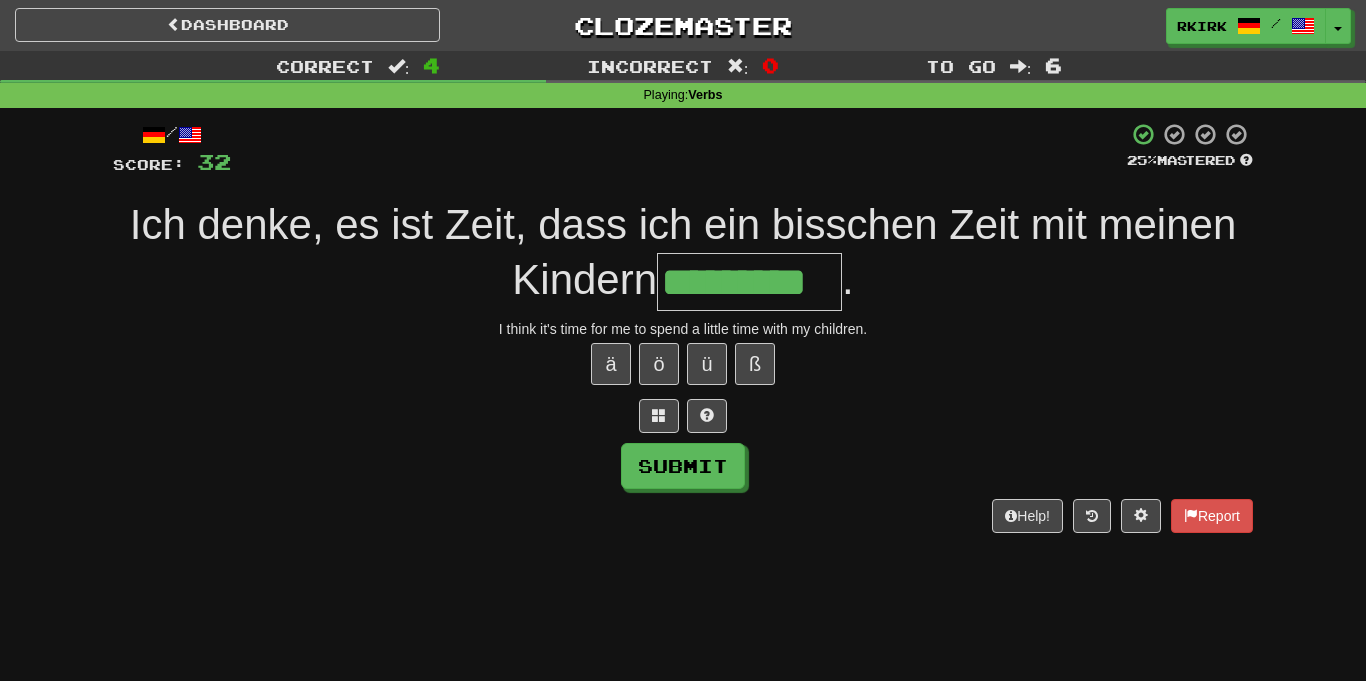 type on "*********" 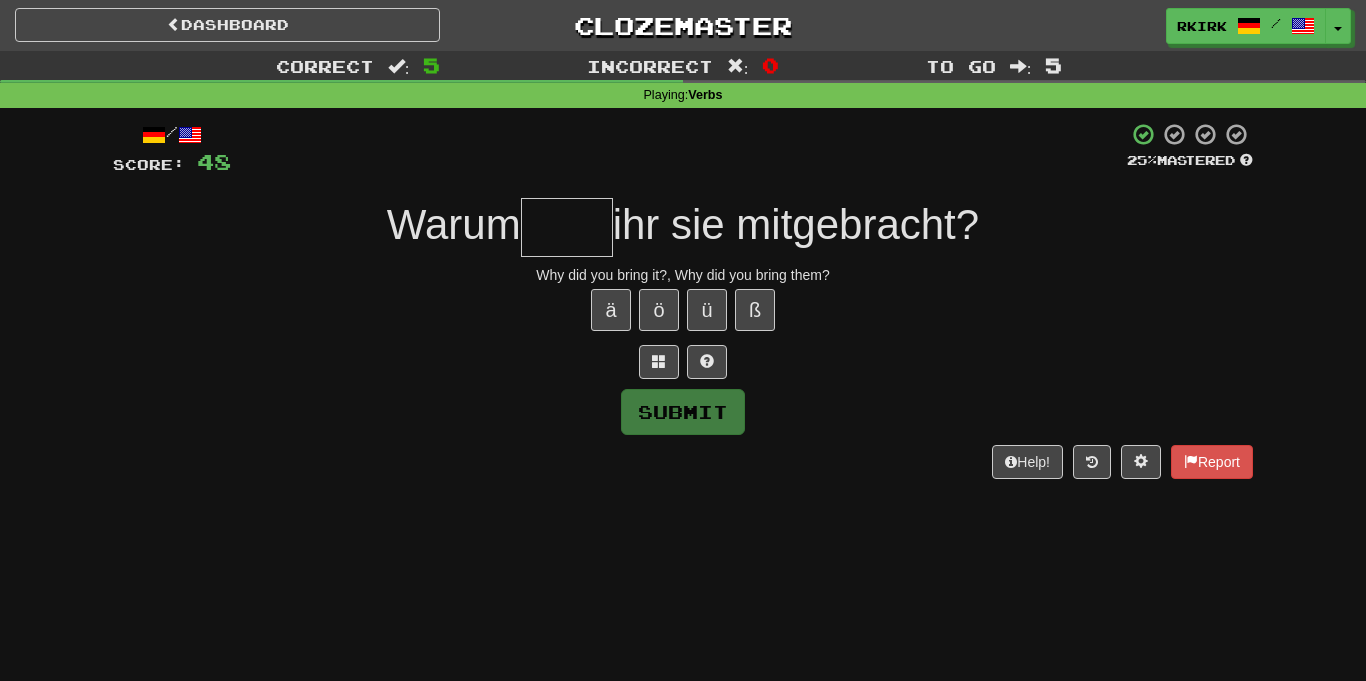 type on "*" 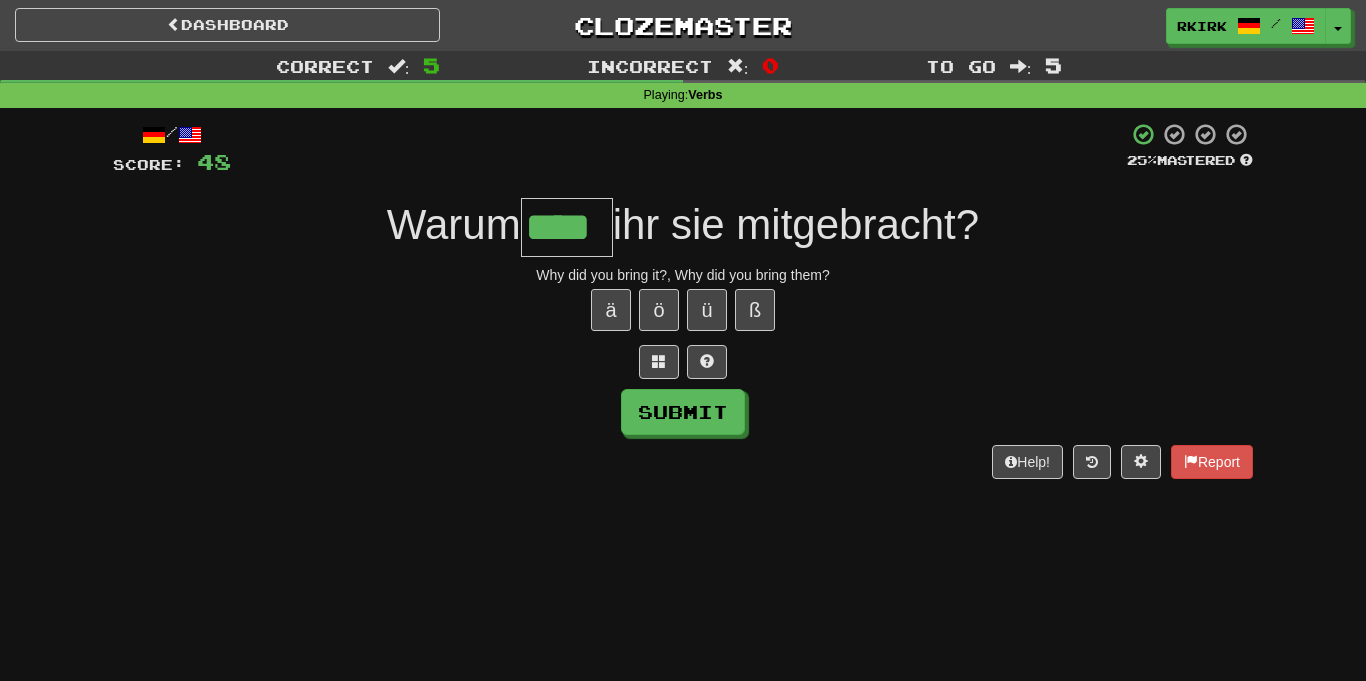 type on "****" 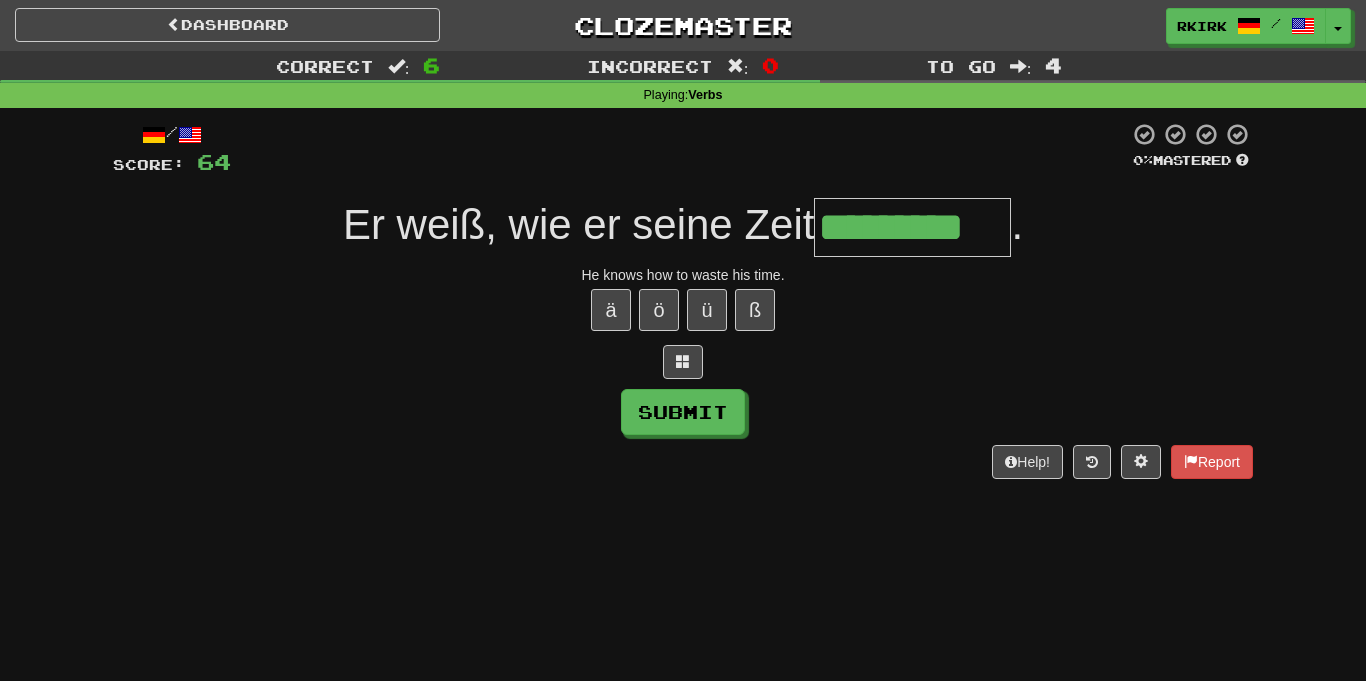 type on "*********" 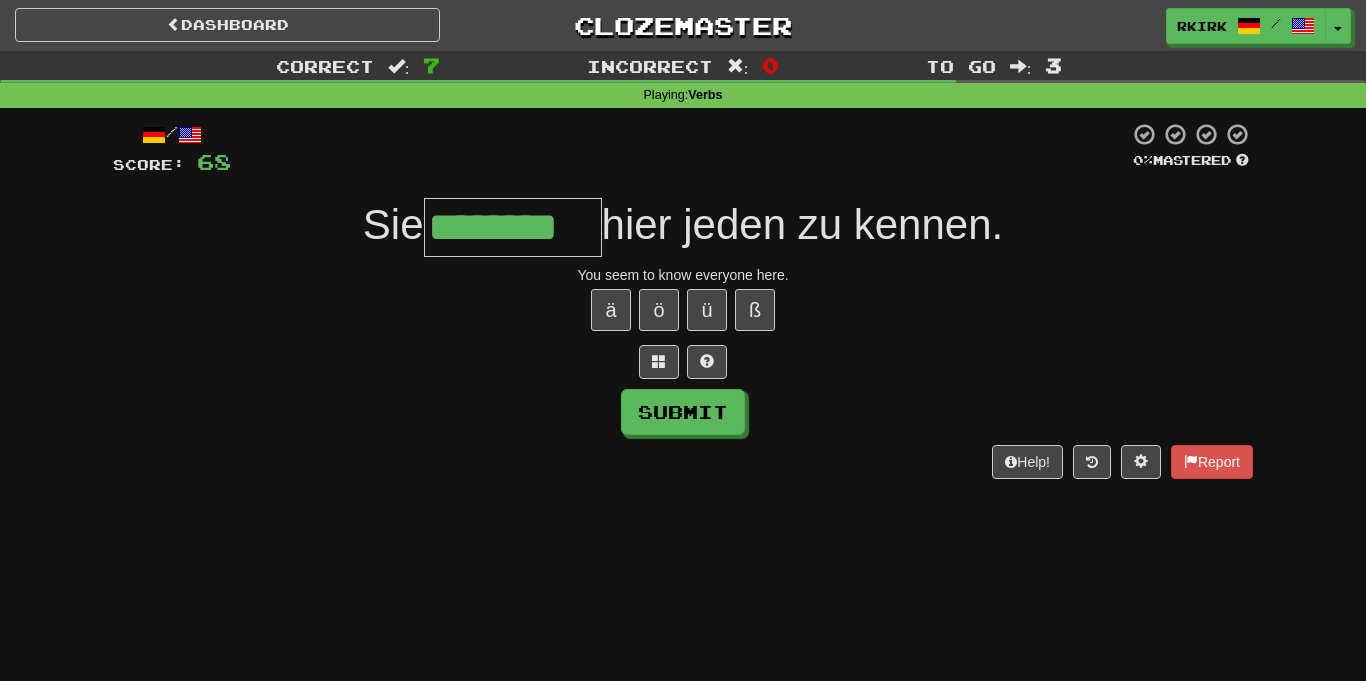 type on "********" 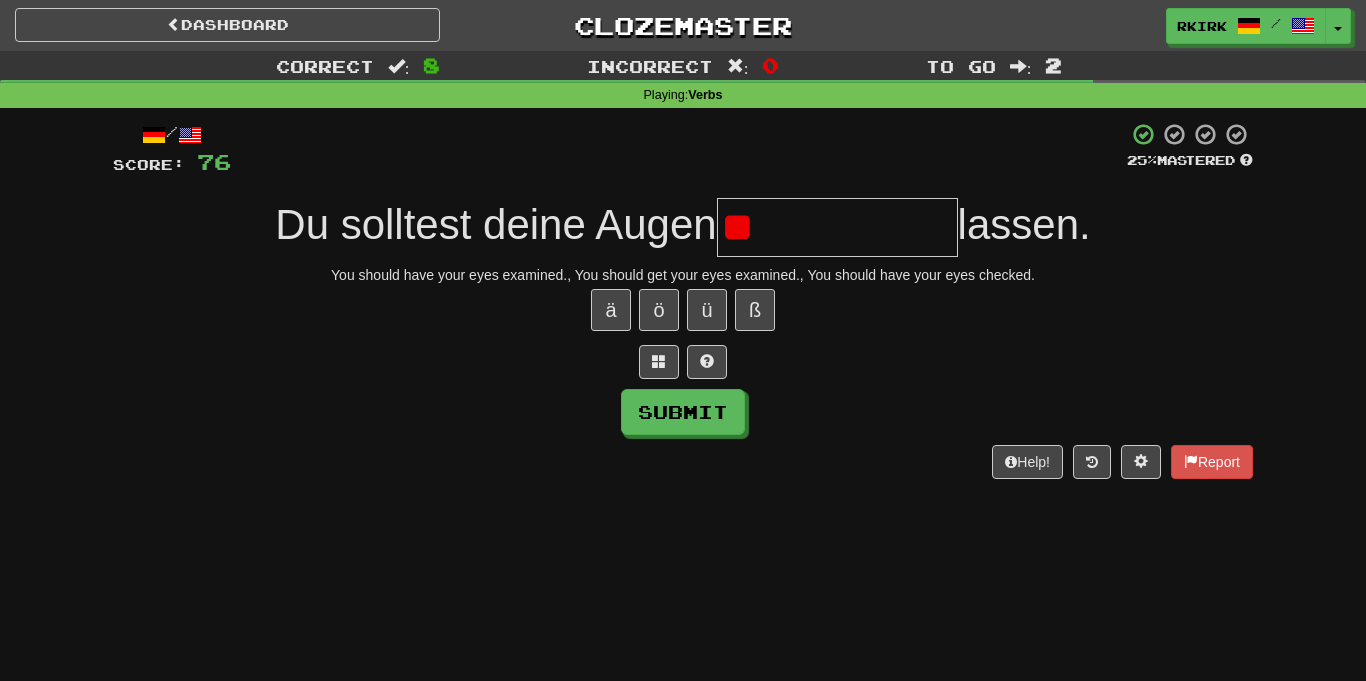 type on "*" 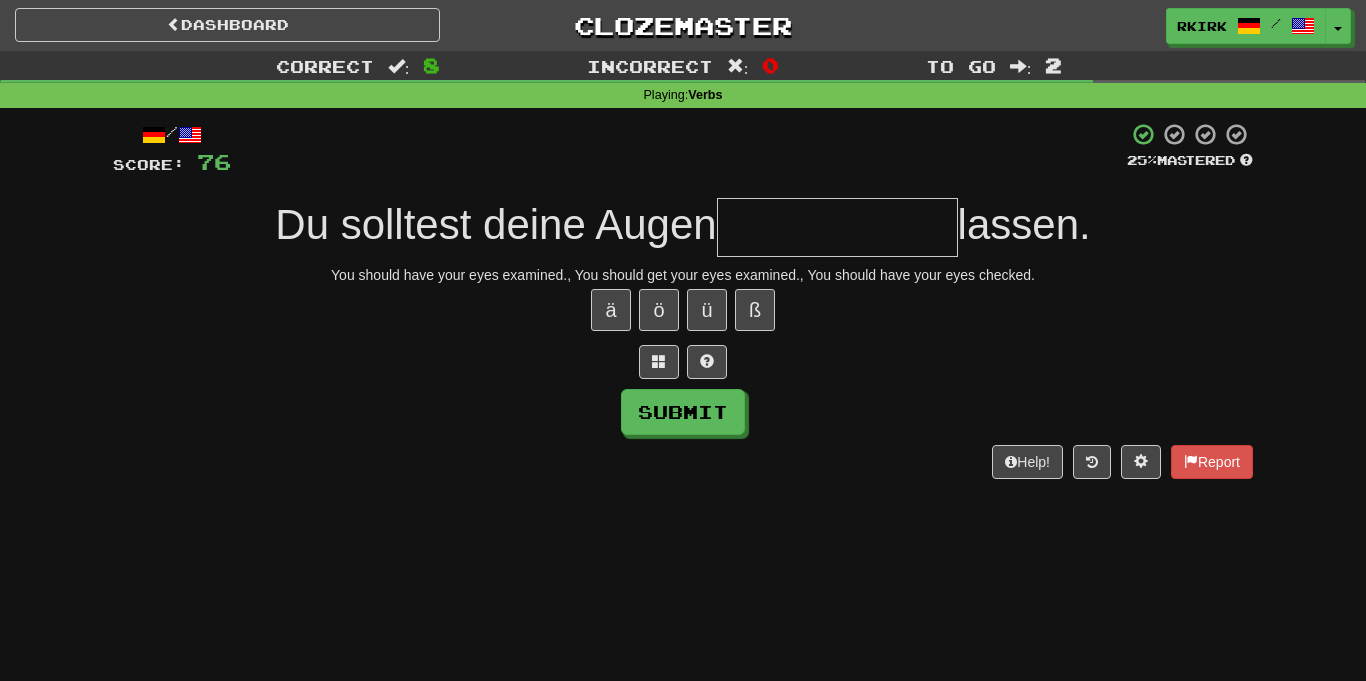 type on "*" 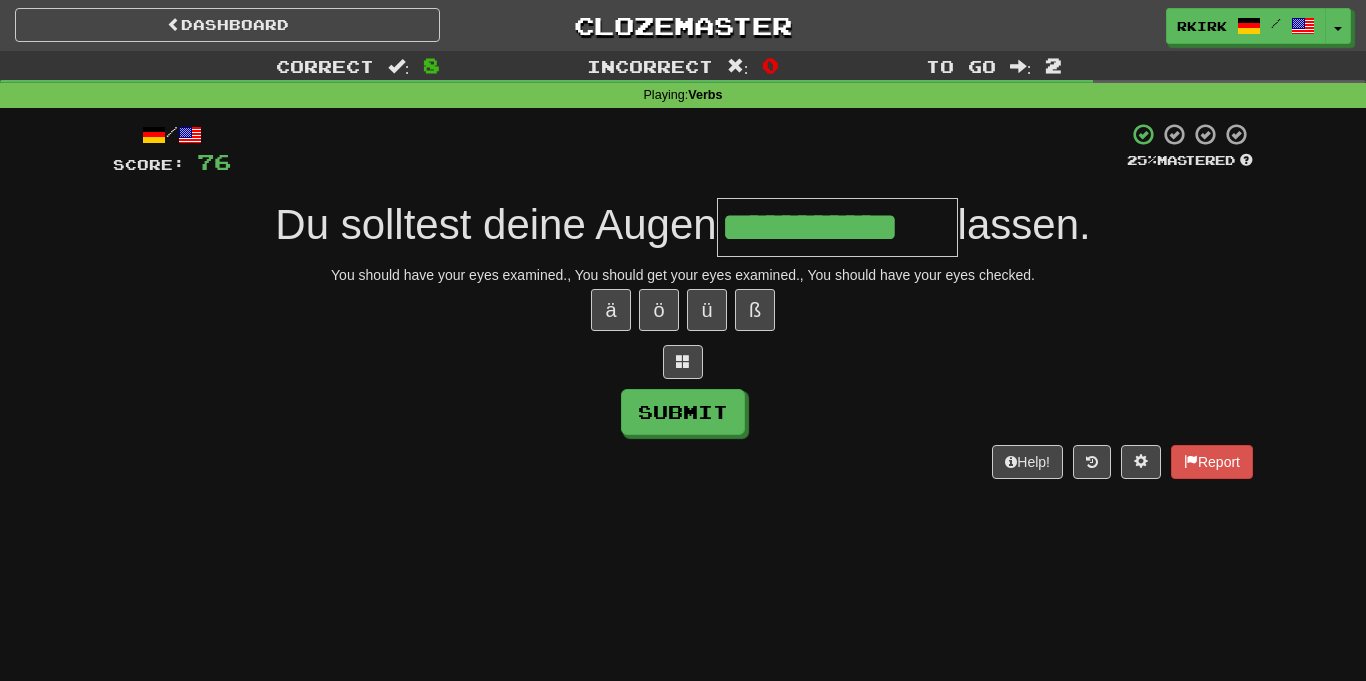 type on "**********" 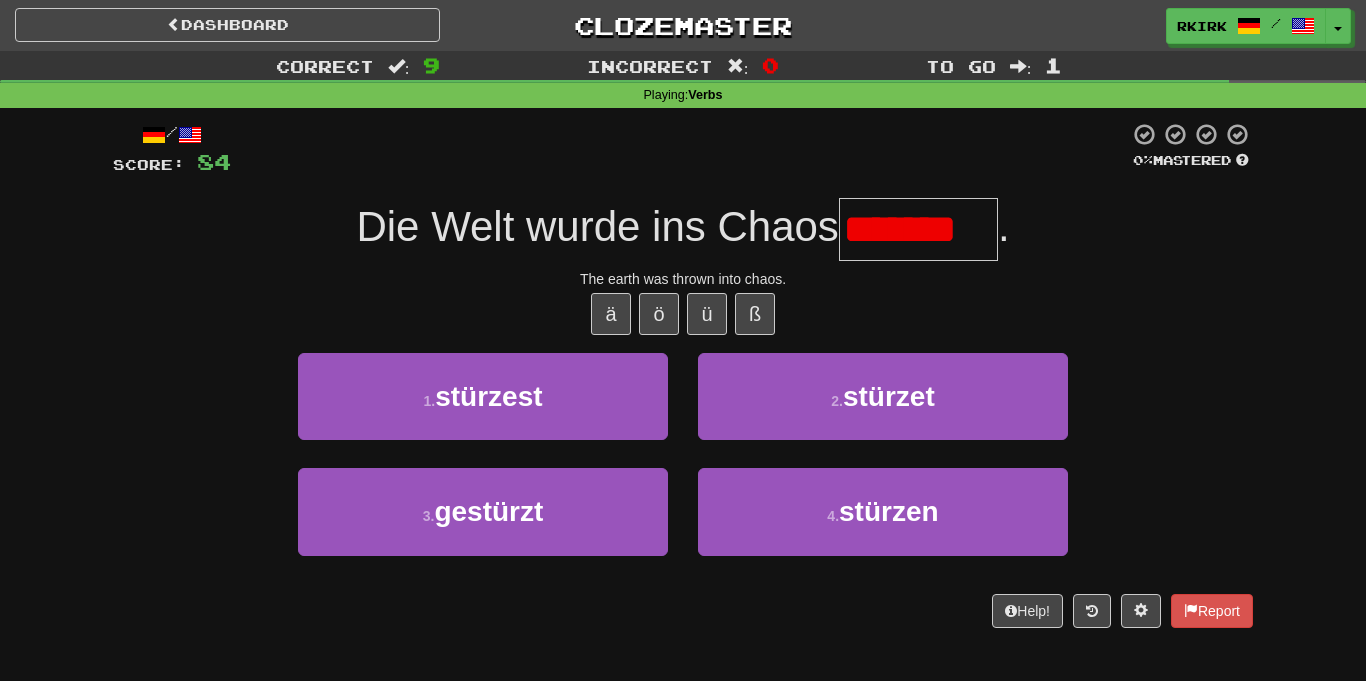 scroll, scrollTop: 0, scrollLeft: 0, axis: both 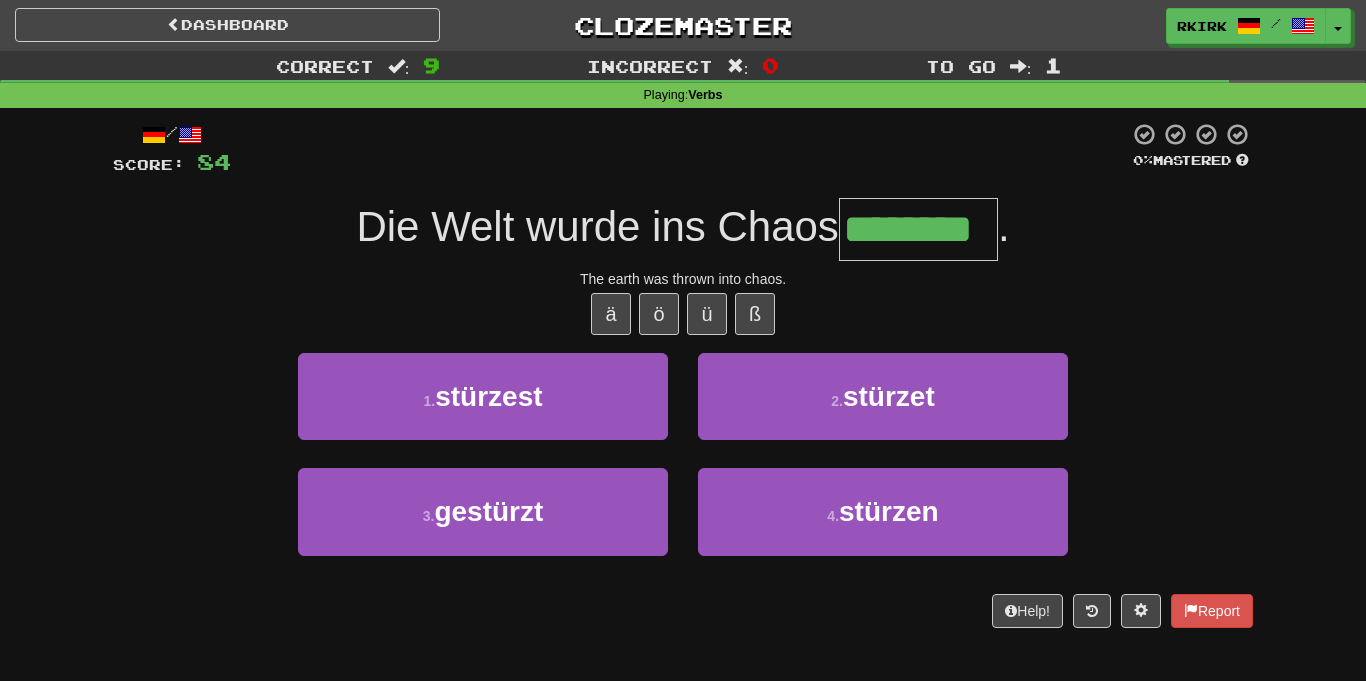 type on "********" 